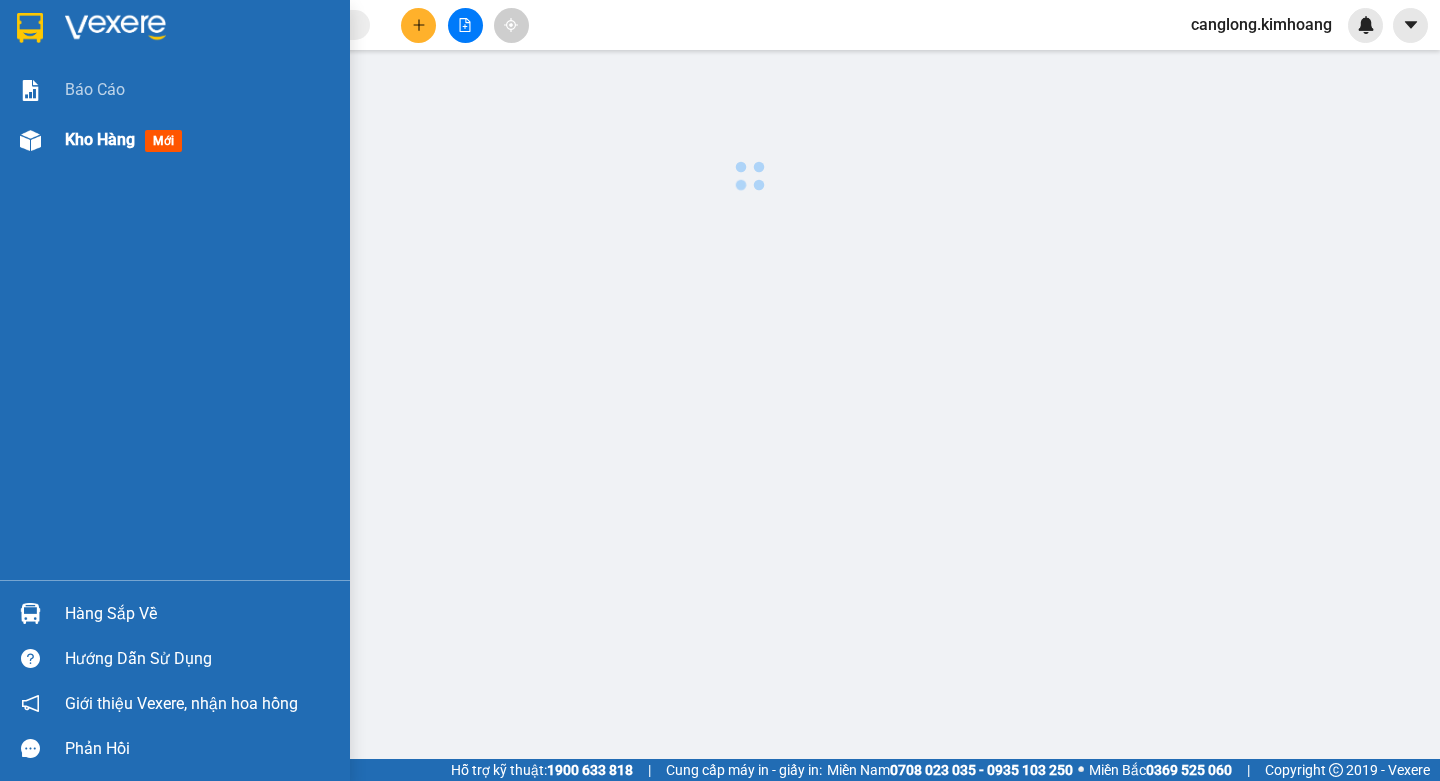 scroll, scrollTop: 0, scrollLeft: 0, axis: both 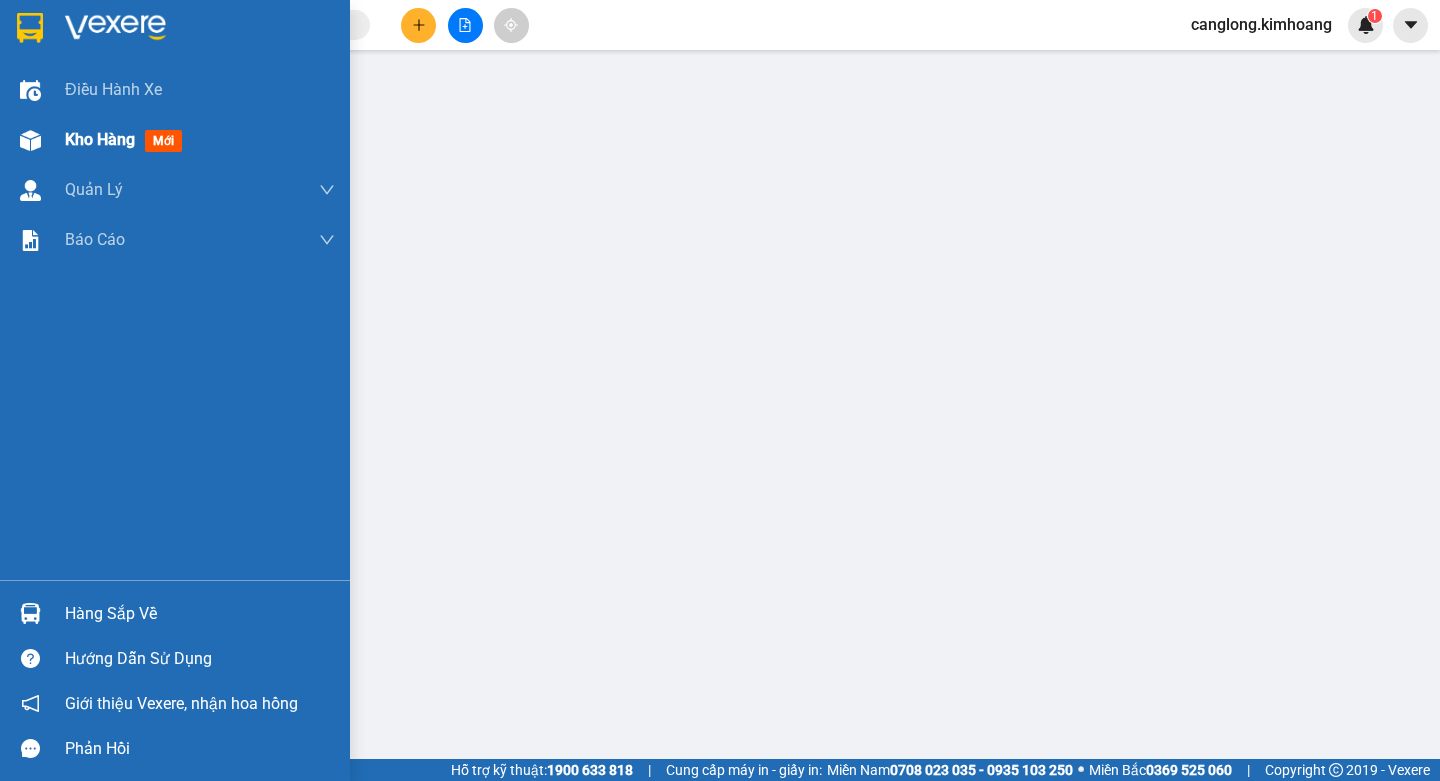 click on "Kho hàng" at bounding box center (100, 139) 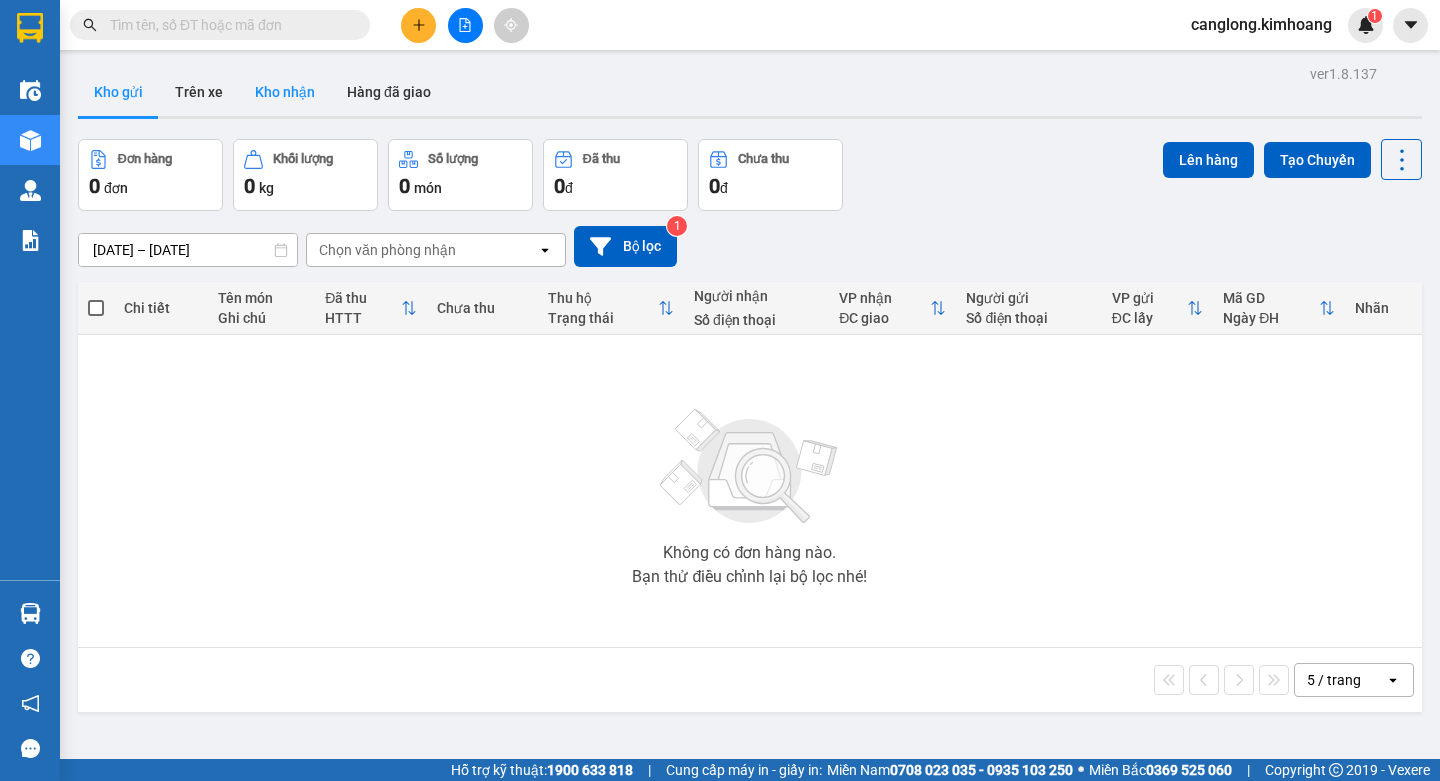click on "Kho nhận" at bounding box center (285, 92) 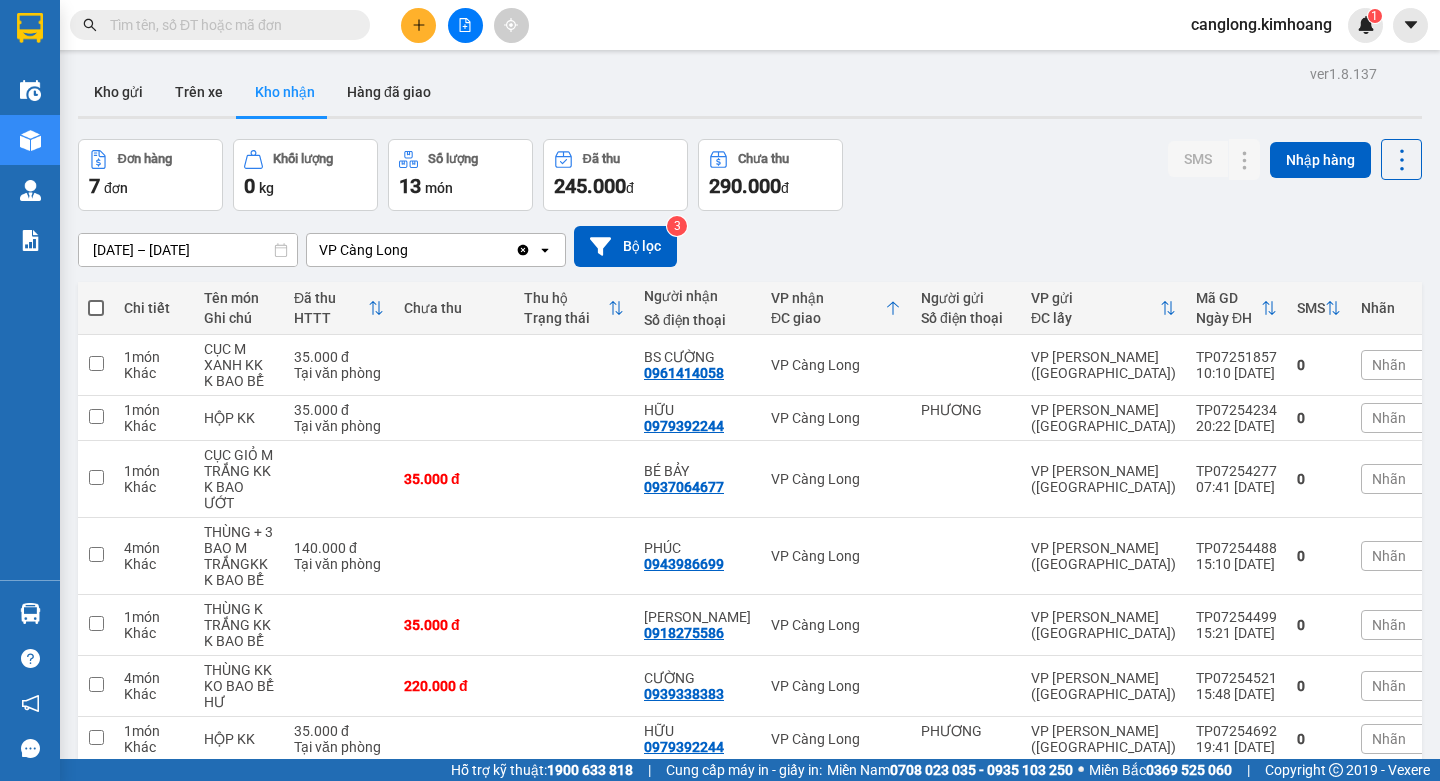 click at bounding box center (228, 25) 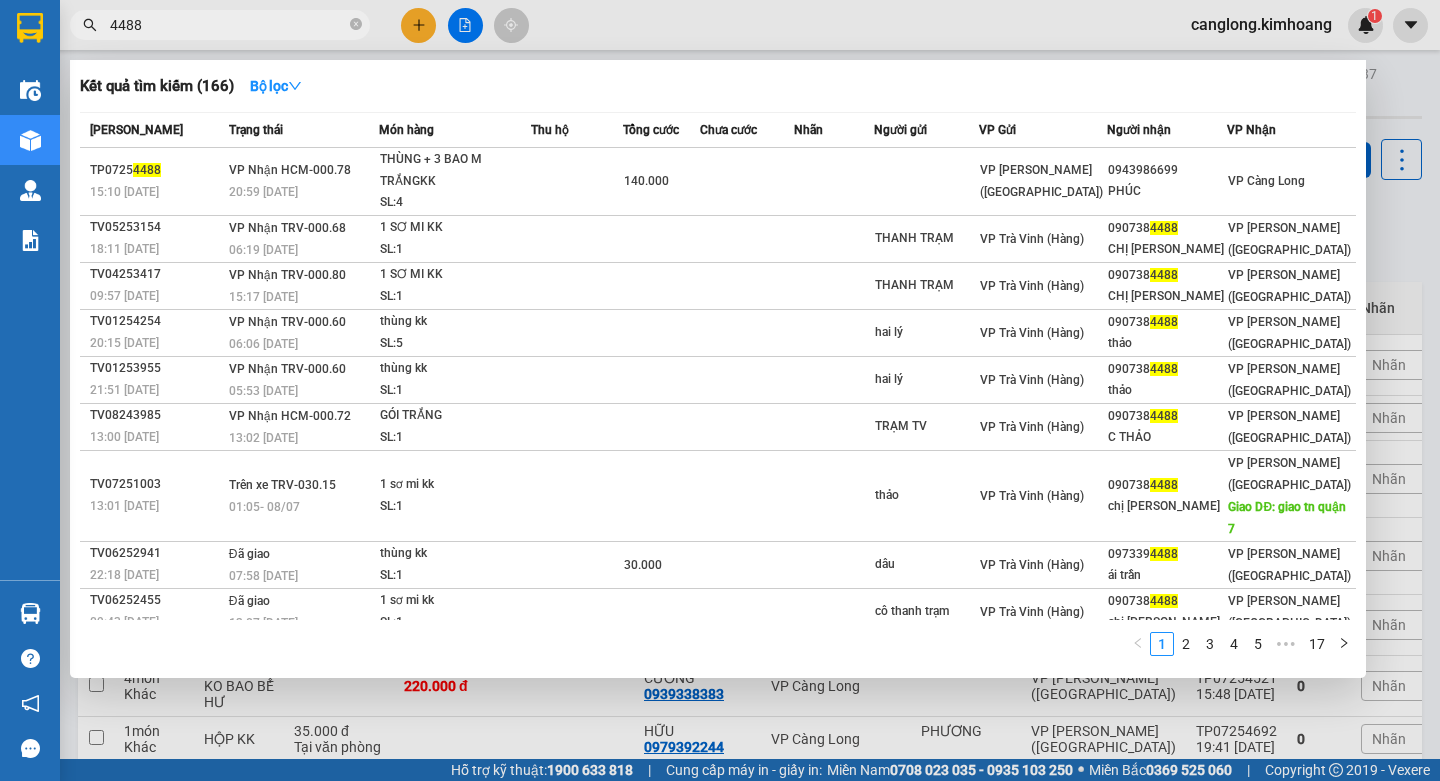type on "4488" 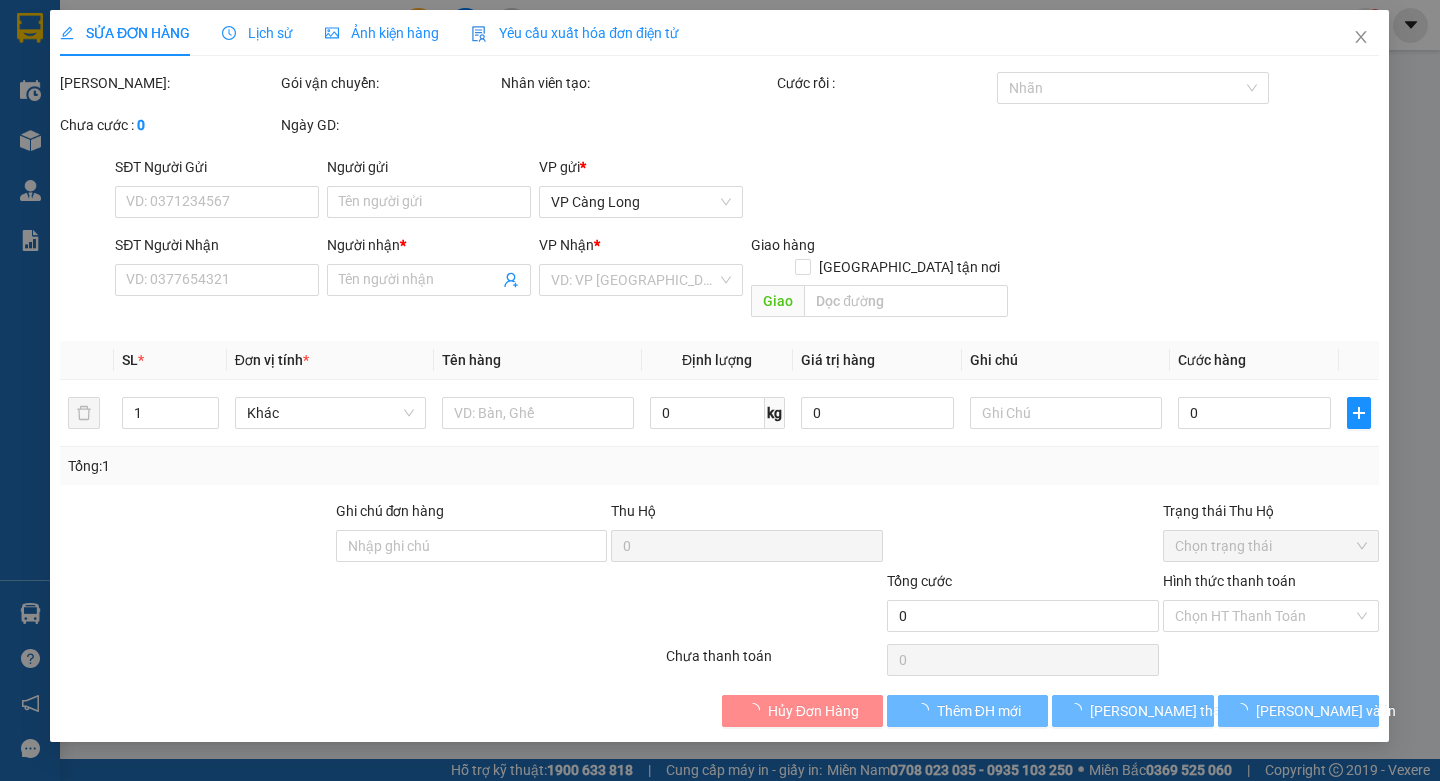 type on "0943986699" 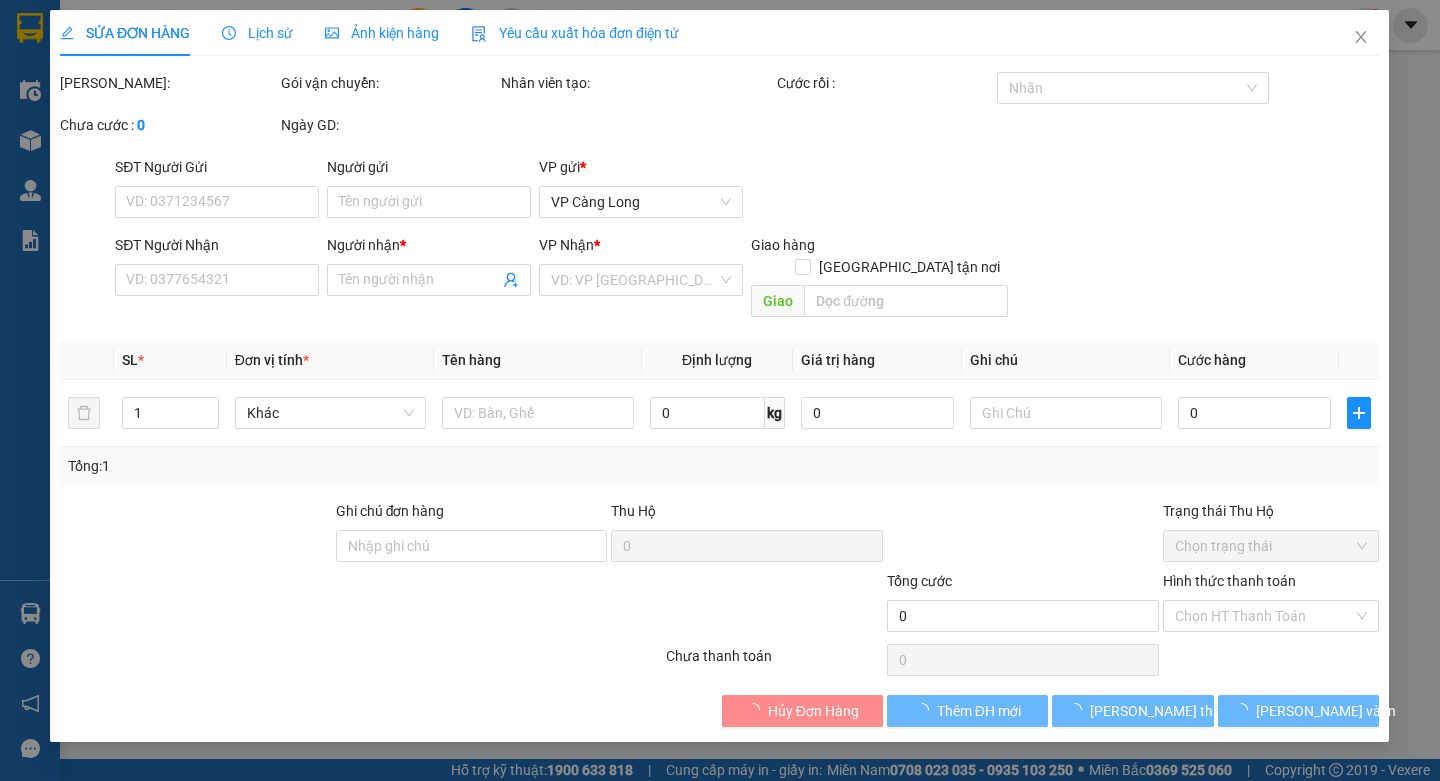 type on "PHÚC" 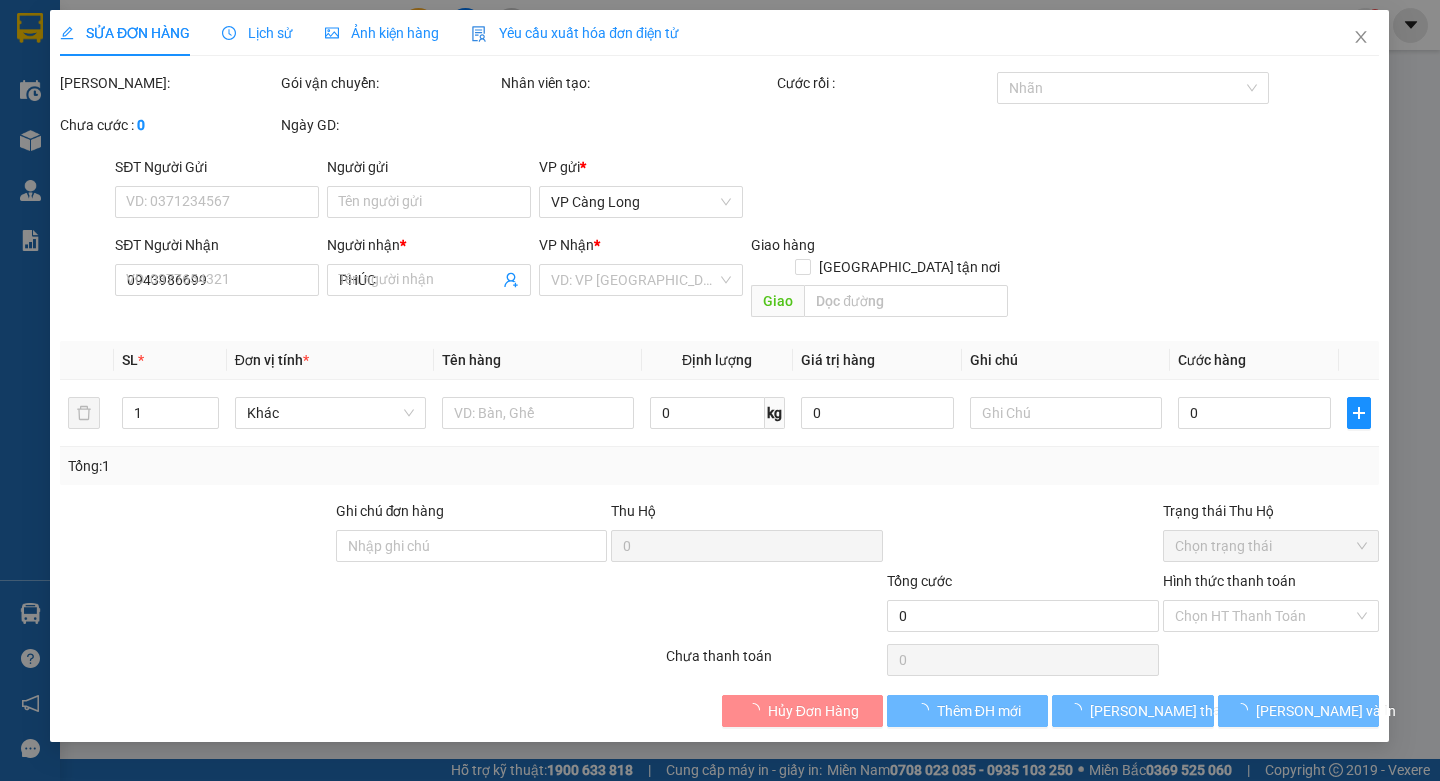 type on "140.000" 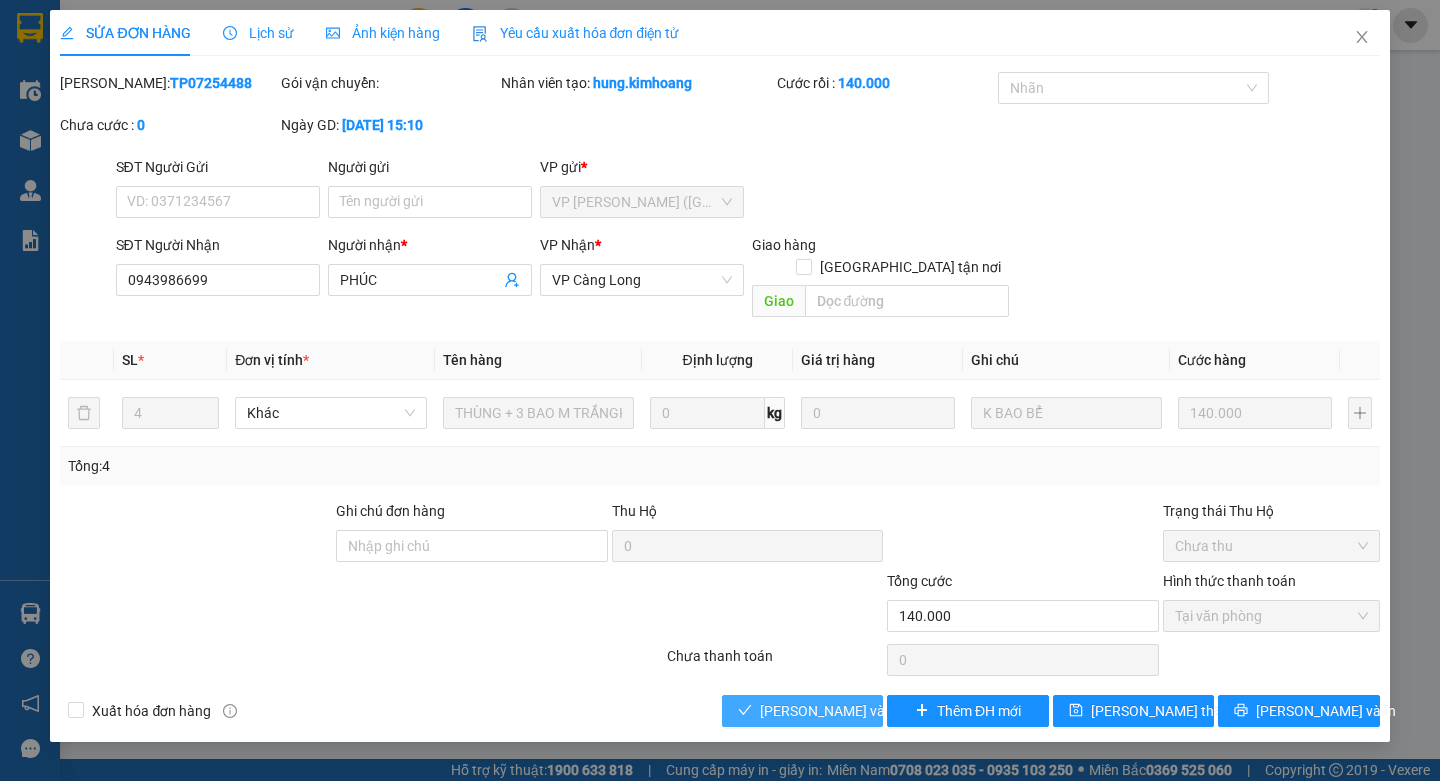 click on "[PERSON_NAME] và [PERSON_NAME] hàng" at bounding box center (856, 711) 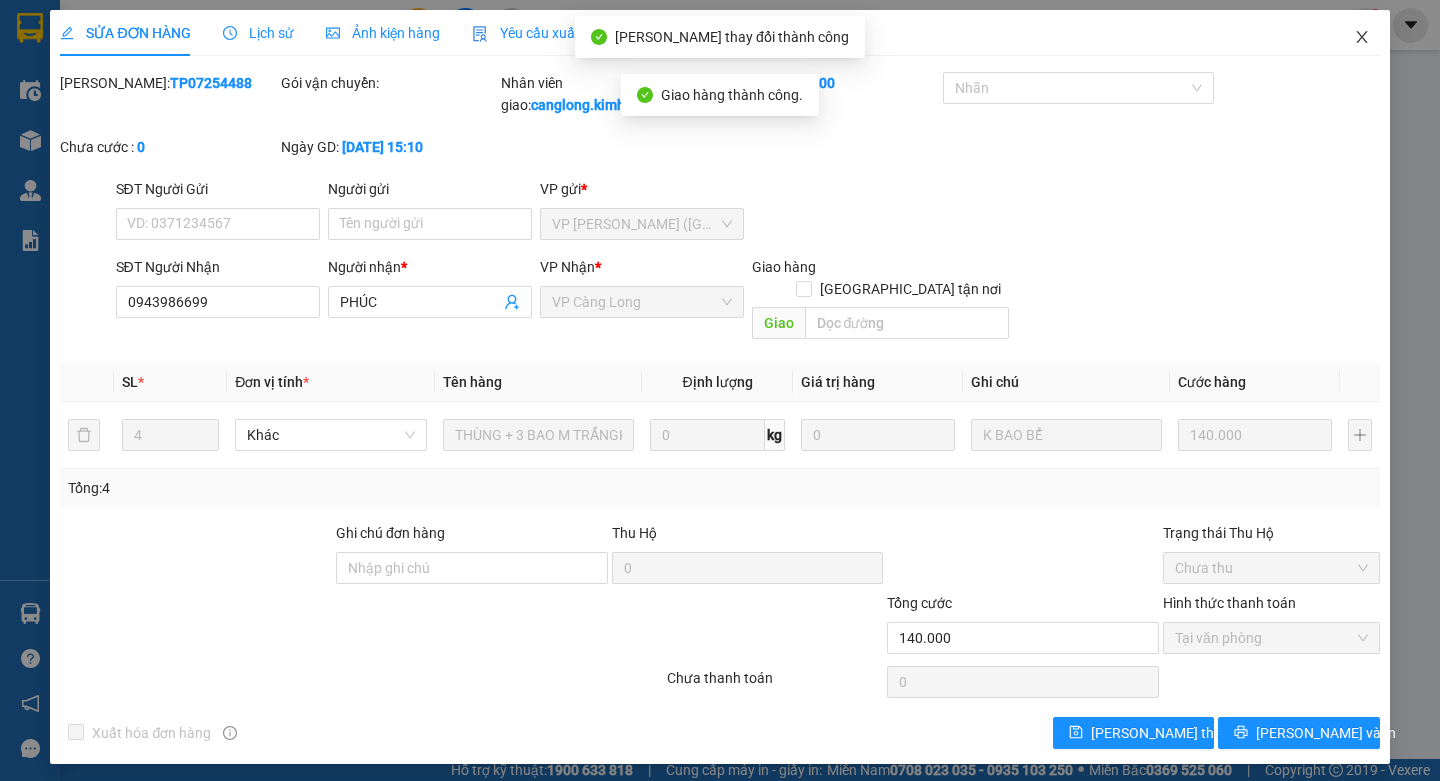 click 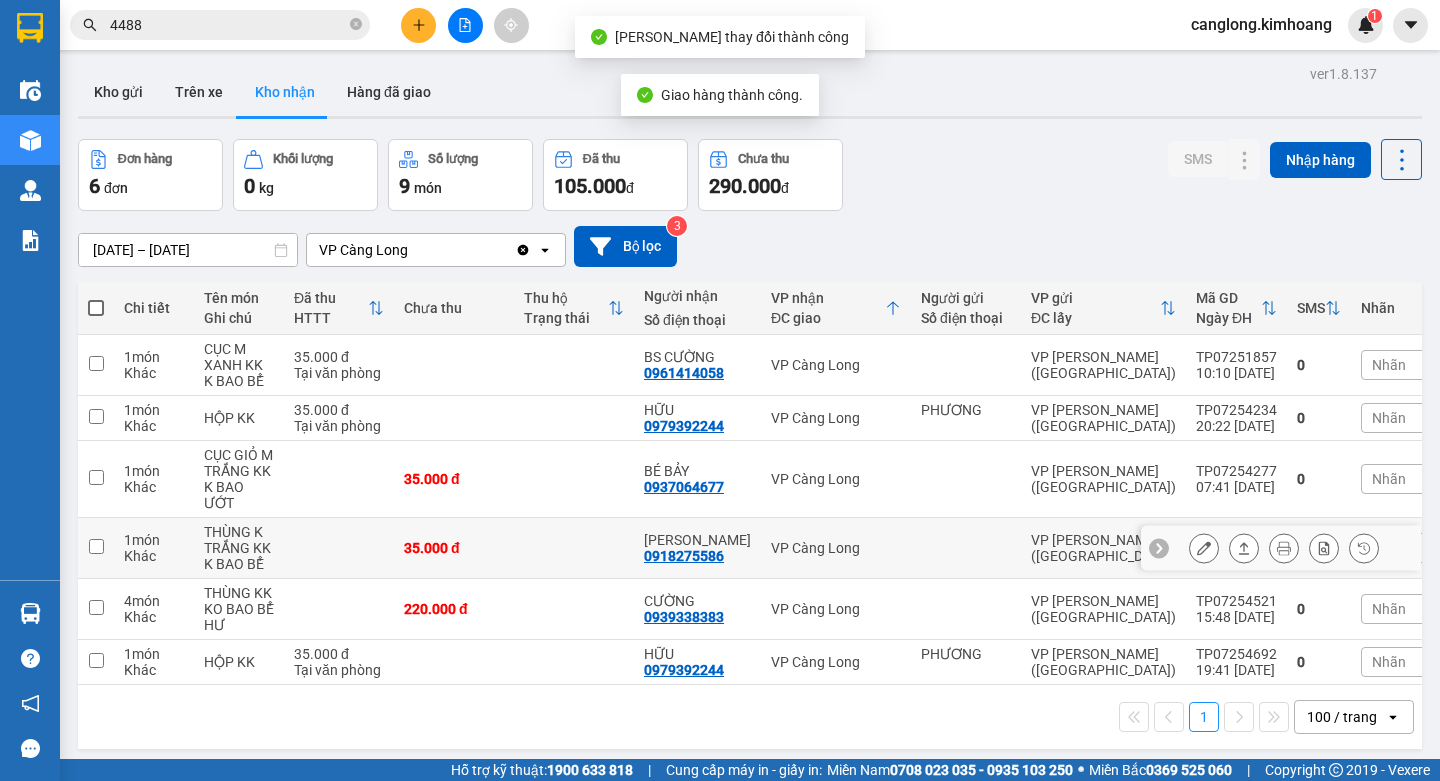 scroll, scrollTop: 92, scrollLeft: 0, axis: vertical 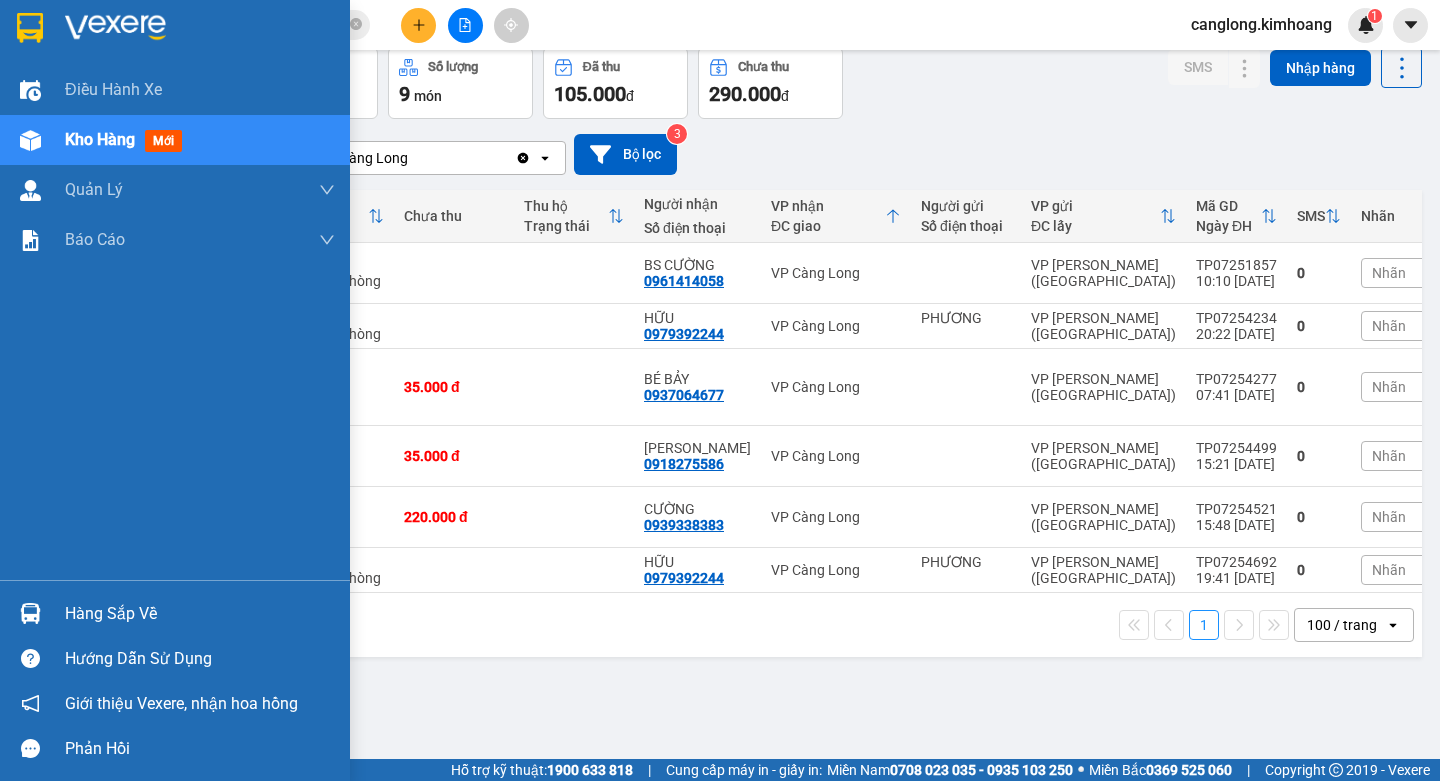 click on "Hàng sắp về" at bounding box center (200, 614) 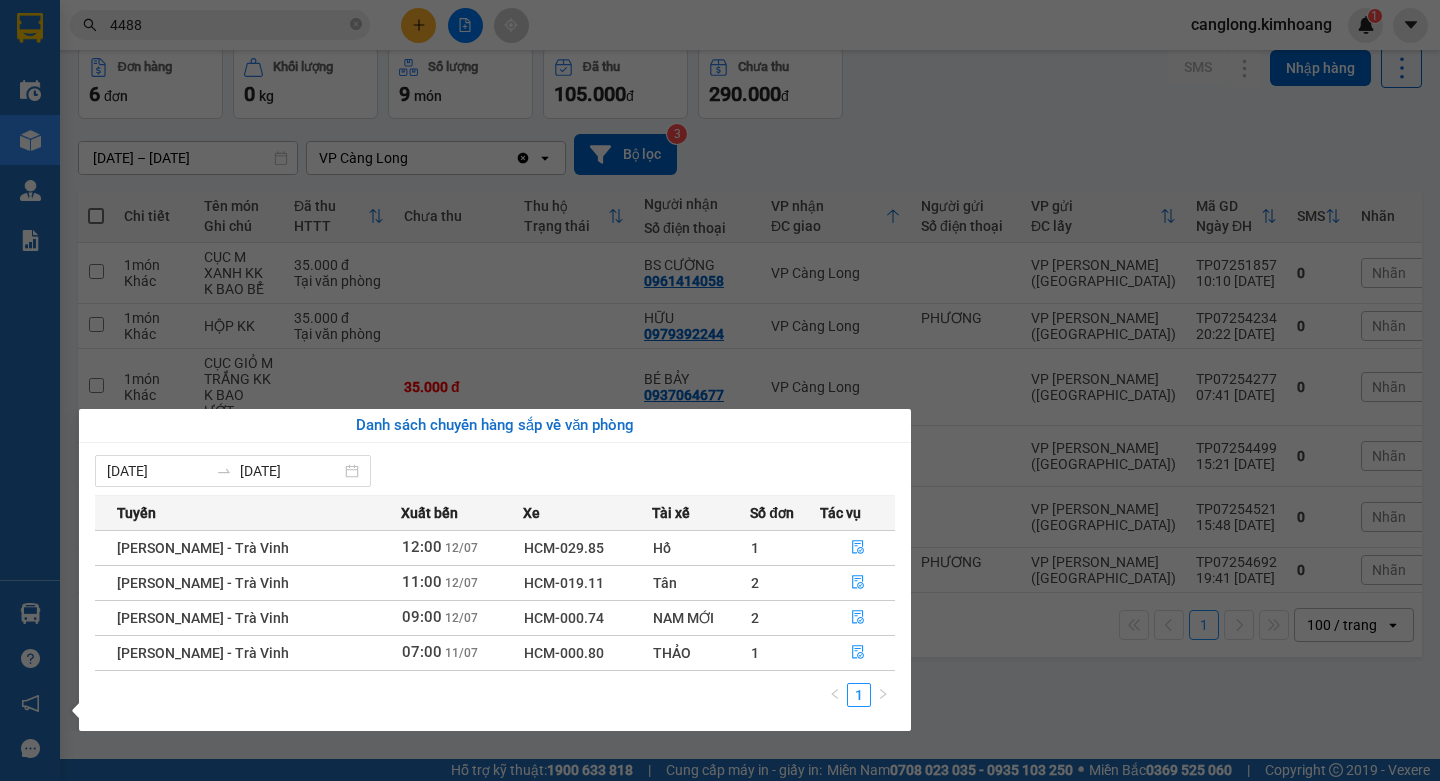 click on "Kết quả tìm kiếm ( 166 )  Bộ lọc  Mã ĐH Trạng thái Món hàng Thu hộ Tổng cước Chưa cước Nhãn Người gửi VP Gửi Người nhận VP Nhận TP0725 4488 15:10 - 11/07 VP Nhận   HCM-000.78 20:59 - 11/07 THÙNG + 3 BAO M TRẮNGKK SL:  4 140.000 VP Trần Phú (Hàng) 0943986699 PHÚC  VP Càng Long TV05253154 18:11 - 23/05 VP Nhận   TRV-000.68 06:19 - 24/05 1 SƠ MI KK SL:  1 THANH TRẠM VP Trà Vinh (Hàng) 090738 4488 CHỊ THẢO VP Trần Phú (Hàng) TV04253417 09:57 - 26/04 VP Nhận   TRV-000.80 15:17 - 26/04 1 SƠ MI KK SL:  1 THANH TRẠM VP Trà Vinh (Hàng) 090738 4488 CHỊ THẢO VP Trần Phú (Hàng) TV01254254 20:15 - 21/01 VP Nhận   TRV-000.60 06:06 - 22/01 thùng kk SL:  5 hai lý VP Trà Vinh (Hàng) 090738 4488 thảo VP Trần Phú (Hàng) TV01253955 21:51 - 20/01 VP Nhận   TRV-000.60 05:53 - 21/01 thùng kk SL:  1 hai lý VP Trà Vinh (Hàng) 090738 4488 thảo VP Trần Phú (Hàng) TV08243985 13:00 - 28/08 VP Nhận   HCM-000.72 13:02 - 28/08 SL:" at bounding box center (720, 390) 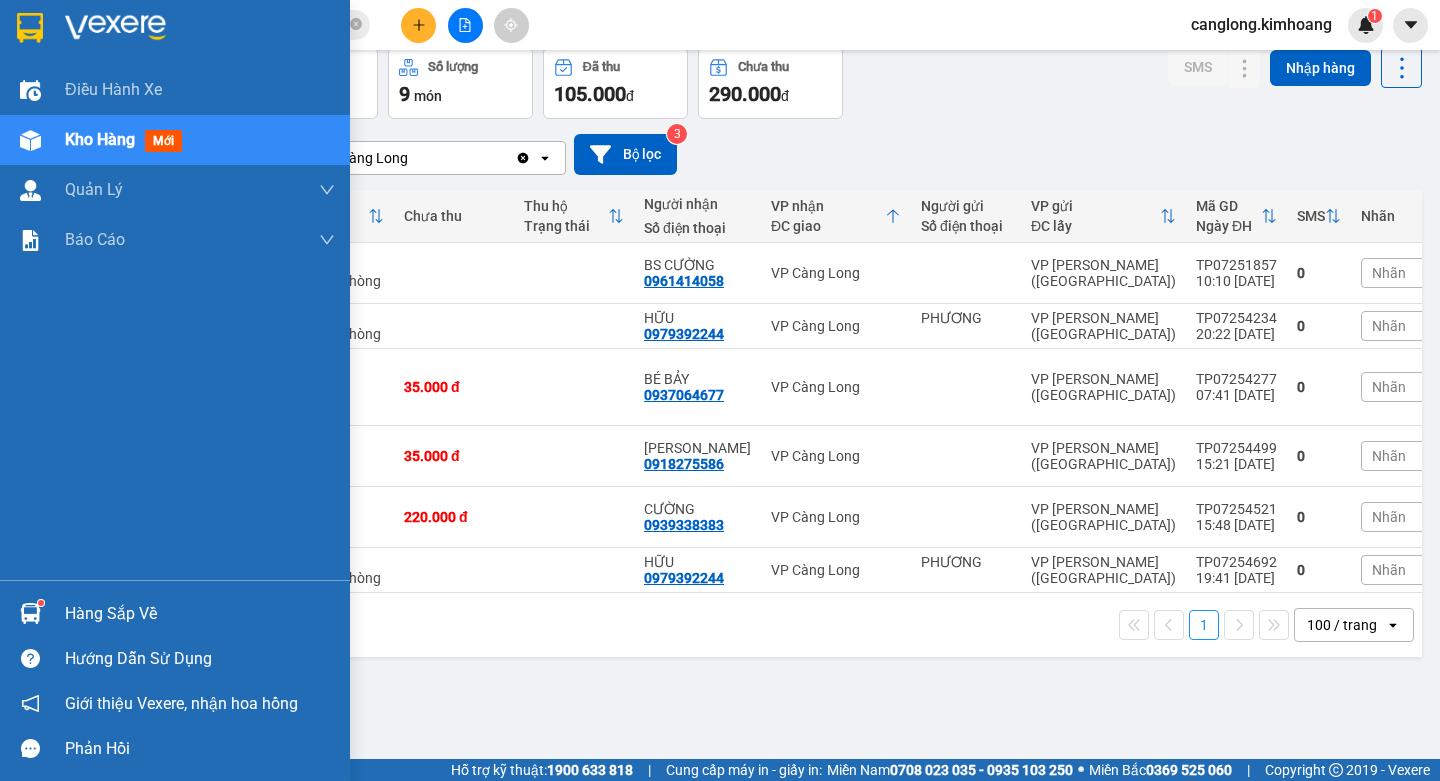 click on "Hàng sắp về" at bounding box center [200, 614] 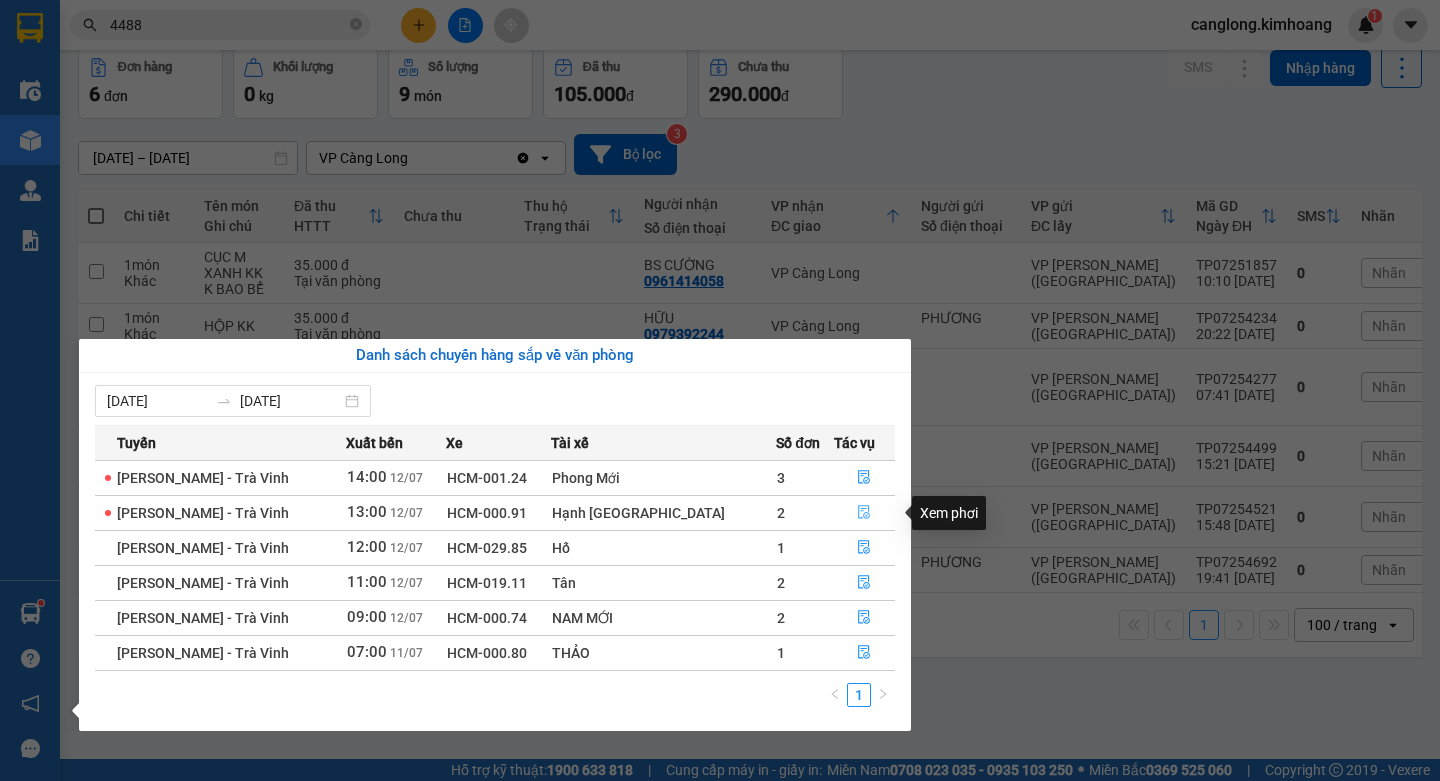 click 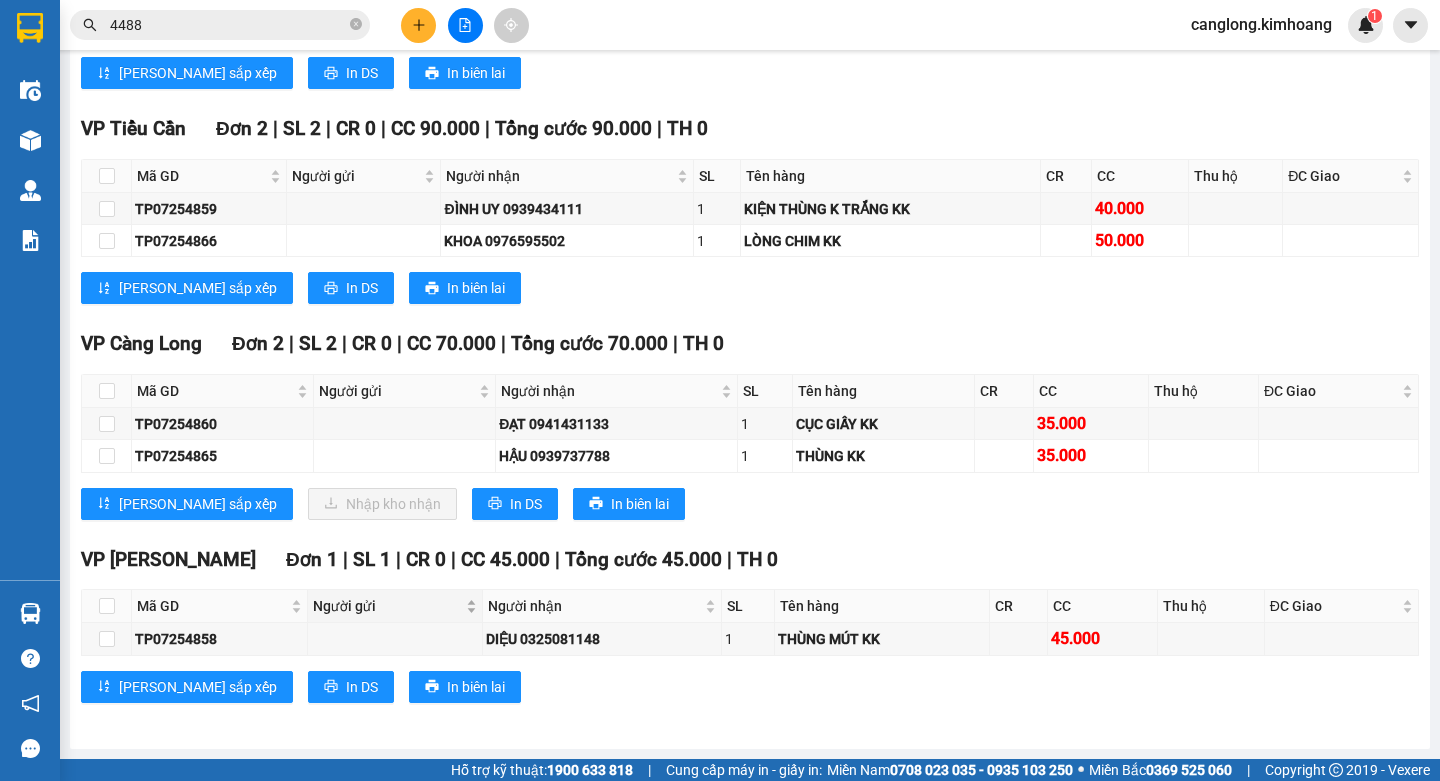 scroll, scrollTop: 1133, scrollLeft: 0, axis: vertical 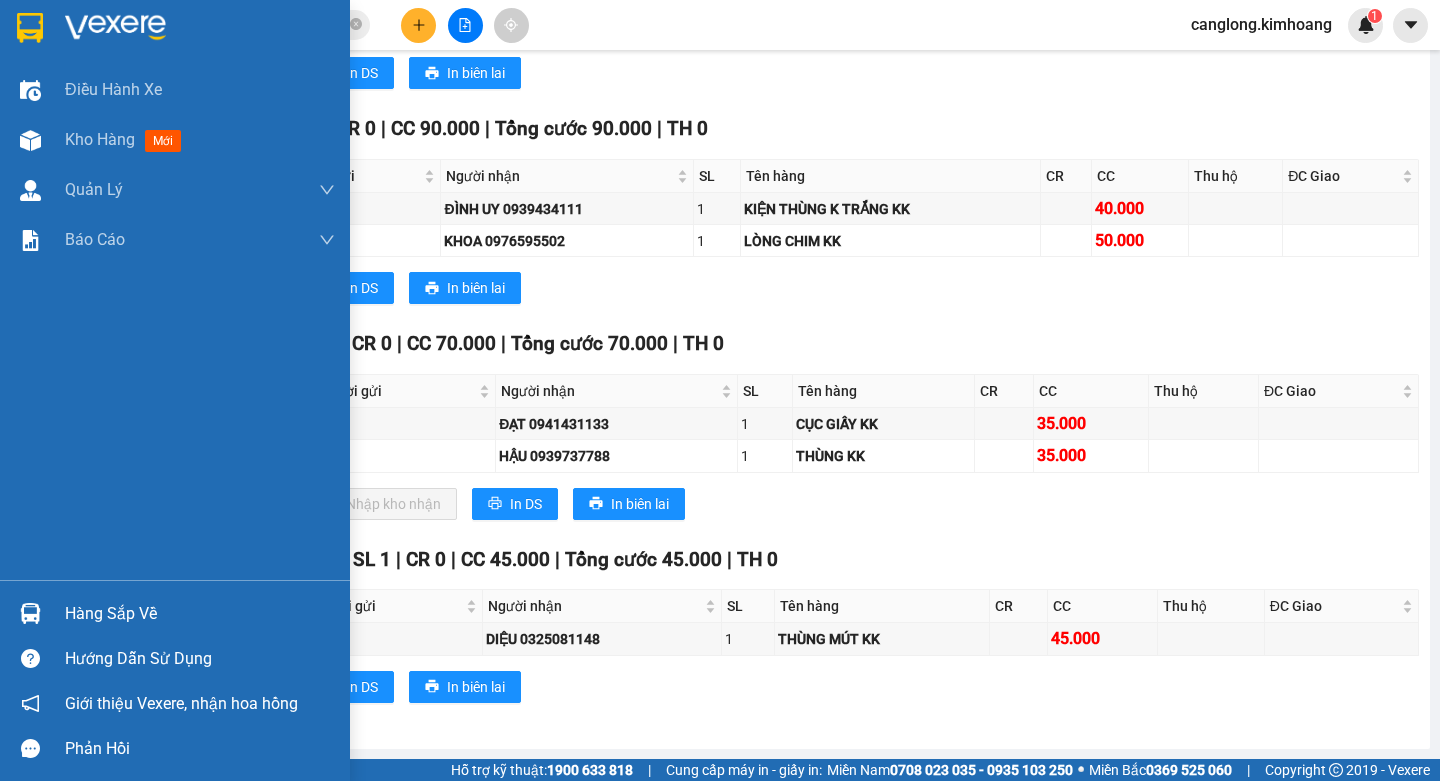 click on "Hàng sắp về" at bounding box center [200, 614] 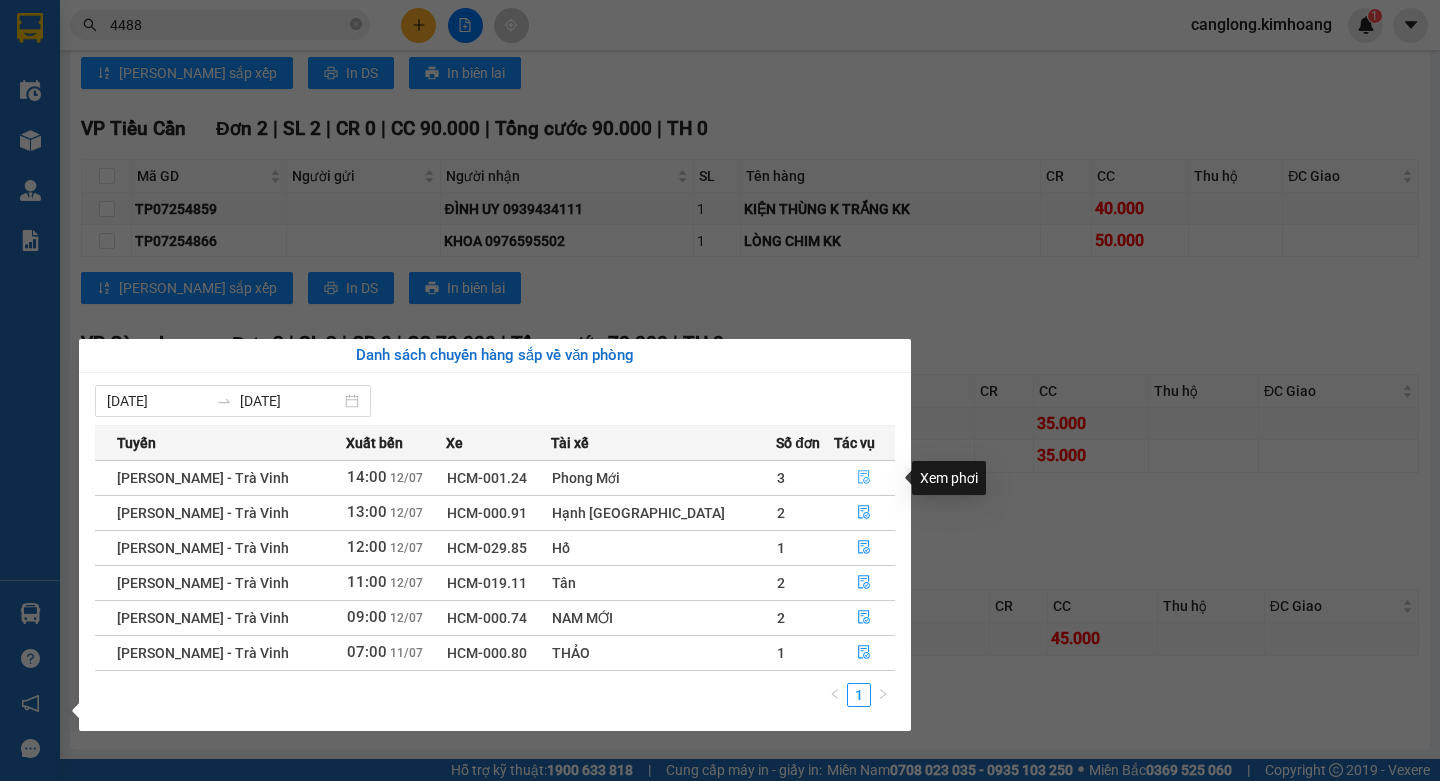 click 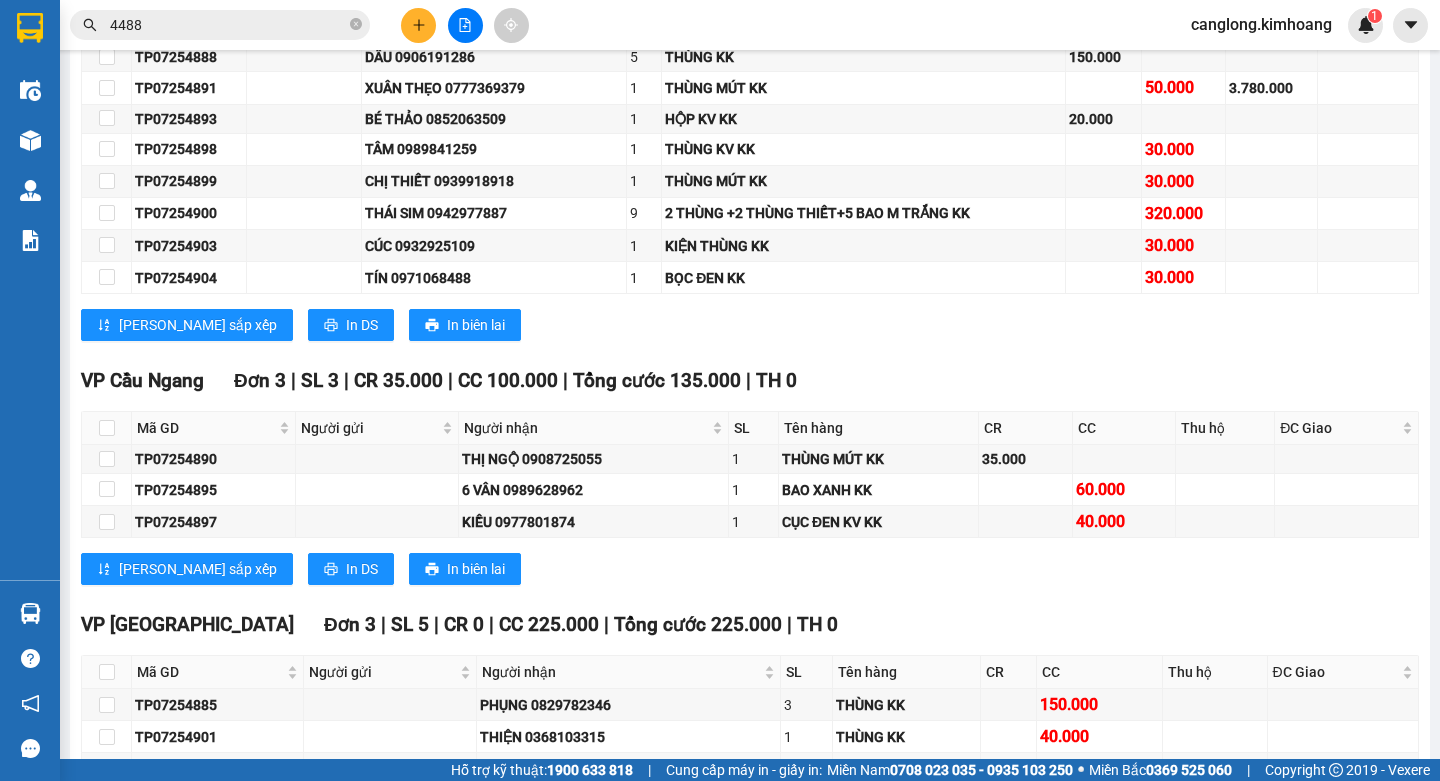 scroll, scrollTop: 489, scrollLeft: 0, axis: vertical 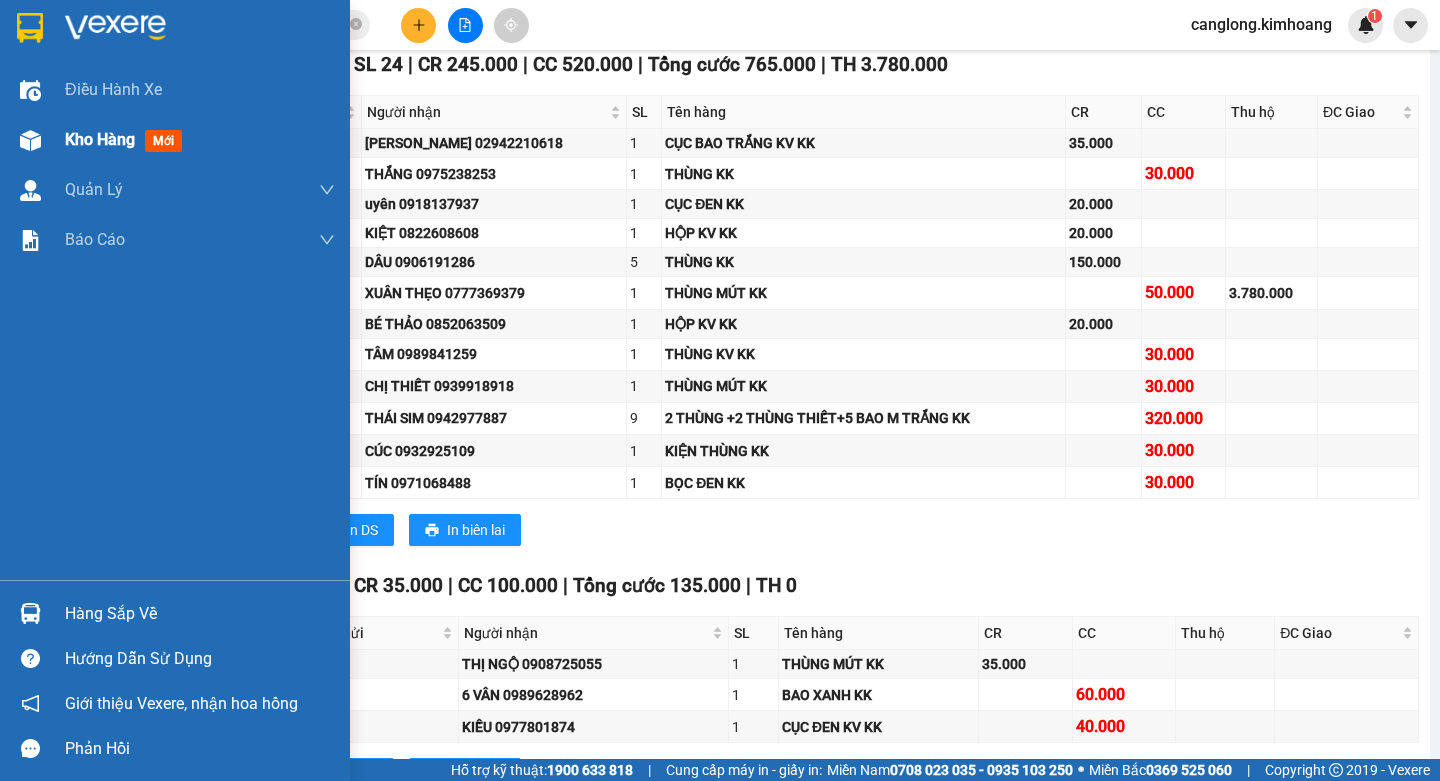 click on "Kho hàng" at bounding box center (100, 139) 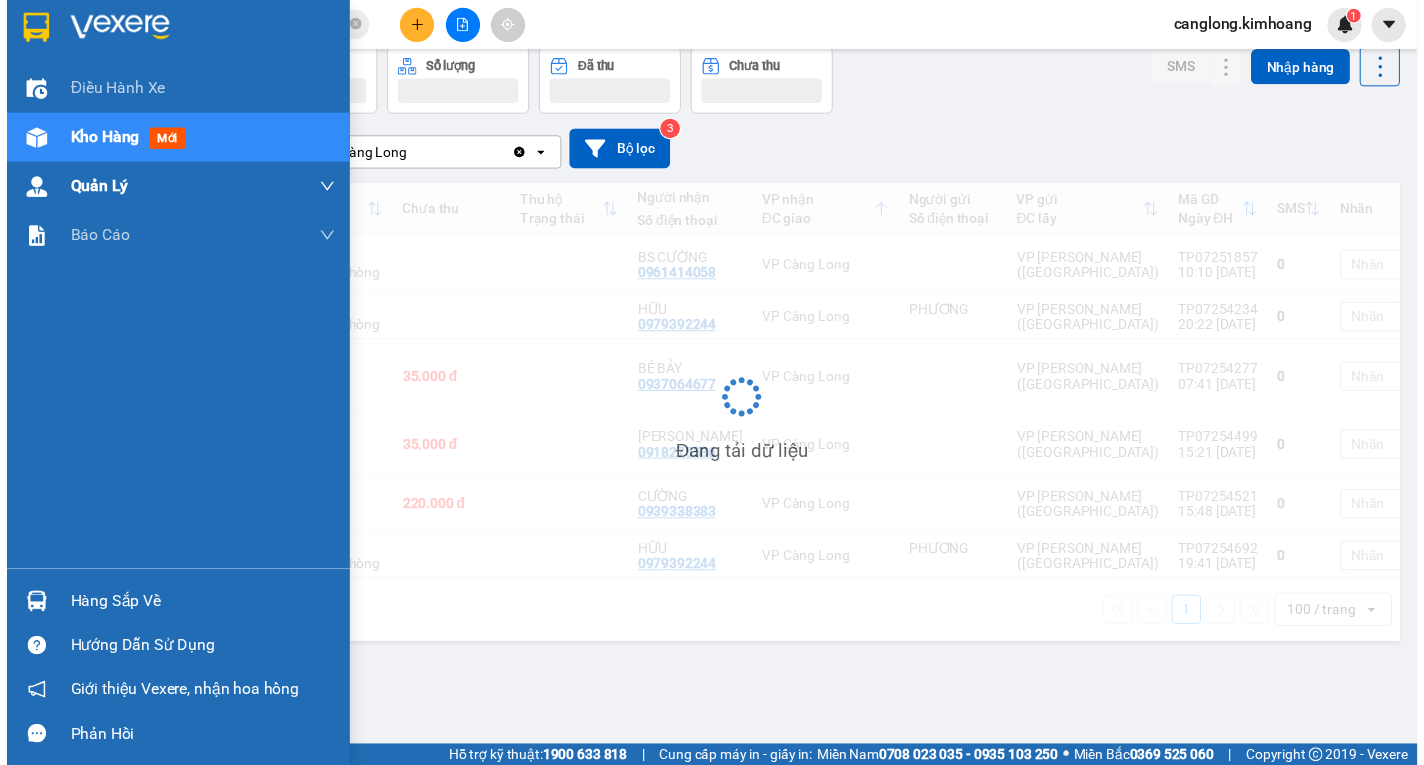 scroll, scrollTop: 92, scrollLeft: 0, axis: vertical 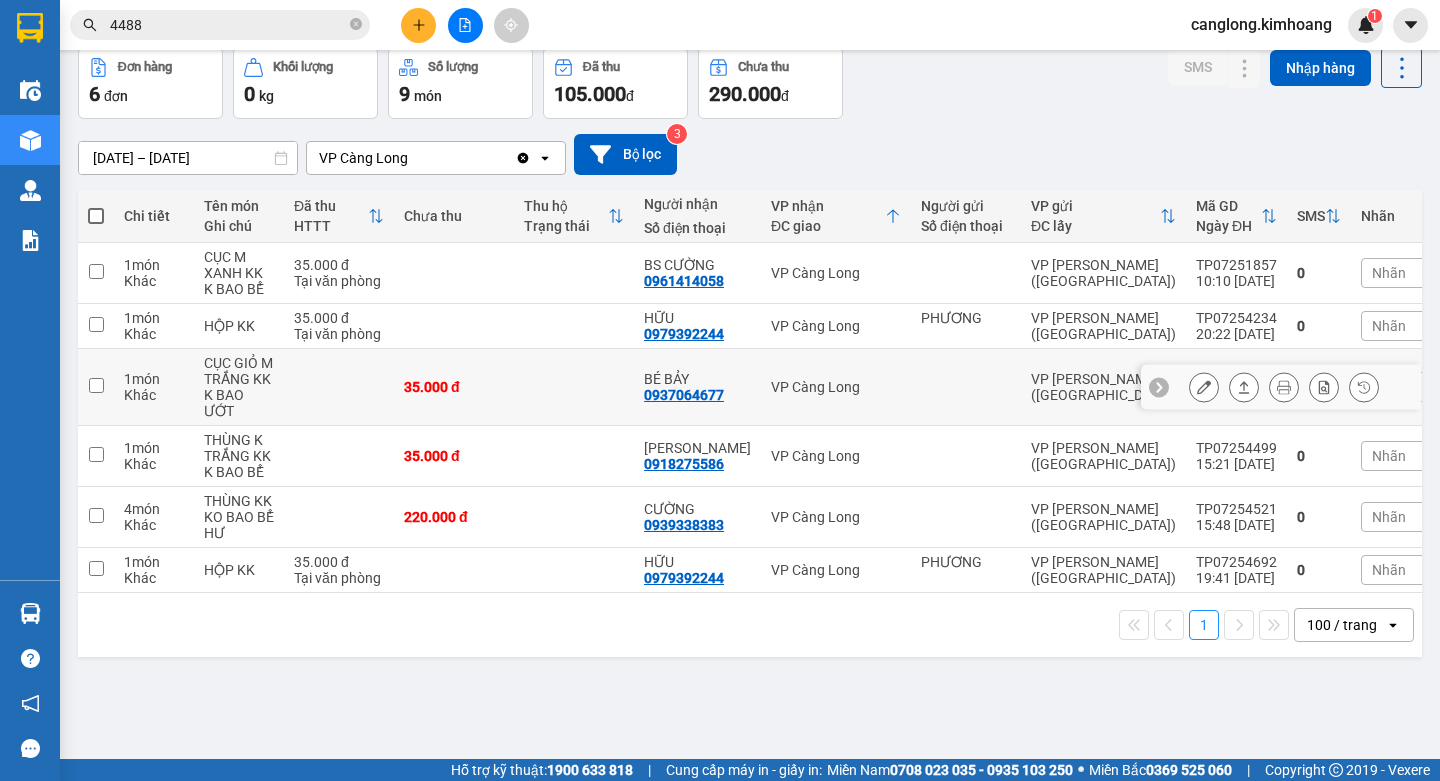 click on "1  món Khác CỤC GIỎ M TRẮNG KK   K BAO ƯỚT  35.000 đ BÉ BẢY 0937064677 VP Càng Long VP Trần Phú (Hàng) TP07254277 07:41 11/07 0 Nhãn" at bounding box center [775, 387] 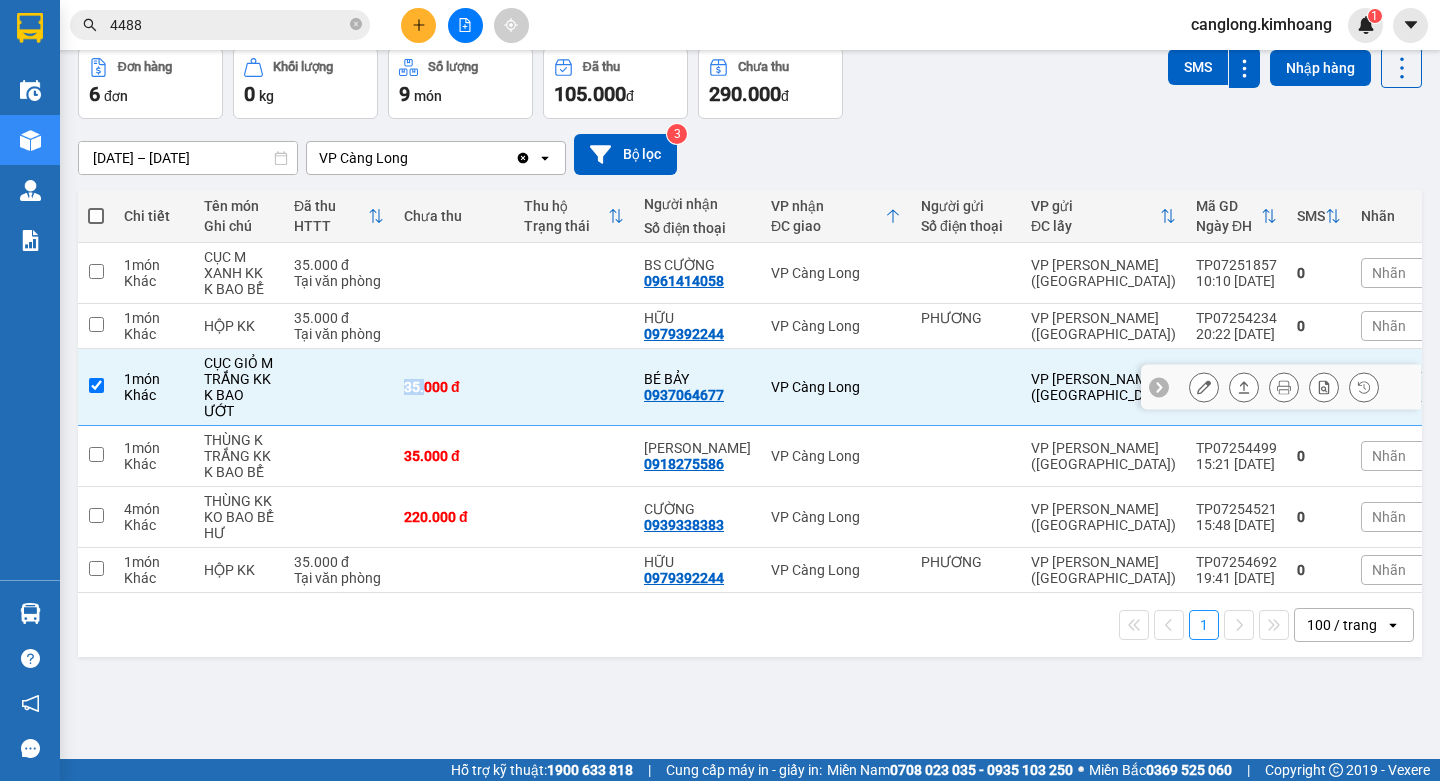 checkbox on "true" 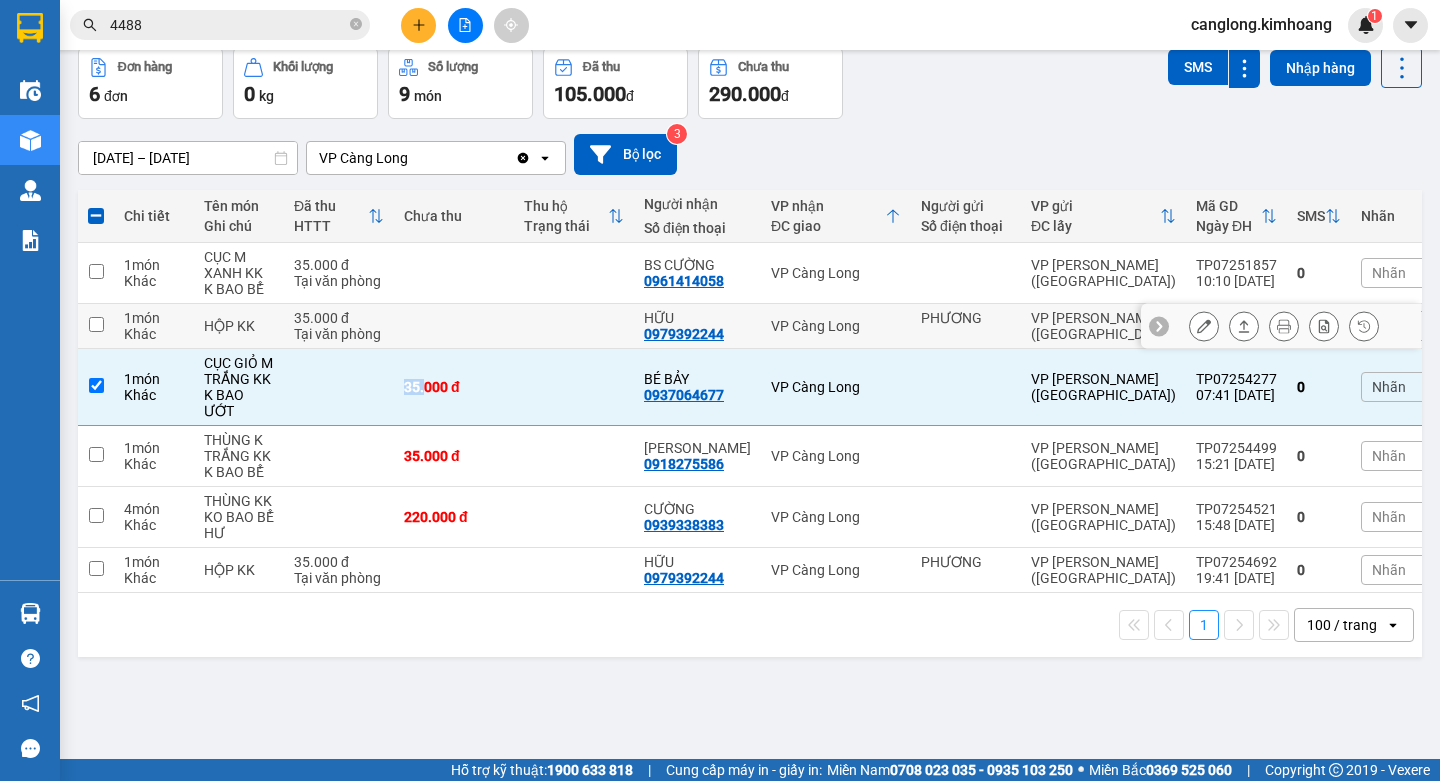 click on "1  món Khác CỤC M XANH KK  K BAO BỂ  35.000 đ Tại văn phòng BS CƯỜNG  0961414058 VP Càng Long VP Trần Phú (Hàng) TP07251857 10:10 05/07 0 Nhãn 1  món Khác HỘP KK 35.000 đ Tại văn phòng HỮU  0979392244 VP Càng Long PHƯƠNG VP Trần Phú (Hàng) TP07254234 20:22 10/07 0 Nhãn 1  món Khác CỤC GIỎ M TRẮNG KK   K BAO ƯỚT  35.000 đ BÉ BẢY 0937064677 VP Càng Long VP Trần Phú (Hàng) TP07254277 07:41 11/07 0 Nhãn 1  món Khác  THÙNG K TRẮNG KK  K BAO BỂ  35.000 đ NGỌC TUYỀN 0918275586 VP Càng Long VP Trần Phú (Hàng) TP07254499 15:21 11/07 0 Nhãn 4  món Khác THÙNG KK  KO BAO BỂ HƯ  220.000 đ CƯỜNG  0939338383 VP Càng Long VP Trần Phú (Hàng) TP07254521 15:48 11/07 0 Nhãn 1  món Khác HỘP KK 35.000 đ Tại văn phòng HỮU  0979392244 VP Càng Long PHƯƠNG VP Trần Phú (Hàng) TP07254692 19:41 11/07 0 Nhãn" at bounding box center (775, 418) 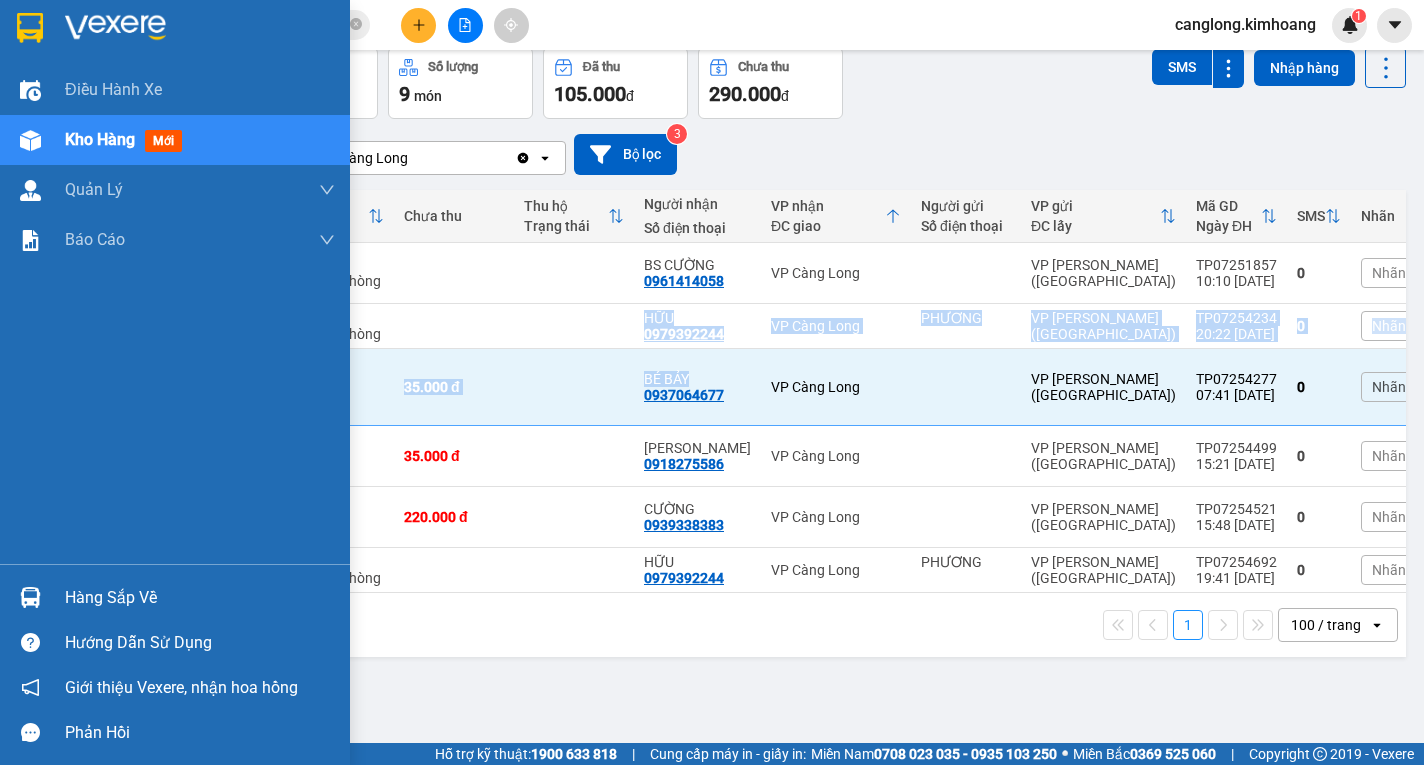 click on "Hàng sắp về" at bounding box center [200, 598] 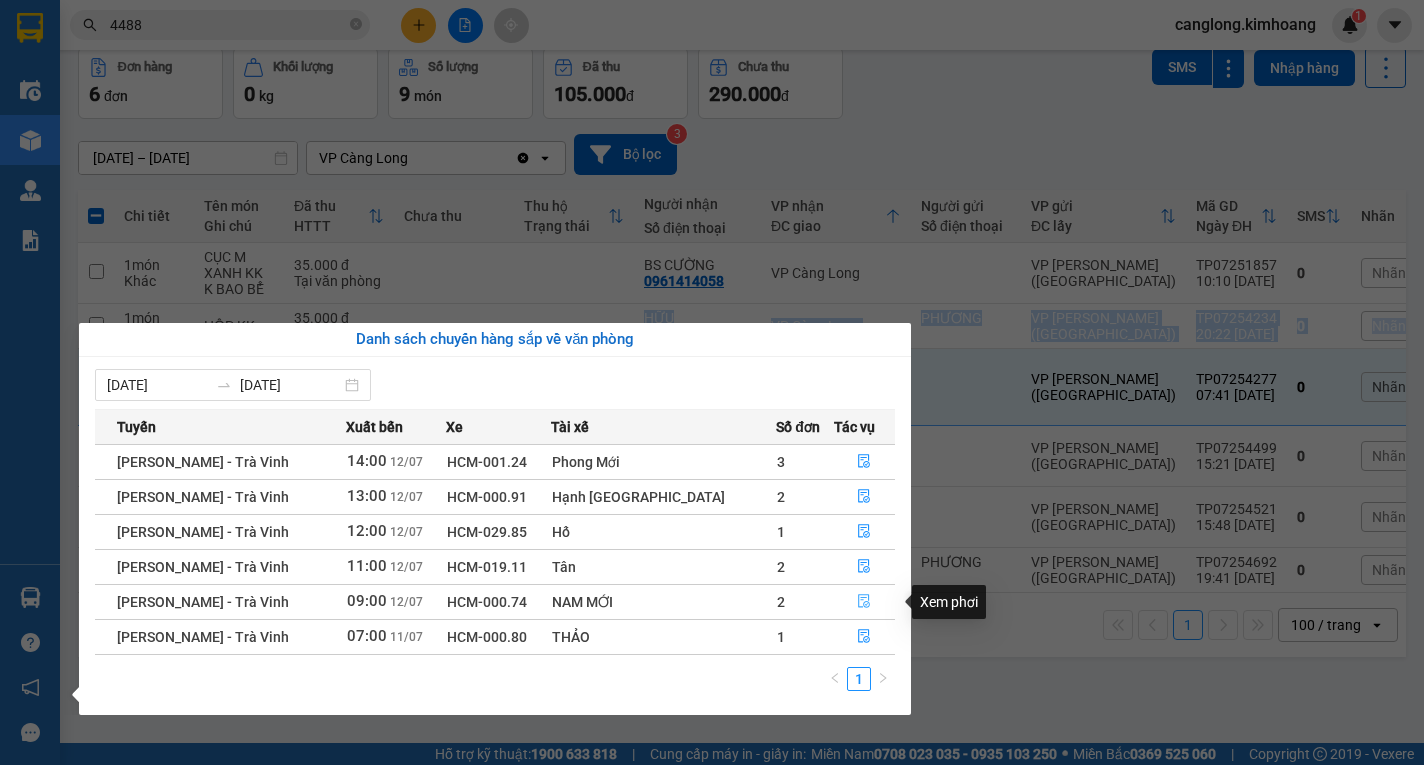 click 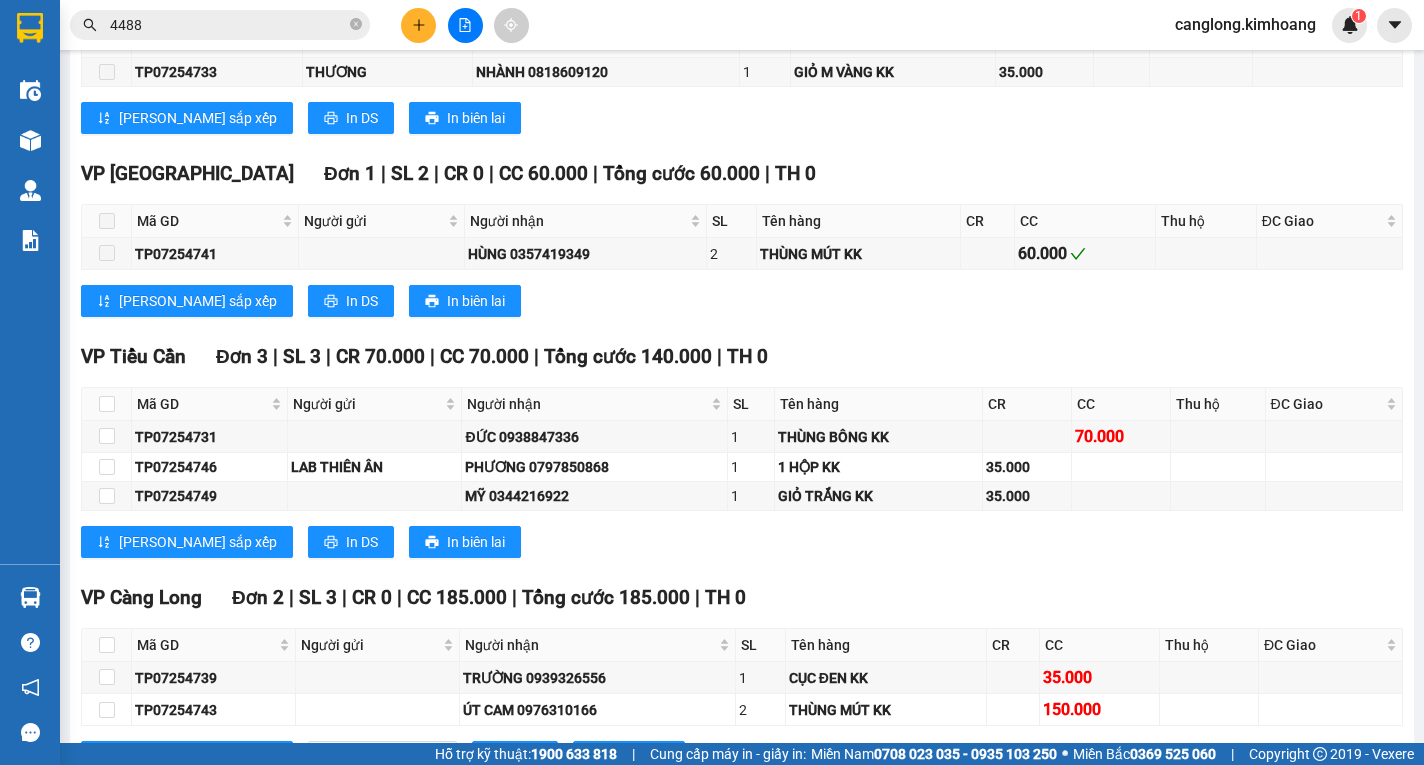 scroll, scrollTop: 1303, scrollLeft: 0, axis: vertical 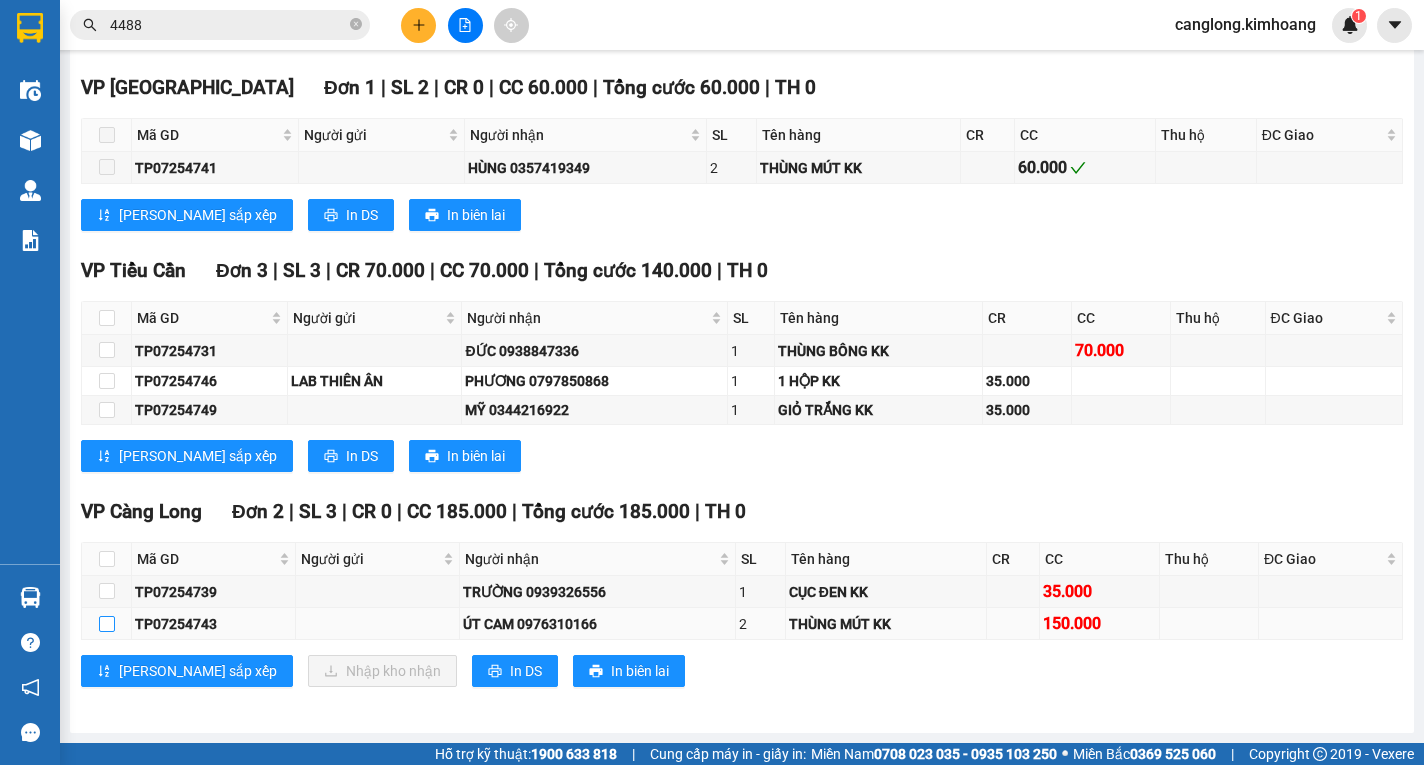 click at bounding box center [107, 624] 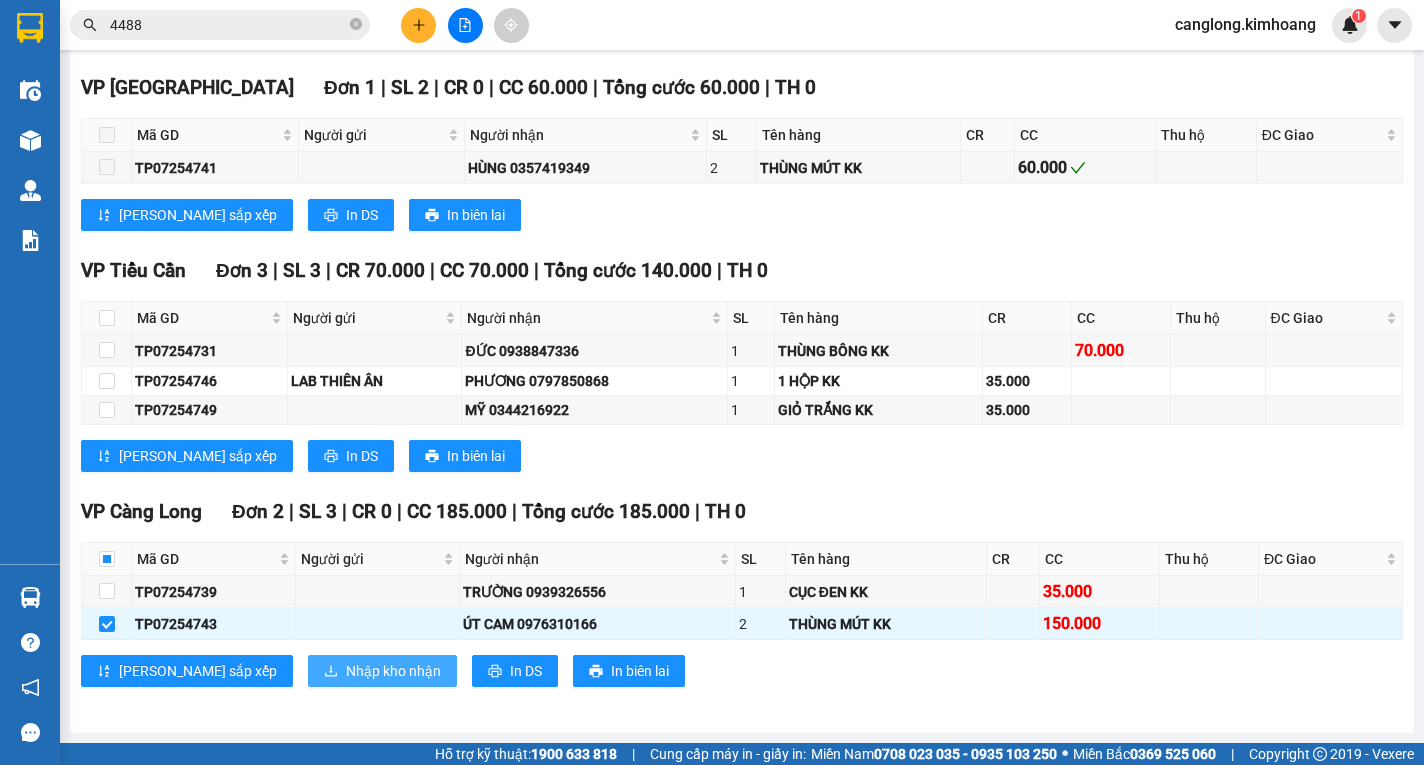 click on "Nhập kho nhận" at bounding box center (393, 671) 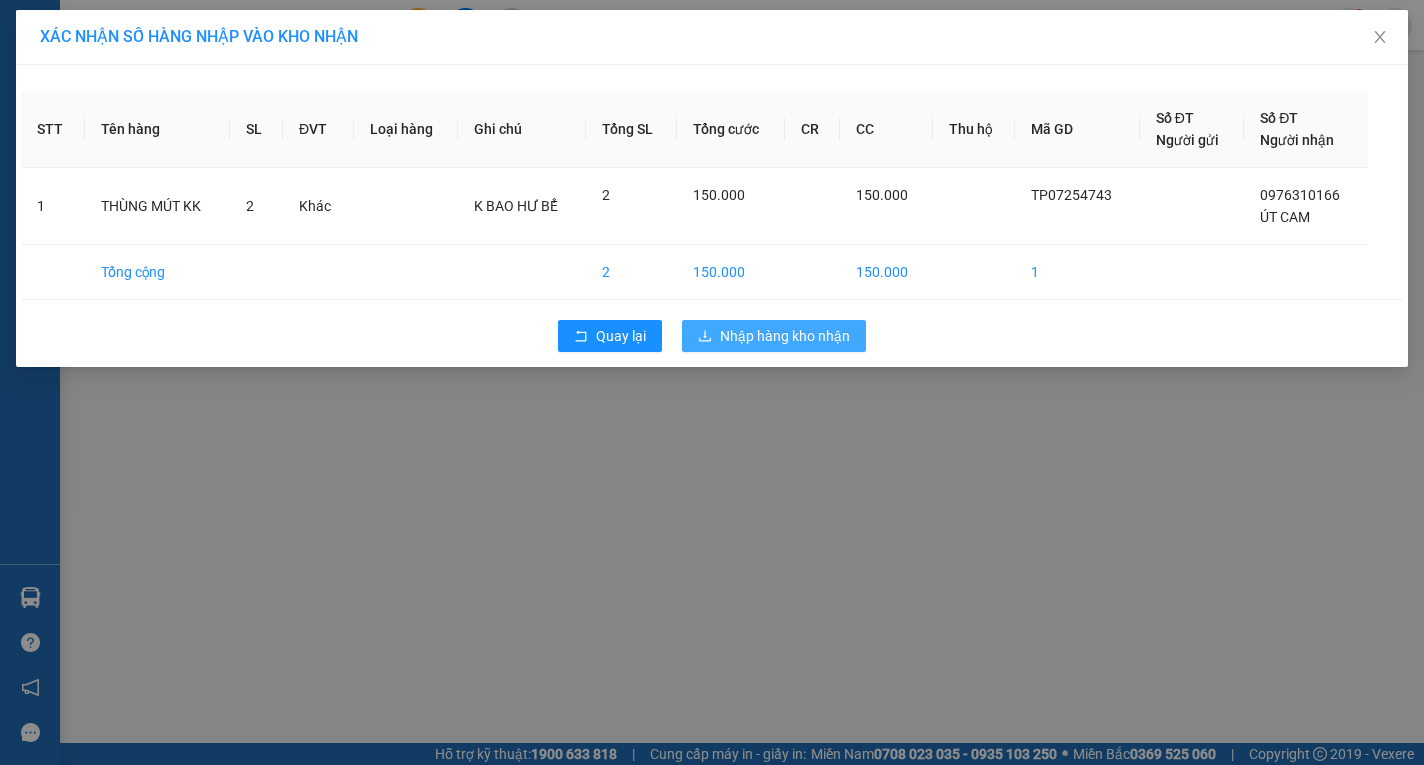click on "Nhập hàng kho nhận" at bounding box center (785, 336) 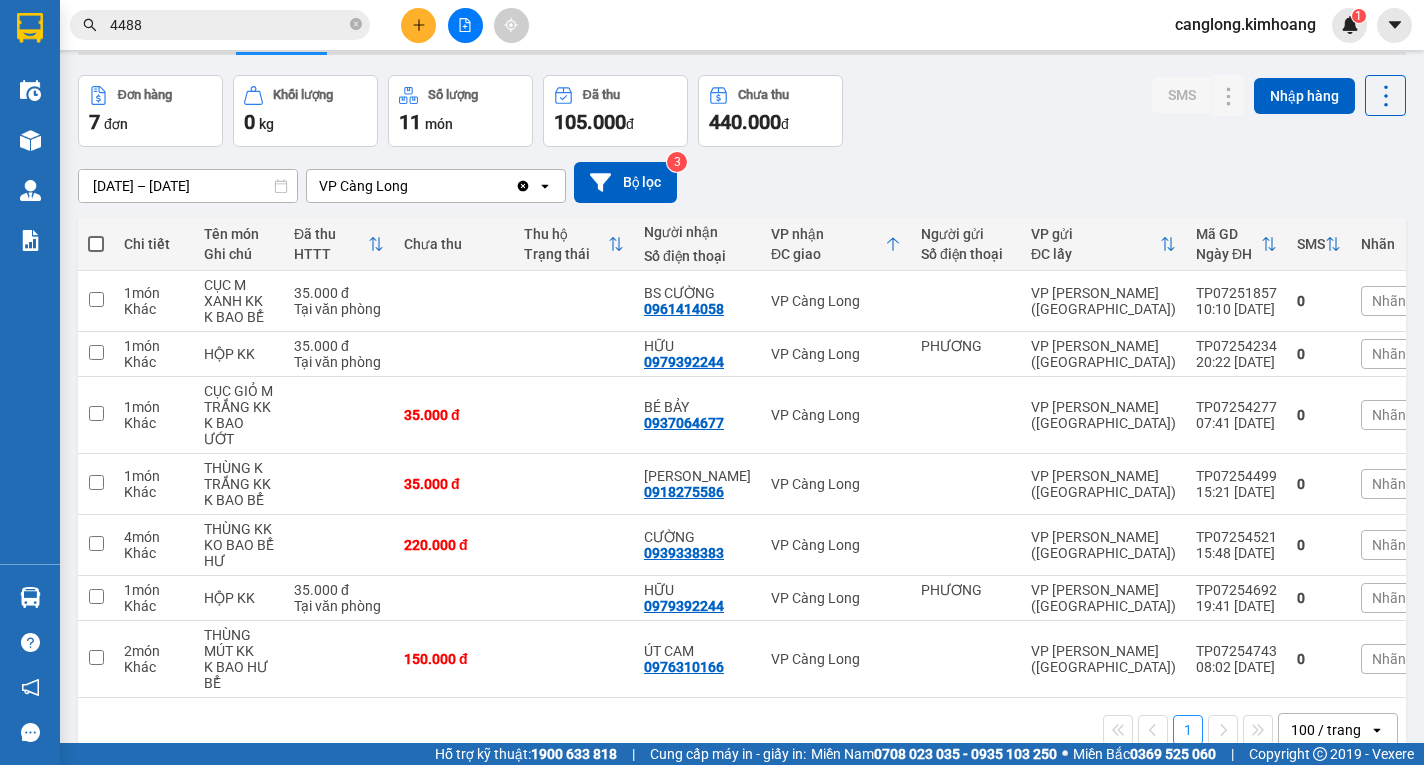 scroll, scrollTop: 125, scrollLeft: 0, axis: vertical 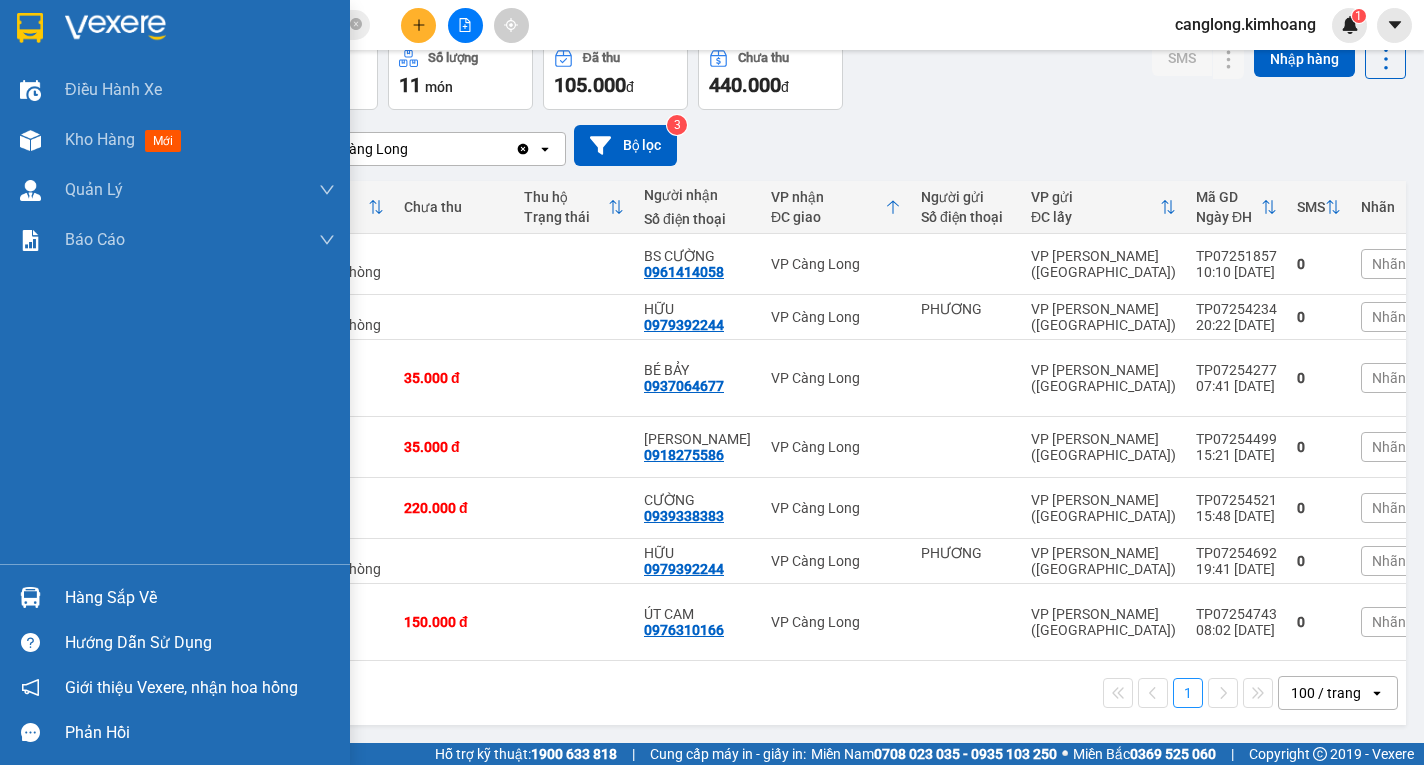click on "Hàng sắp về" at bounding box center [175, 597] 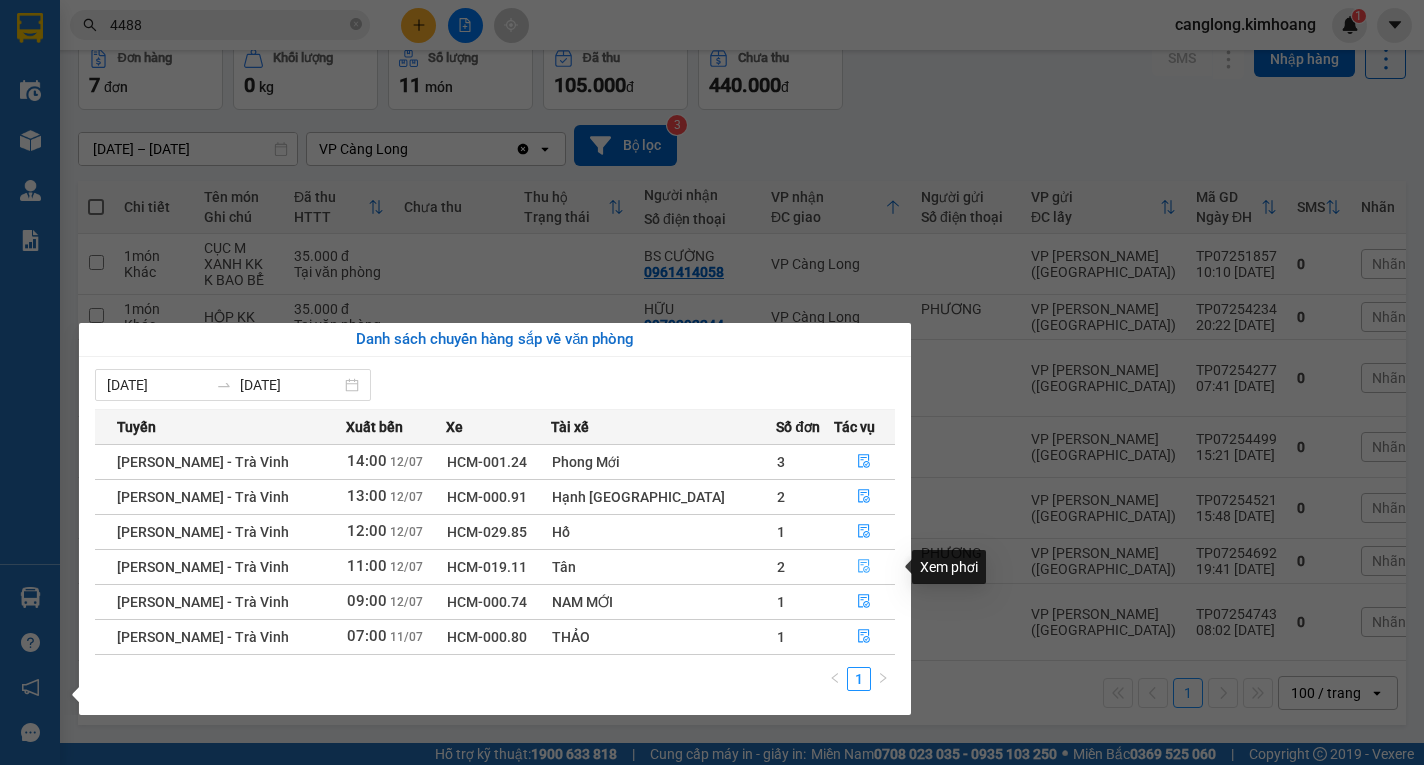 click 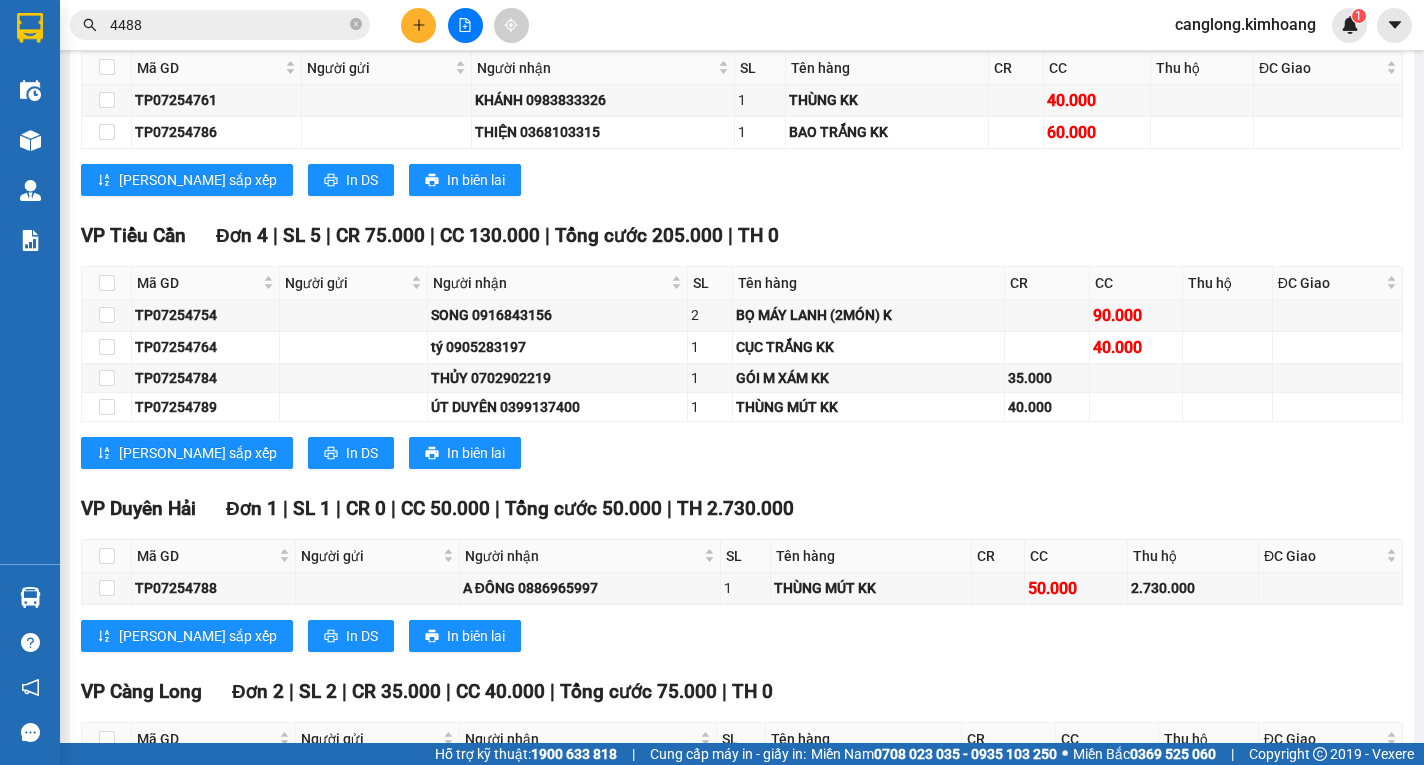 scroll, scrollTop: 2306, scrollLeft: 0, axis: vertical 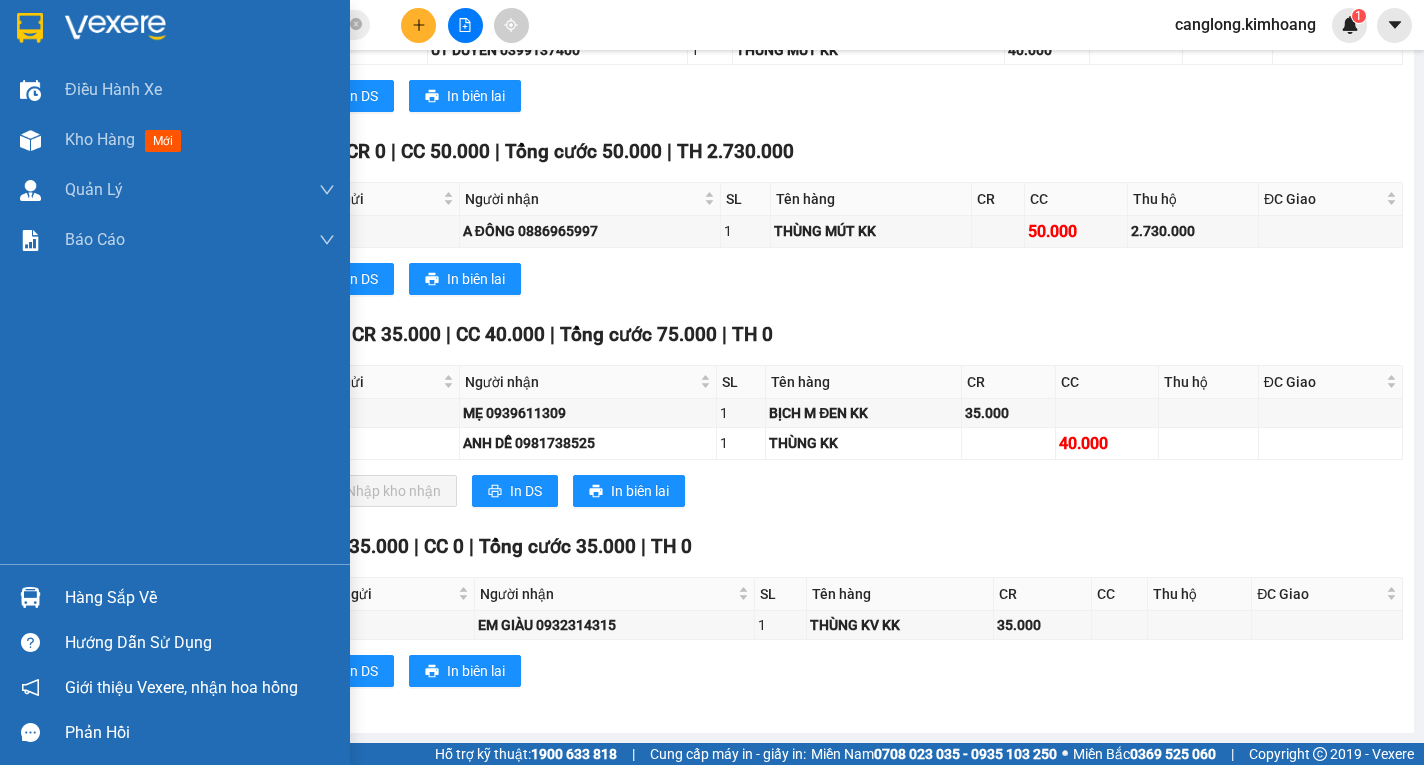 click on "Hàng sắp về" at bounding box center [200, 598] 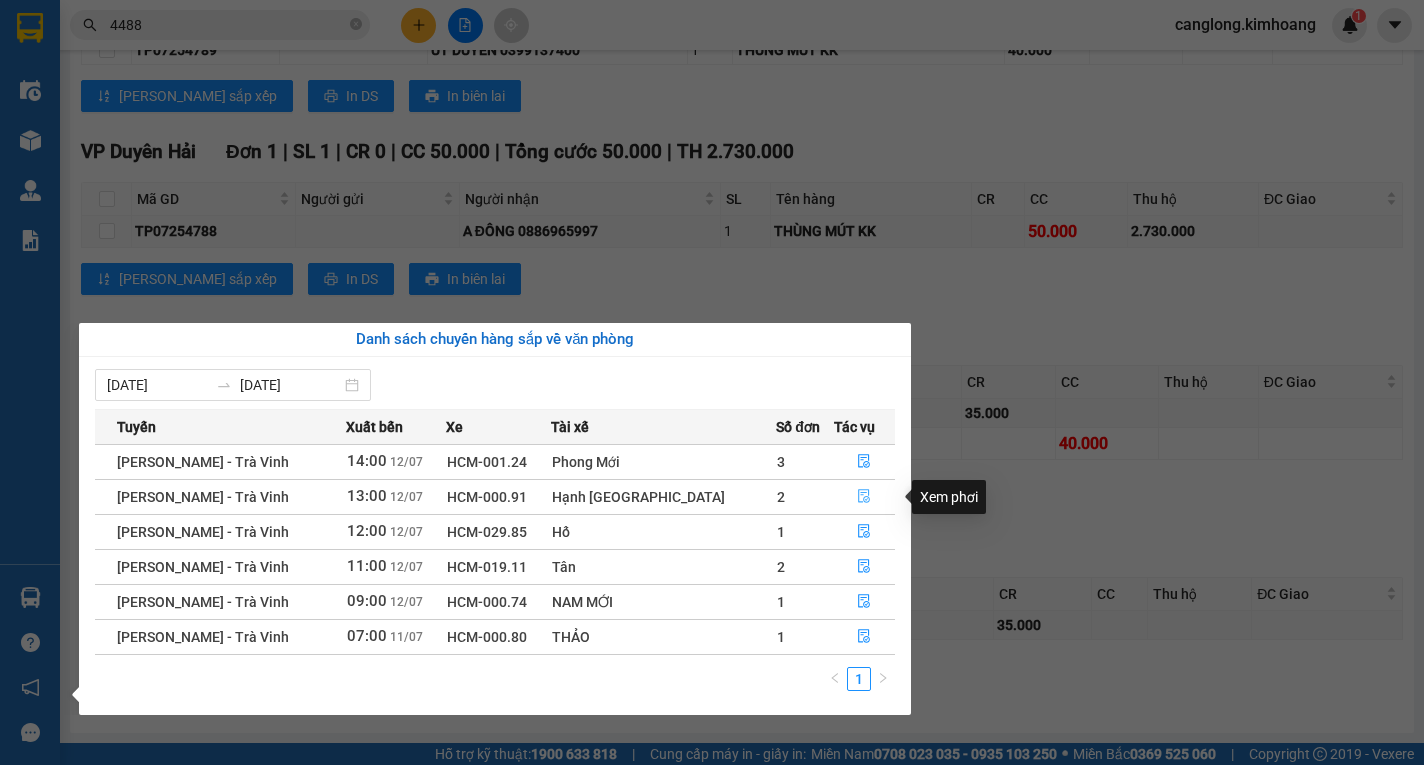 click 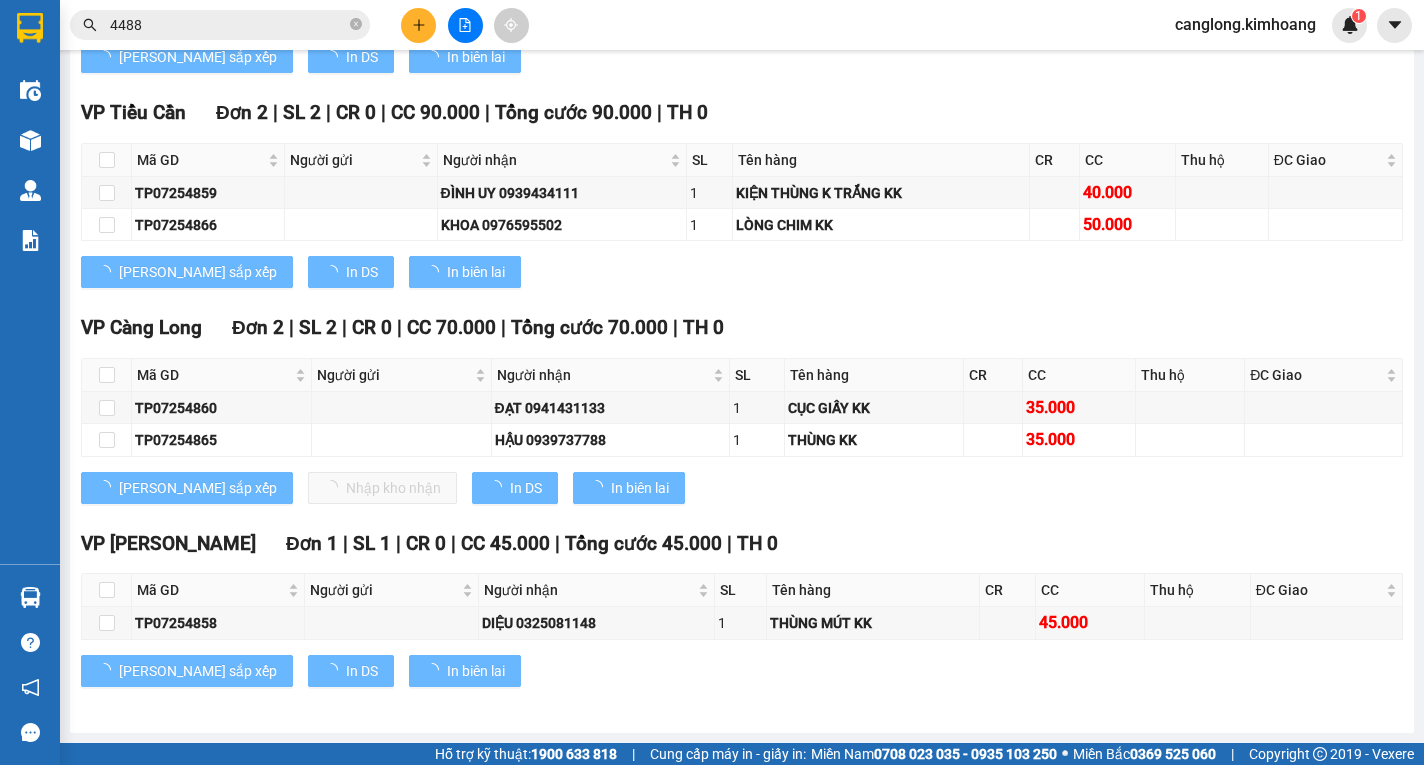 scroll, scrollTop: 1149, scrollLeft: 0, axis: vertical 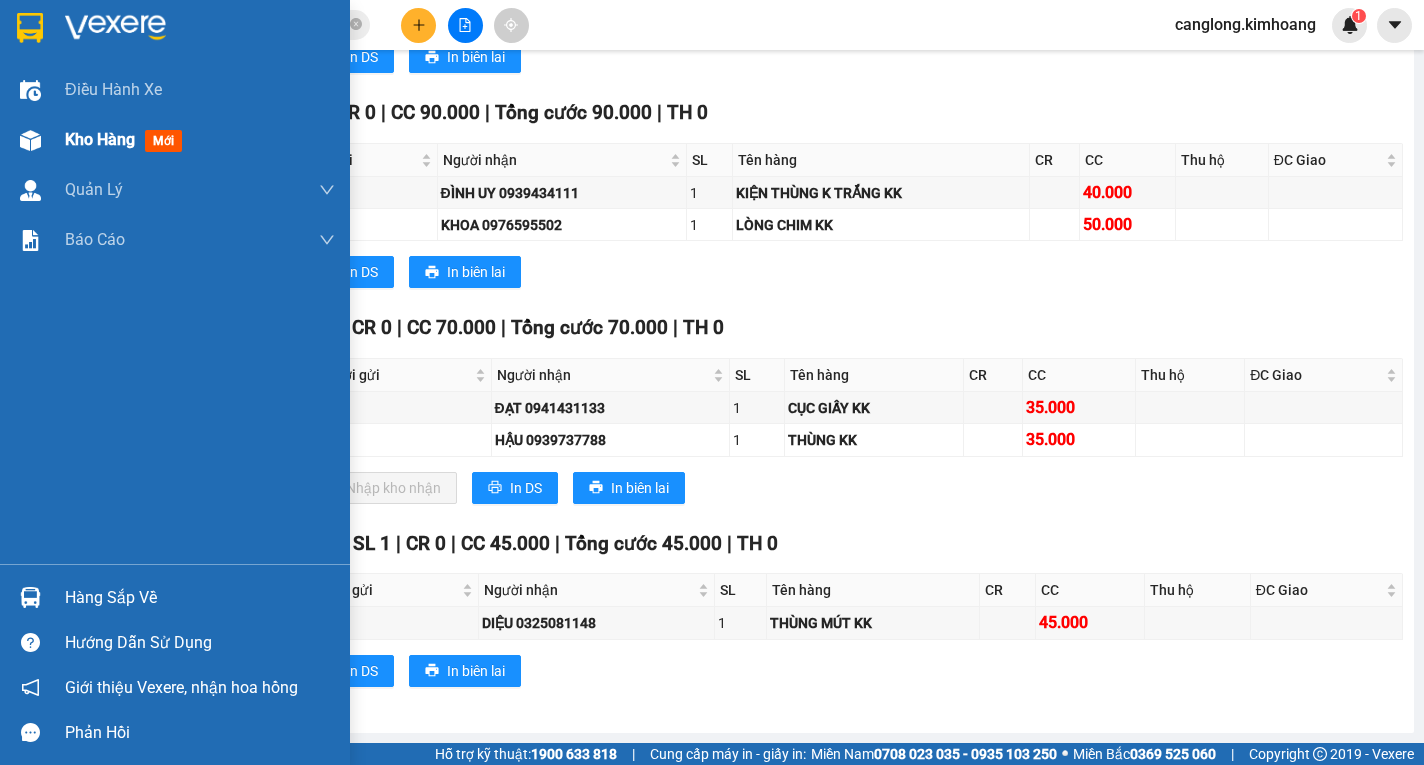 click on "Kho hàng mới" at bounding box center (127, 139) 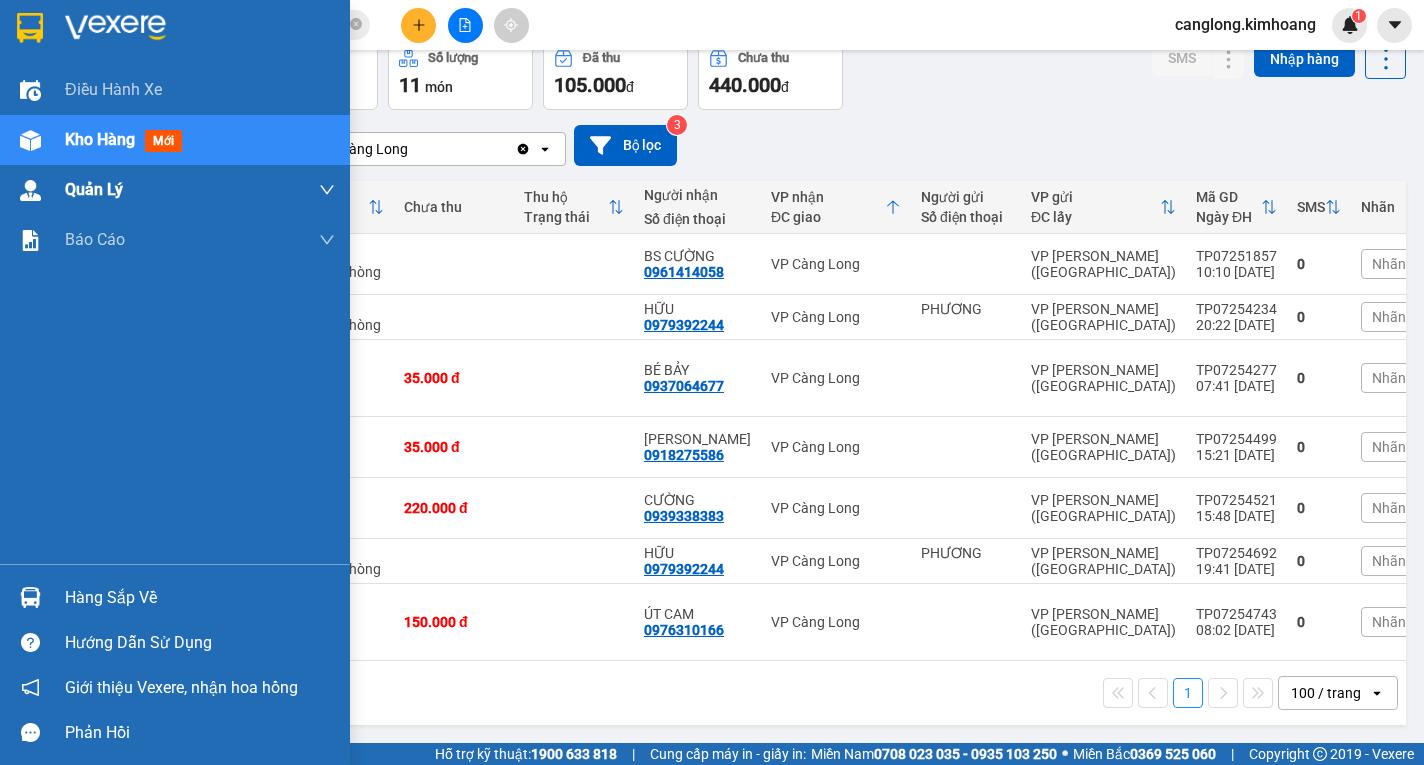 scroll, scrollTop: 125, scrollLeft: 0, axis: vertical 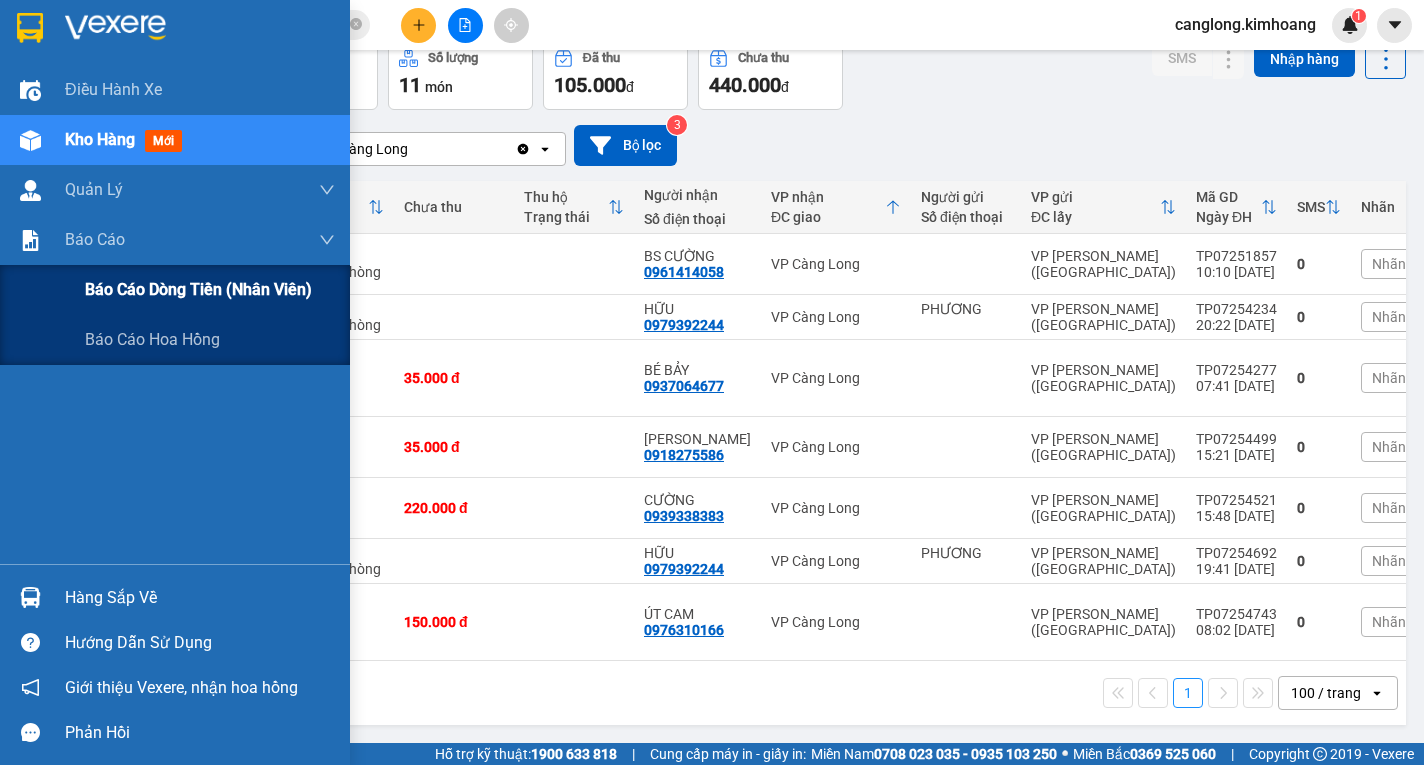 click on "Báo cáo dòng tiền (nhân viên)" at bounding box center (198, 289) 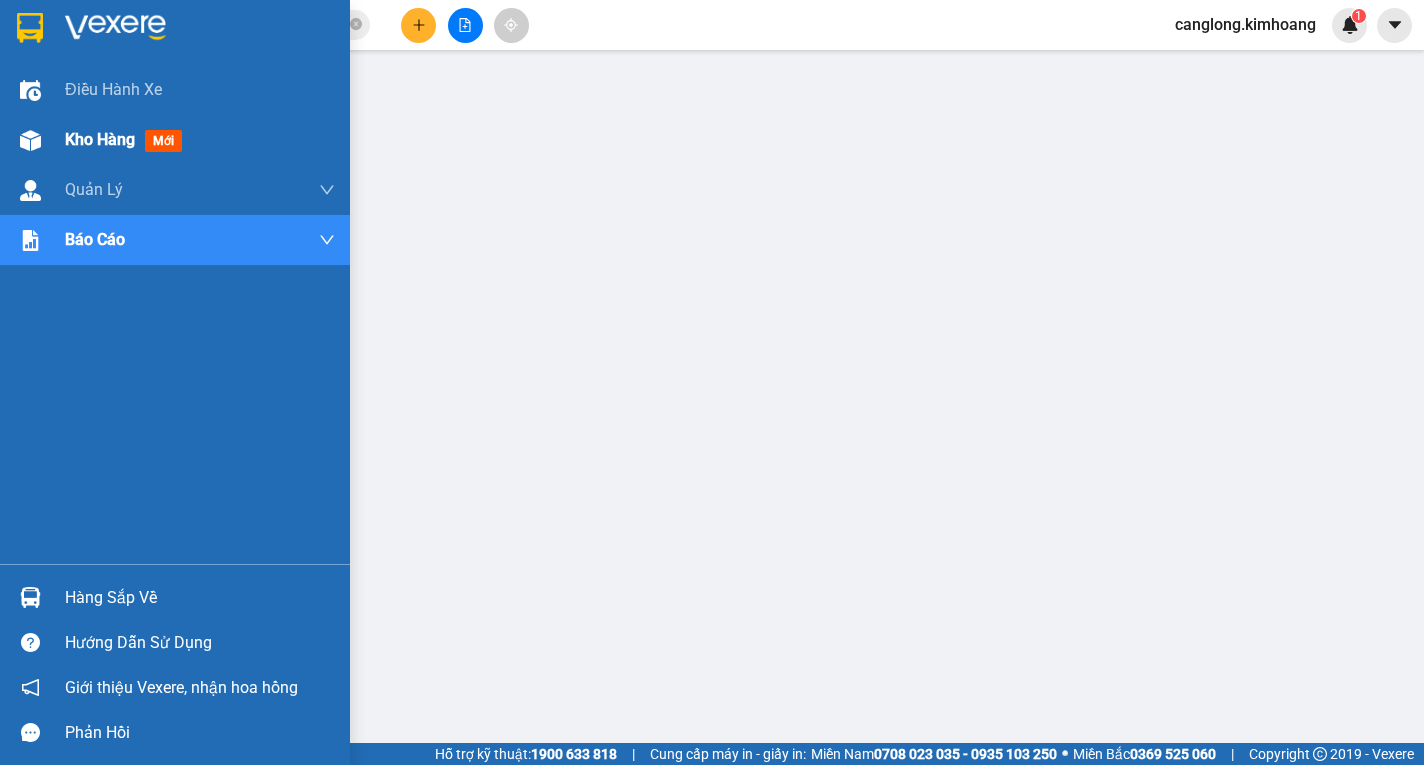 click on "Kho hàng mới" at bounding box center [127, 139] 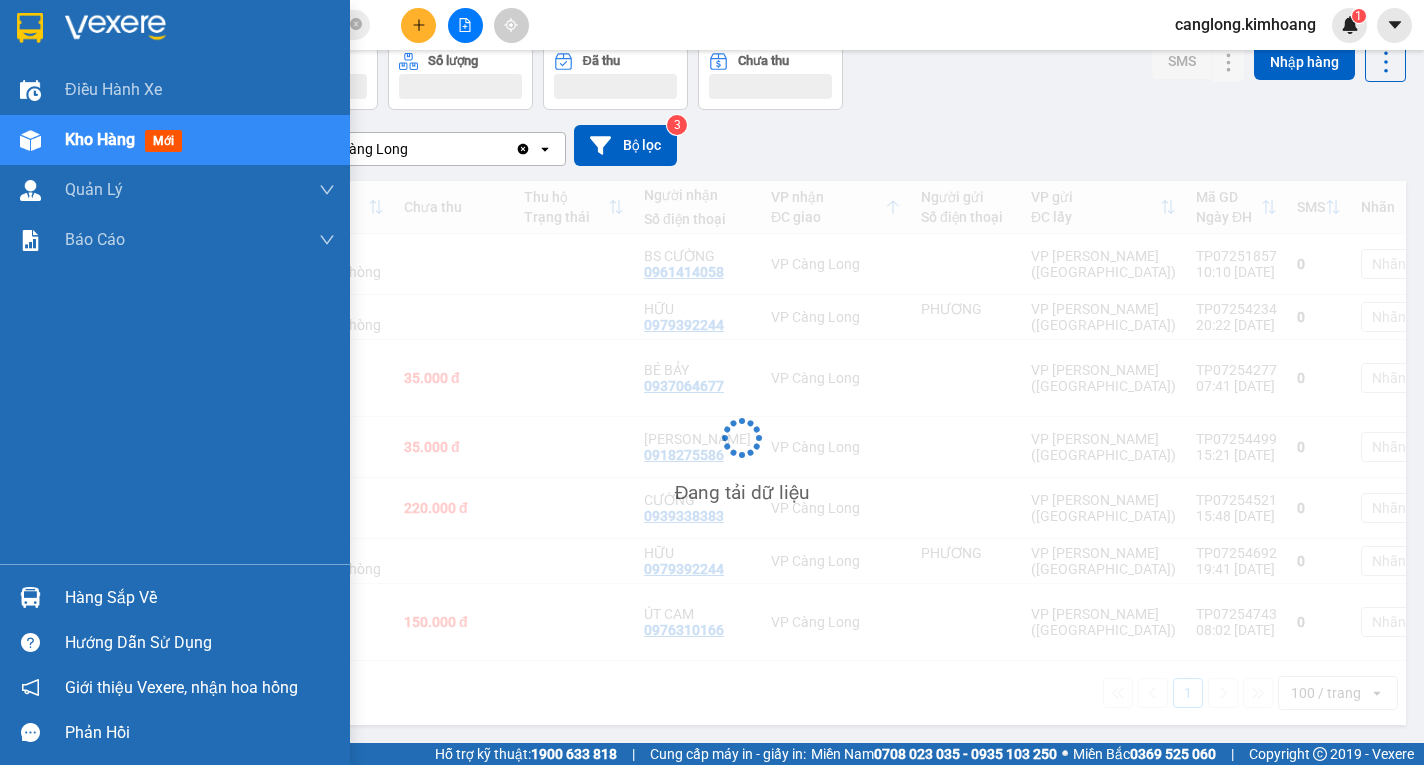 scroll, scrollTop: 125, scrollLeft: 0, axis: vertical 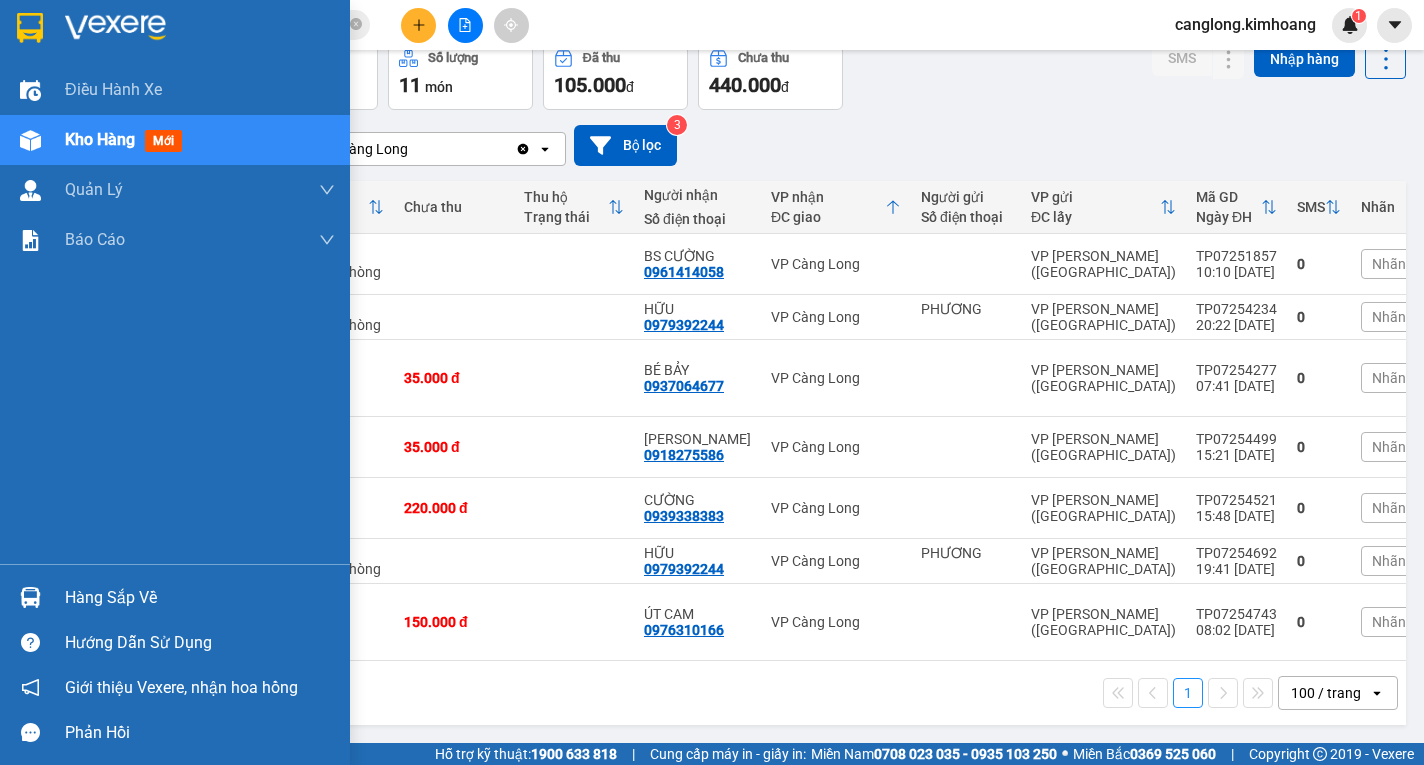 click on "Hàng sắp về" at bounding box center [200, 598] 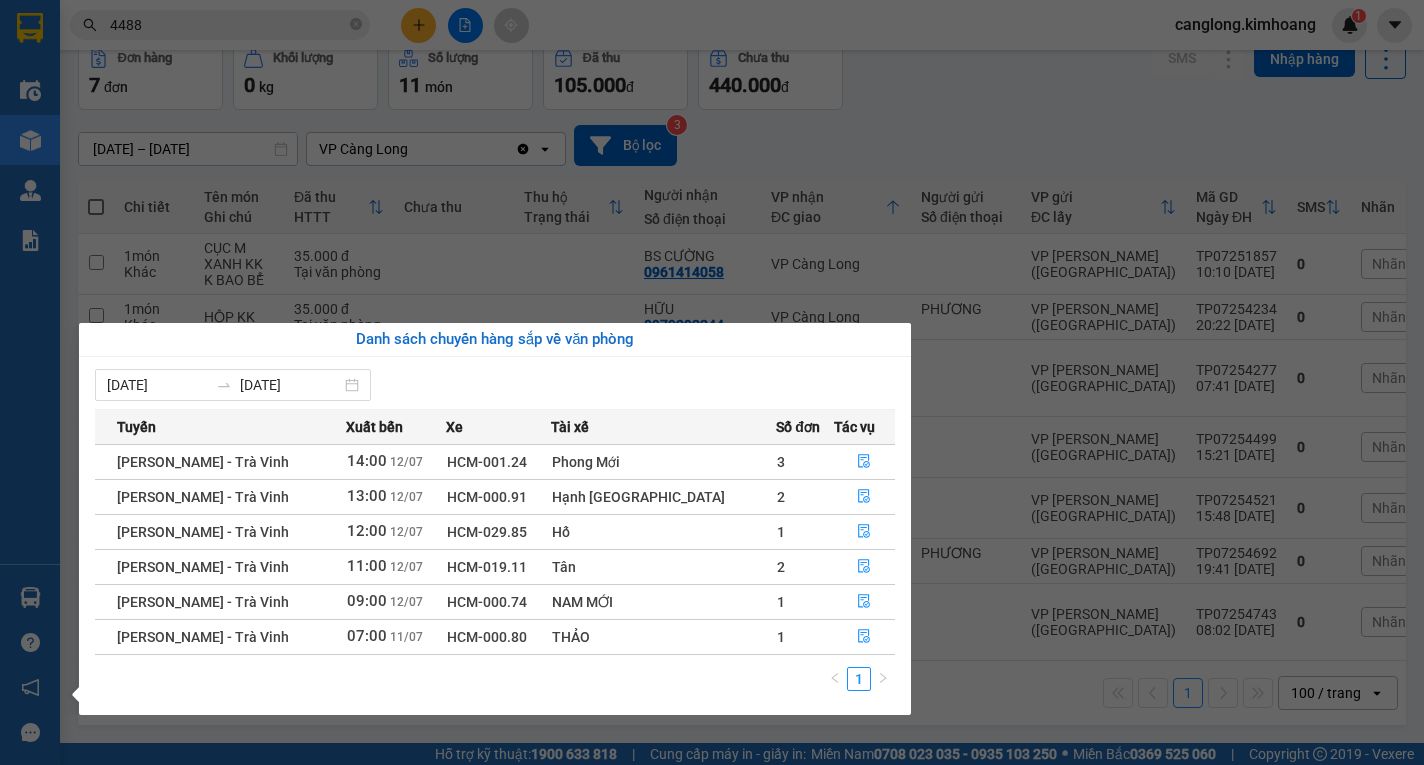 click on "Kết quả tìm kiếm ( 166 )  Bộ lọc  Mã ĐH Trạng thái Món hàng Thu hộ Tổng cước Chưa cước Nhãn Người gửi VP Gửi Người nhận VP Nhận TP0725 4488 15:10 - 11/07 VP Nhận   HCM-000.78 20:59 - 11/07 THÙNG + 3 BAO M TRẮNGKK SL:  4 140.000 VP Trần Phú (Hàng) 0943986699 PHÚC  VP Càng Long TV05253154 18:11 - 23/05 VP Nhận   TRV-000.68 06:19 - 24/05 1 SƠ MI KK SL:  1 THANH TRẠM VP Trà Vinh (Hàng) 090738 4488 CHỊ THẢO VP Trần Phú (Hàng) TV04253417 09:57 - 26/04 VP Nhận   TRV-000.80 15:17 - 26/04 1 SƠ MI KK SL:  1 THANH TRẠM VP Trà Vinh (Hàng) 090738 4488 CHỊ THẢO VP Trần Phú (Hàng) TV01254254 20:15 - 21/01 VP Nhận   TRV-000.60 06:06 - 22/01 thùng kk SL:  5 hai lý VP Trà Vinh (Hàng) 090738 4488 thảo VP Trần Phú (Hàng) TV01253955 21:51 - 20/01 VP Nhận   TRV-000.60 05:53 - 21/01 thùng kk SL:  1 hai lý VP Trà Vinh (Hàng) 090738 4488 thảo VP Trần Phú (Hàng) TV08243985 13:00 - 28/08 VP Nhận   HCM-000.72 13:02 - 28/08 SL:" at bounding box center [712, 382] 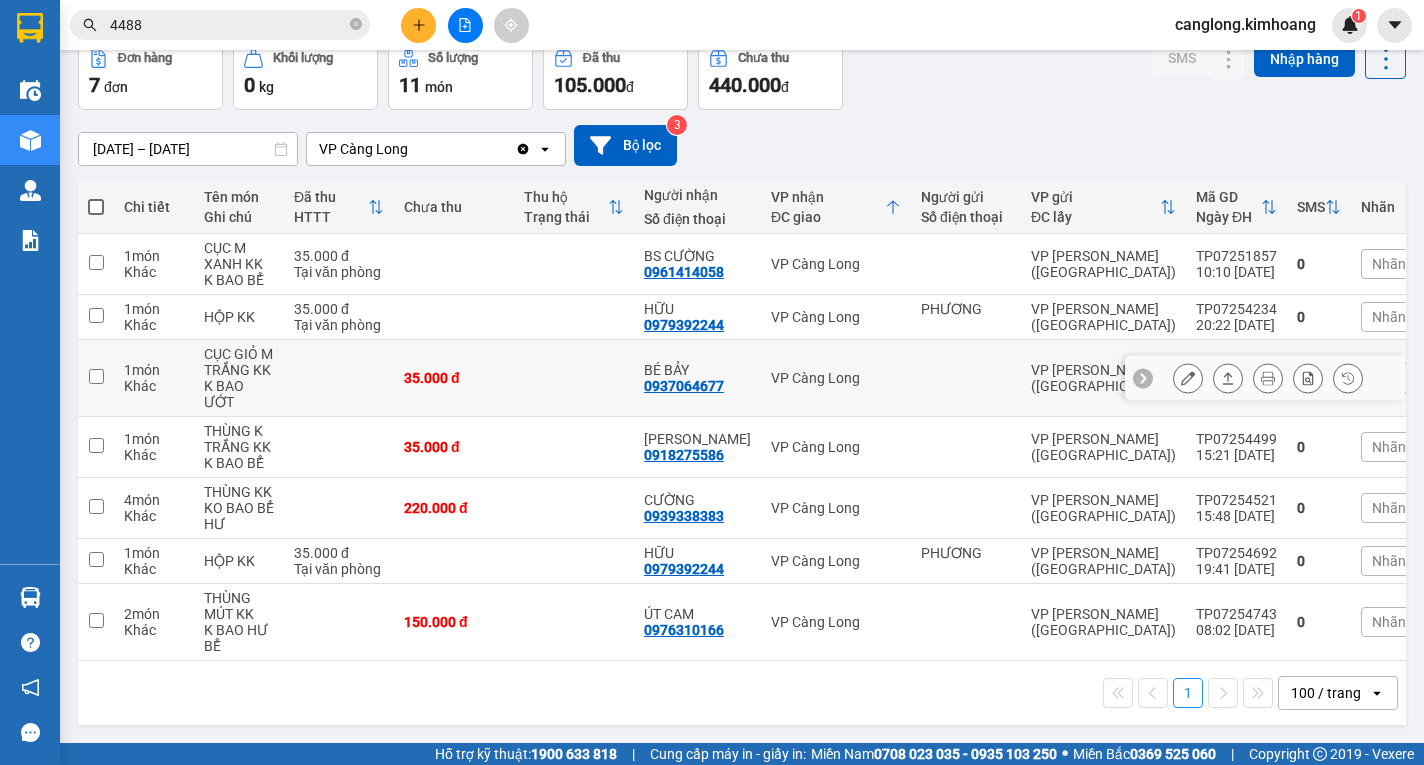 click on "1  món Khác CỤC M XANH KK  K BAO BỂ  35.000 đ Tại văn phòng BS CƯỜNG  0961414058 VP Càng Long VP Trần Phú (Hàng) TP07251857 10:10 05/07 0 Nhãn 1  món Khác HỘP KK 35.000 đ Tại văn phòng HỮU  0979392244 VP Càng Long PHƯƠNG VP Trần Phú (Hàng) TP07254234 20:22 10/07 0 Nhãn 1  món Khác CỤC GIỎ M TRẮNG KK   K BAO ƯỚT  35.000 đ BÉ BẢY 0937064677 VP Càng Long VP Trần Phú (Hàng) TP07254277 07:41 11/07 0 Nhãn 1  món Khác  THÙNG K TRẮNG KK  K BAO BỂ  35.000 đ NGỌC TUYỀN 0918275586 VP Càng Long VP Trần Phú (Hàng) TP07254499 15:21 11/07 0 Nhãn 4  món Khác THÙNG KK  KO BAO BỂ HƯ  220.000 đ CƯỜNG  0939338383 VP Càng Long VP Trần Phú (Hàng) TP07254521 15:48 11/07 0 Nhãn 1  món Khác HỘP KK 35.000 đ Tại văn phòng HỮU  0979392244 VP Càng Long PHƯƠNG VP Trần Phú (Hàng) TP07254692 19:41 11/07 0 Nhãn 2  món Khác THÙNG MÚT KK  K BAO HƯ BỂ  150.000 đ ÚT CAM  0976310166 VP Càng Long VP Trần Phú (Hàng) 0 Nhãn" at bounding box center [775, 447] 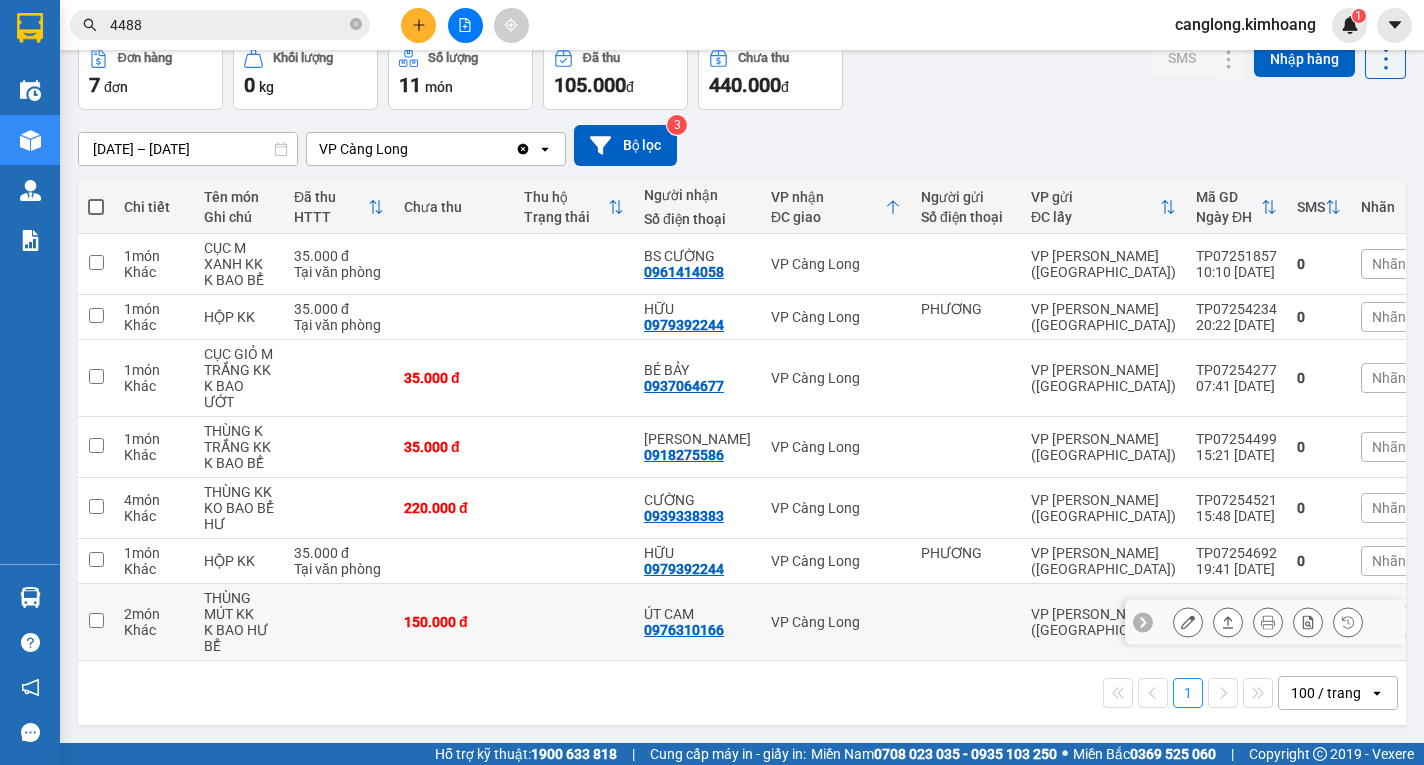 drag, startPoint x: 1058, startPoint y: 575, endPoint x: 1124, endPoint y: 636, distance: 89.87213 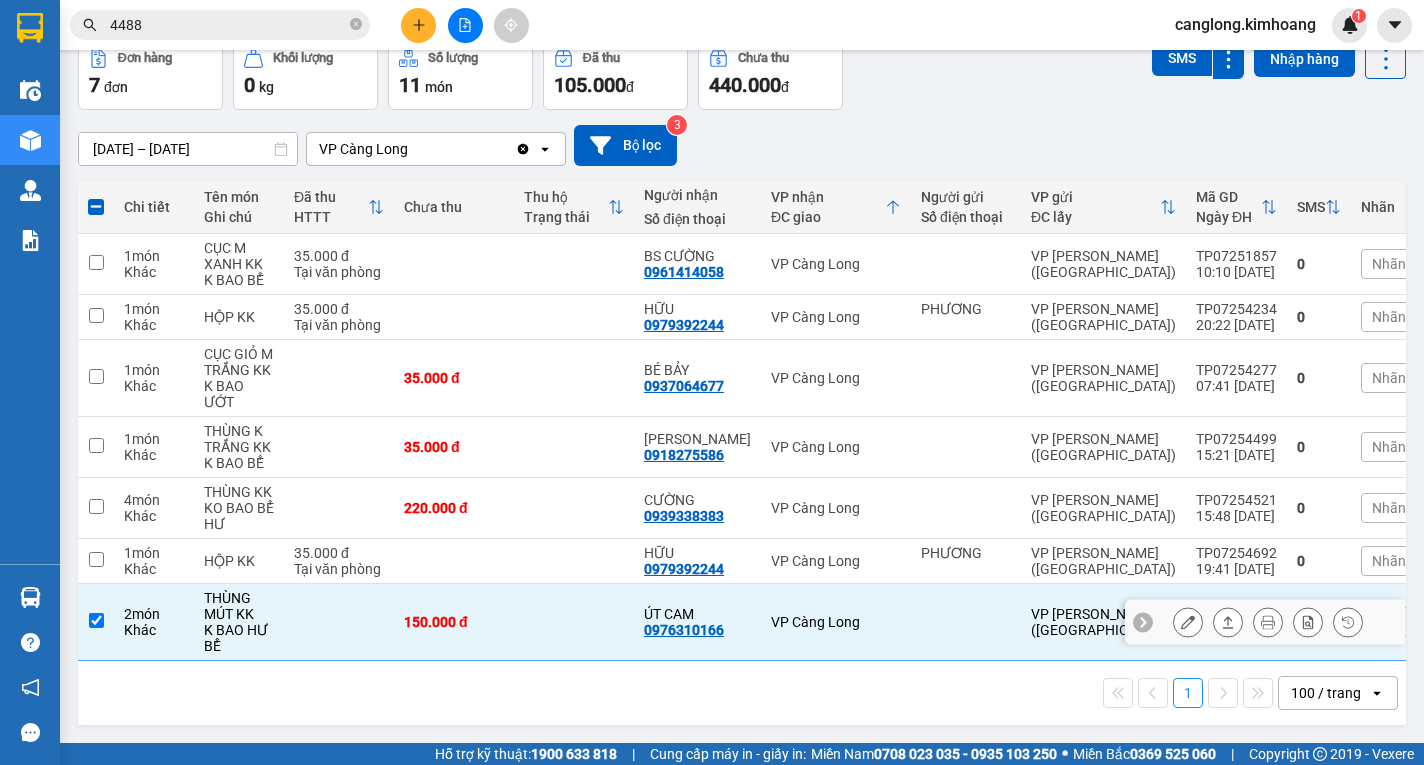 click at bounding box center [96, 620] 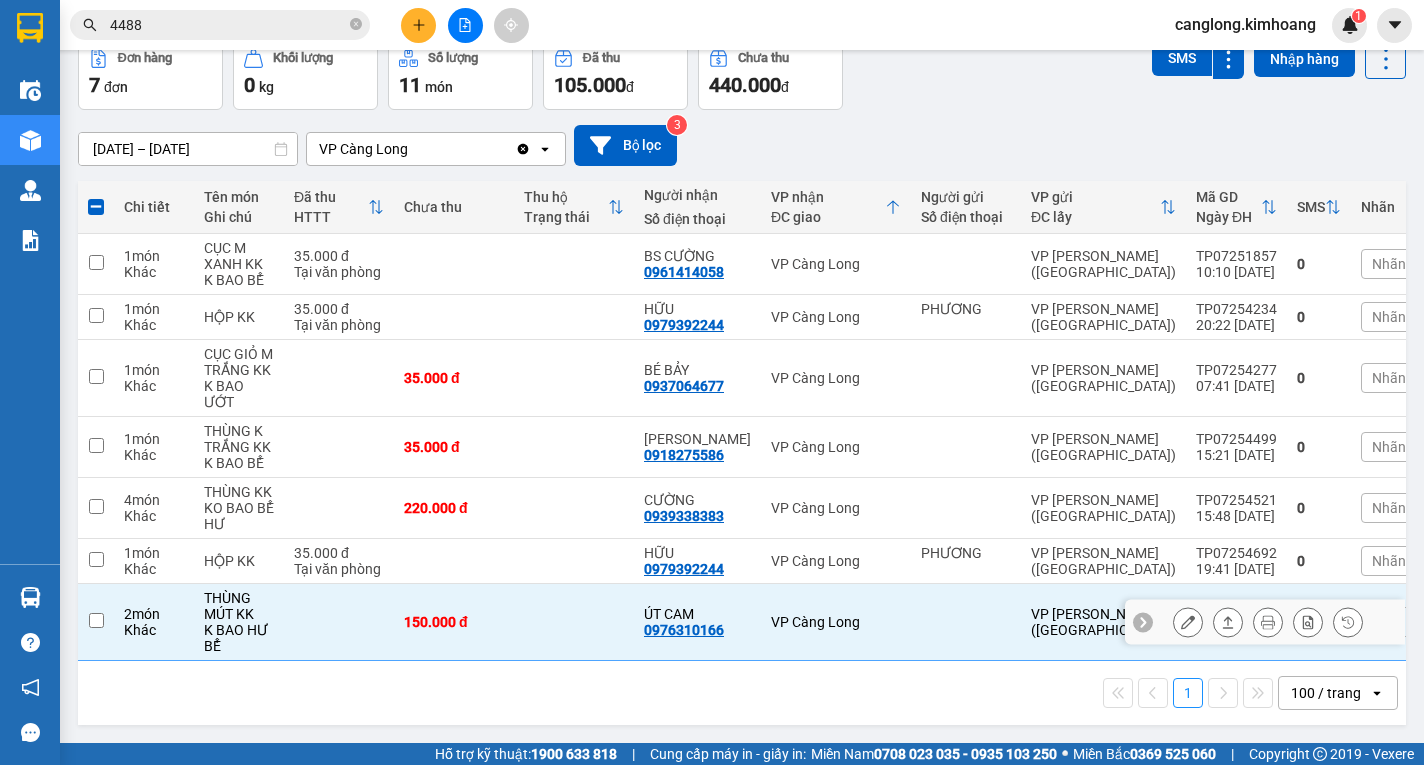 checkbox on "false" 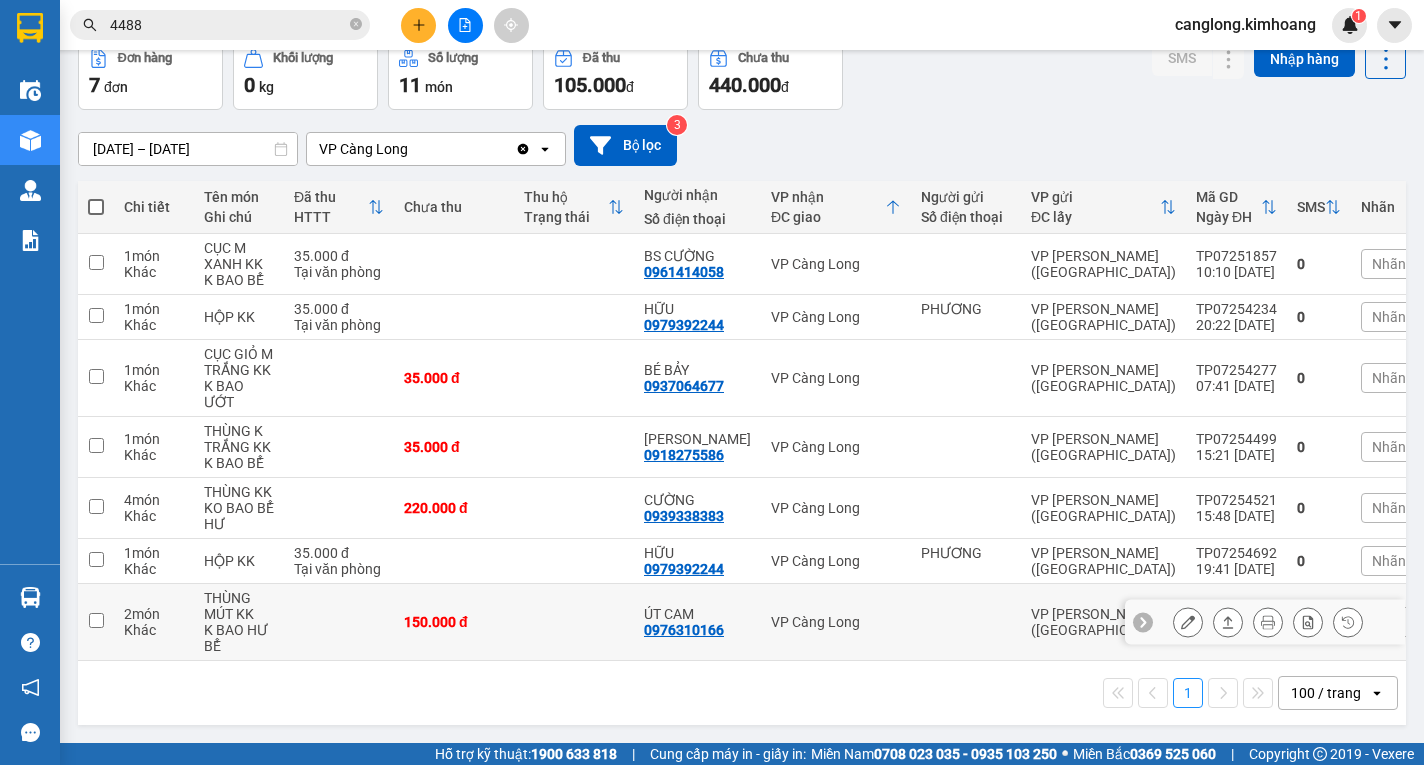click on "1  món Khác CỤC M XANH KK  K BAO BỂ  35.000 đ Tại văn phòng BS CƯỜNG  0961414058 VP Càng Long VP Trần Phú (Hàng) TP07251857 10:10 05/07 0 Nhãn 1  món Khác HỘP KK 35.000 đ Tại văn phòng HỮU  0979392244 VP Càng Long PHƯƠNG VP Trần Phú (Hàng) TP07254234 20:22 10/07 0 Nhãn 1  món Khác CỤC GIỎ M TRẮNG KK   K BAO ƯỚT  35.000 đ BÉ BẢY 0937064677 VP Càng Long VP Trần Phú (Hàng) TP07254277 07:41 11/07 0 Nhãn 1  món Khác  THÙNG K TRẮNG KK  K BAO BỂ  35.000 đ NGỌC TUYỀN 0918275586 VP Càng Long VP Trần Phú (Hàng) TP07254499 15:21 11/07 0 Nhãn 4  món Khác THÙNG KK  KO BAO BỂ HƯ  220.000 đ CƯỜNG  0939338383 VP Càng Long VP Trần Phú (Hàng) TP07254521 15:48 11/07 0 Nhãn 1  món Khác HỘP KK 35.000 đ Tại văn phòng HỮU  0979392244 VP Càng Long PHƯƠNG VP Trần Phú (Hàng) TP07254692 19:41 11/07 0 Nhãn 2  món Khác THÙNG MÚT KK  K BAO HƯ BỂ  150.000 đ ÚT CAM  0976310166 VP Càng Long VP Trần Phú (Hàng) 0 Nhãn" at bounding box center (775, 447) 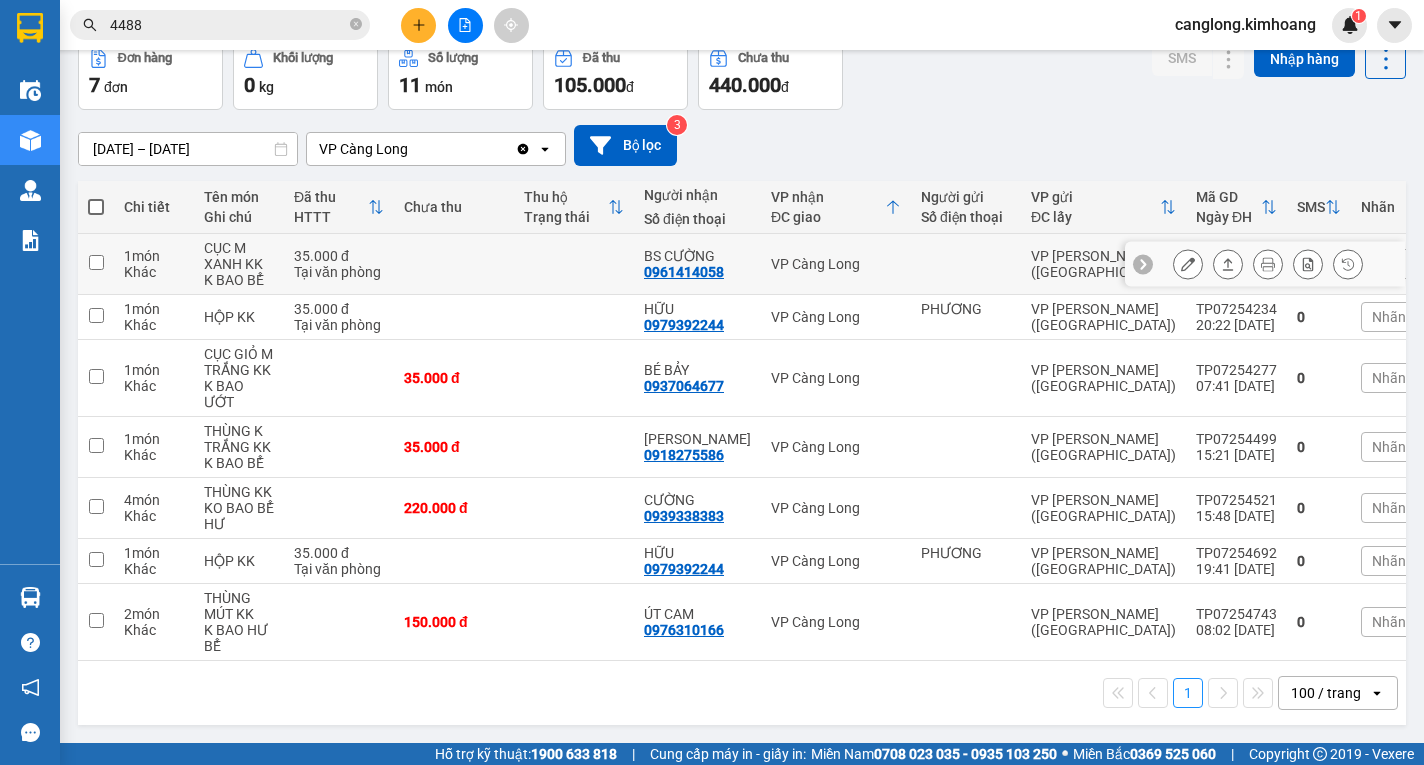 click on "Tại văn phòng" at bounding box center [339, 272] 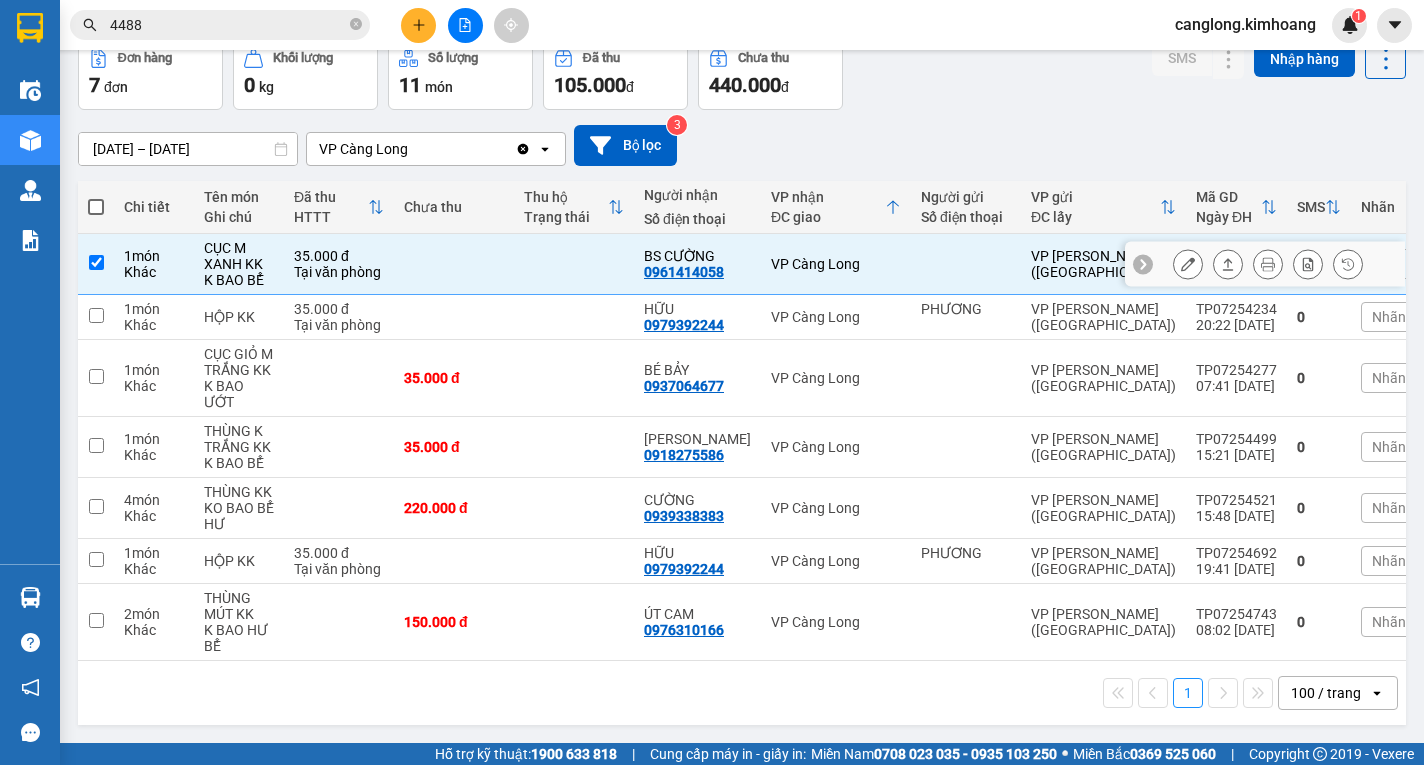 checkbox on "true" 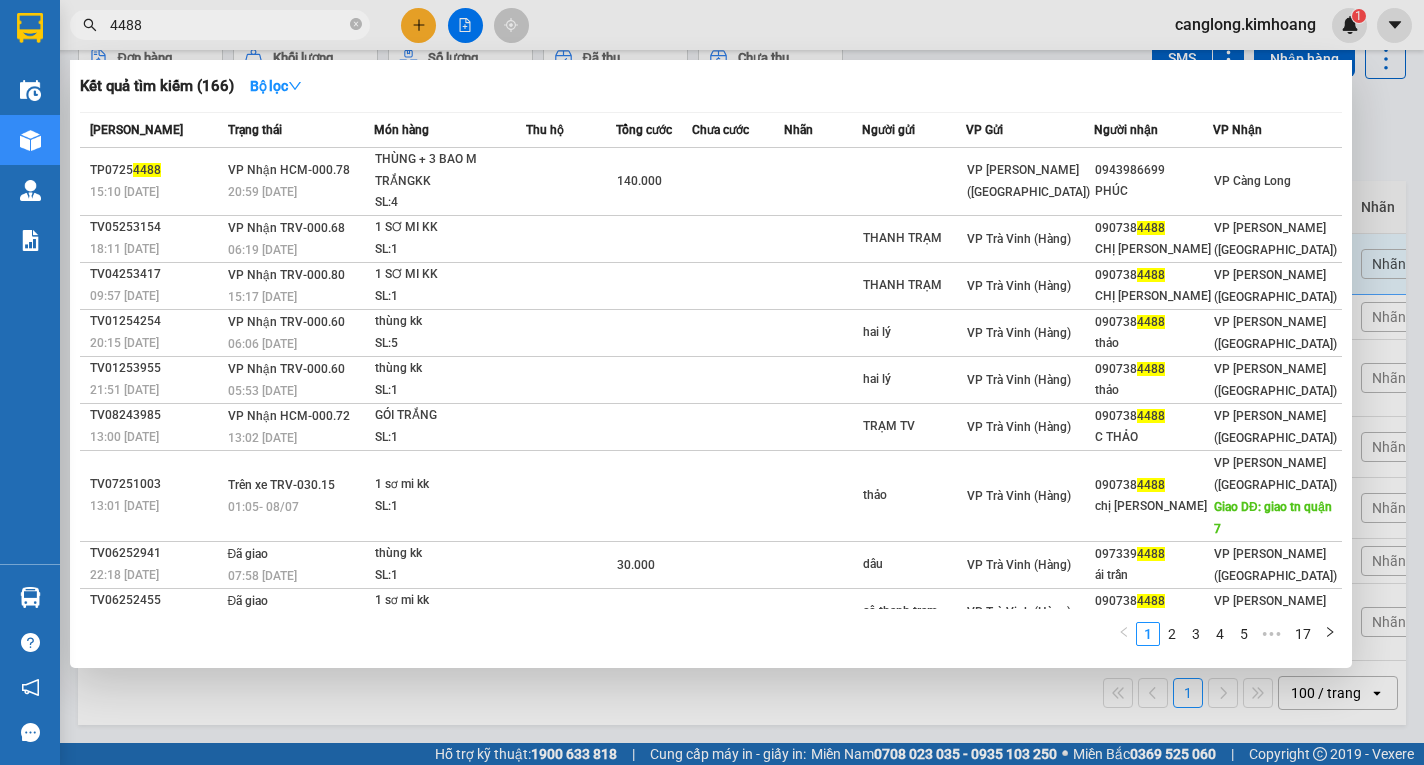 drag, startPoint x: 178, startPoint y: 11, endPoint x: 233, endPoint y: 56, distance: 71.063354 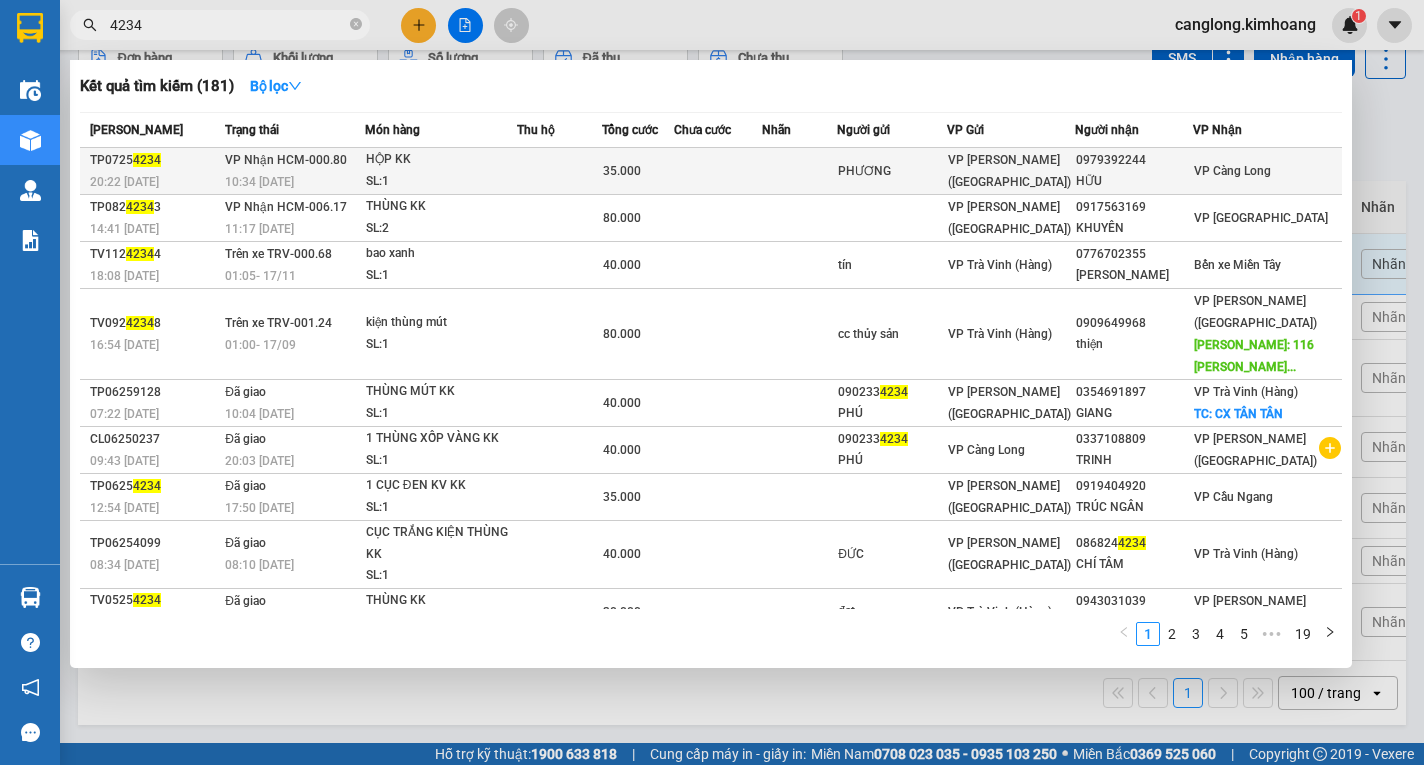 type on "4234" 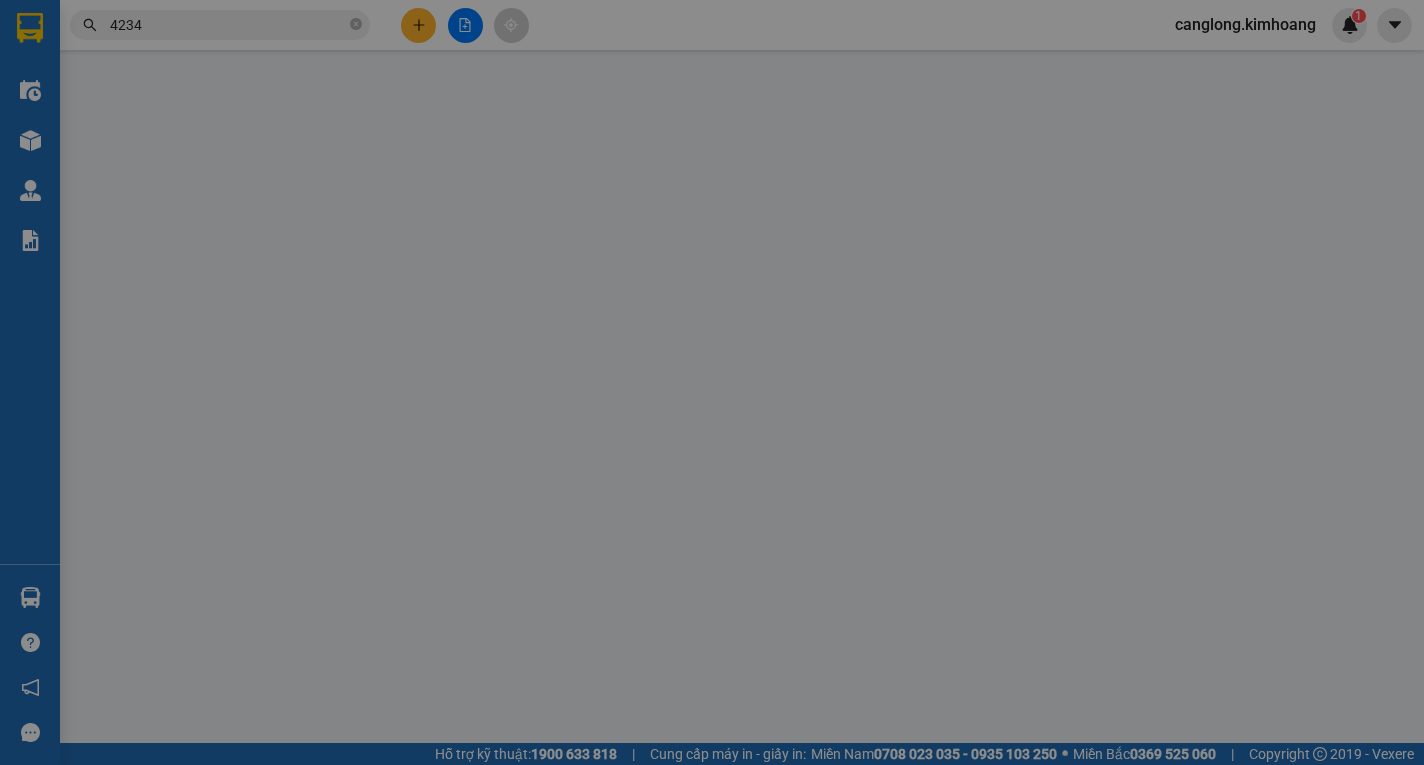 scroll, scrollTop: 0, scrollLeft: 0, axis: both 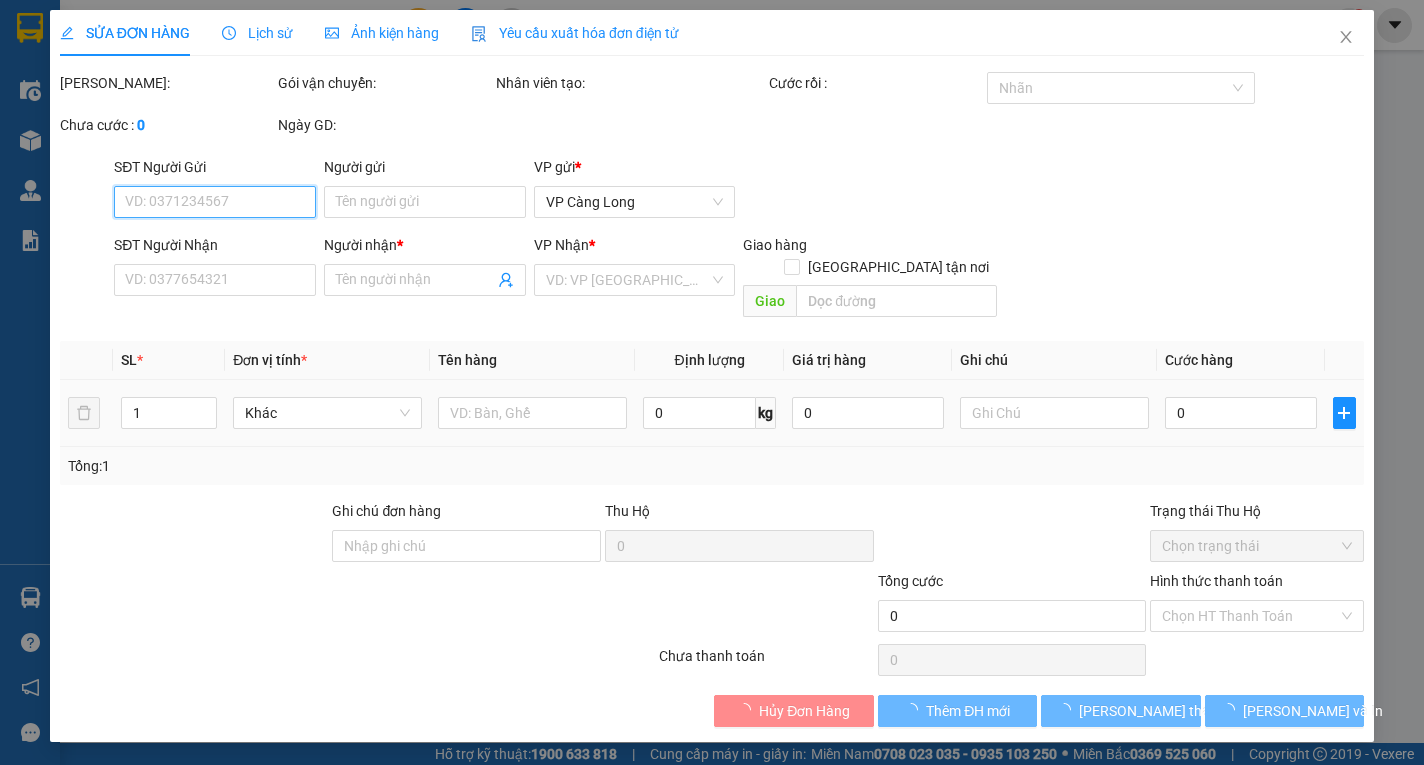 type on "PHƯƠNG" 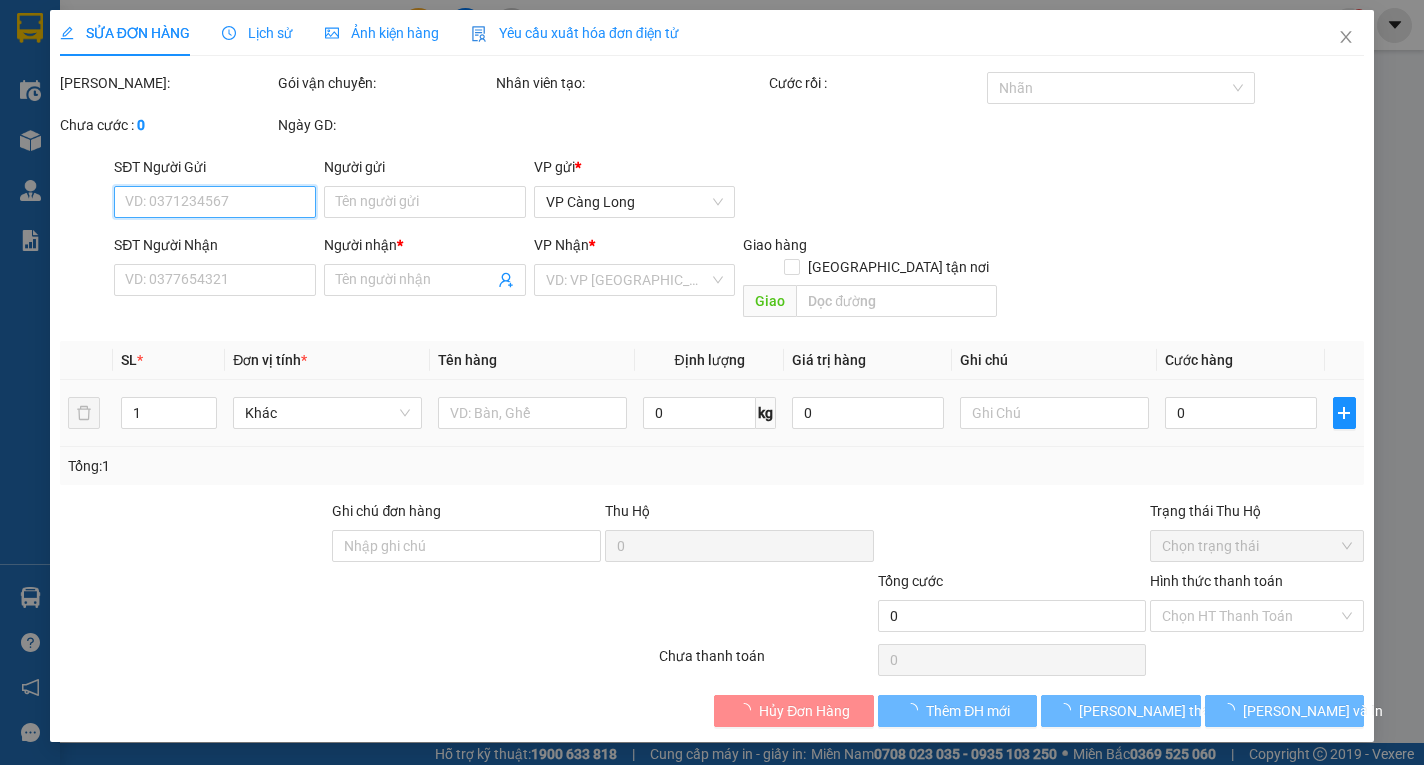 type on "0979392244" 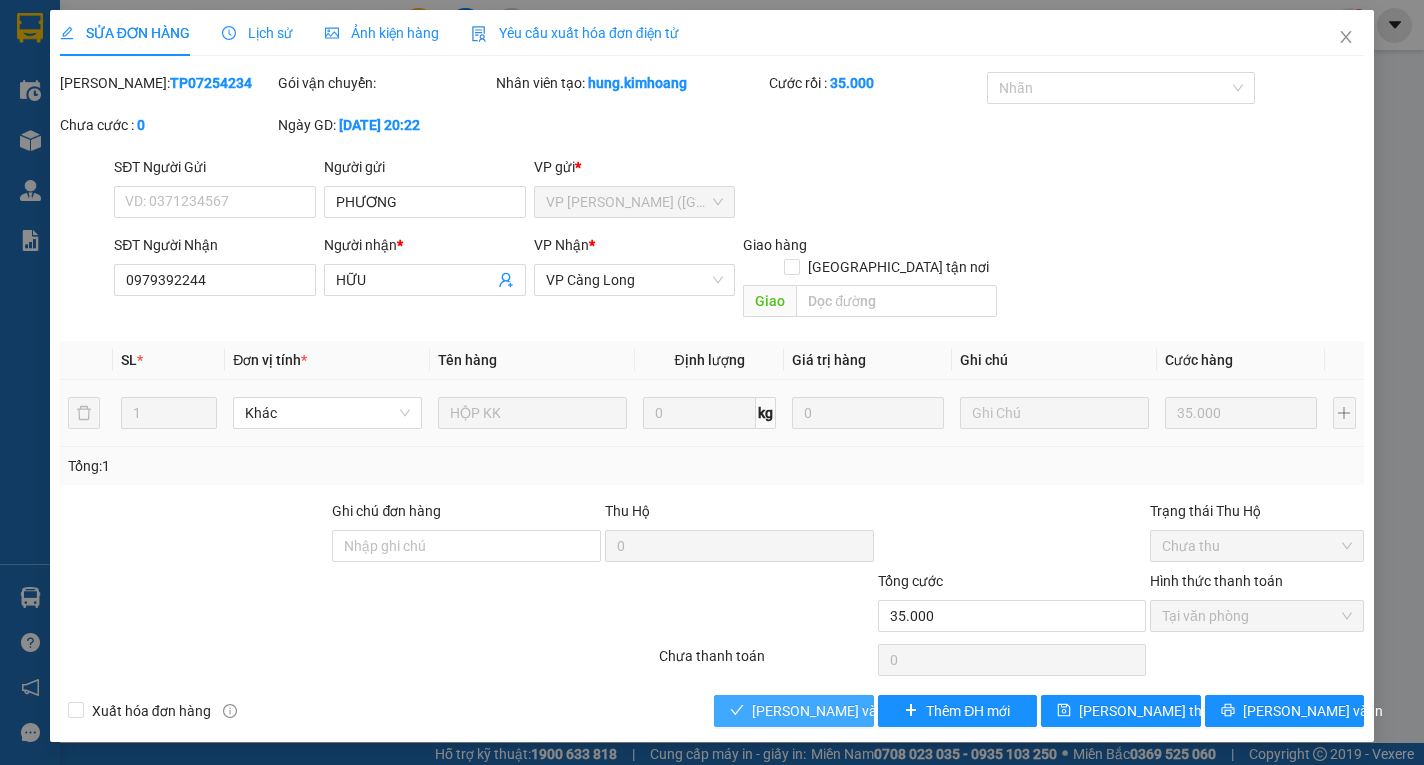 click on "[PERSON_NAME] và Giao hàng" at bounding box center (848, 711) 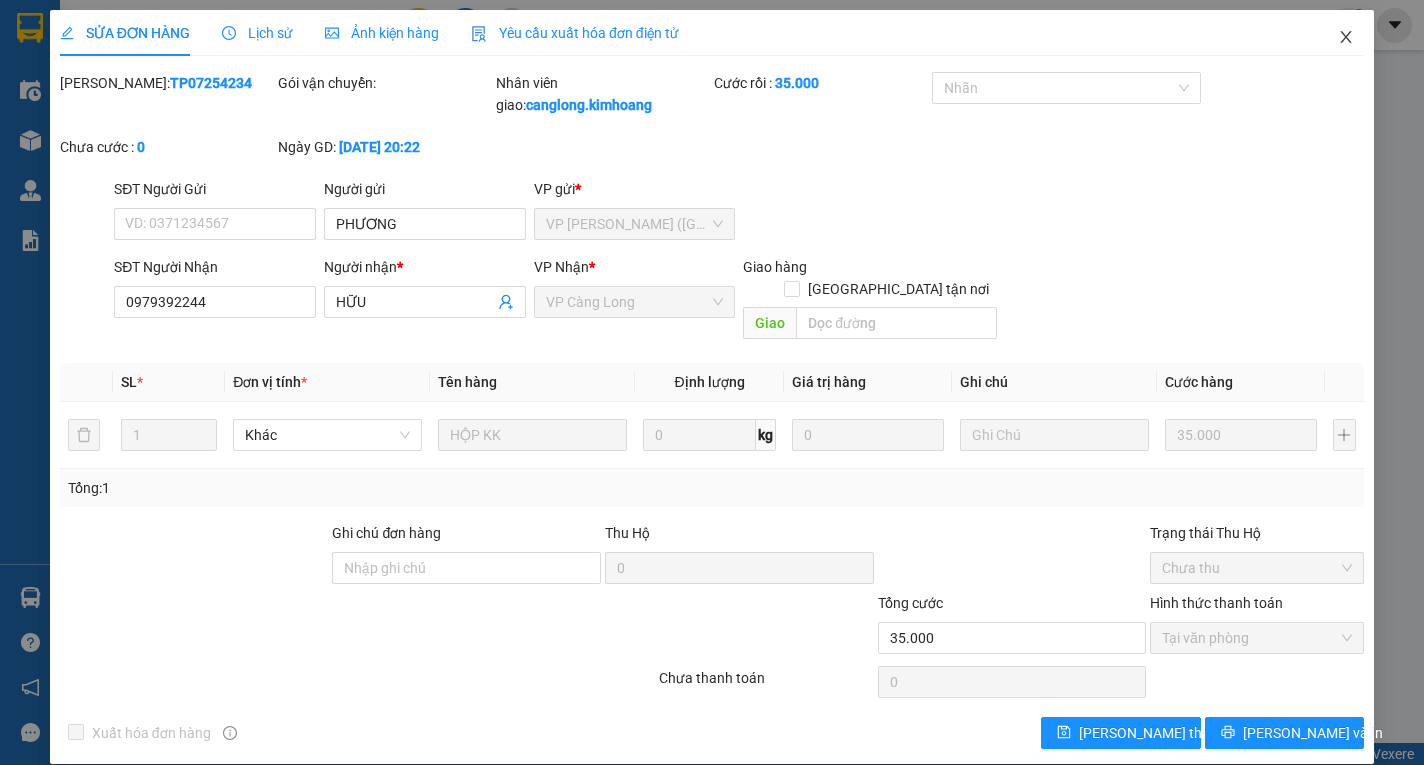 click at bounding box center (1346, 38) 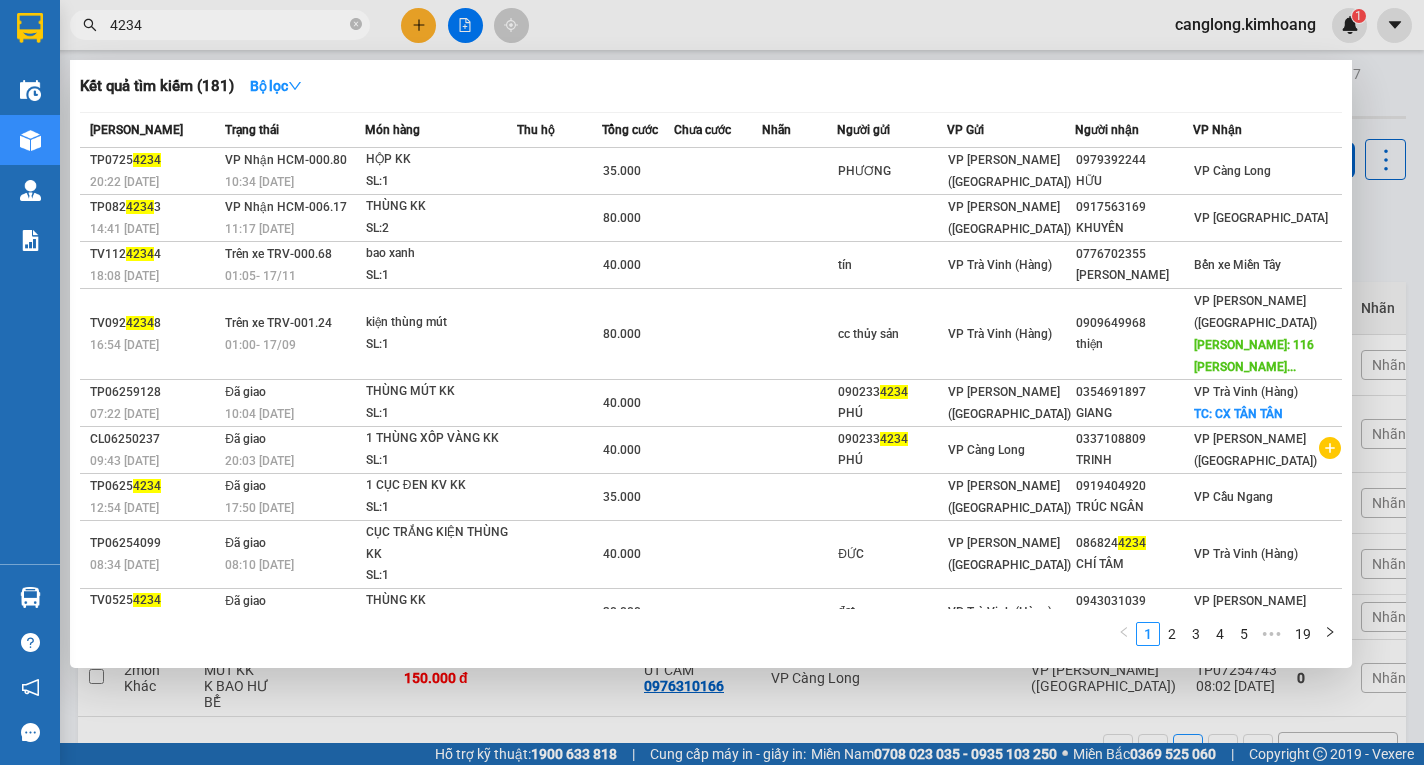 click on "4234" at bounding box center (228, 25) 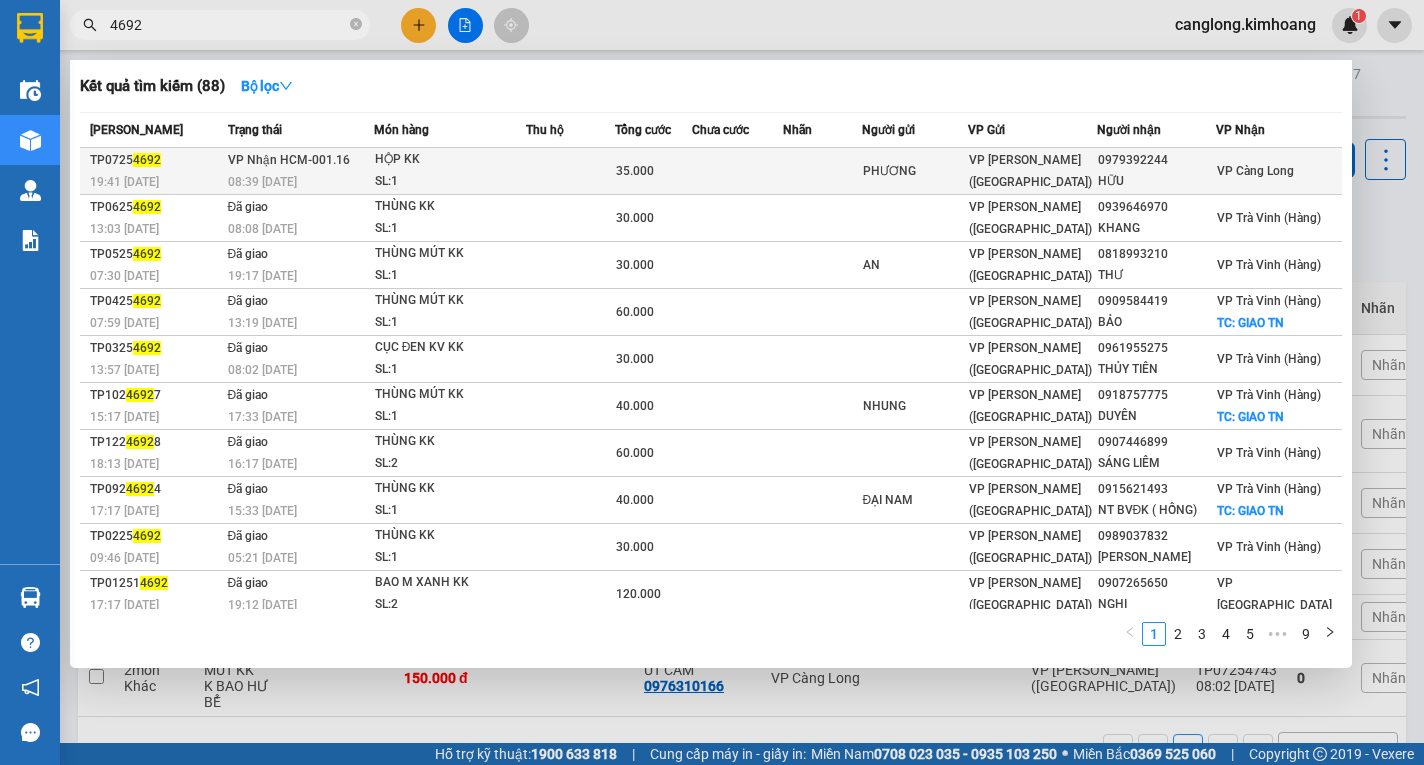 type on "4692" 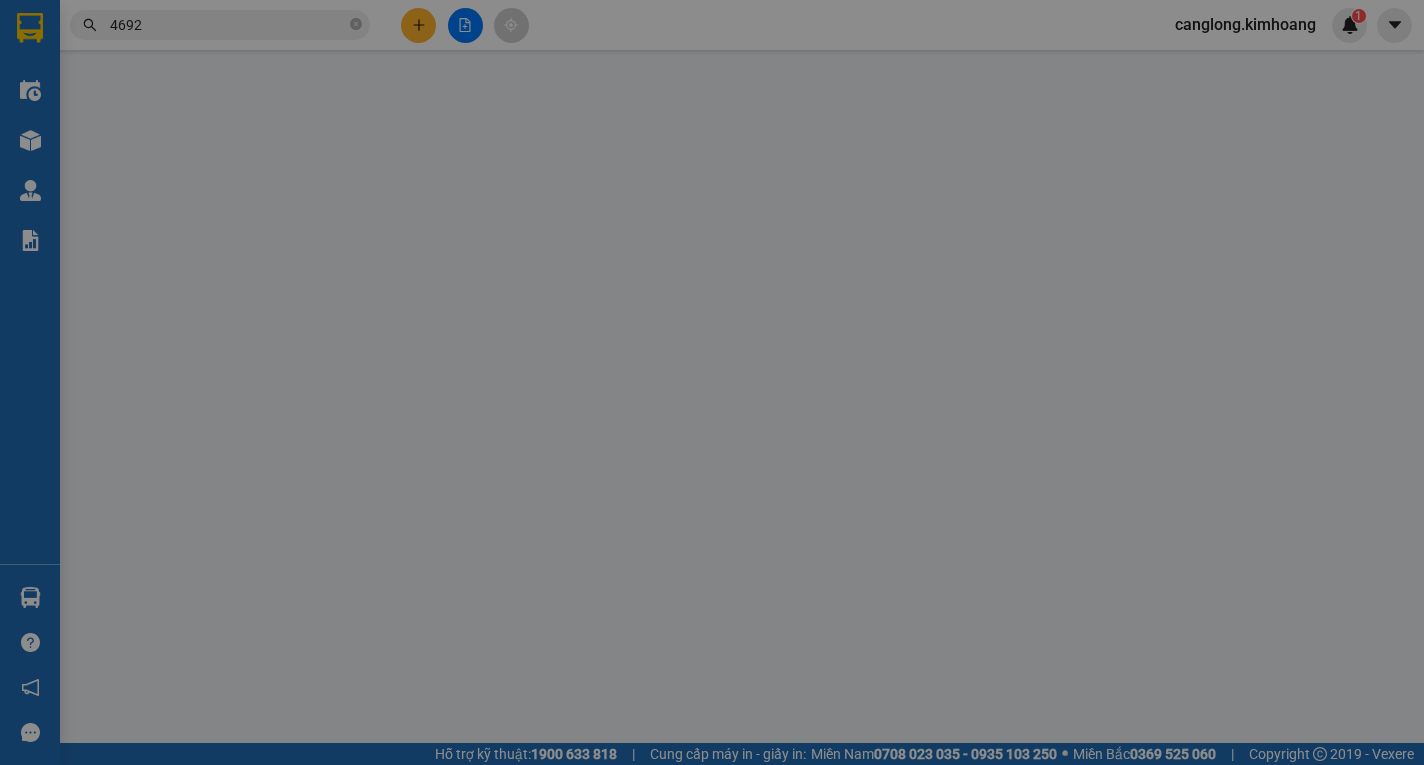type on "PHƯƠNG" 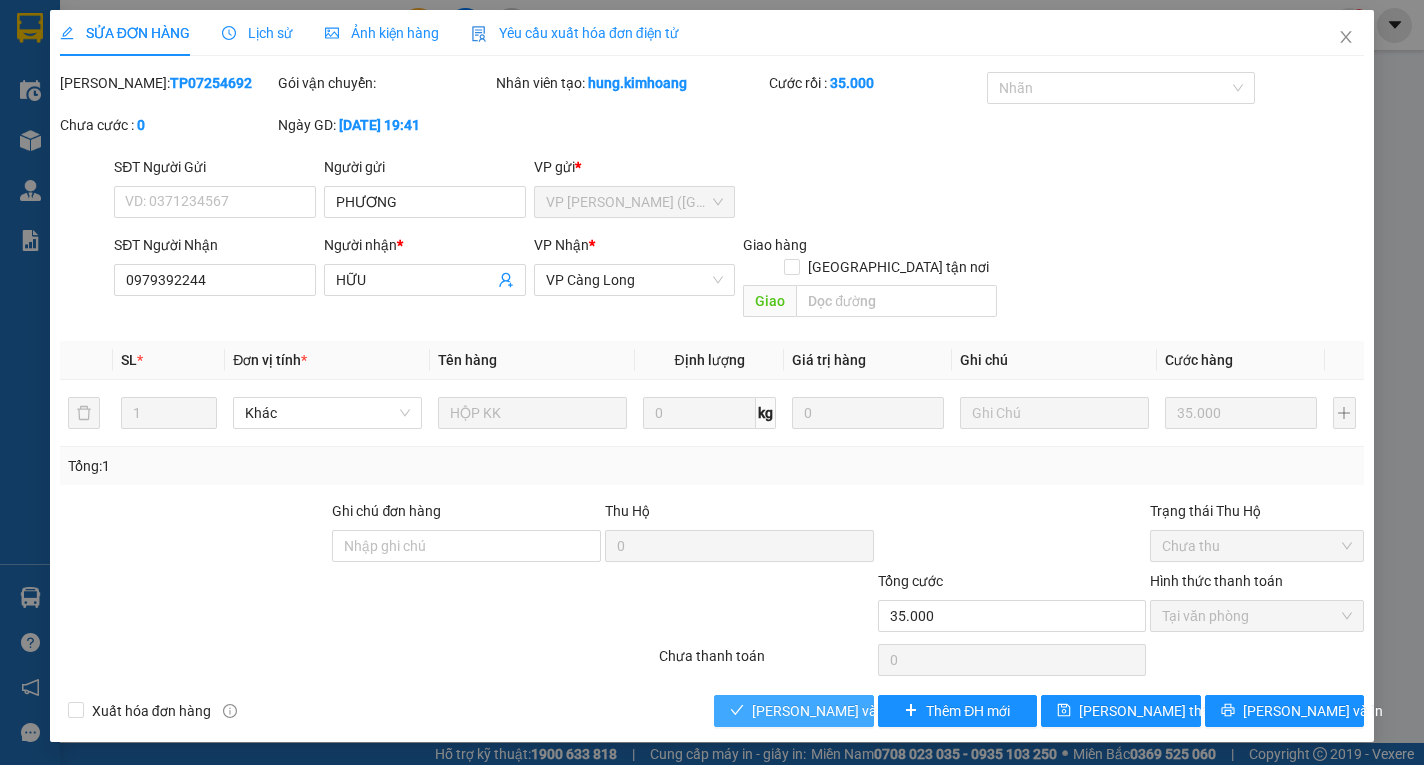 click on "Lưu và Giao hàng" at bounding box center (848, 711) 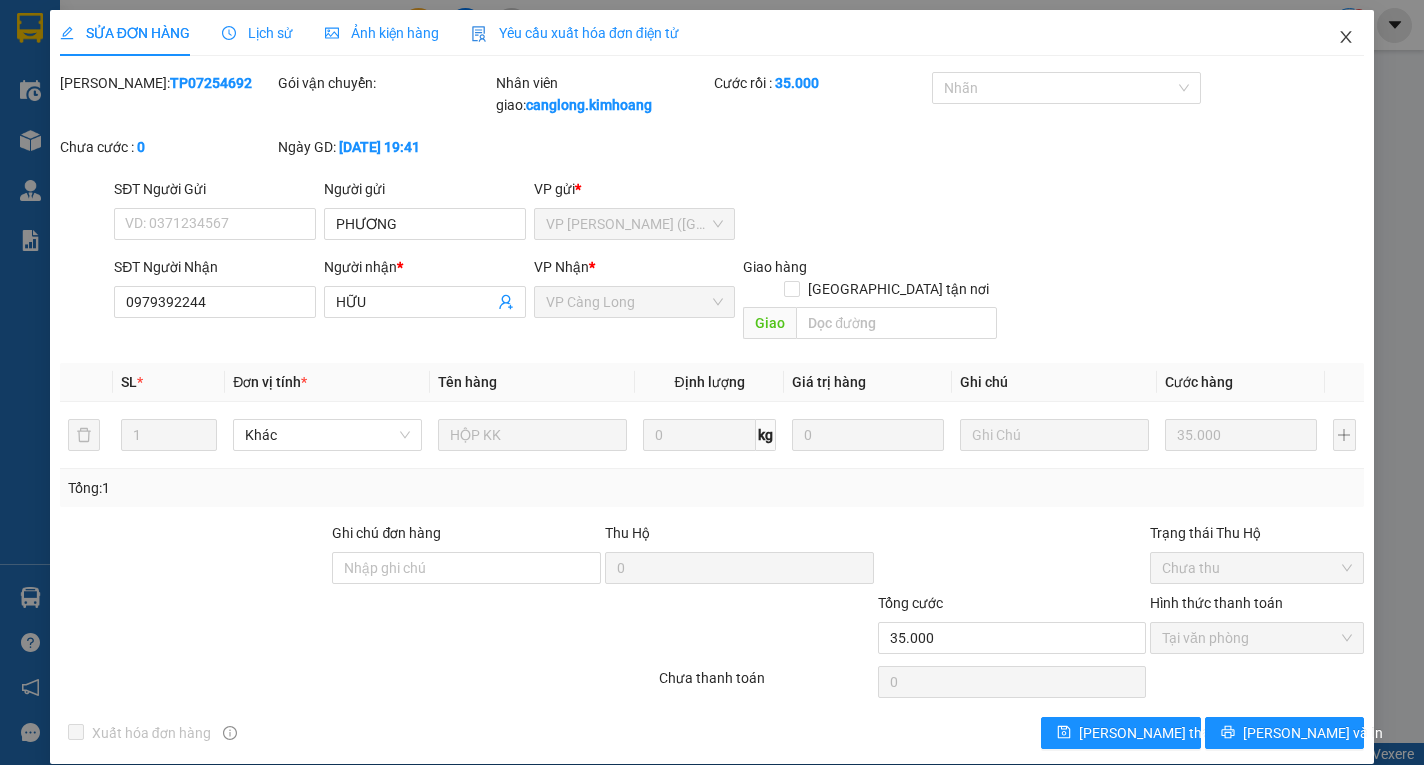 click at bounding box center [1346, 38] 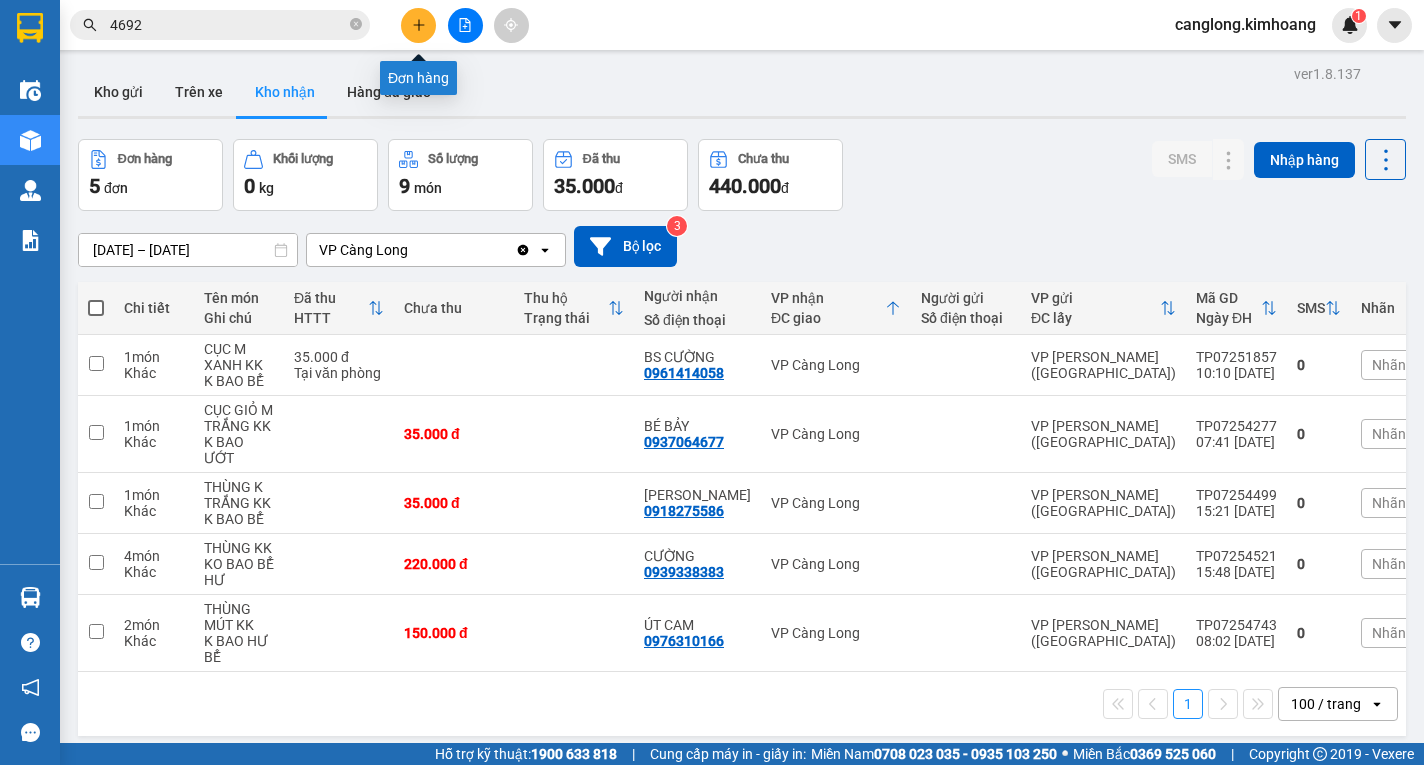 click at bounding box center (418, 25) 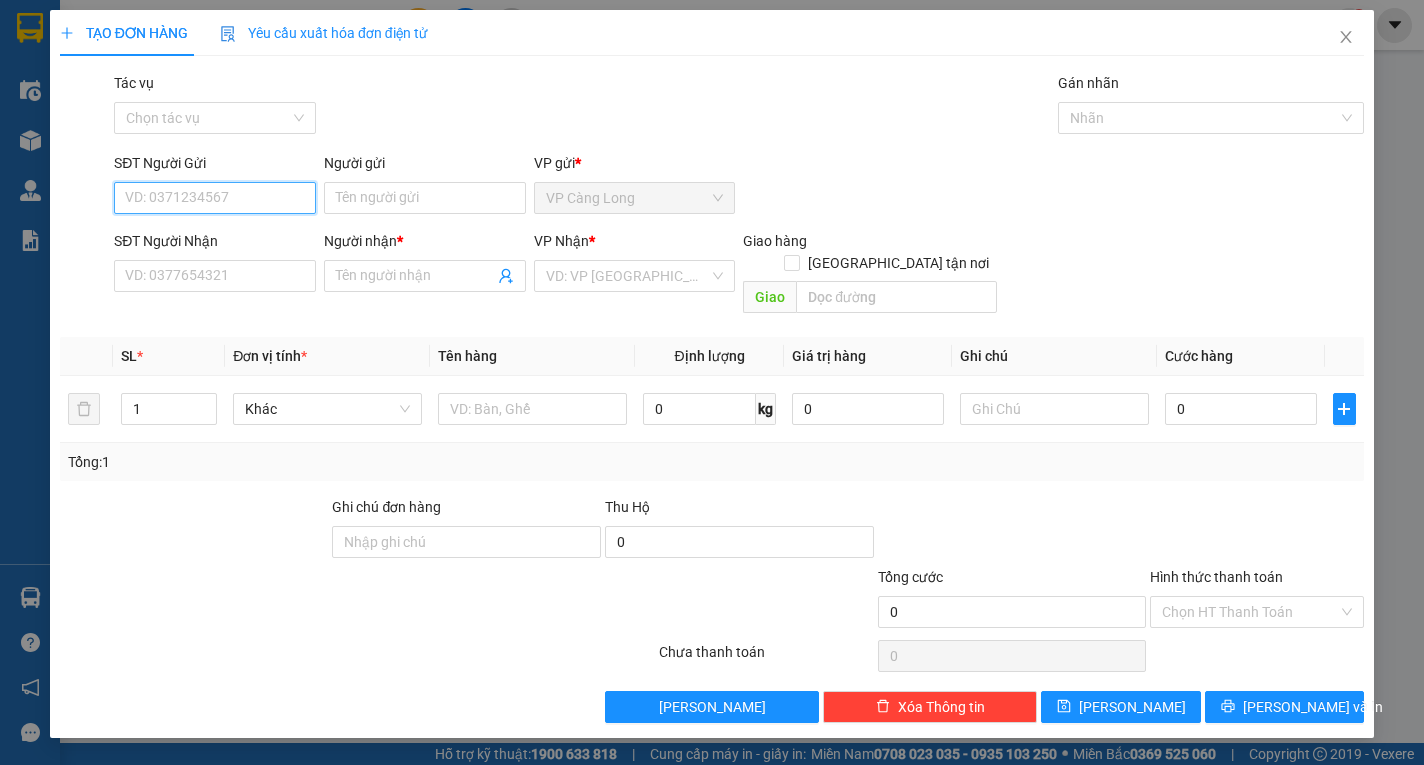 click on "SĐT Người Gửi" at bounding box center [215, 198] 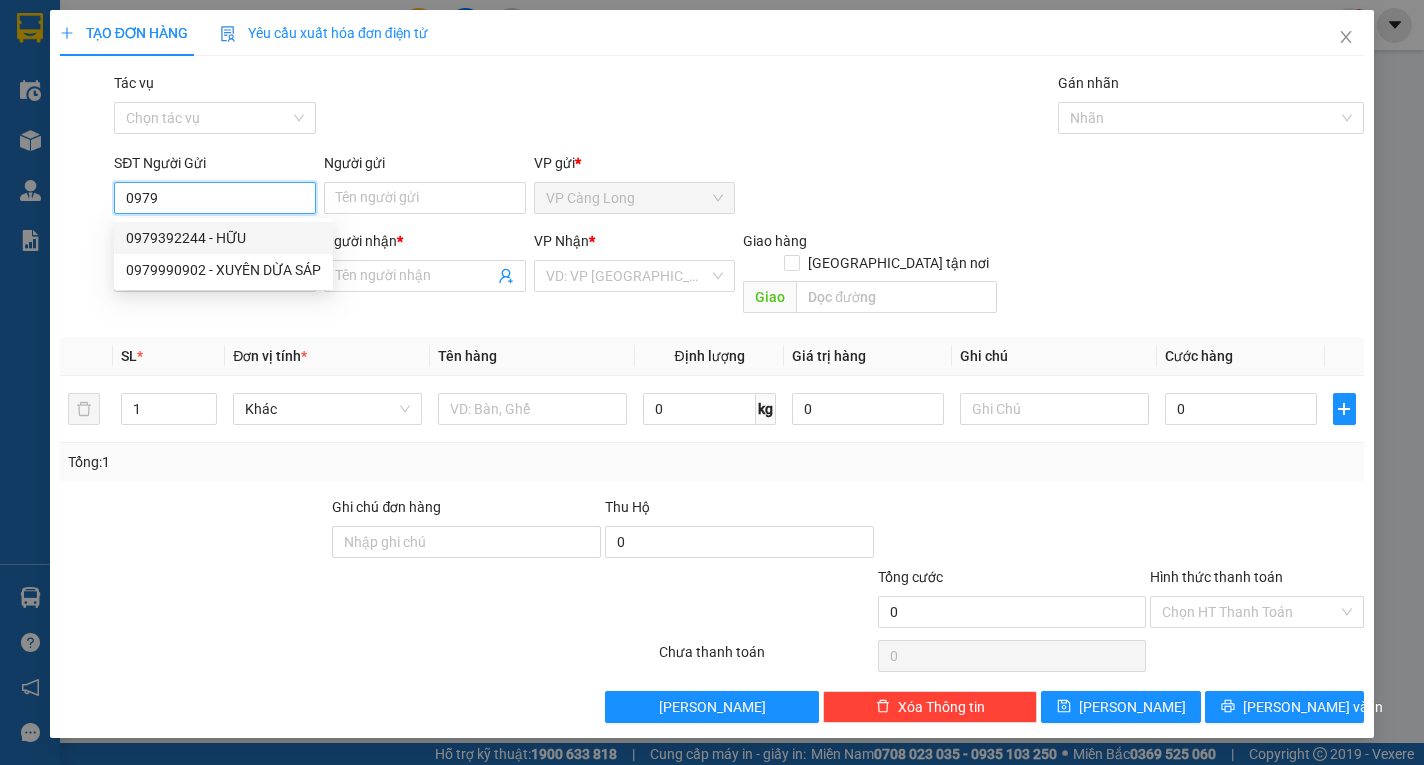 click on "0979392244 - HỮU" at bounding box center (223, 238) 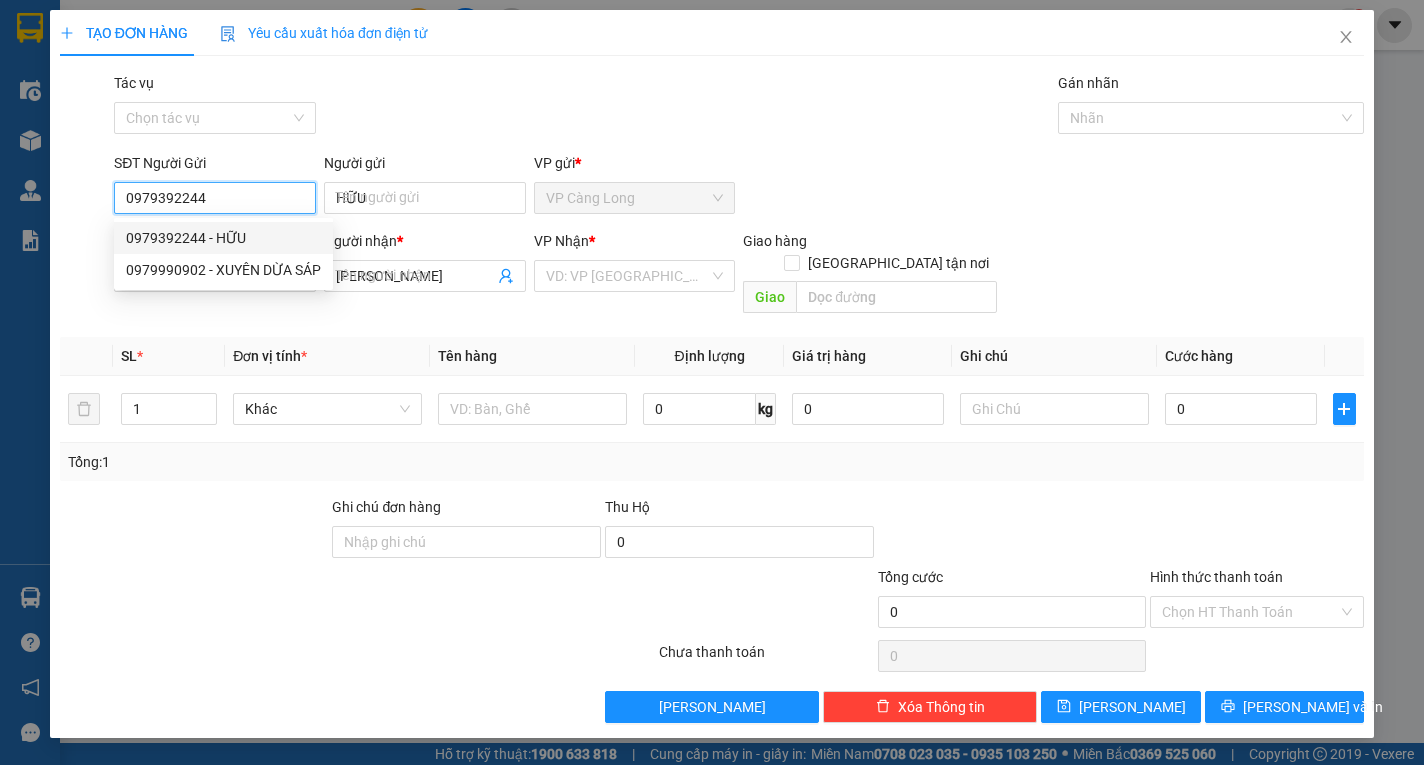 type on "35.000" 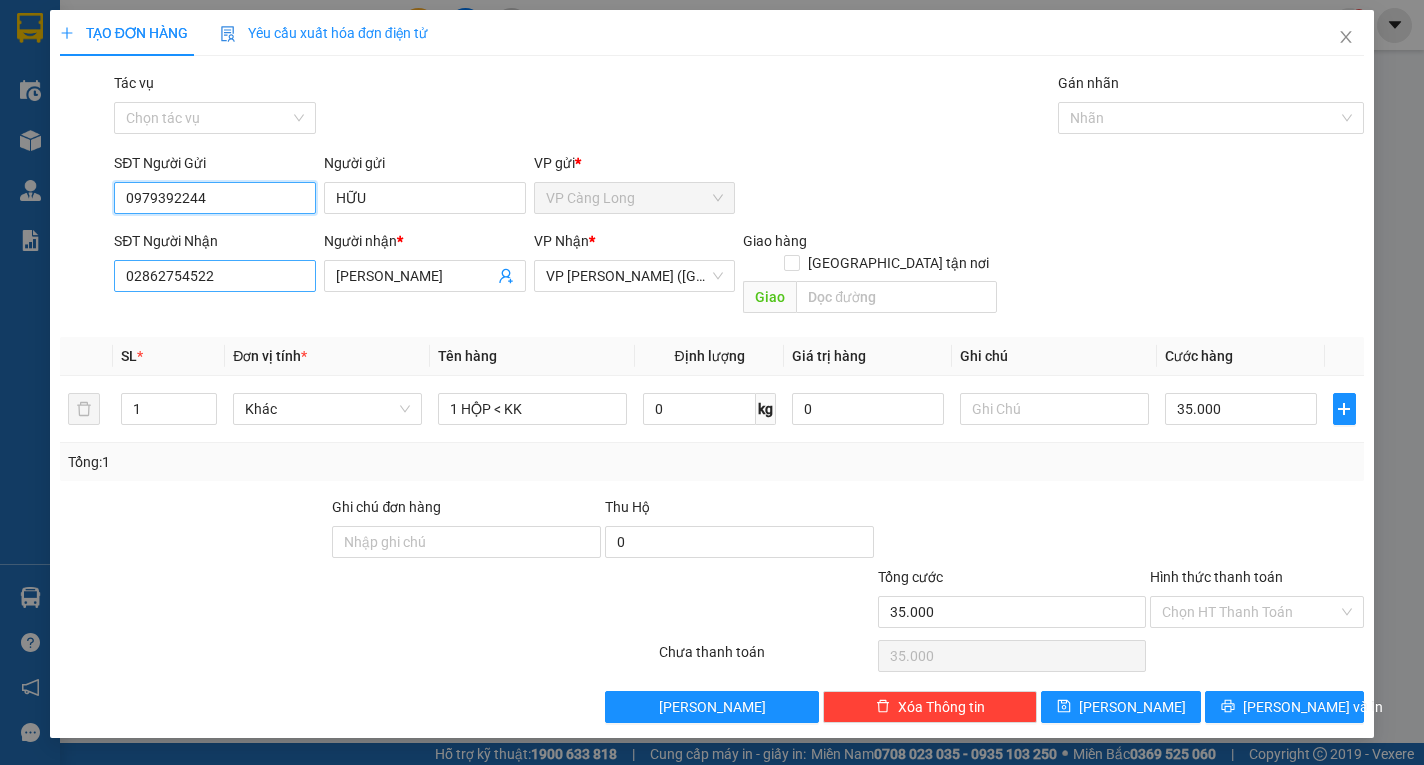 type on "0979392244" 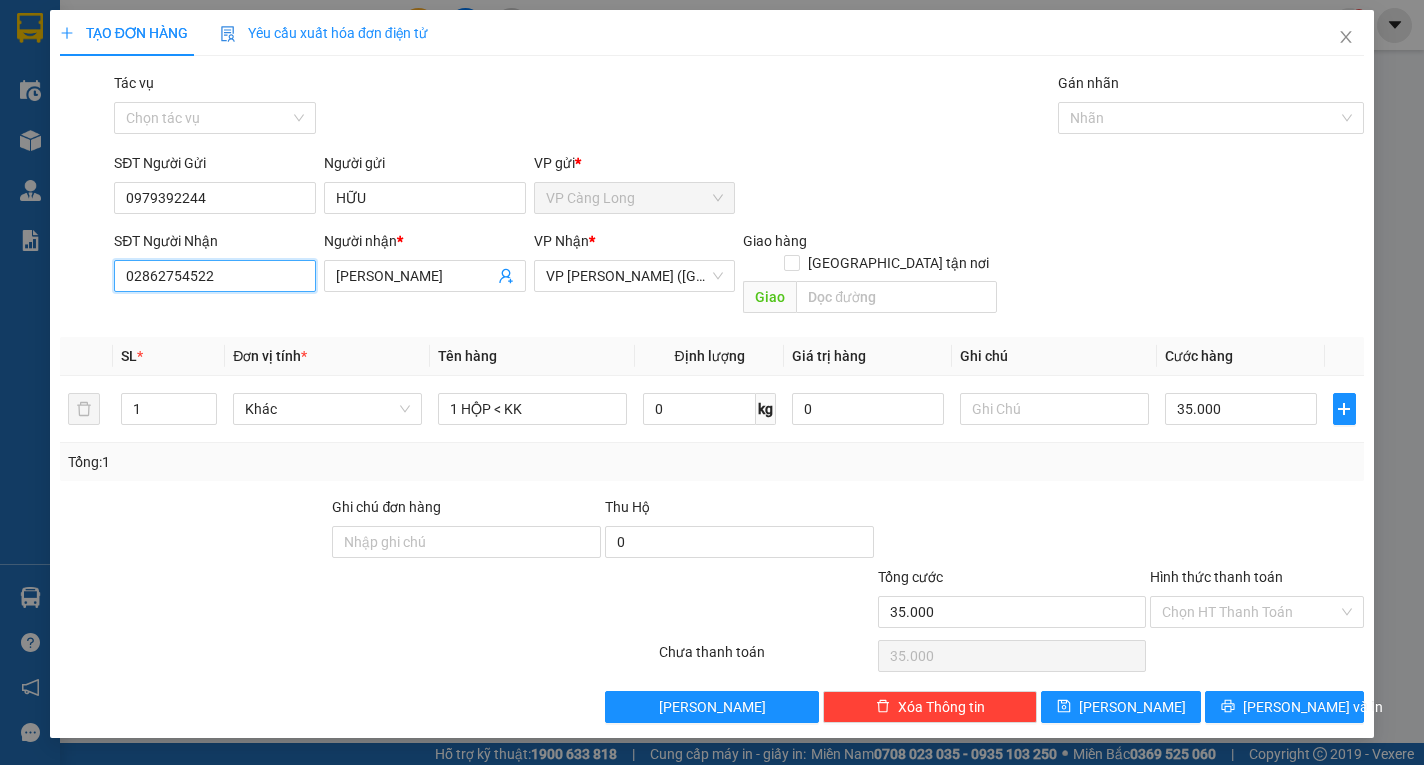 click on "02862754522" at bounding box center (215, 276) 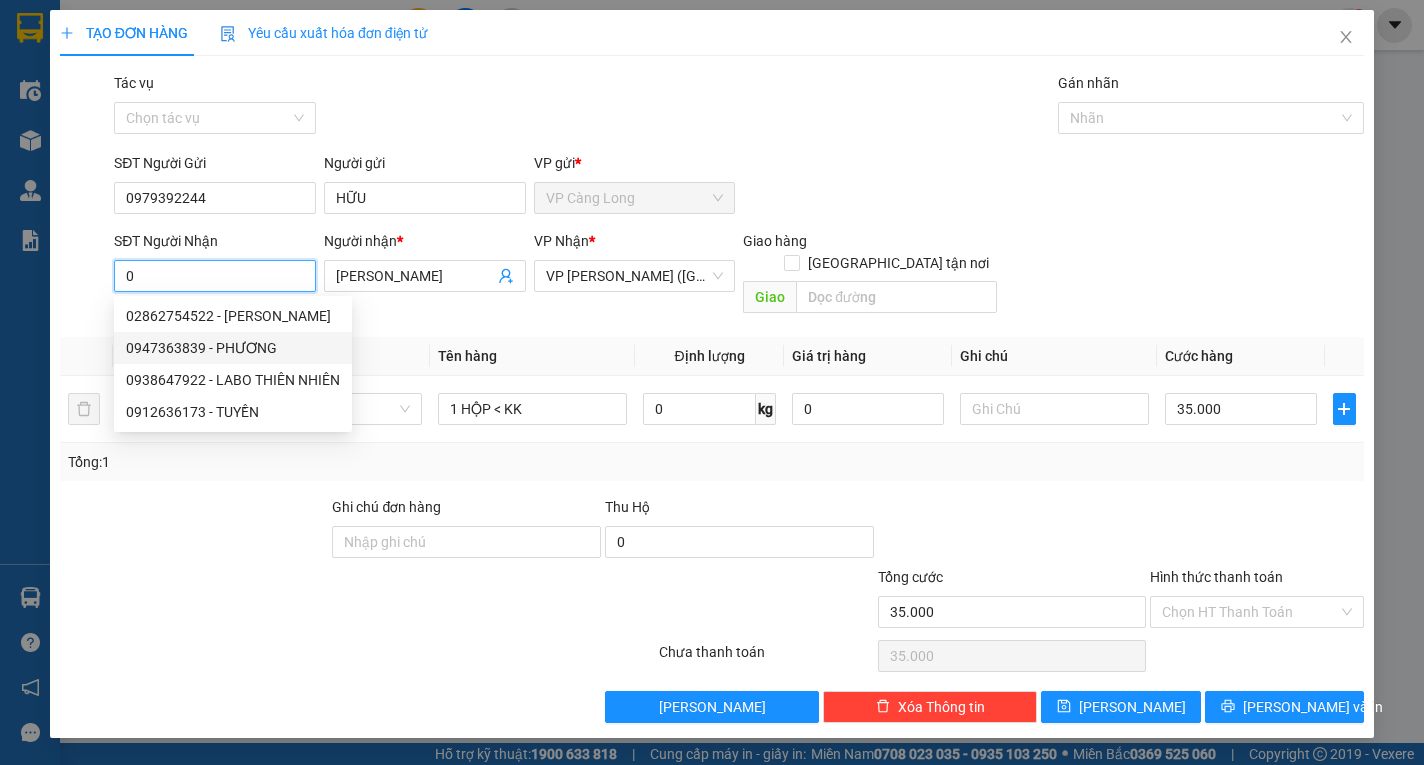 click on "0947363839 - PHƯƠNG" at bounding box center (233, 348) 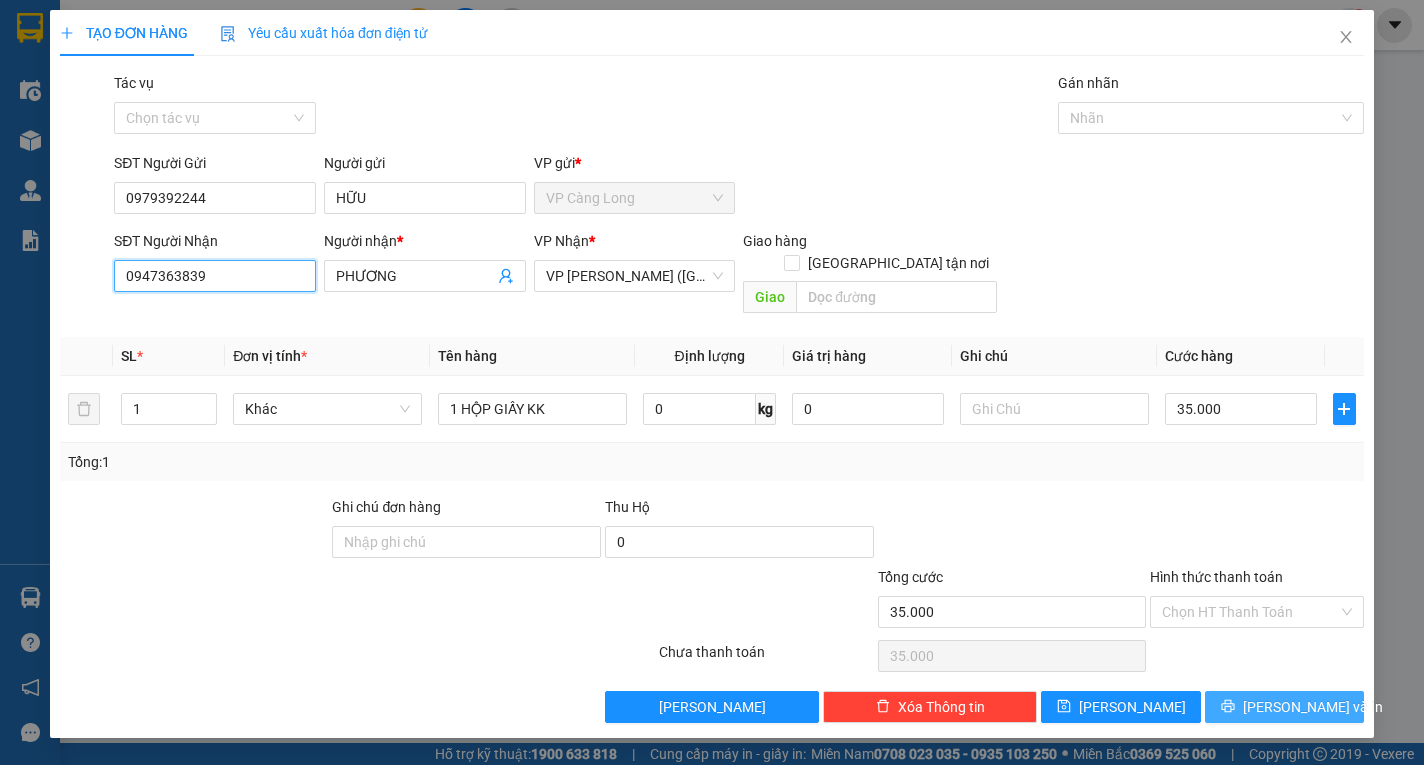 type on "0947363839" 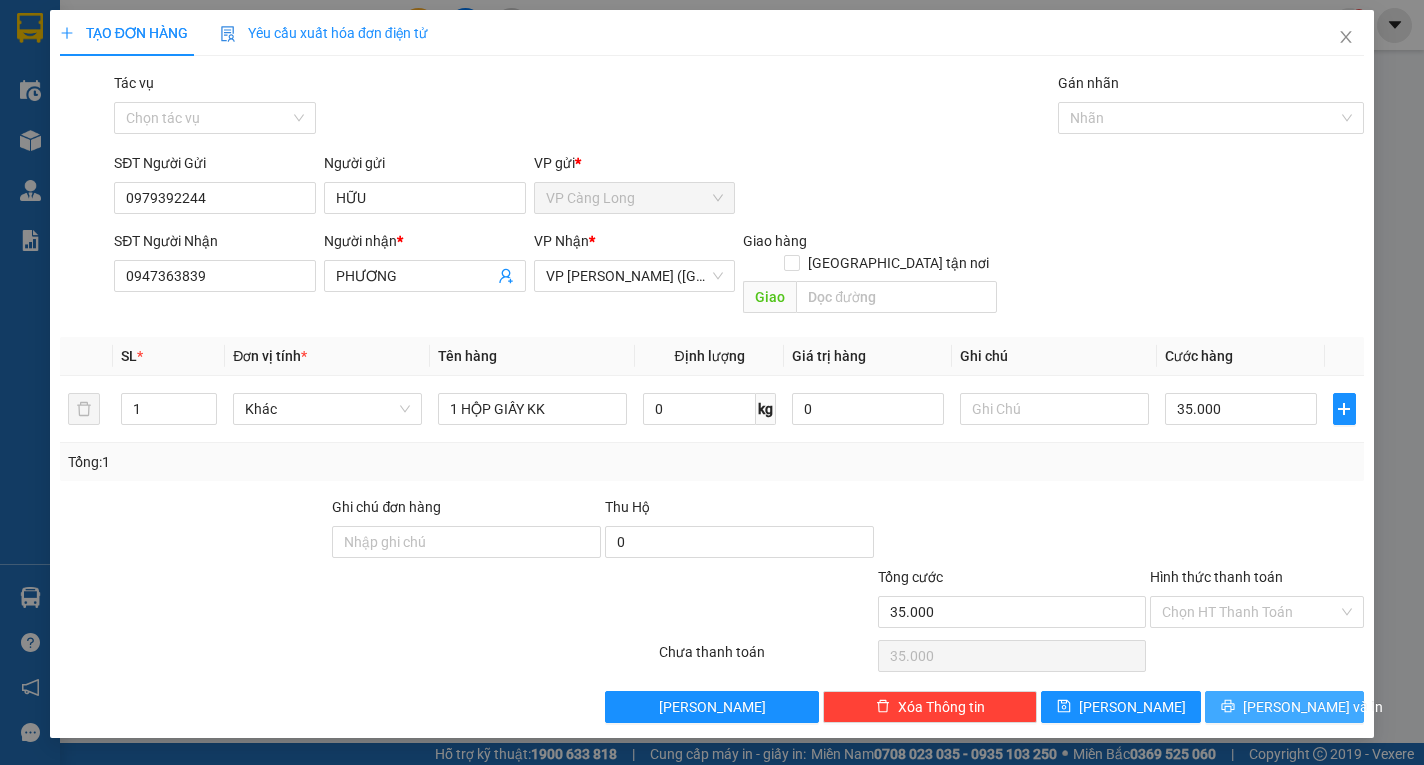 click on "Lưu và In" at bounding box center (1313, 707) 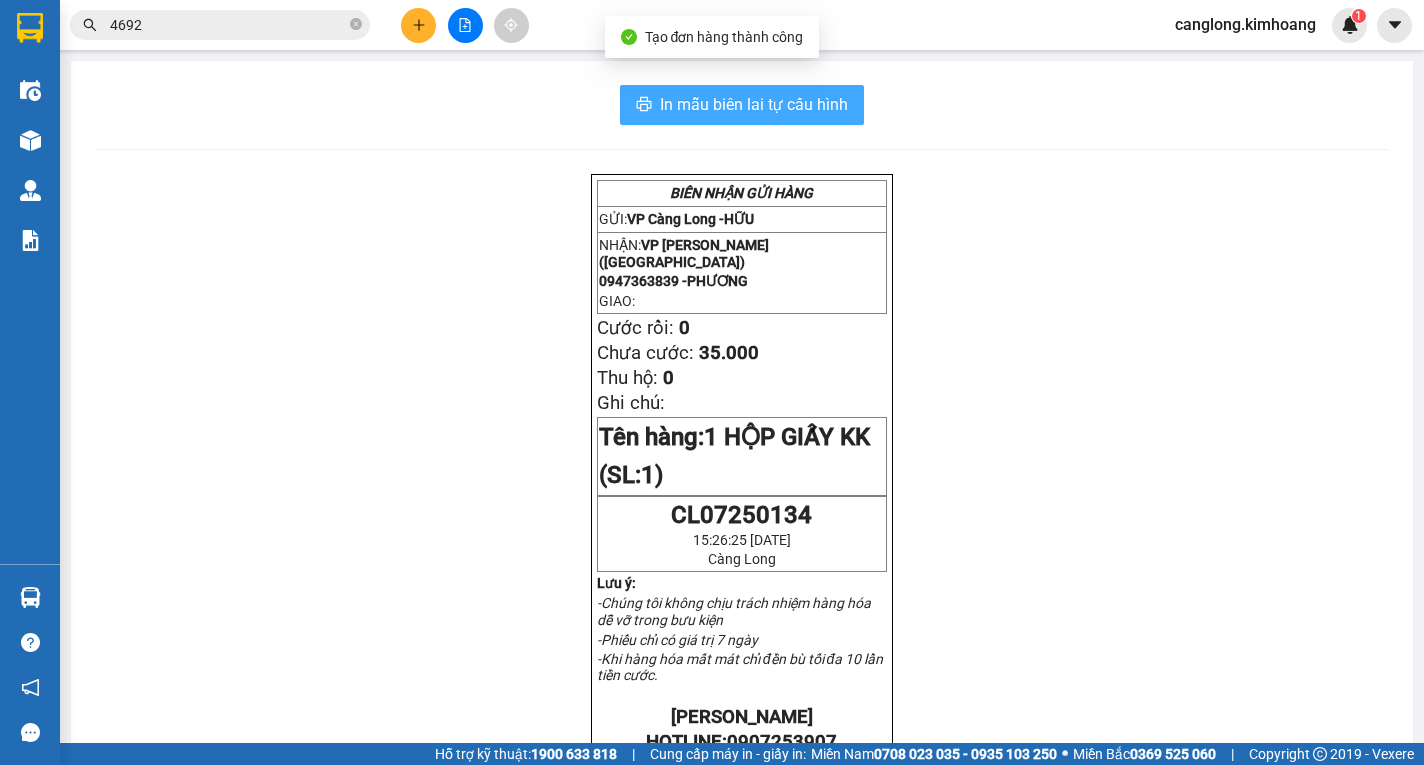 click on "In mẫu biên lai tự cấu hình" at bounding box center (754, 104) 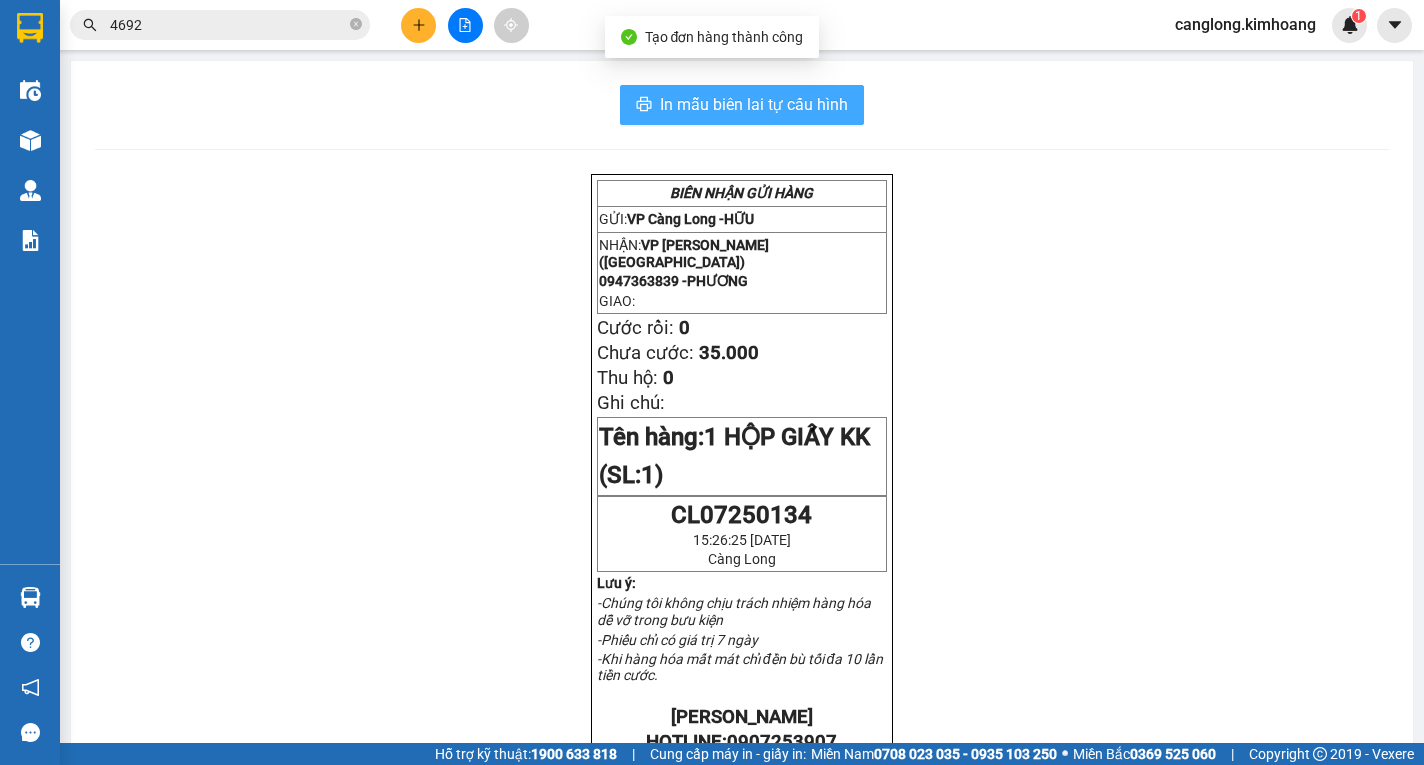 scroll, scrollTop: 0, scrollLeft: 0, axis: both 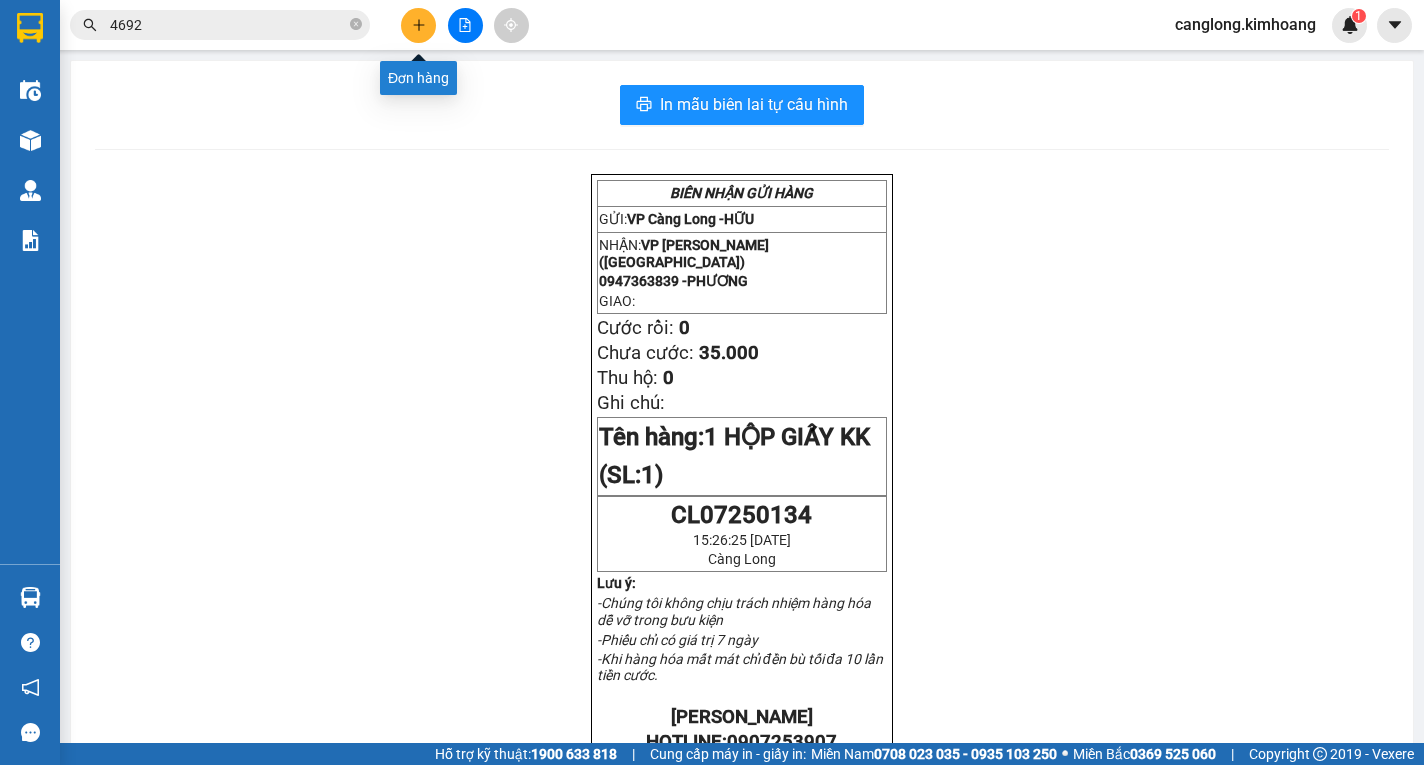 click 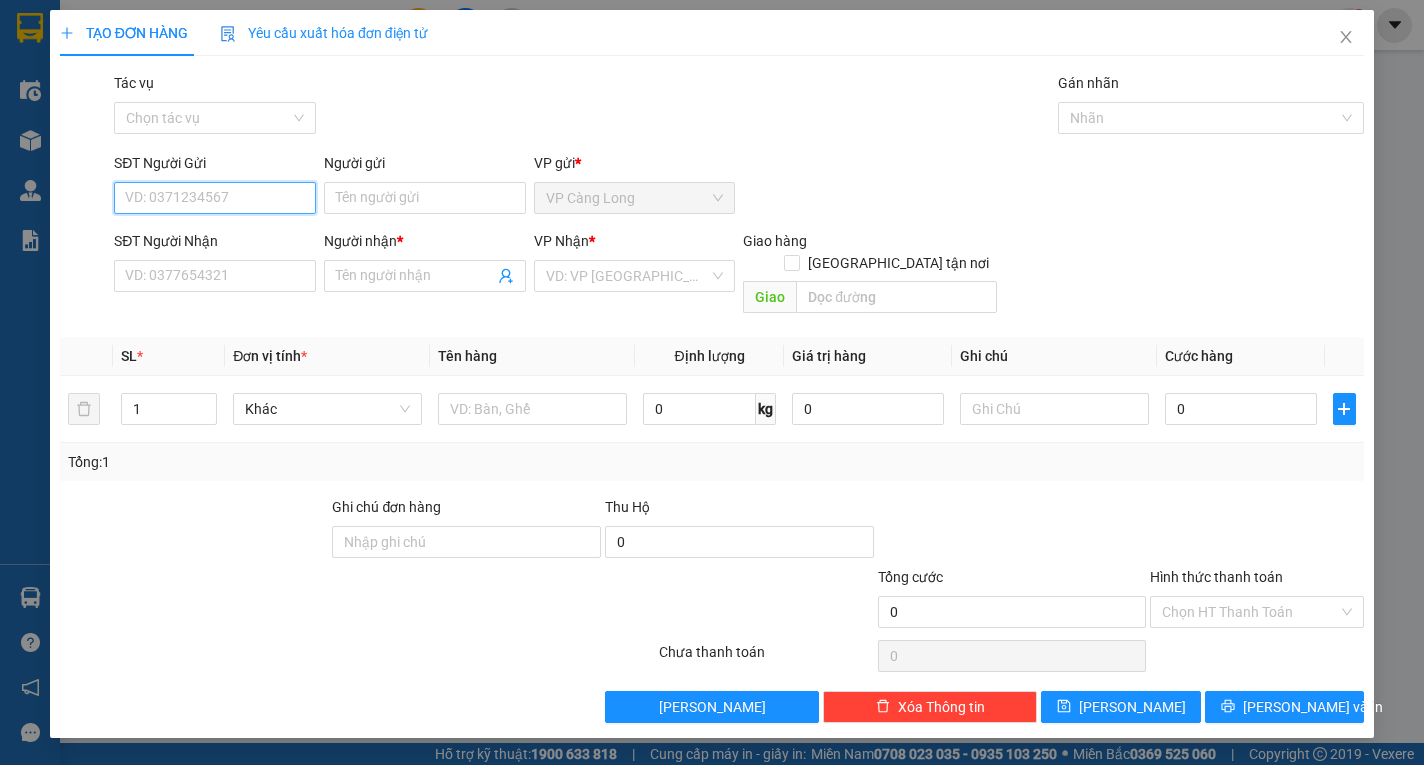 click on "SĐT Người Gửi" at bounding box center [215, 198] 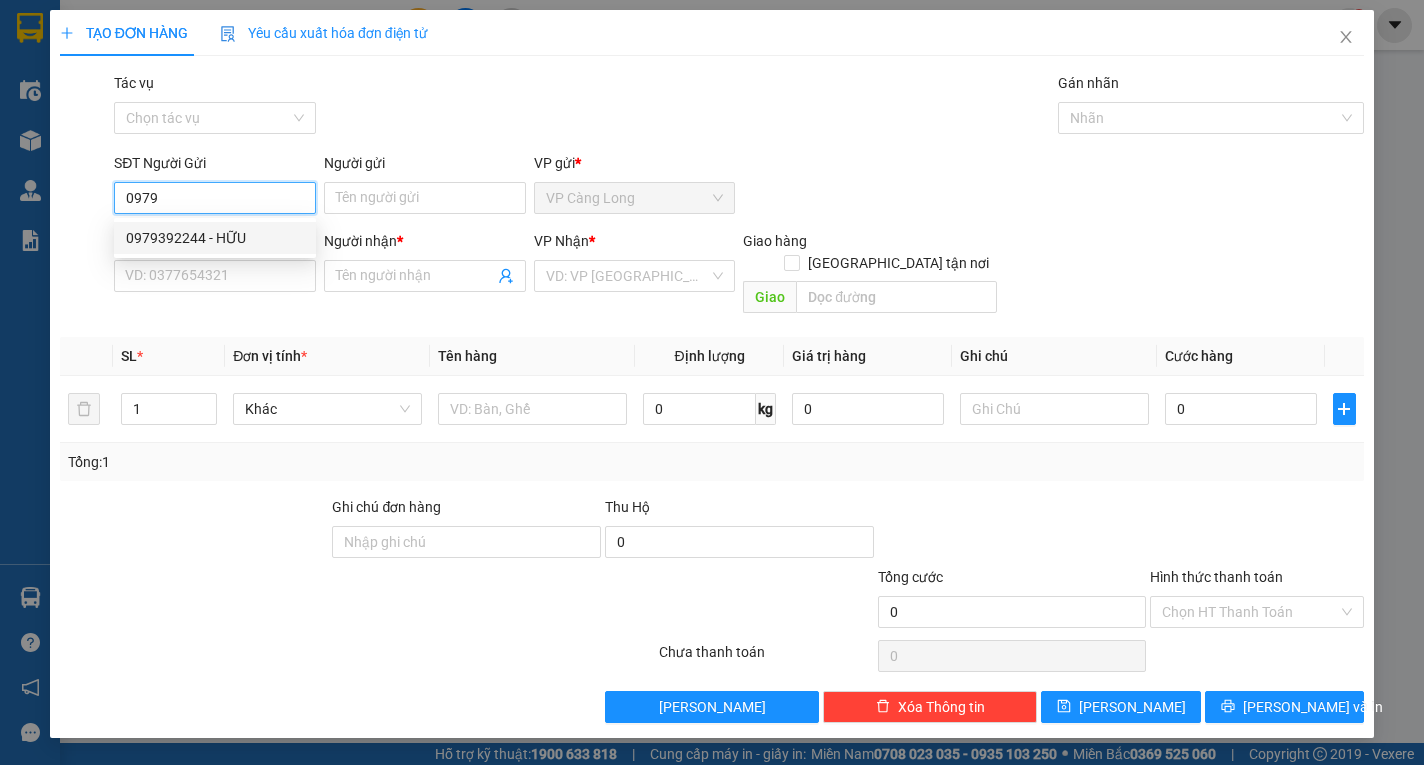 click on "0979392244 - HỮU" at bounding box center [215, 238] 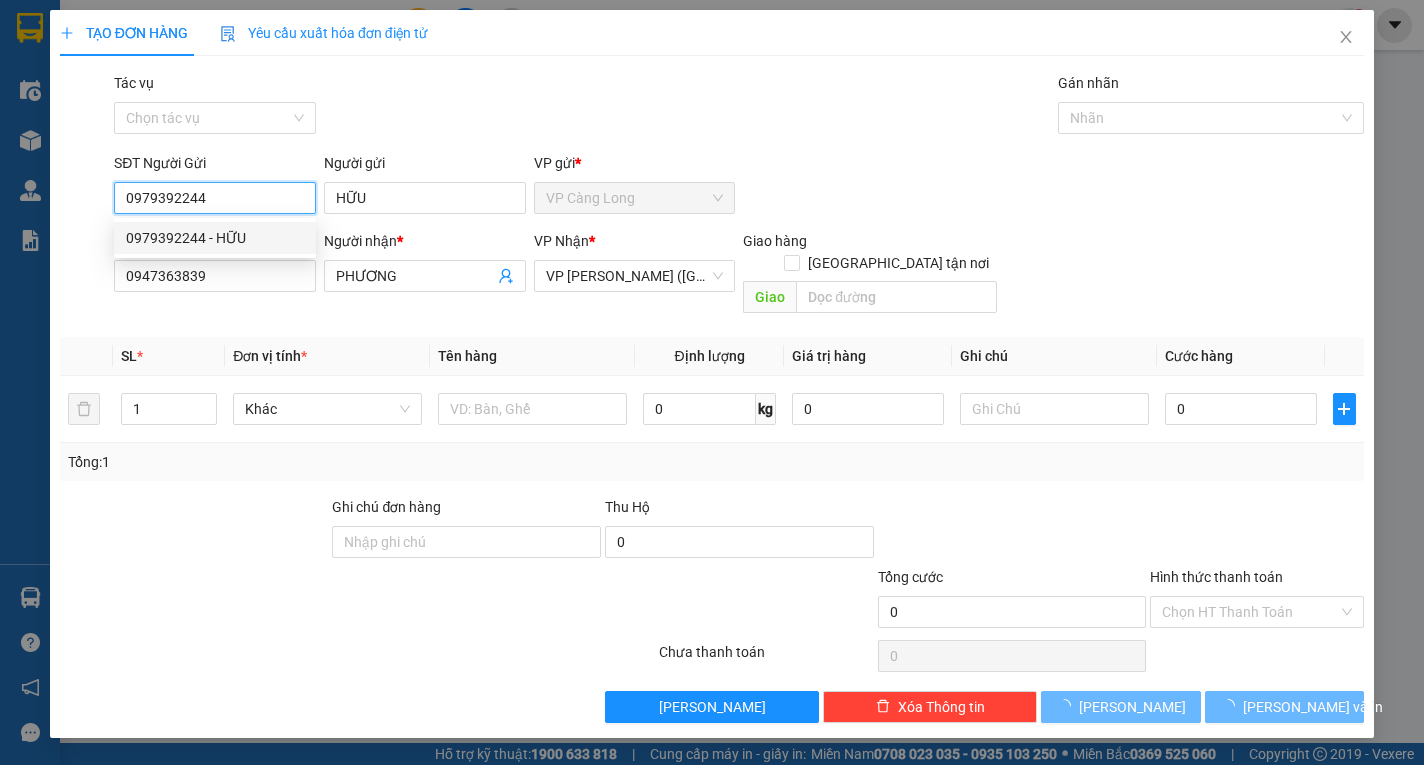 type on "35.000" 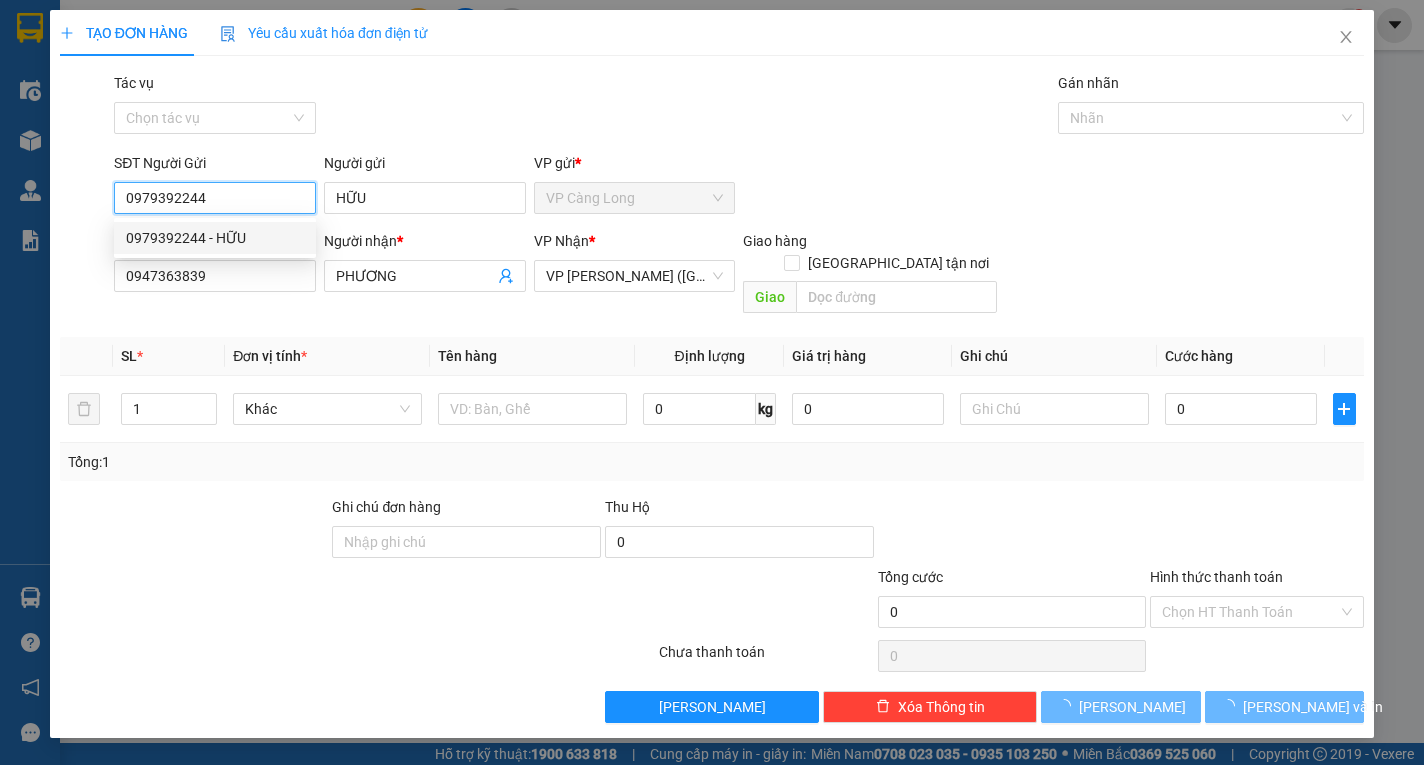 type on "35.000" 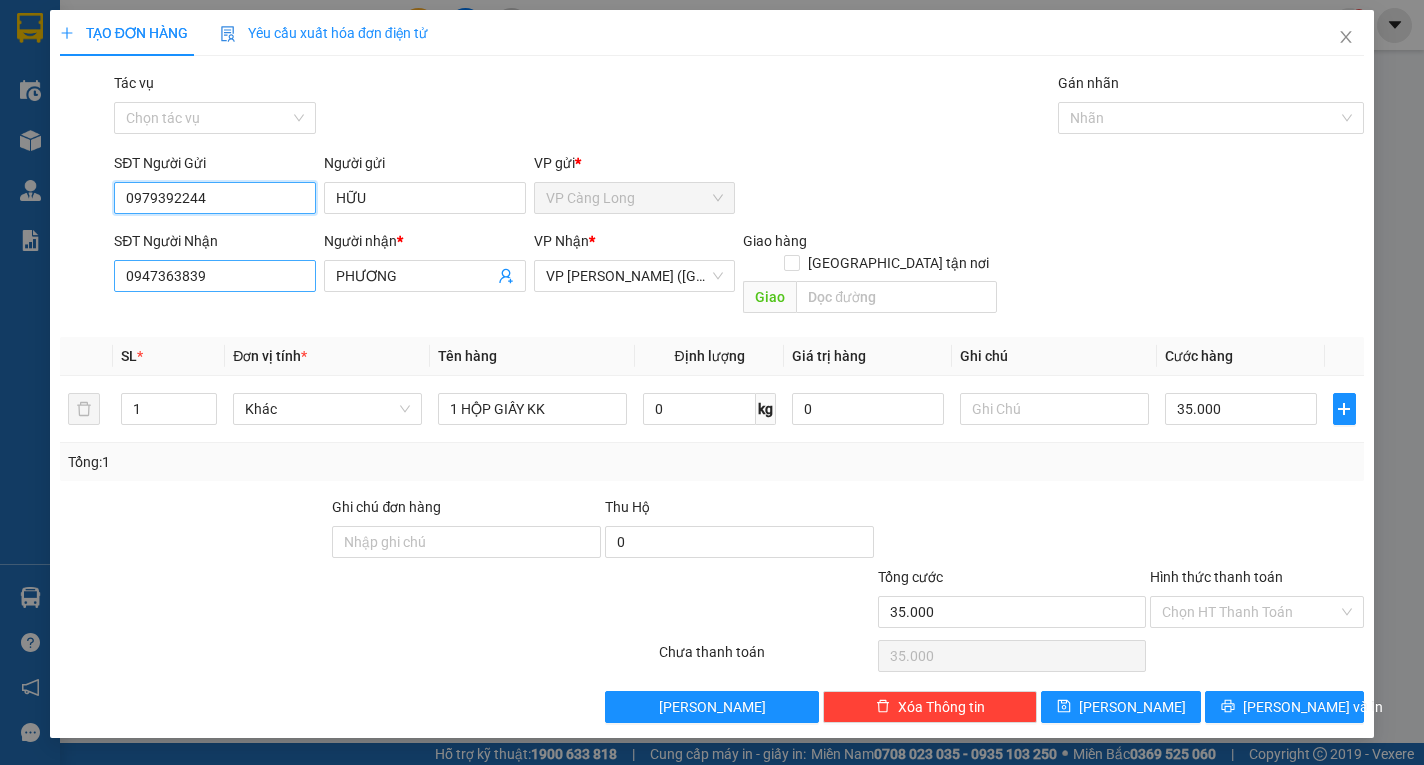 type on "0979392244" 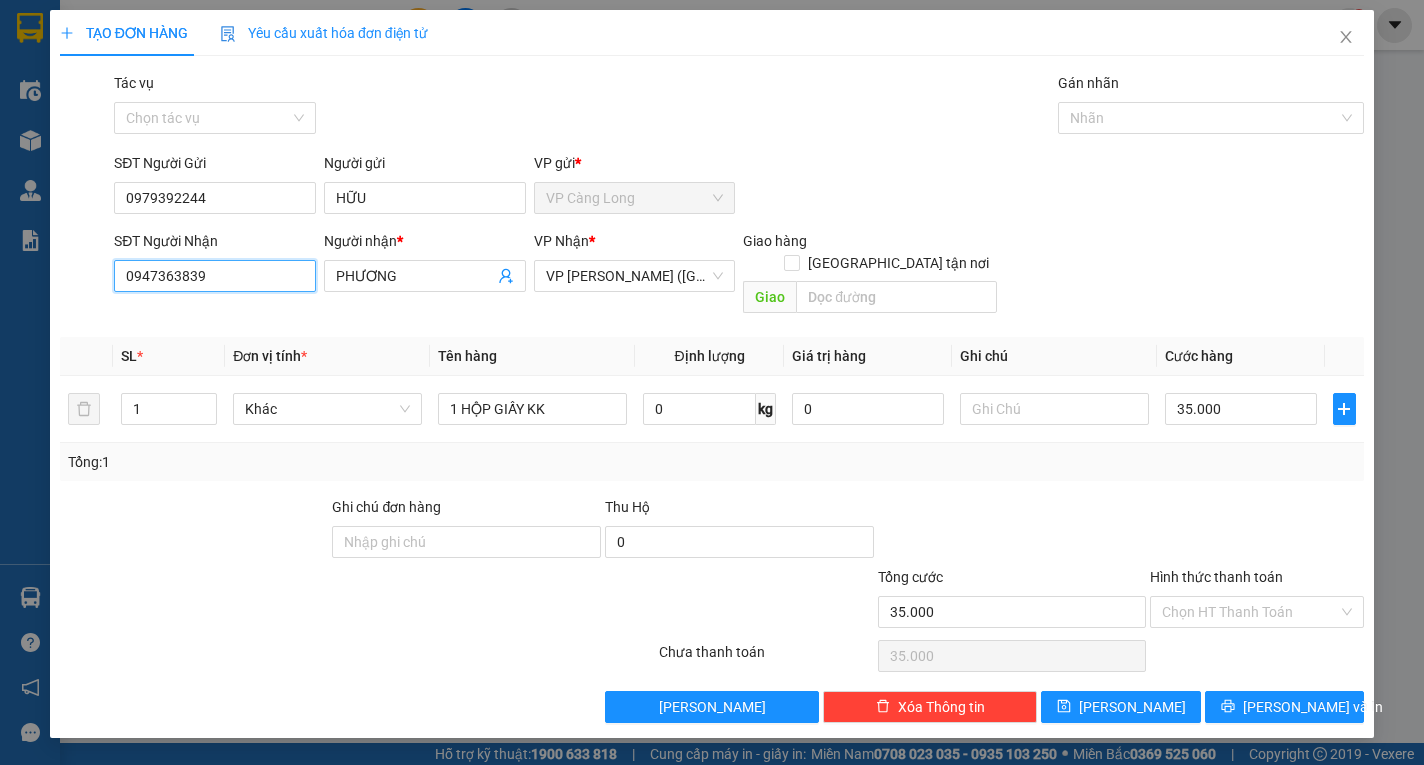 click on "0947363839" at bounding box center (215, 276) 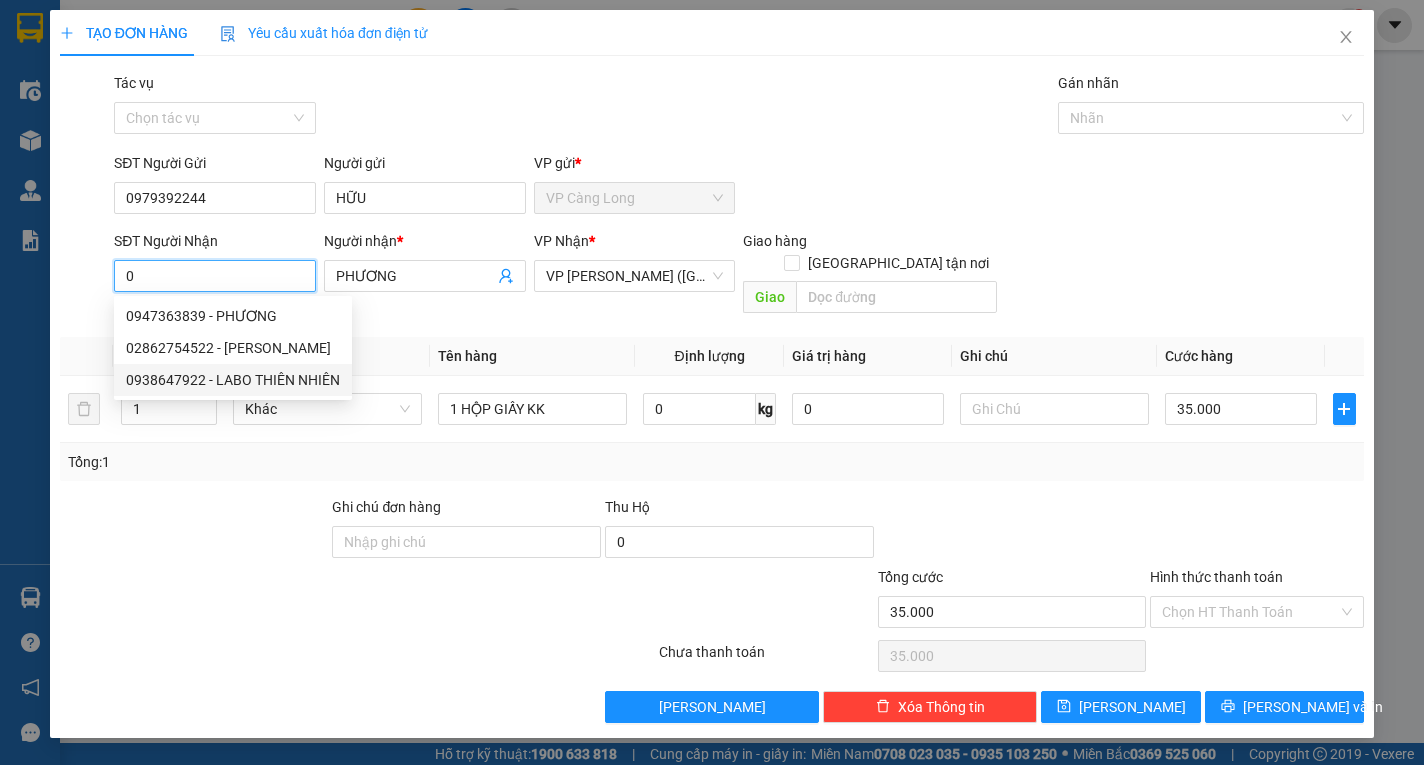 click on "0938647922 - LABO THIÊN NHIÊN" at bounding box center [233, 380] 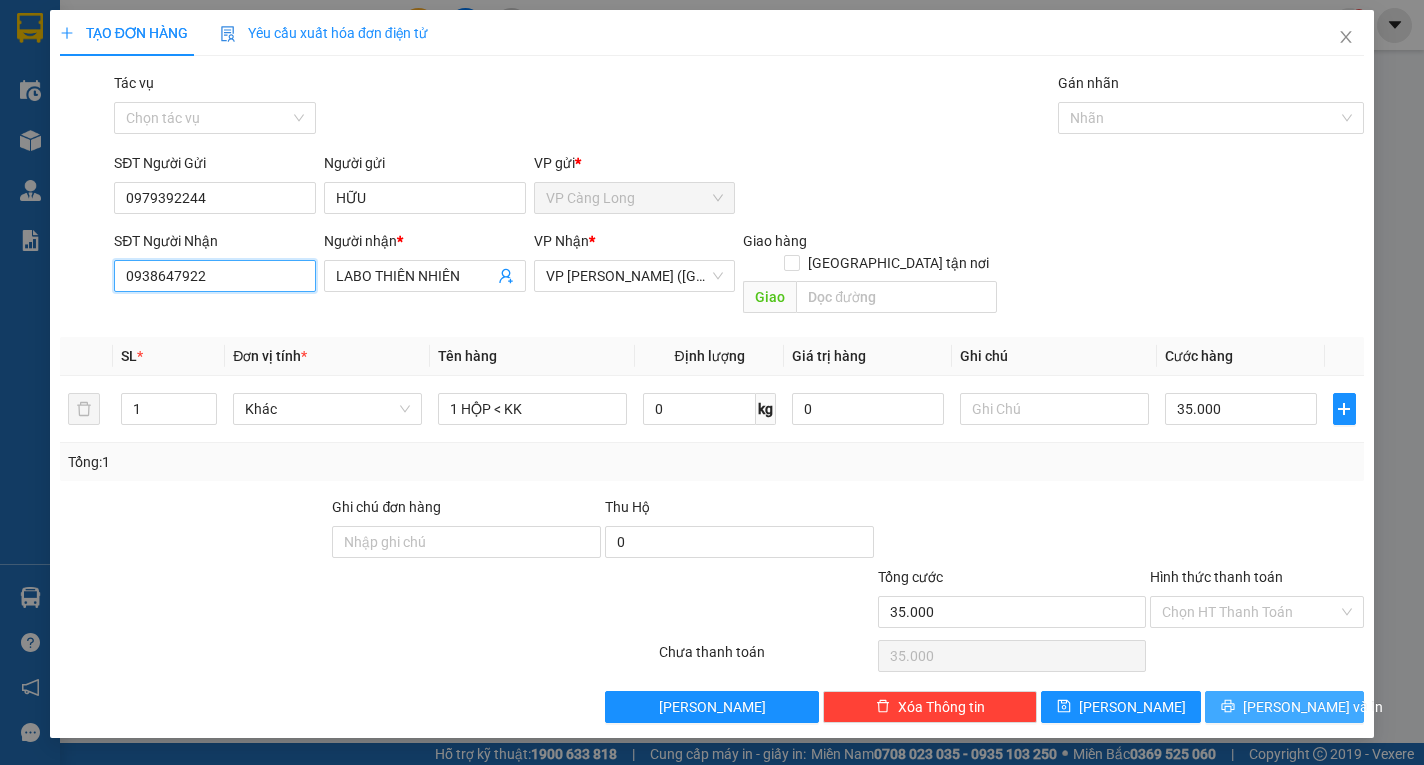 type on "0938647922" 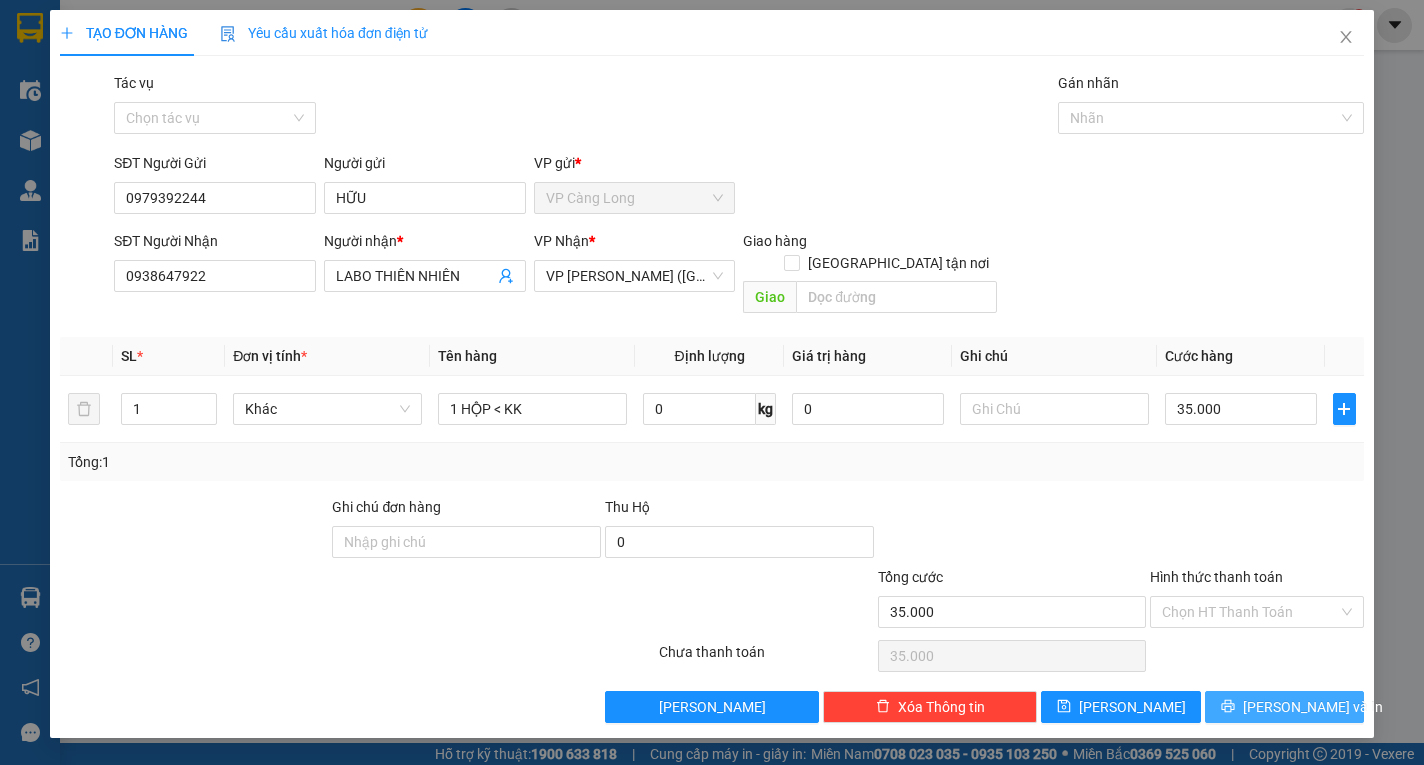 click on "Lưu và In" at bounding box center [1313, 707] 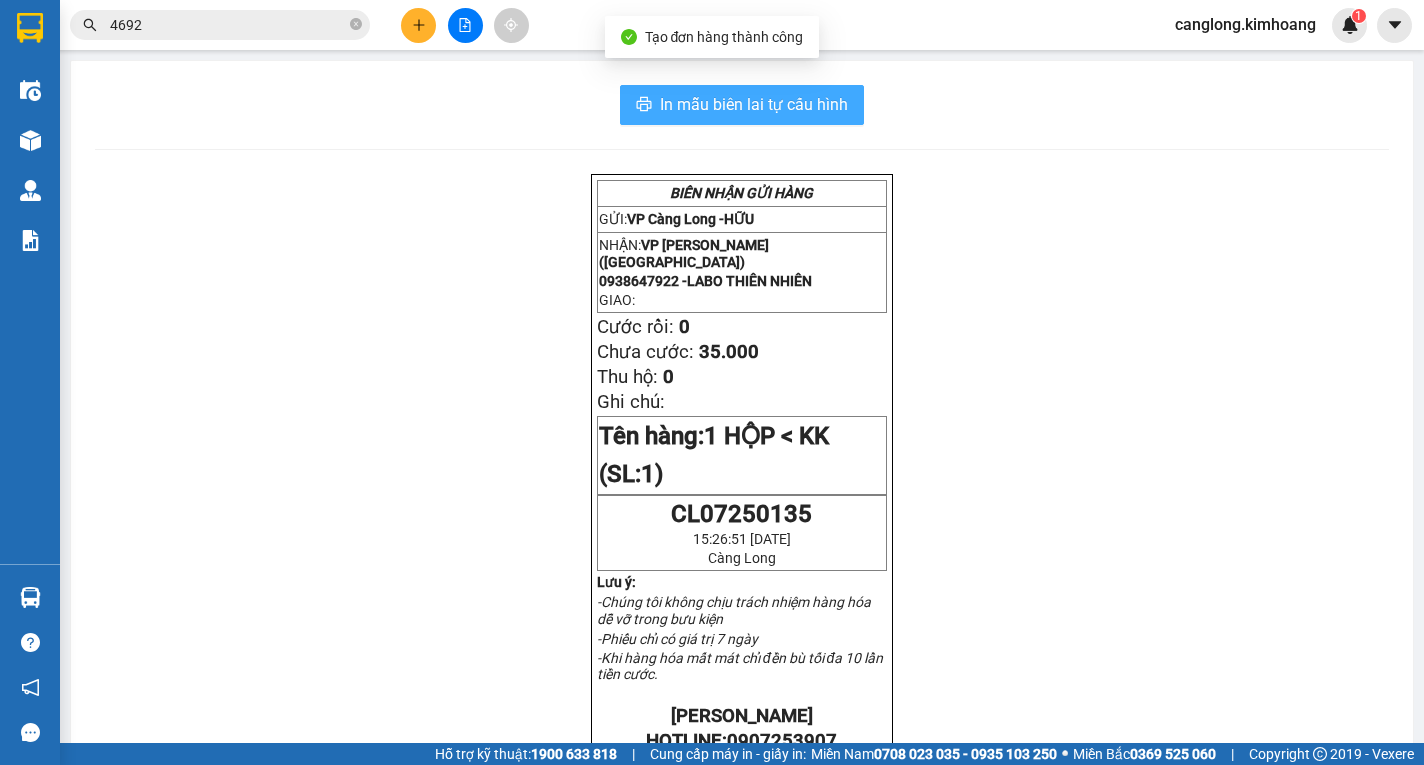 click on "In mẫu biên lai tự cấu hình" at bounding box center [754, 104] 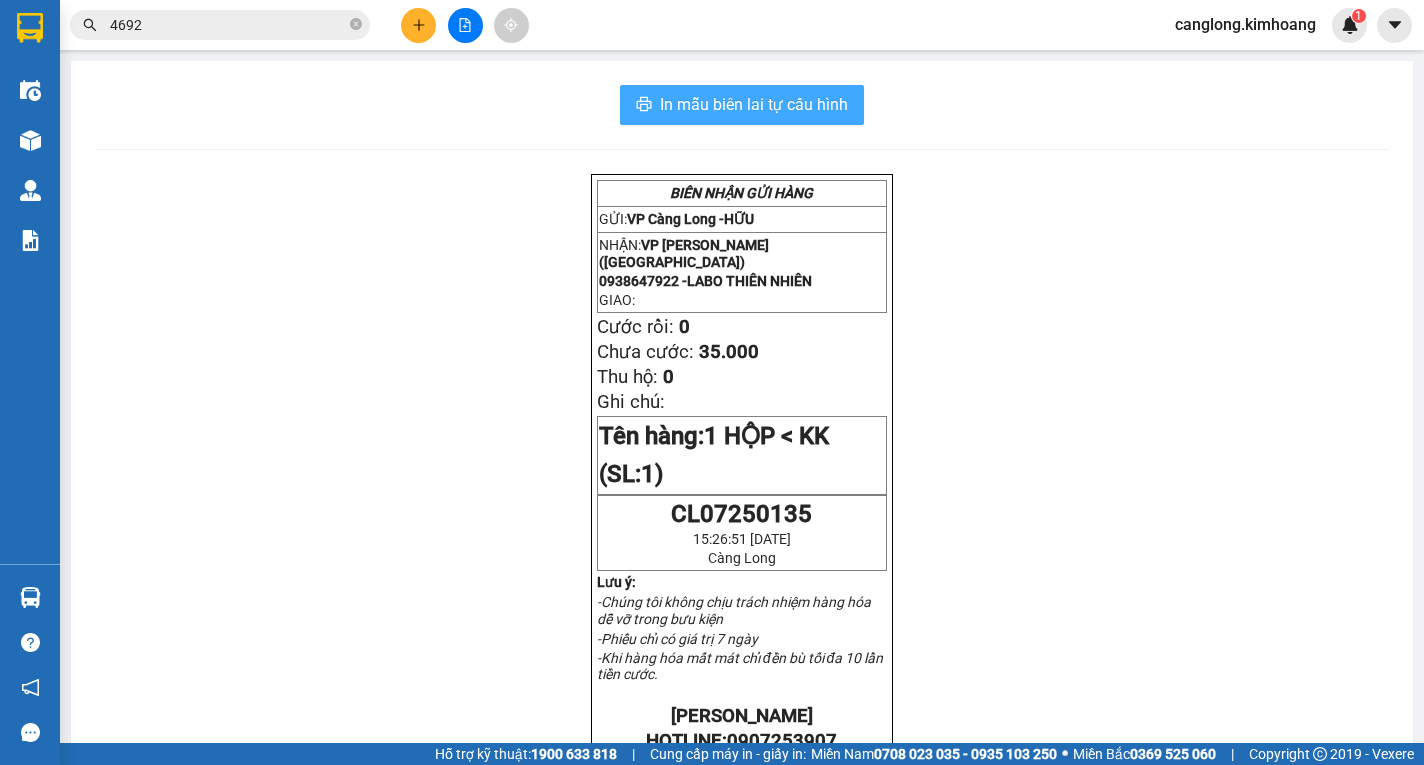 scroll, scrollTop: 0, scrollLeft: 0, axis: both 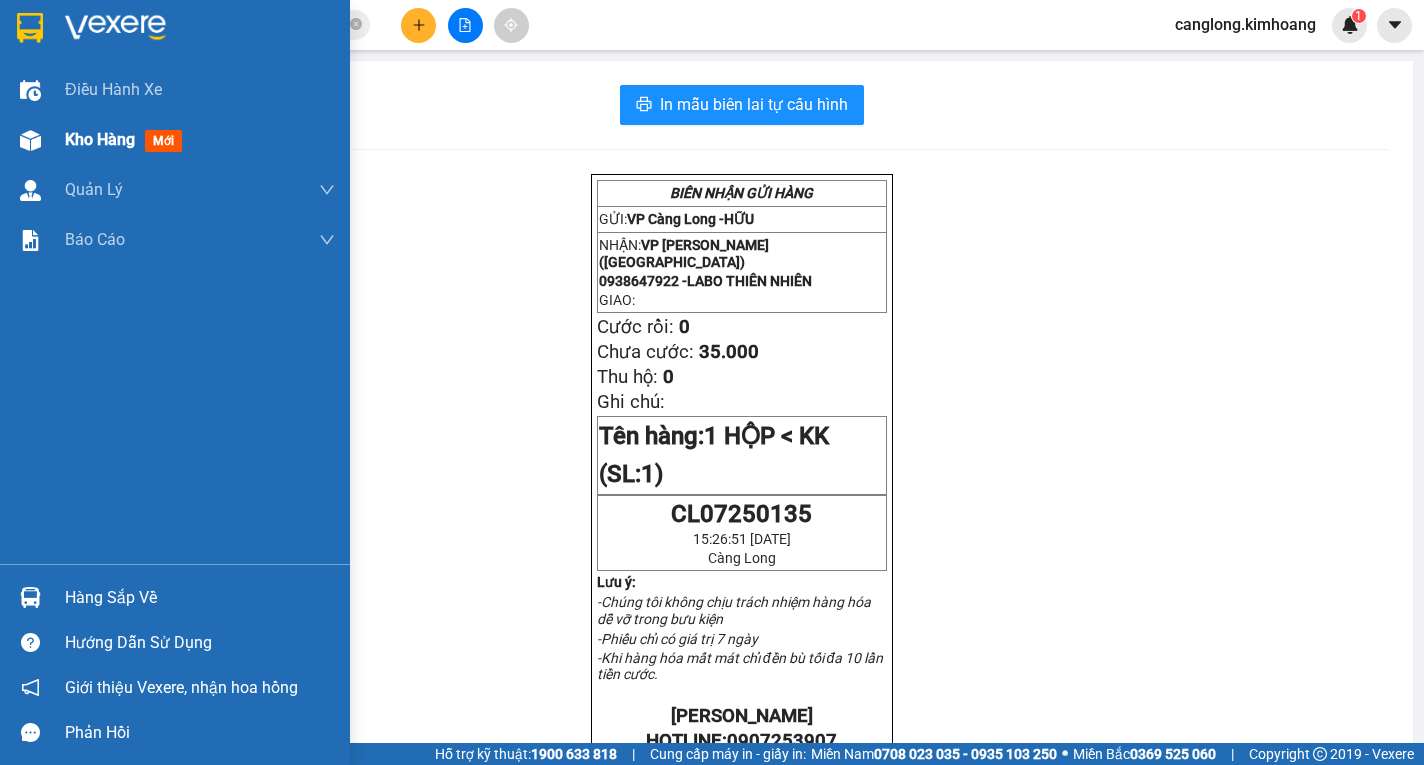 click on "Kho hàng" at bounding box center (100, 139) 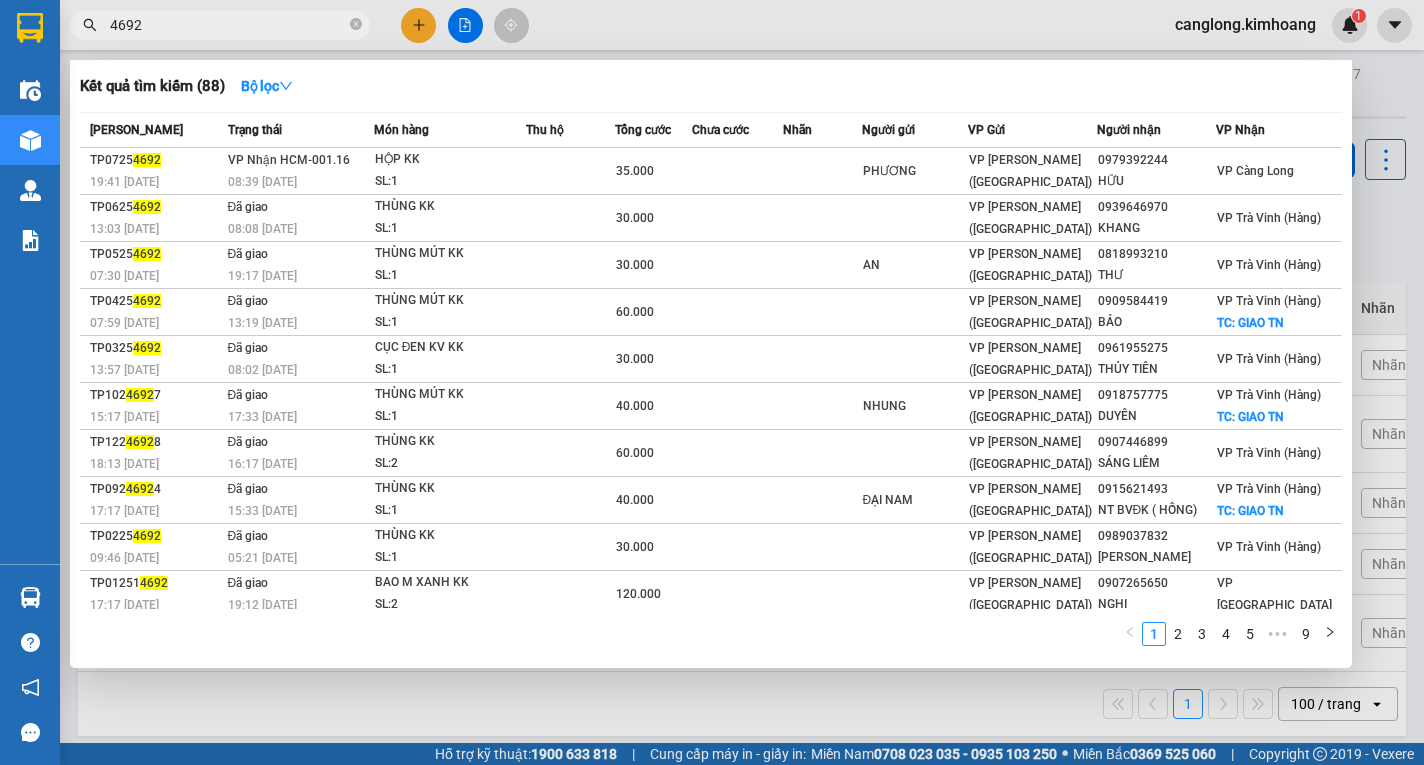 click on "4692" at bounding box center [228, 25] 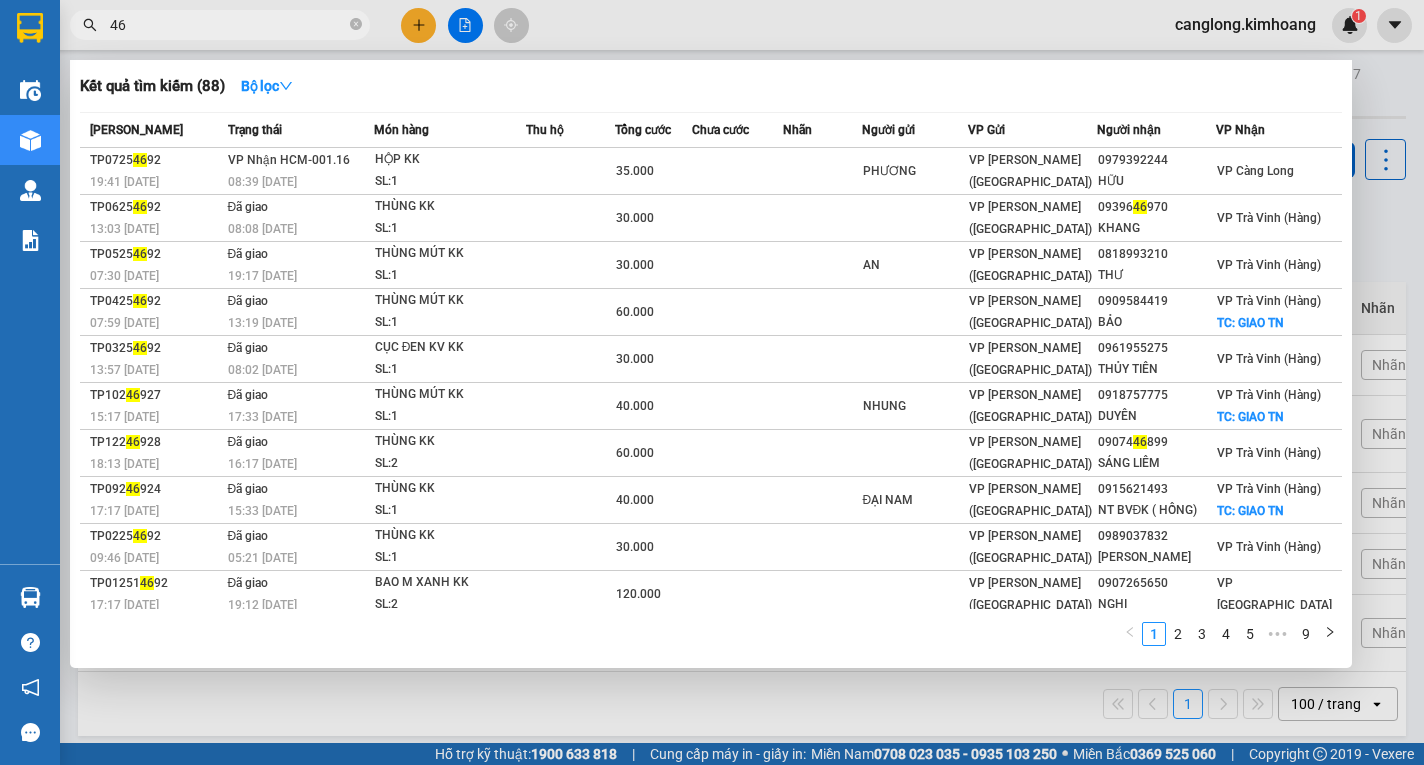 type on "4" 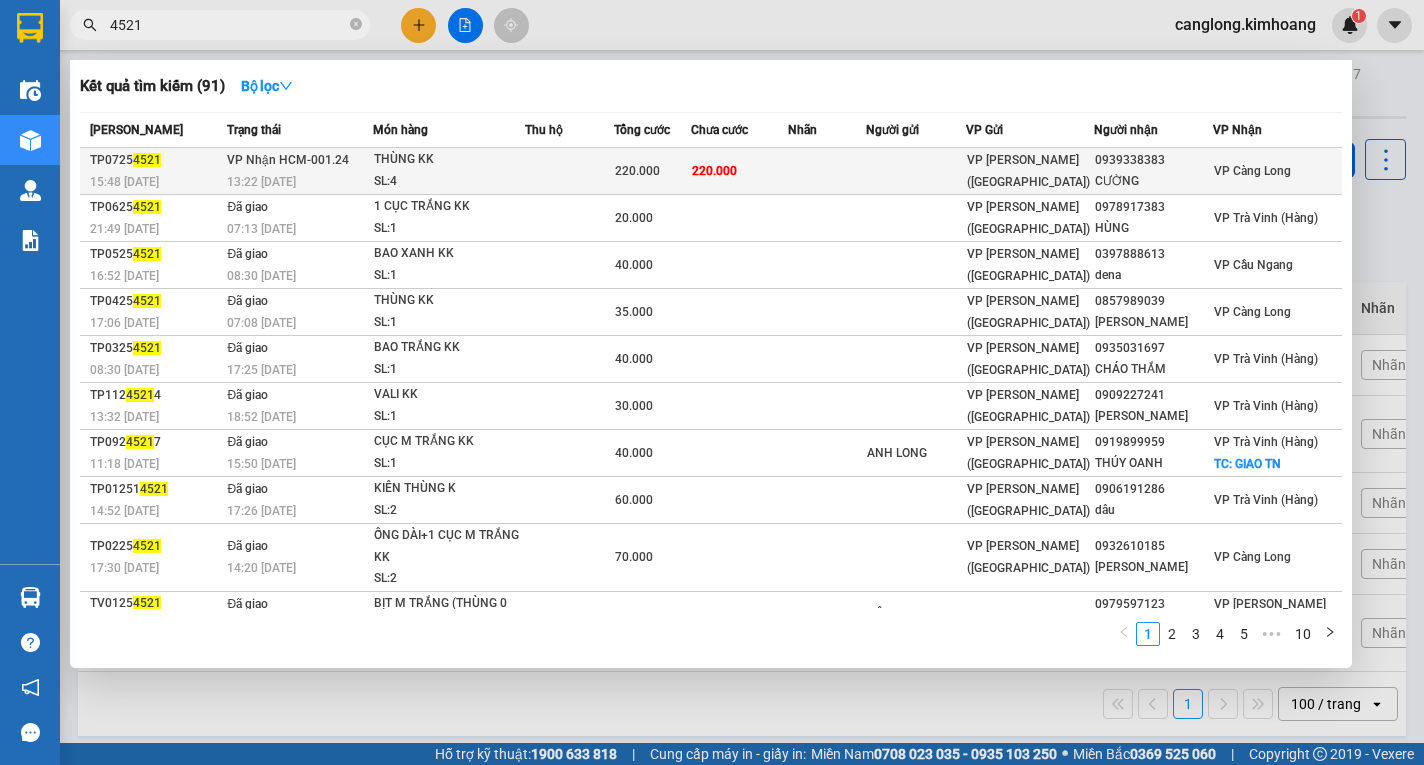 type on "4521" 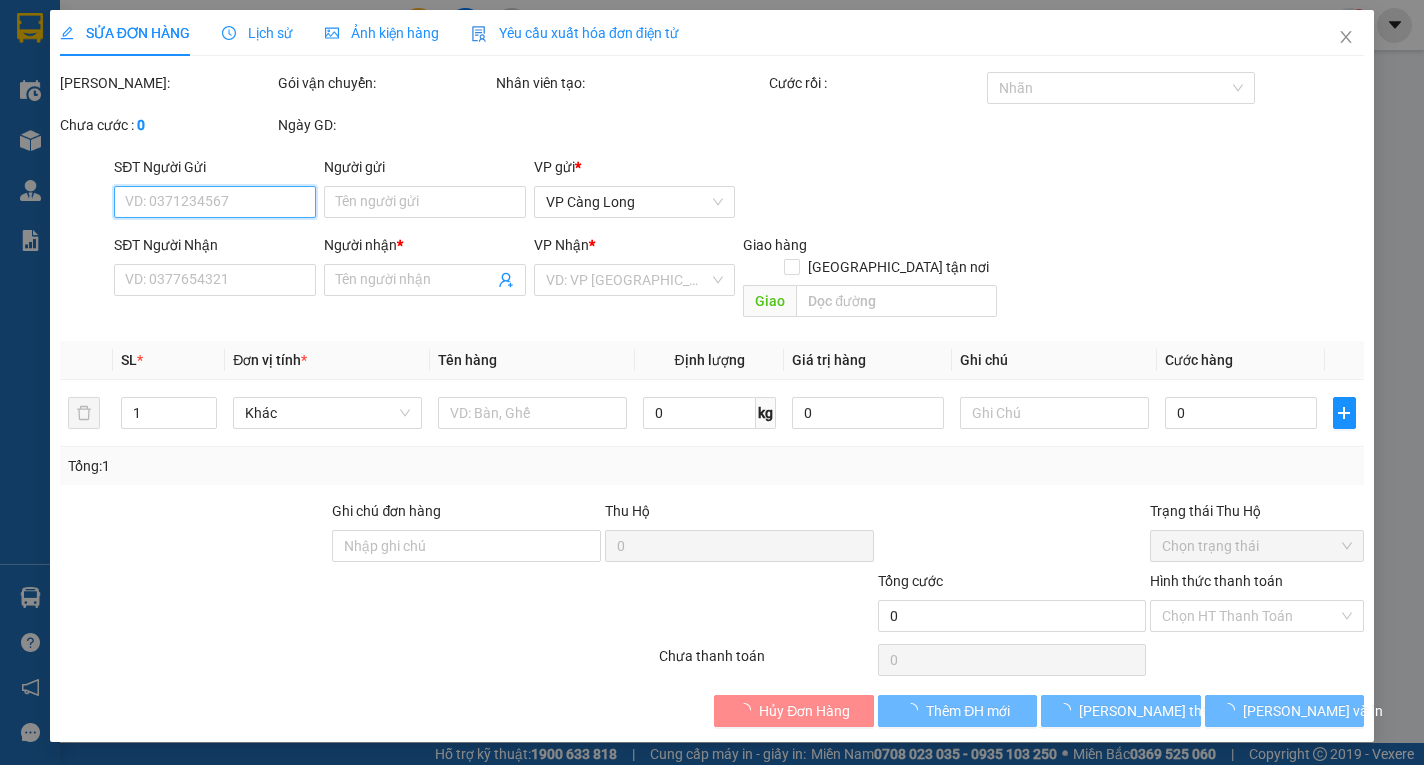 type on "0939338383" 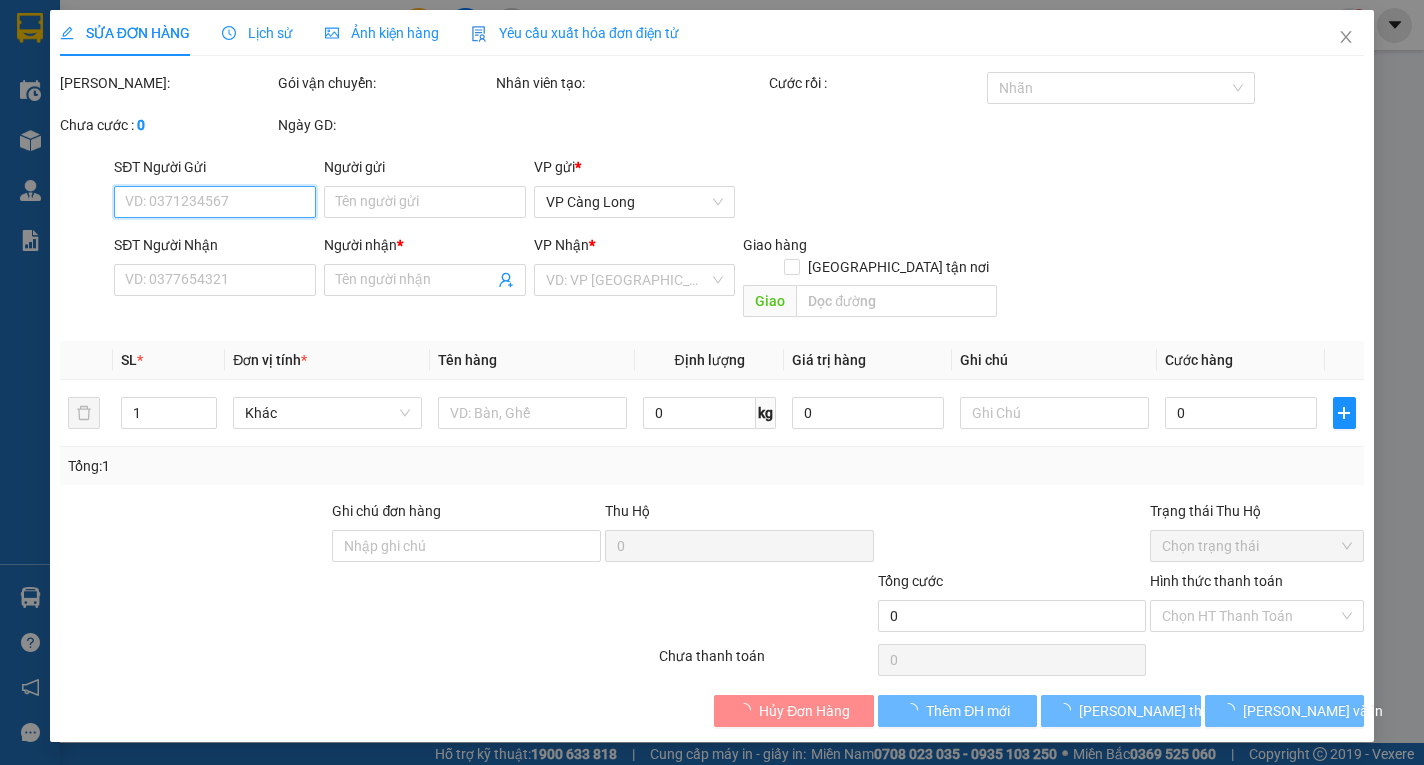 type on "CƯỜNG" 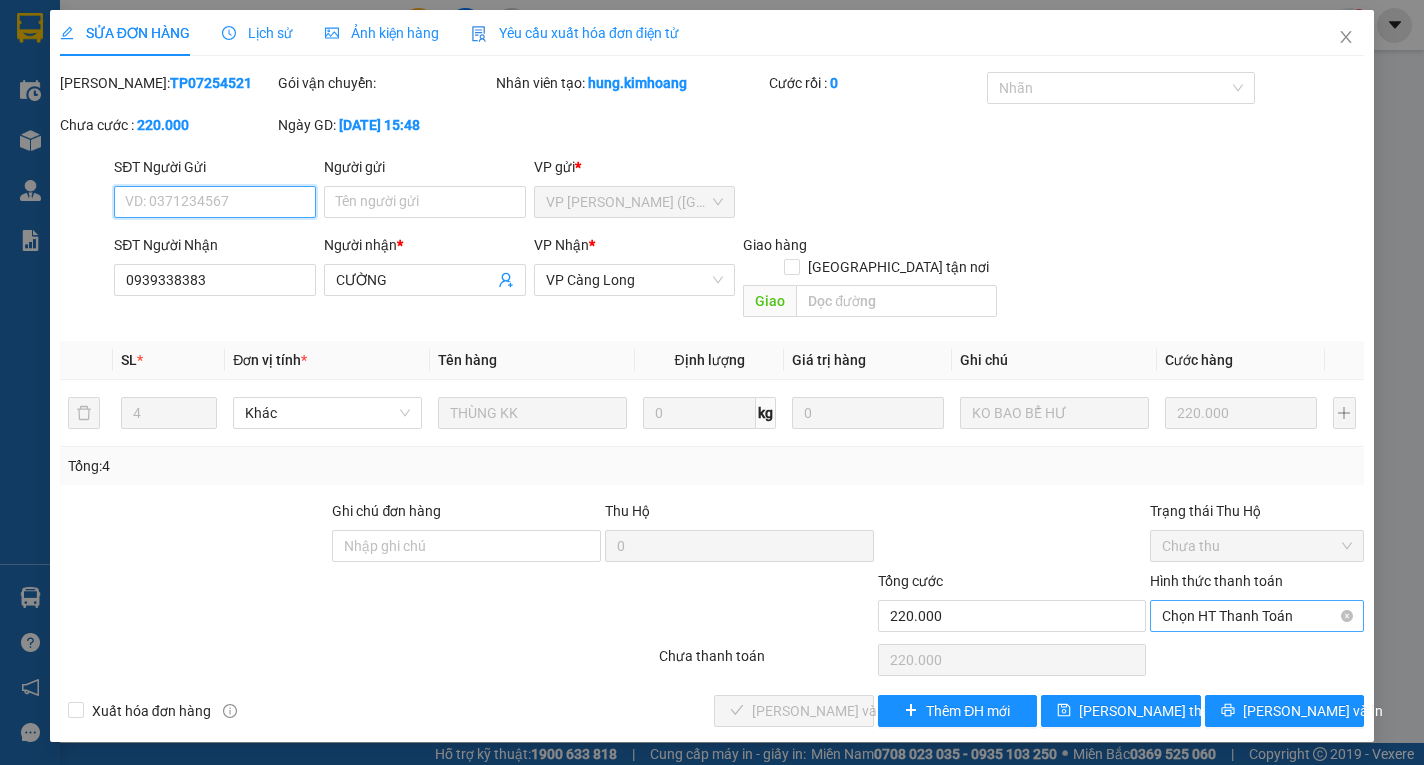 click on "Chọn HT Thanh Toán" at bounding box center [1257, 616] 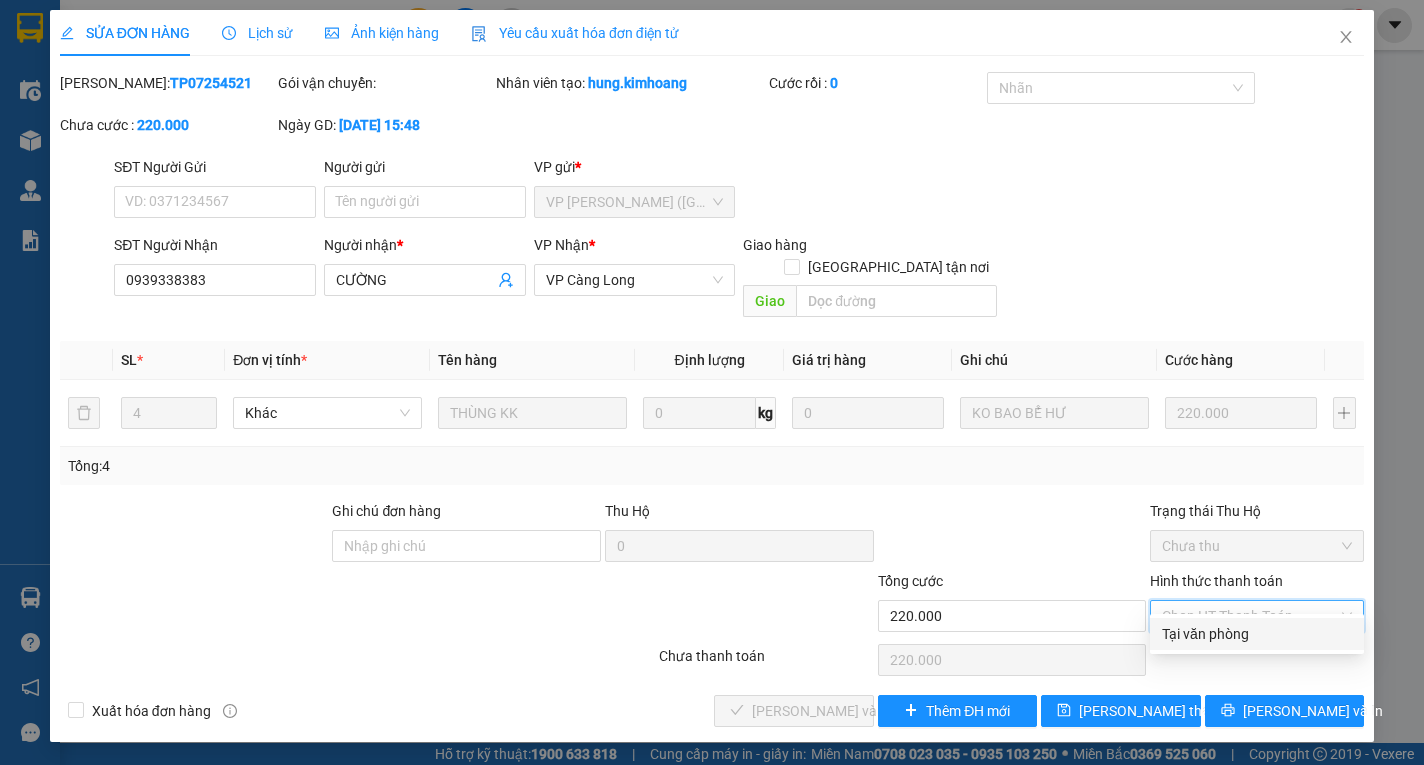 click on "Tại văn phòng" at bounding box center (1257, 634) 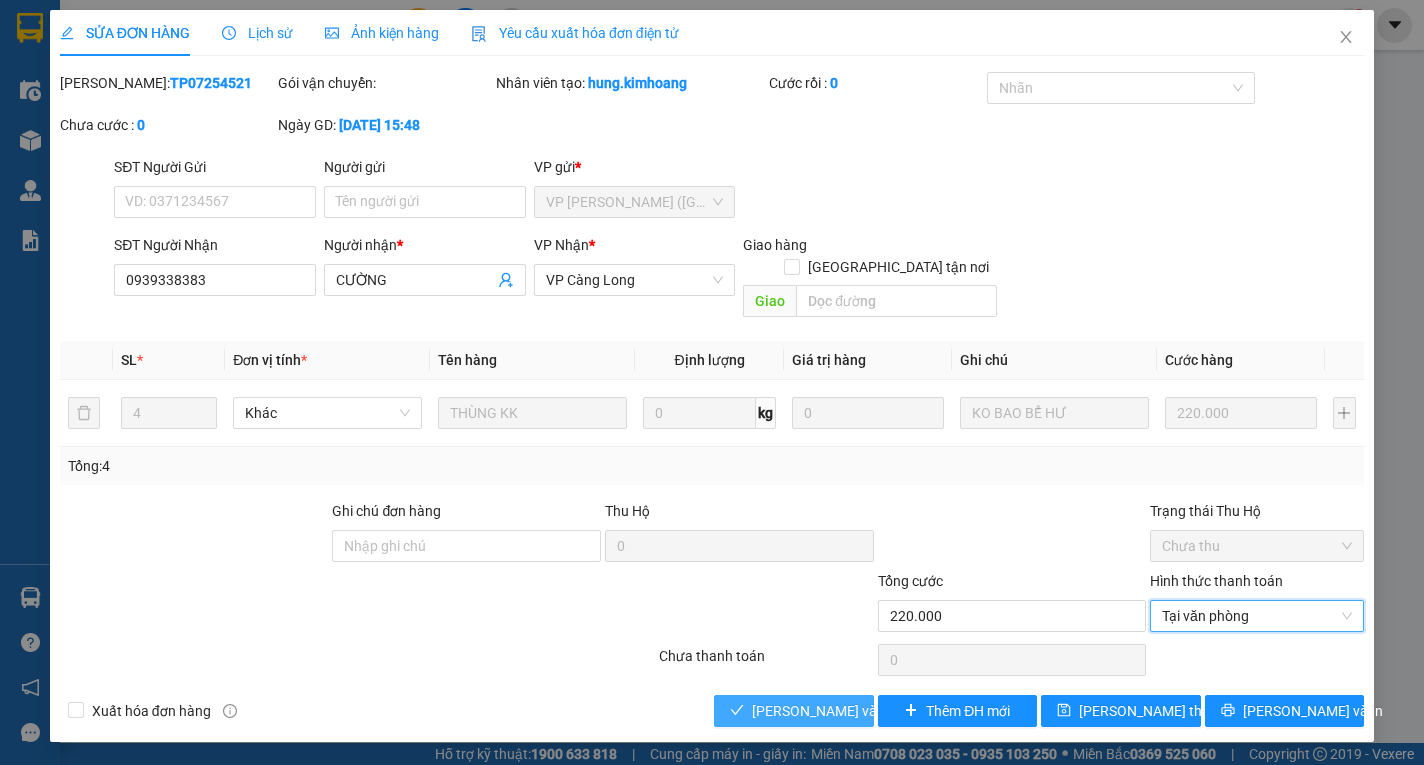 click on "Lưu và Giao hàng" at bounding box center (848, 711) 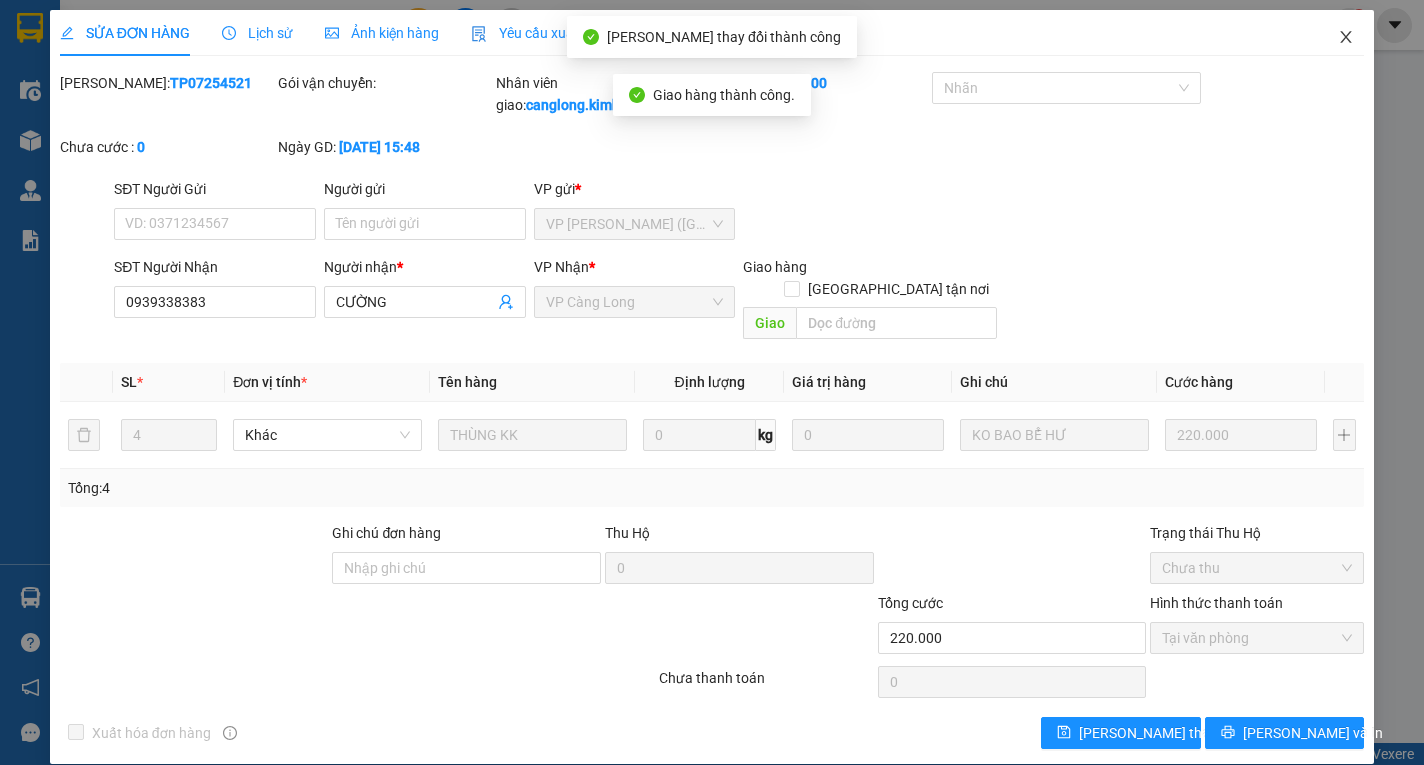 click 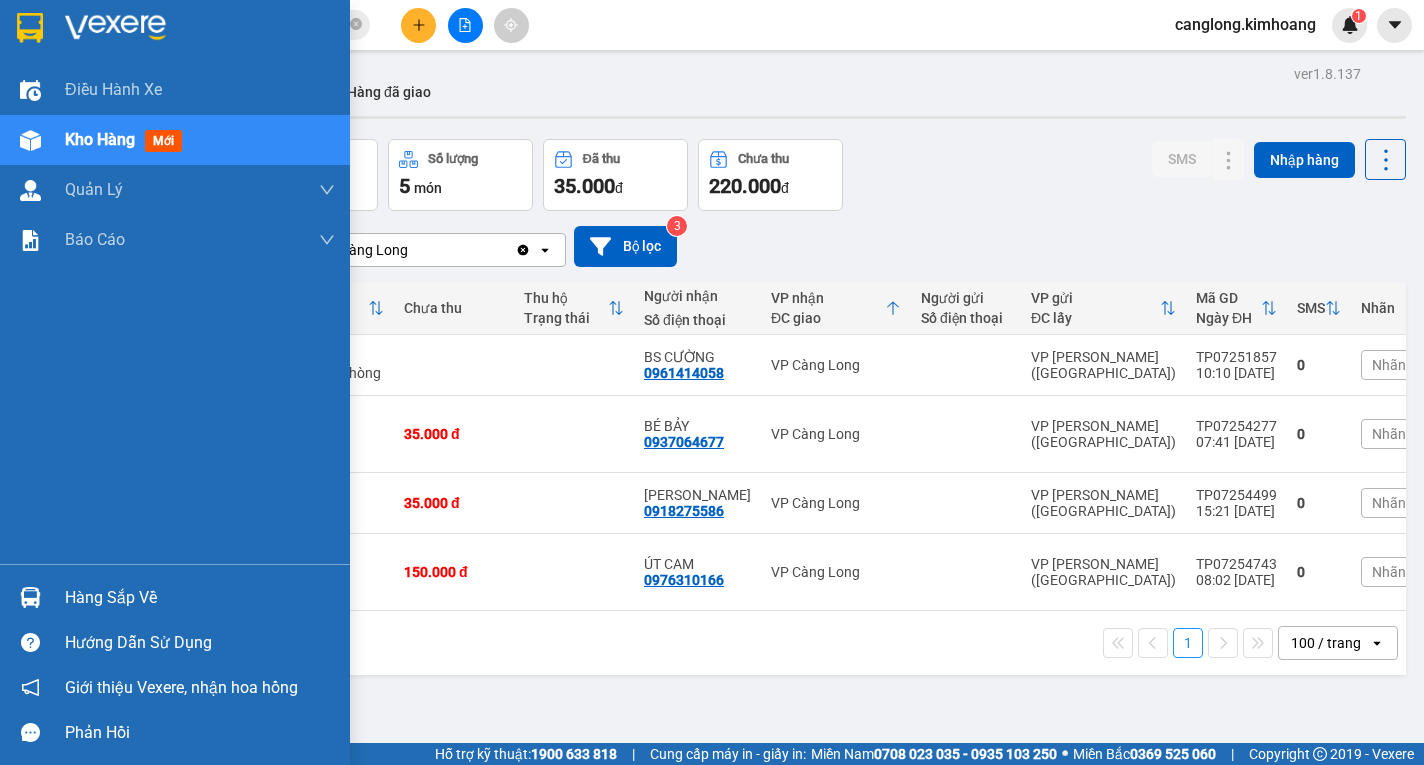 click on "Hàng sắp về" at bounding box center (175, 597) 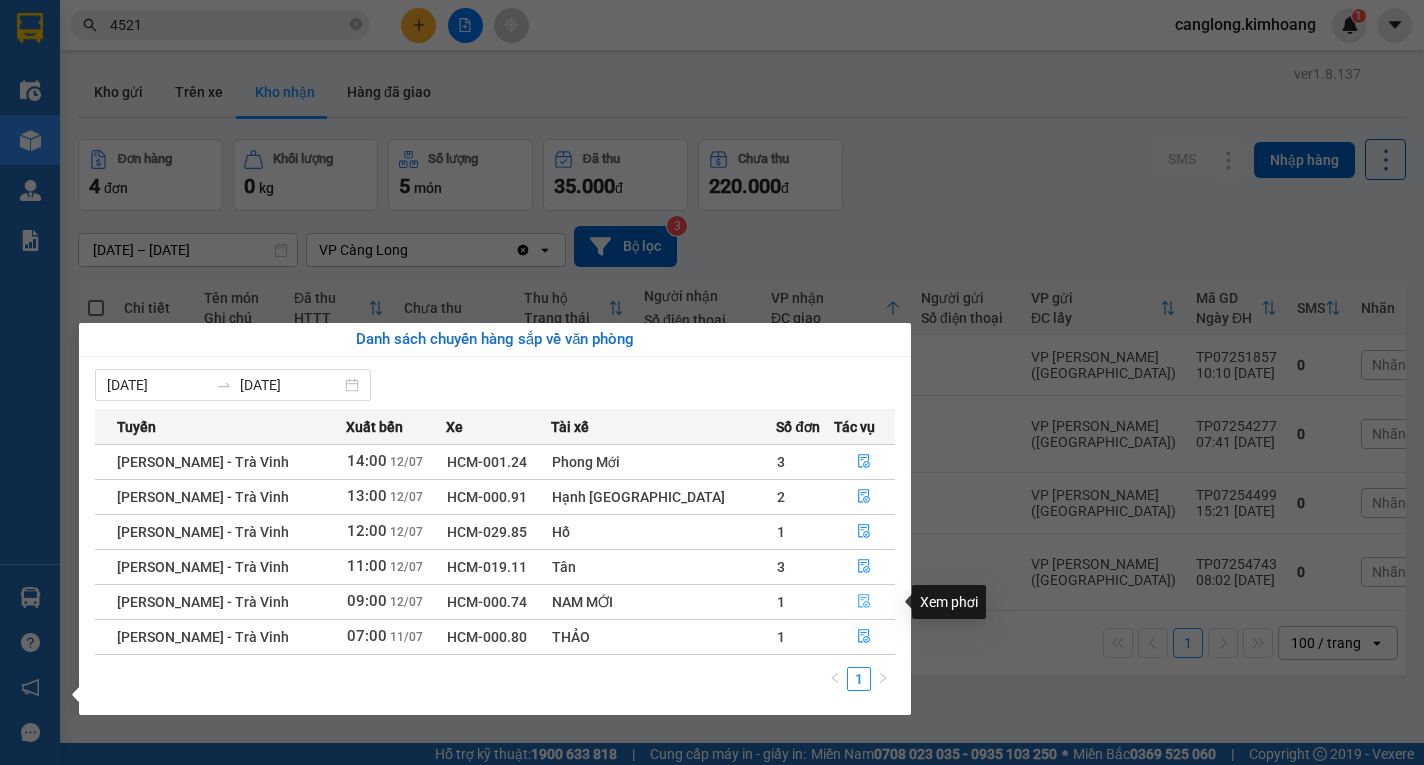 click 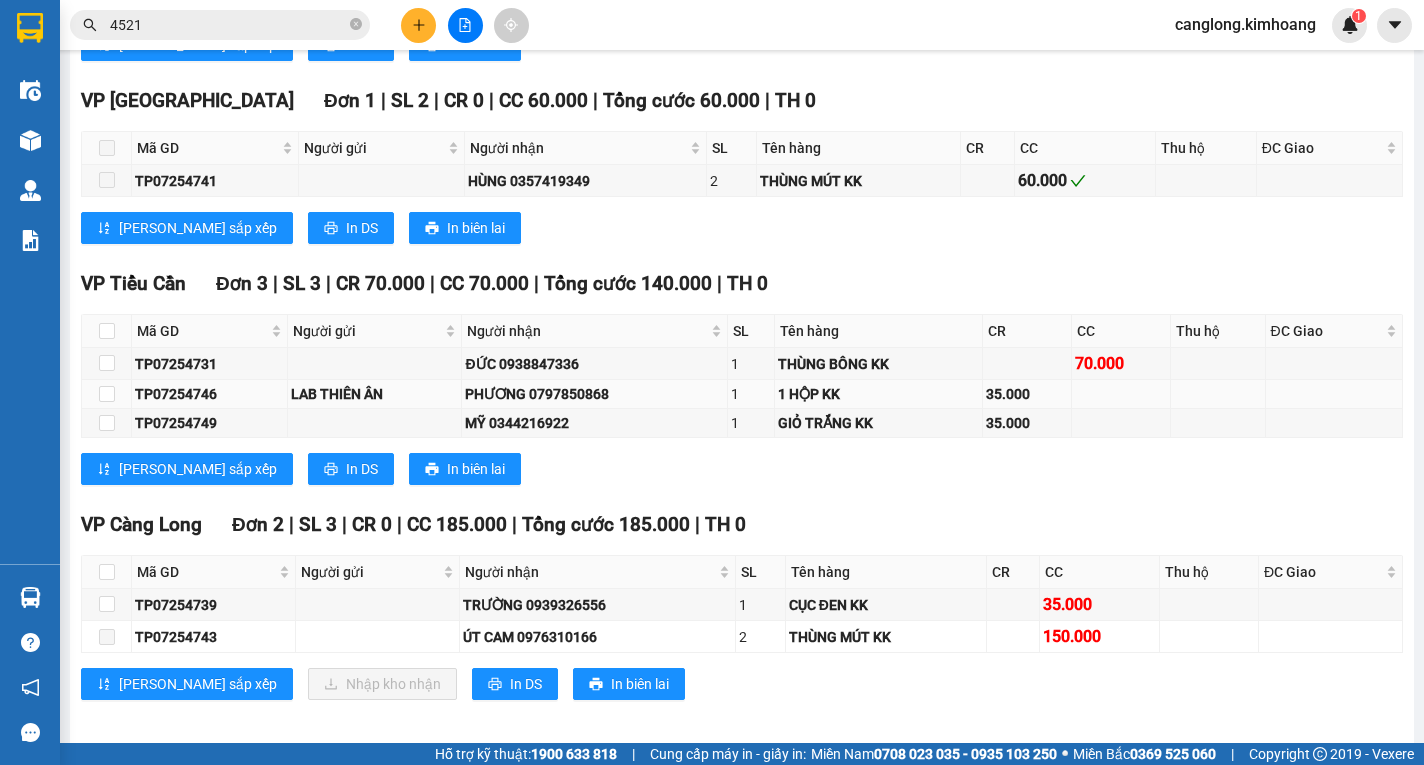 scroll, scrollTop: 1303, scrollLeft: 0, axis: vertical 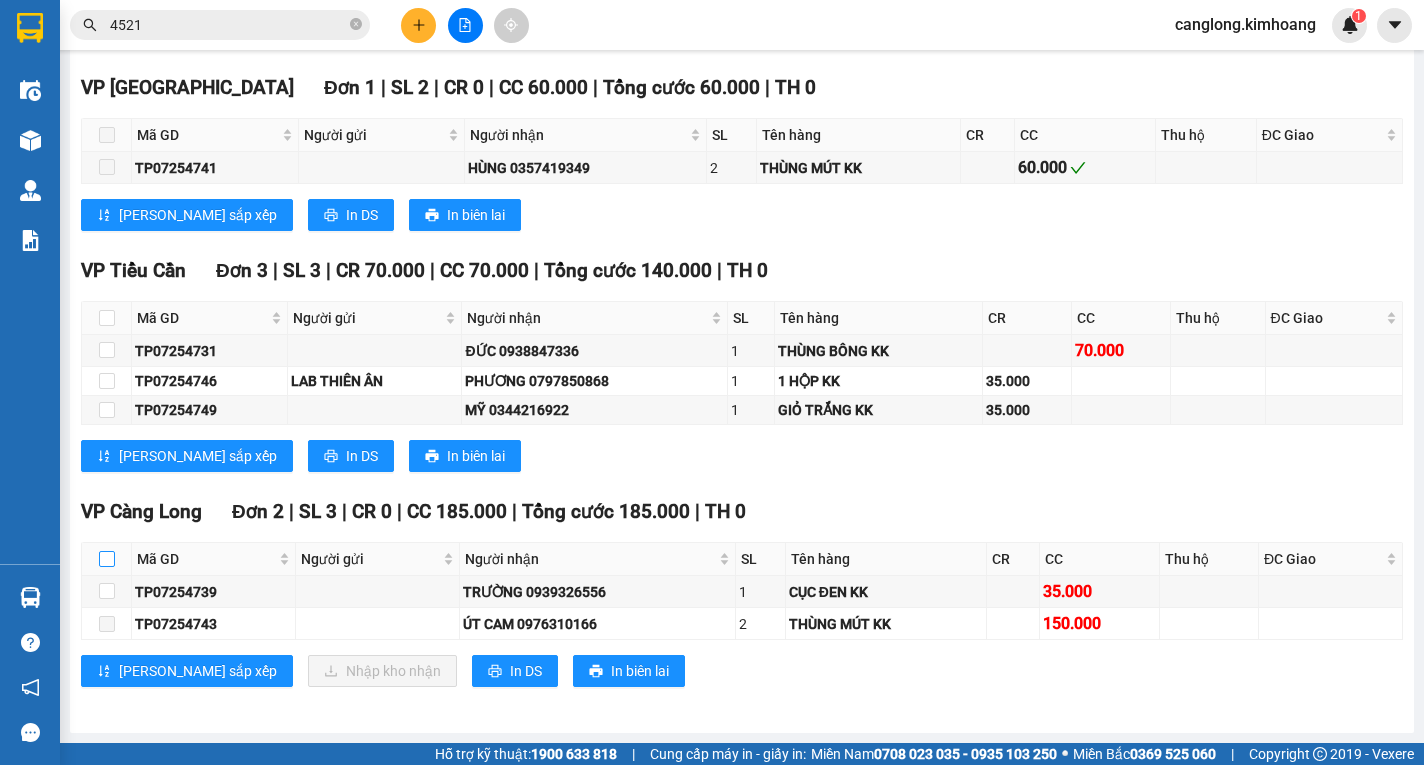 click at bounding box center [107, 559] 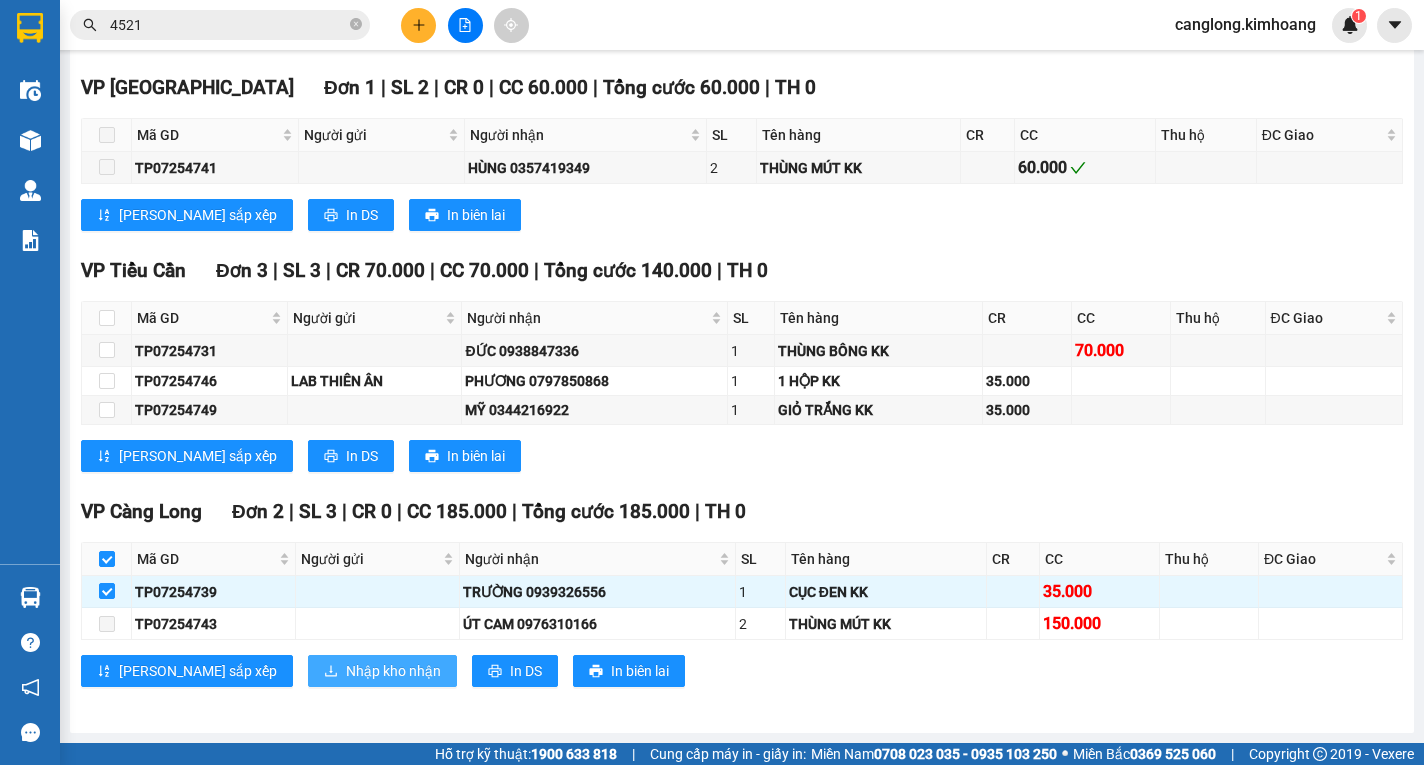 click on "Nhập kho nhận" at bounding box center [393, 671] 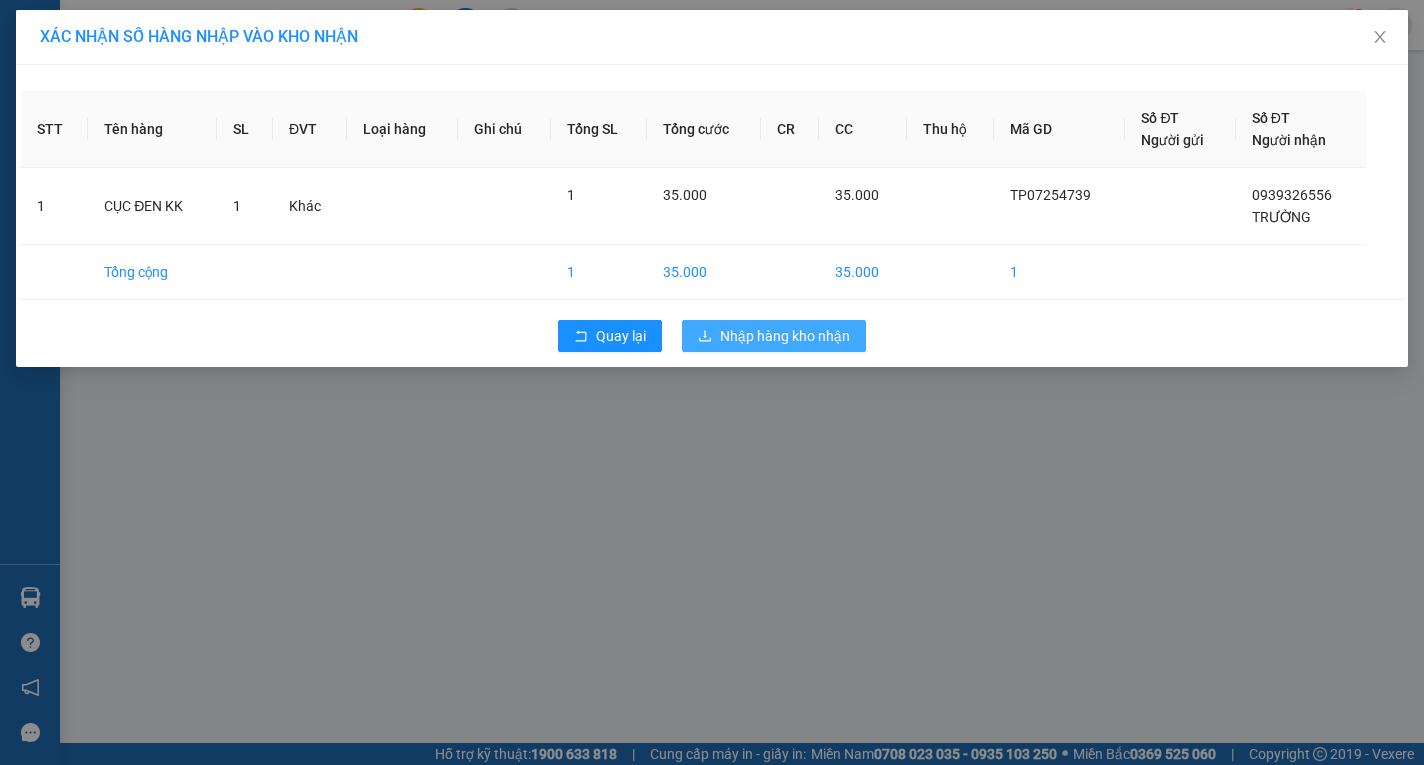click on "Nhập hàng kho nhận" at bounding box center [785, 336] 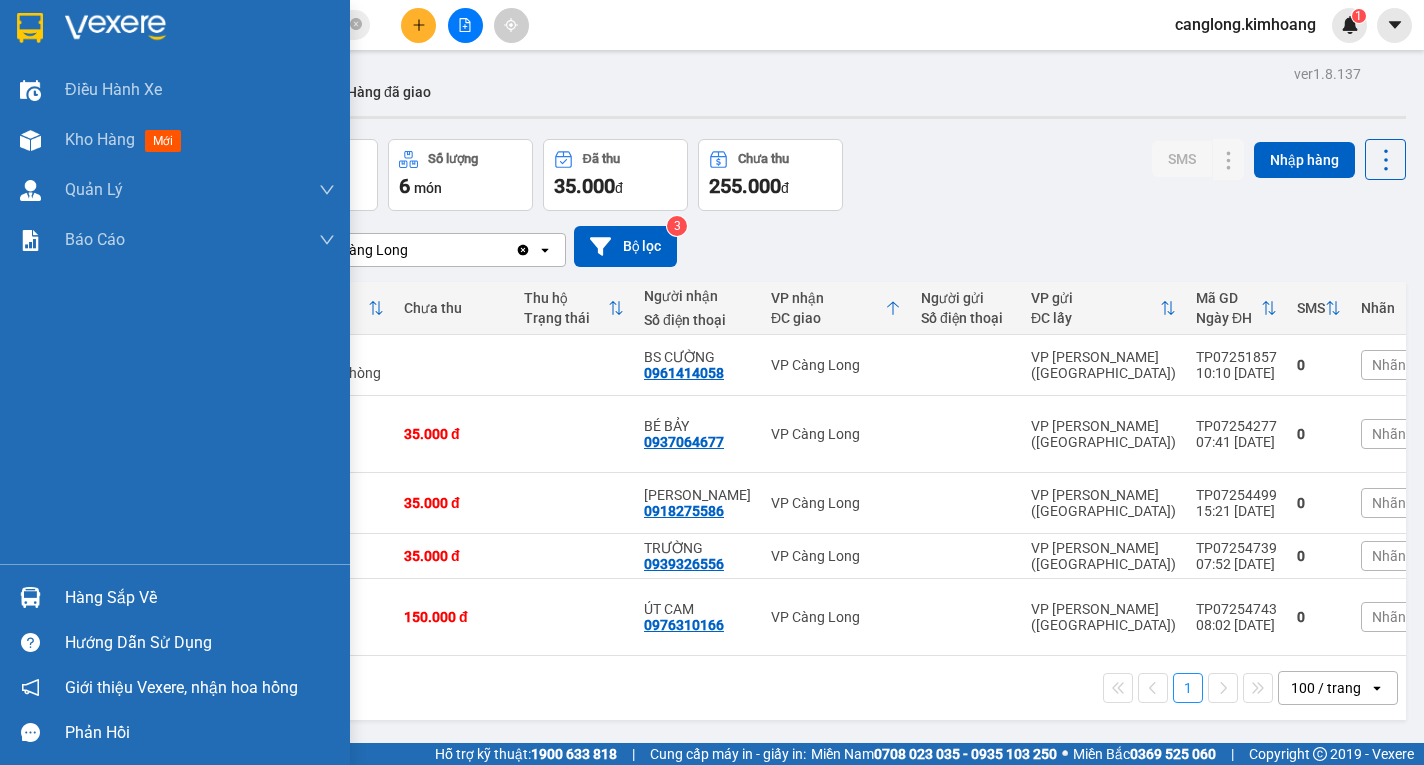 click on "Hàng sắp về" at bounding box center [200, 598] 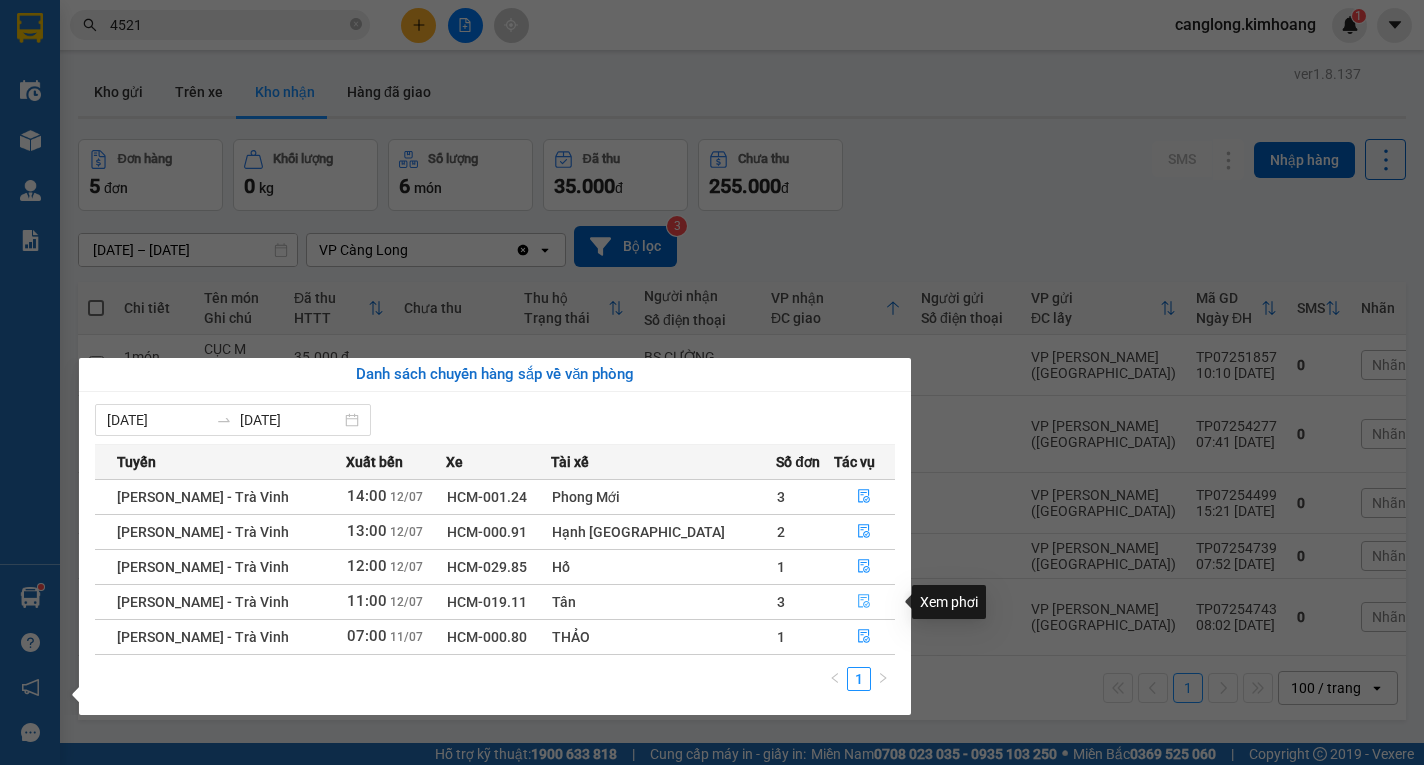 click at bounding box center [865, 602] 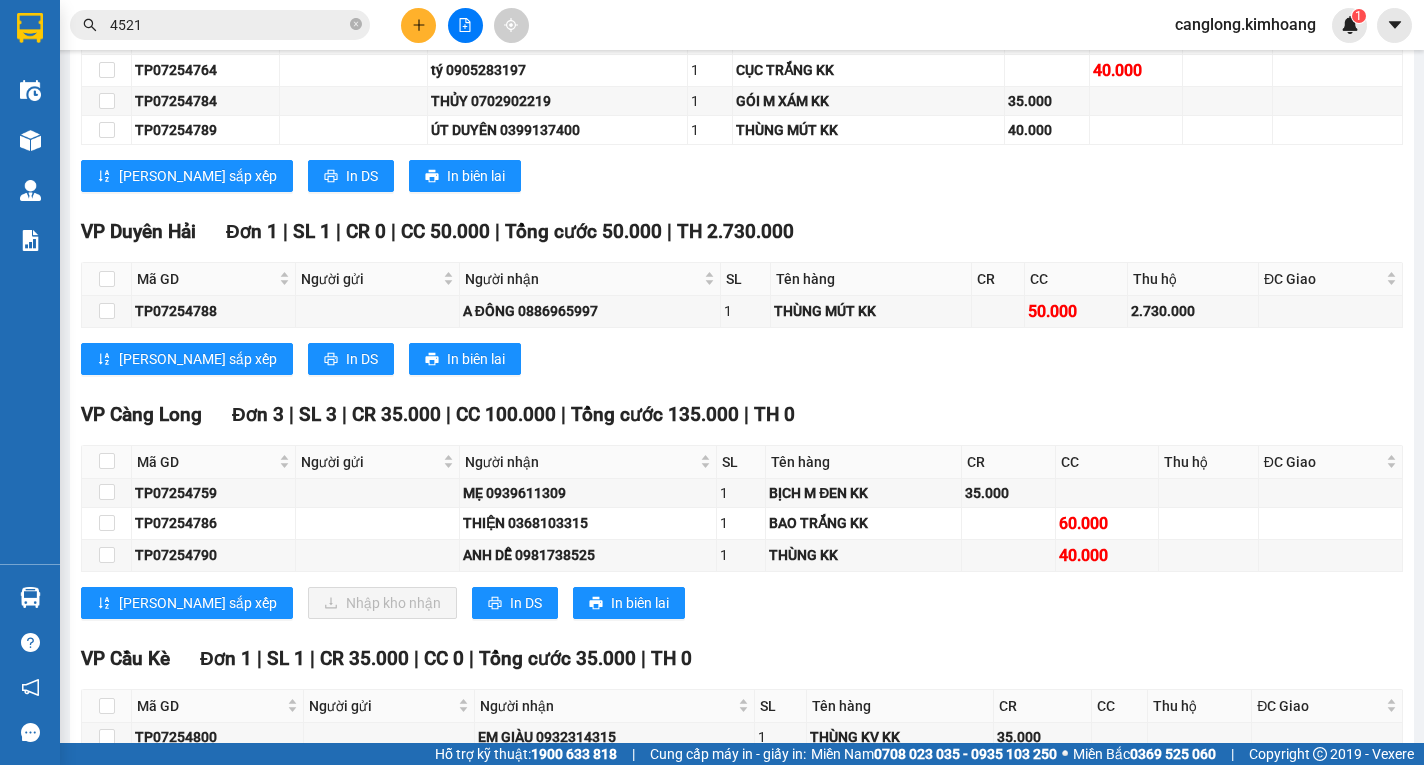 scroll, scrollTop: 2200, scrollLeft: 0, axis: vertical 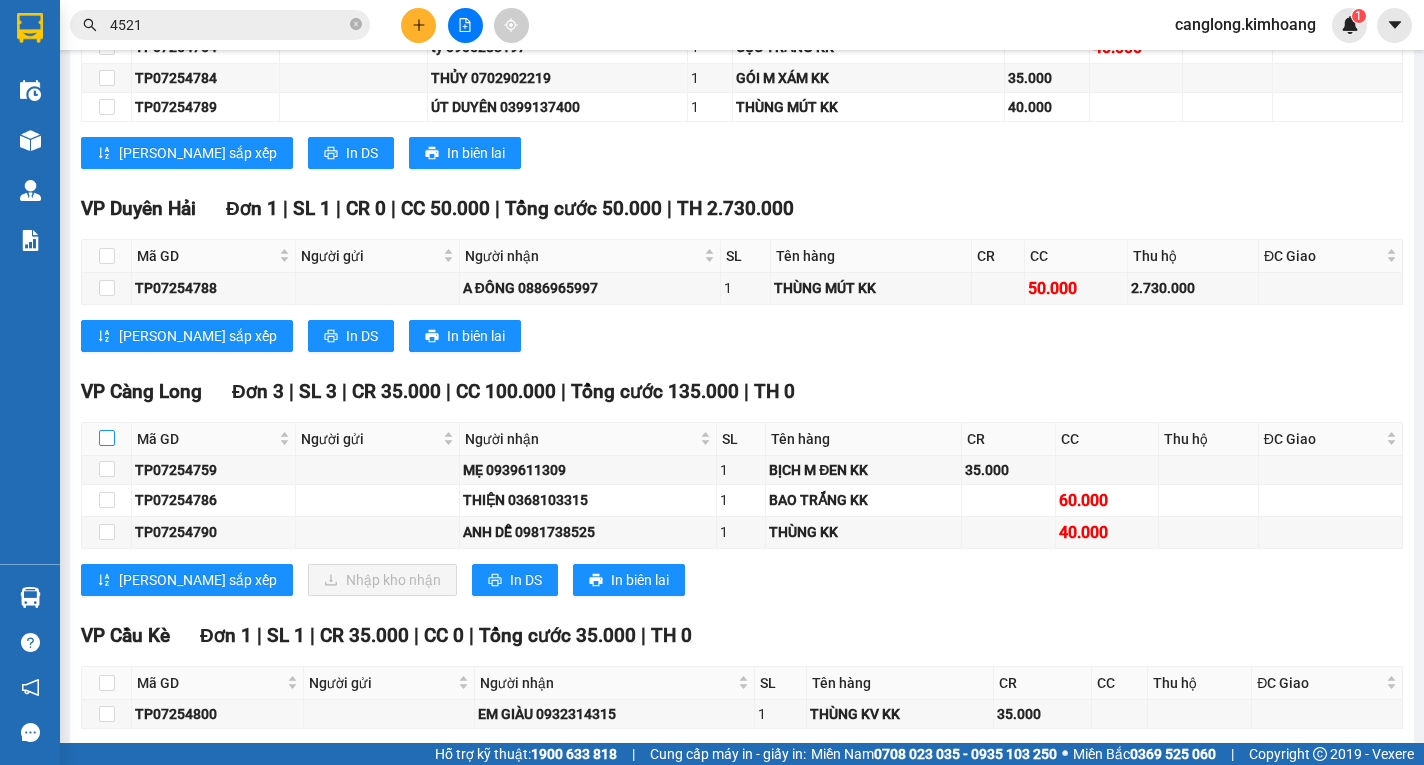 click at bounding box center (107, 438) 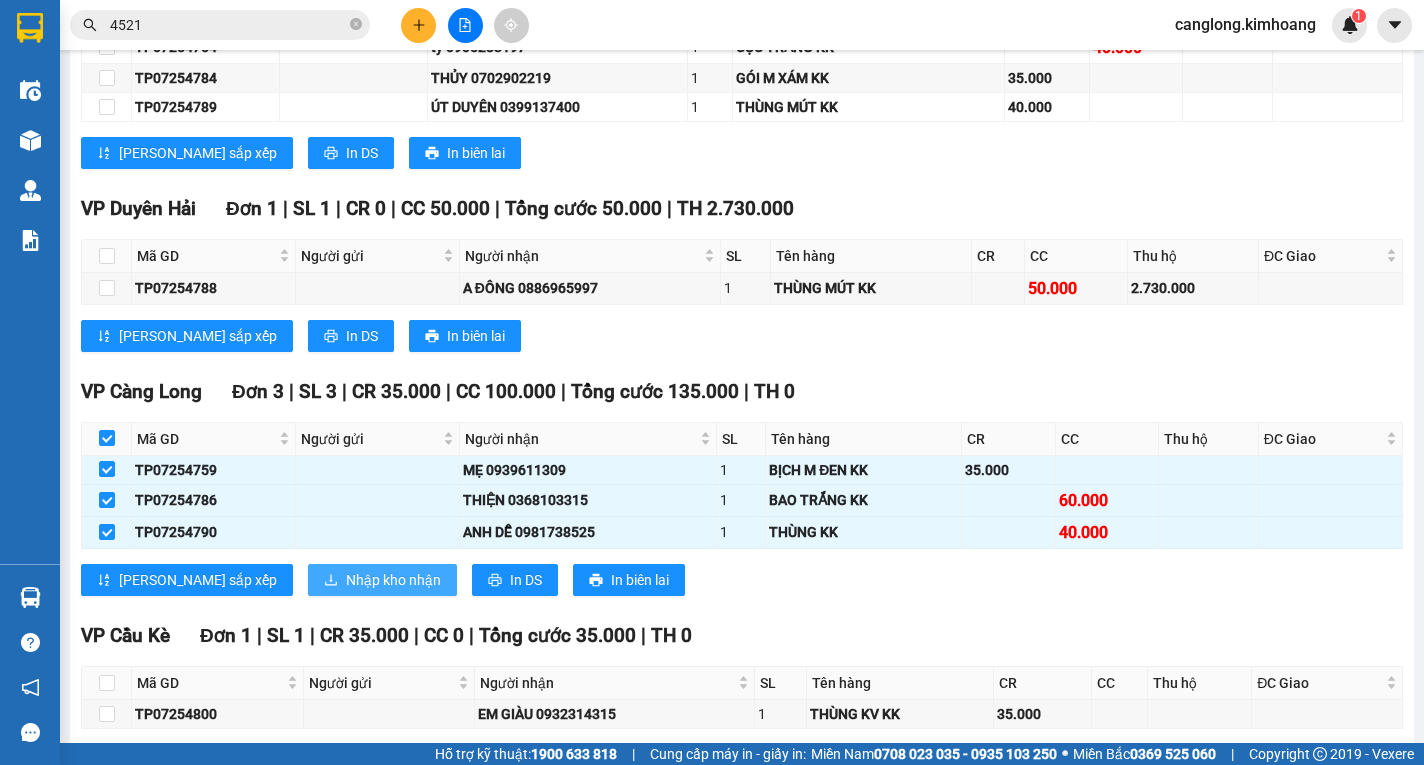 click on "Nhập kho nhận" at bounding box center (393, 580) 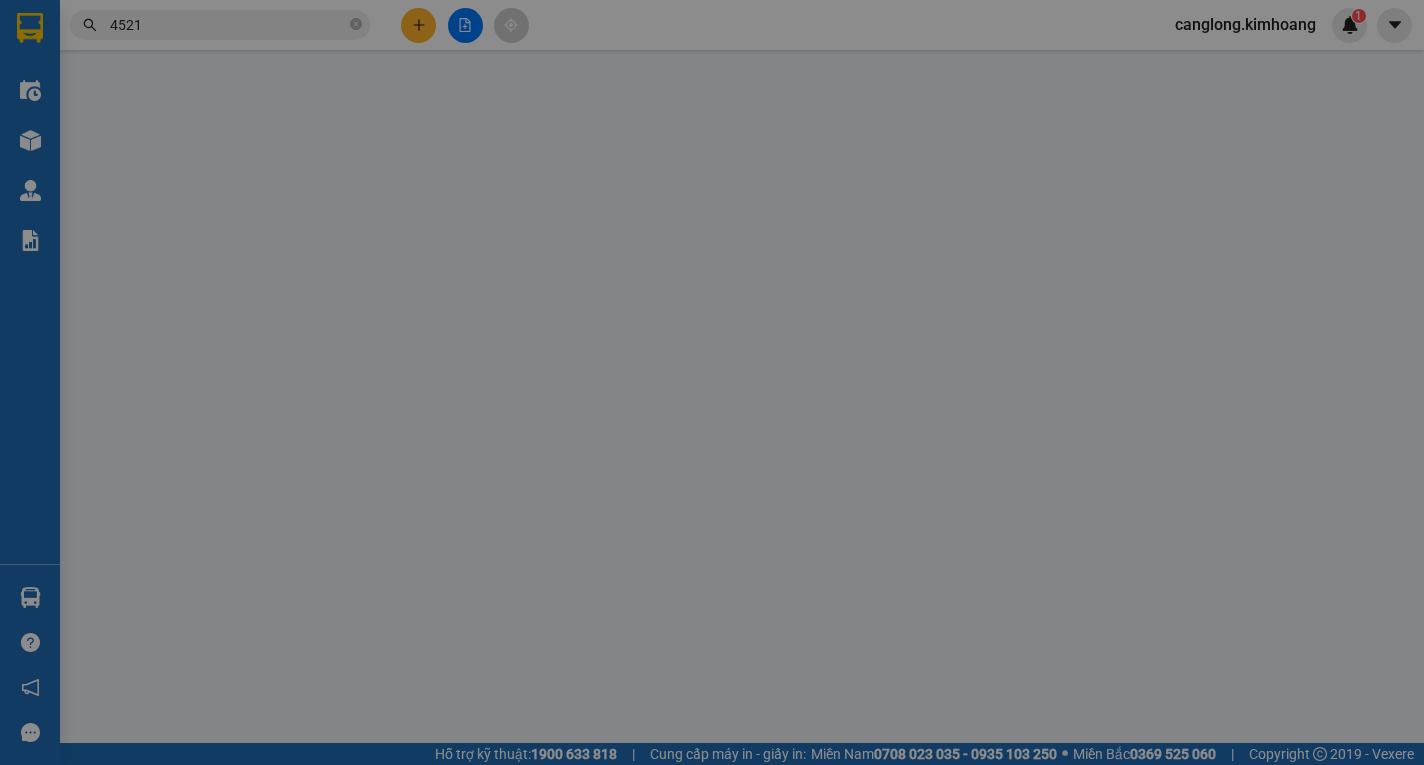 scroll, scrollTop: 0, scrollLeft: 0, axis: both 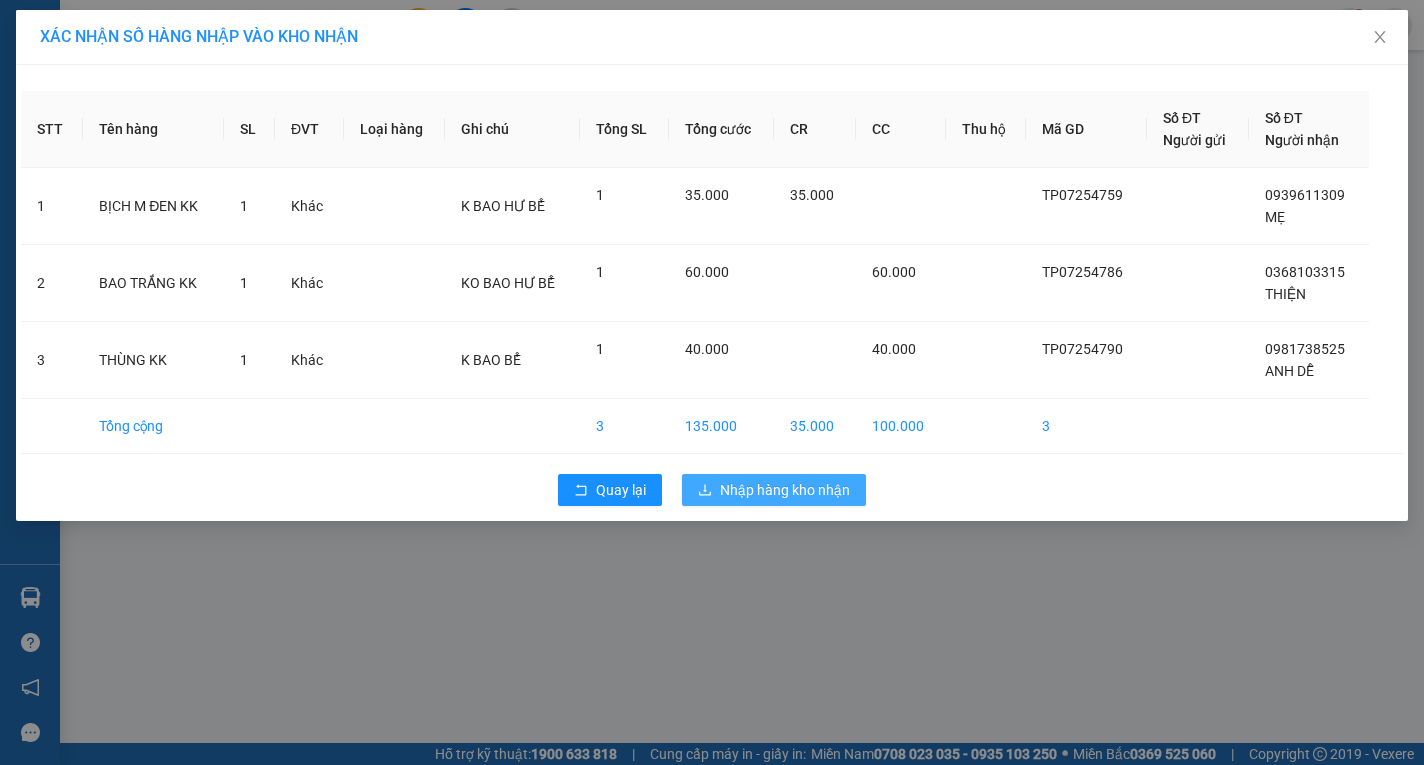 click on "Nhập hàng kho nhận" at bounding box center (785, 490) 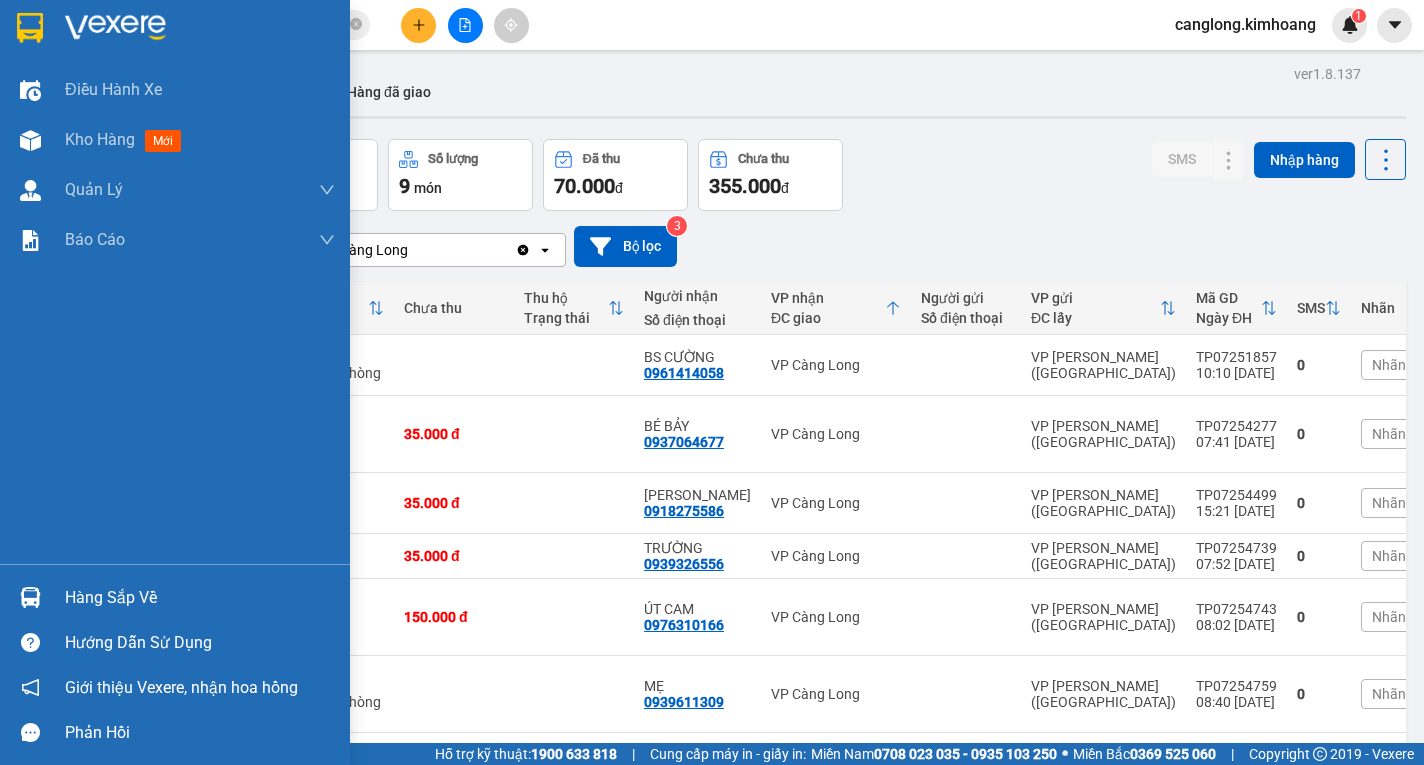 click on "Hàng sắp về" at bounding box center [200, 598] 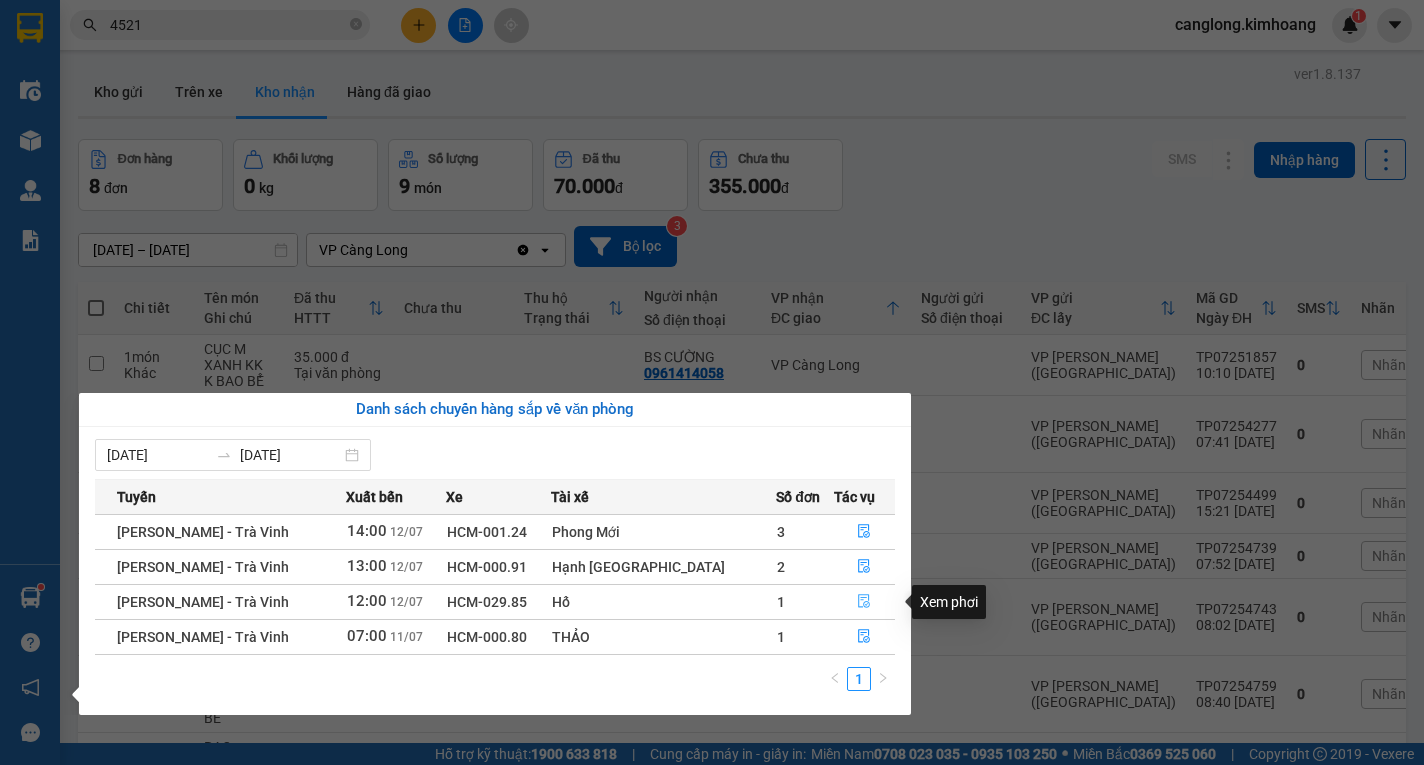click 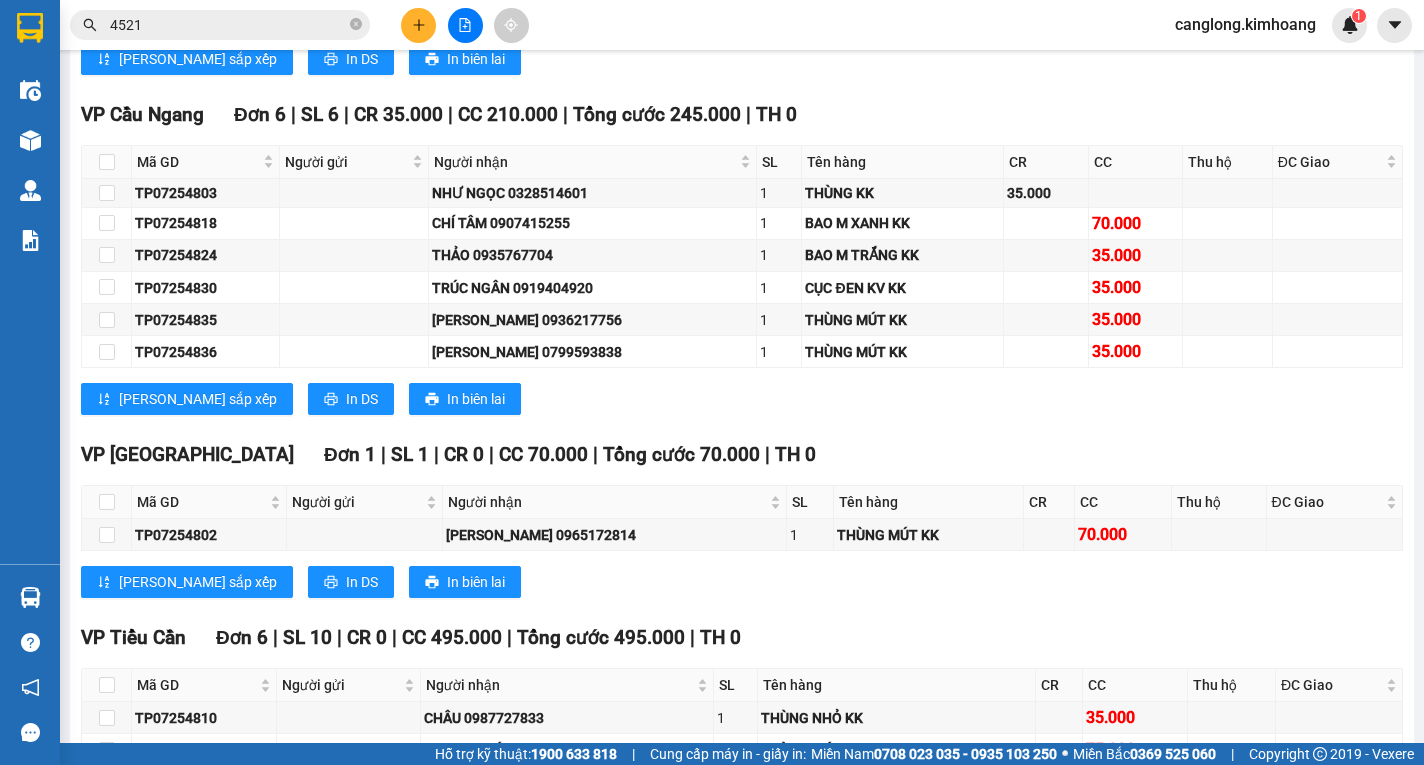 scroll, scrollTop: 2000, scrollLeft: 0, axis: vertical 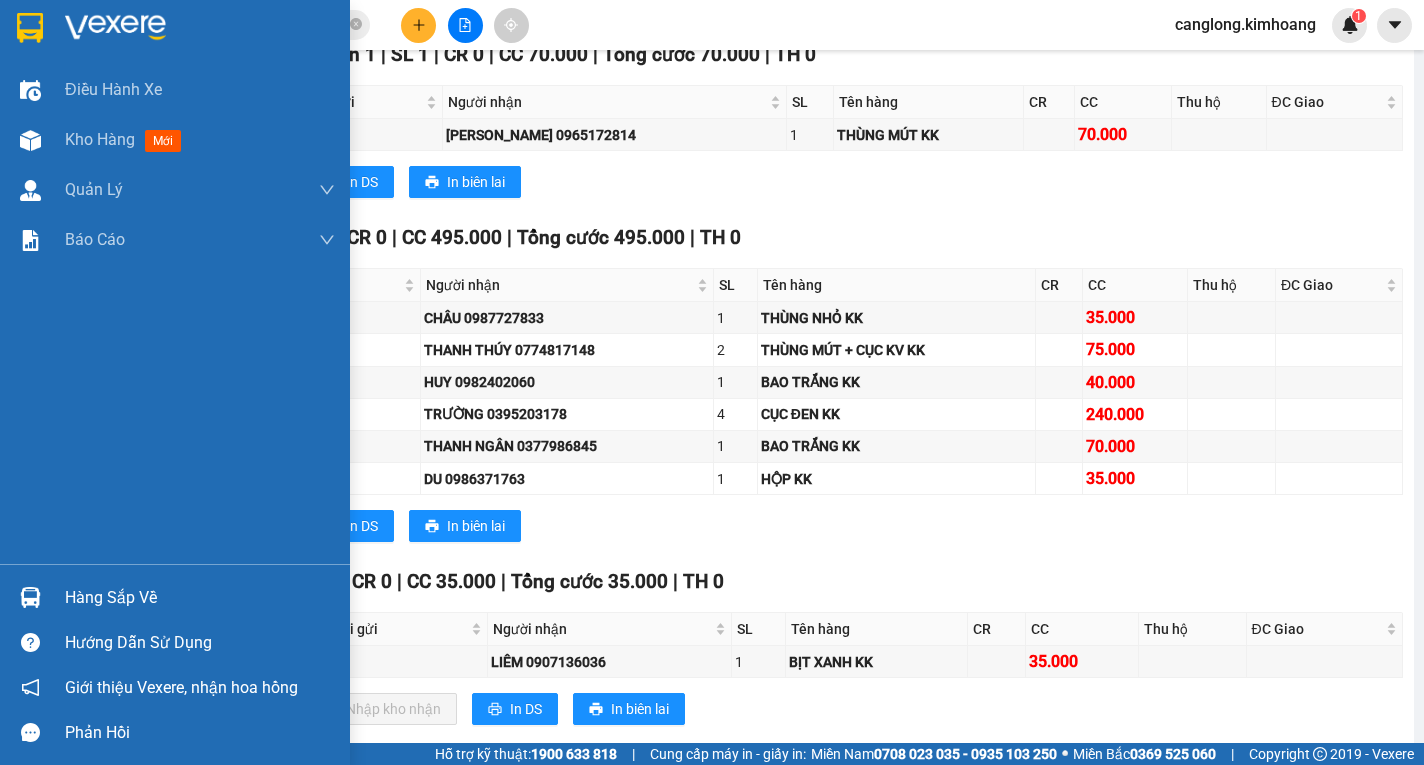 click on "Hàng sắp về" at bounding box center [200, 598] 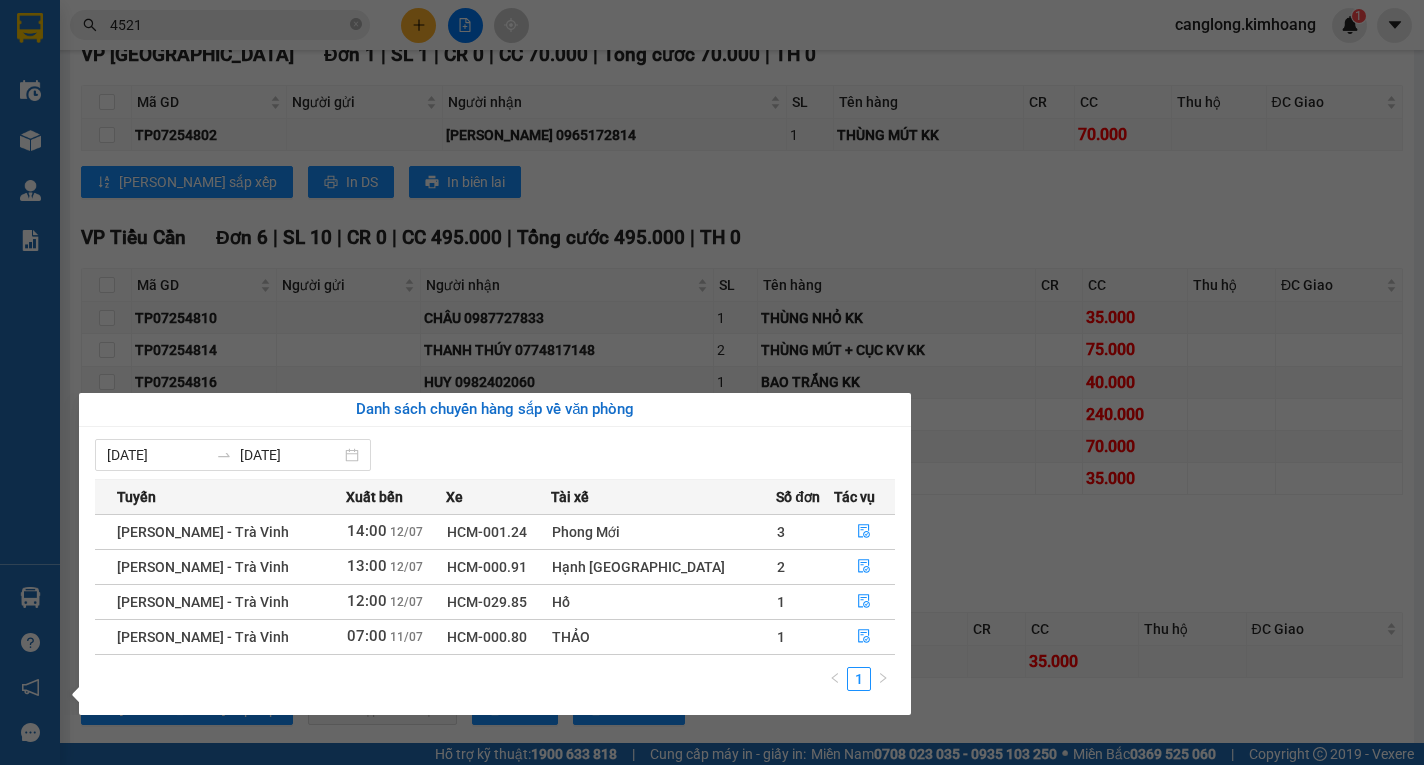 drag, startPoint x: 276, startPoint y: 203, endPoint x: 267, endPoint y: 219, distance: 18.35756 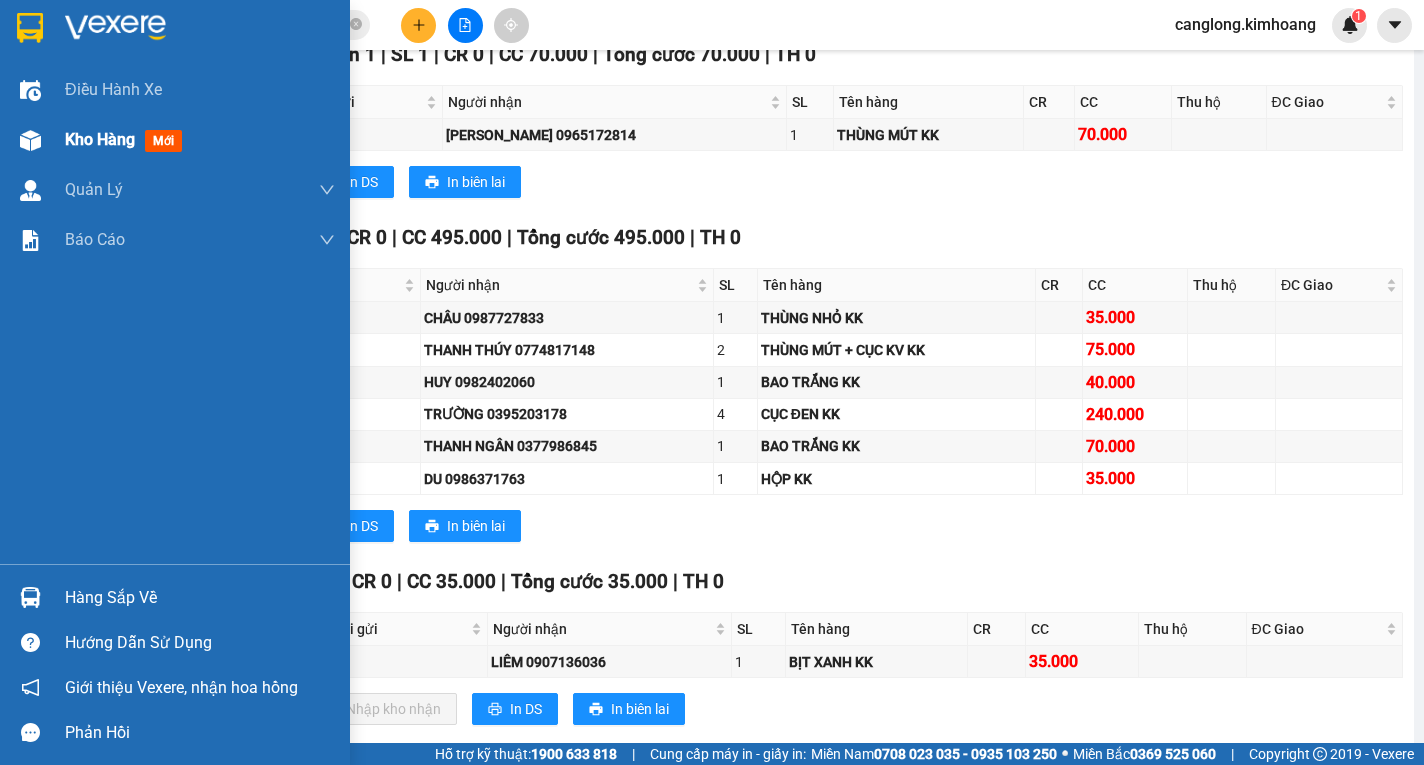 click on "Kho hàng" at bounding box center (100, 139) 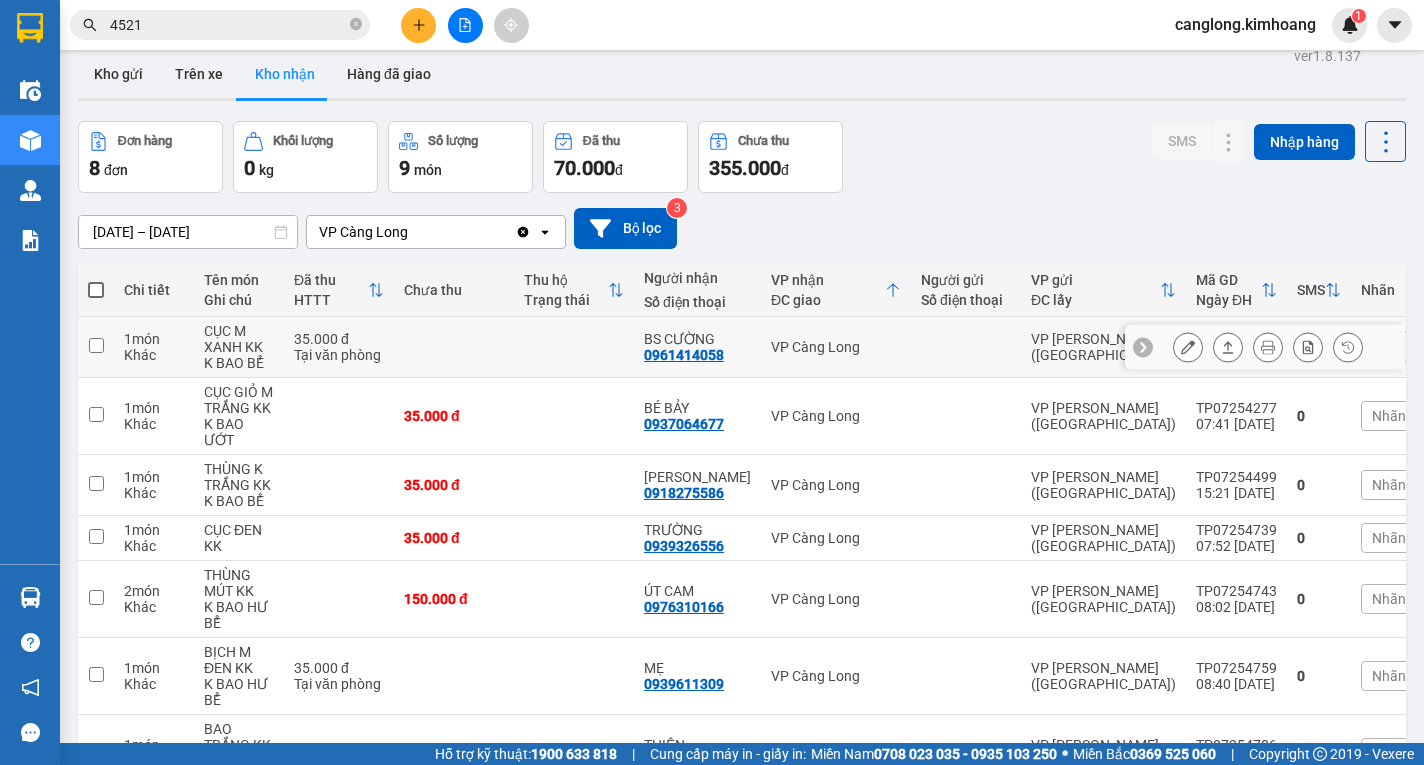 scroll, scrollTop: 0, scrollLeft: 0, axis: both 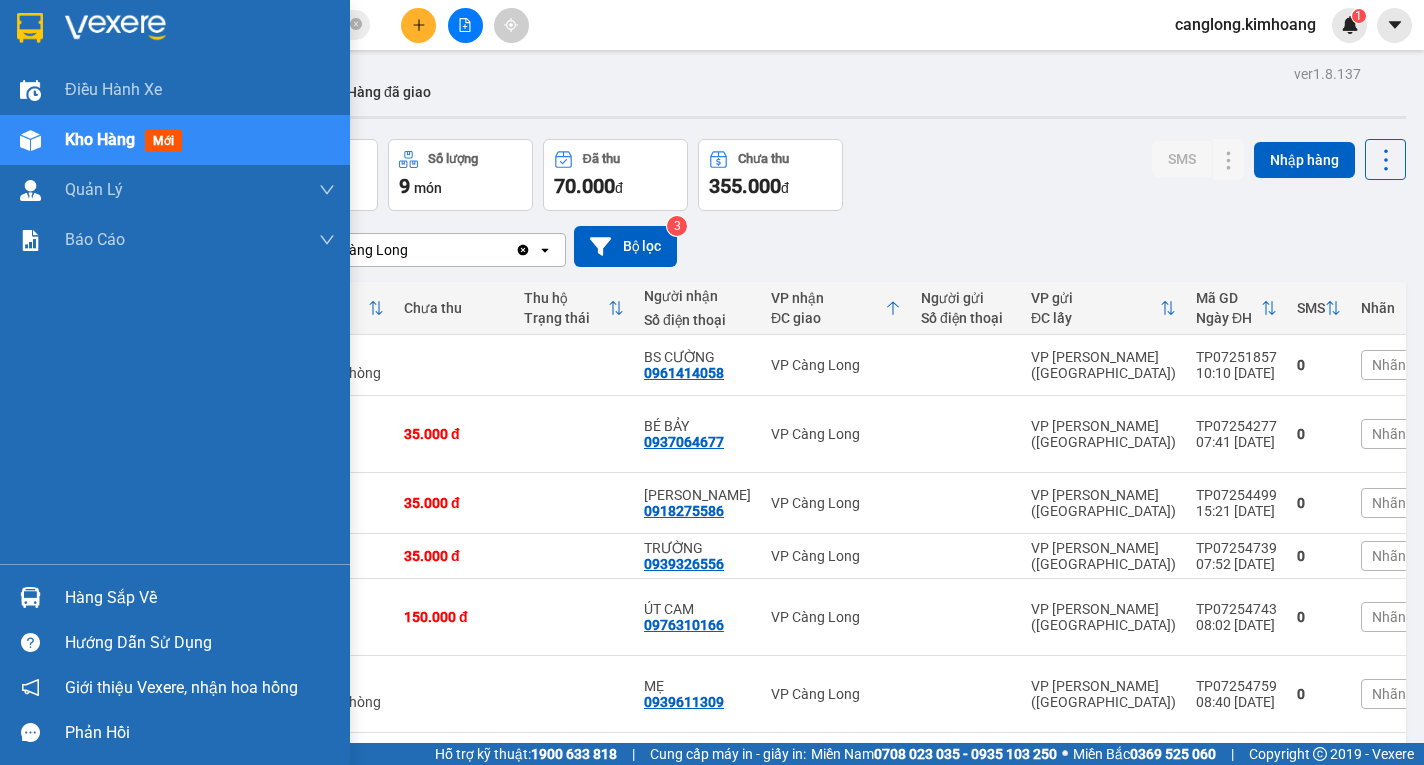 click on "Hàng sắp về" at bounding box center [200, 598] 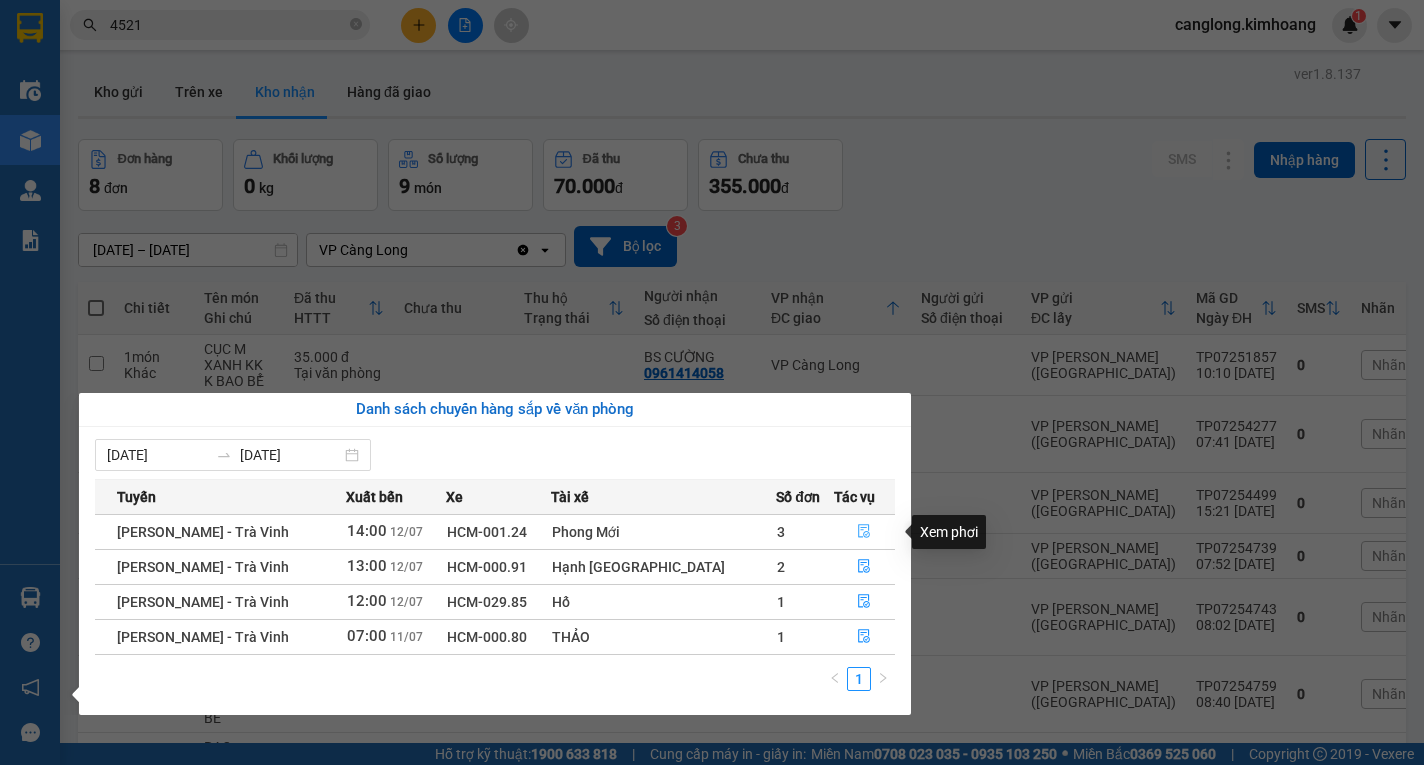 click at bounding box center [865, 532] 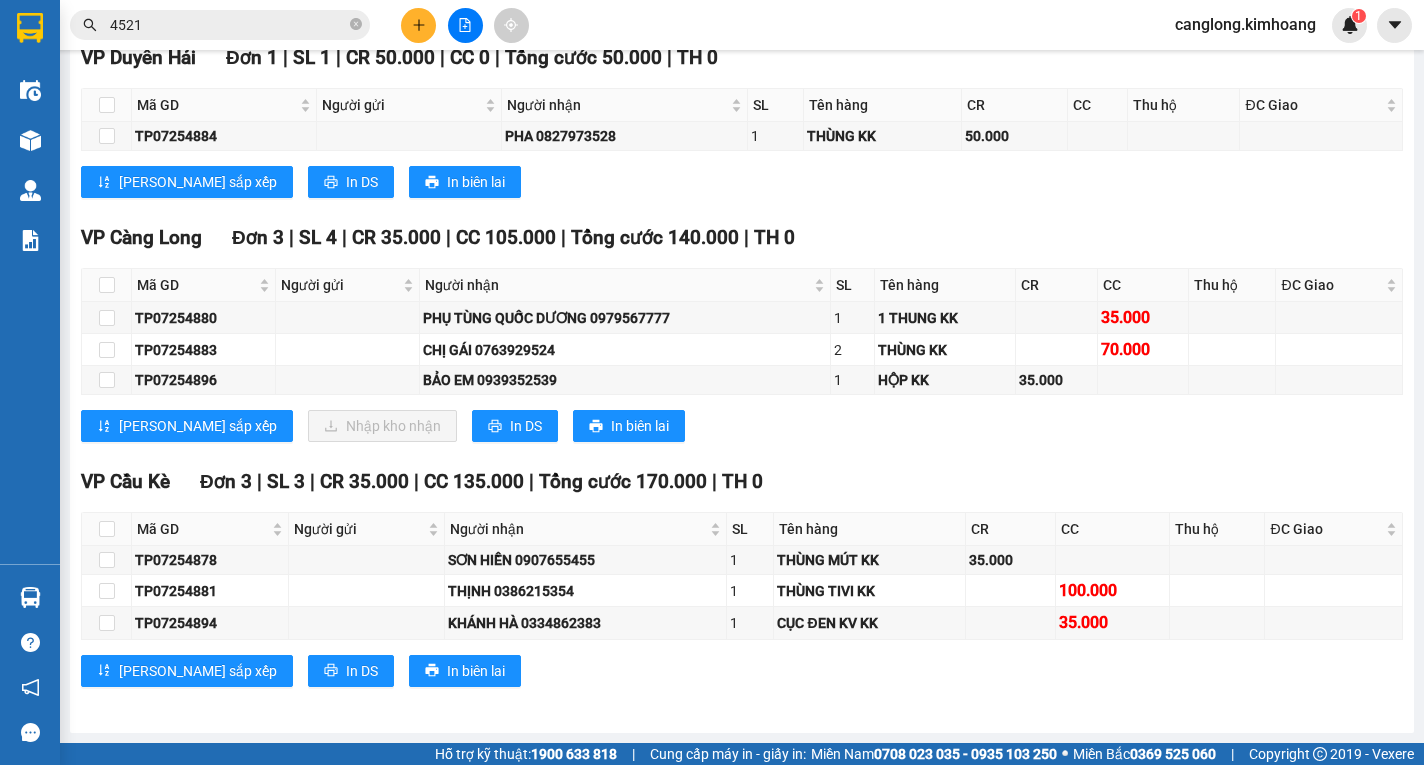 scroll, scrollTop: 1700, scrollLeft: 0, axis: vertical 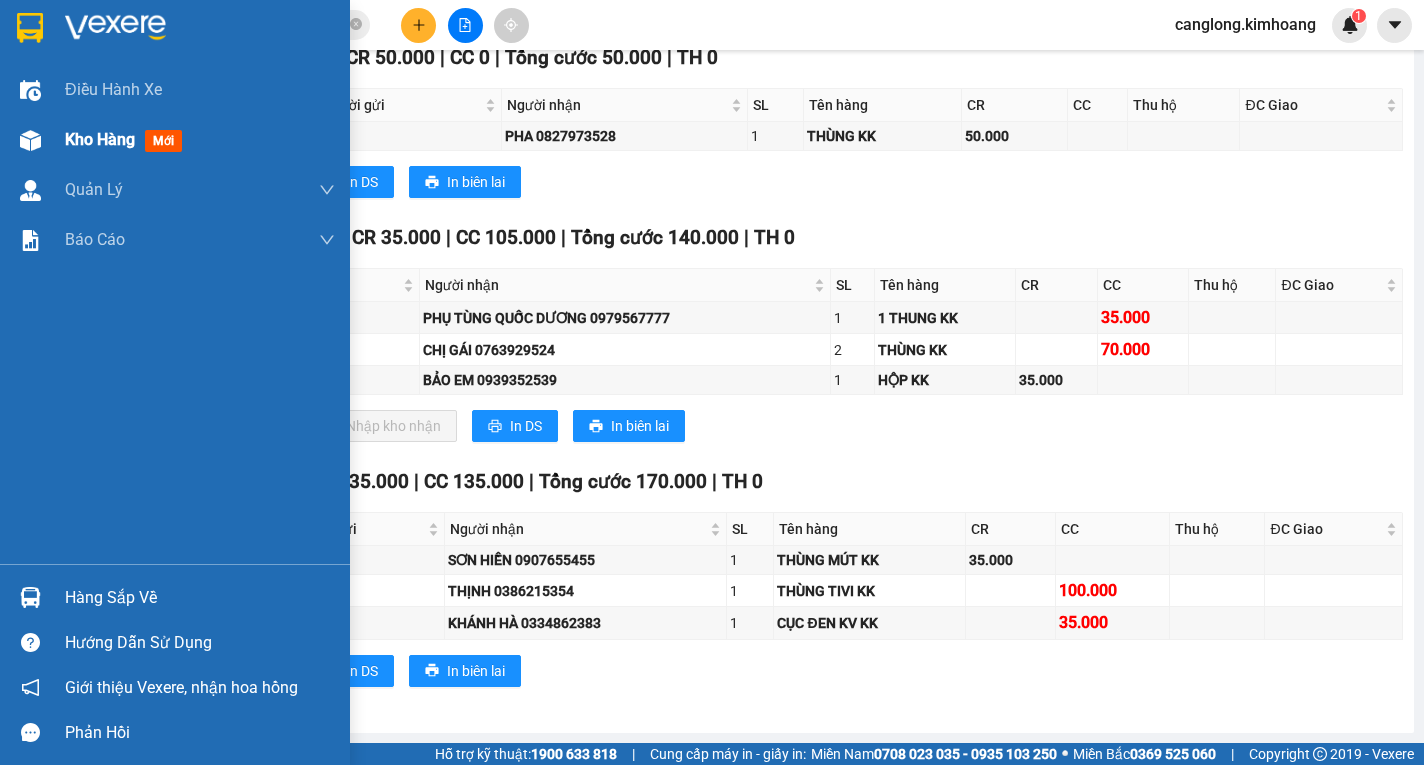 click on "Kho hàng mới" at bounding box center [175, 140] 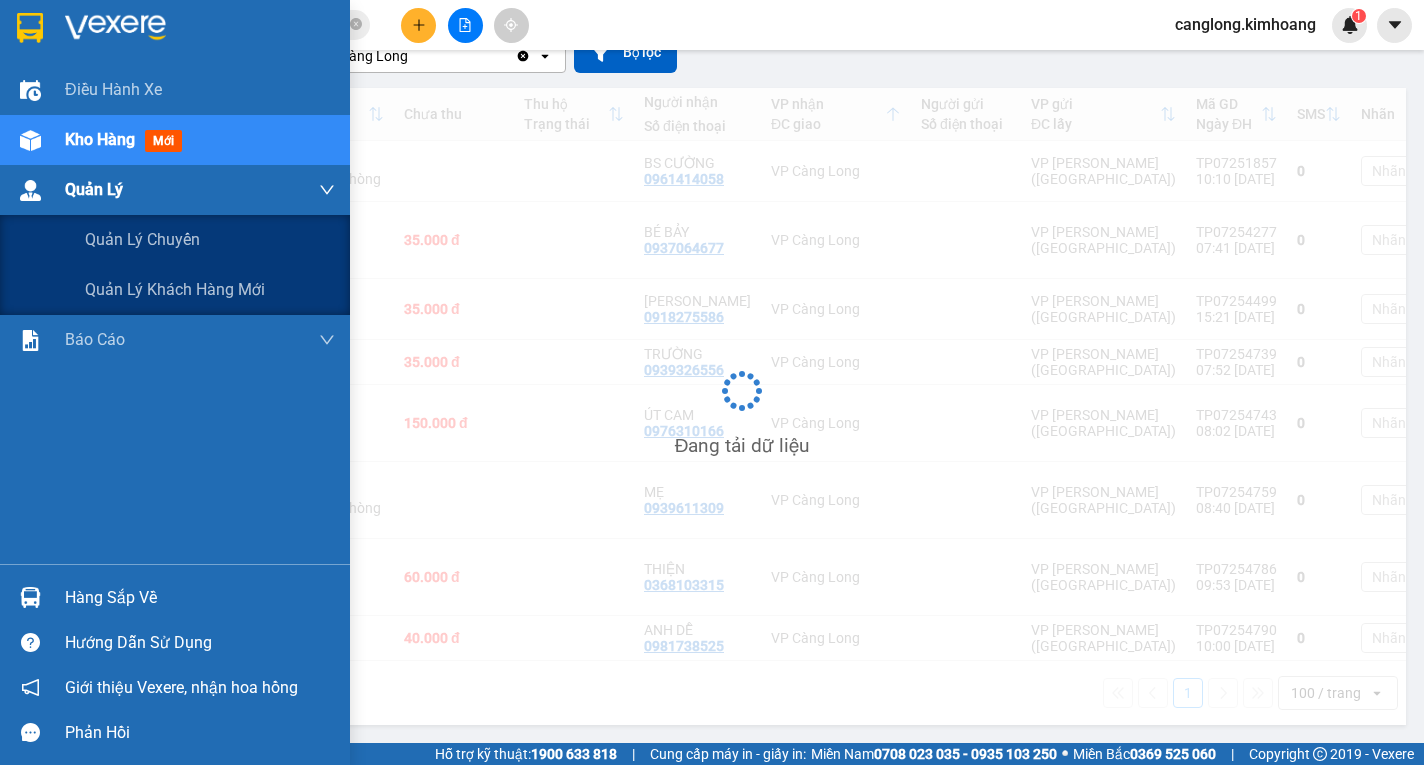scroll, scrollTop: 218, scrollLeft: 0, axis: vertical 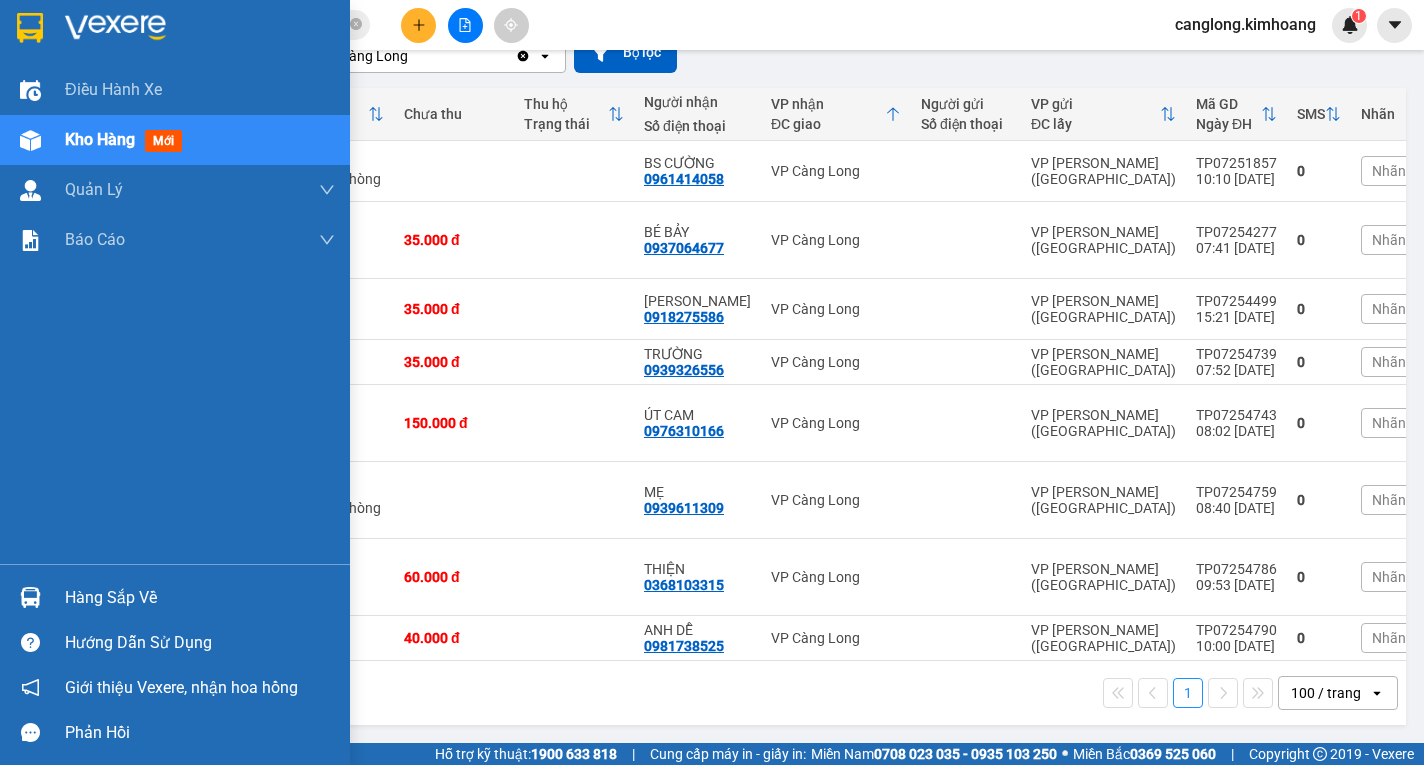 click on "Hàng sắp về" at bounding box center (200, 598) 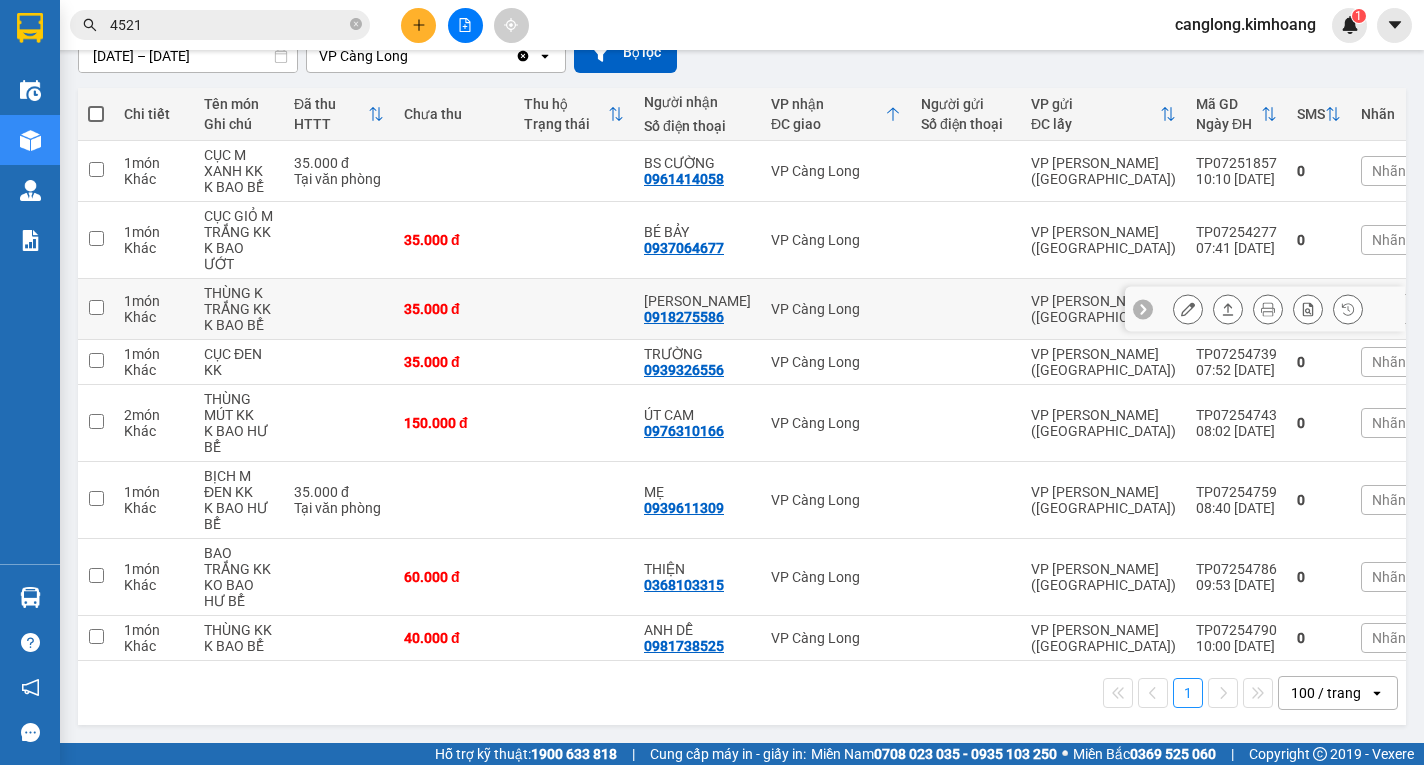 click on "Kết quả tìm kiếm ( 91 )  Bộ lọc  Mã ĐH Trạng thái Món hàng Thu hộ Tổng cước Chưa cước Nhãn Người gửi VP Gửi Người nhận VP Nhận TP0725 4521 15:48 - 11/07 VP Nhận   HCM-001.24 13:22 - 12/07 THÙNG KK SL:  4 220.000 220.000 VP Trần Phú (Hàng) 0939338383 CƯỜNG  VP Càng Long TP0625 4521 21:49 - 11/06 Đã giao   07:13 - 12/06 1 CỤC TRẮNG KK SL:  1 20.000 VP Trần Phú (Hàng) 0978917383 HÙNG  VP Trà Vinh (Hàng) TP0525 4521 16:52 - 12/05 Đã giao   08:30 - 16/05 BAO XANH KK SL:  1 40.000 VP Trần Phú (Hàng) 0397888613 dena VP Cầu Ngang TP0425 4521 17:06 - 11/04 Đã giao   07:08 - 19/04 THÙNG  KK SL:  1 35.000 VP Trần Phú (Hàng) 0857989039 MINH THÙY VP Càng Long TP0325 4521 08:30 - 11/03 Đã giao   17:25 - 11/03 BAO TRẮNG KK SL:  1 40.000 VP Trần Phú (Hàng) 0935031697 CHÁO THẮM VP Trà Vinh (Hàng) TP112 4521 4 13:32 - 12/11 Đã giao   18:52 - 27/02 VALI KK SL:  1 30.000 VP Trần Phú (Hàng) 0909227241 KIM NHI TP092 4521 7   1" at bounding box center (712, 382) 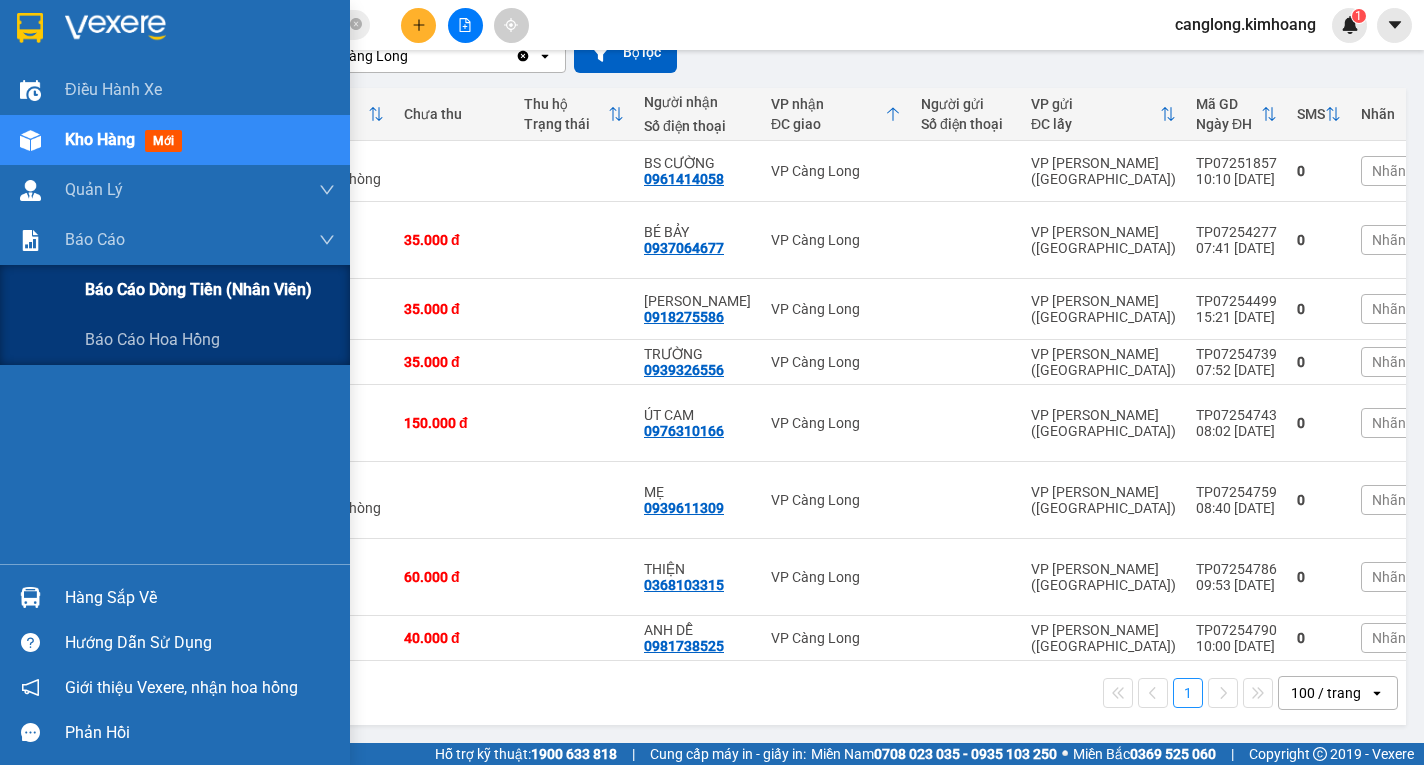 click on "Báo cáo dòng tiền (nhân viên)" at bounding box center (198, 289) 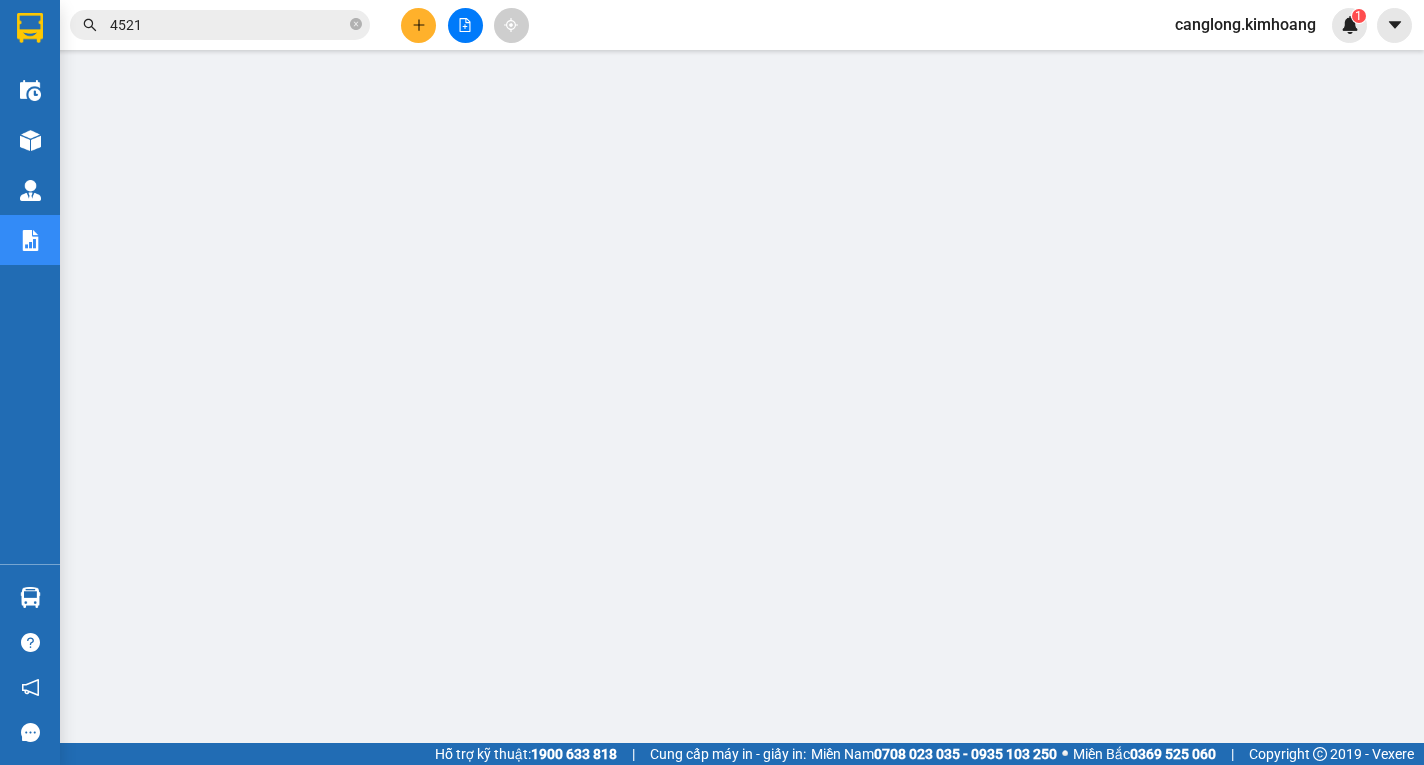 scroll, scrollTop: 18, scrollLeft: 0, axis: vertical 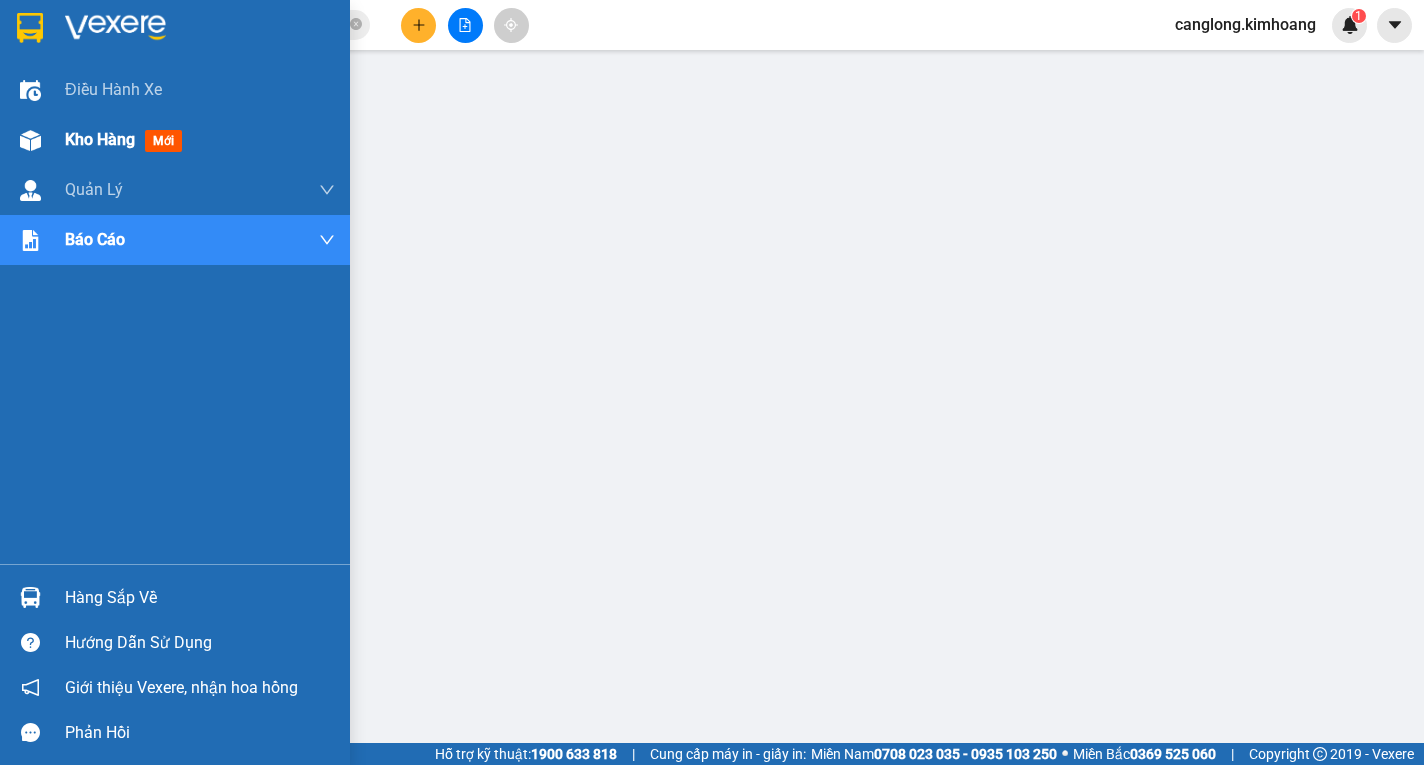 click on "Kho hàng mới" at bounding box center [175, 140] 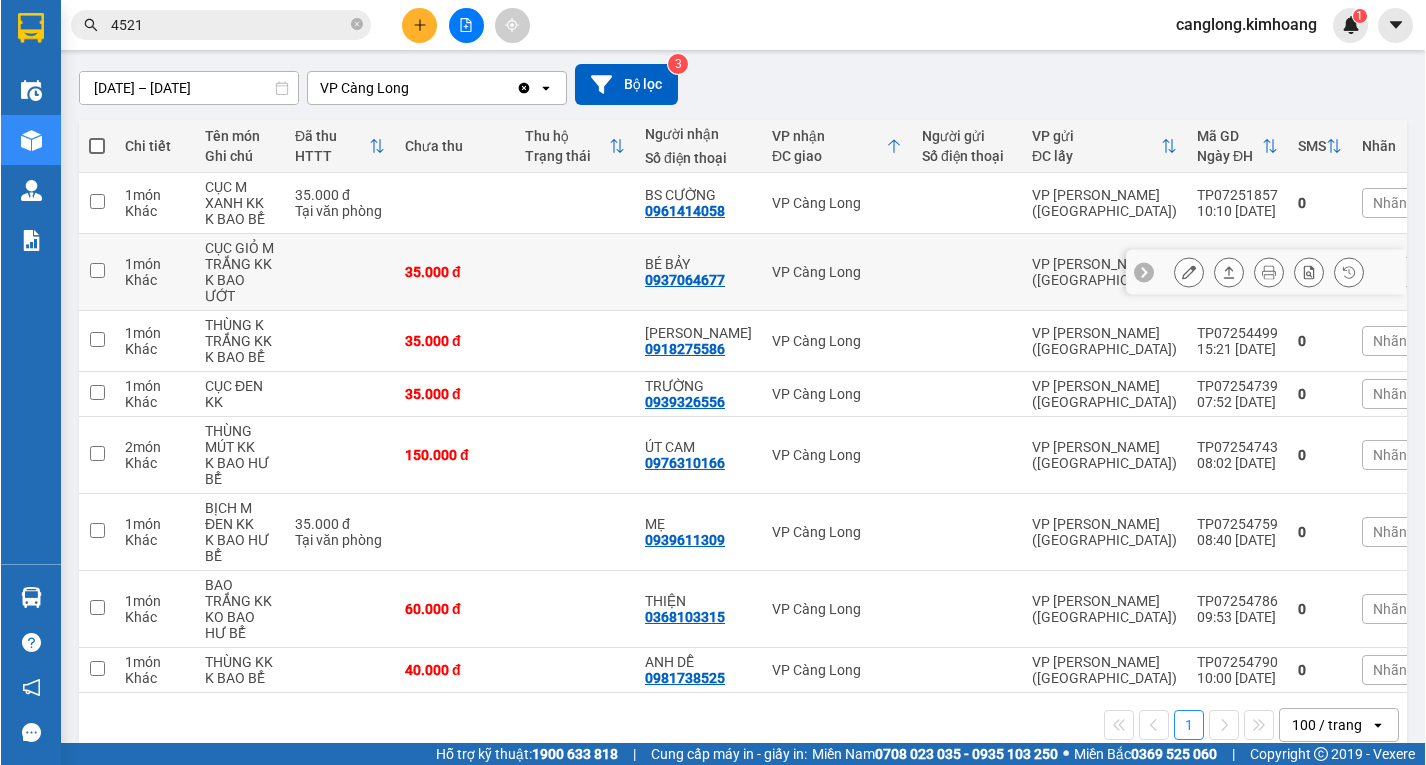 scroll, scrollTop: 218, scrollLeft: 0, axis: vertical 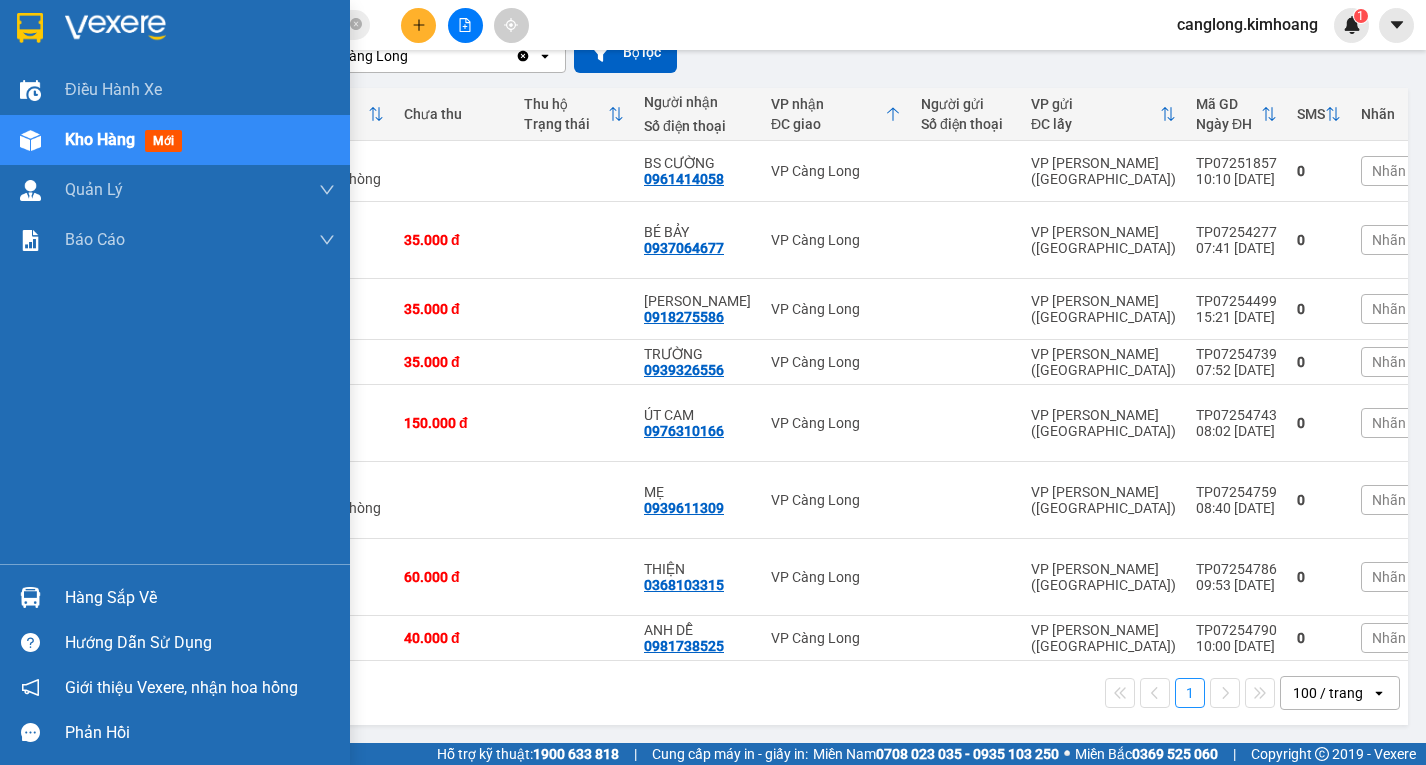 drag, startPoint x: 15, startPoint y: 49, endPoint x: 49, endPoint y: 34, distance: 37.161808 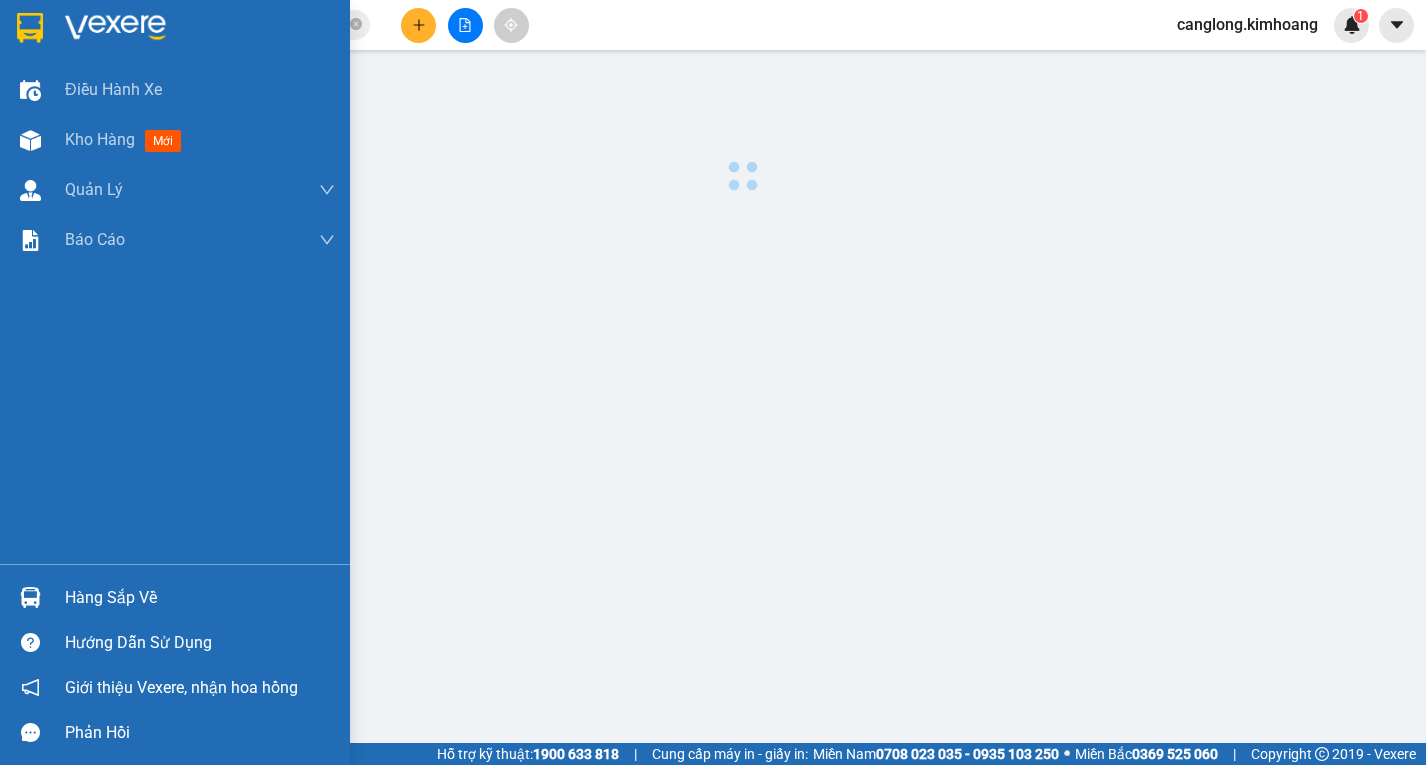 click at bounding box center (115, 28) 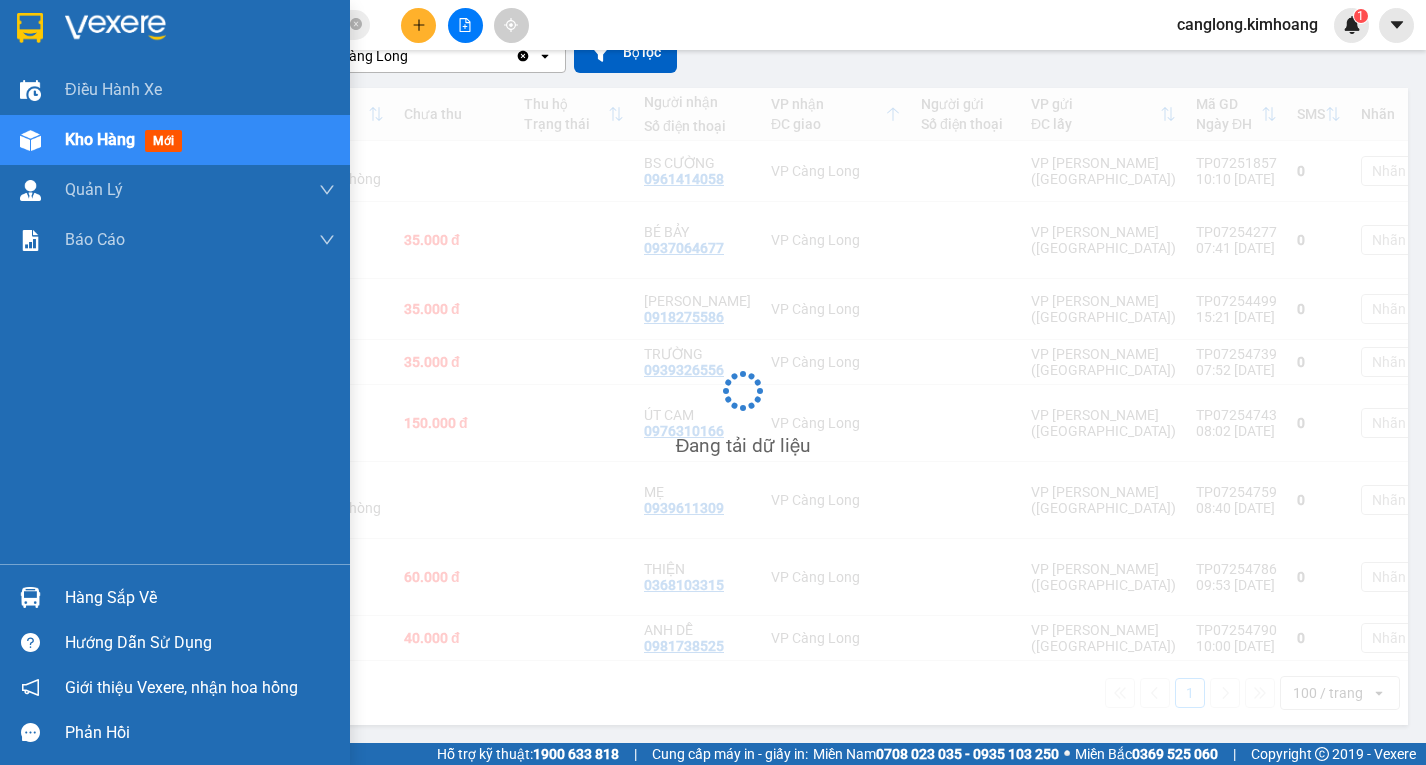 scroll, scrollTop: 0, scrollLeft: 0, axis: both 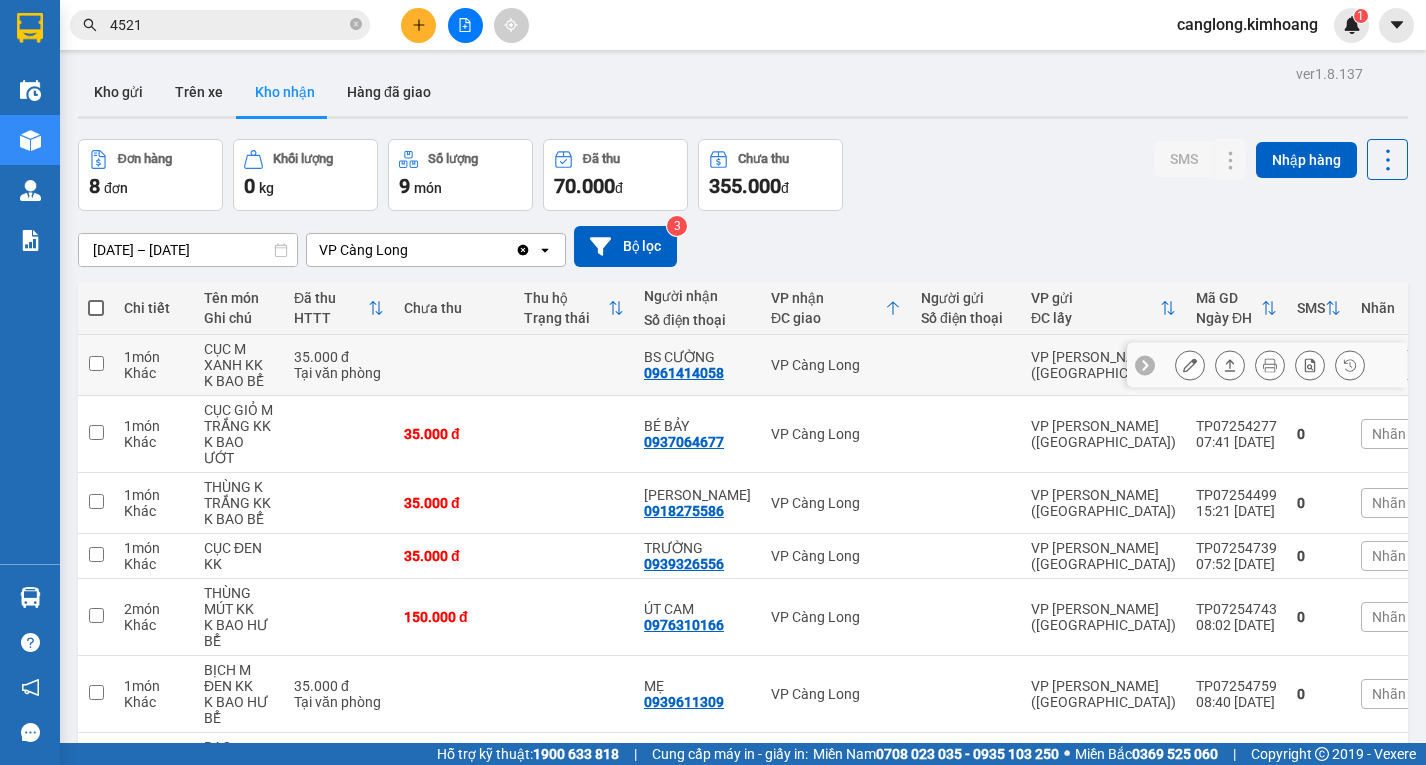 drag, startPoint x: 135, startPoint y: 33, endPoint x: 513, endPoint y: 354, distance: 495.90826 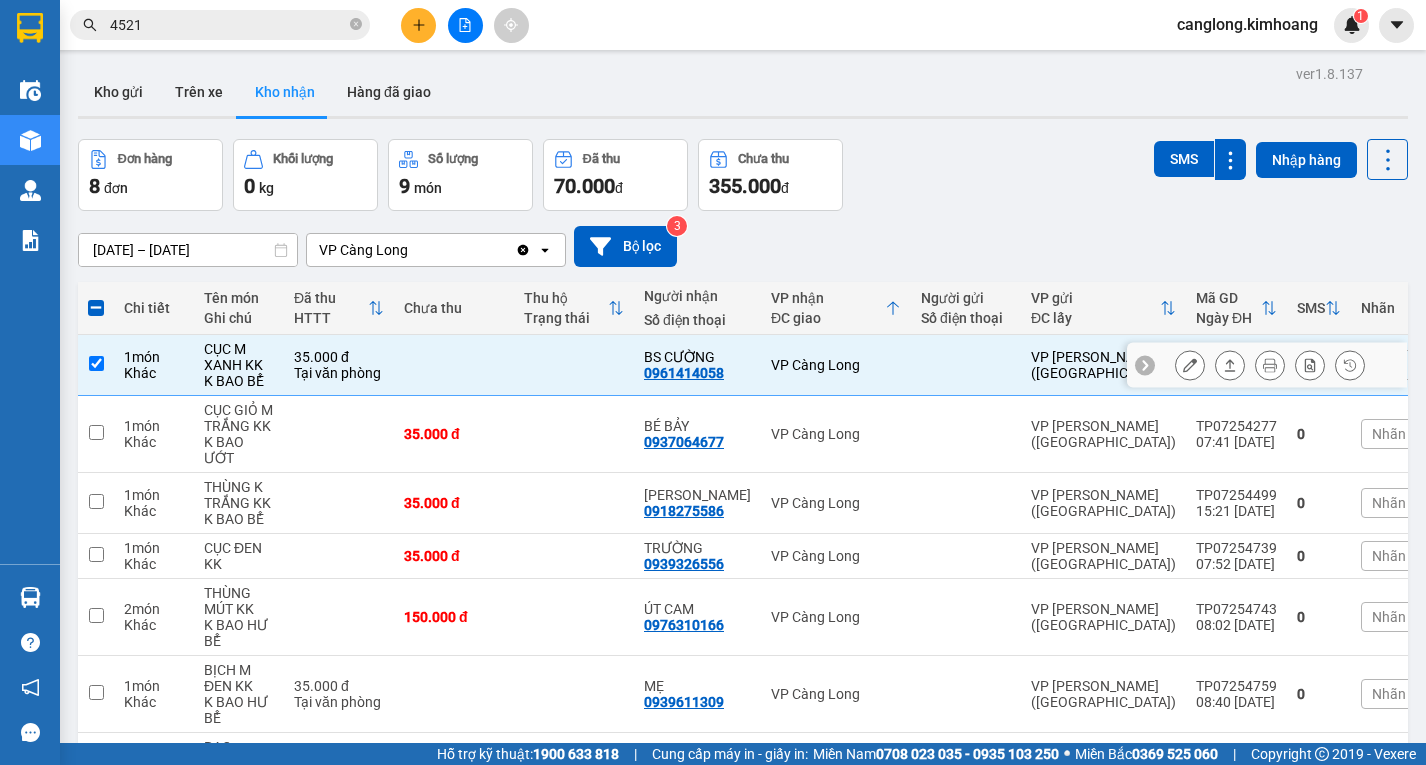 click at bounding box center (454, 365) 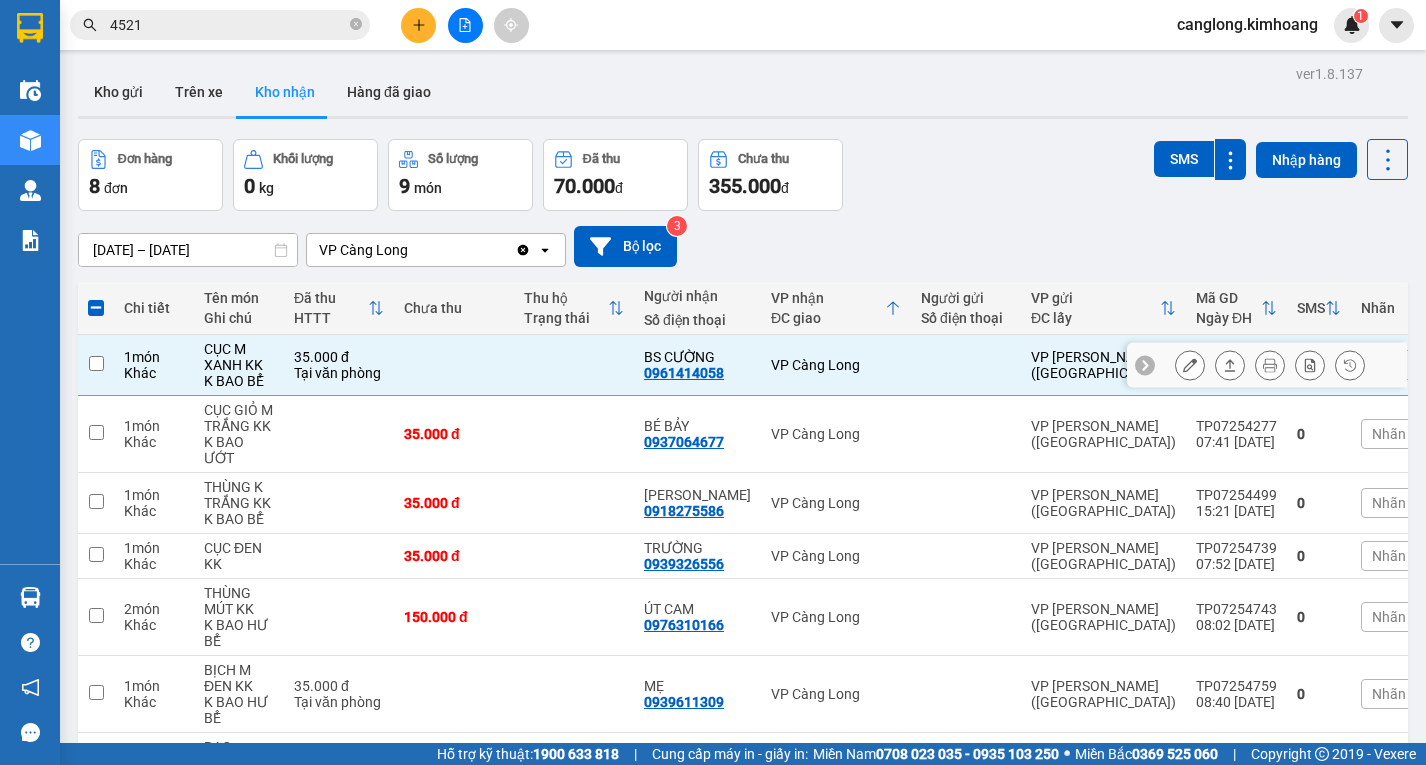 checkbox on "false" 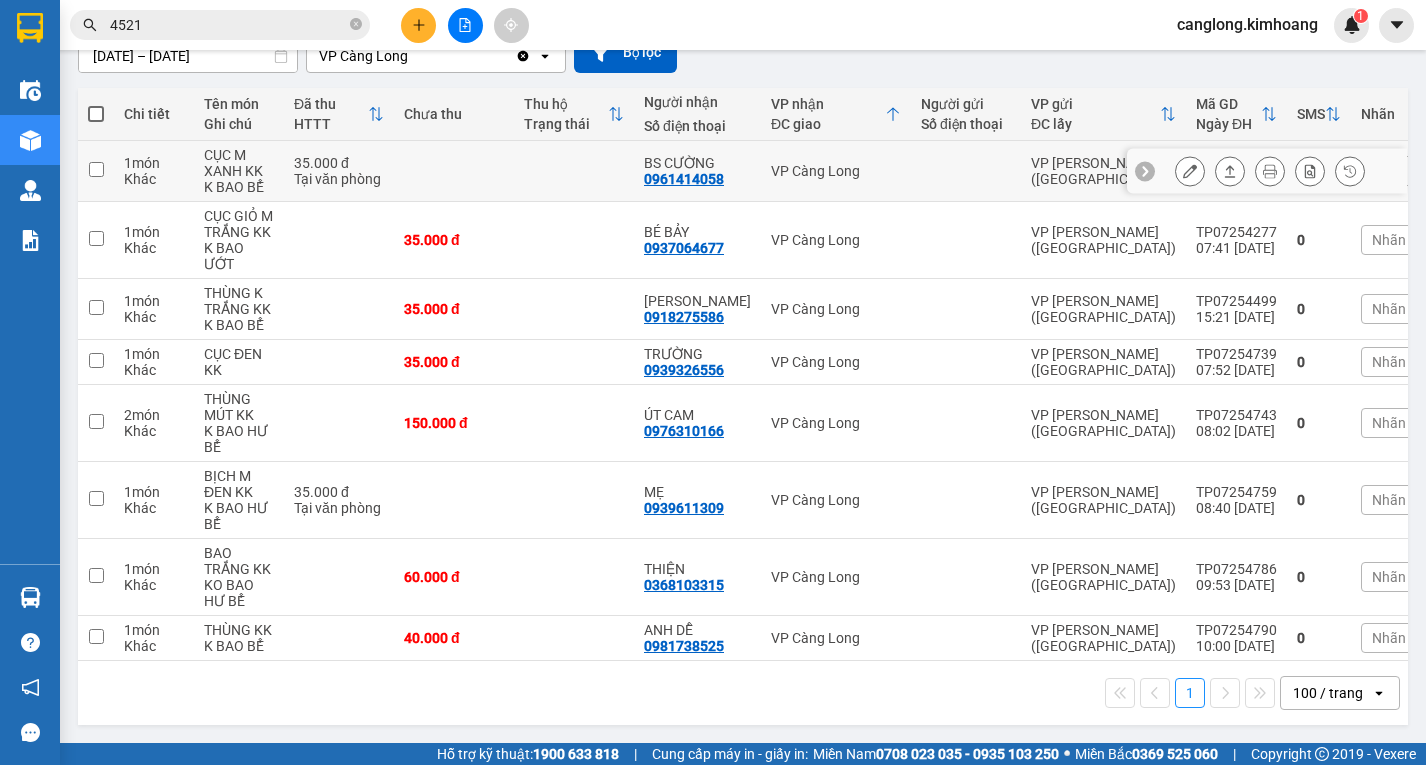 scroll, scrollTop: 218, scrollLeft: 0, axis: vertical 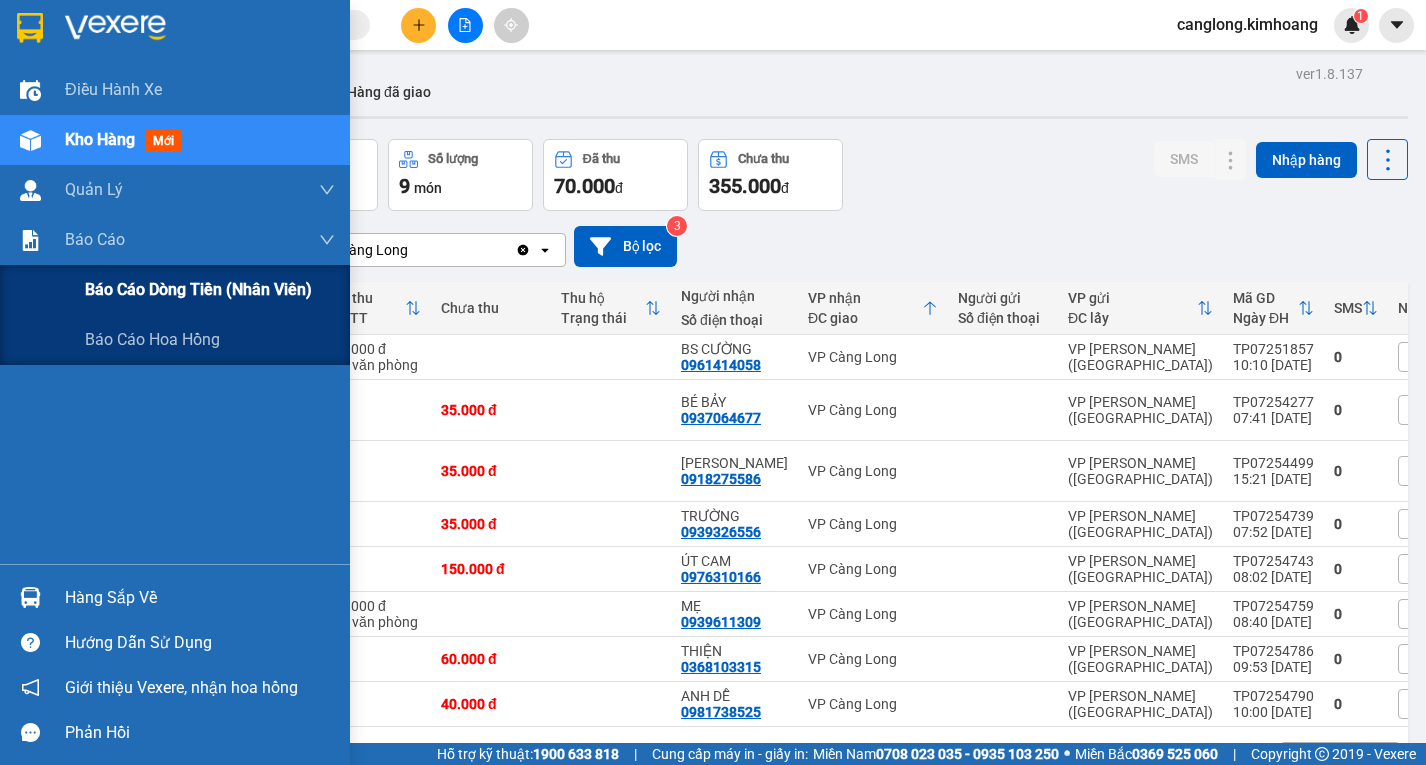 click on "Báo cáo dòng tiền (nhân viên)" at bounding box center [198, 289] 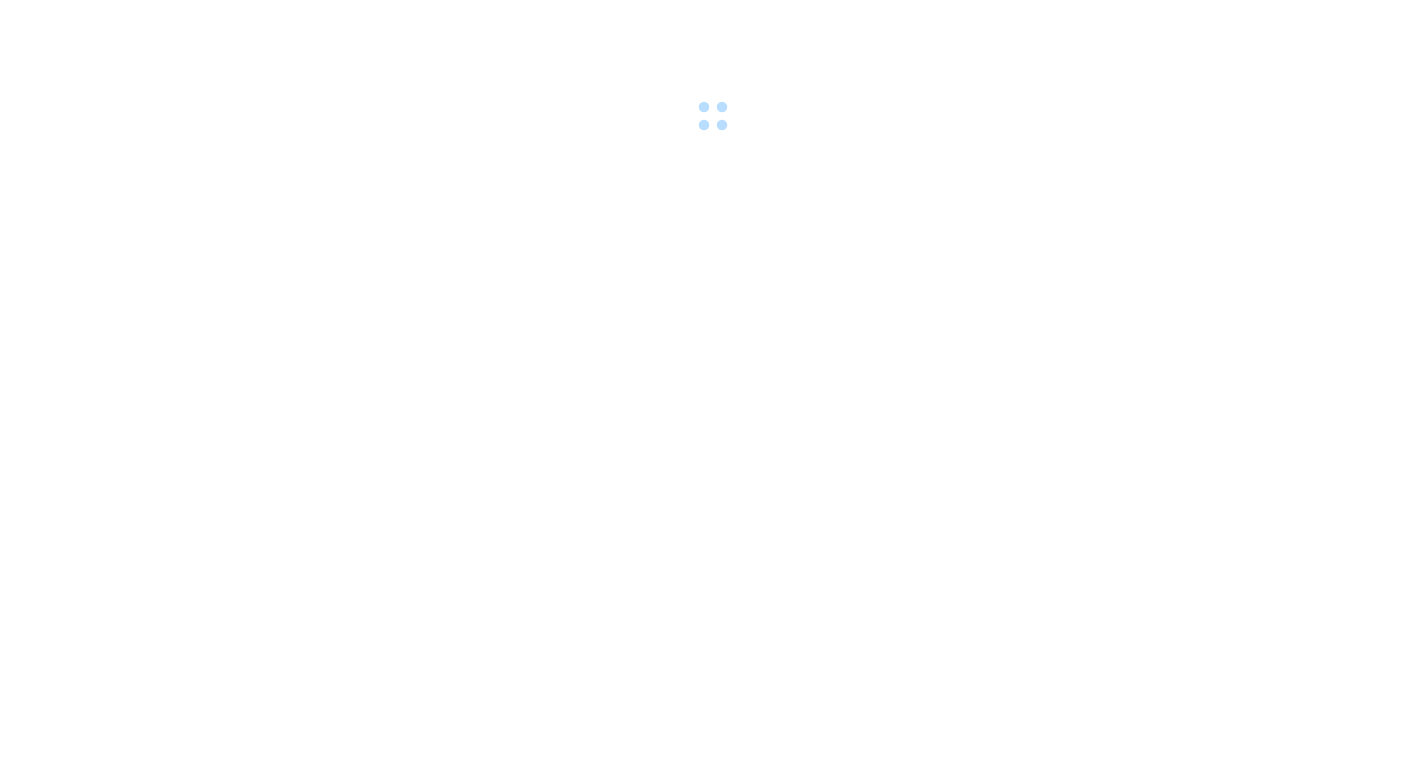 scroll, scrollTop: 0, scrollLeft: 0, axis: both 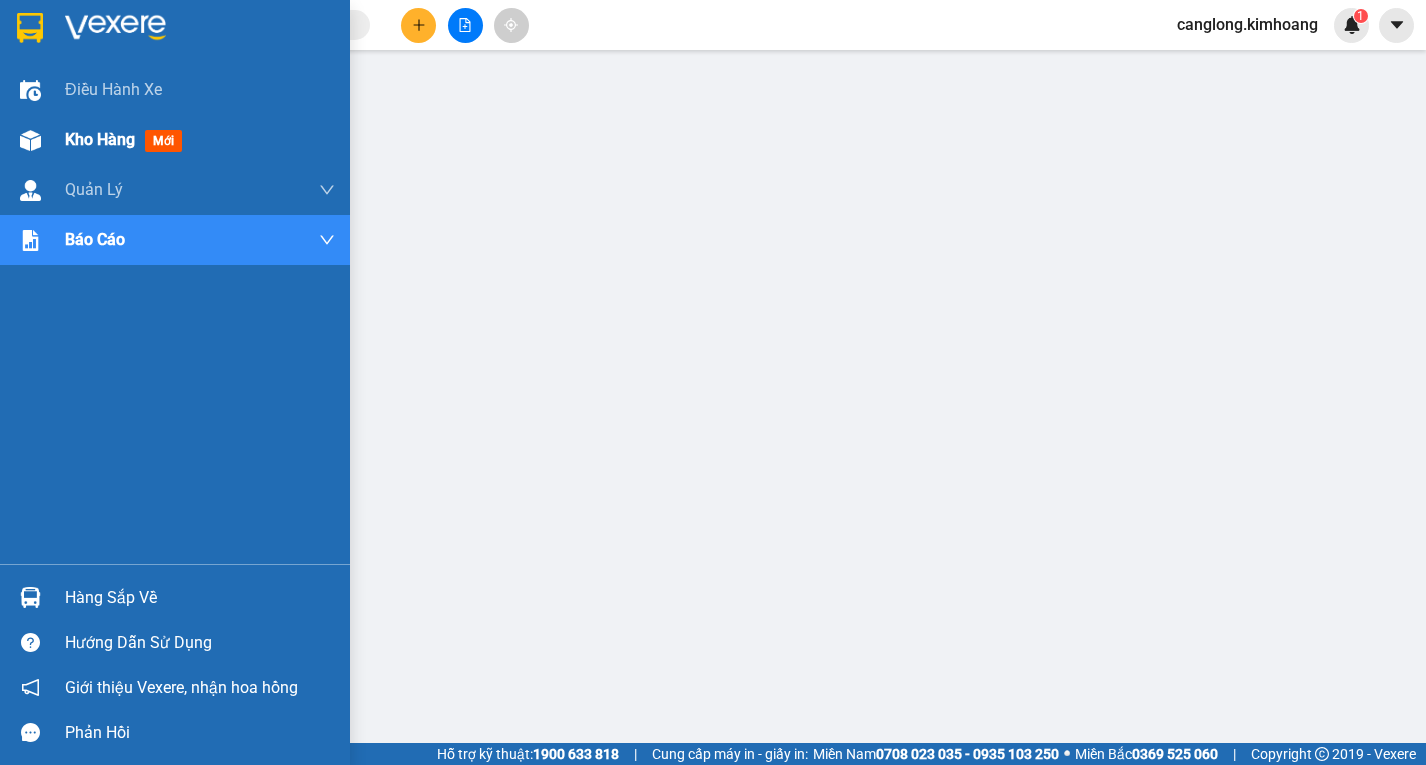 click on "Kho hàng" at bounding box center (100, 139) 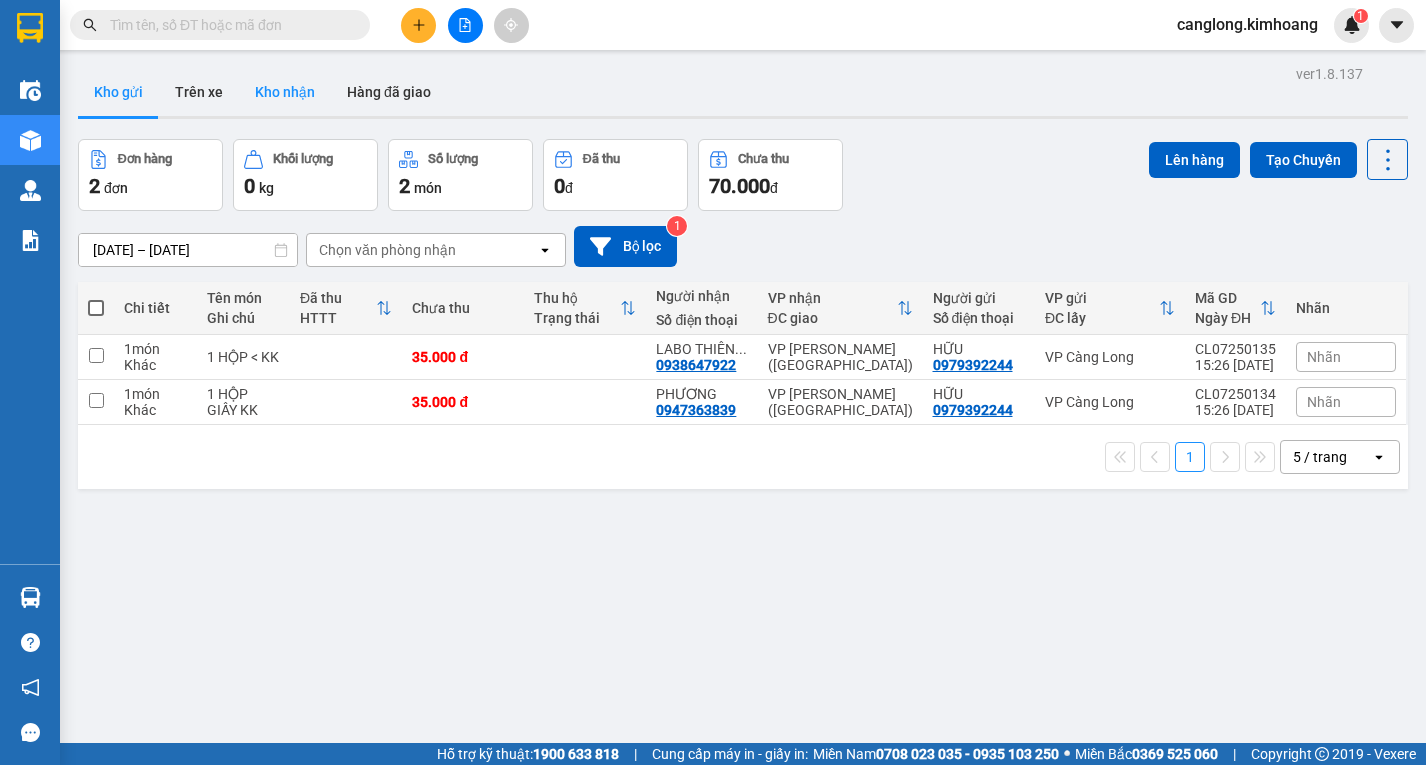 click on "Kho nhận" at bounding box center [285, 92] 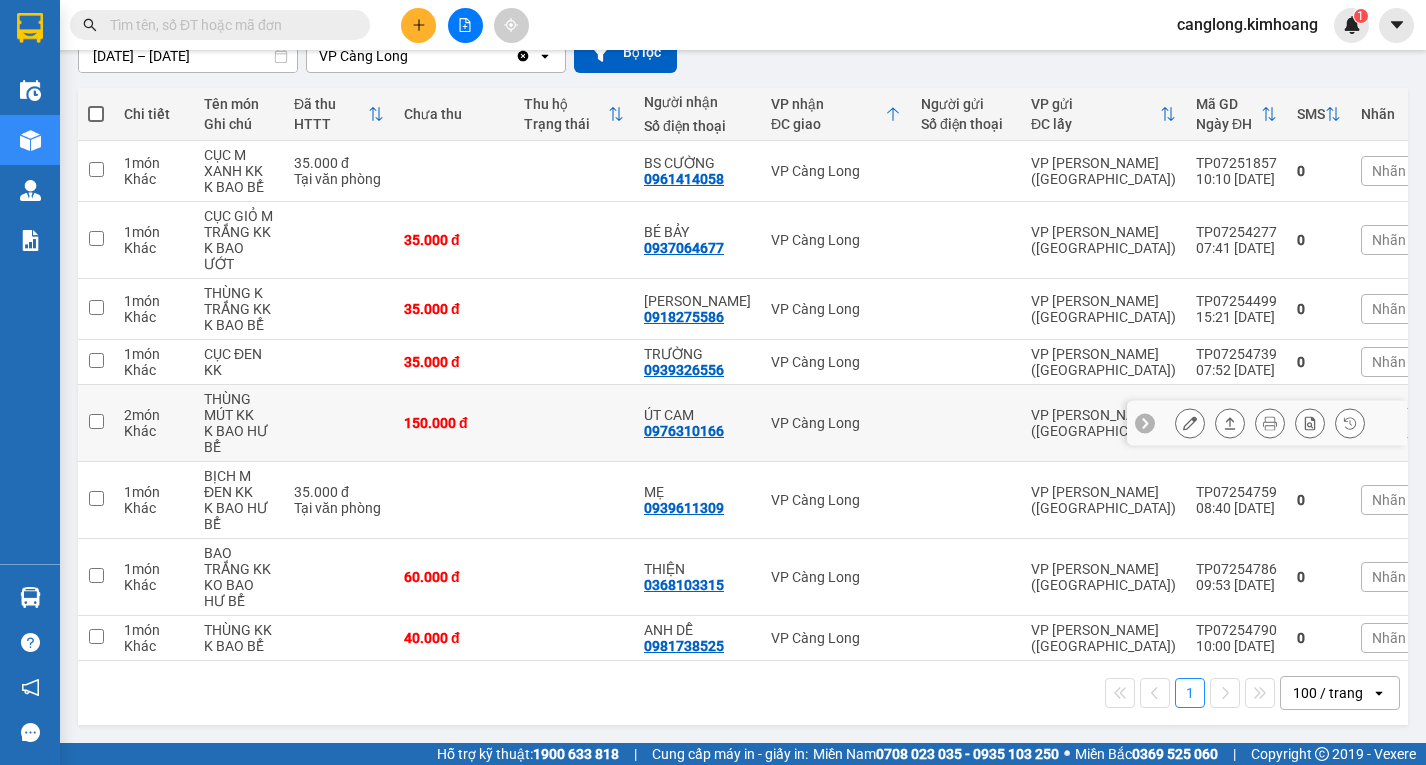 scroll, scrollTop: 218, scrollLeft: 0, axis: vertical 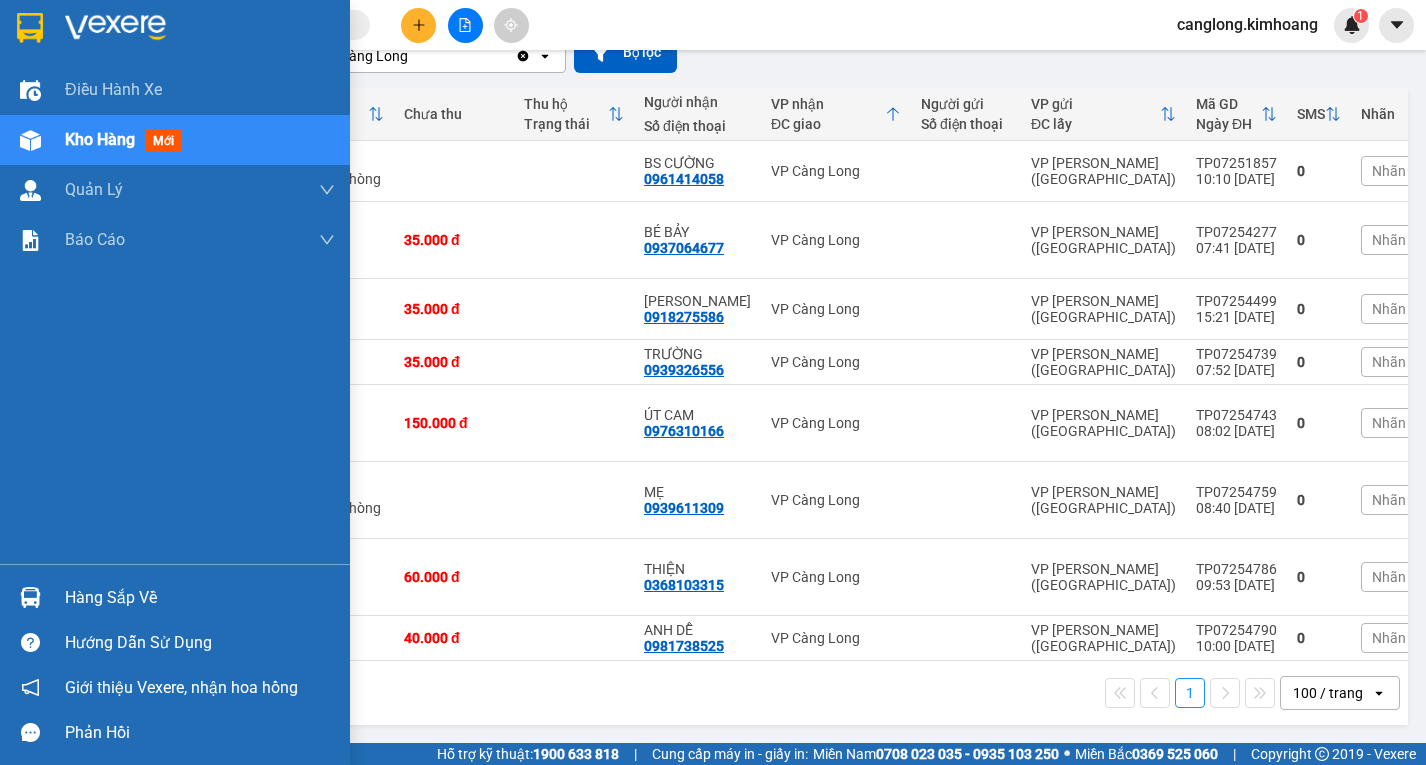 click on "Hàng sắp về" at bounding box center (175, 597) 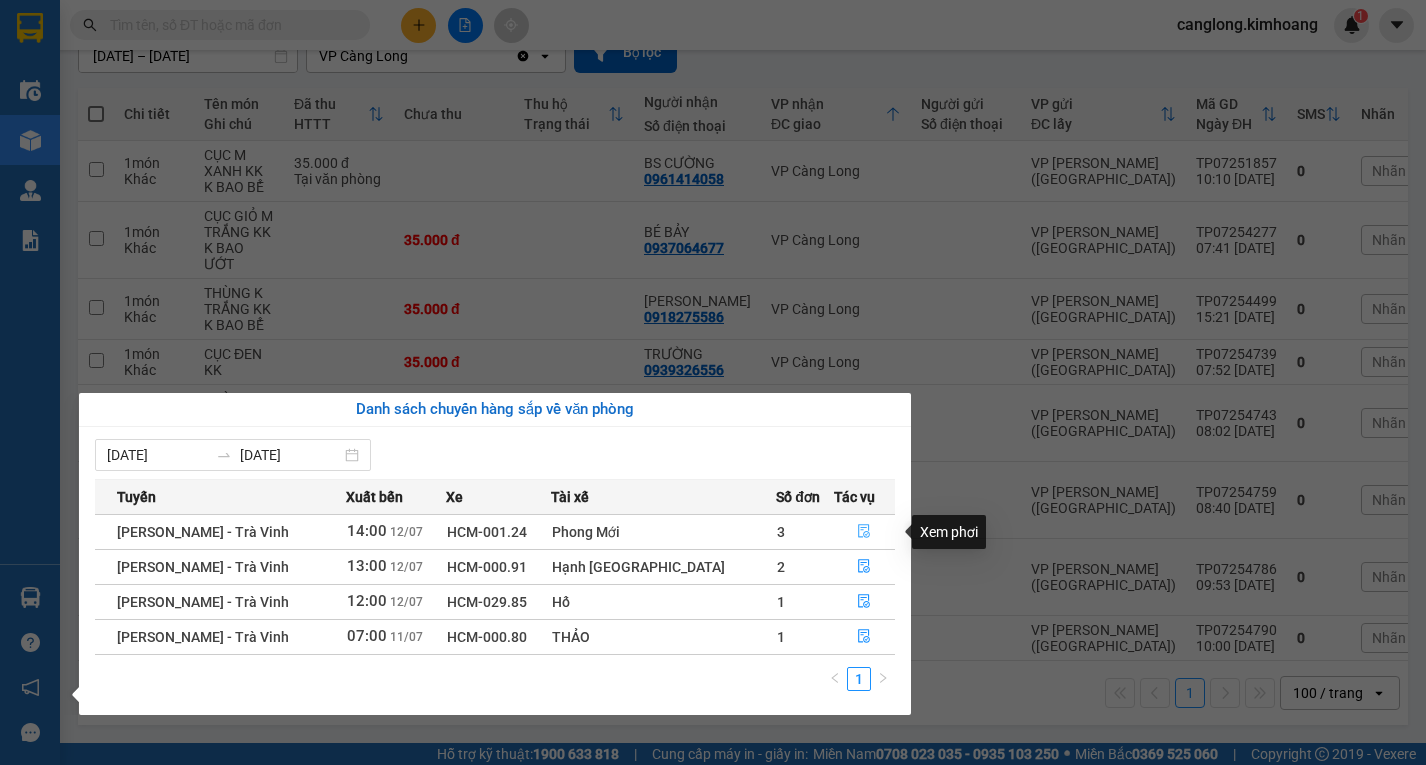 click 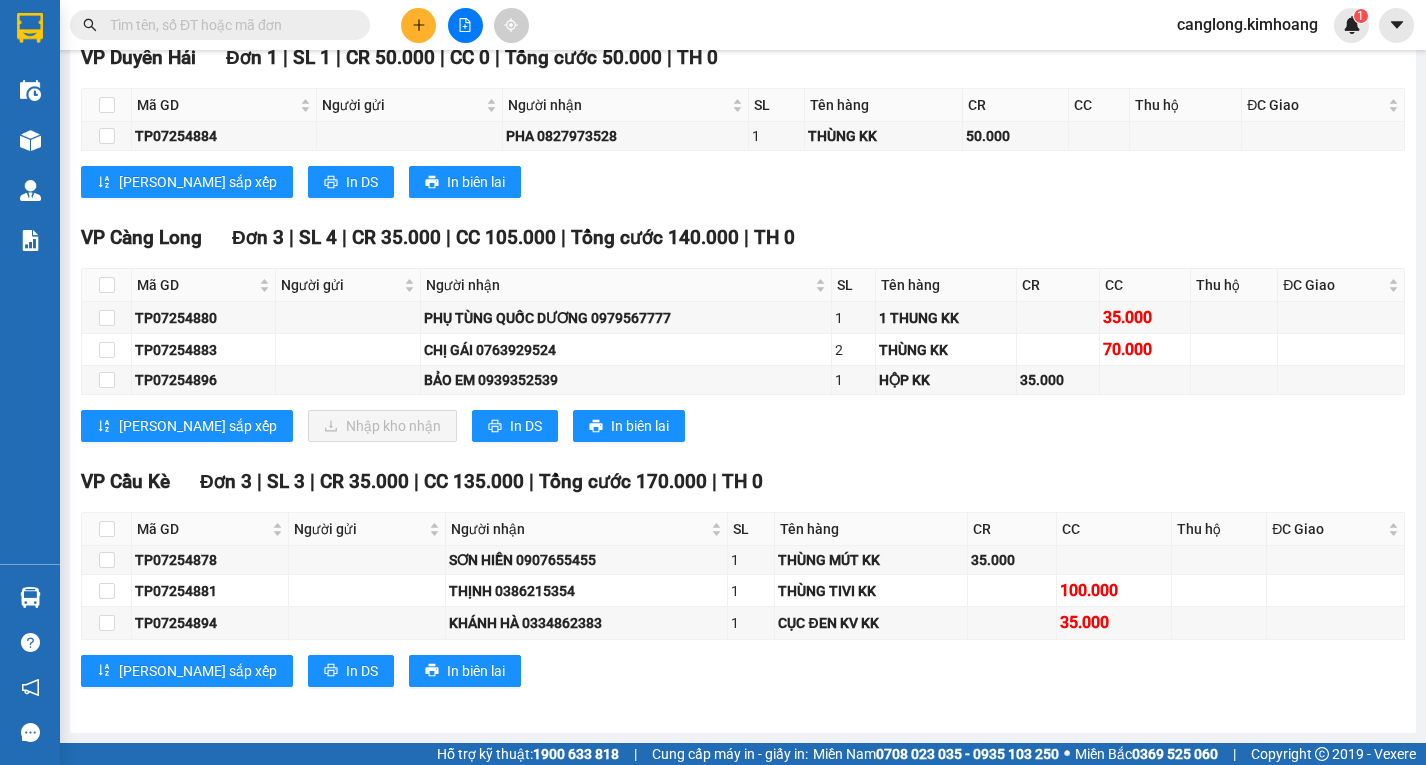 scroll, scrollTop: 1705, scrollLeft: 0, axis: vertical 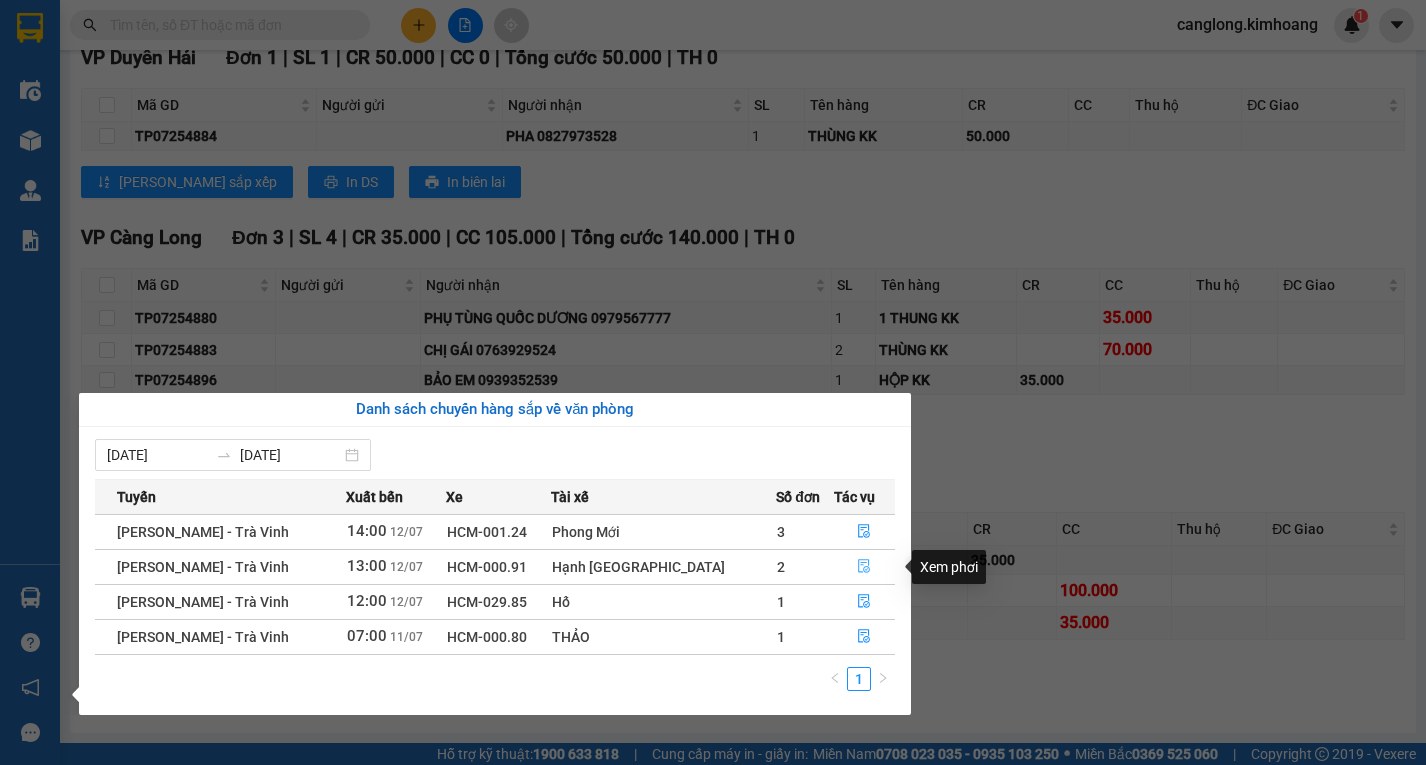 click 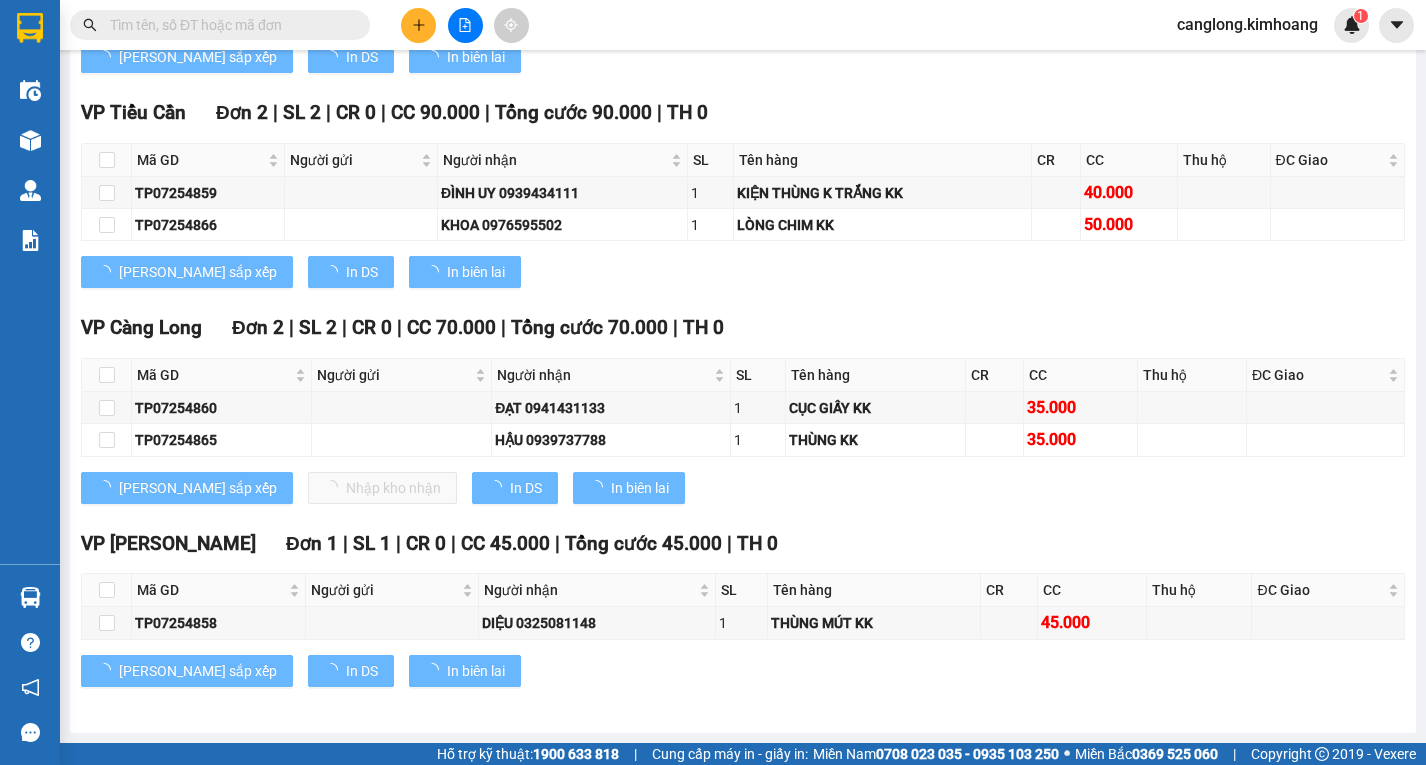 scroll, scrollTop: 1149, scrollLeft: 0, axis: vertical 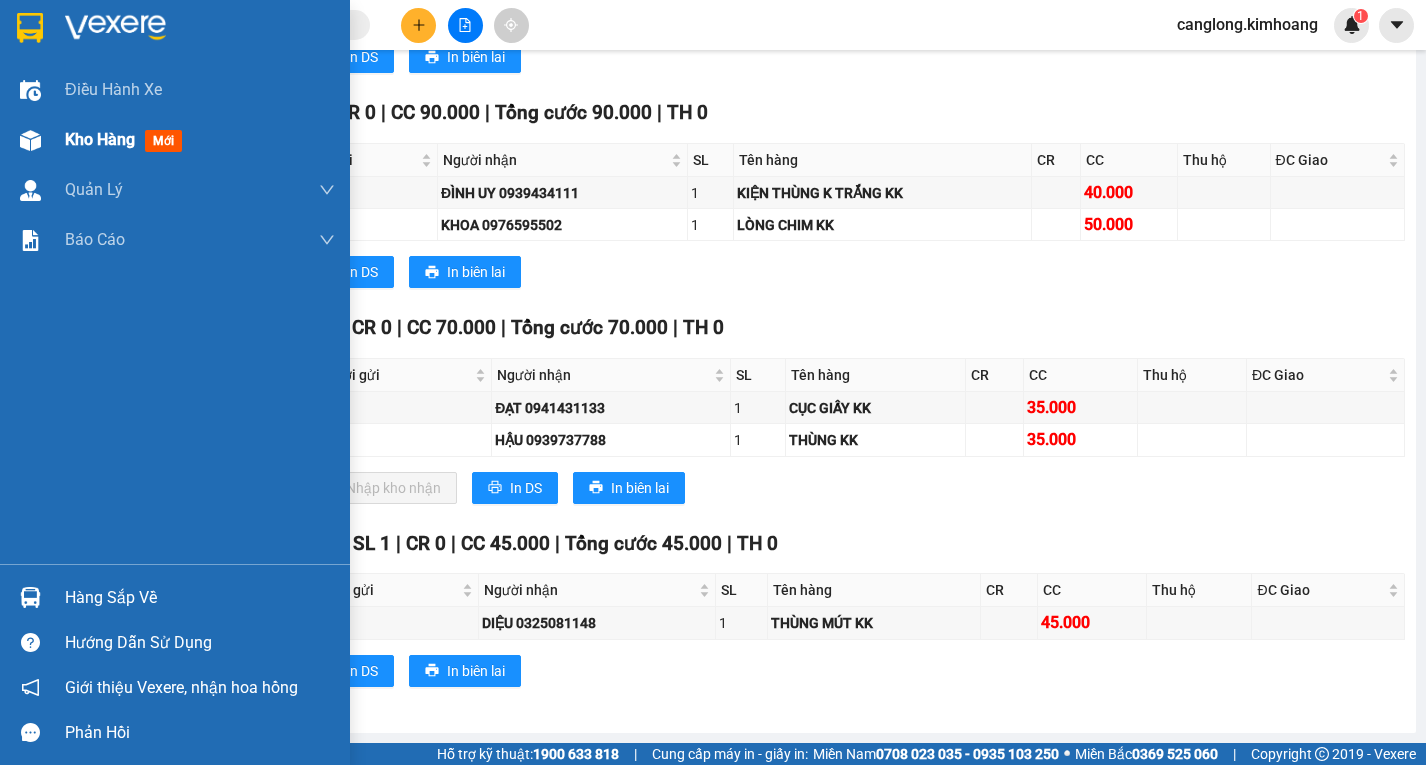 click on "Kho hàng mới" at bounding box center [175, 140] 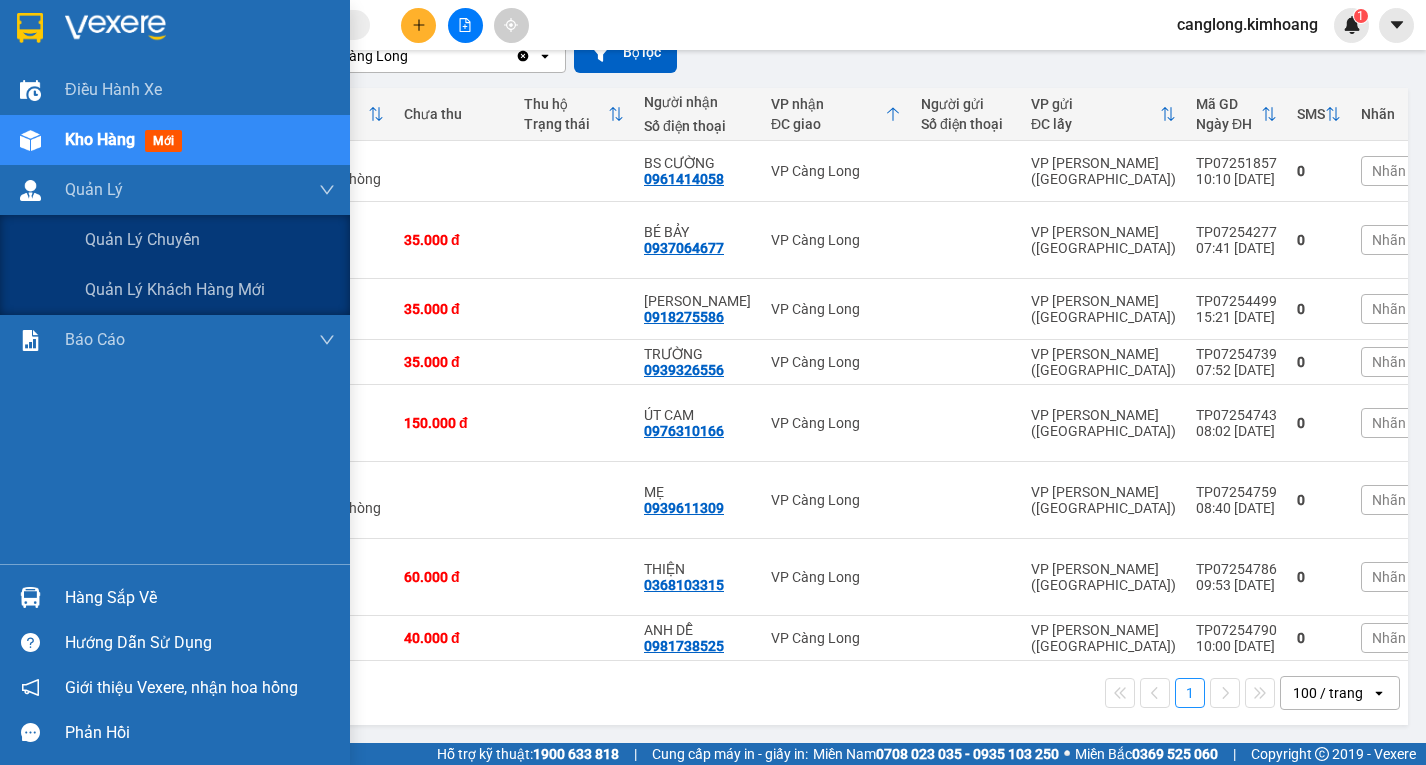 scroll, scrollTop: 218, scrollLeft: 0, axis: vertical 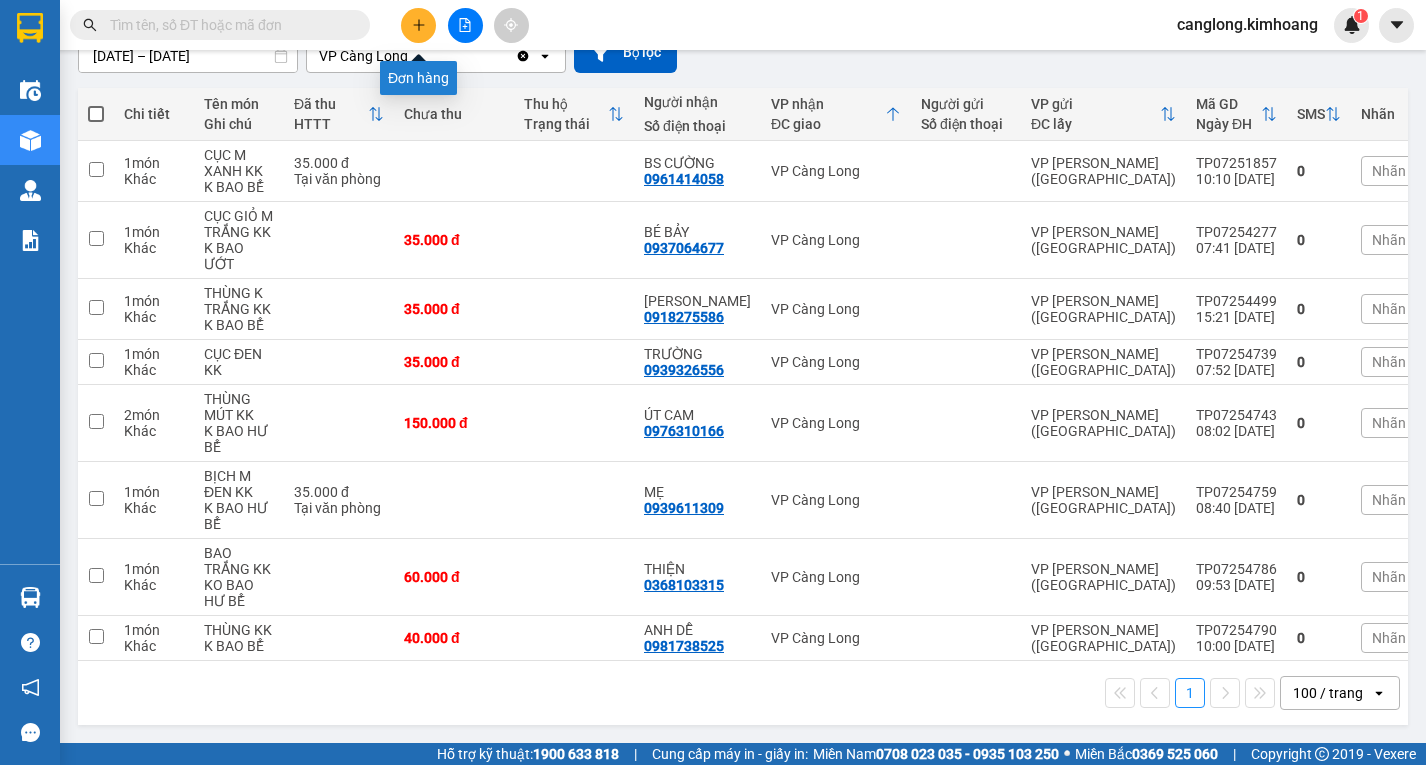 click 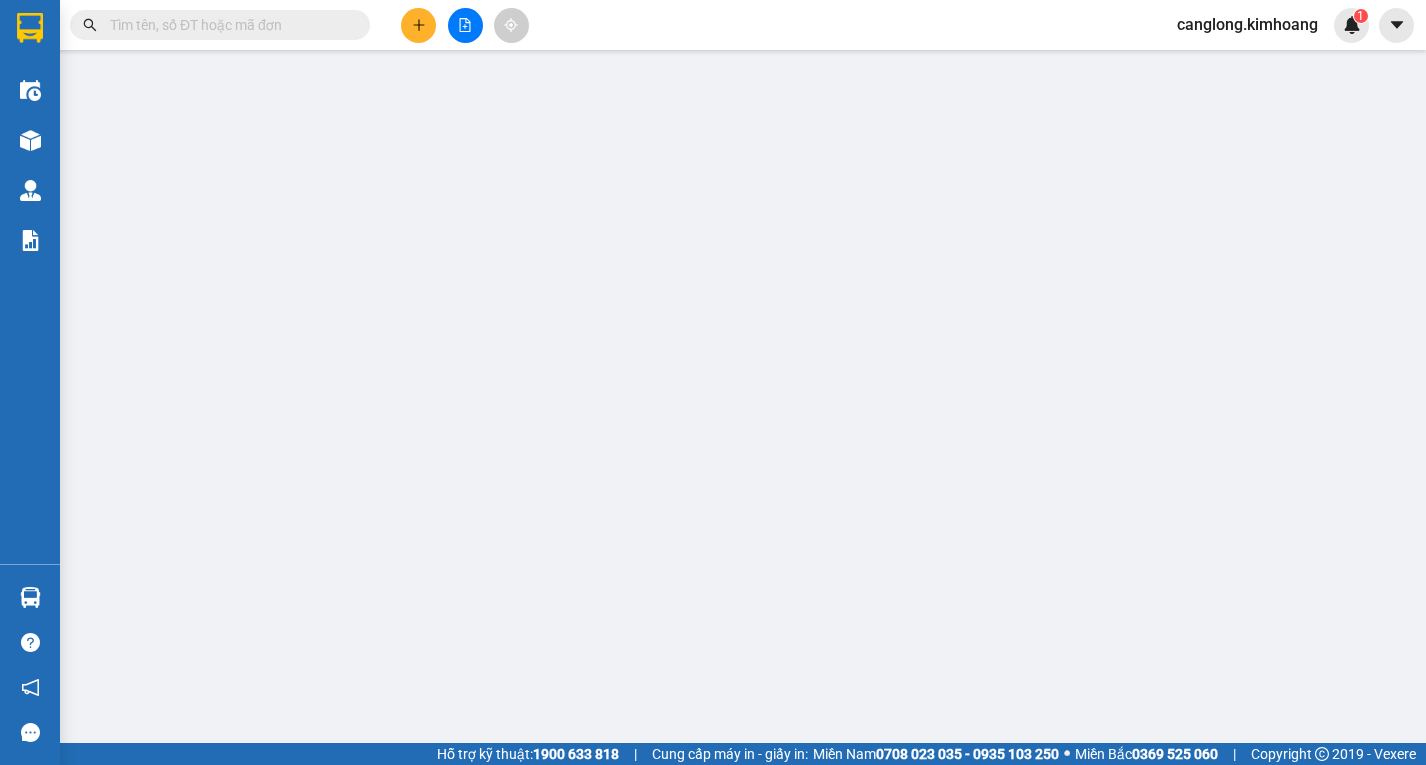 scroll, scrollTop: 0, scrollLeft: 0, axis: both 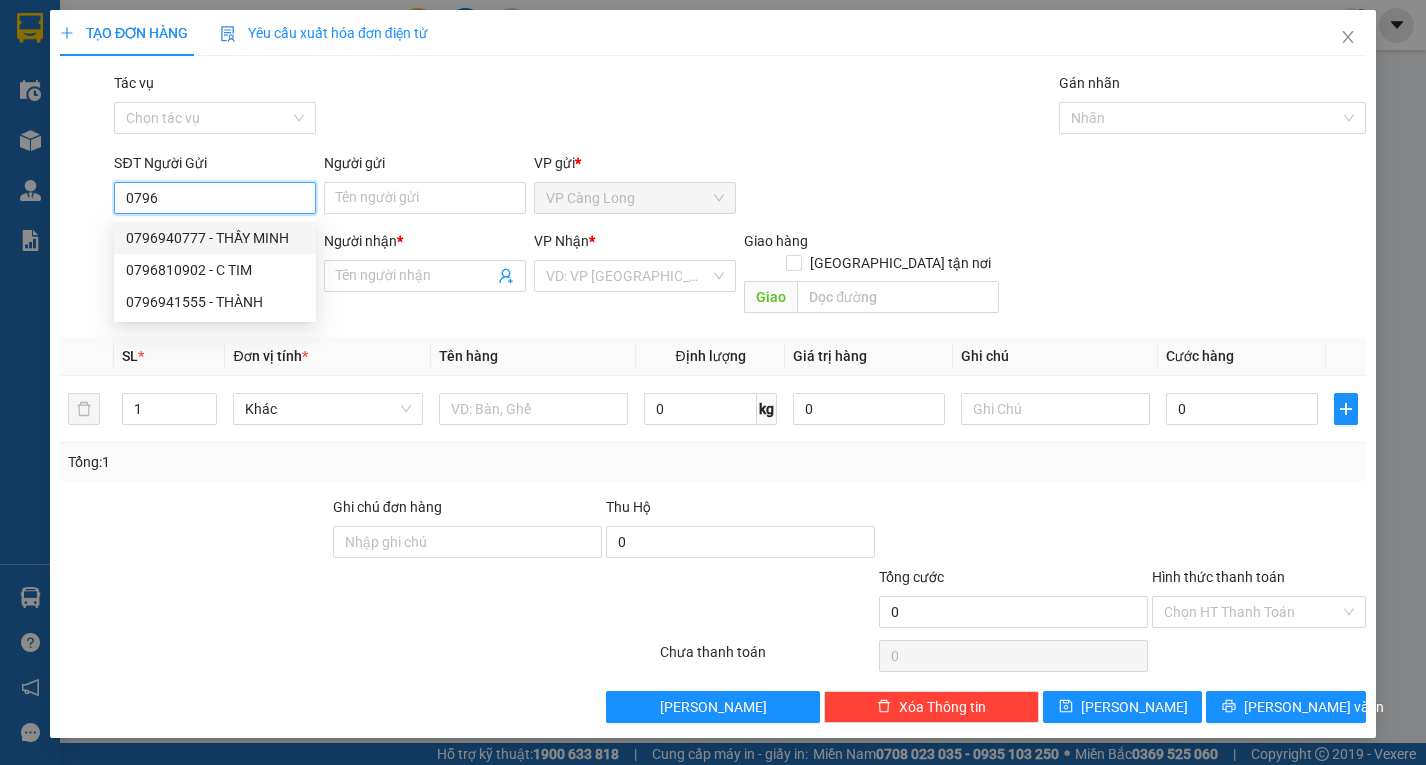 click on "0796940777 - THẦY MINH" at bounding box center [215, 238] 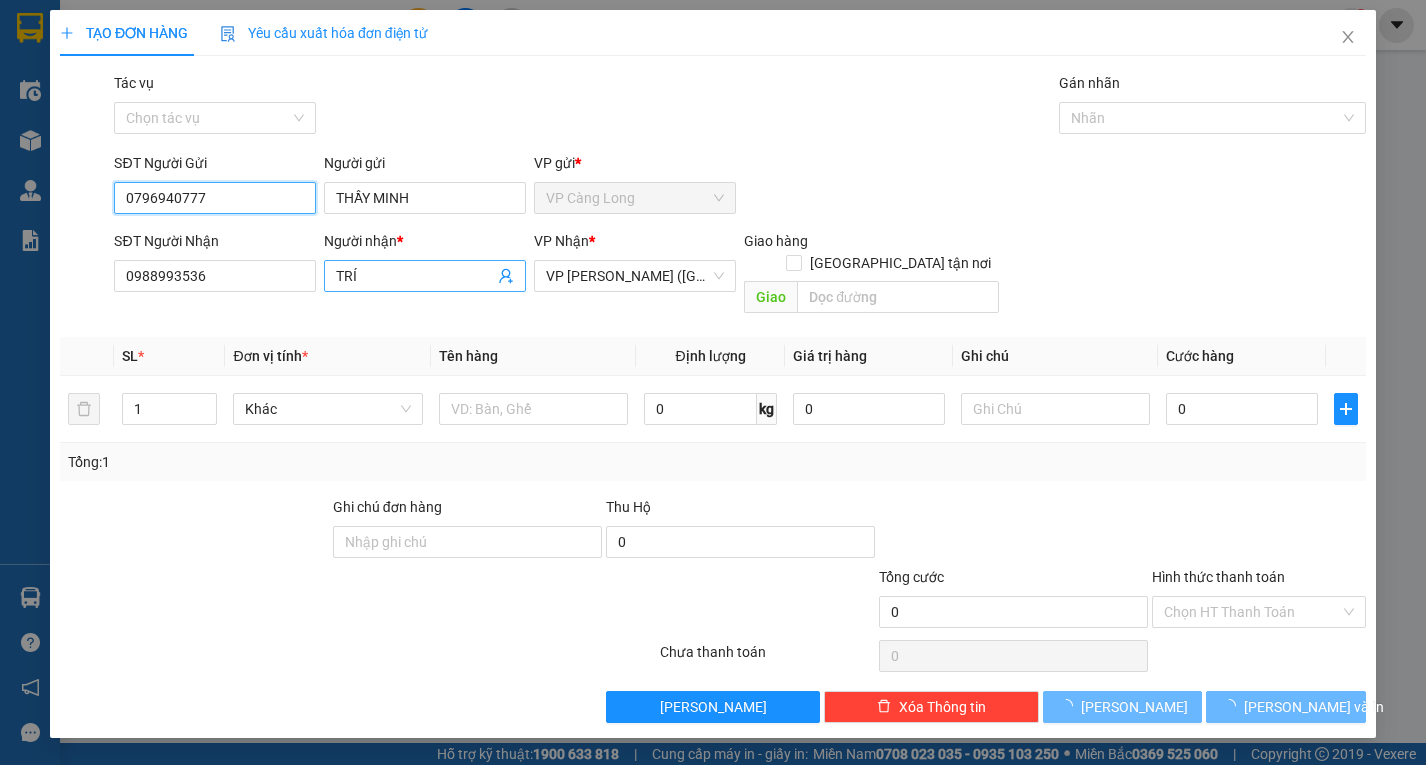 type on "40.000" 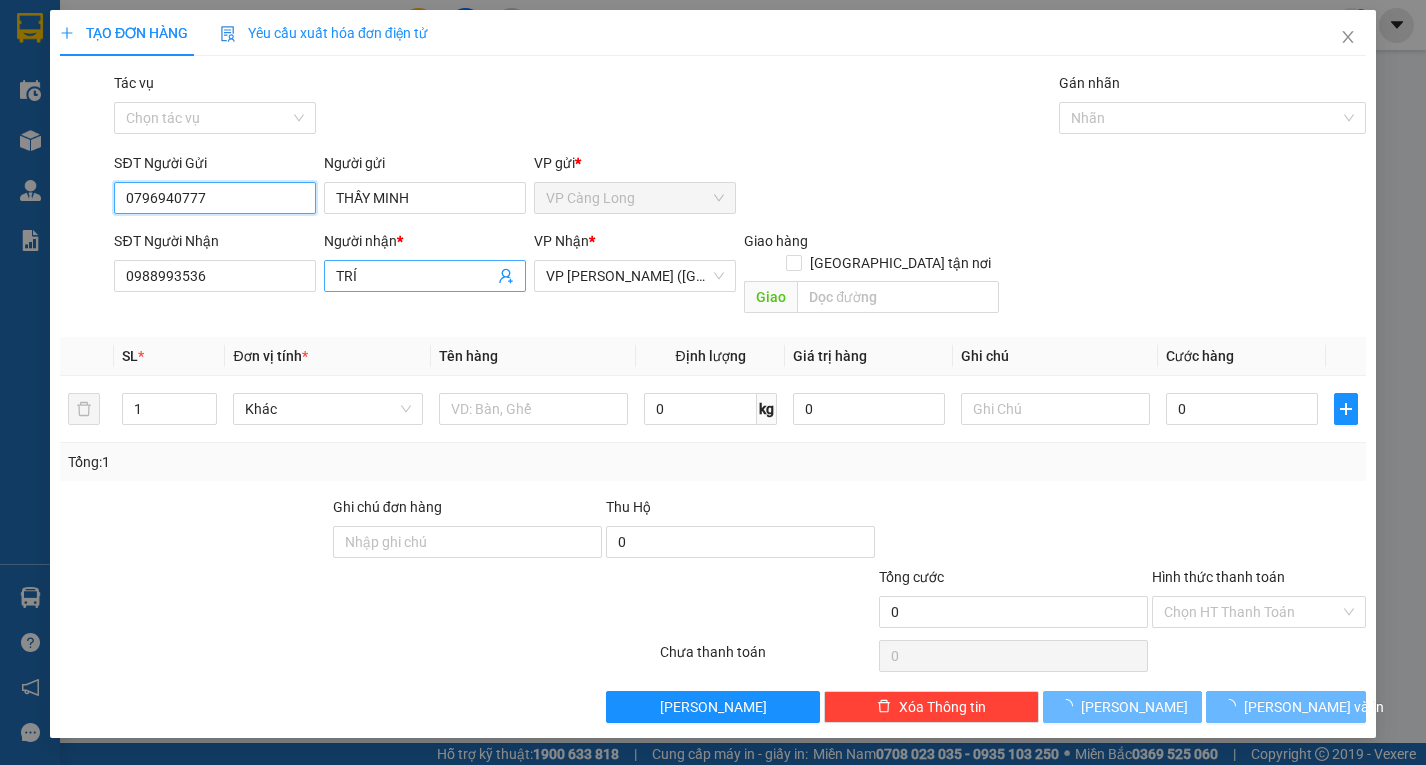 type on "40.000" 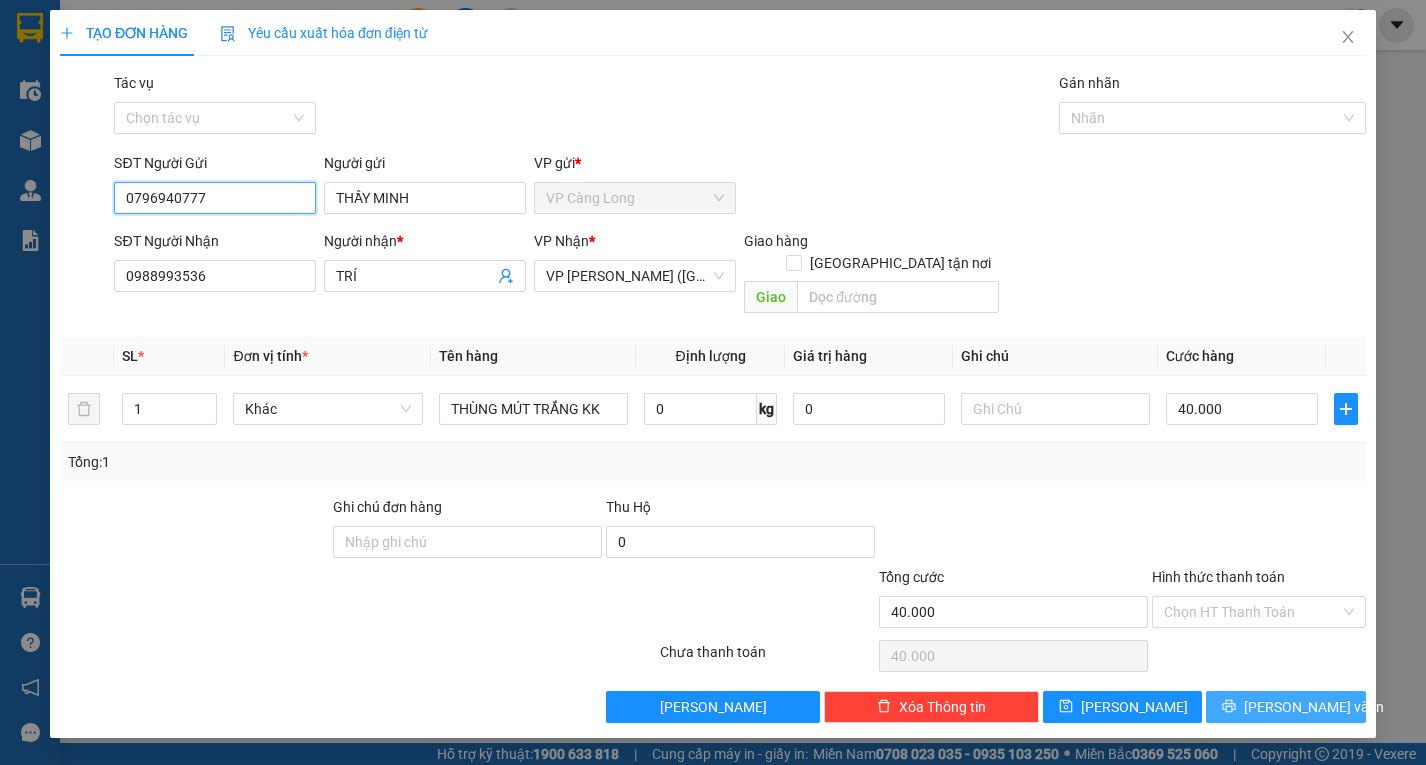 type on "0796940777" 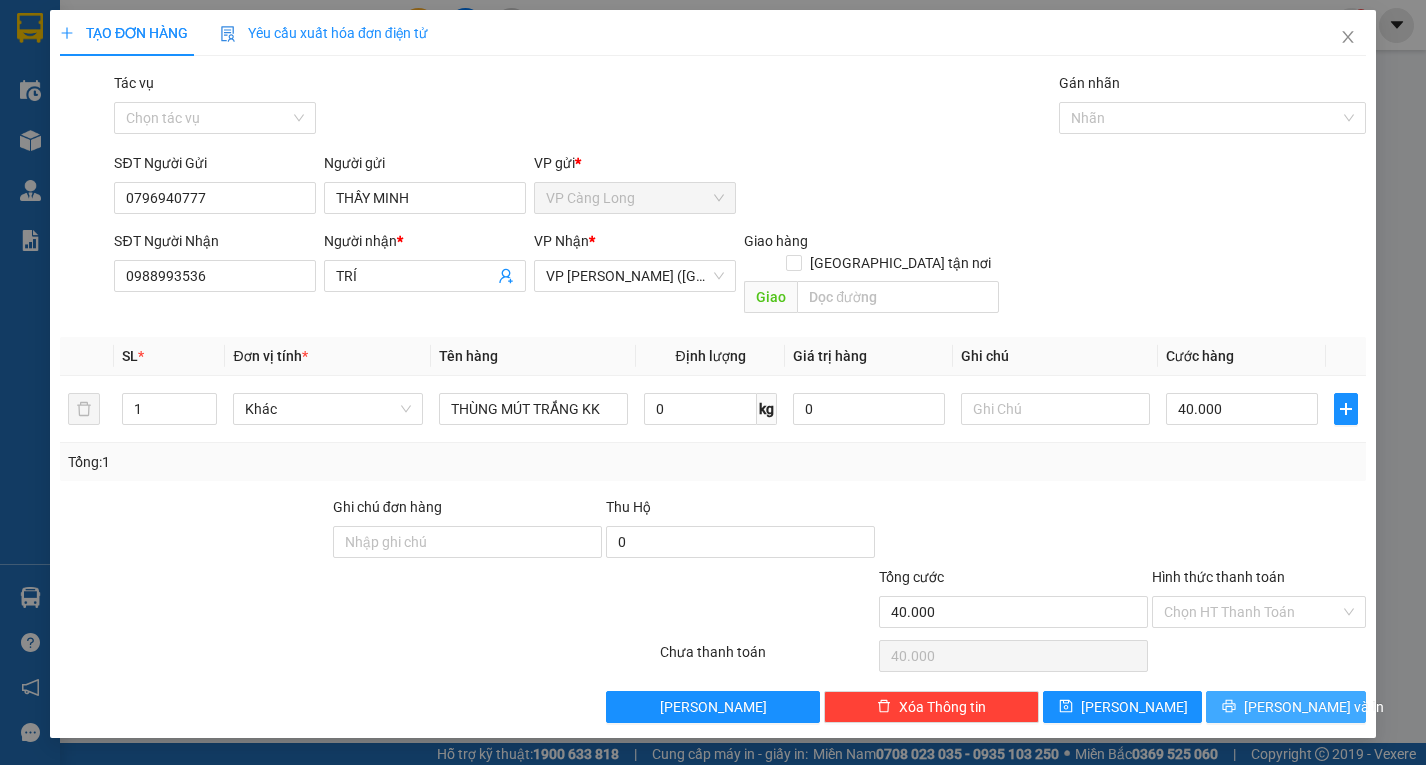 click on "[PERSON_NAME] và In" at bounding box center [1314, 707] 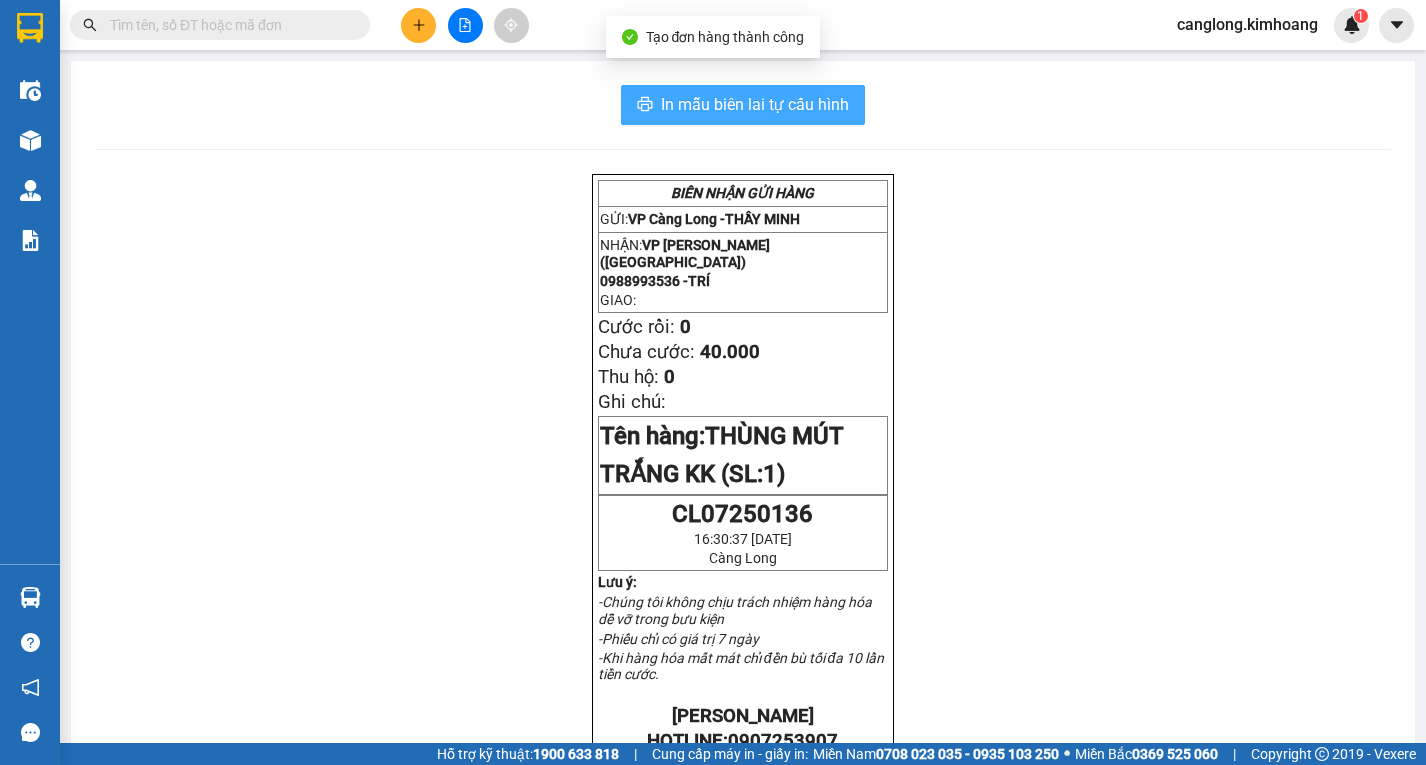 click on "In mẫu biên lai tự cấu hình" at bounding box center (755, 104) 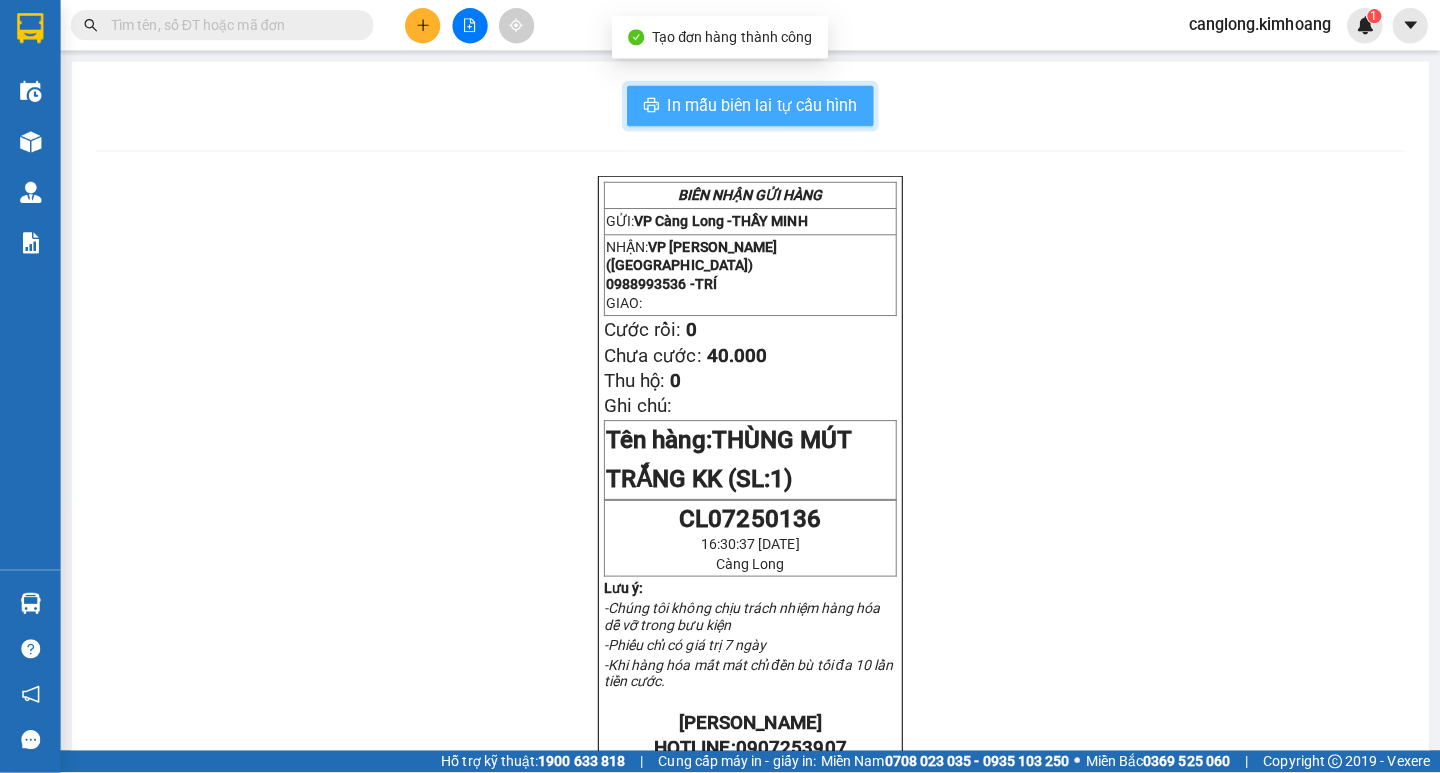 scroll, scrollTop: 0, scrollLeft: 0, axis: both 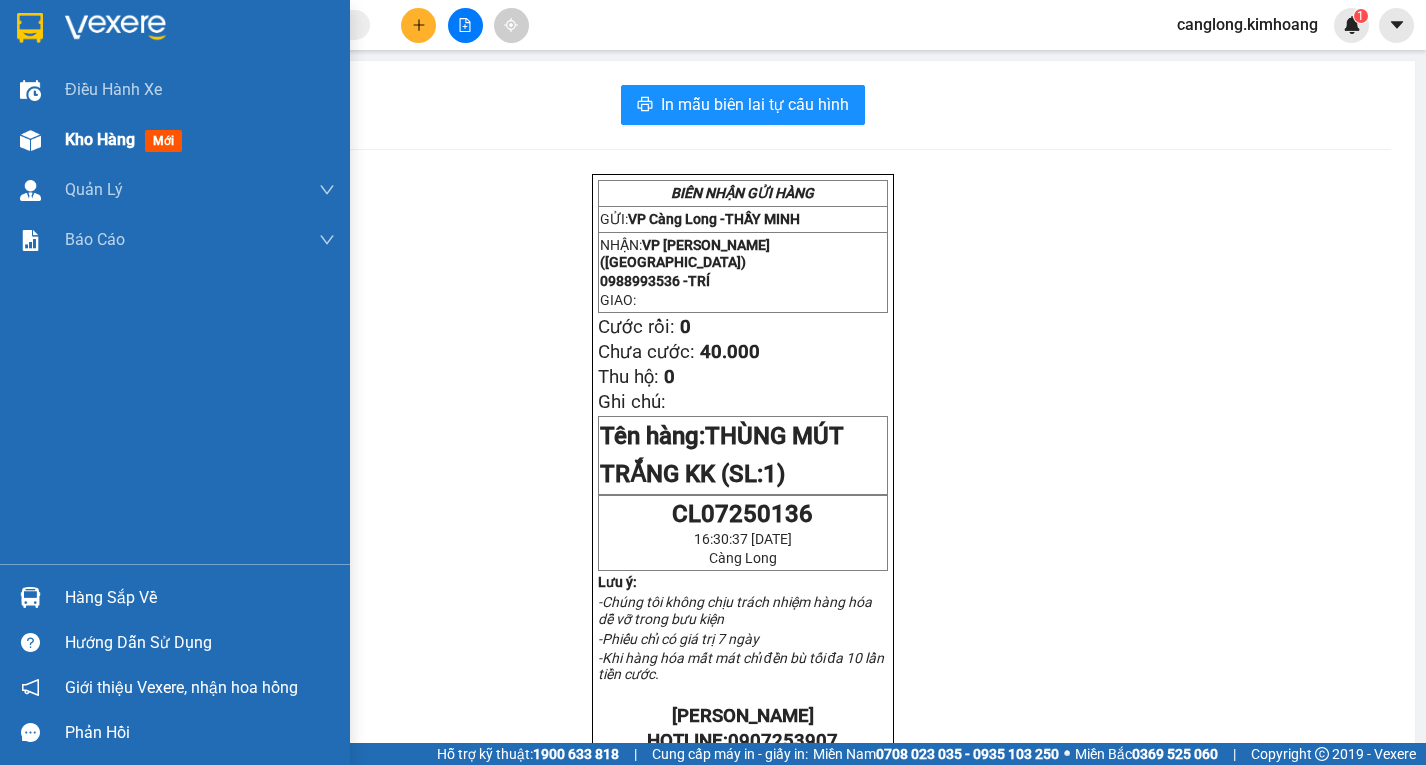 click on "Kho hàng mới" at bounding box center [175, 140] 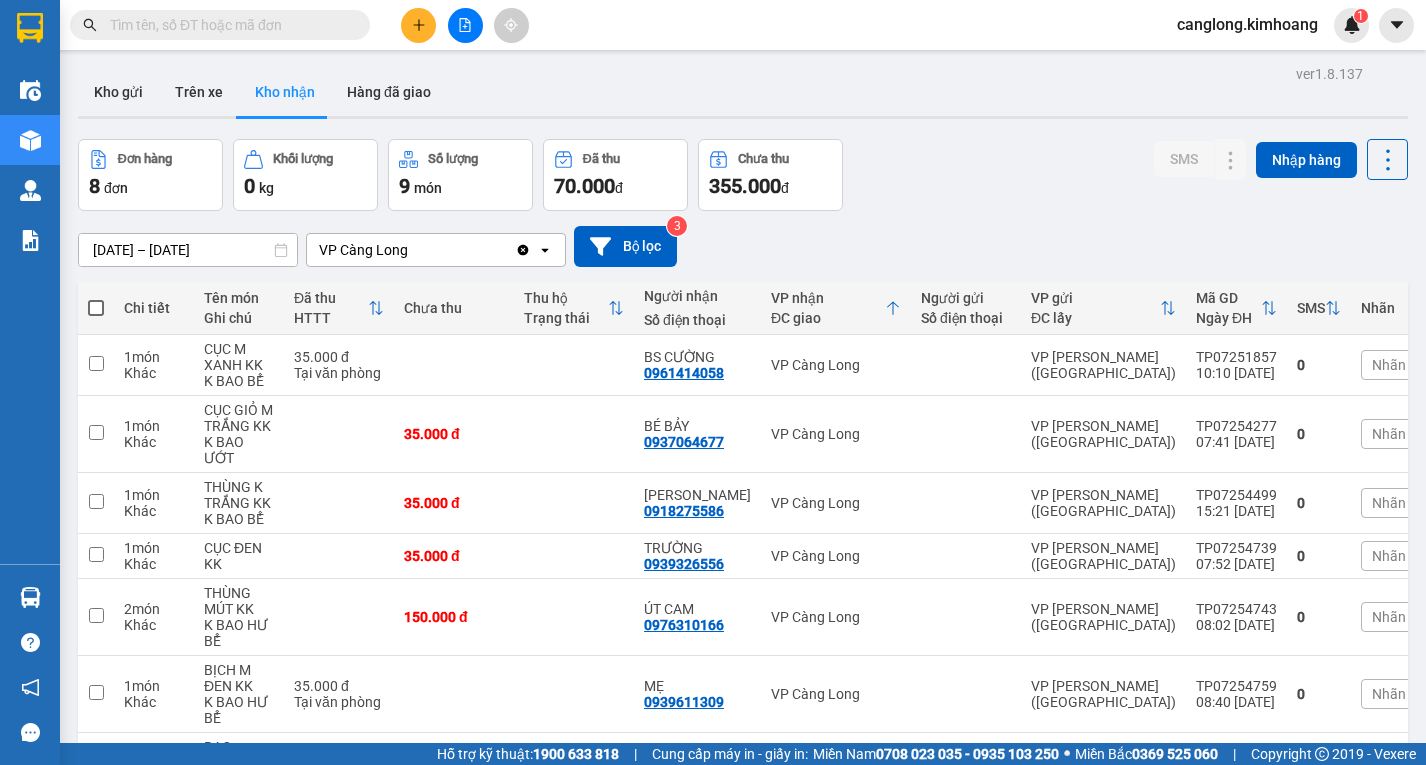 click at bounding box center (228, 25) 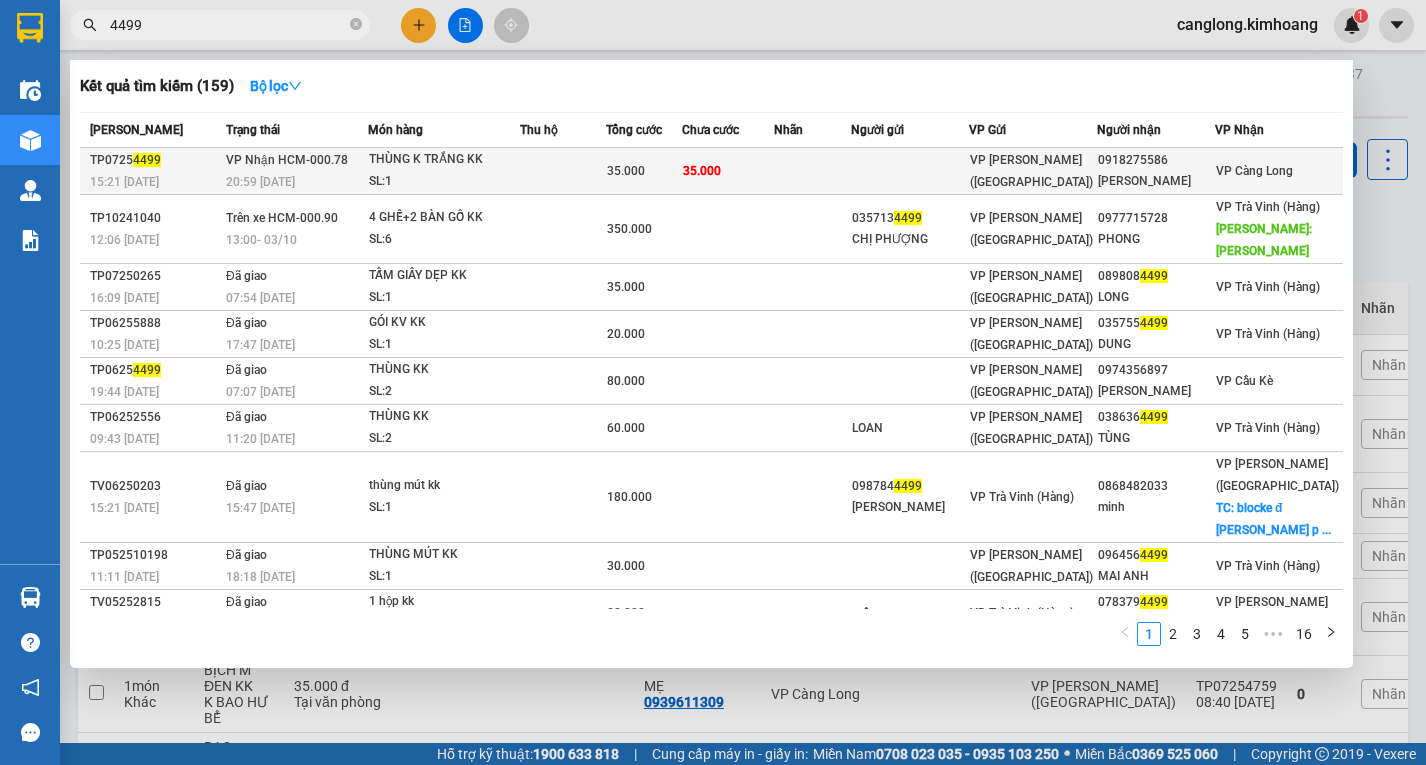 type on "4499" 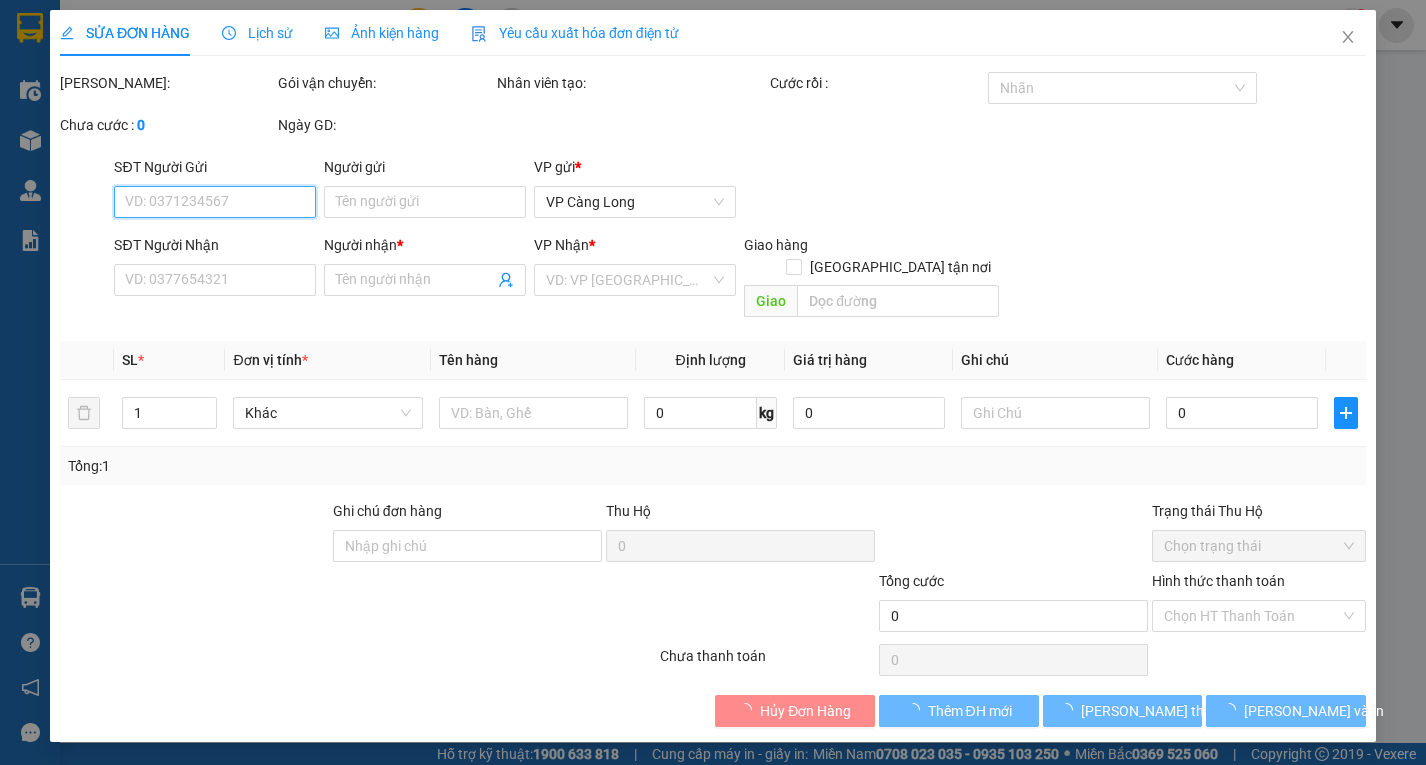 type on "0918275586" 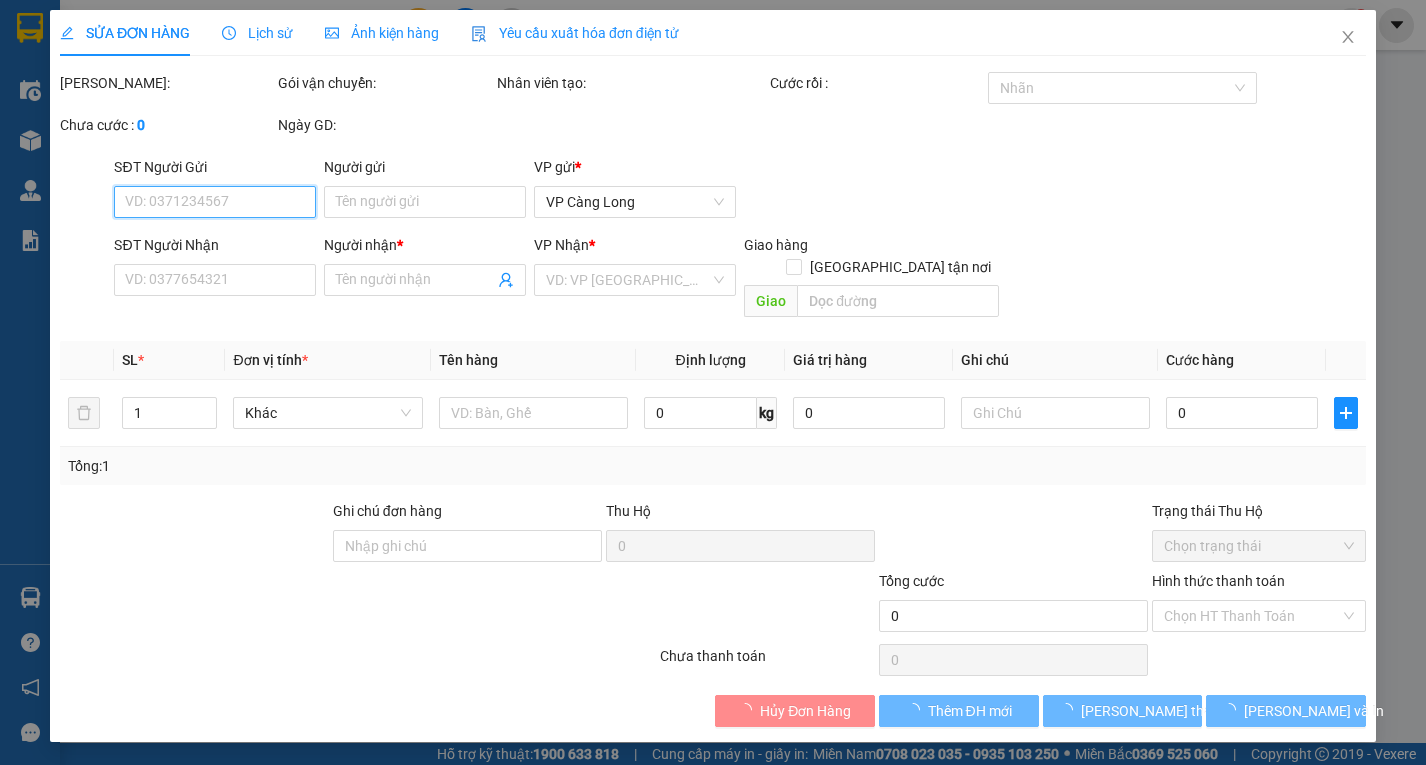 type on "NGỌC TUYỀN" 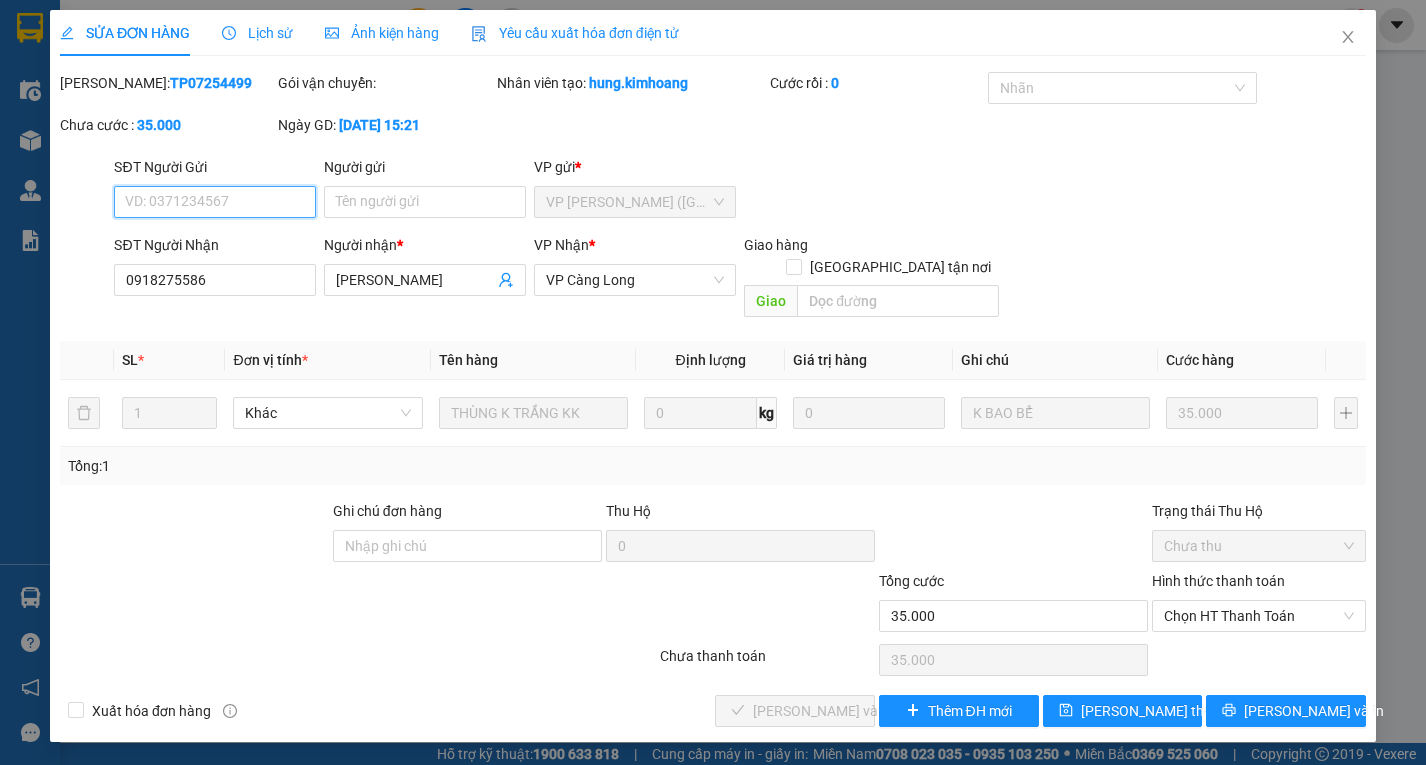 drag, startPoint x: 1291, startPoint y: 597, endPoint x: 1270, endPoint y: 612, distance: 25.806976 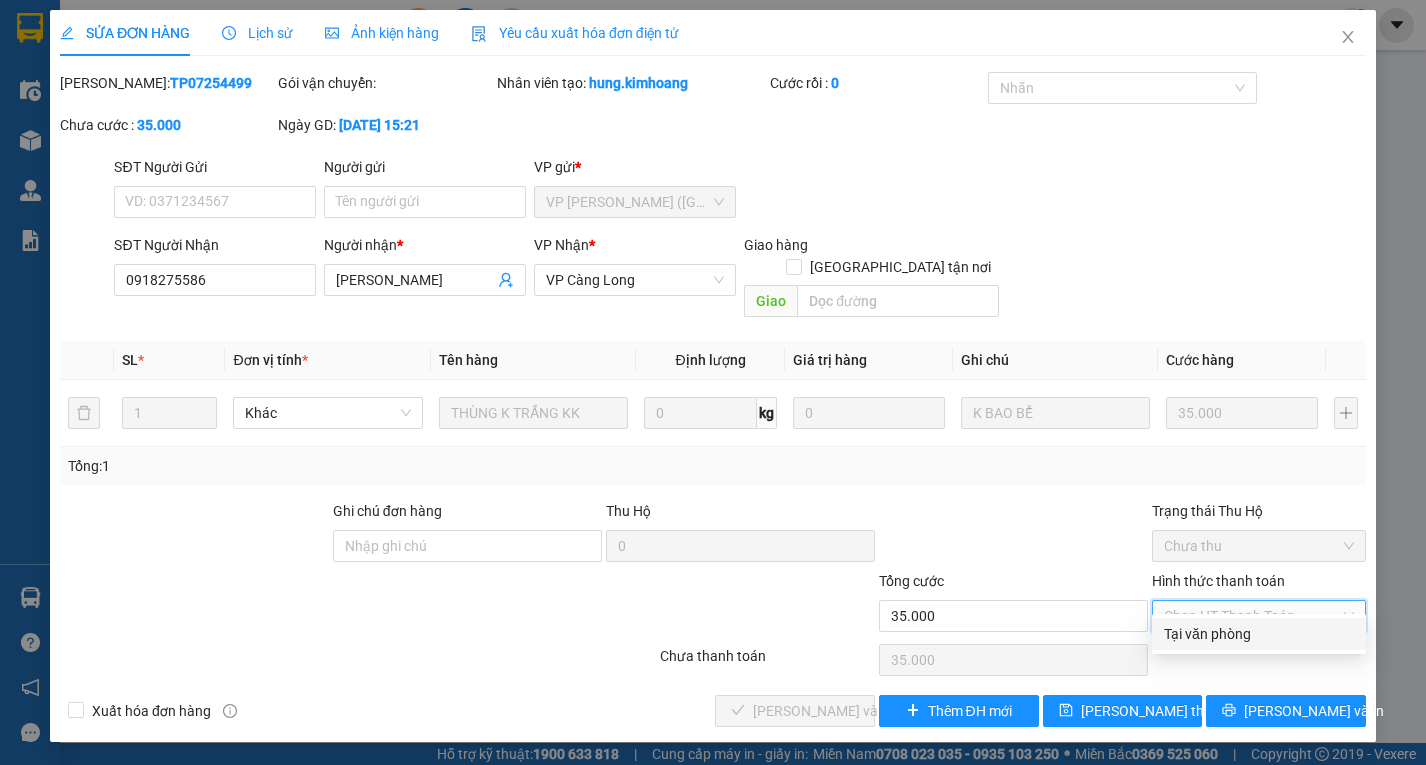drag, startPoint x: 1261, startPoint y: 640, endPoint x: 1244, endPoint y: 639, distance: 17.029387 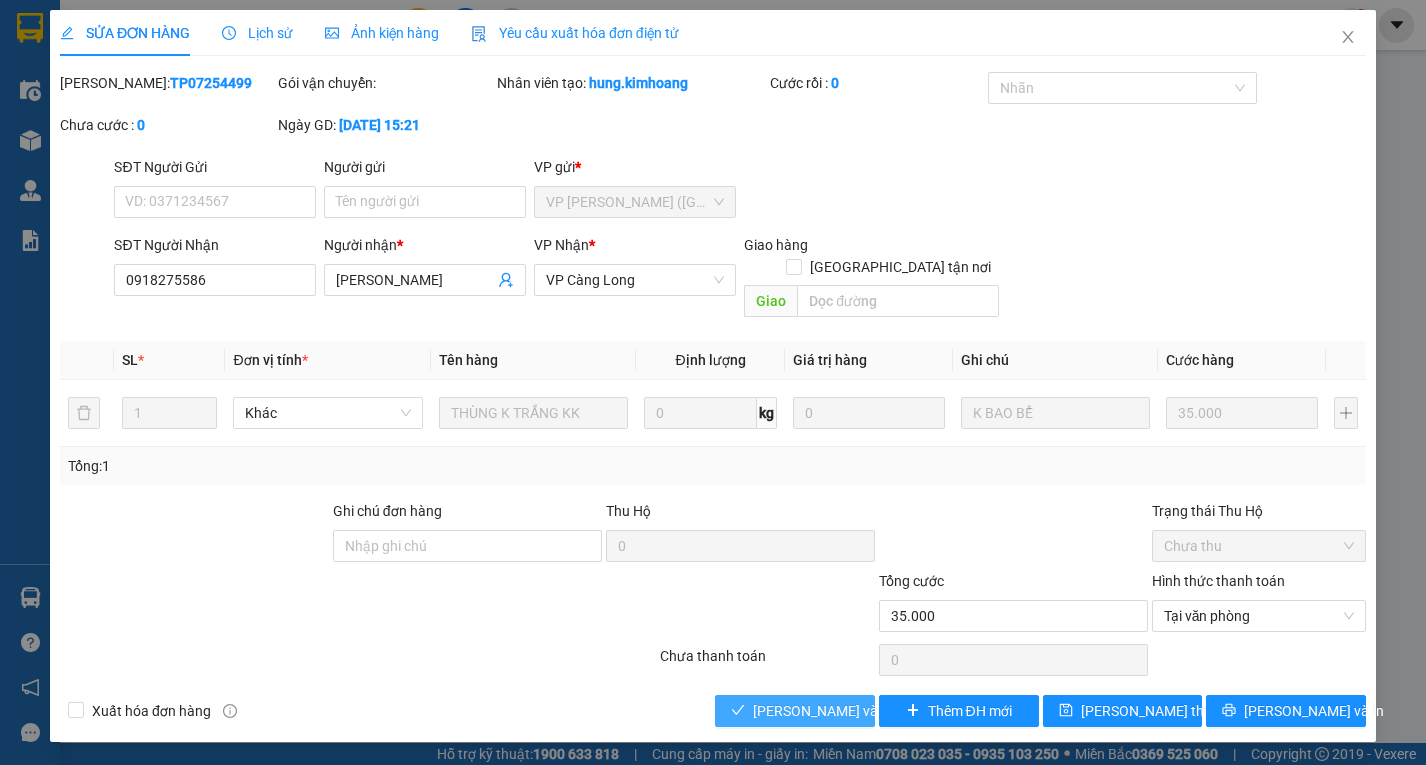 click on "Lưu và Giao hàng" at bounding box center (849, 711) 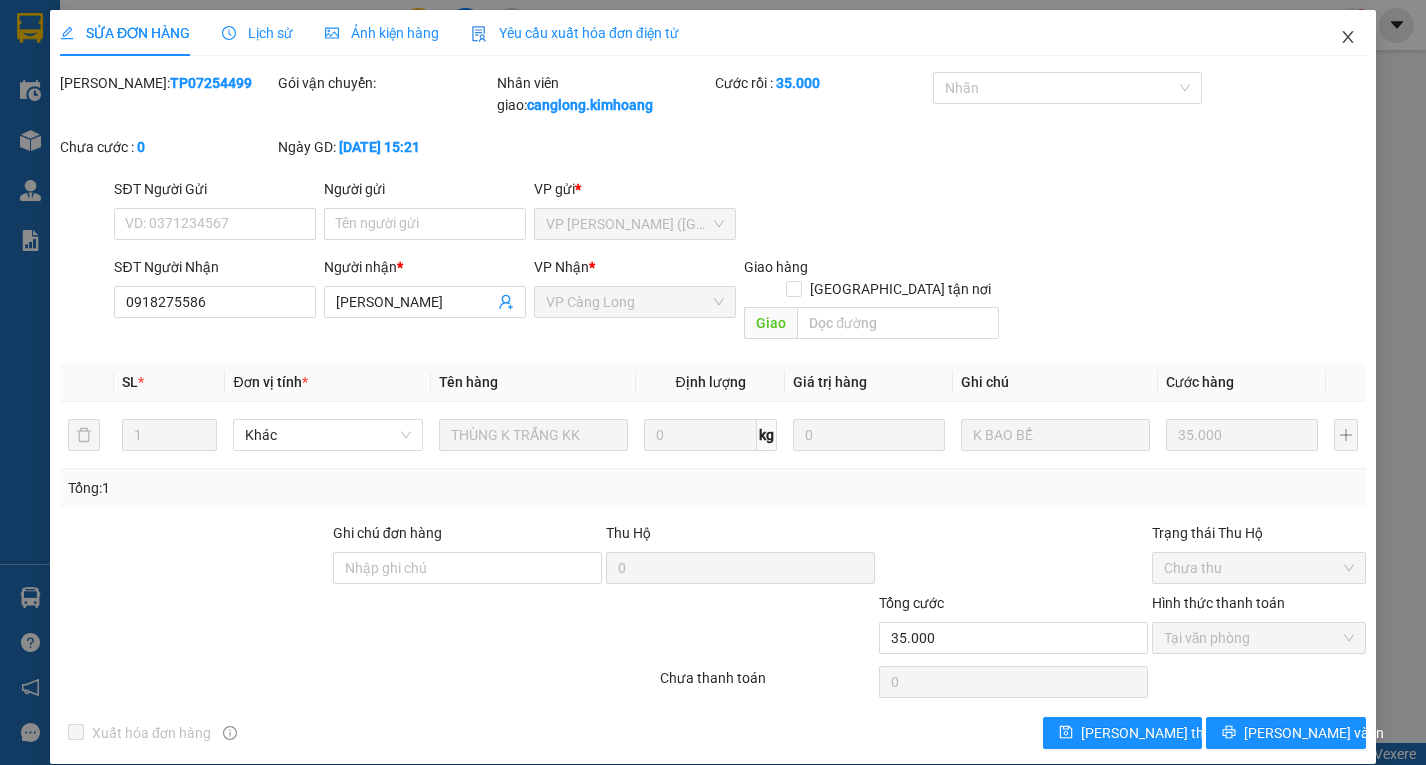 click at bounding box center (1348, 38) 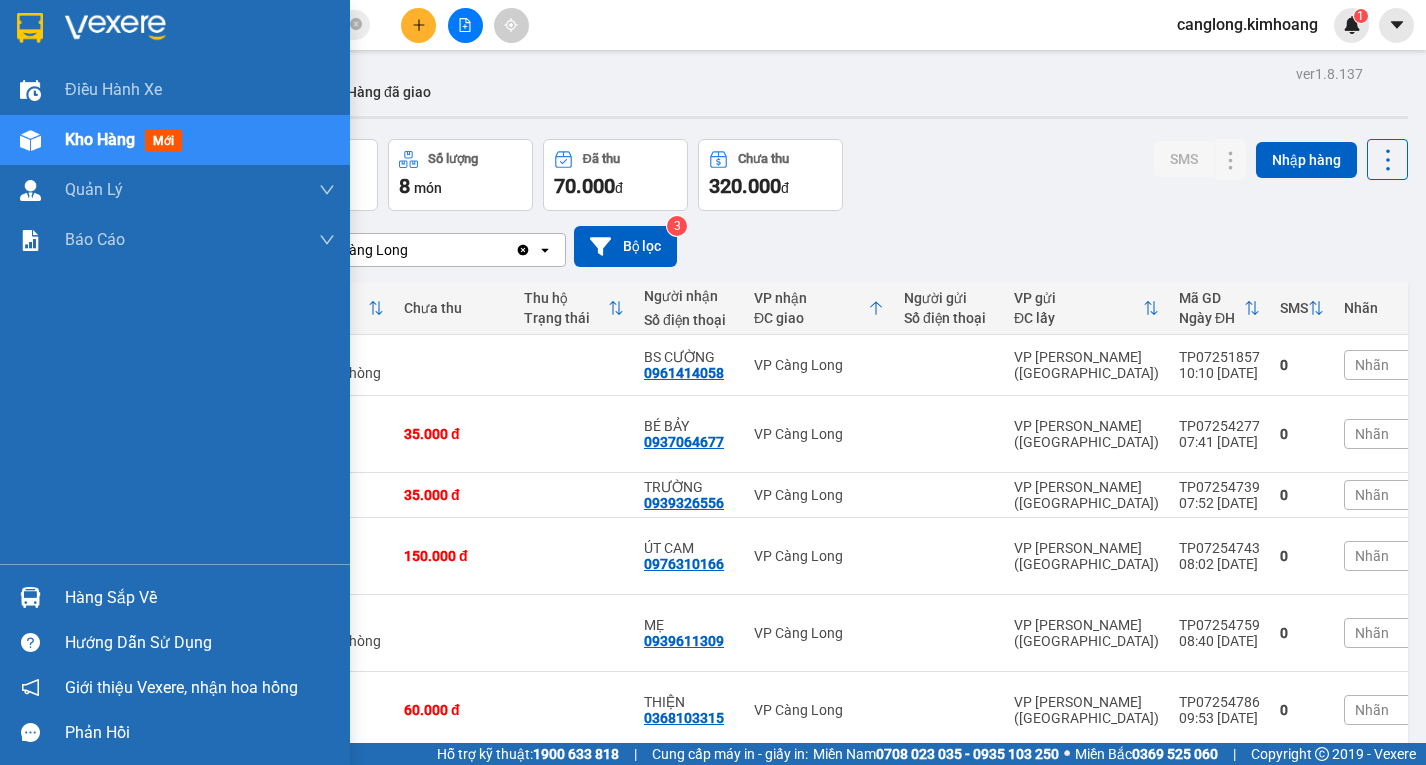 click on "Hàng sắp về" at bounding box center (200, 598) 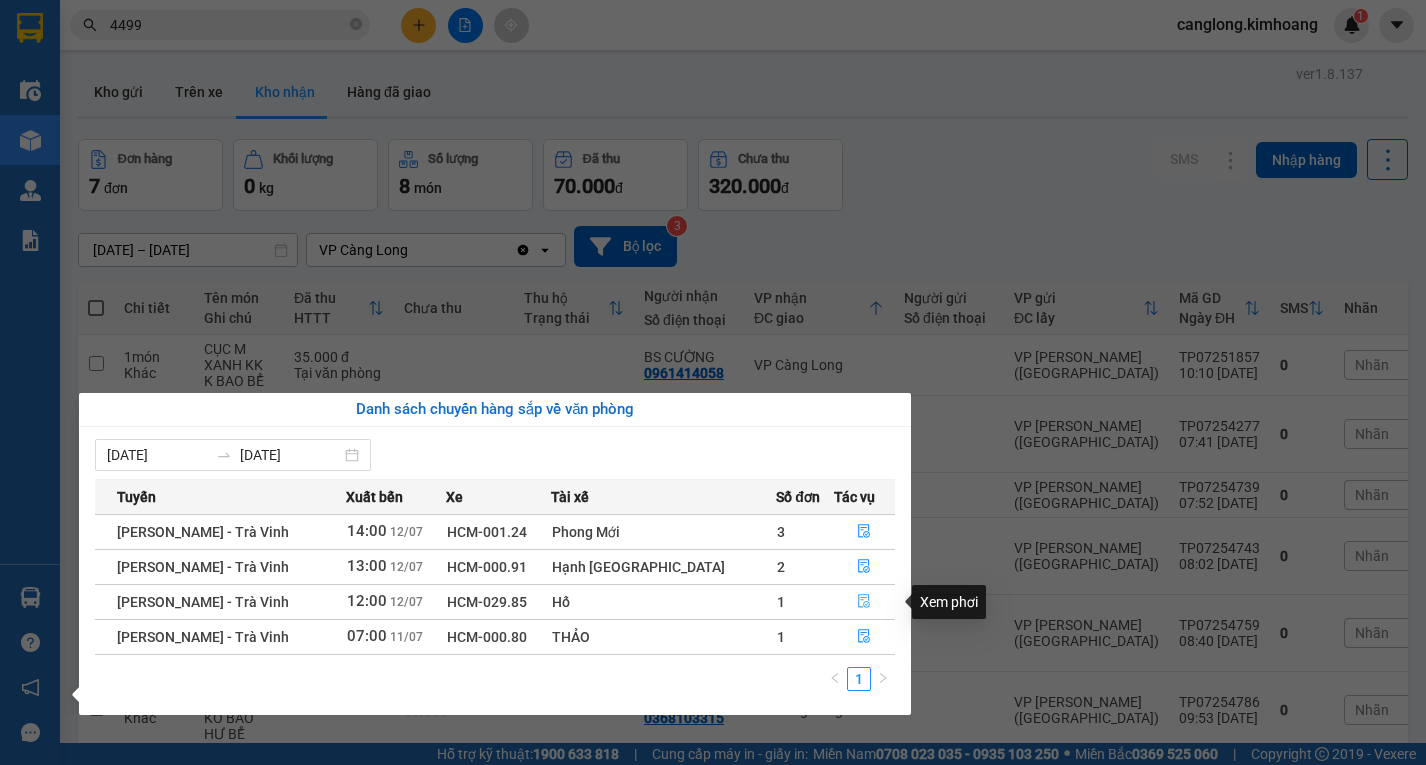 click 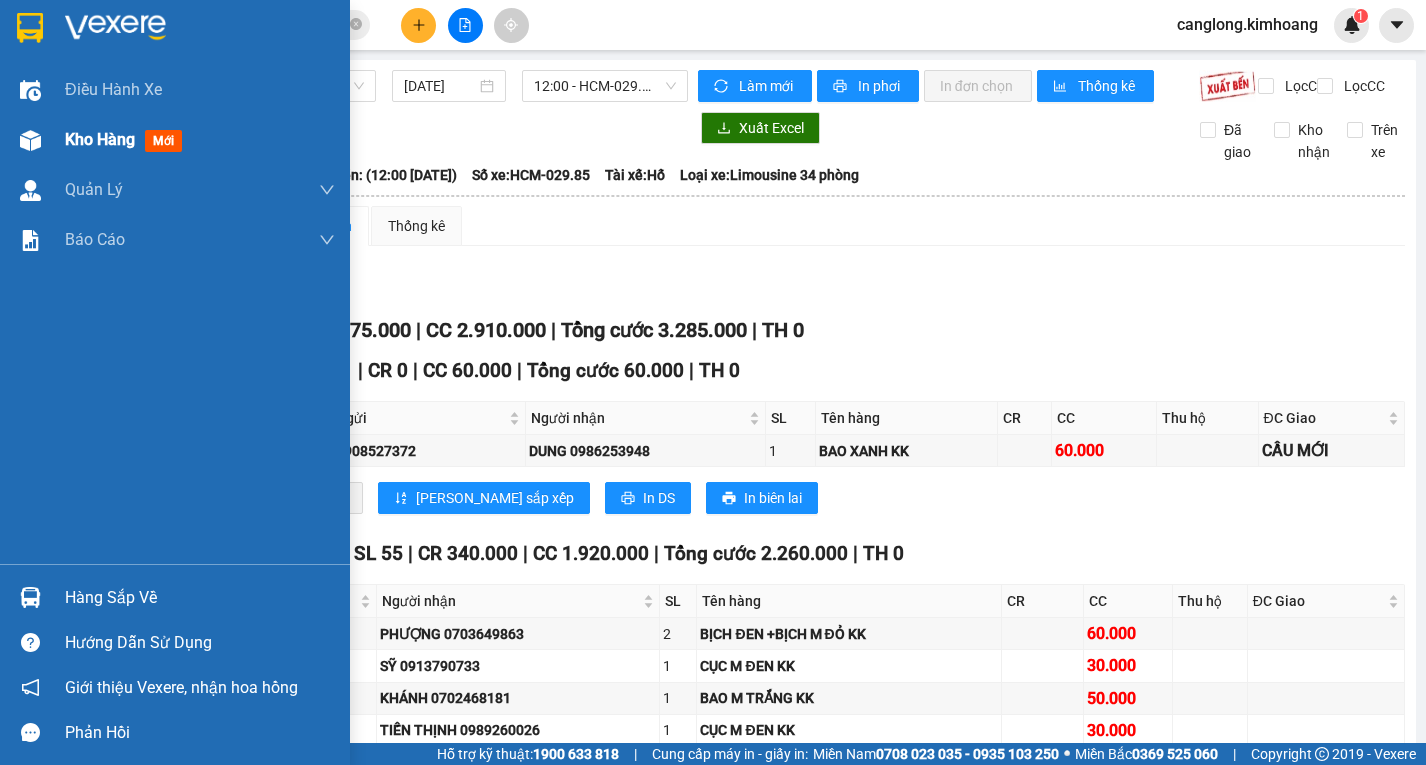 click on "Kho hàng mới" at bounding box center (175, 140) 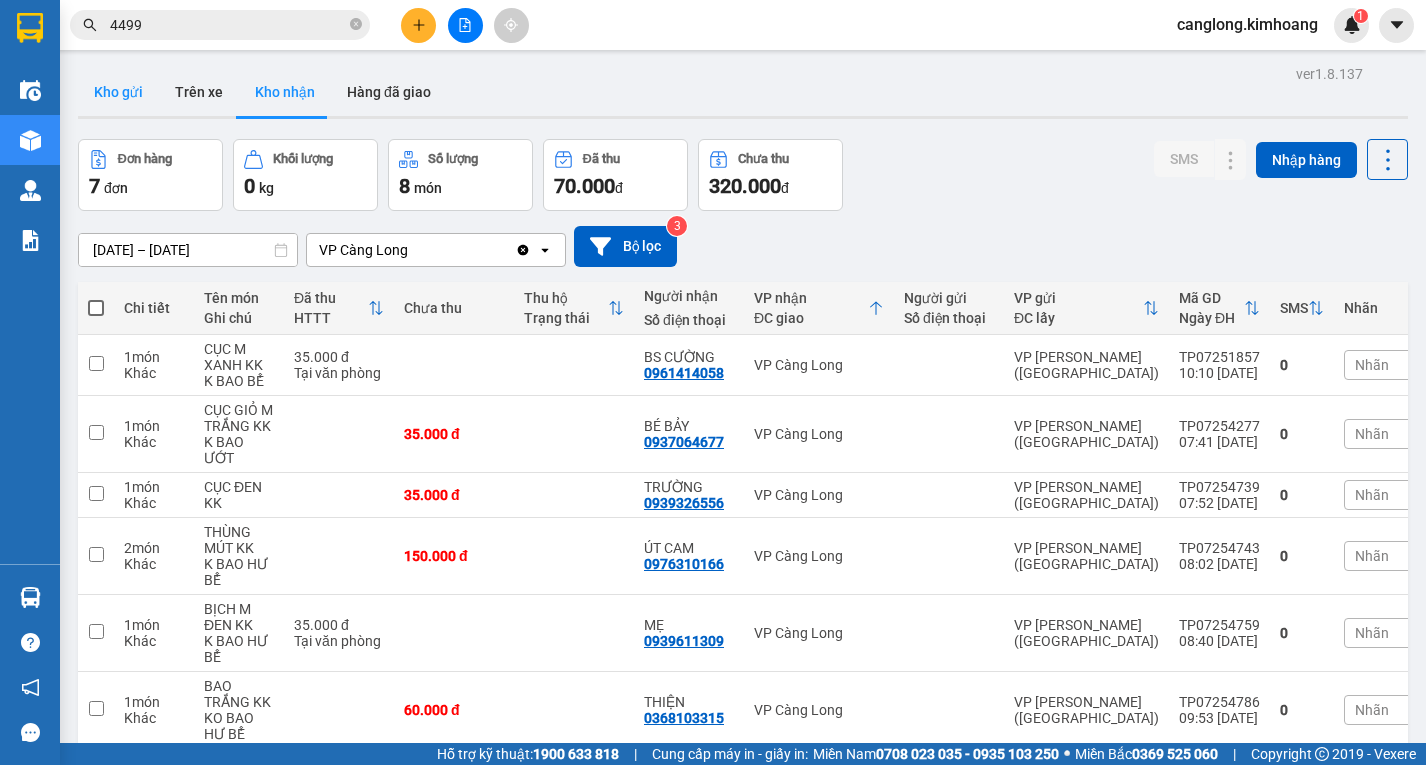 click on "Kho gửi" at bounding box center (118, 92) 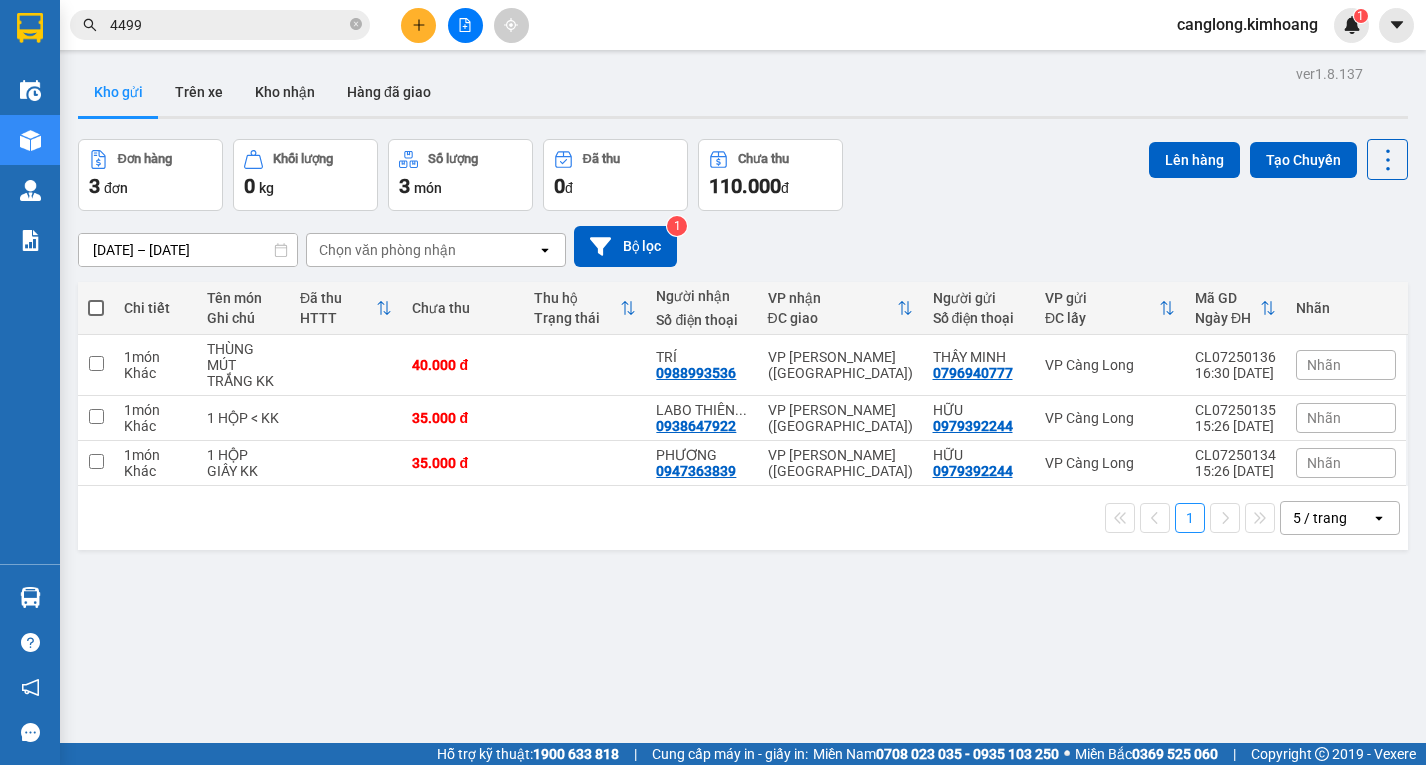 click at bounding box center (96, 308) 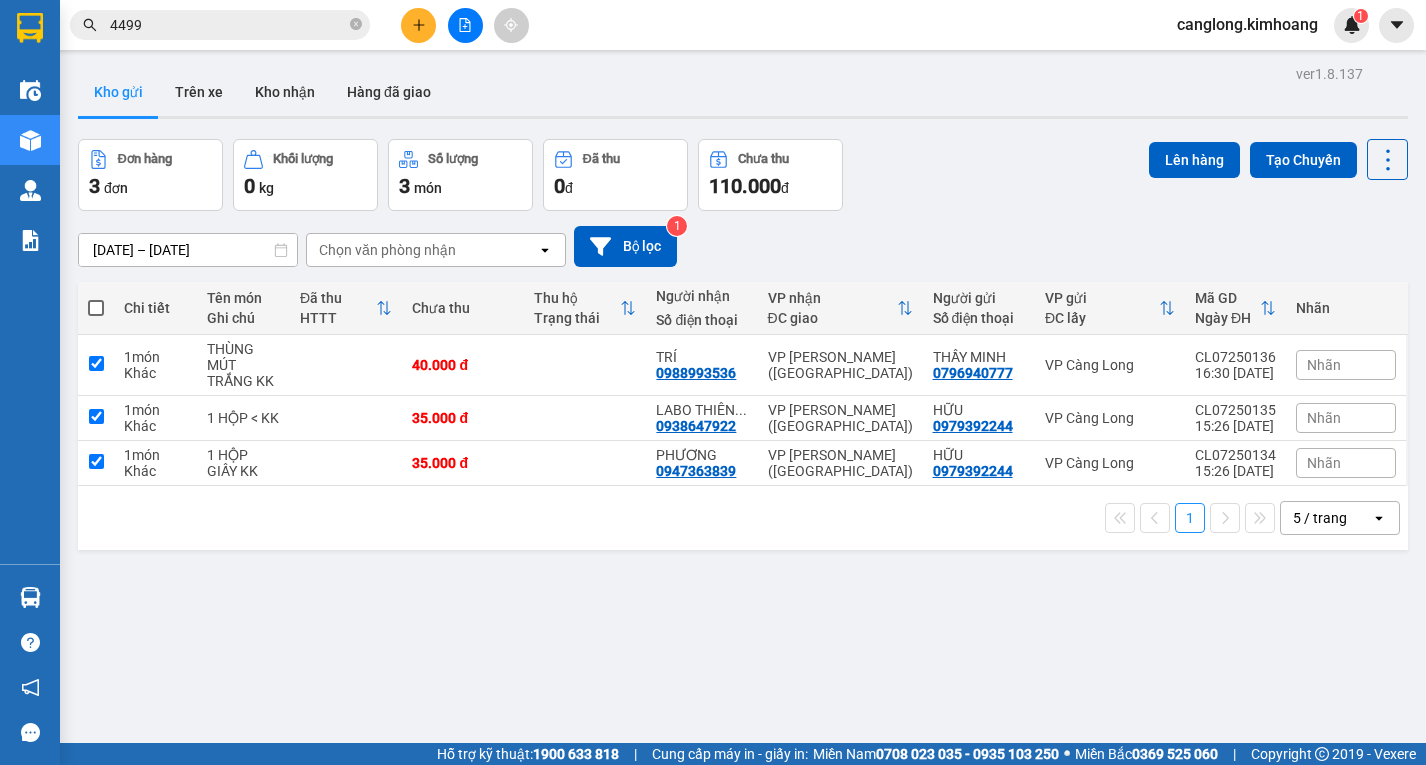 checkbox on "true" 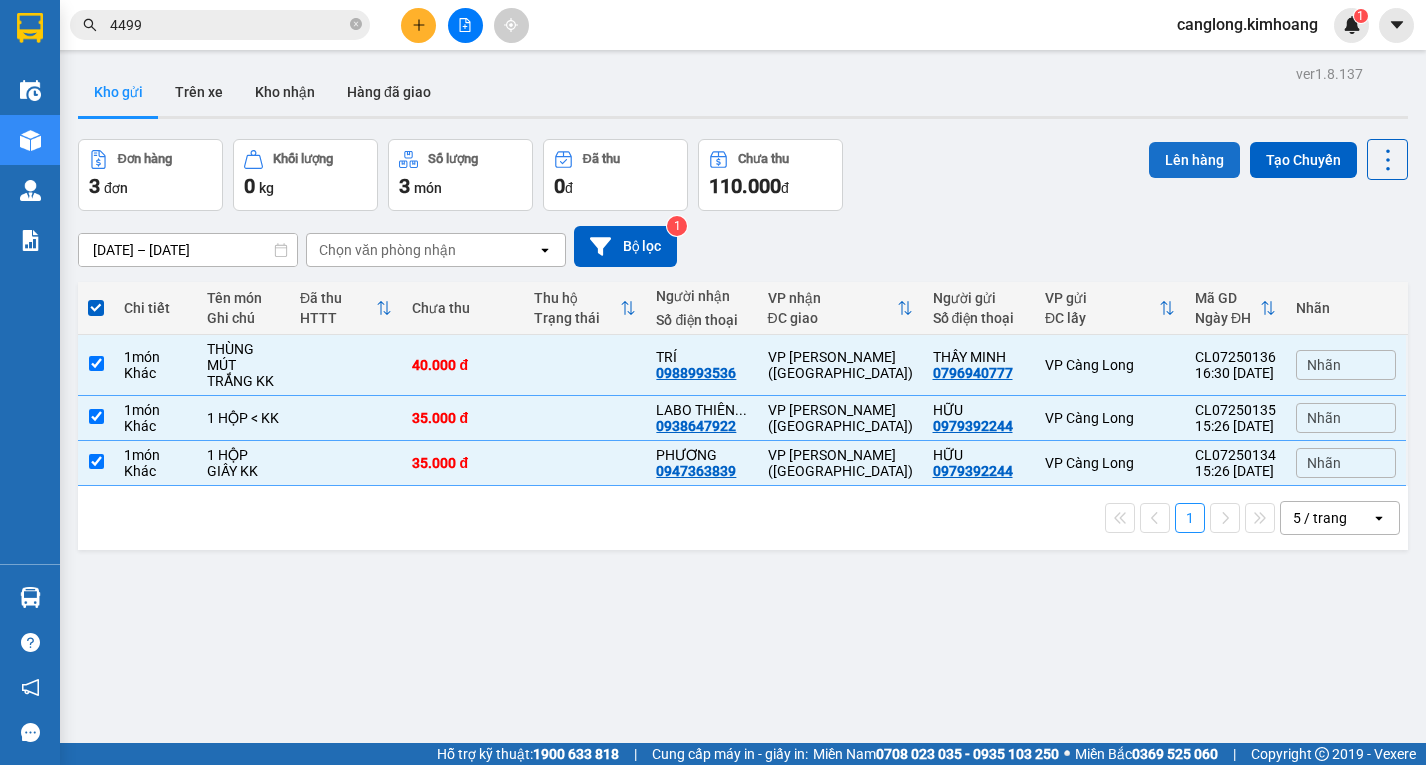click on "Lên hàng" at bounding box center (1194, 160) 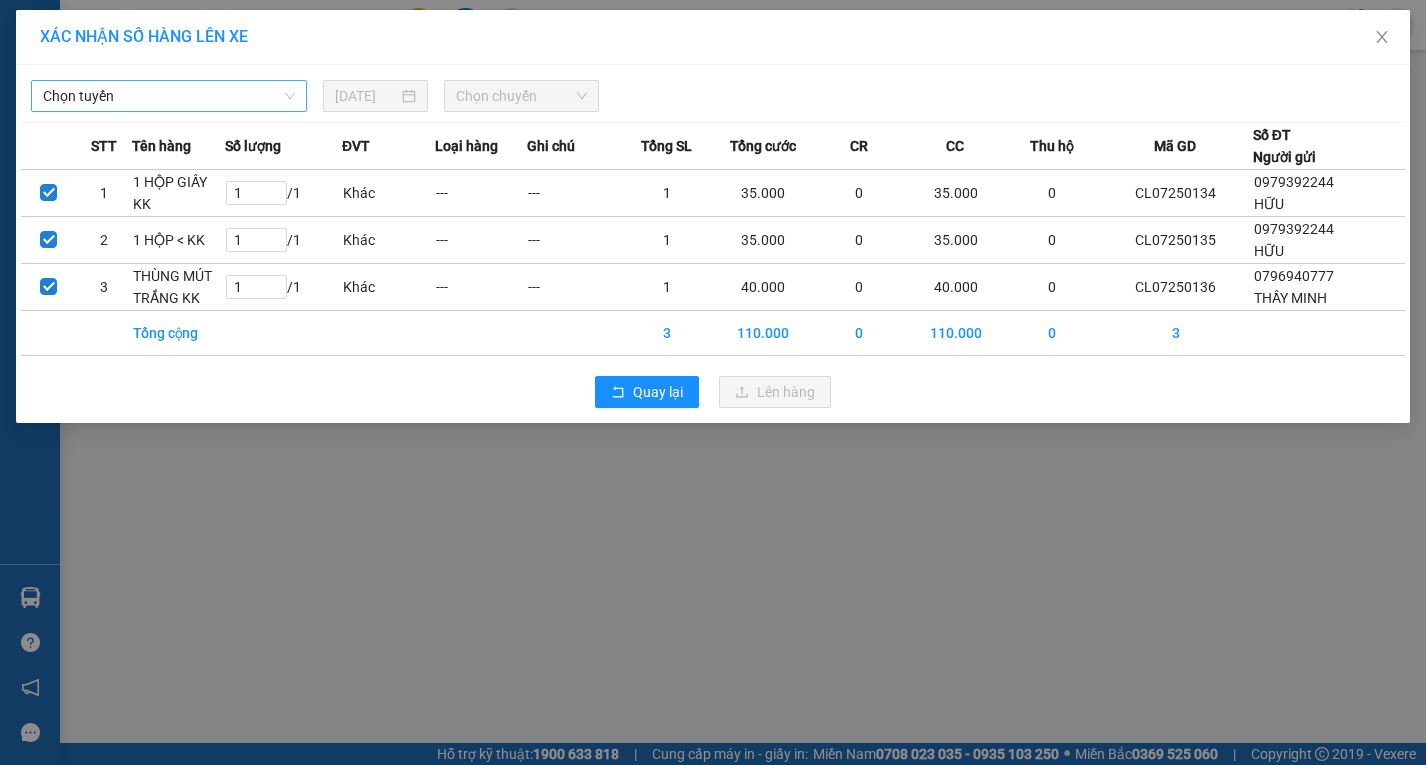 click on "Chọn tuyến" at bounding box center [169, 96] 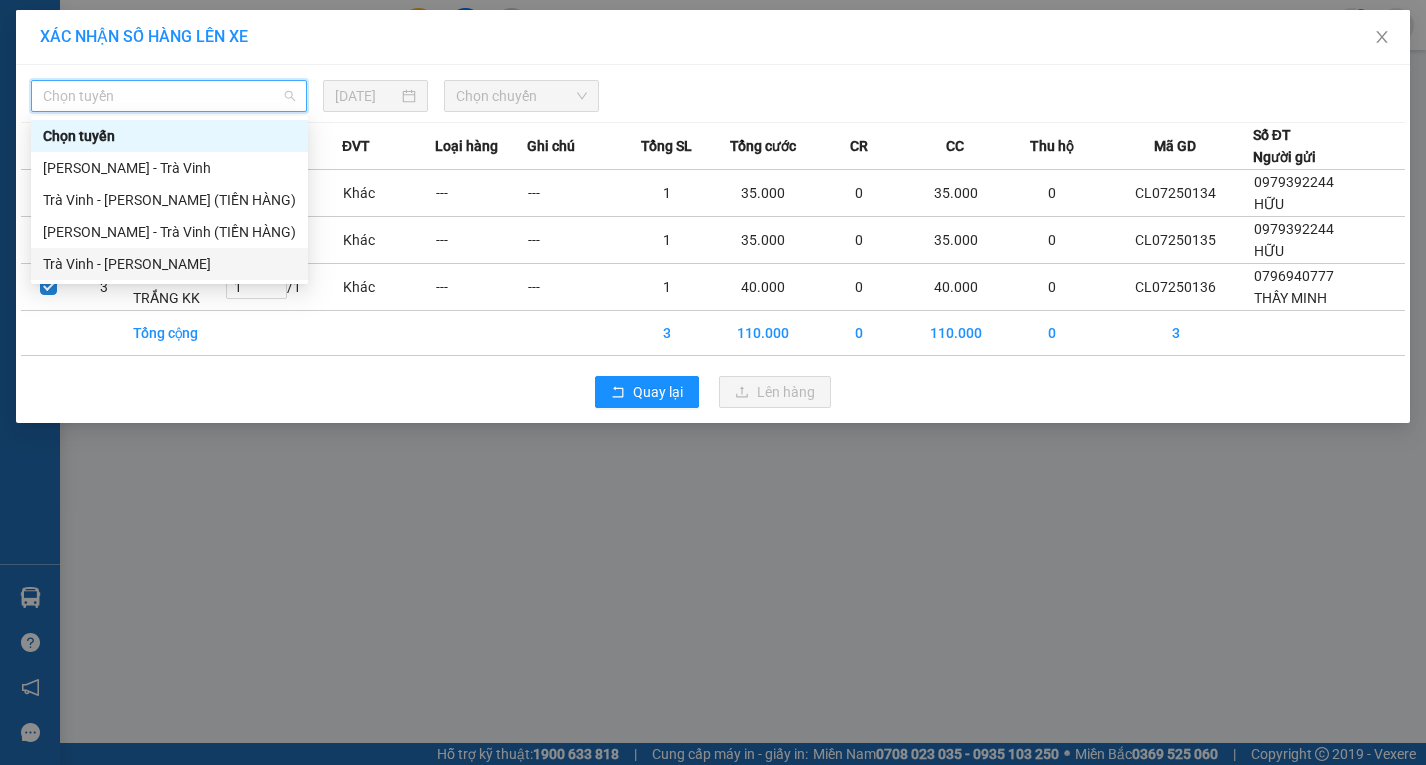 click on "Trà Vinh - Hồ Chí Minh" at bounding box center [169, 264] 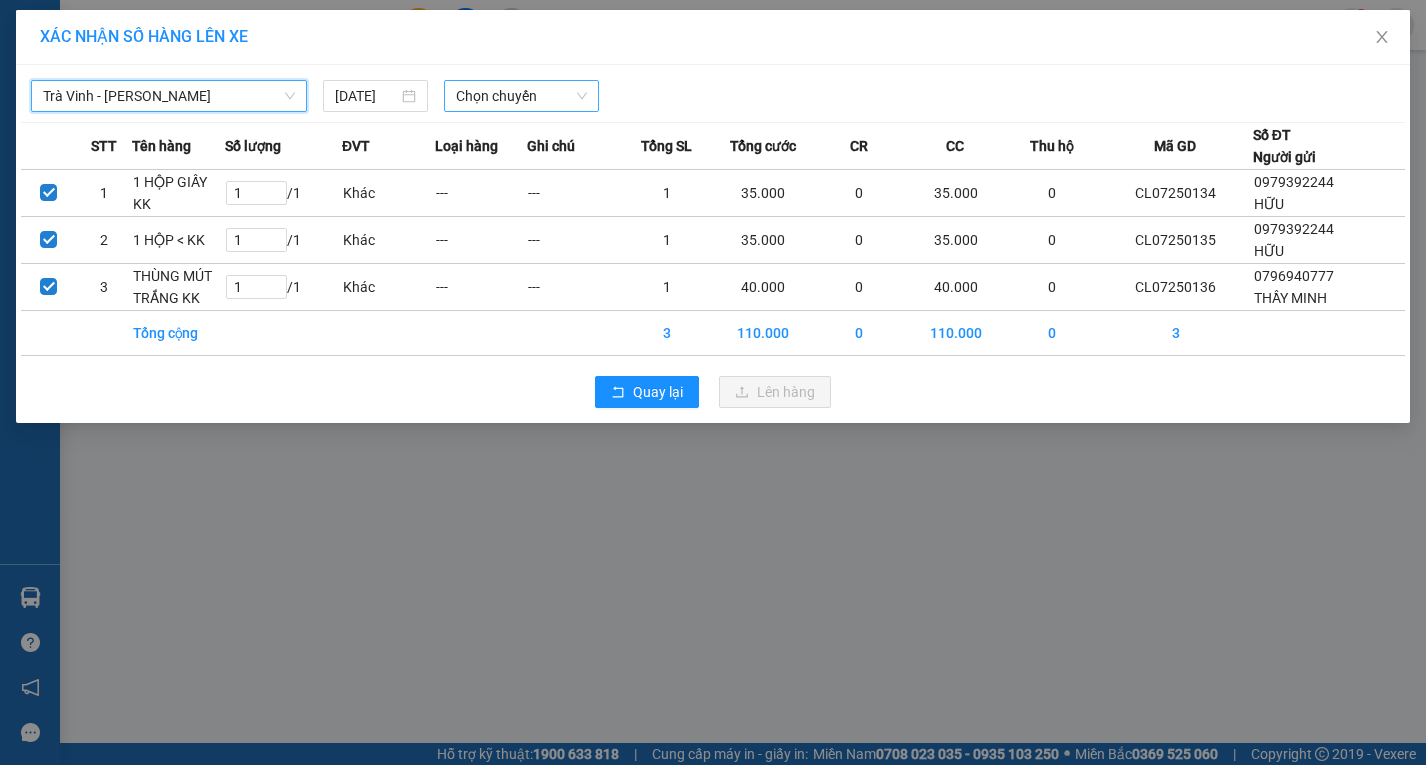 click on "Chọn chuyến" at bounding box center [521, 96] 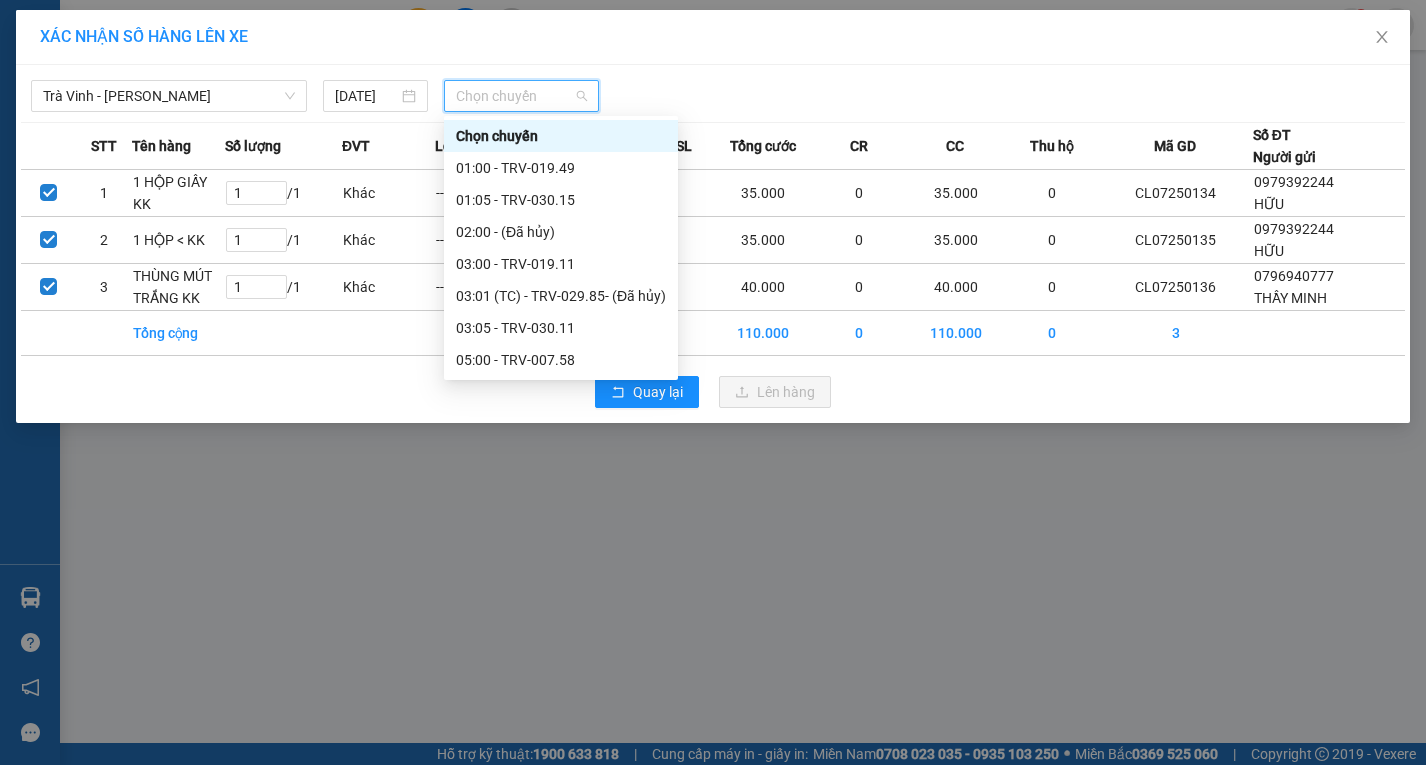 click on "17:00     - TRV-019.49" at bounding box center [561, 872] 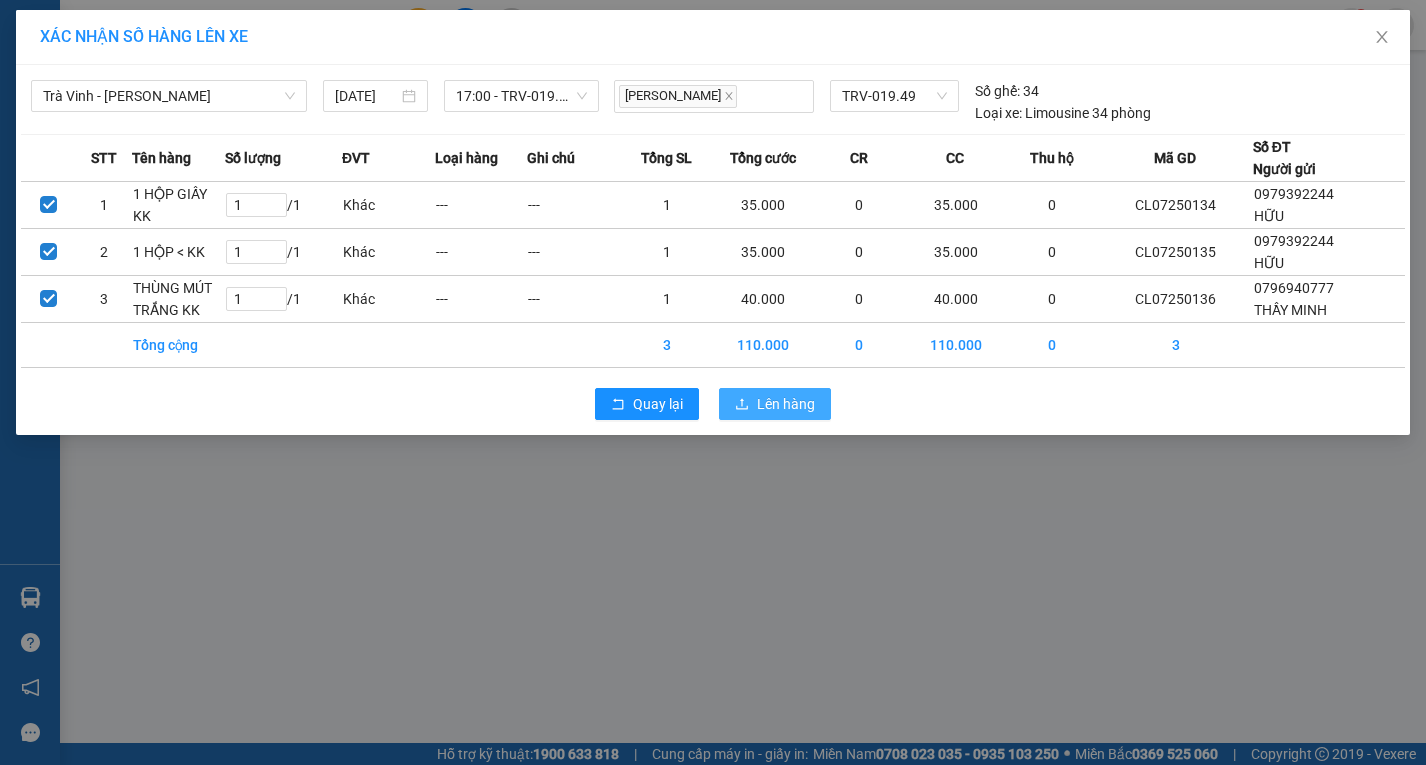 click on "Lên hàng" at bounding box center (775, 404) 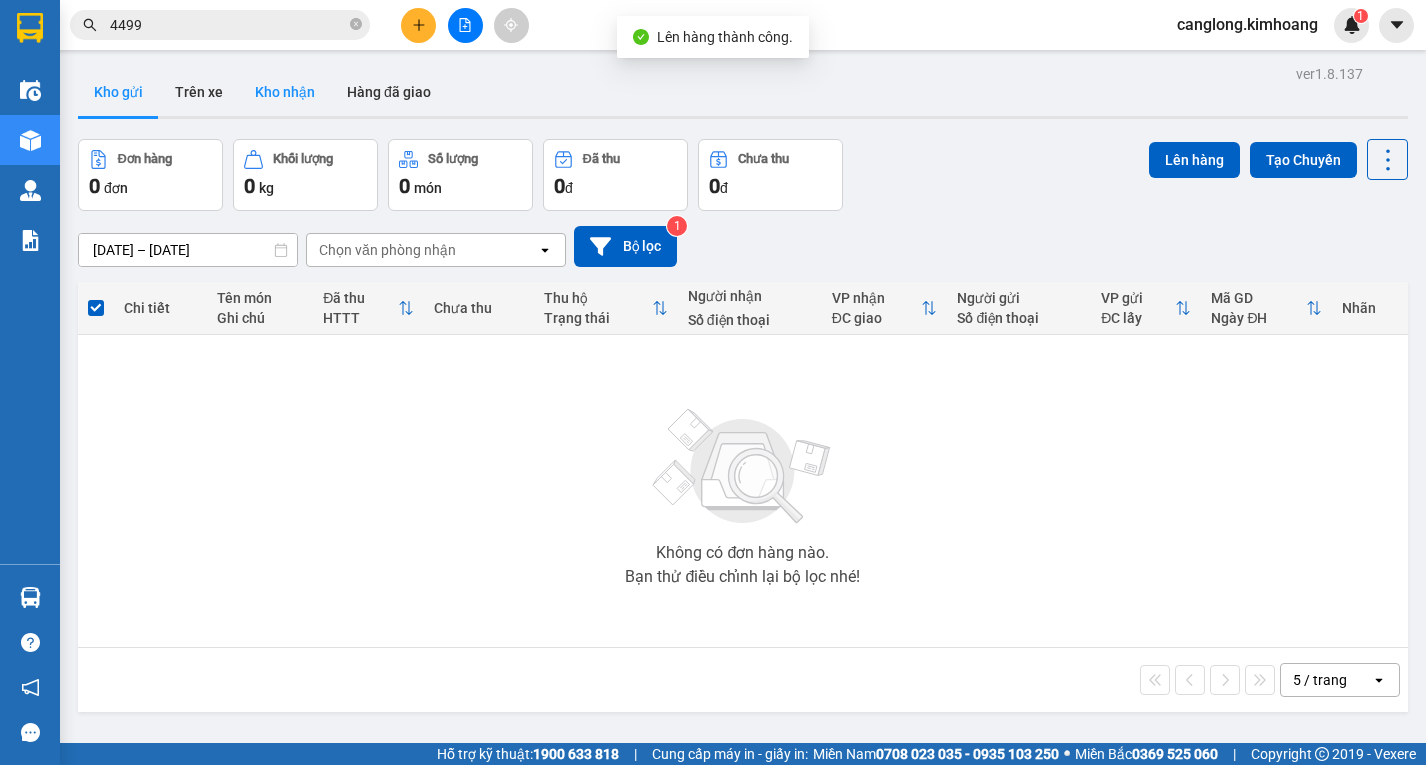 click on "Kho nhận" at bounding box center (285, 92) 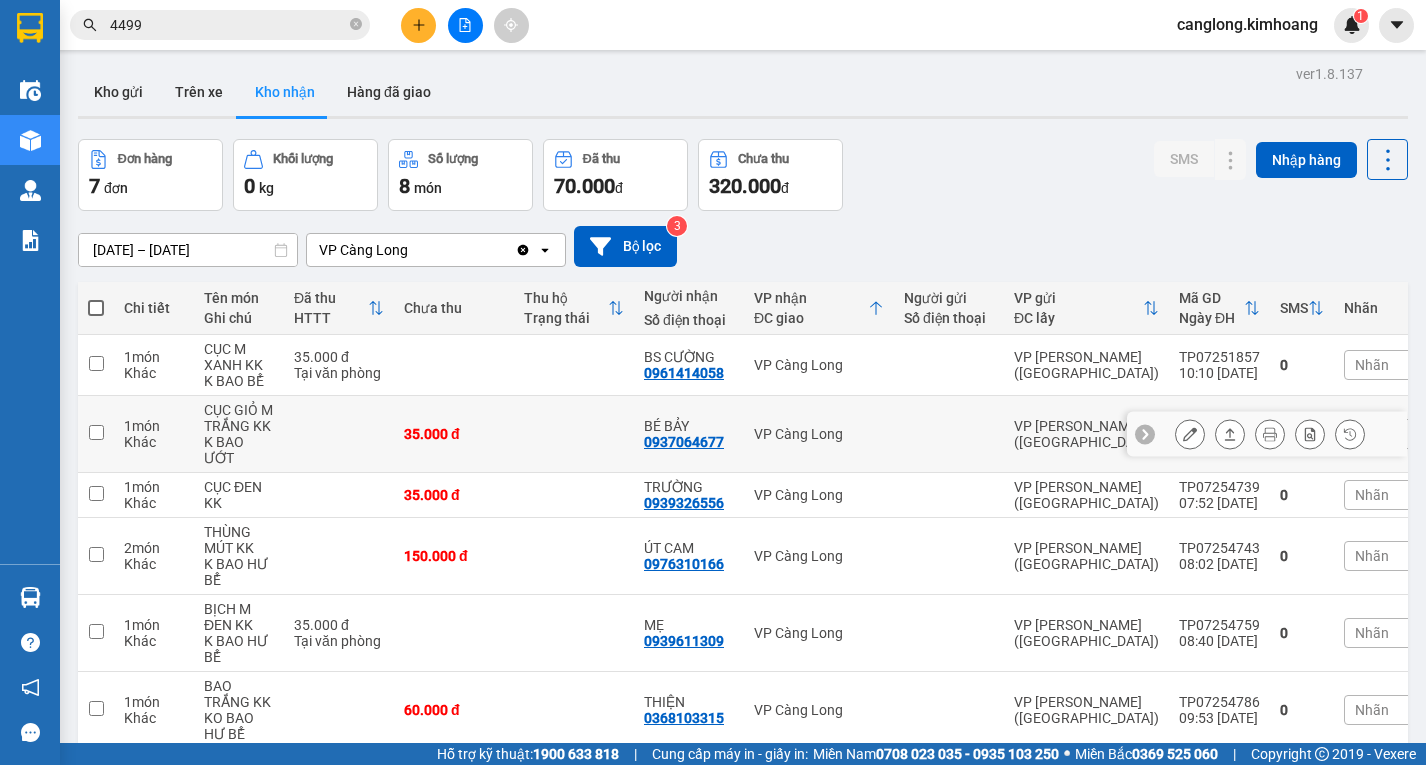 click on "Kết quả tìm kiếm ( 159 )  Bộ lọc  Mã ĐH Trạng thái Món hàng Thu hộ Tổng cước Chưa cước Nhãn Người gửi VP Gửi Người nhận VP Nhận TP0725 4499 15:21 - 11/07 VP Nhận   HCM-000.78 20:59 - 11/07 THÙNG K TRẮNG KK SL:  1 35.000 35.000 VP Trần Phú (Hàng) 0918275586 NGỌC TUYỀN VP Càng Long TP10241040 12:06 - 03/10 Trên xe   HCM-000.90 13:00  -   03/10 4 GHẾ+2 BÀN GỖ KK SL:  6 350.000 035713 4499 CHỊ PHƯỢNG  VP Trần Phú (Hàng) 0977715728 PHONG  VP Trà Vinh (Hàng) Giao DĐ: VINH KIM TP07250265 16:09 - 01/07 Đã giao   07:54 - 02/07 TẤM GIẤY DẸP KK SL:  1 35.000 VP Trần Phú (Hàng) 089808 4499 LONG VP Trà Vinh (Hàng) TP06255888 10:25 - 15/06 Đã giao   17:47 - 15/06 GÓI KV KK SL:  1 20.000 VP Trần Phú (Hàng) 035755 4499 DUNG VP Trà Vinh (Hàng) TP0625 4499 19:44 - 11/06 Đã giao   07:07 - 13/06 THÙNG KK SL:  2 80.000 VP Trần Phú (Hàng) 0974356897 MINH TÂM VP Cầu Kè TP06252556 09:43 - 07/06 Đã giao   11:20 - 08/06 SL:" at bounding box center (713, 382) 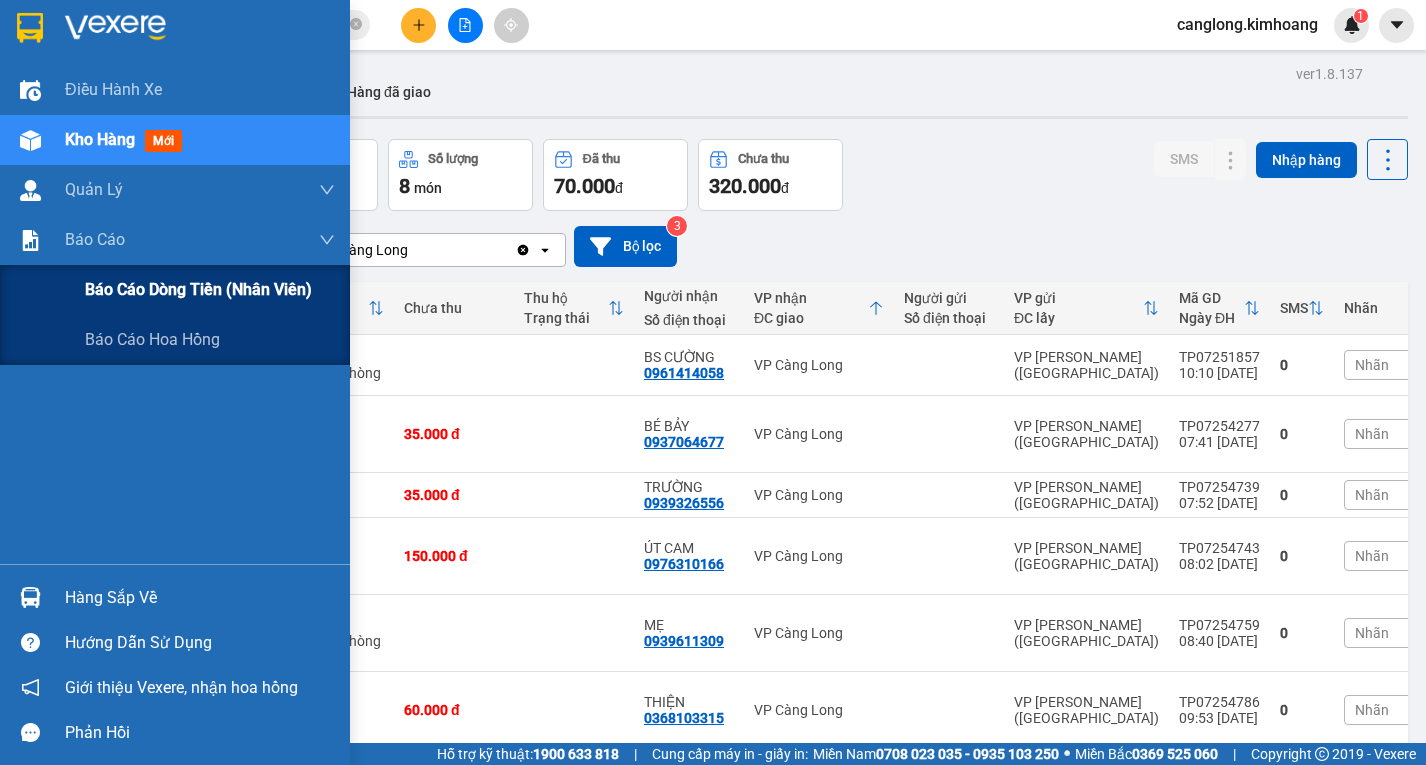 click on "Báo cáo dòng tiền (nhân viên)" at bounding box center [210, 290] 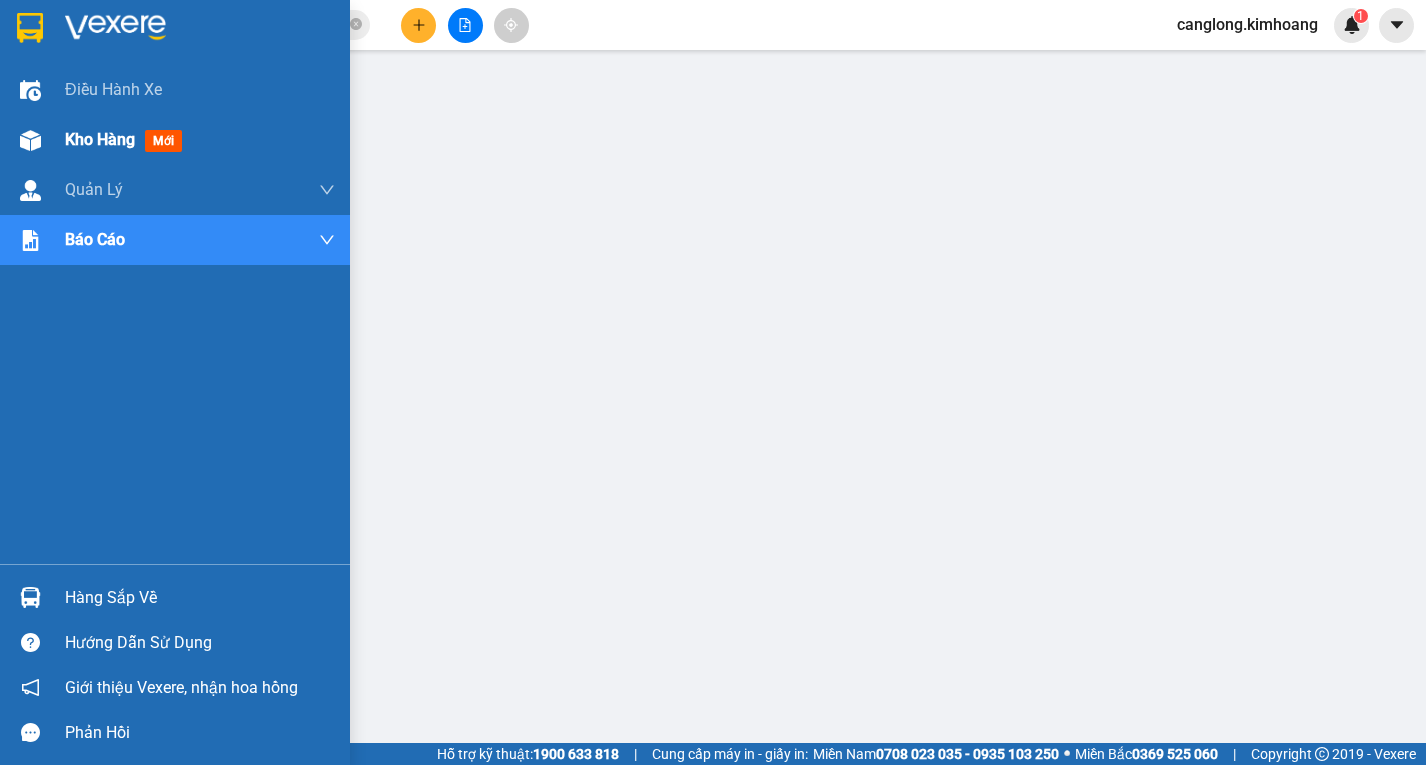 click on "Kho hàng mới" at bounding box center [175, 140] 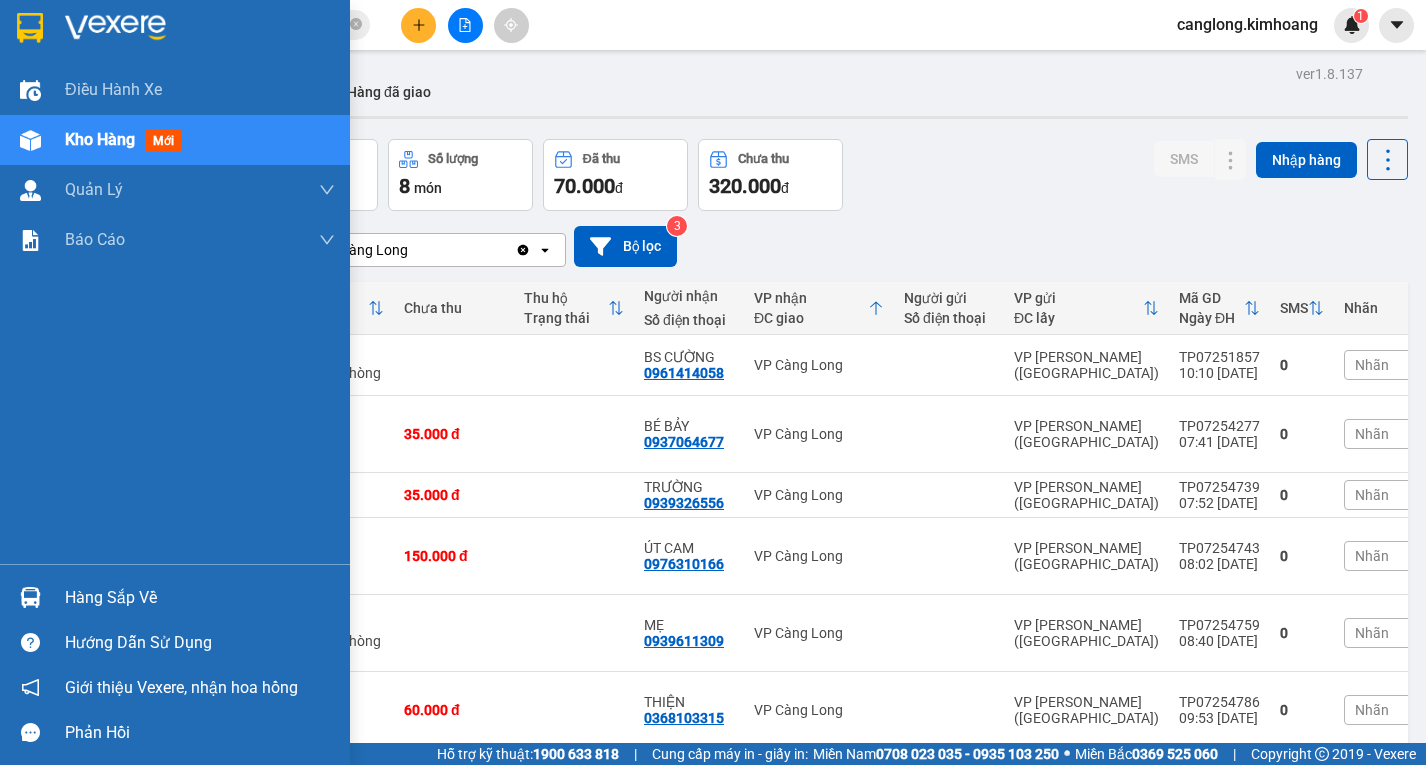click at bounding box center [30, 597] 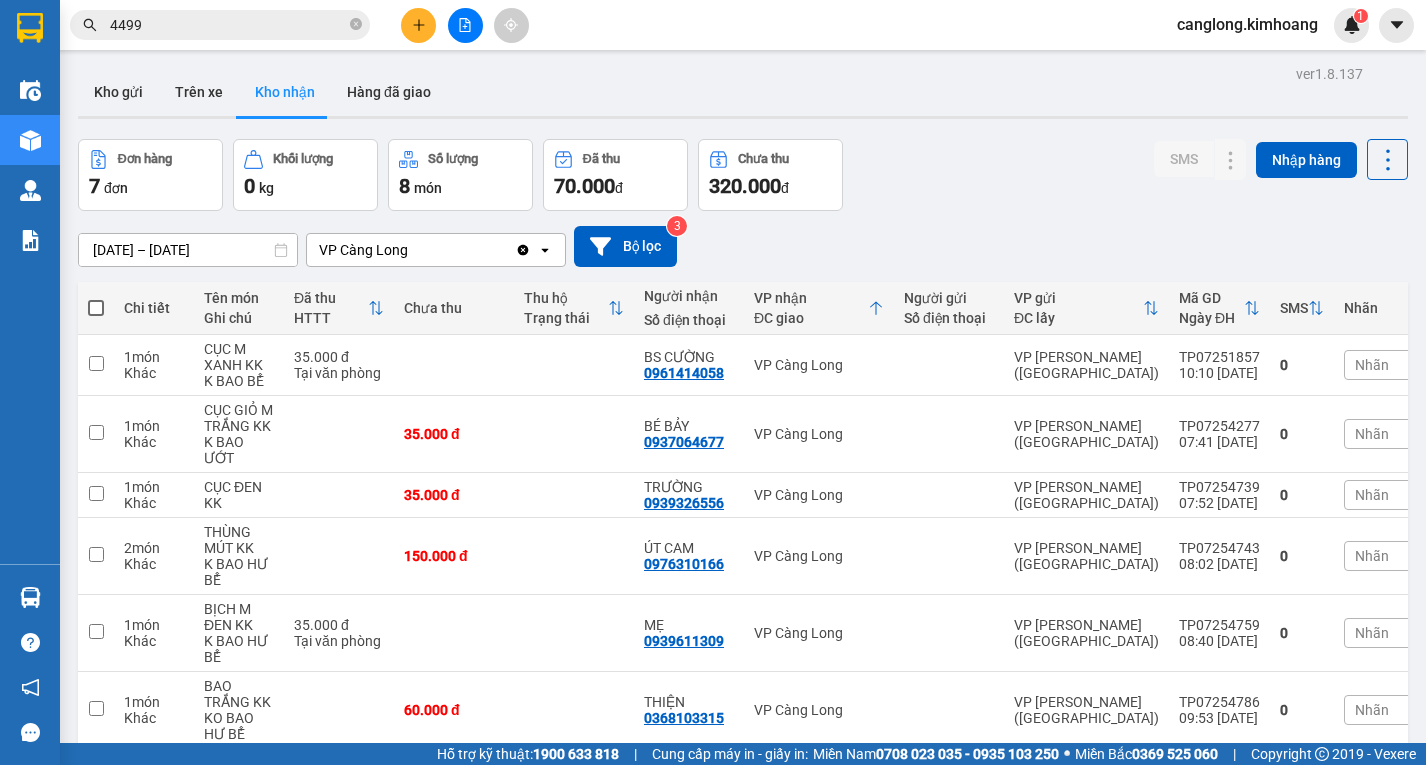 click on "Kết quả tìm kiếm ( 159 )  Bộ lọc  Mã ĐH Trạng thái Món hàng Thu hộ Tổng cước Chưa cước Nhãn Người gửi VP Gửi Người nhận VP Nhận TP0725 4499 15:21 - 11/07 VP Nhận   HCM-000.78 20:59 - 11/07 THÙNG K TRẮNG KK SL:  1 35.000 35.000 VP Trần Phú (Hàng) 0918275586 NGỌC TUYỀN VP Càng Long TP10241040 12:06 - 03/10 Trên xe   HCM-000.90 13:00  -   03/10 4 GHẾ+2 BÀN GỖ KK SL:  6 350.000 035713 4499 CHỊ PHƯỢNG  VP Trần Phú (Hàng) 0977715728 PHONG  VP Trà Vinh (Hàng) Giao DĐ: VINH KIM TP07250265 16:09 - 01/07 Đã giao   07:54 - 02/07 TẤM GIẤY DẸP KK SL:  1 35.000 VP Trần Phú (Hàng) 089808 4499 LONG VP Trà Vinh (Hàng) TP06255888 10:25 - 15/06 Đã giao   17:47 - 15/06 GÓI KV KK SL:  1 20.000 VP Trần Phú (Hàng) 035755 4499 DUNG VP Trà Vinh (Hàng) TP0625 4499 19:44 - 11/06 Đã giao   07:07 - 13/06 THÙNG KK SL:  2 80.000 VP Trần Phú (Hàng) 0974356897 MINH TÂM VP Cầu Kè TP06252556 09:43 - 07/06 Đã giao   11:20 - 08/06 SL:" at bounding box center [713, 382] 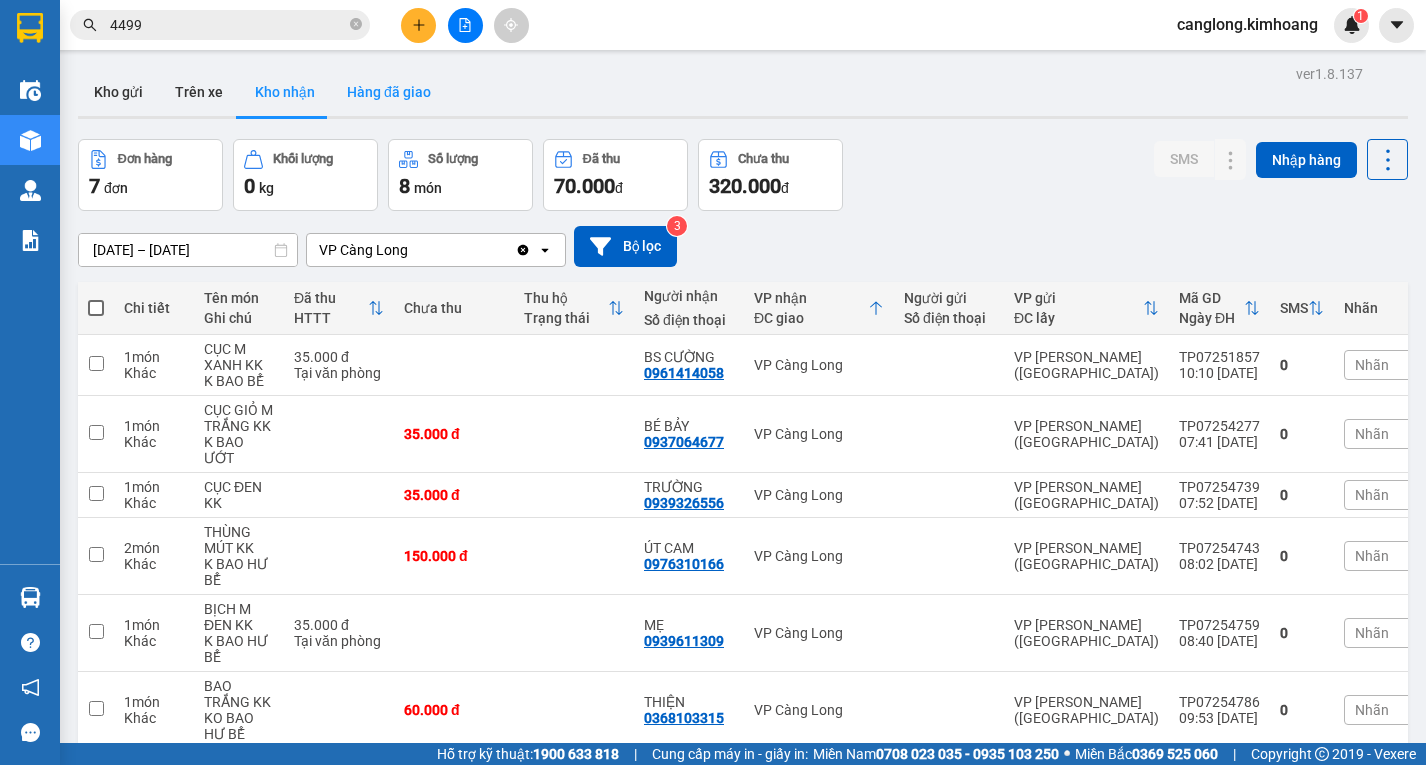 click on "Hàng đã giao" at bounding box center (389, 92) 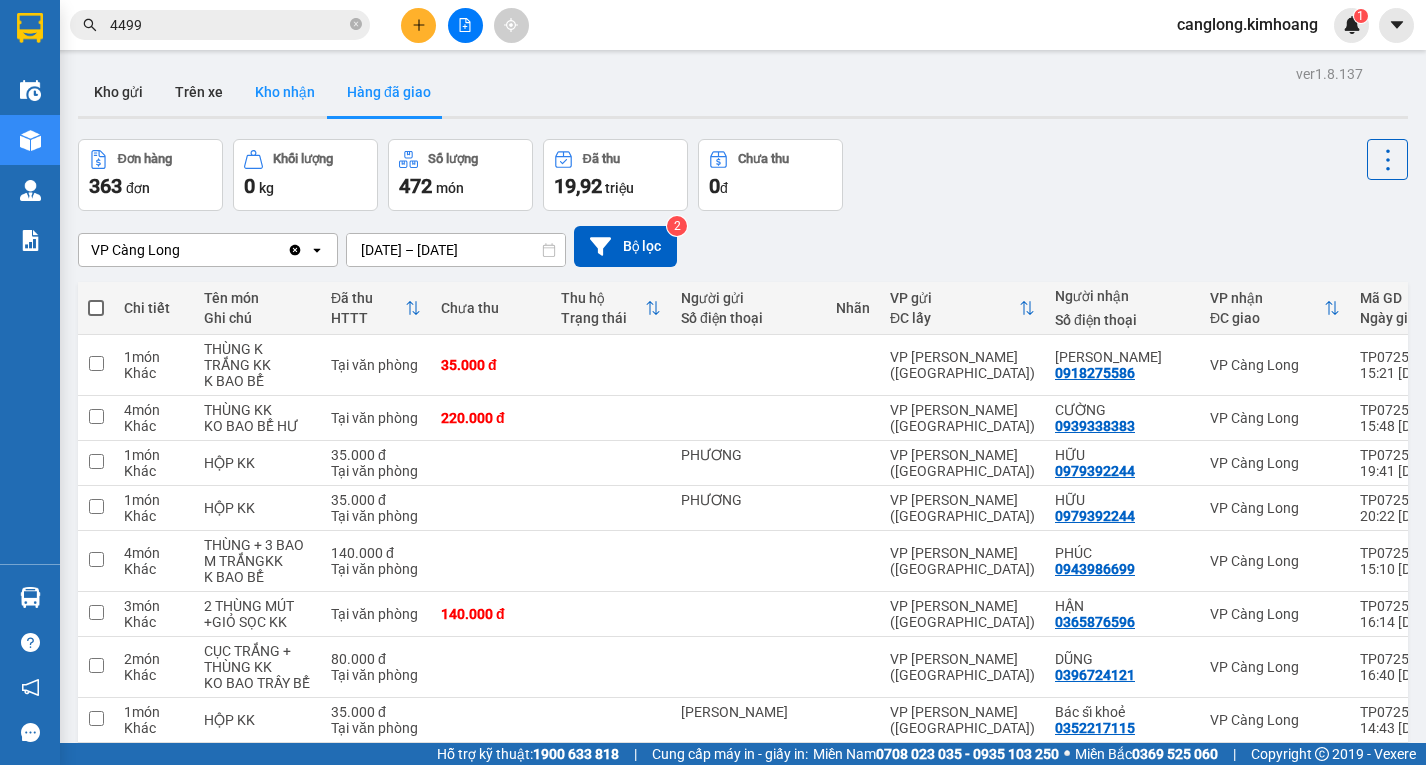 click on "Kho nhận" at bounding box center (285, 92) 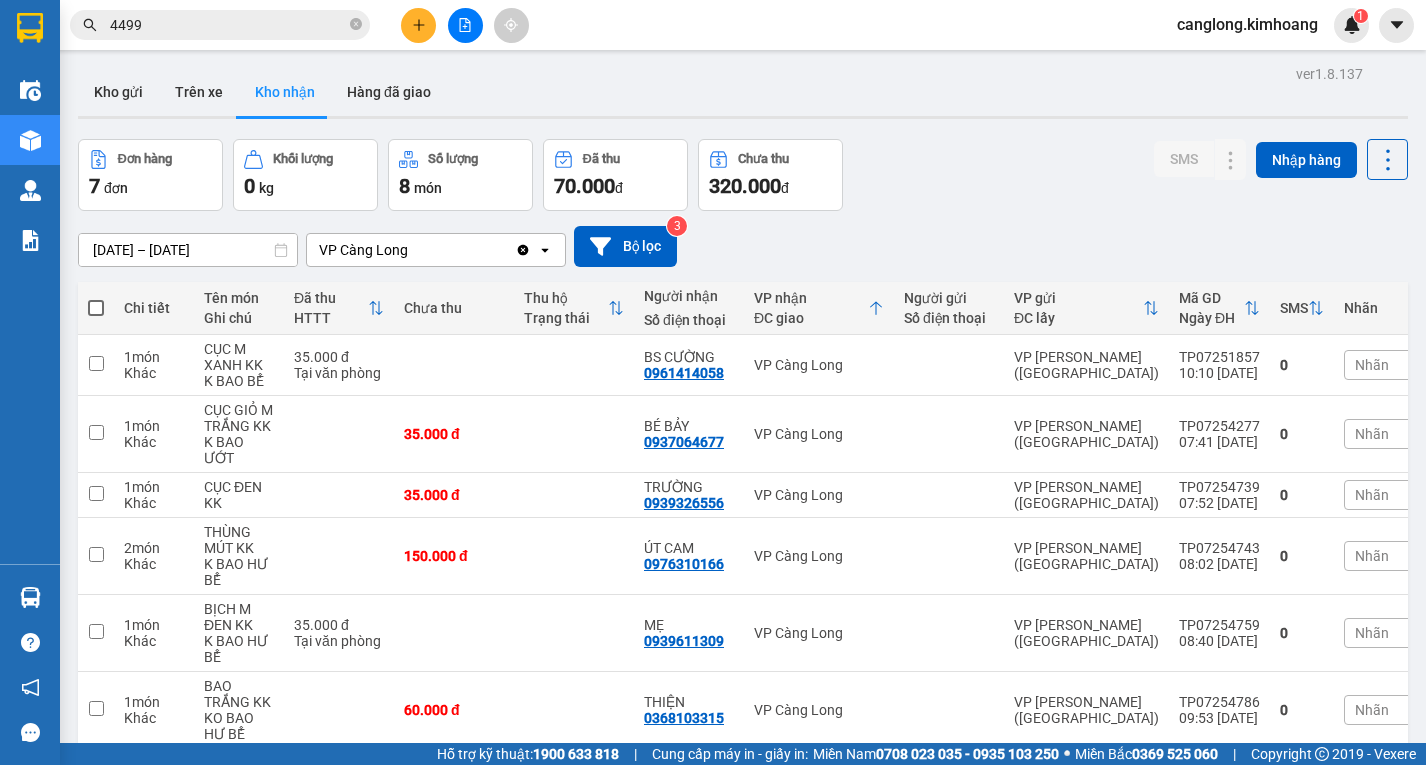 click on "4499" at bounding box center [228, 25] 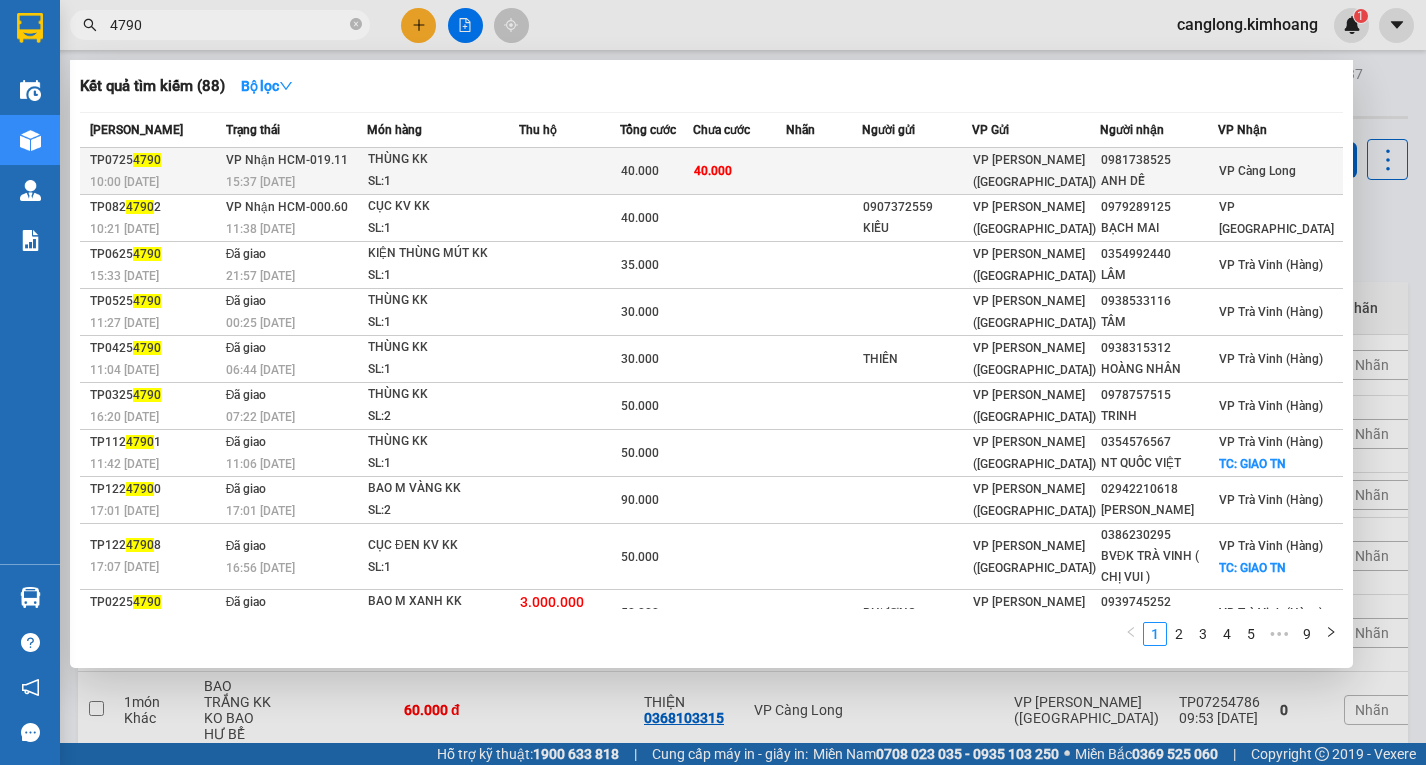 type on "4790" 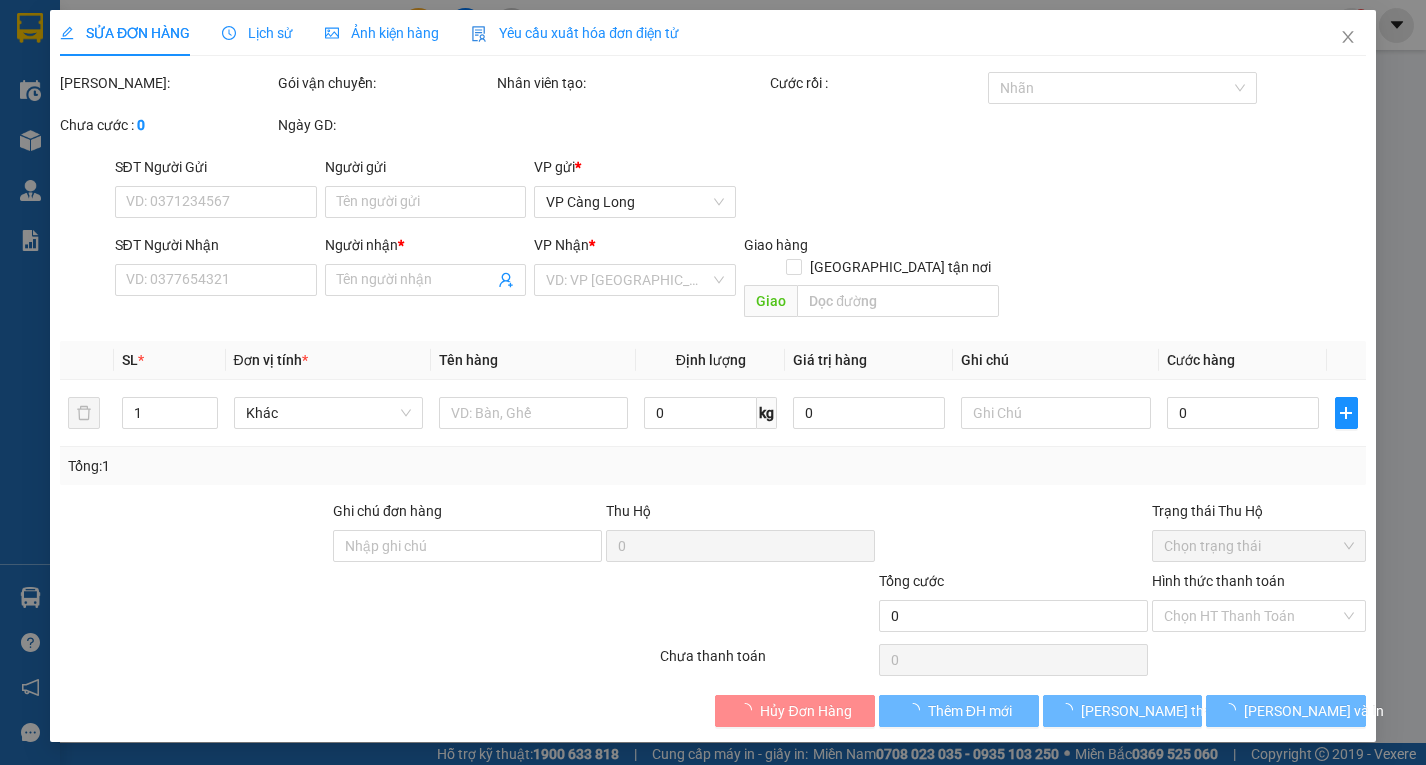 type on "0981738525" 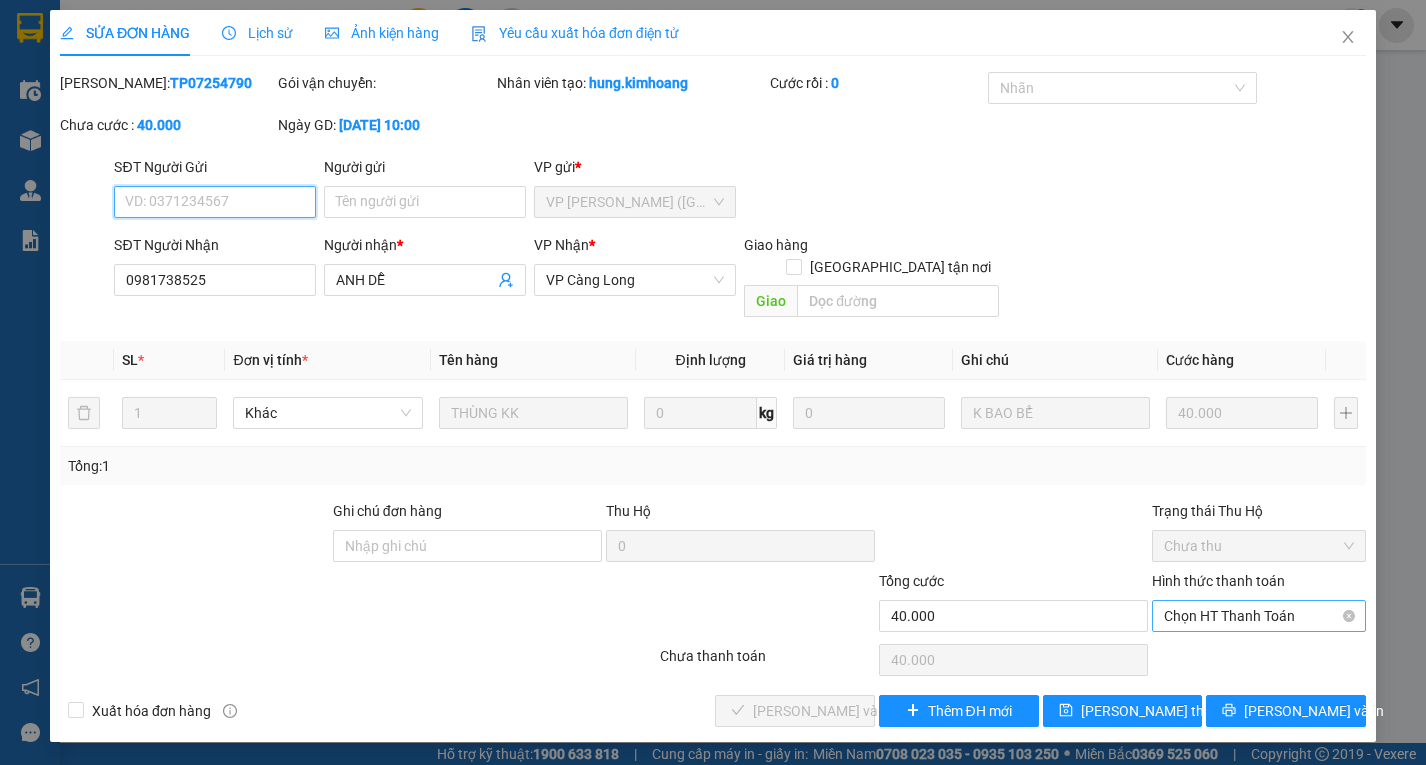 click on "Chọn HT Thanh Toán" at bounding box center (1259, 616) 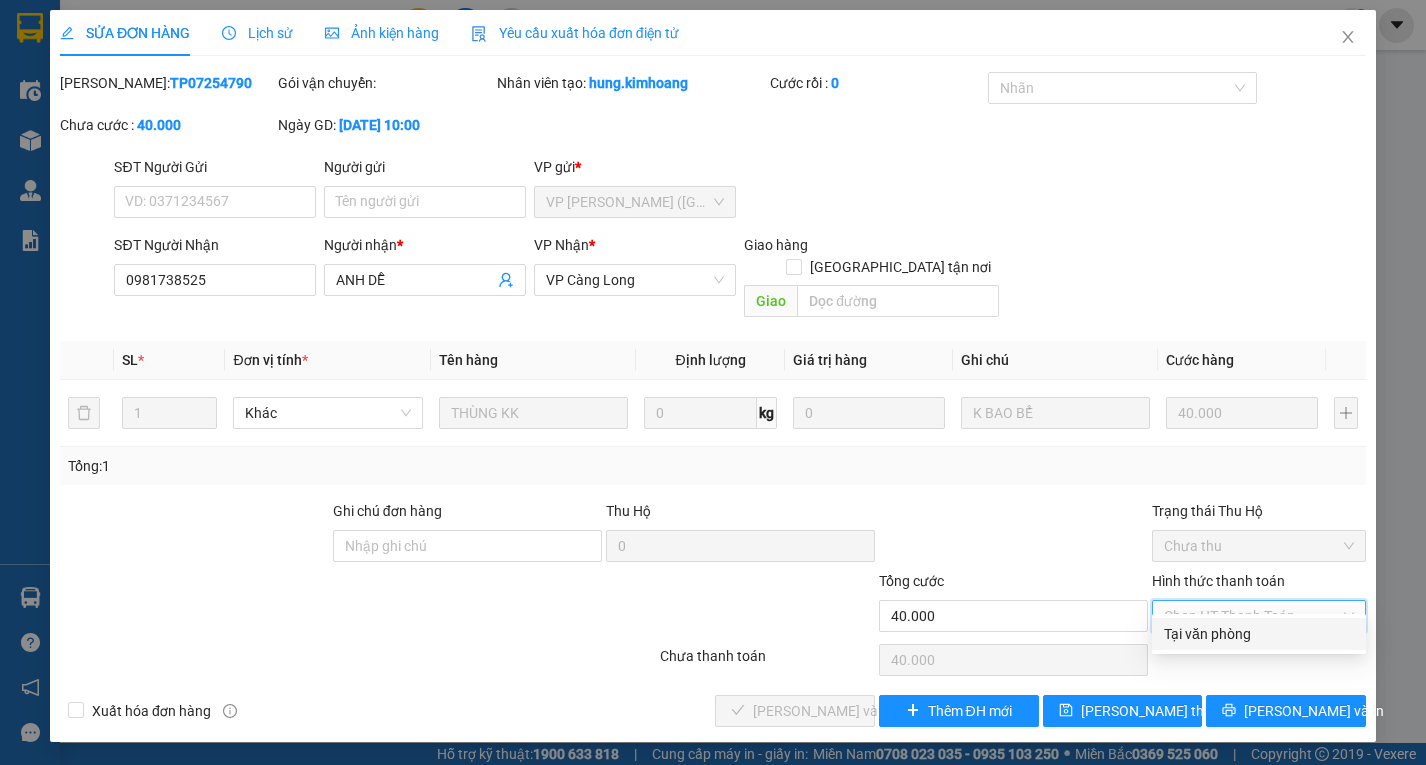 click on "Tại văn phòng" at bounding box center (1259, 634) 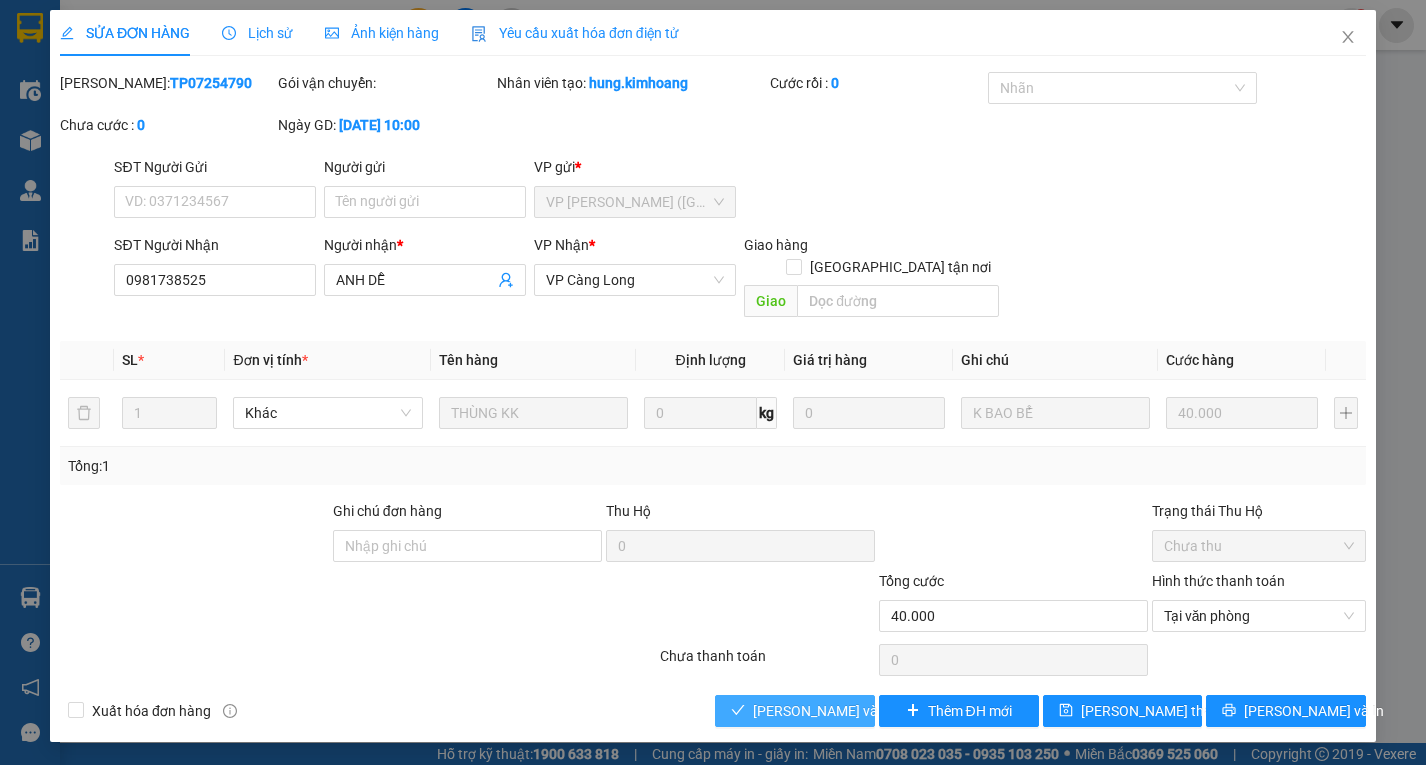 click 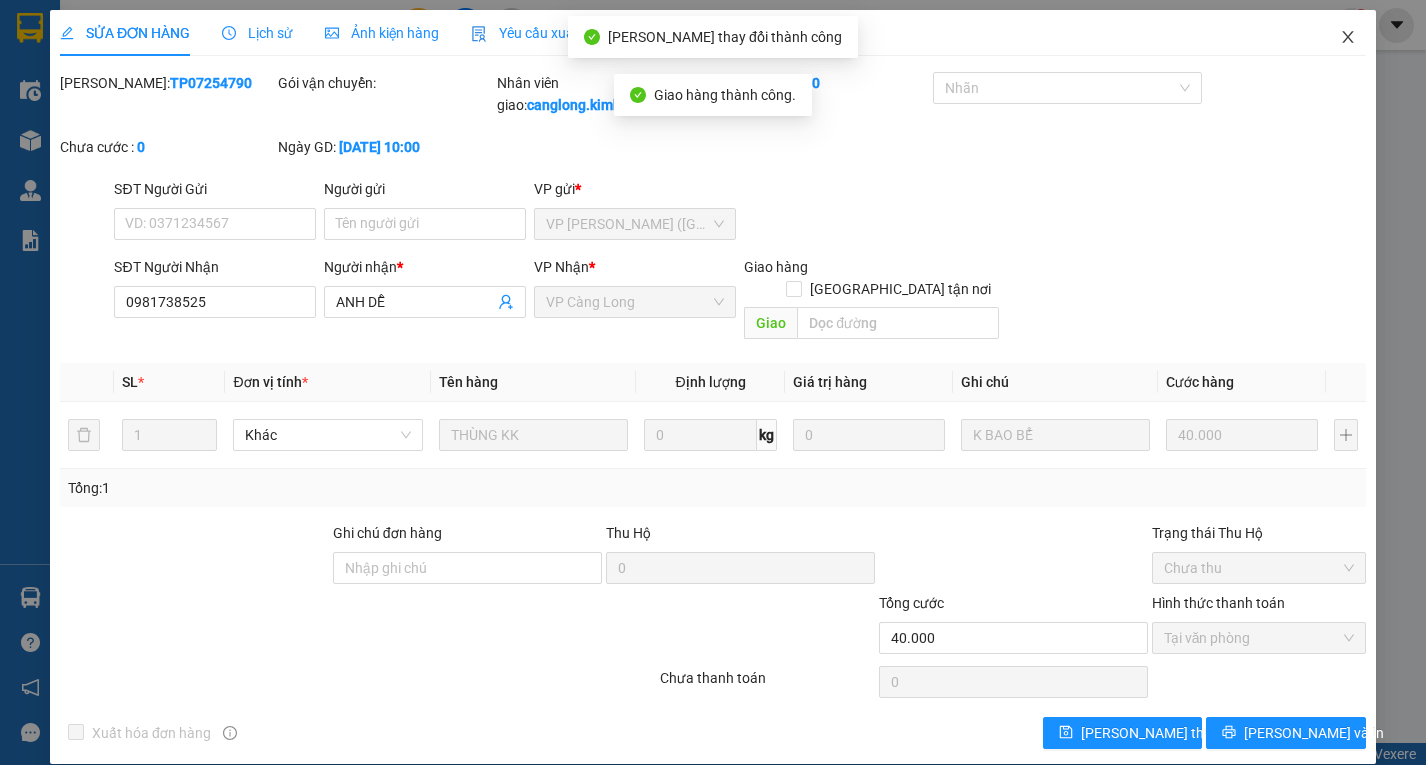 click 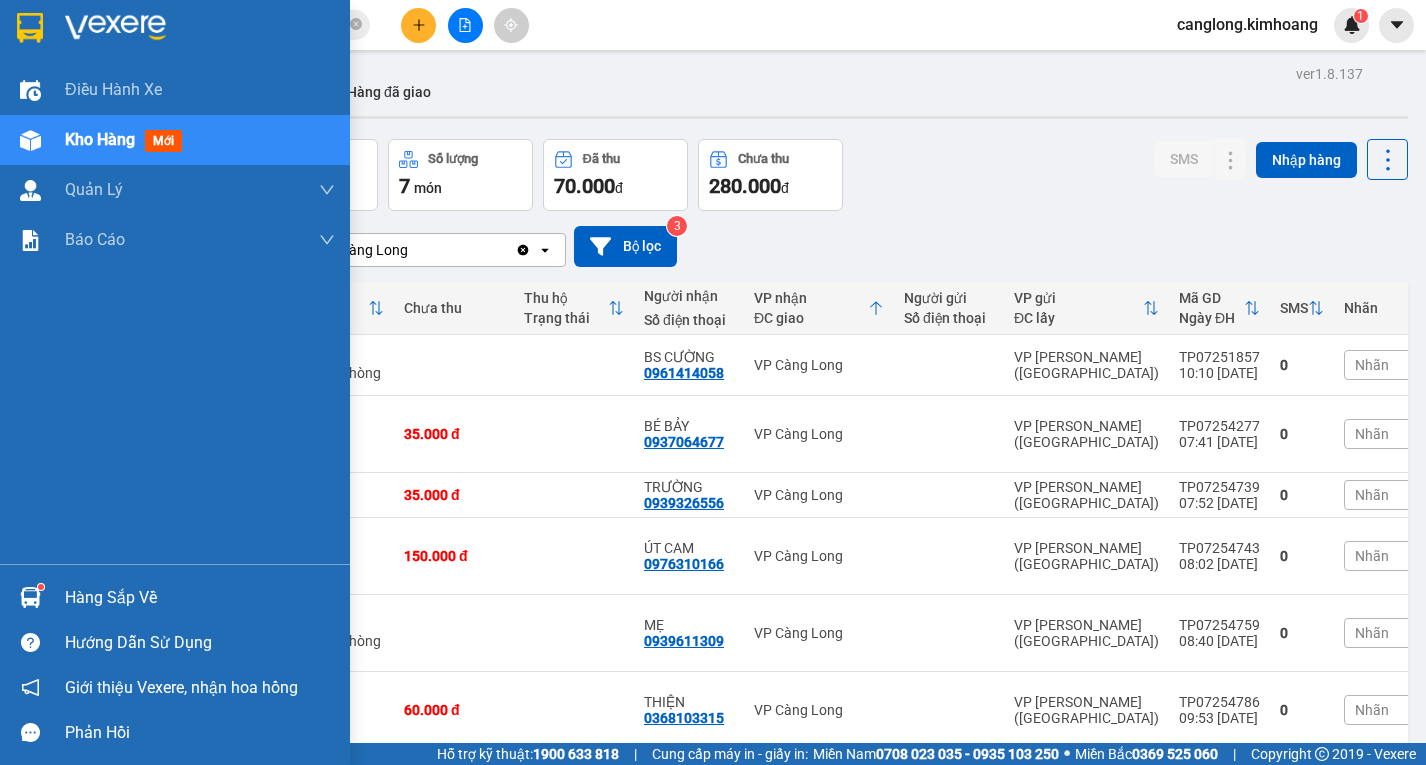 click at bounding box center (30, 597) 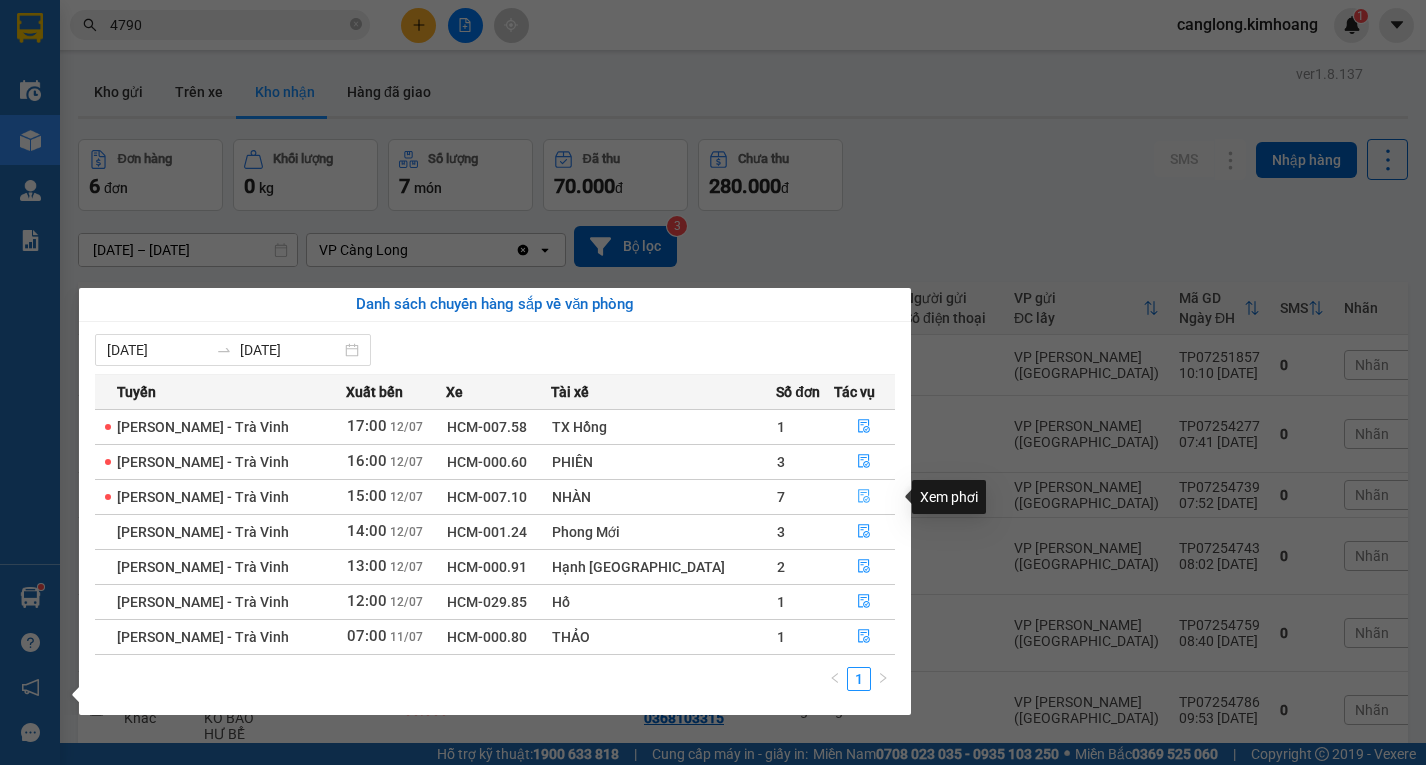 click at bounding box center [865, 497] 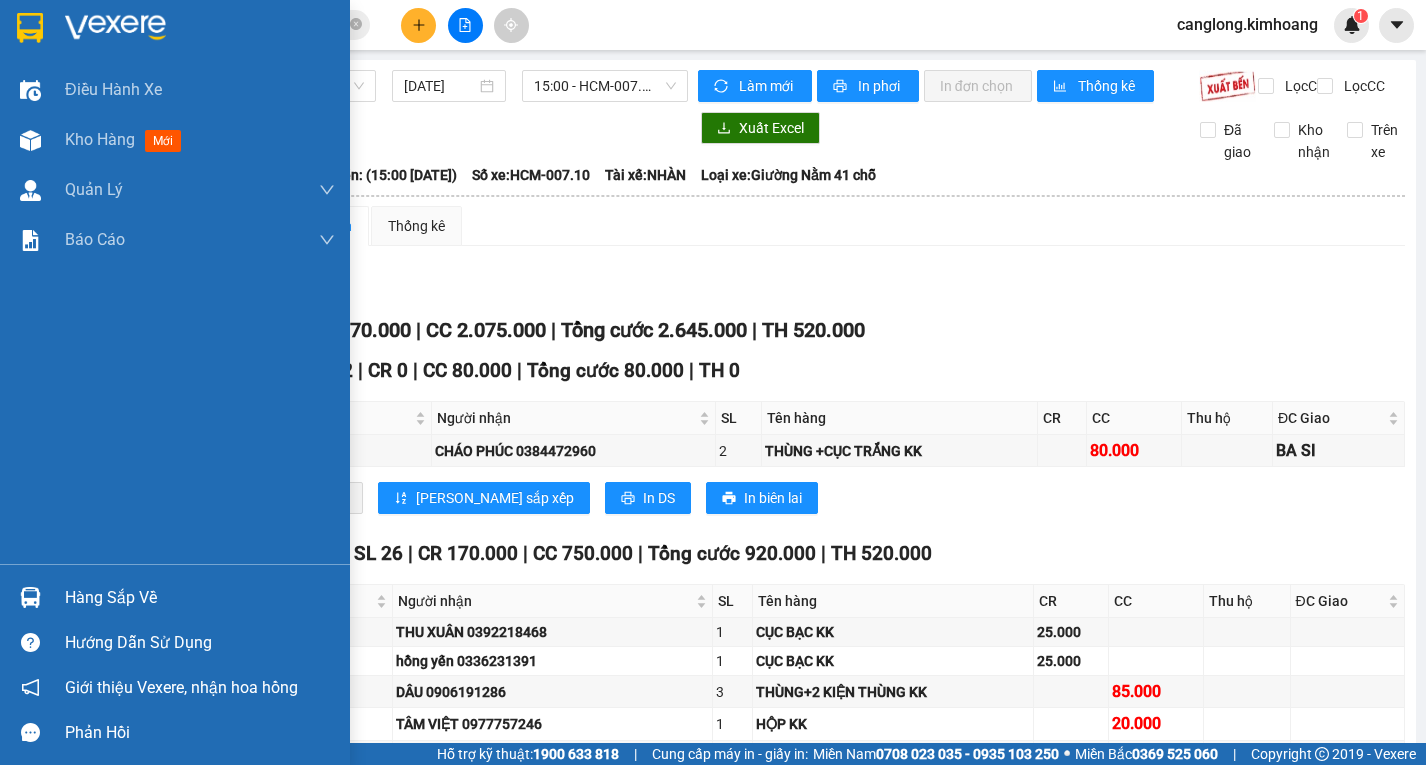 click on "Hàng sắp về" at bounding box center (200, 598) 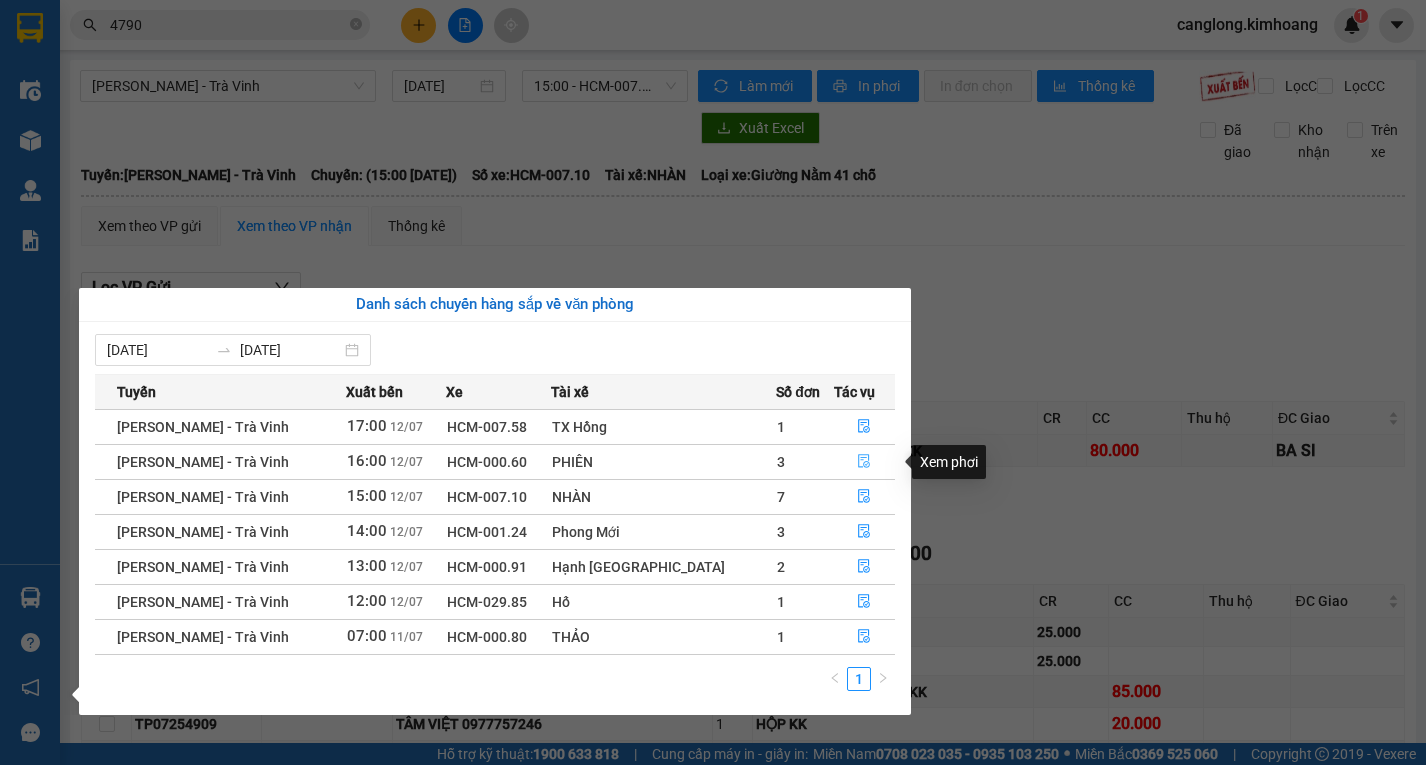 click 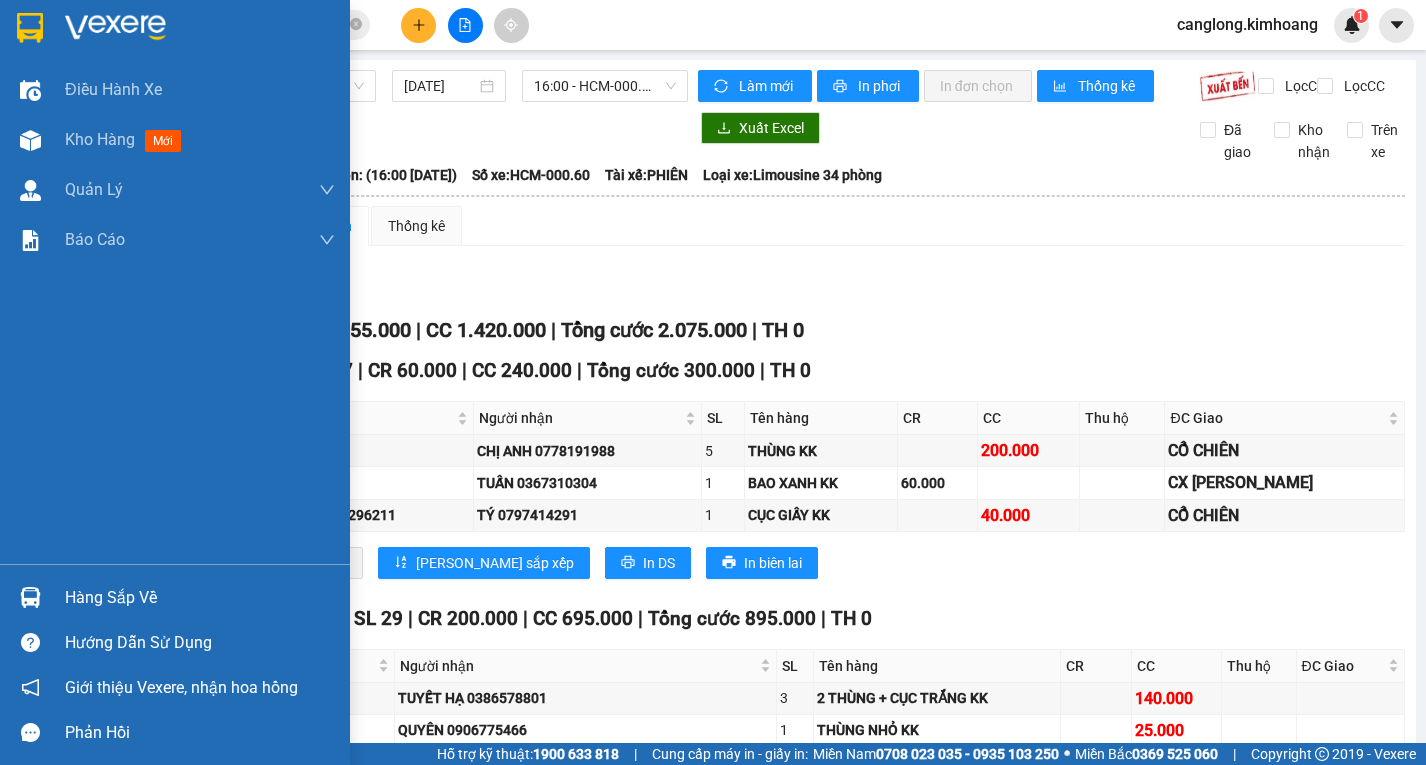 click on "Hàng sắp về" at bounding box center (175, 597) 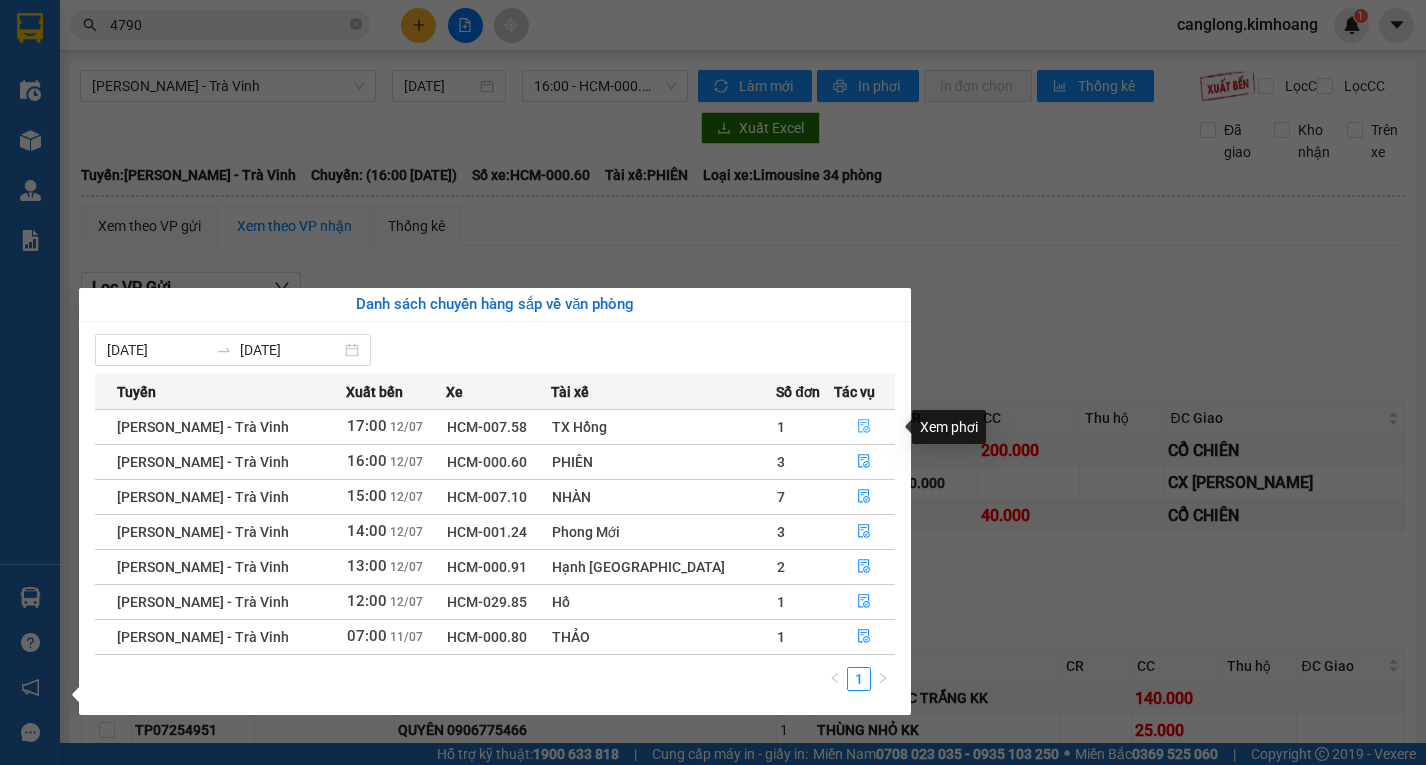 click at bounding box center (865, 427) 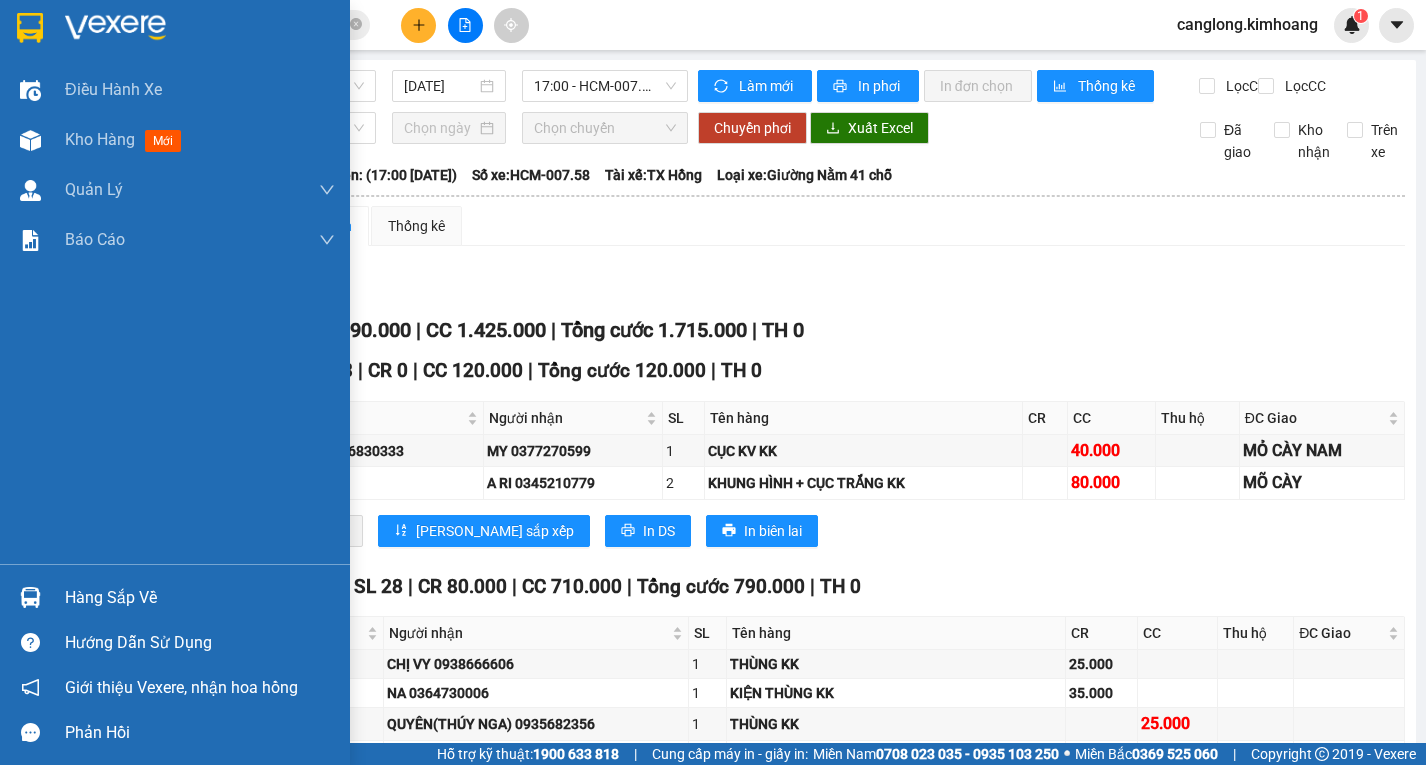drag, startPoint x: 47, startPoint y: 587, endPoint x: 112, endPoint y: 587, distance: 65 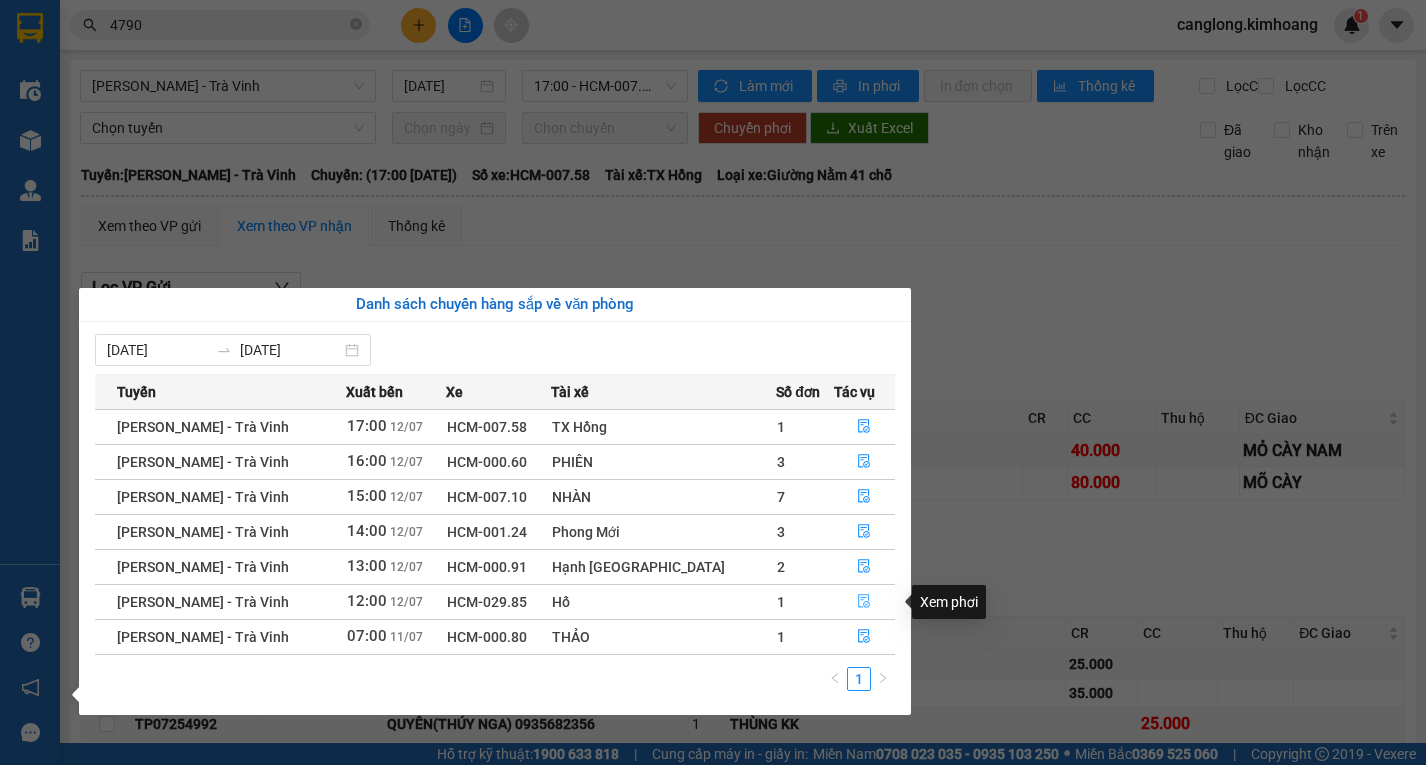 click 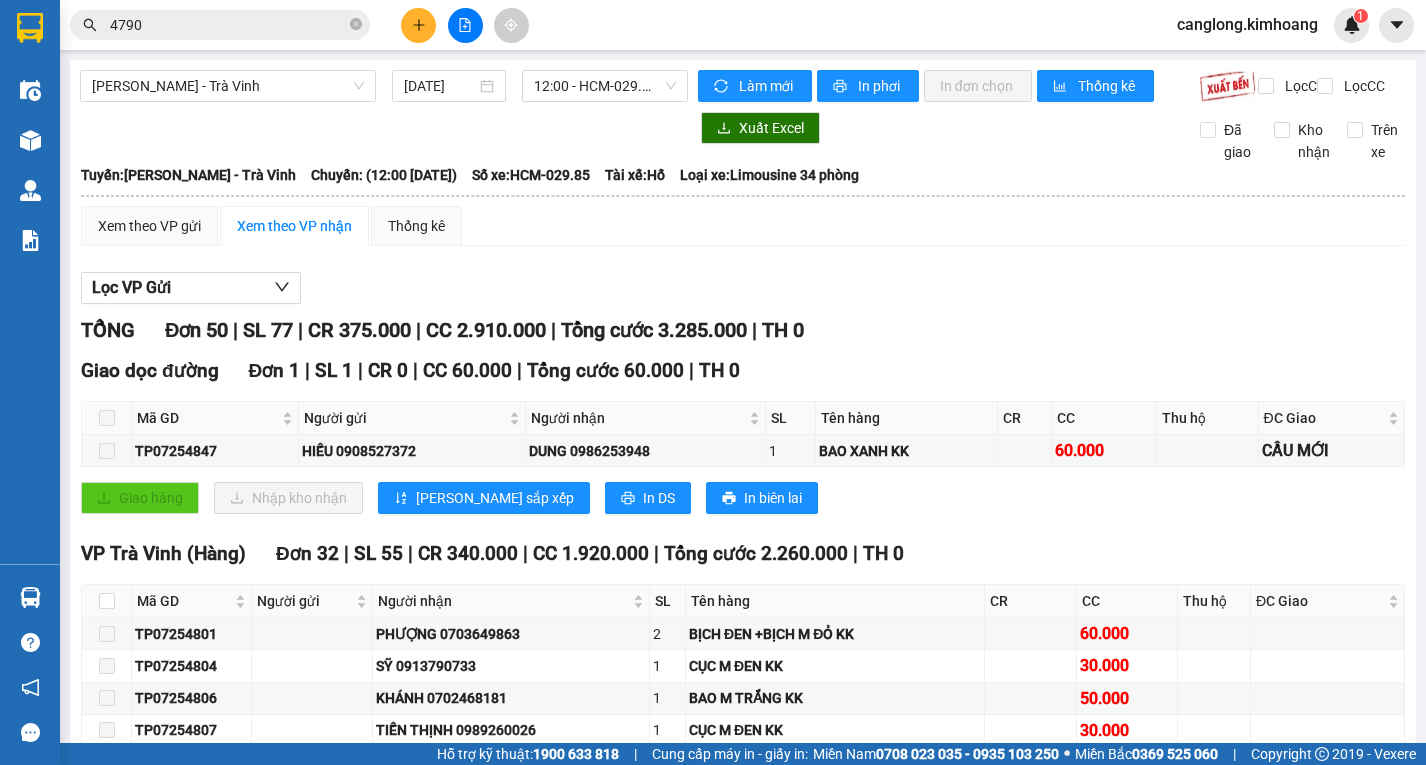 click at bounding box center (107, 2629) 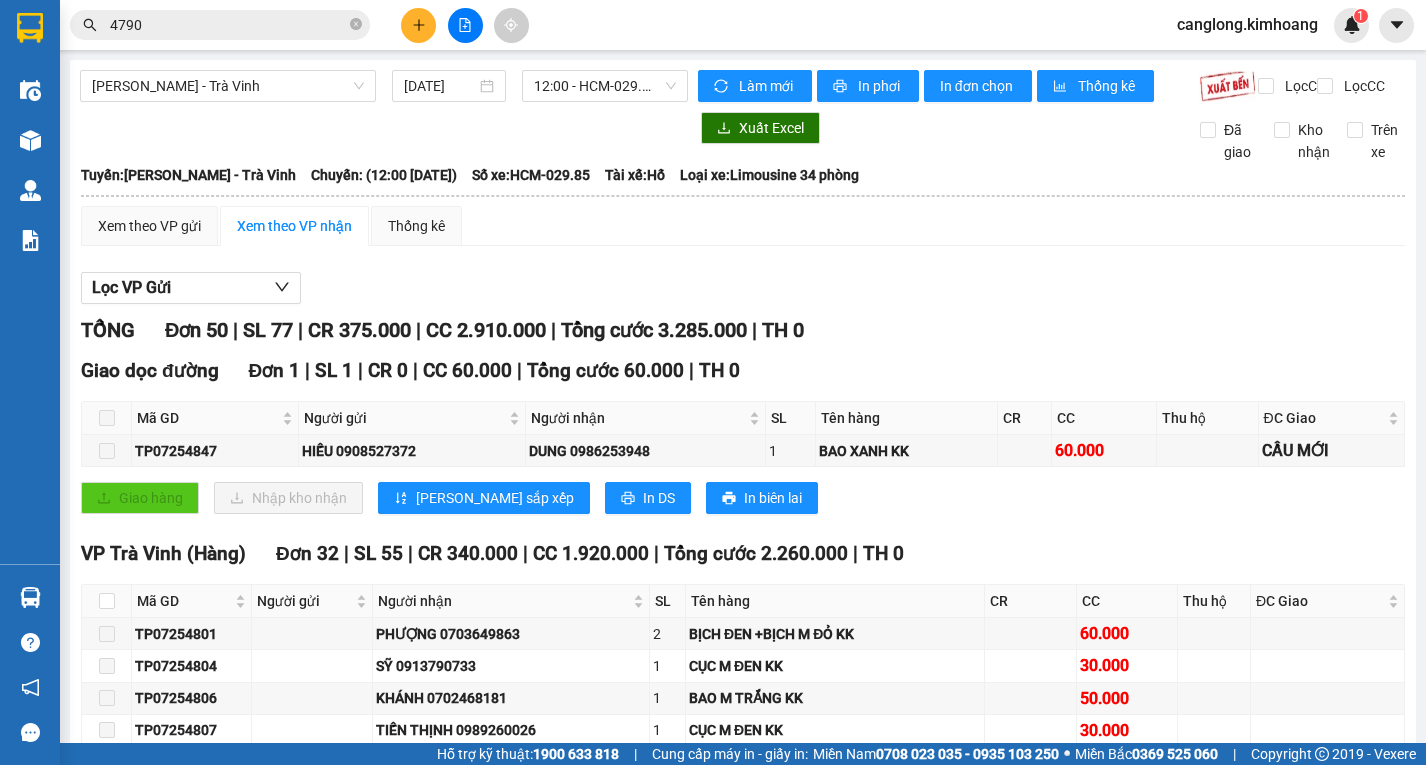 click on "Nhập kho nhận" at bounding box center [393, 2709] 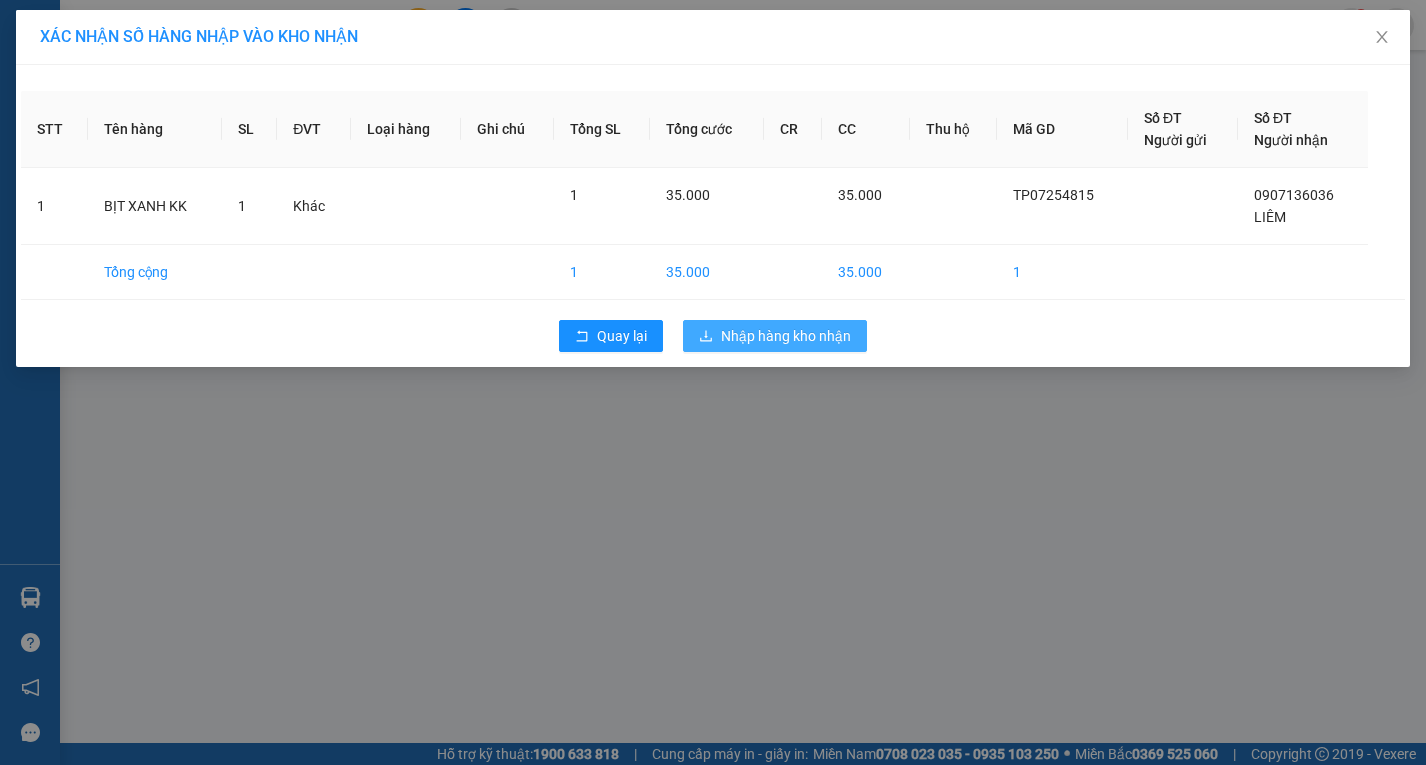drag, startPoint x: 821, startPoint y: 336, endPoint x: 817, endPoint y: 346, distance: 10.770329 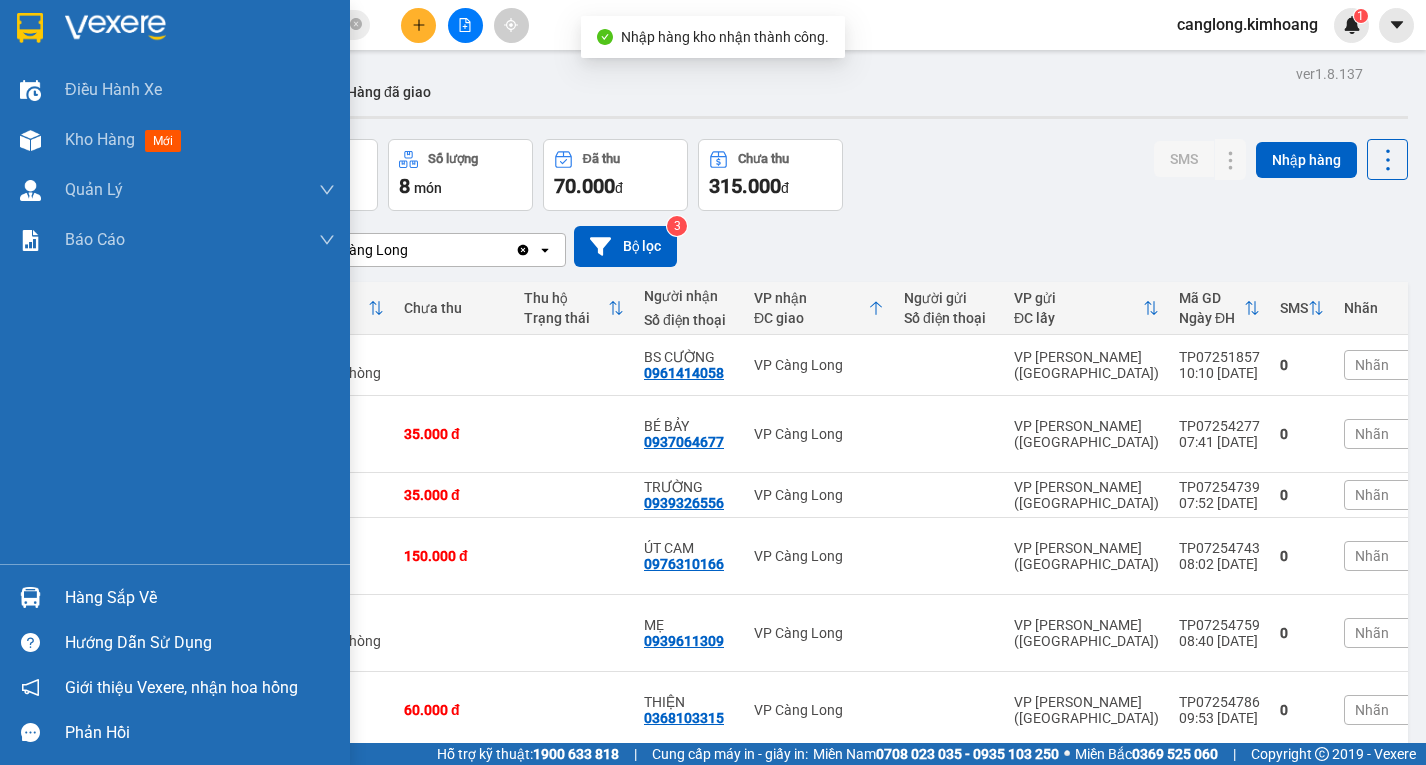 click on "Hàng sắp về" at bounding box center [200, 598] 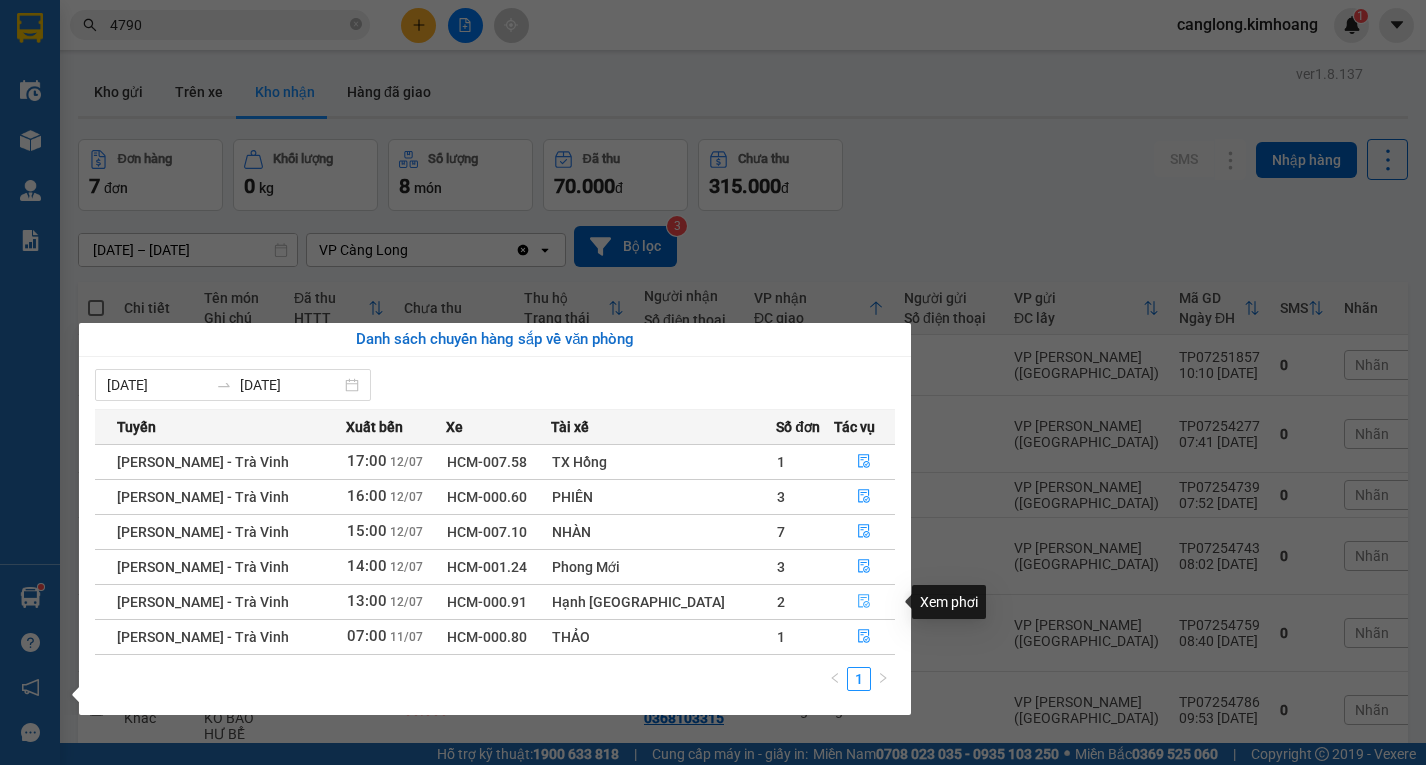 click 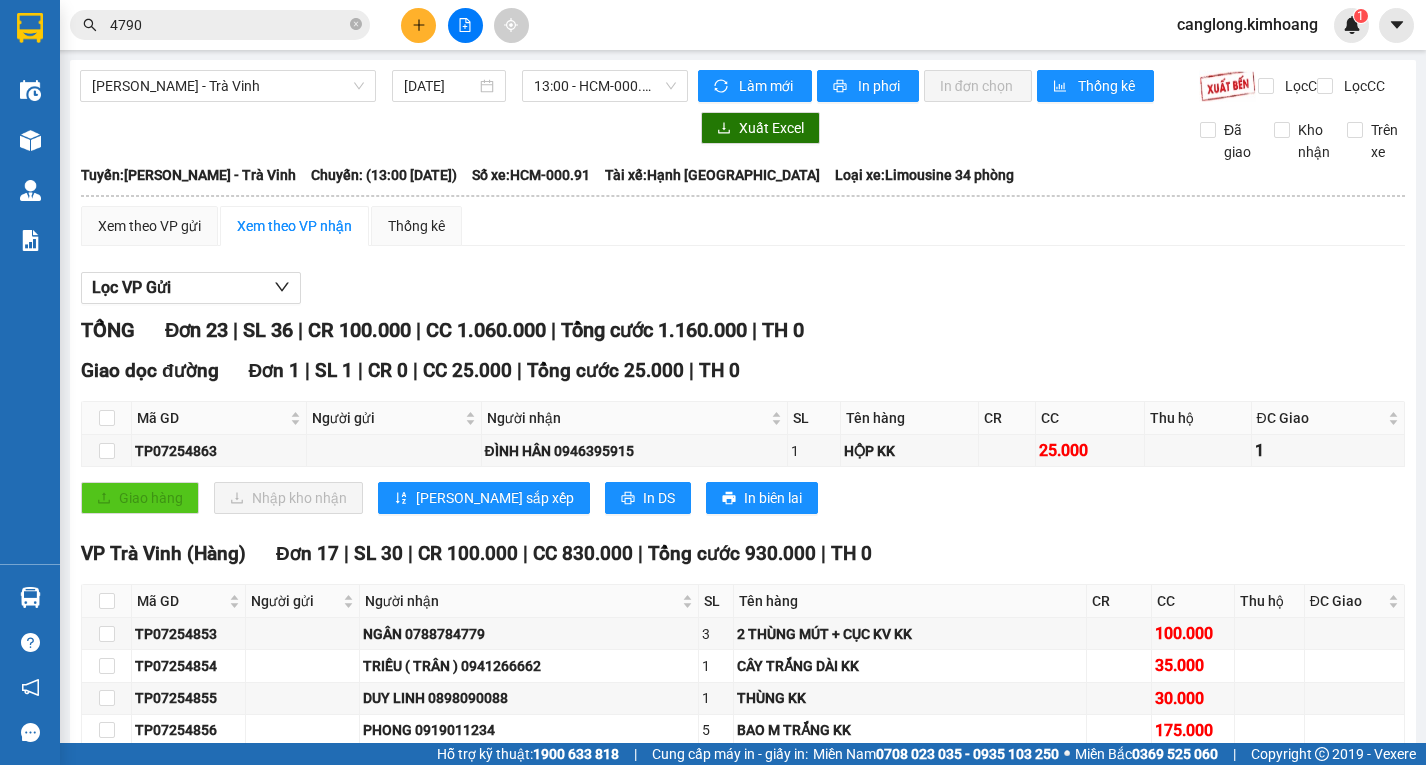 click at bounding box center (107, 1507) 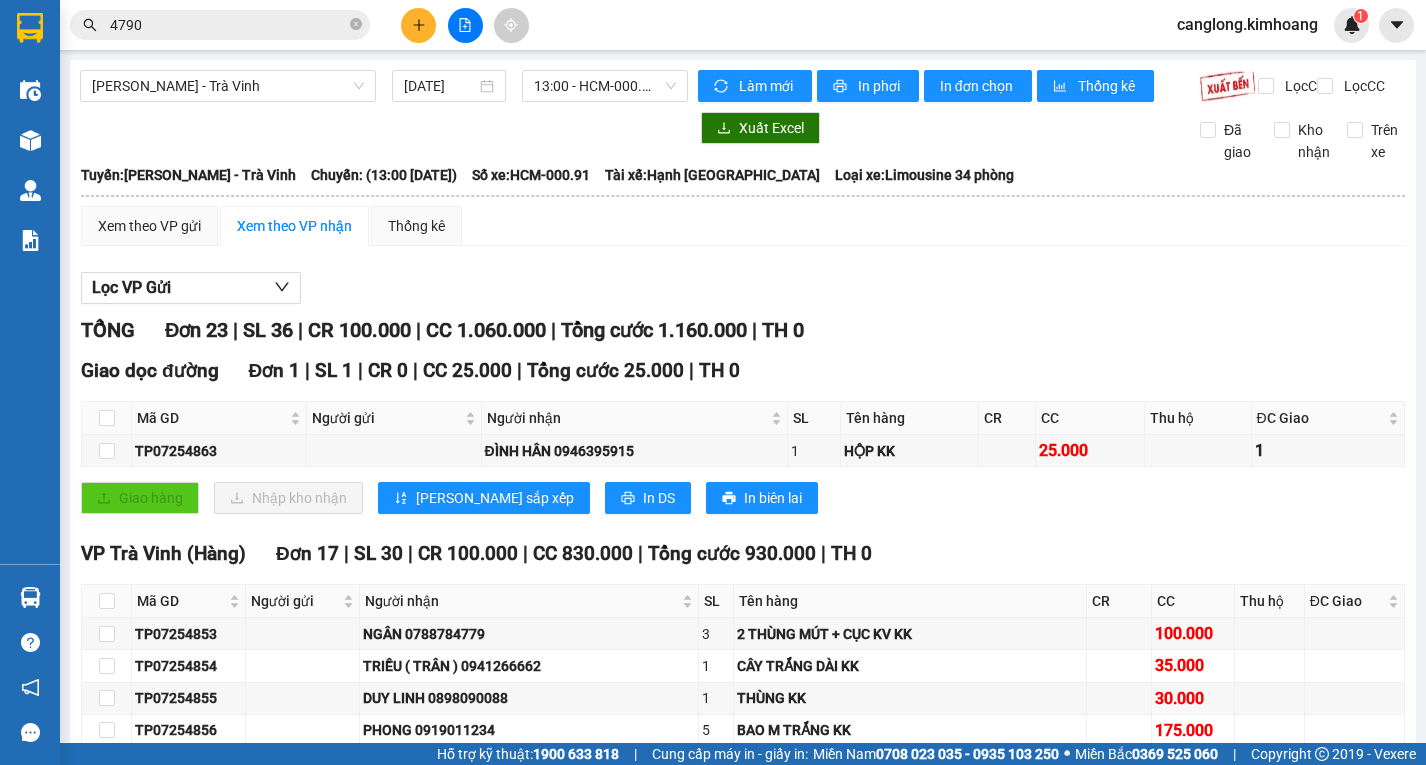click on "Nhập kho nhận" at bounding box center (393, 1620) 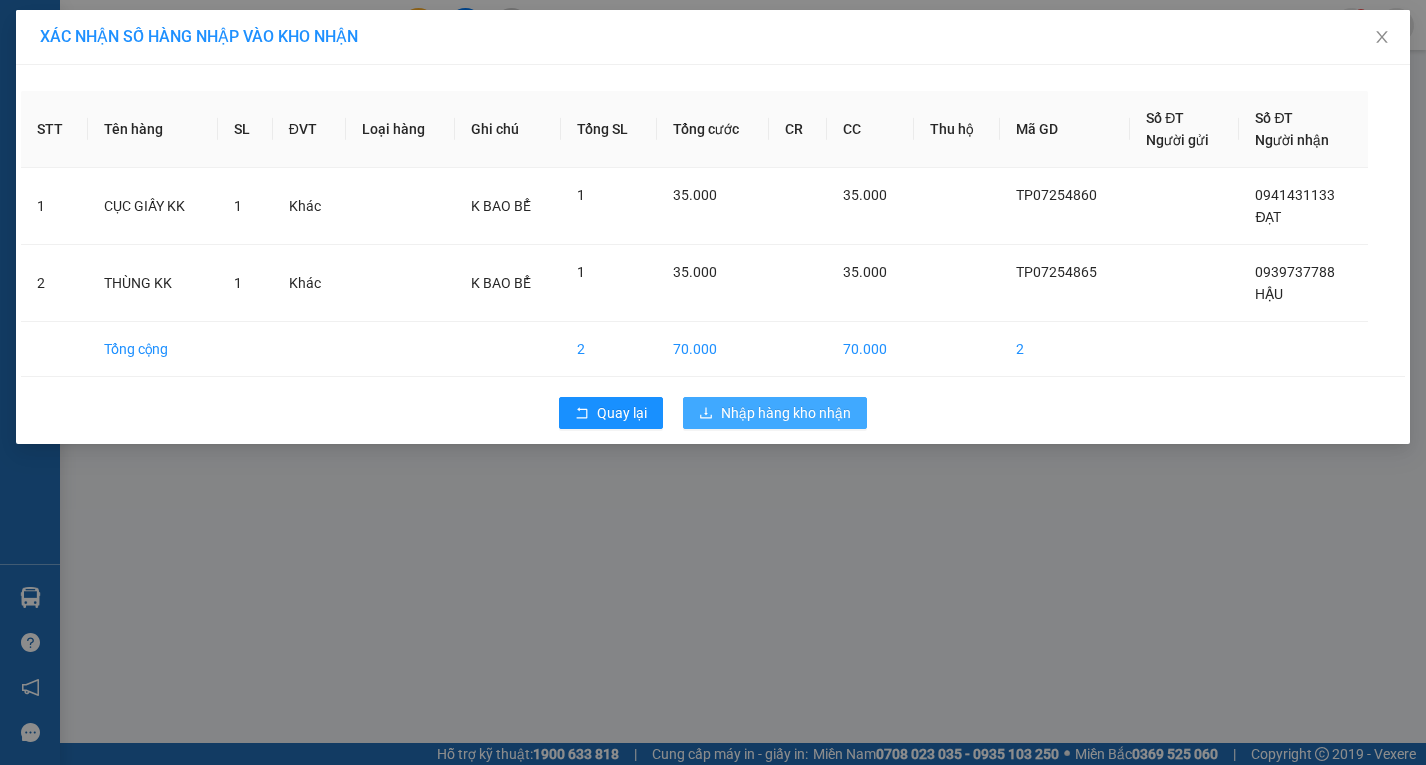 click on "Nhập hàng kho nhận" at bounding box center [786, 413] 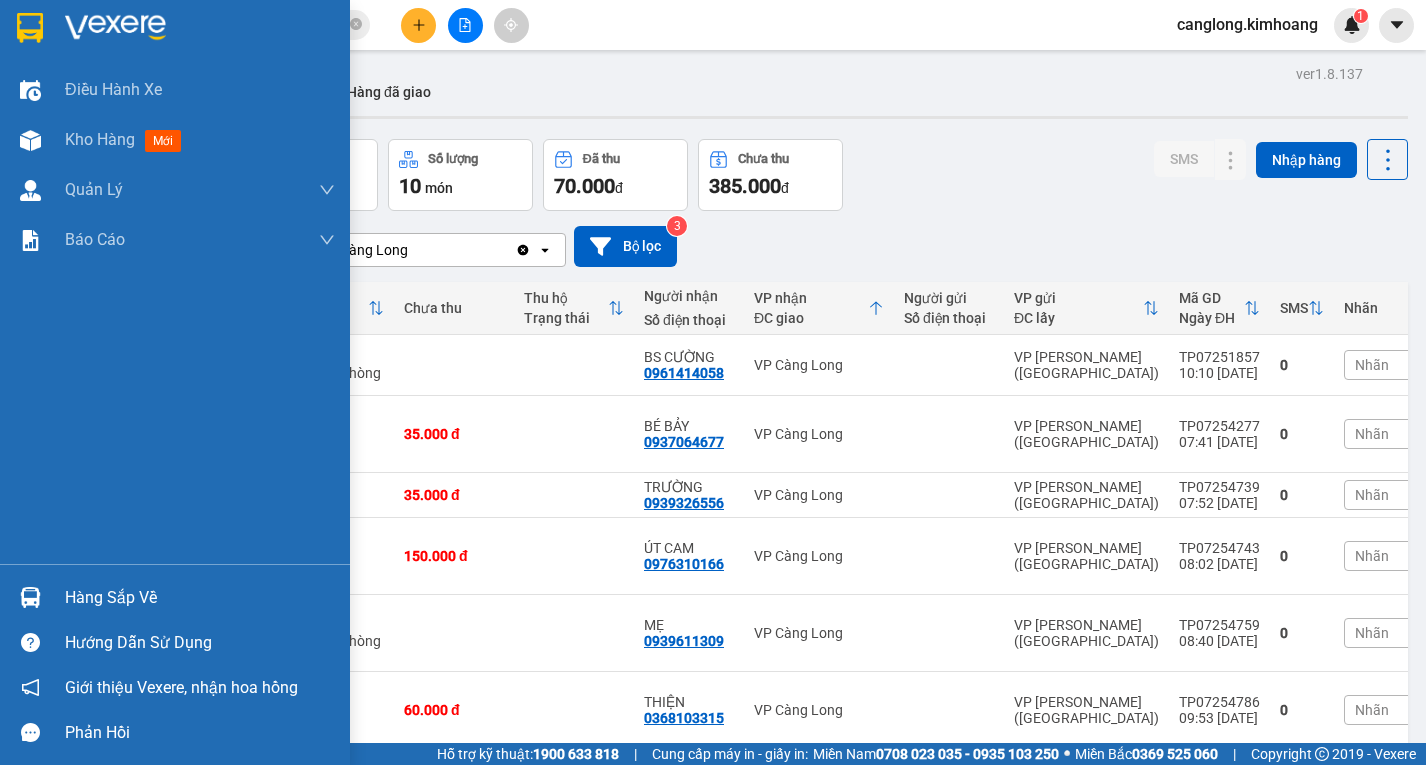 click on "Điều hành xe     Kho hàng mới     Quản Lý Quản lý chuyến Quản lý khách hàng mới     Báo cáo Báo cáo dòng tiền (nhân viên) Báo cáo hoa hồng" at bounding box center [175, 314] 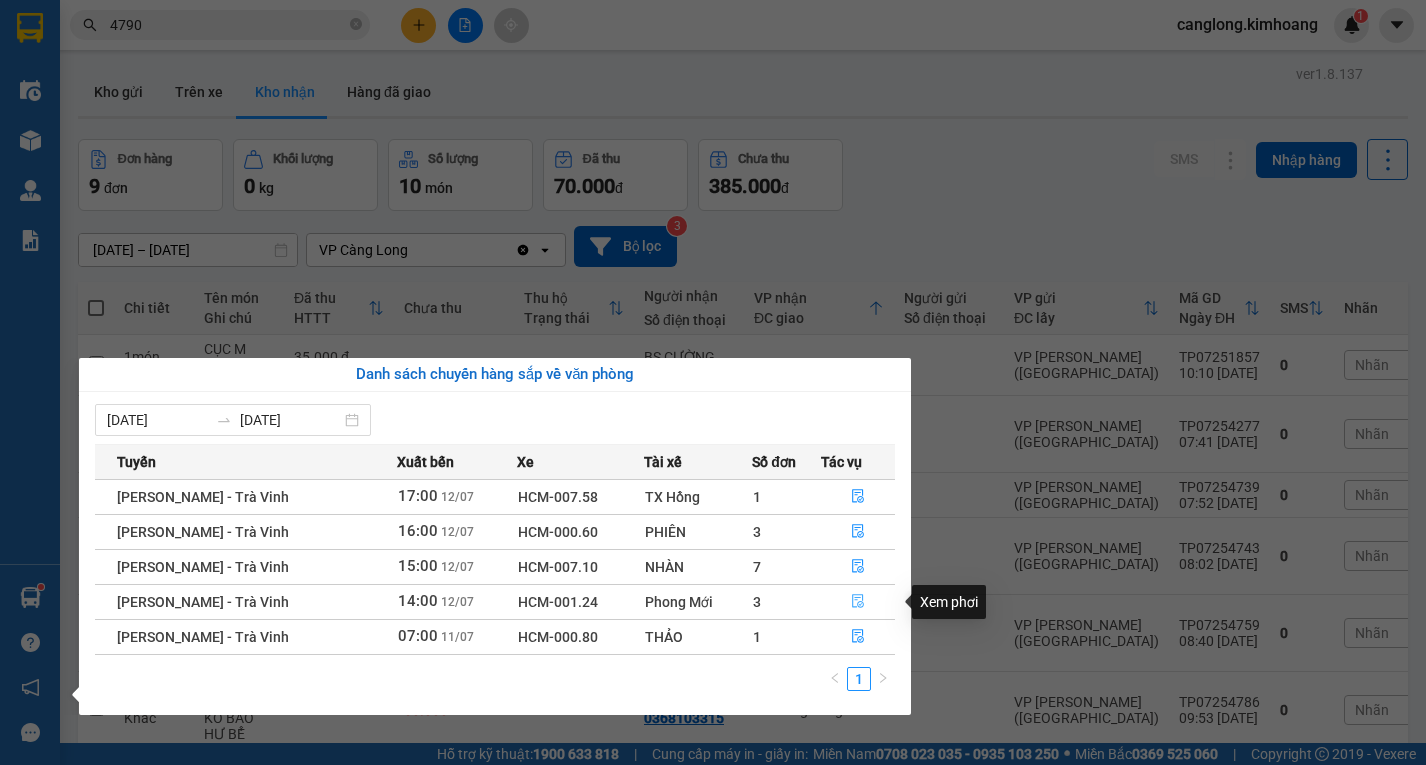 click 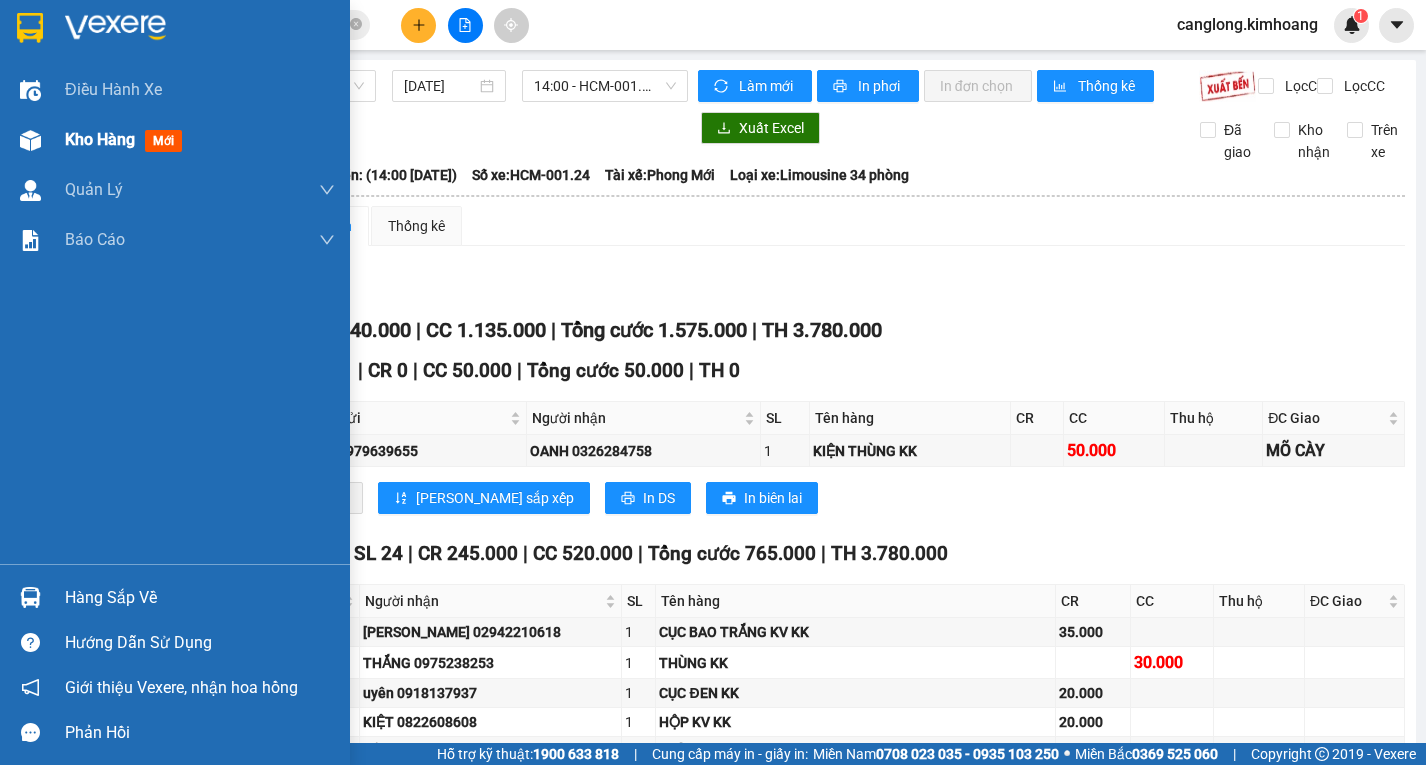 click on "Kho hàng mới" at bounding box center (200, 140) 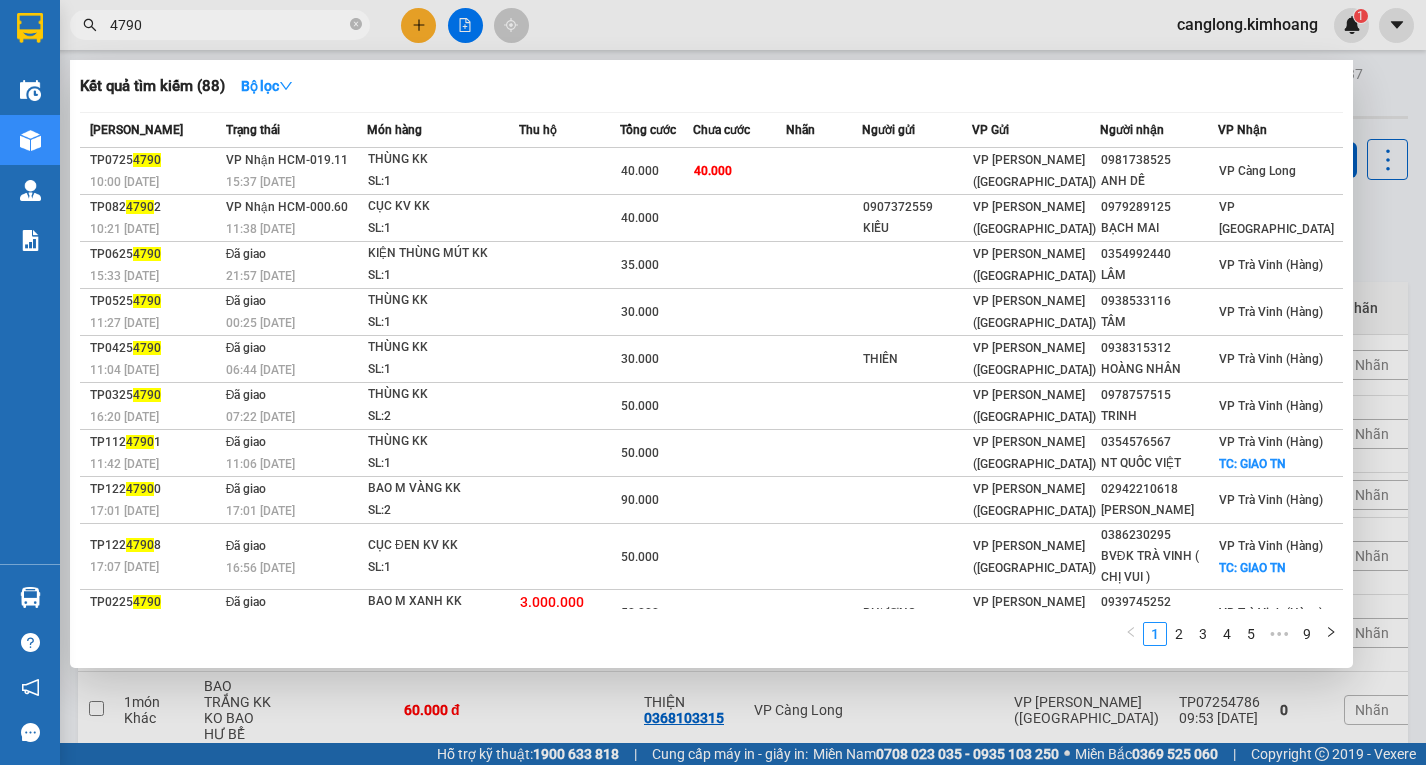 click on "4790" at bounding box center [228, 25] 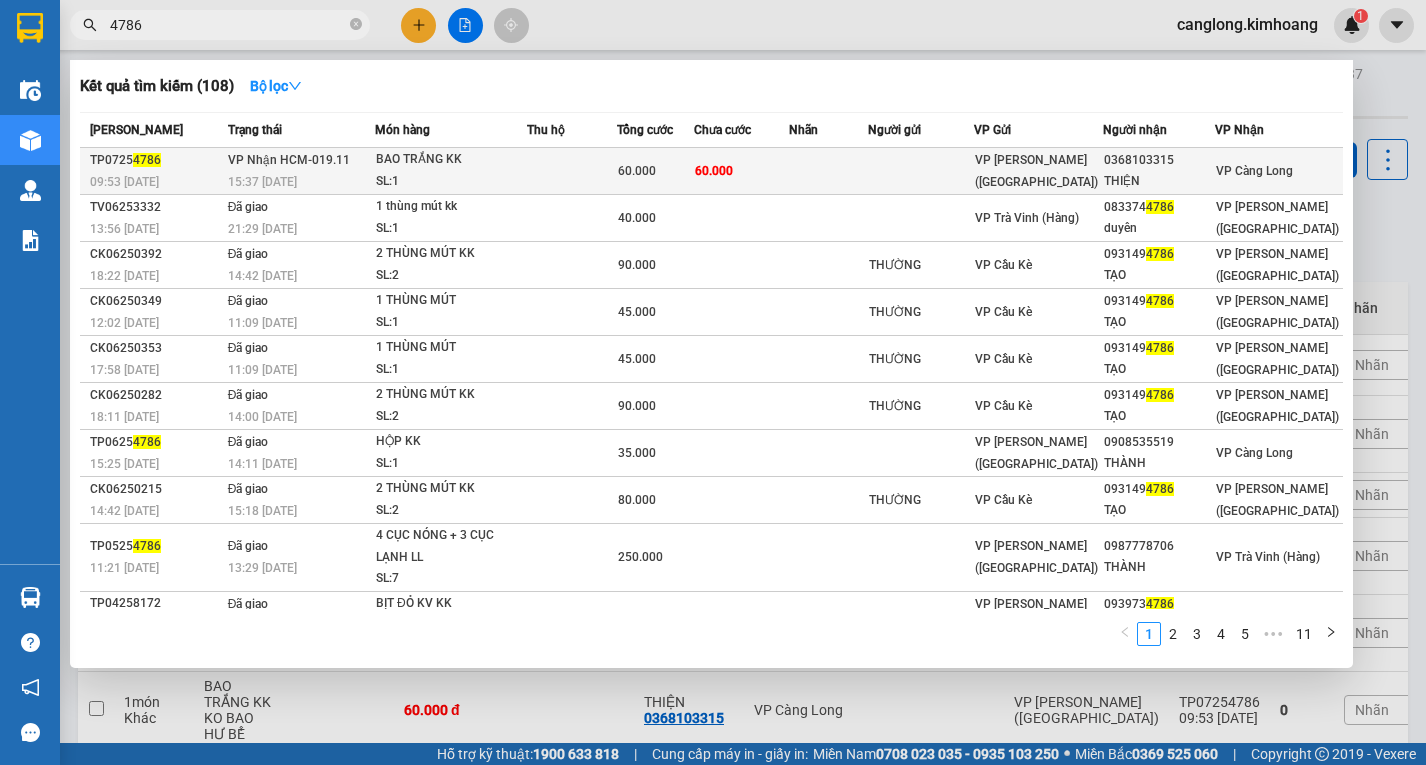 type on "4786" 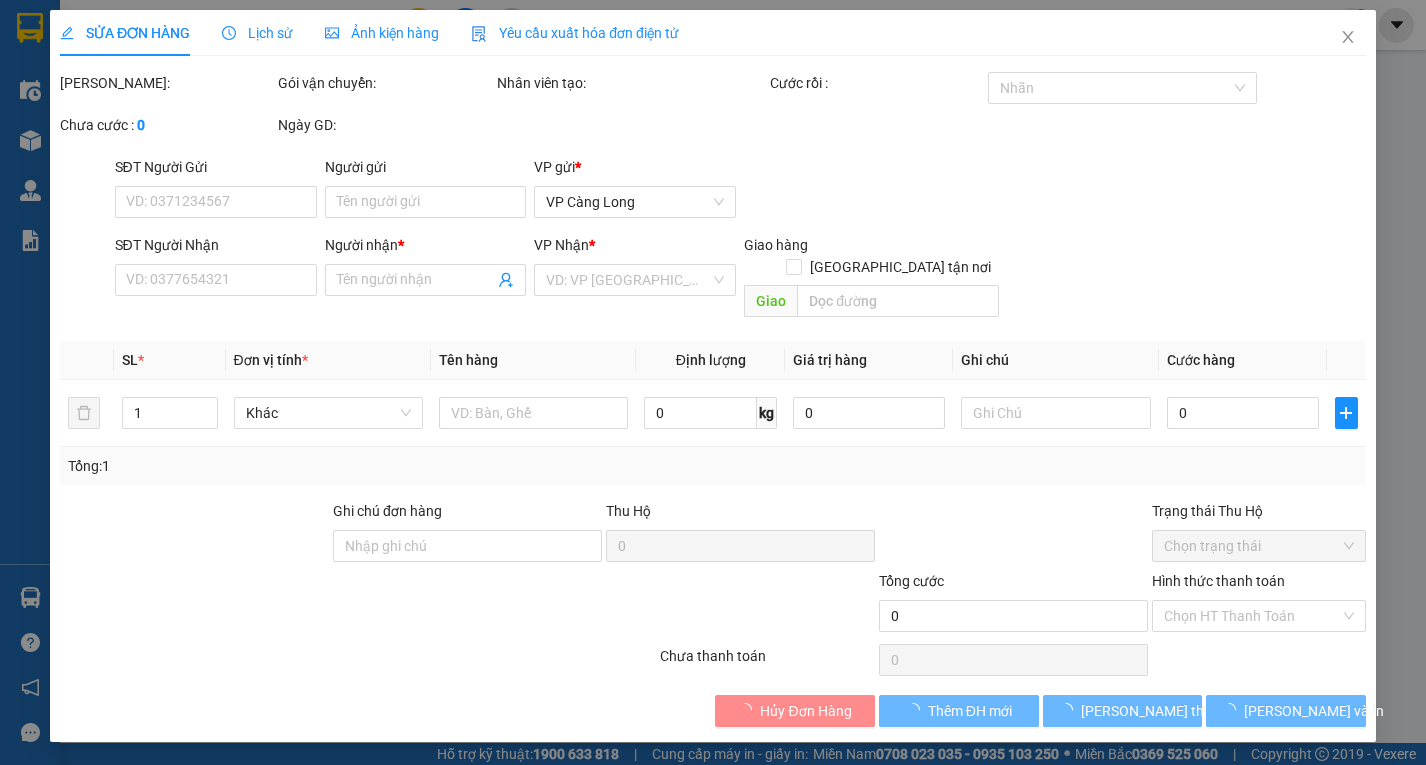 type on "0368103315" 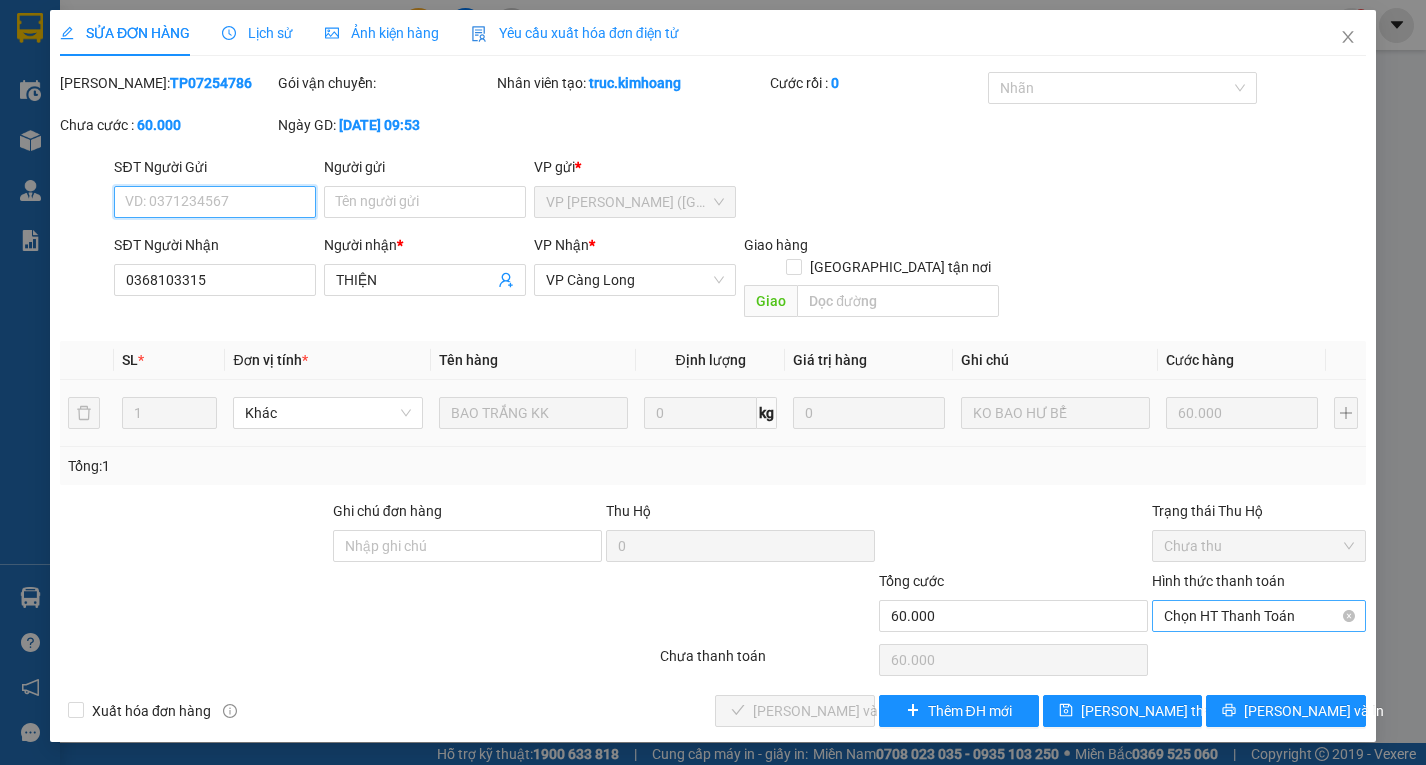 click on "Chọn HT Thanh Toán" at bounding box center (1259, 616) 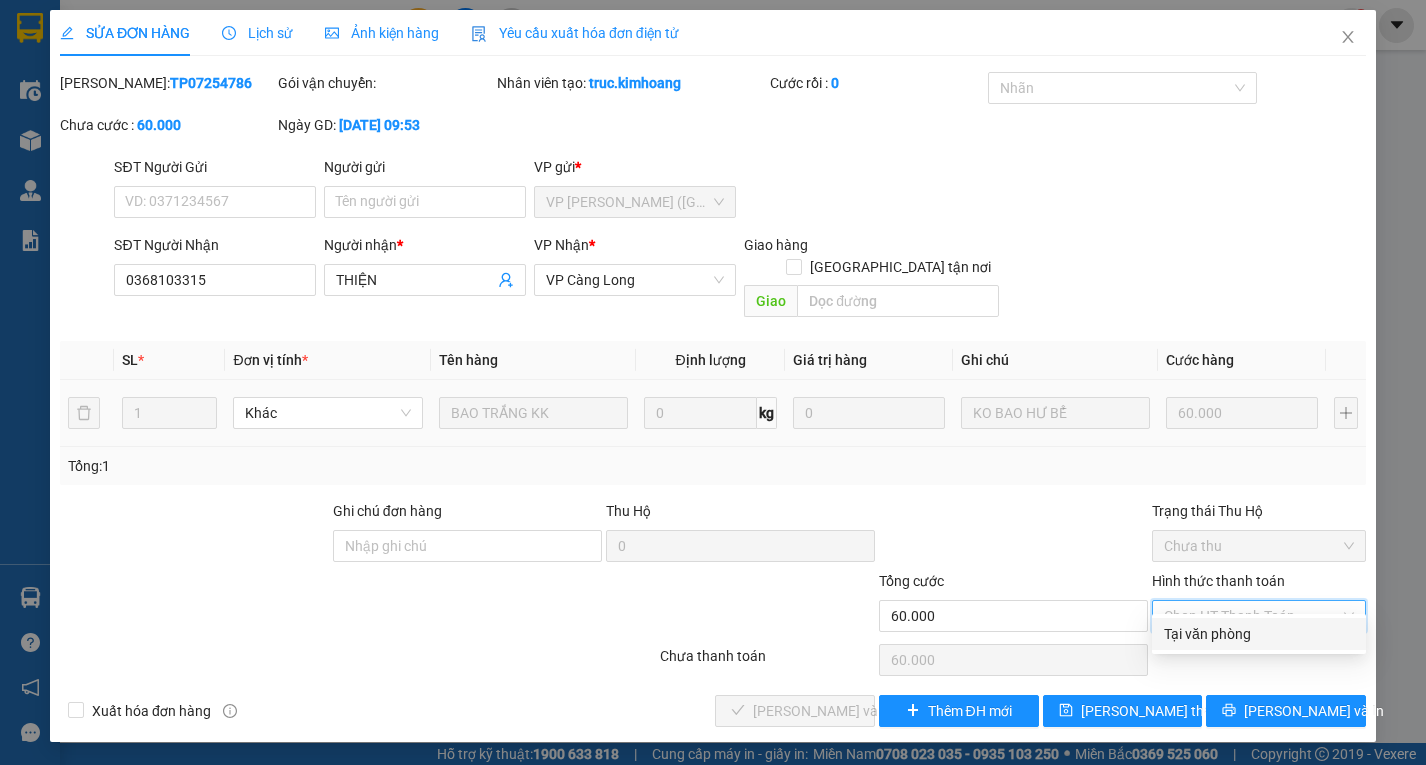 click on "Tại văn phòng" at bounding box center [1259, 634] 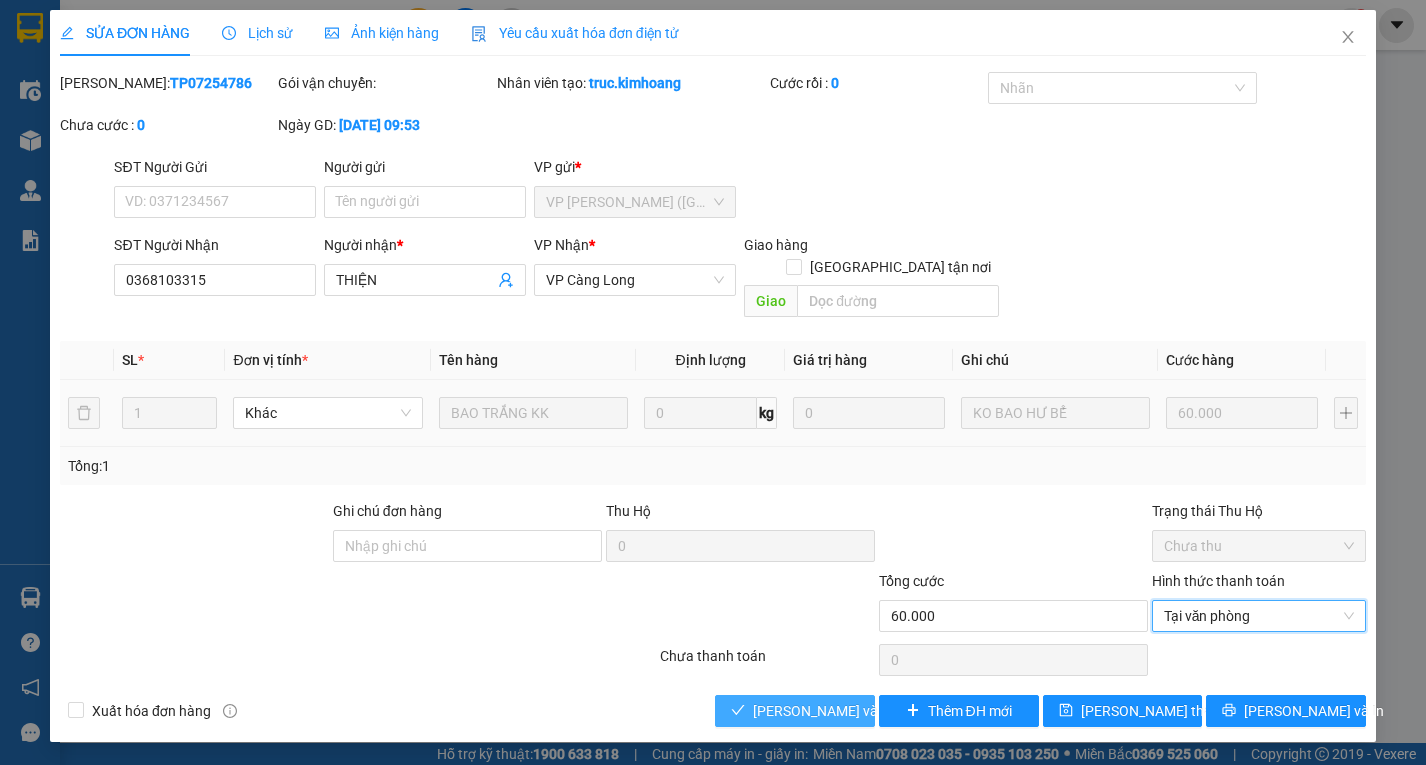 click on "Lưu và Giao hàng" at bounding box center [849, 711] 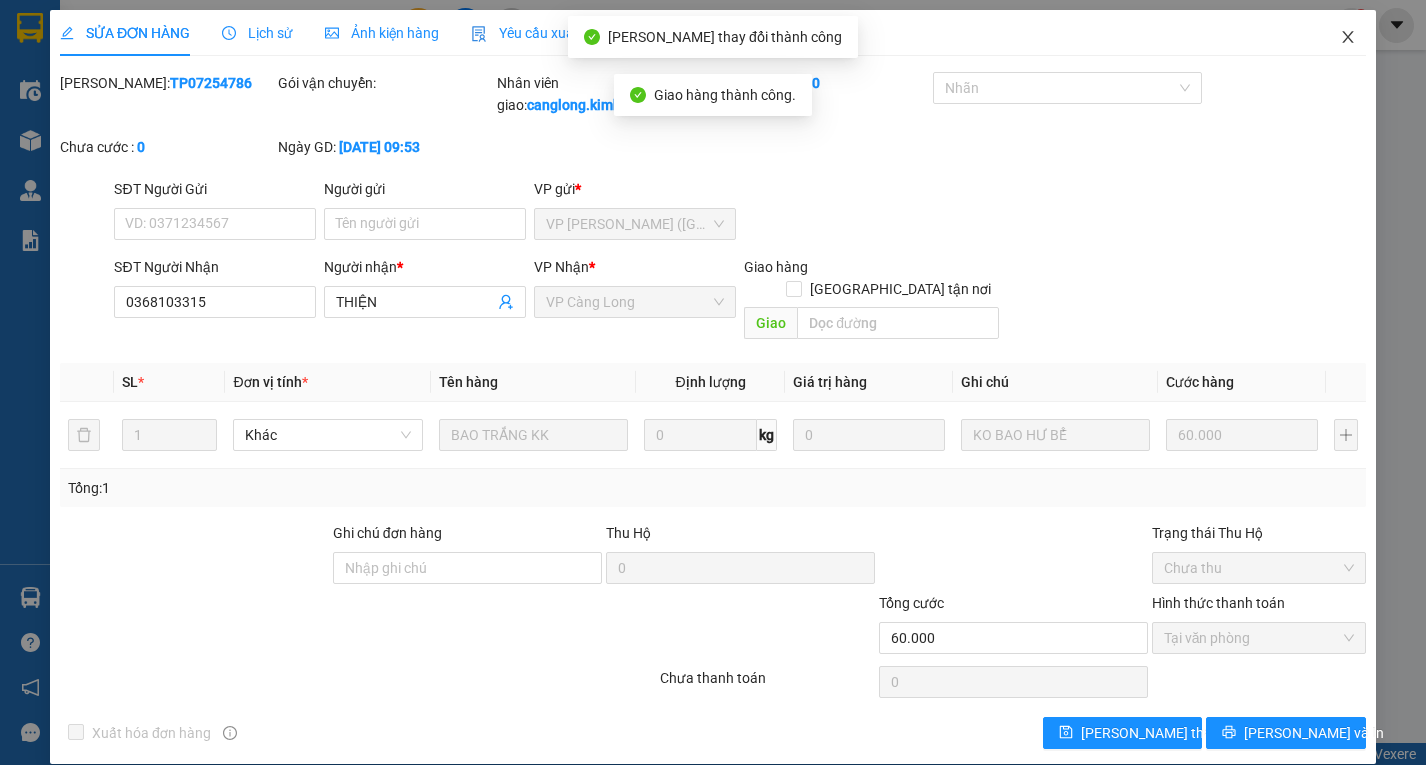click 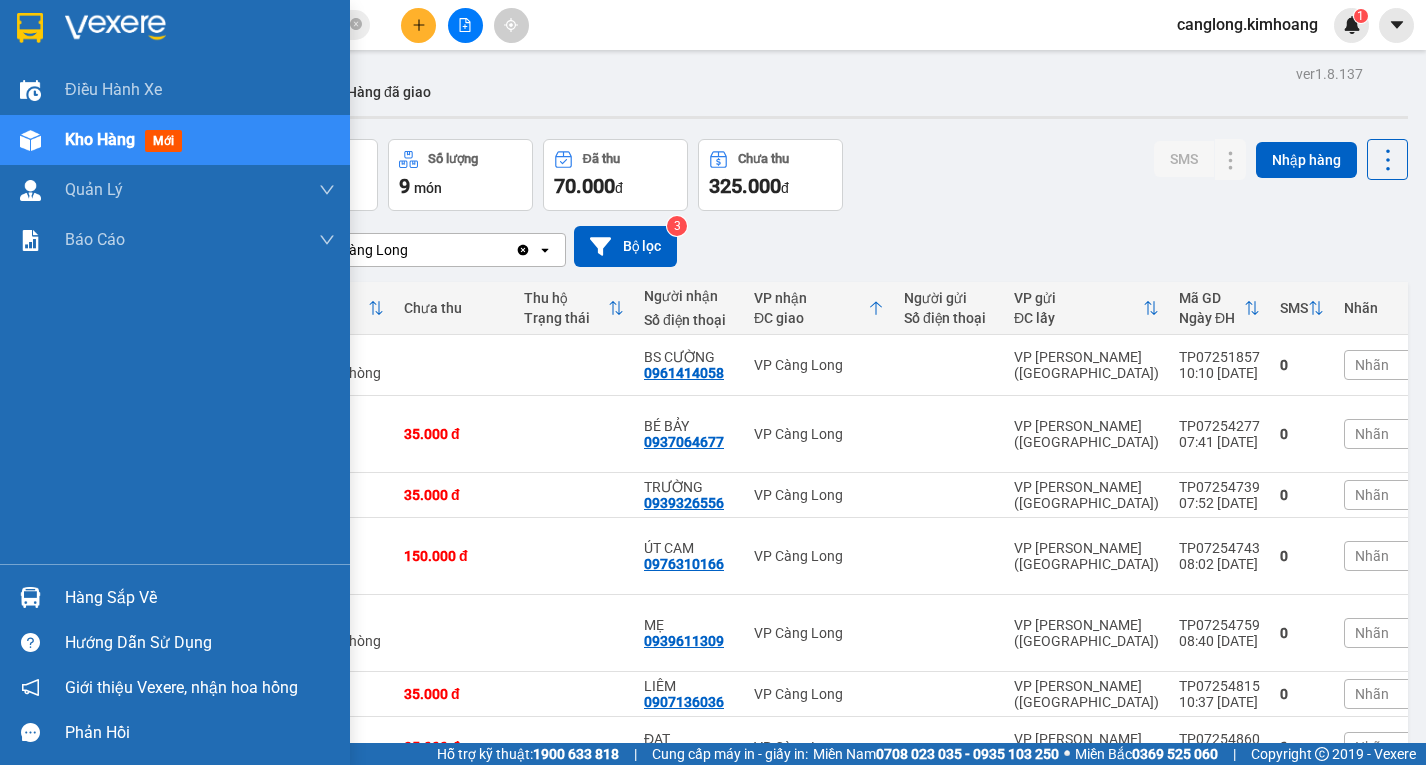 click on "Hàng sắp về" at bounding box center (200, 598) 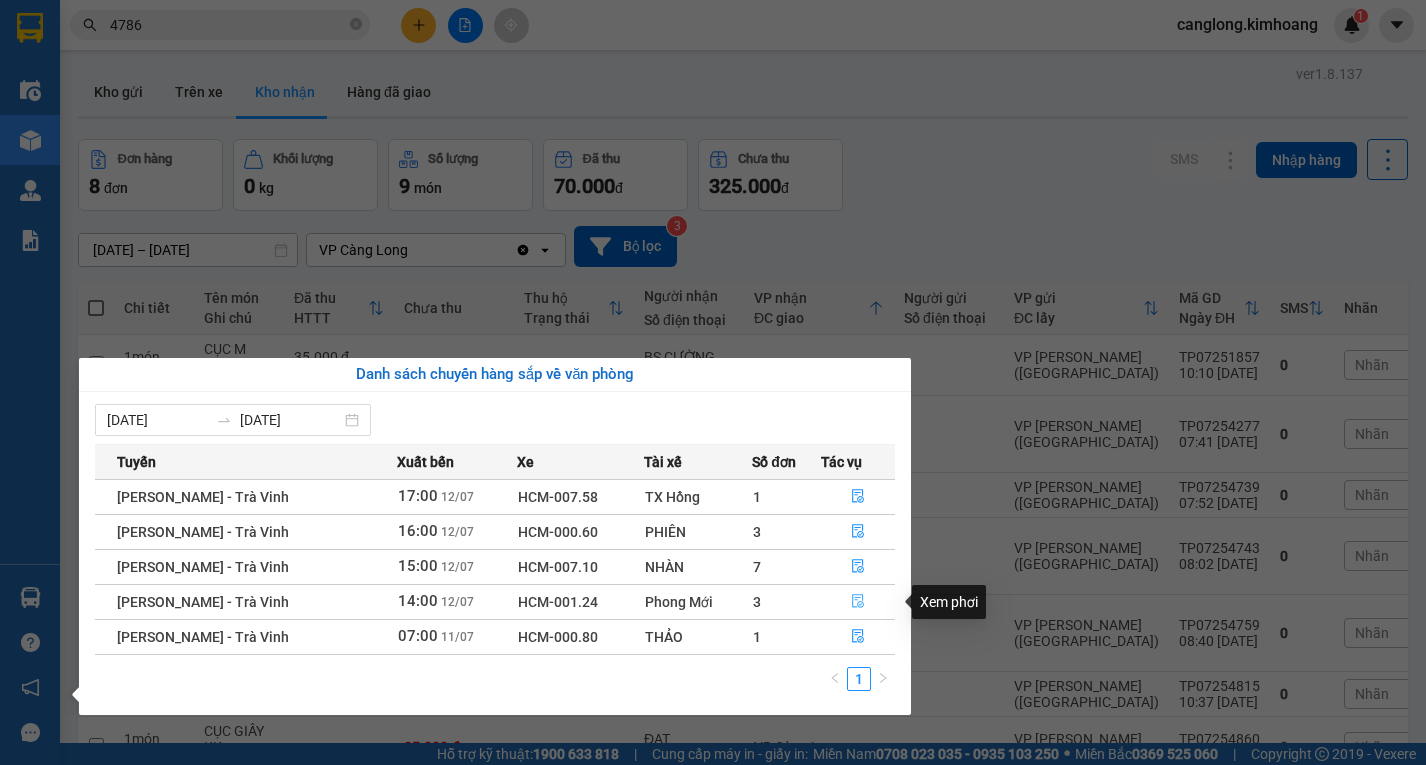 click 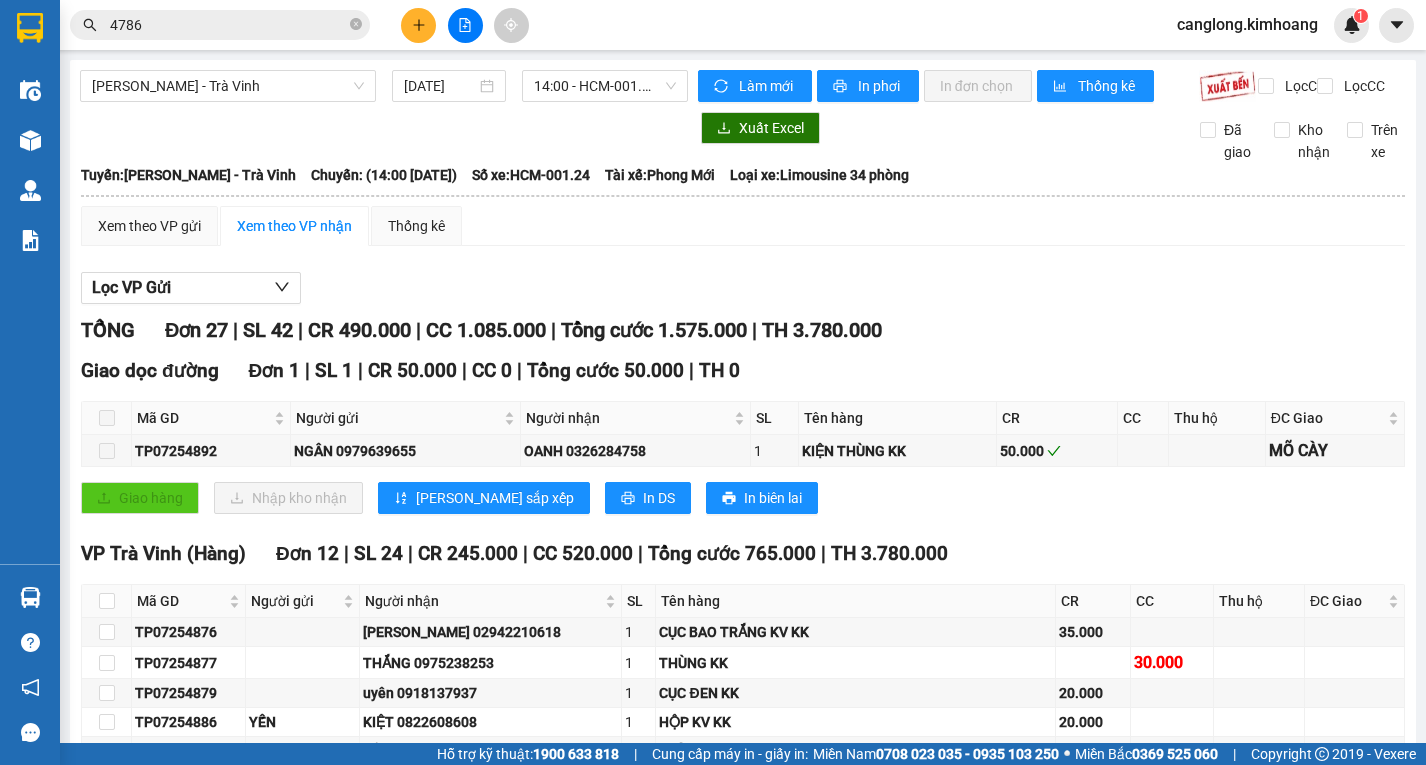 click at bounding box center (107, 1973) 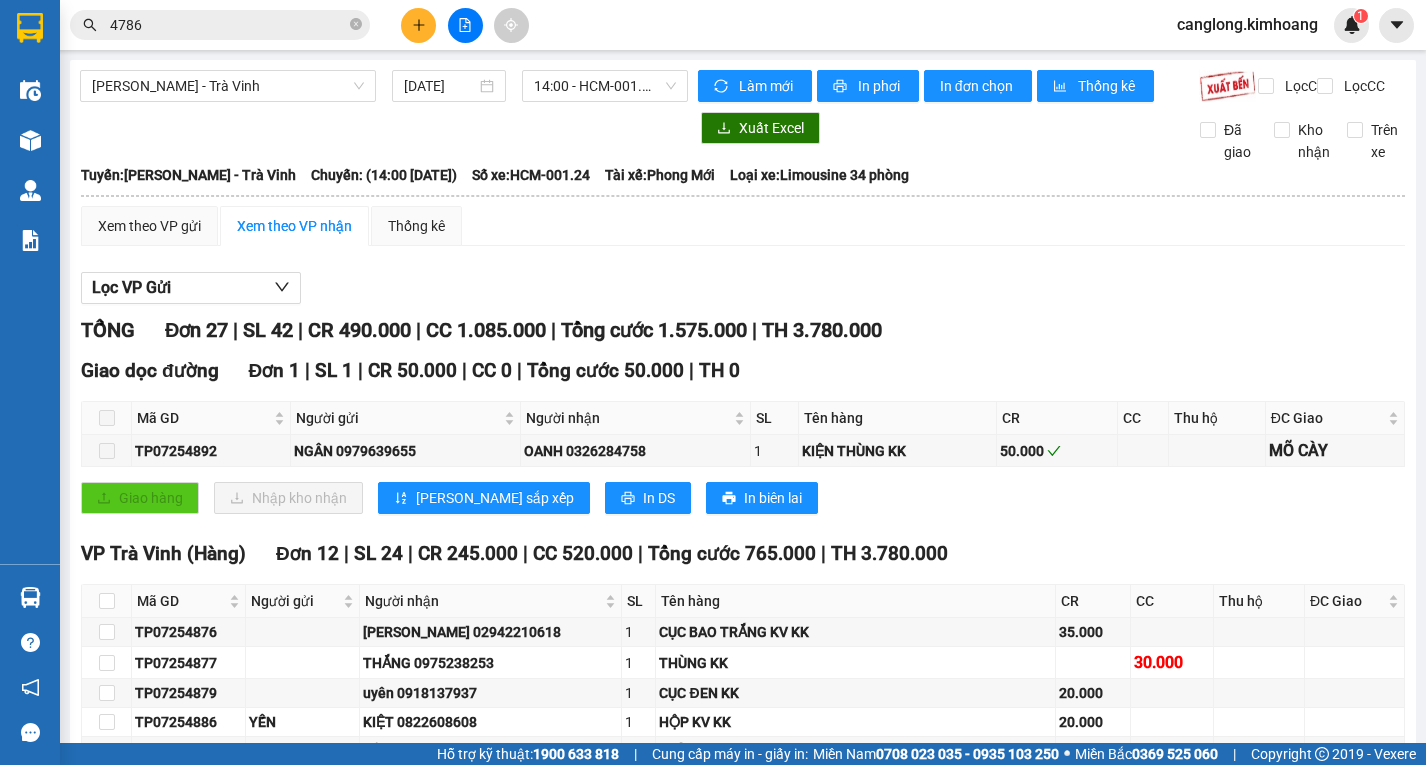 click on "Nhập kho nhận" at bounding box center (393, 2114) 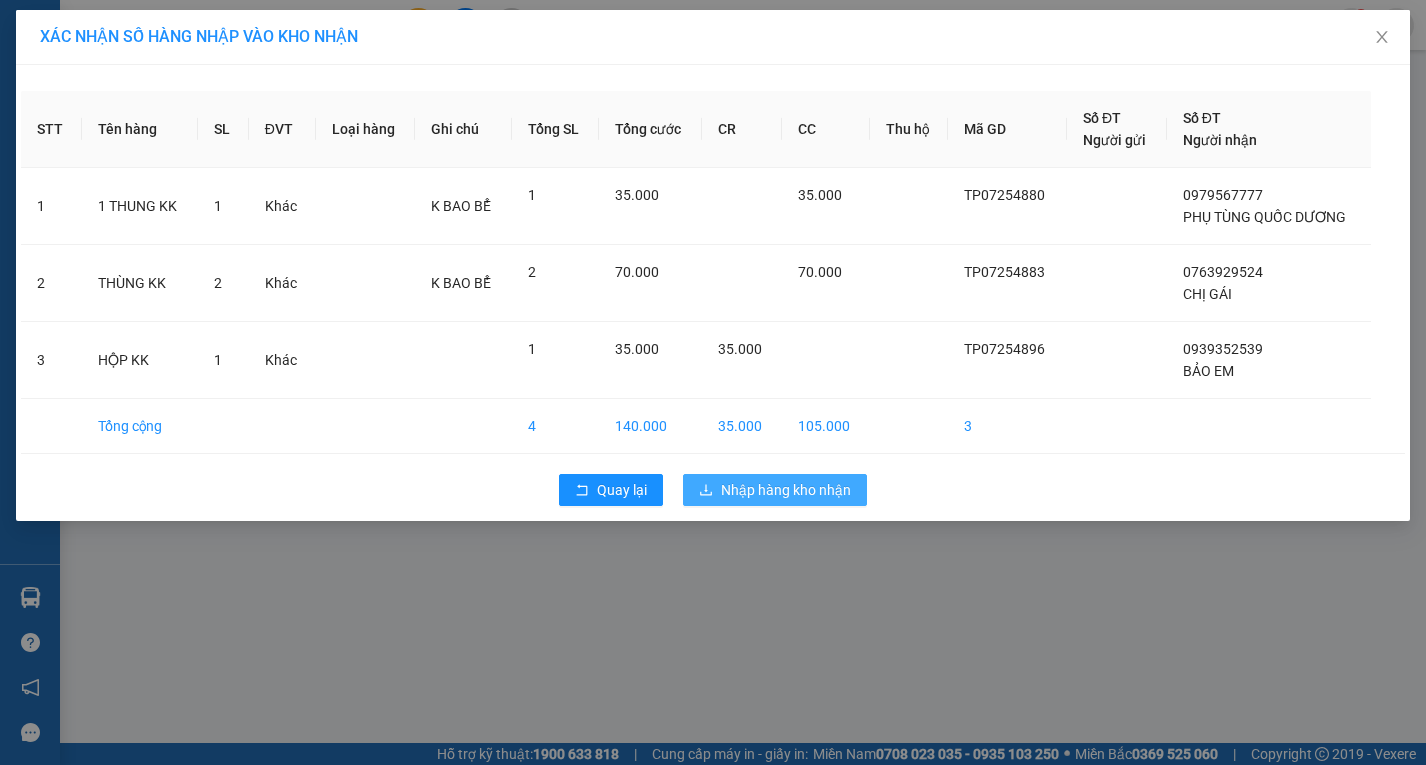 click on "Nhập hàng kho nhận" at bounding box center (786, 490) 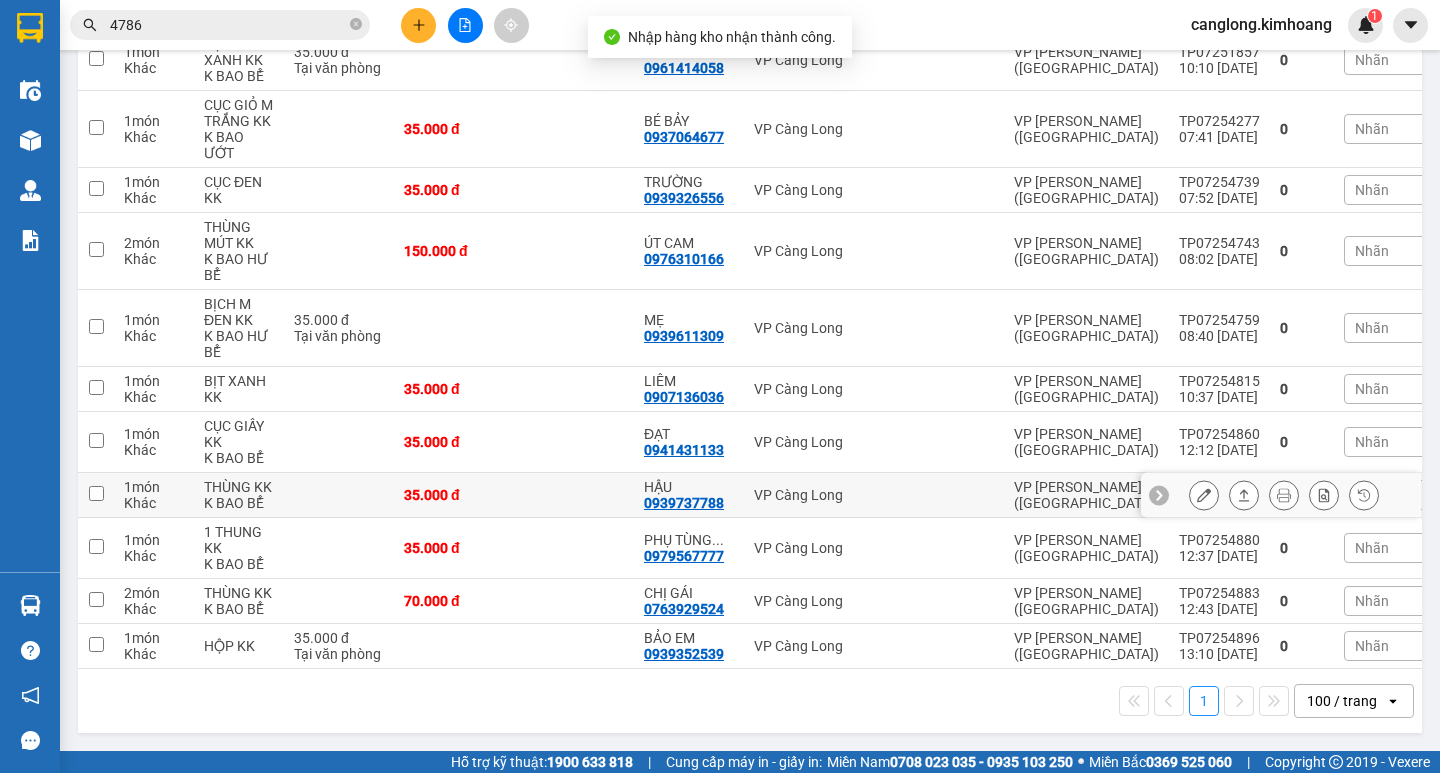 scroll, scrollTop: 329, scrollLeft: 0, axis: vertical 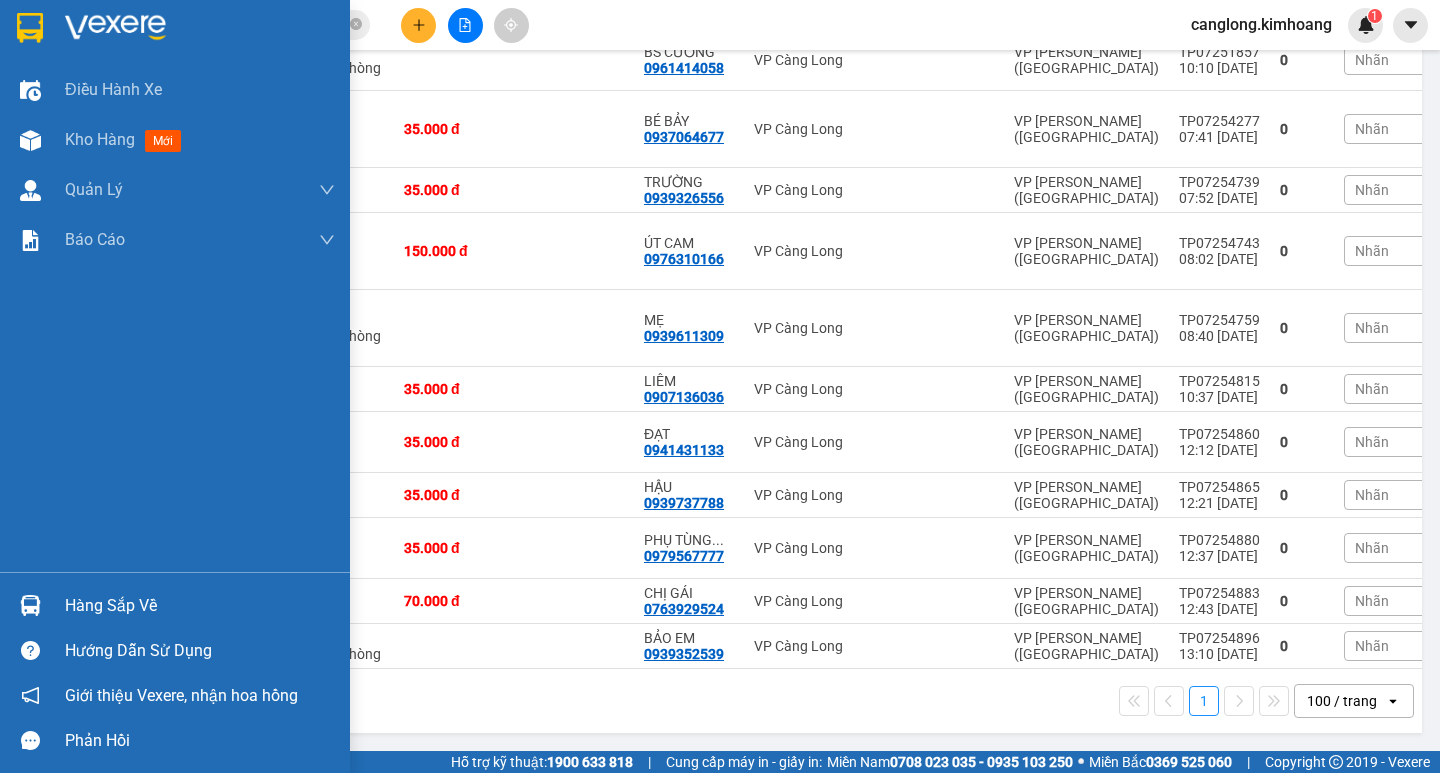 click on "Hàng sắp về" at bounding box center [200, 606] 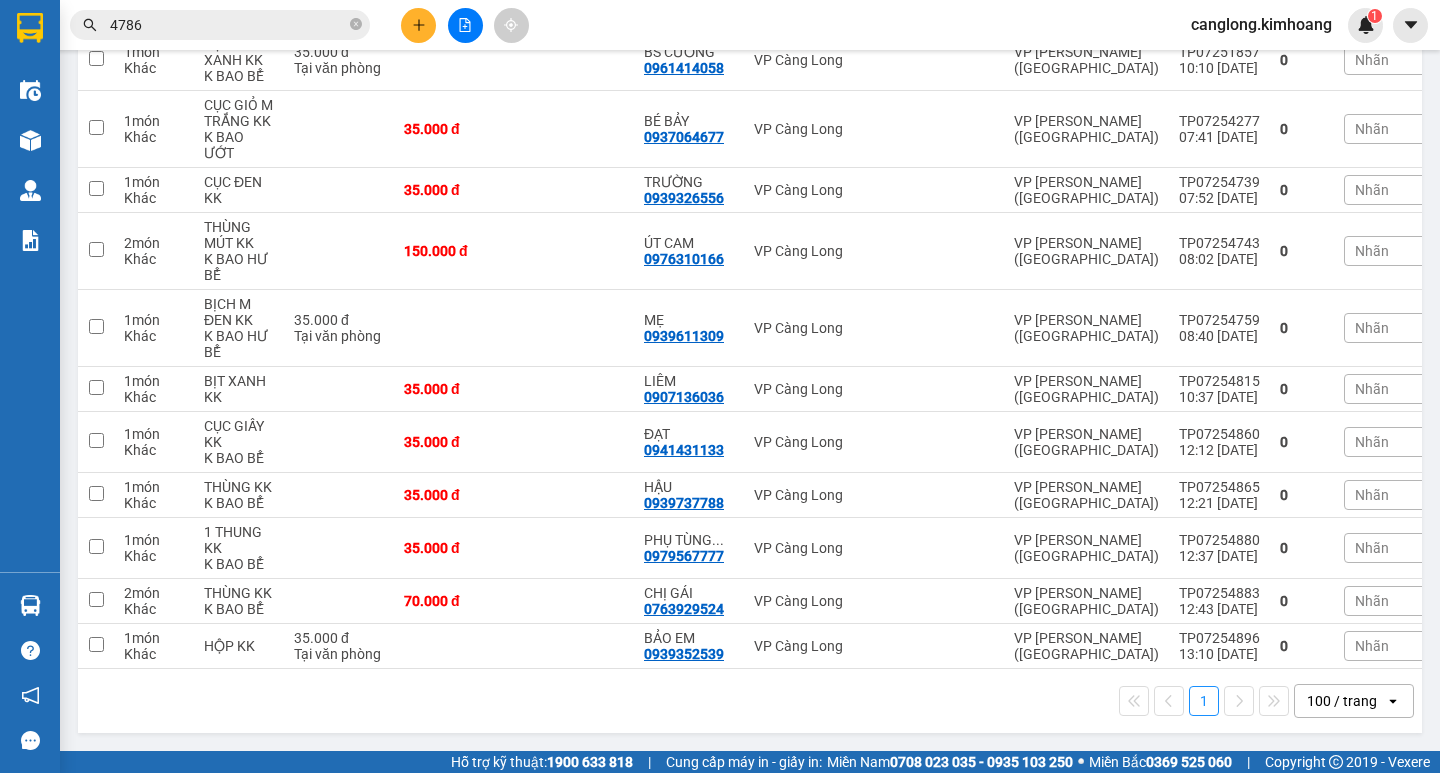 click on "Kết quả tìm kiếm ( 108 )  Bộ lọc  Mã ĐH Trạng thái Món hàng Thu hộ Tổng cước Chưa cước Nhãn Người gửi VP Gửi Người nhận VP Nhận TP0725 4786 09:53 - 12/07 VP Nhận   HCM-019.11 15:37 - 12/07 BAO TRẮNG KK SL:  1 60.000 60.000 VP Trần Phú (Hàng) 0368103315 THIỆN  VP Càng Long TV06253332 13:56 - 25/06 Đã giao   21:29 - 25/06 1  thùng mút kk SL:  1 40.000 VP Trà Vinh (Hàng) 083374 4786 duyên VP Trần Phú (Hàng) CK06250392 18:22 - 19/06 Đã giao   14:42 - 20/06 2 THÙNG  MÚT KK SL:  2 90.000 THƯỜNG VP Cầu Kè 093149 4786 TẠO VP Trần Phú (Hàng) CK06250349 12:02 - 17/06 Đã giao   11:09 - 18/06 1 THÙNG MÚT SL:  1 45.000 THƯỜNG VP Cầu Kè 093149 4786 TẠO VP Trần Phú (Hàng) CK06250353 17:58 - 17/06 Đã giao   11:09 - 18/06 1 THÙNG MÚT SL:  1 45.000 THƯỜNG VP Cầu Kè 093149 4786 TẠO VP Trần Phú (Hàng) CK06250282 18:11 - 14/06 Đã giao   14:00 - 15/06 2 THÙNG MÚT KK SL:  2 90.000 THƯỜNG VP Cầu Kè 093149 4786" at bounding box center [720, 386] 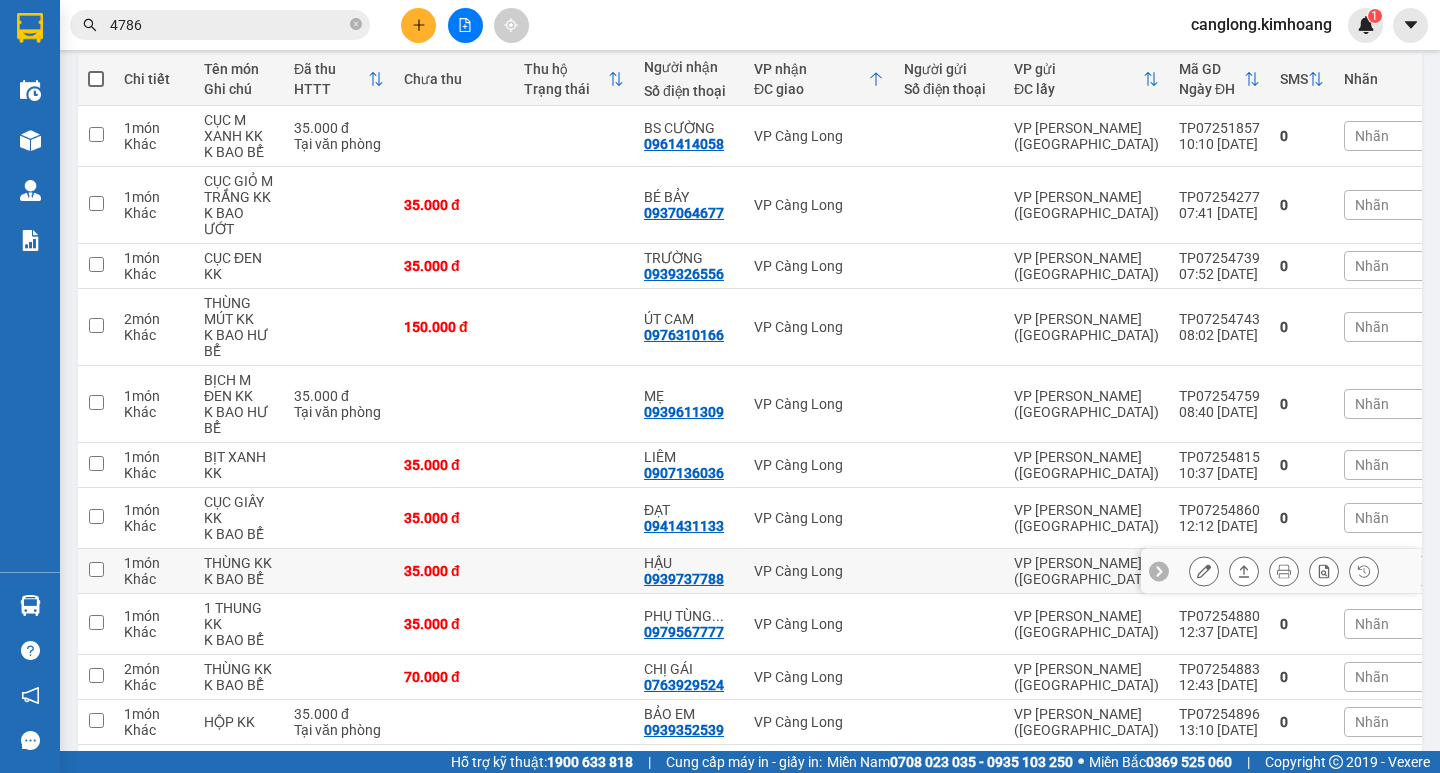 scroll, scrollTop: 329, scrollLeft: 0, axis: vertical 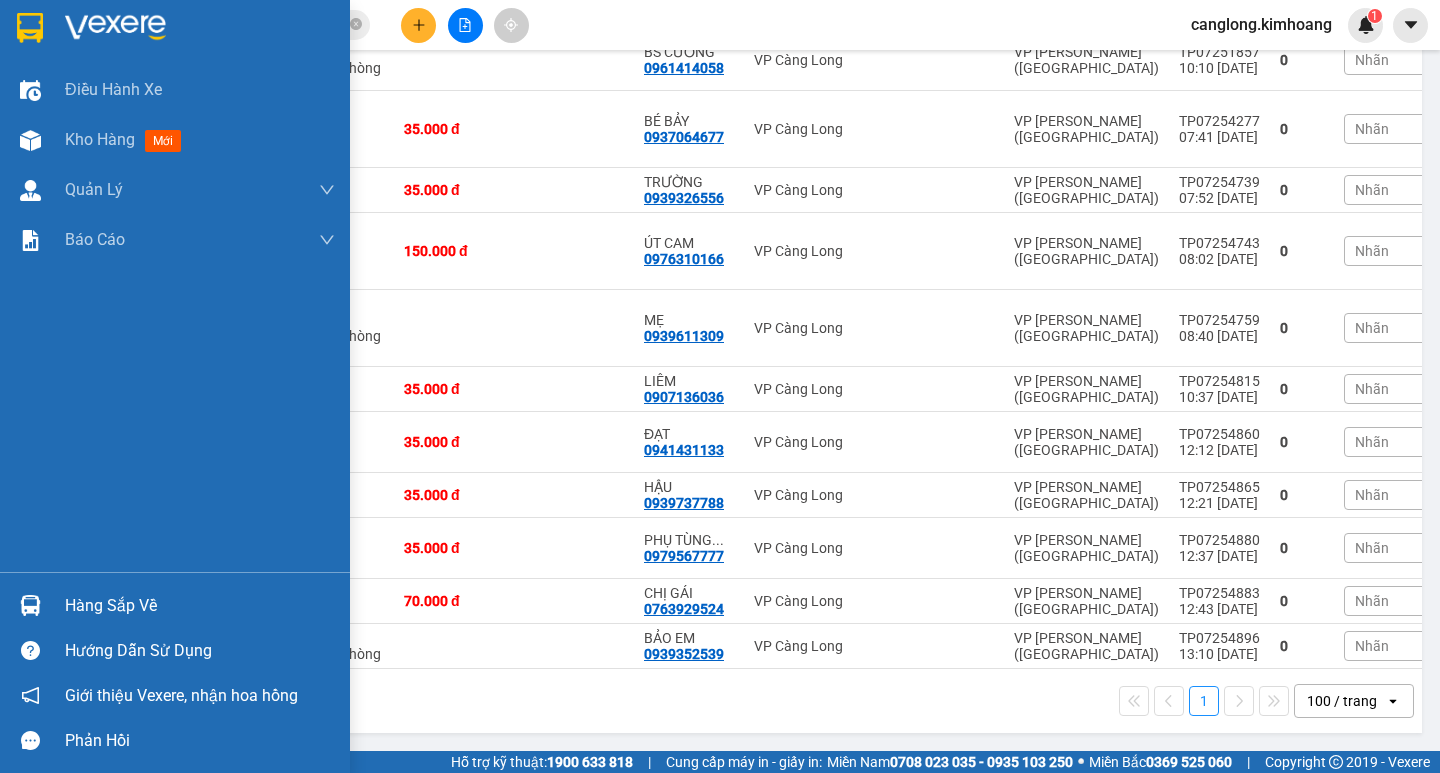 click on "Hàng sắp về" at bounding box center [175, 605] 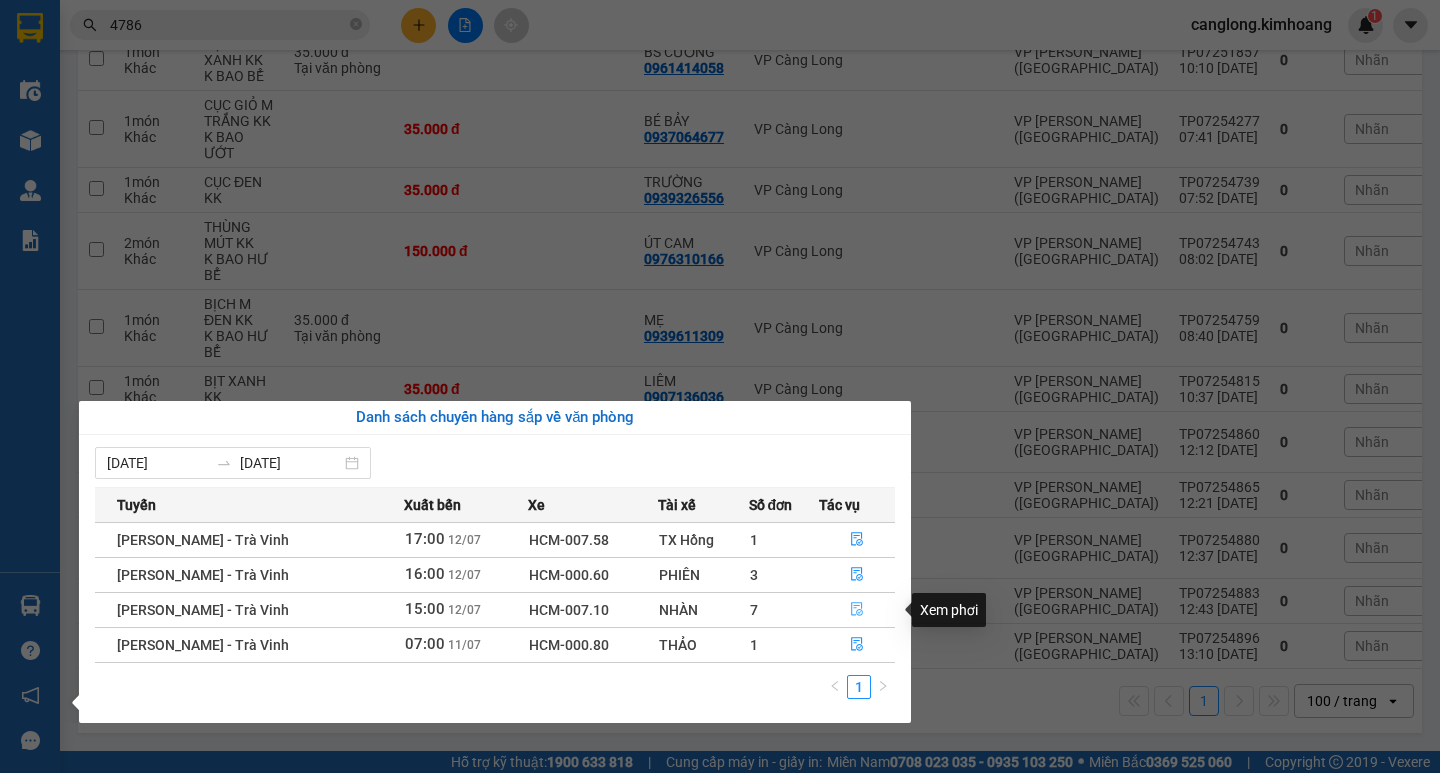 click 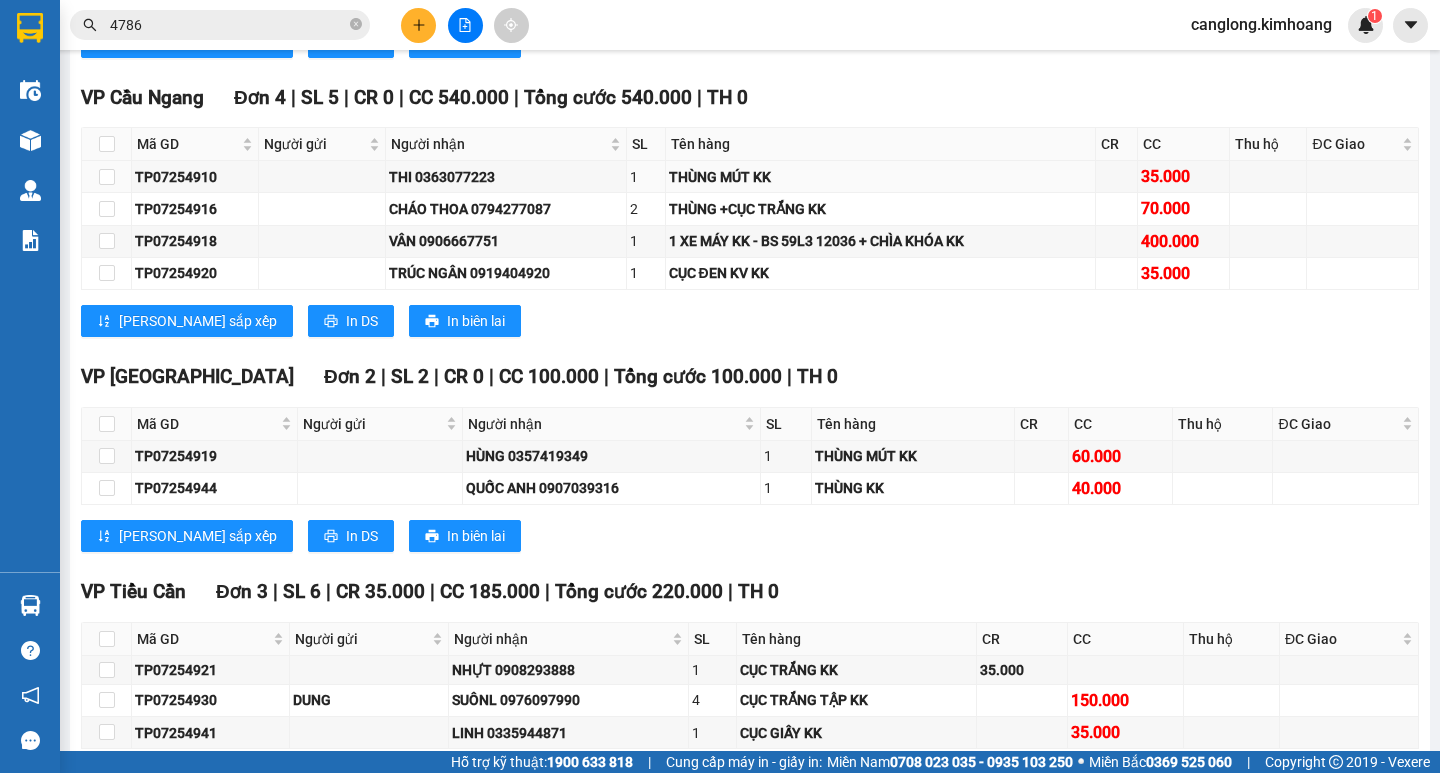 scroll, scrollTop: 1400, scrollLeft: 0, axis: vertical 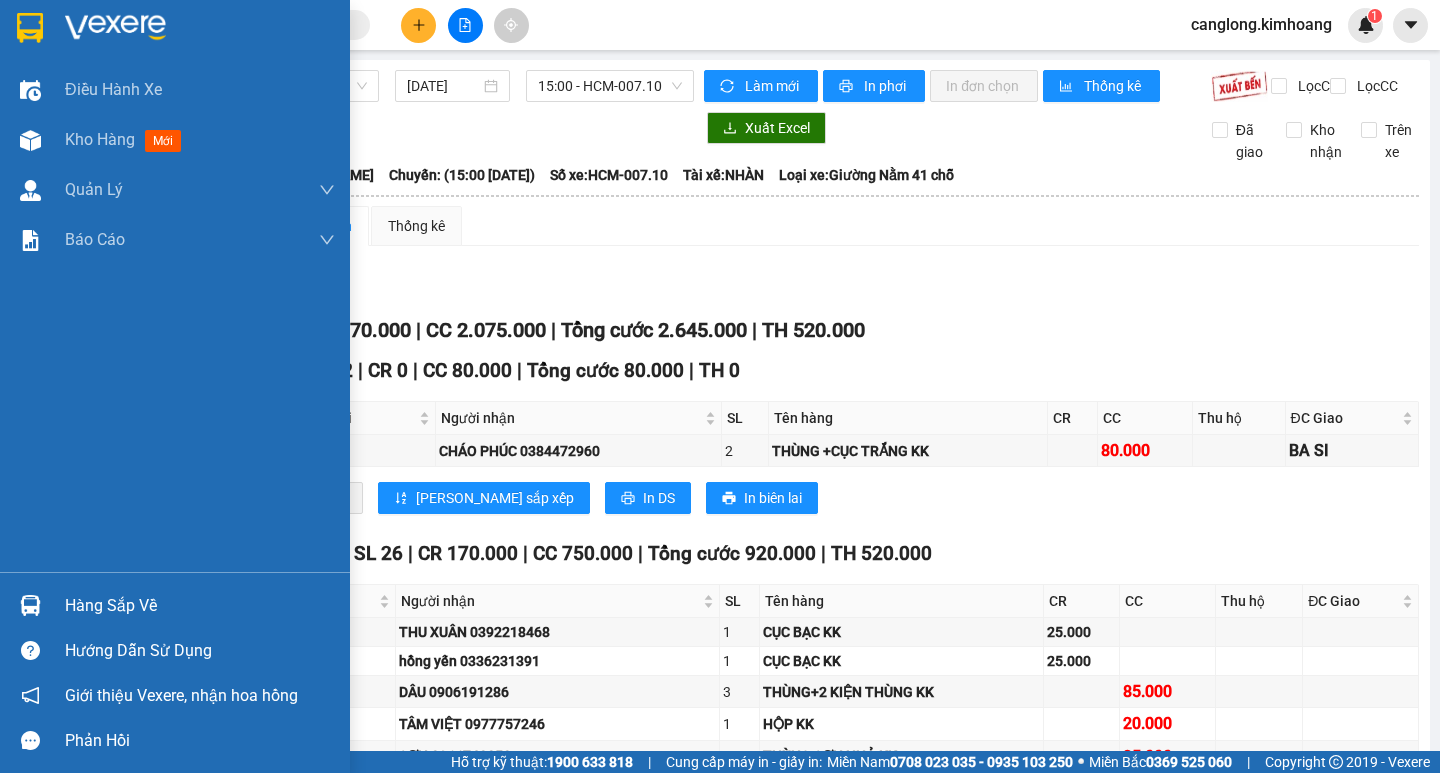 click on "Hàng sắp về" at bounding box center (200, 606) 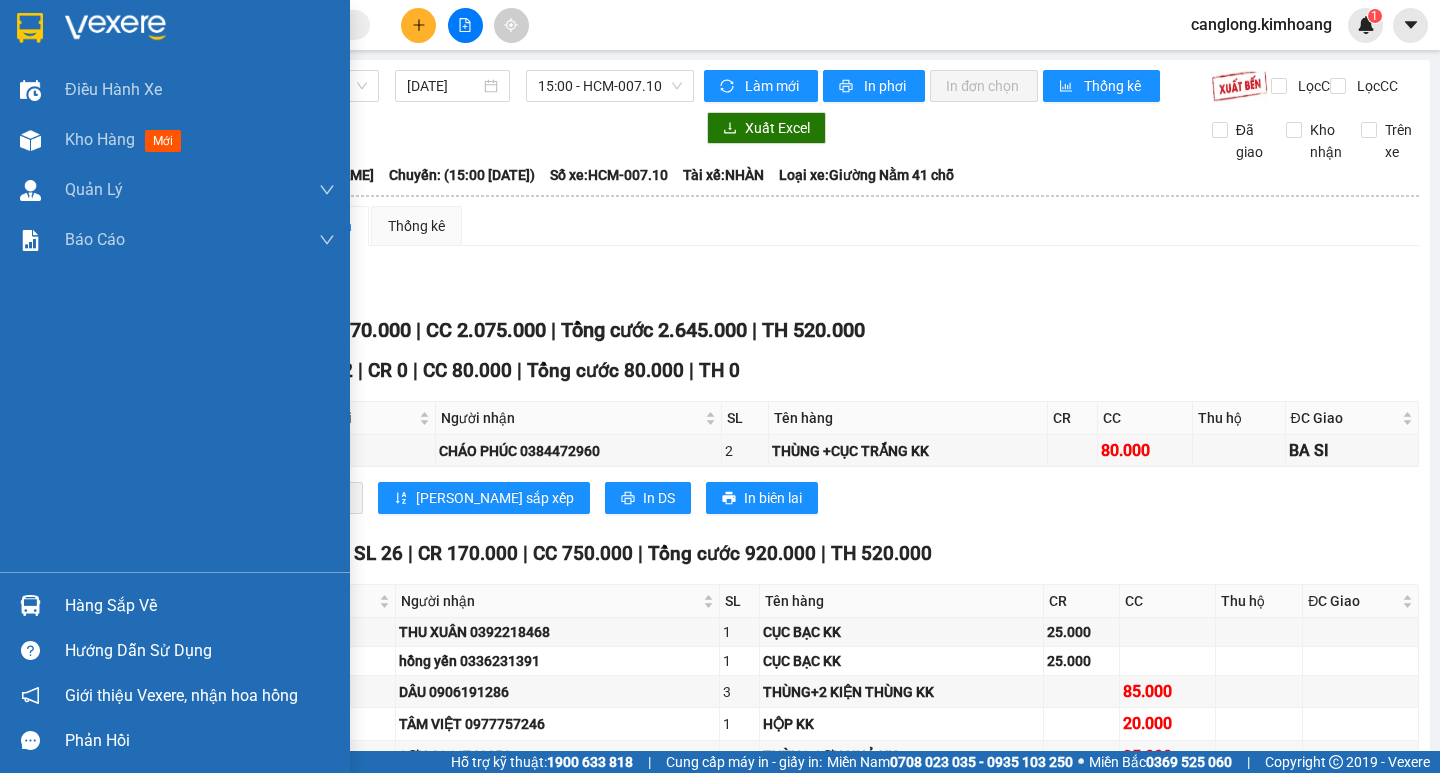 click on "Điều [PERSON_NAME] xe     Kho hàng mới     [PERSON_NAME] [PERSON_NAME] [PERSON_NAME] lý khách hàng mới     [PERSON_NAME] [PERSON_NAME] [PERSON_NAME] ([PERSON_NAME]) [PERSON_NAME] [PERSON_NAME] Hàng sắp về [PERSON_NAME] [PERSON_NAME] [PERSON_NAME] [PERSON_NAME], [PERSON_NAME] hồng [PERSON_NAME] [PERSON_NAME] mềm hỗ trợ bạn tốt chứ?" at bounding box center [175, 386] 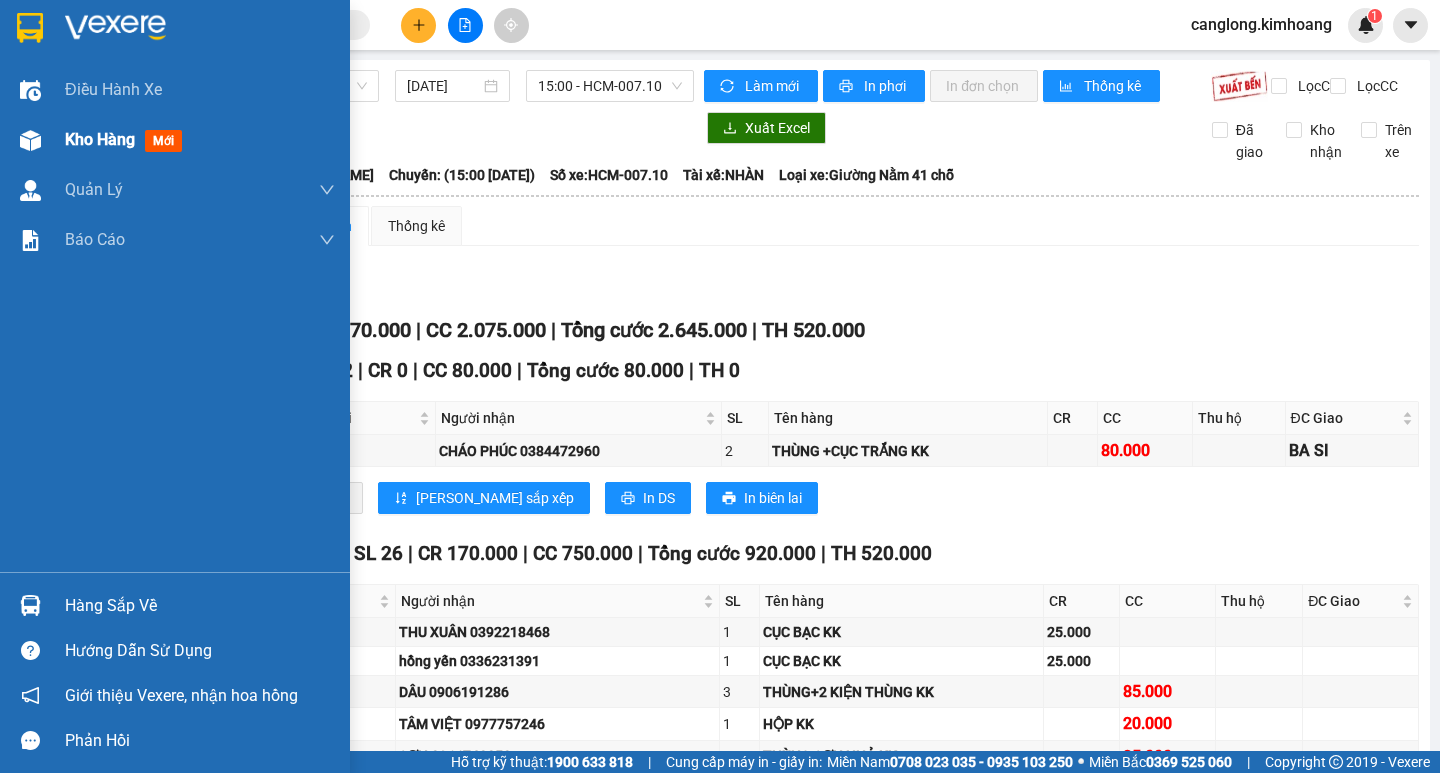 click on "Kho hàng" at bounding box center (100, 139) 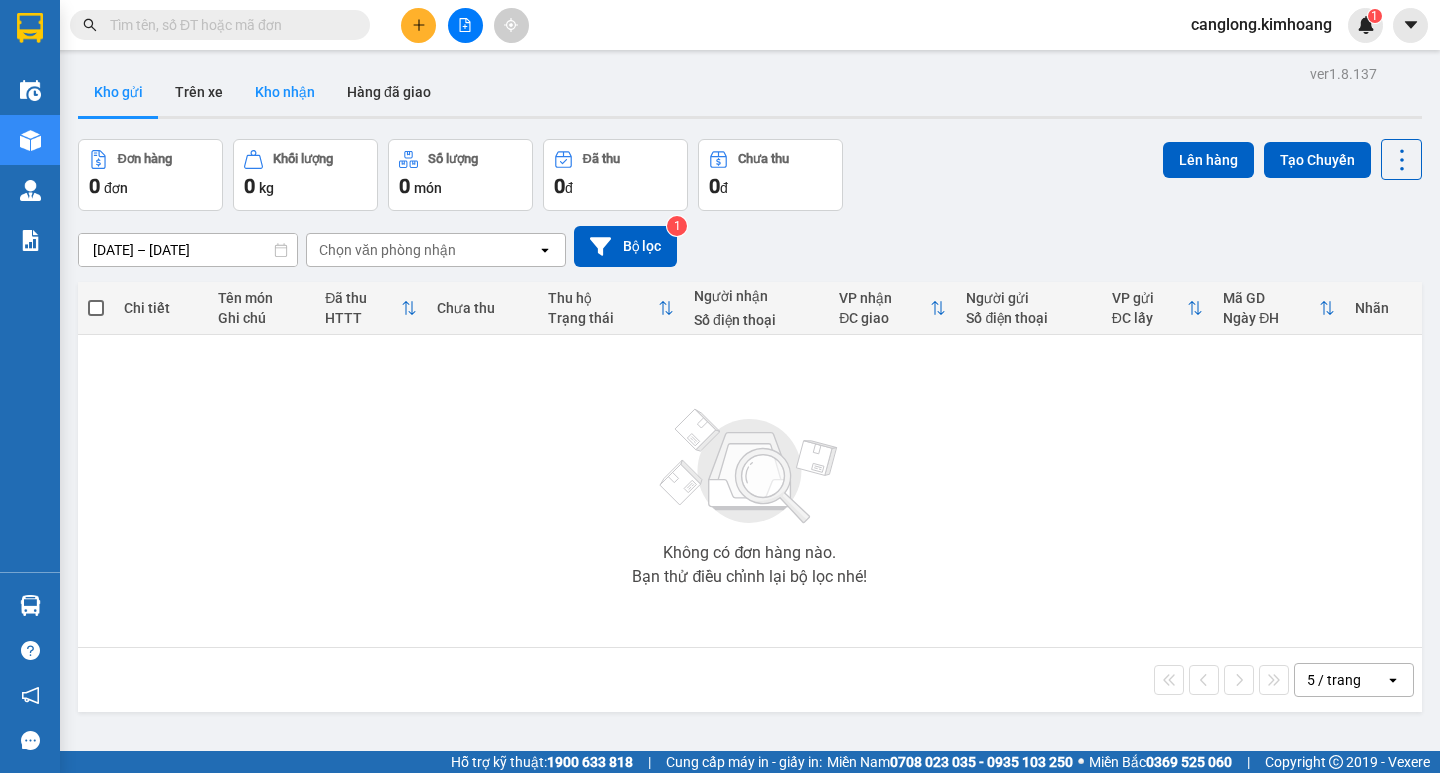 click on "Kho nhận" at bounding box center [285, 92] 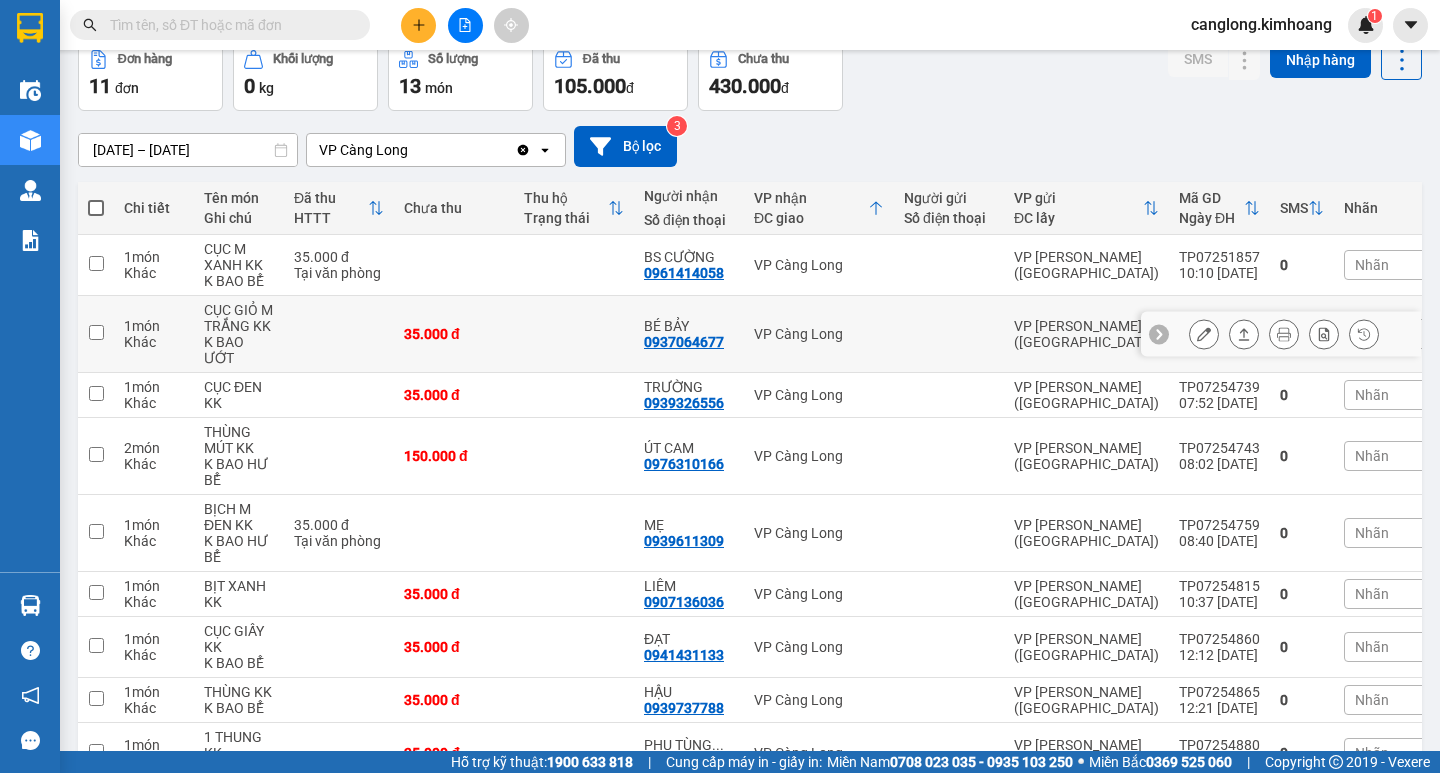 scroll, scrollTop: 300, scrollLeft: 0, axis: vertical 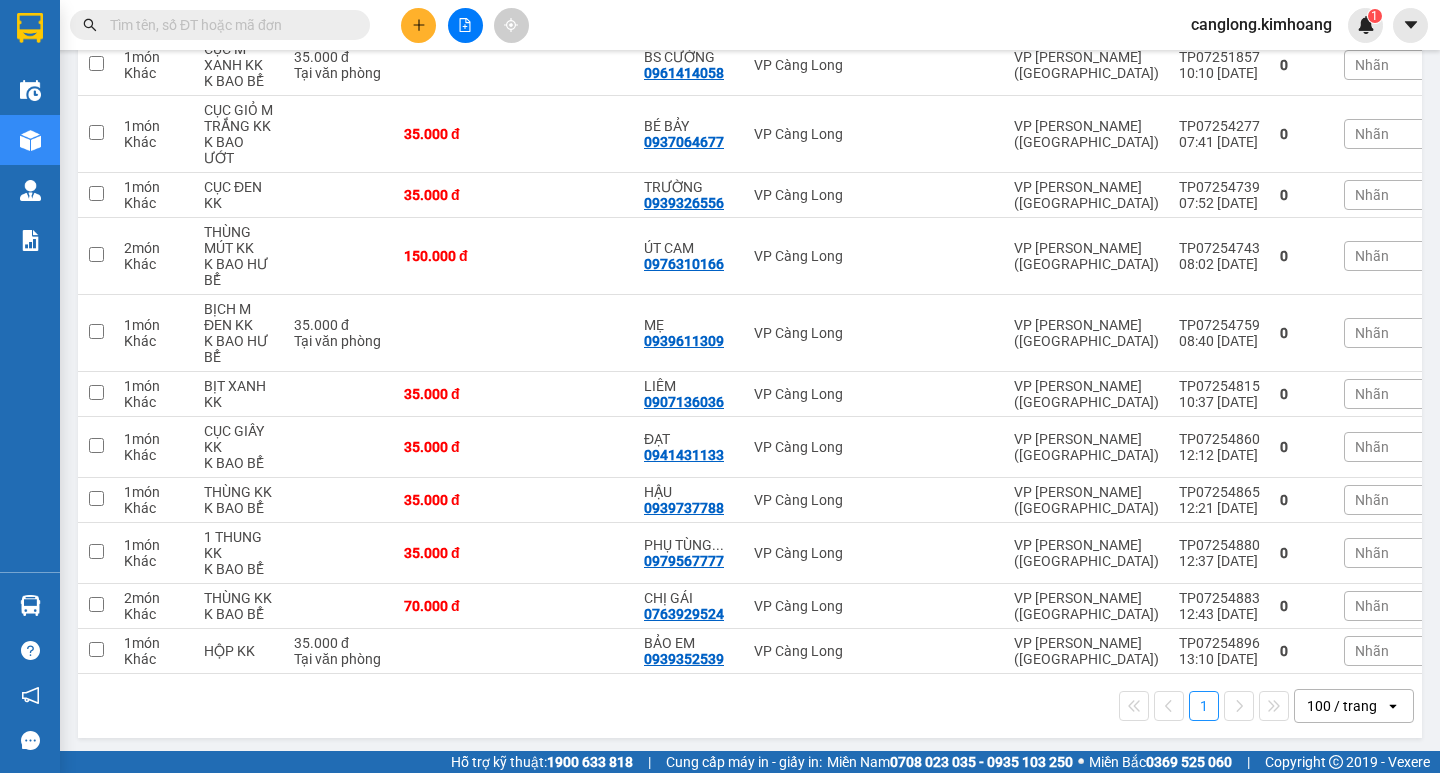 click at bounding box center (228, 25) 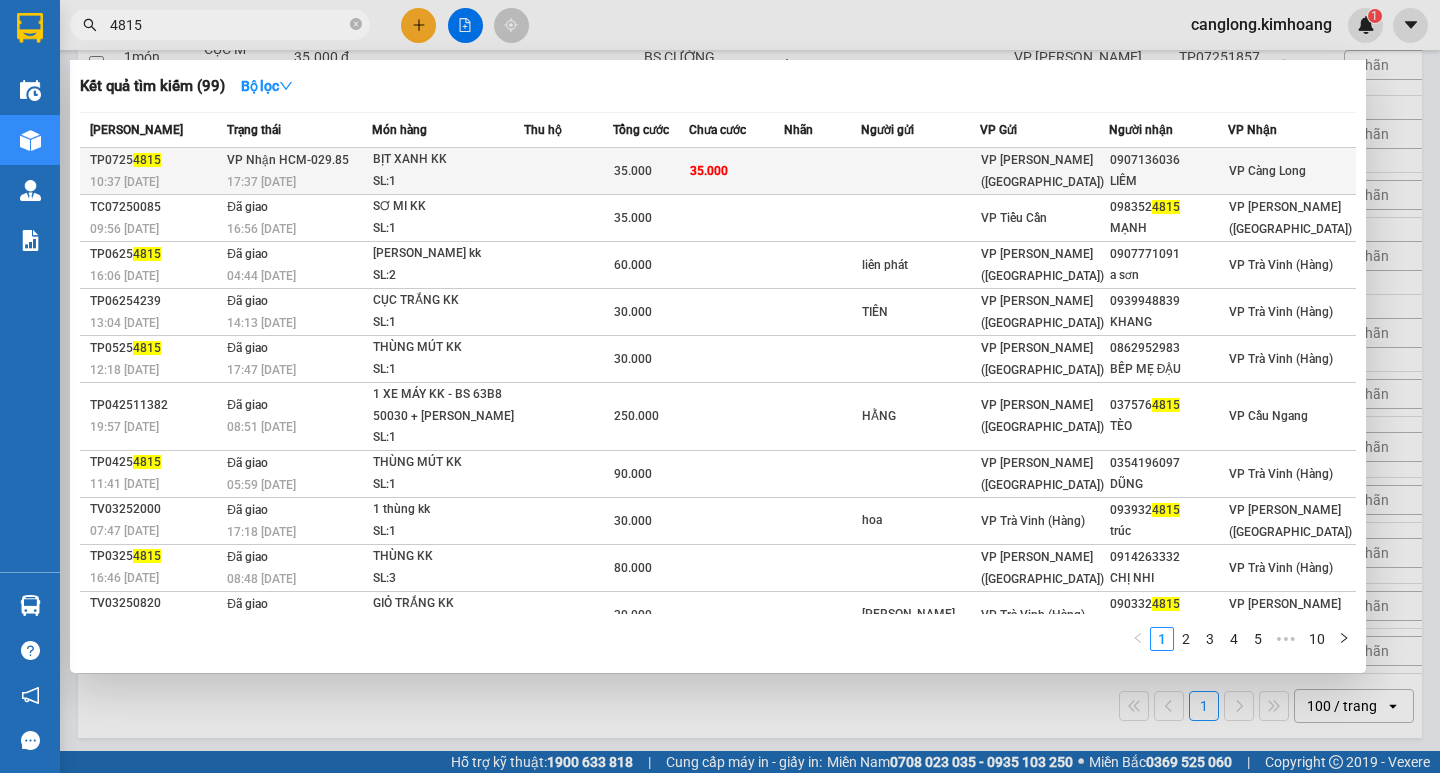 type on "4815" 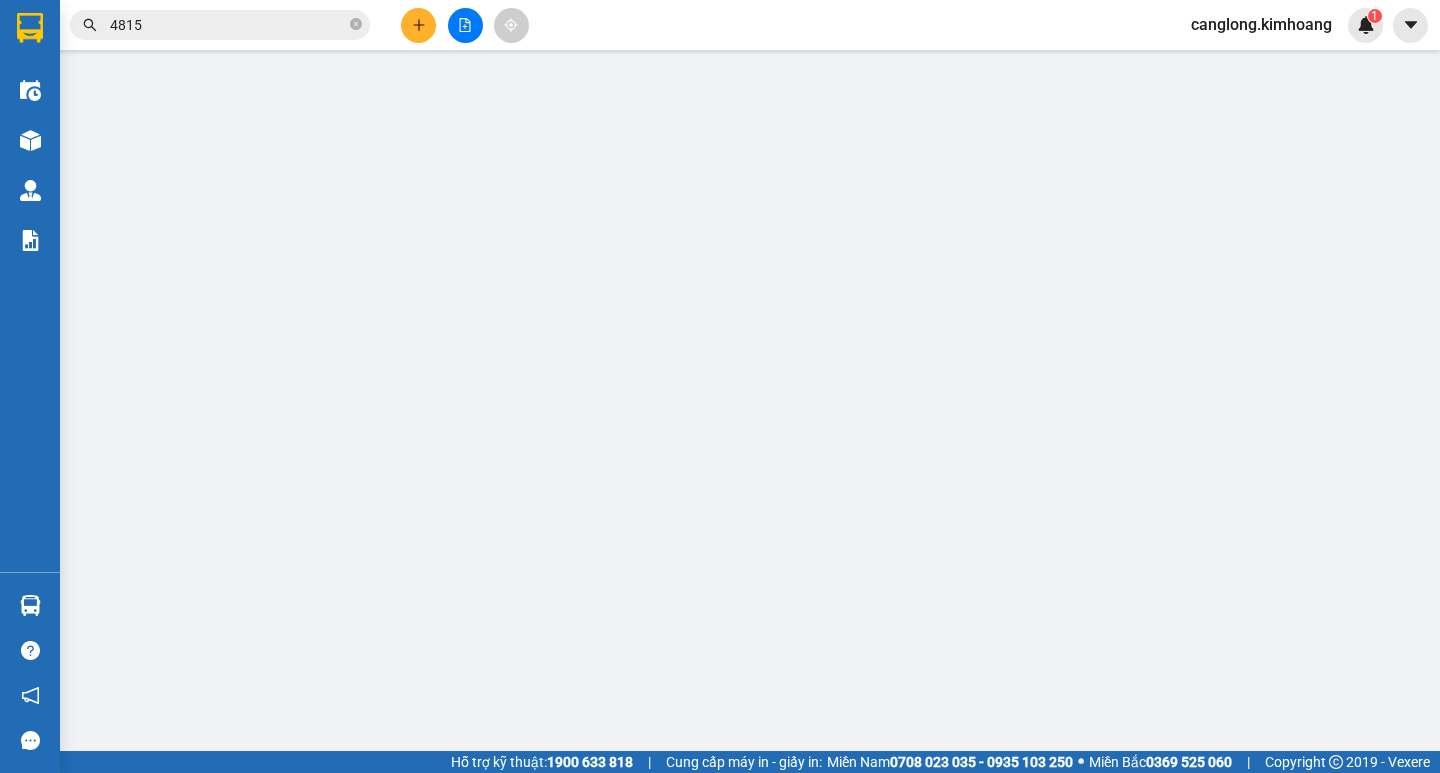 type on "0907136036" 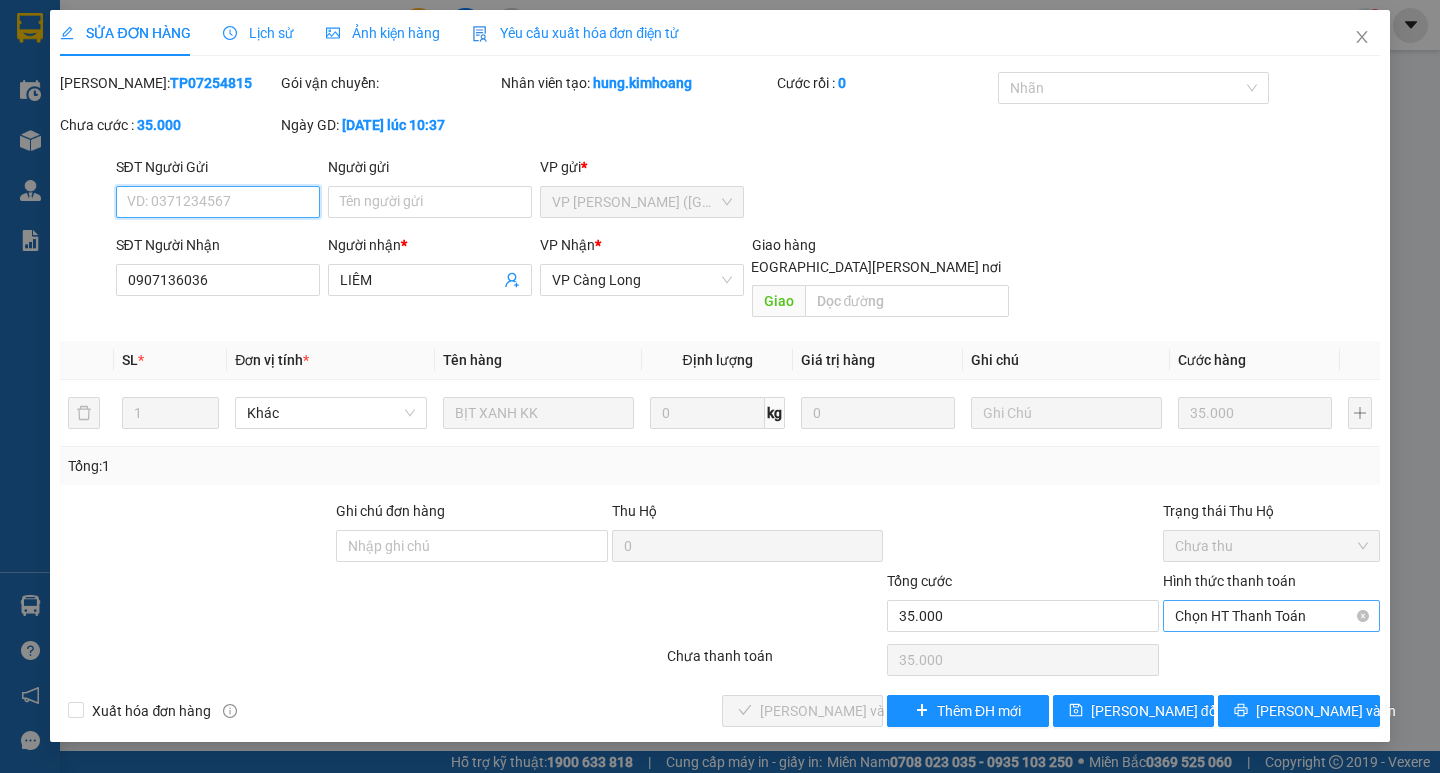 click on "Chọn HT Thanh Toán" at bounding box center (1271, 616) 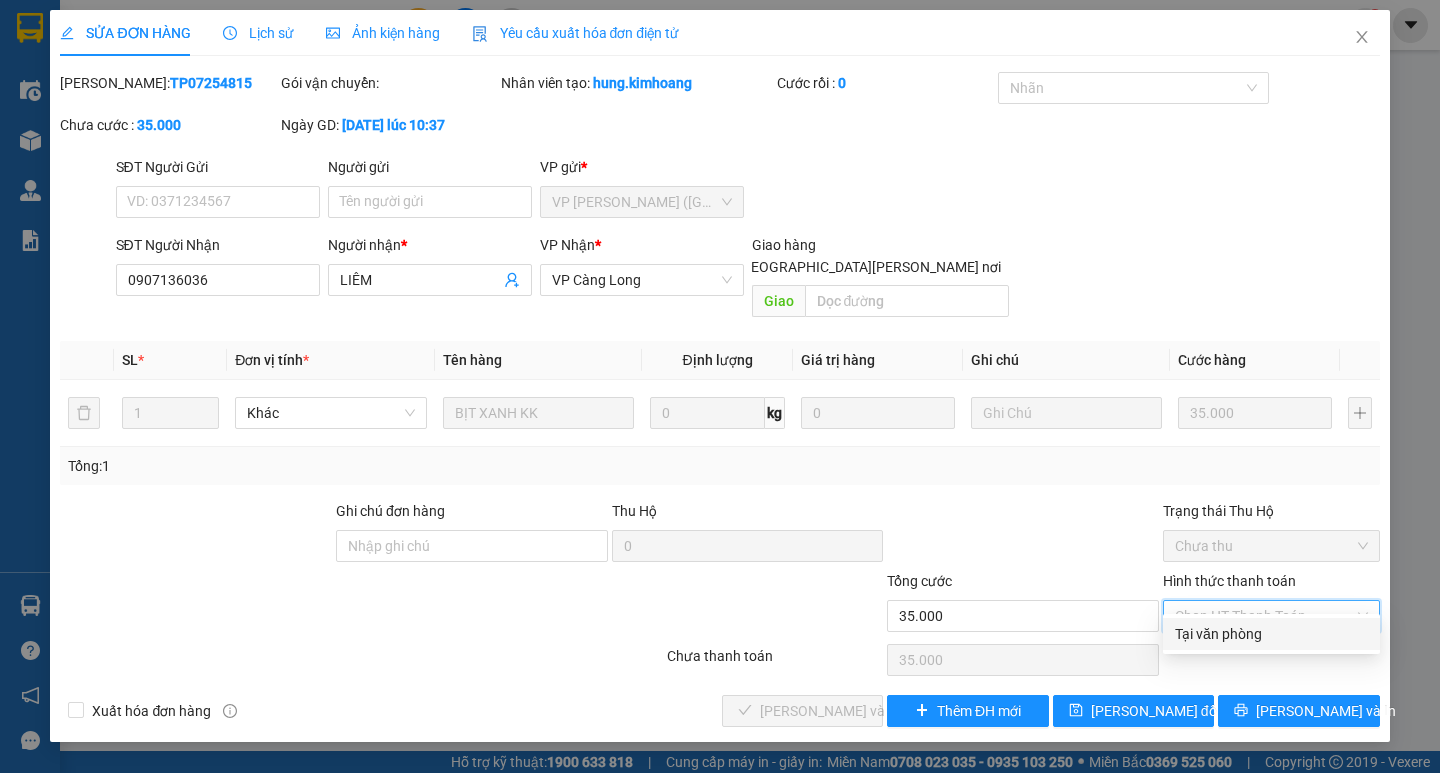 drag, startPoint x: 1231, startPoint y: 631, endPoint x: 1107, endPoint y: 664, distance: 128.31601 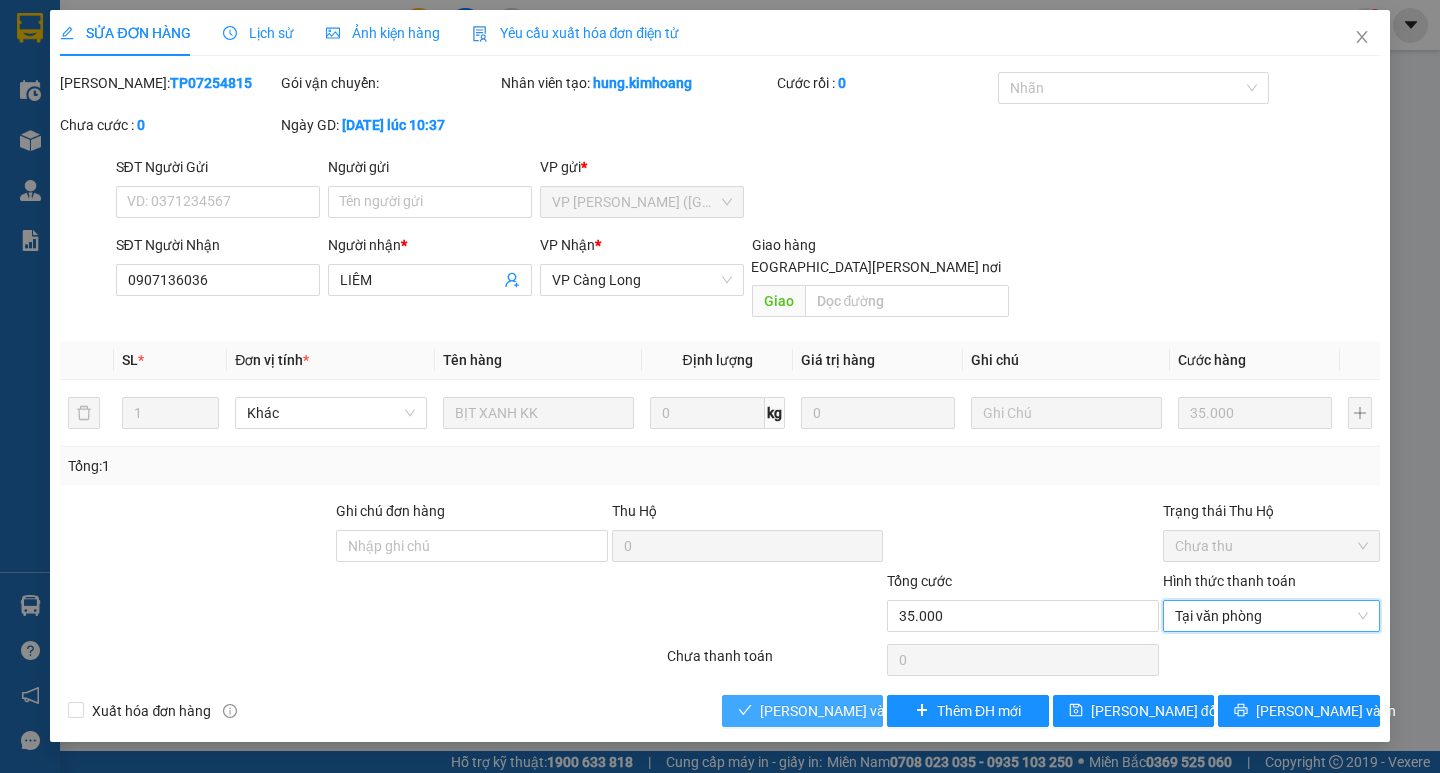 click on "[PERSON_NAME] và [PERSON_NAME] hàng" at bounding box center [895, 711] 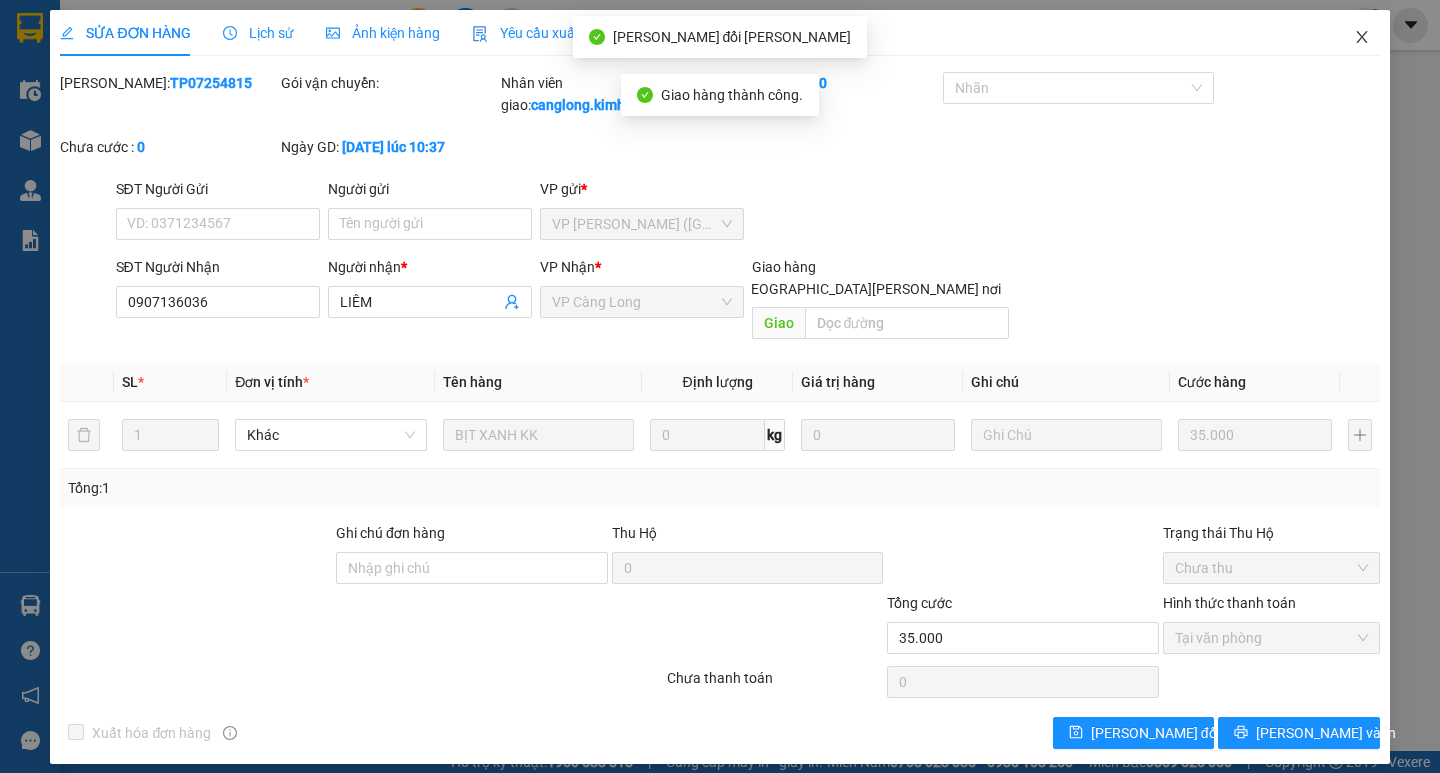 click 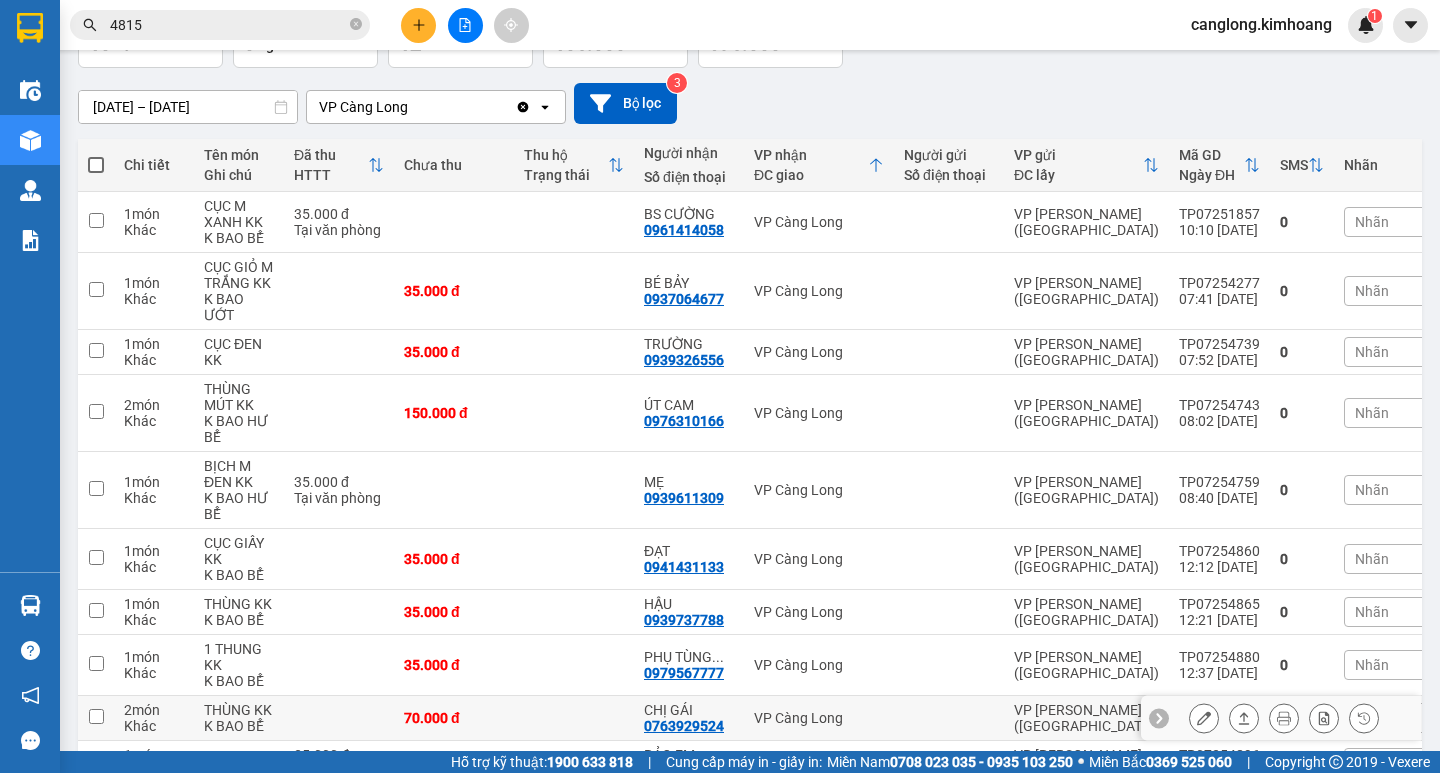 scroll, scrollTop: 0, scrollLeft: 0, axis: both 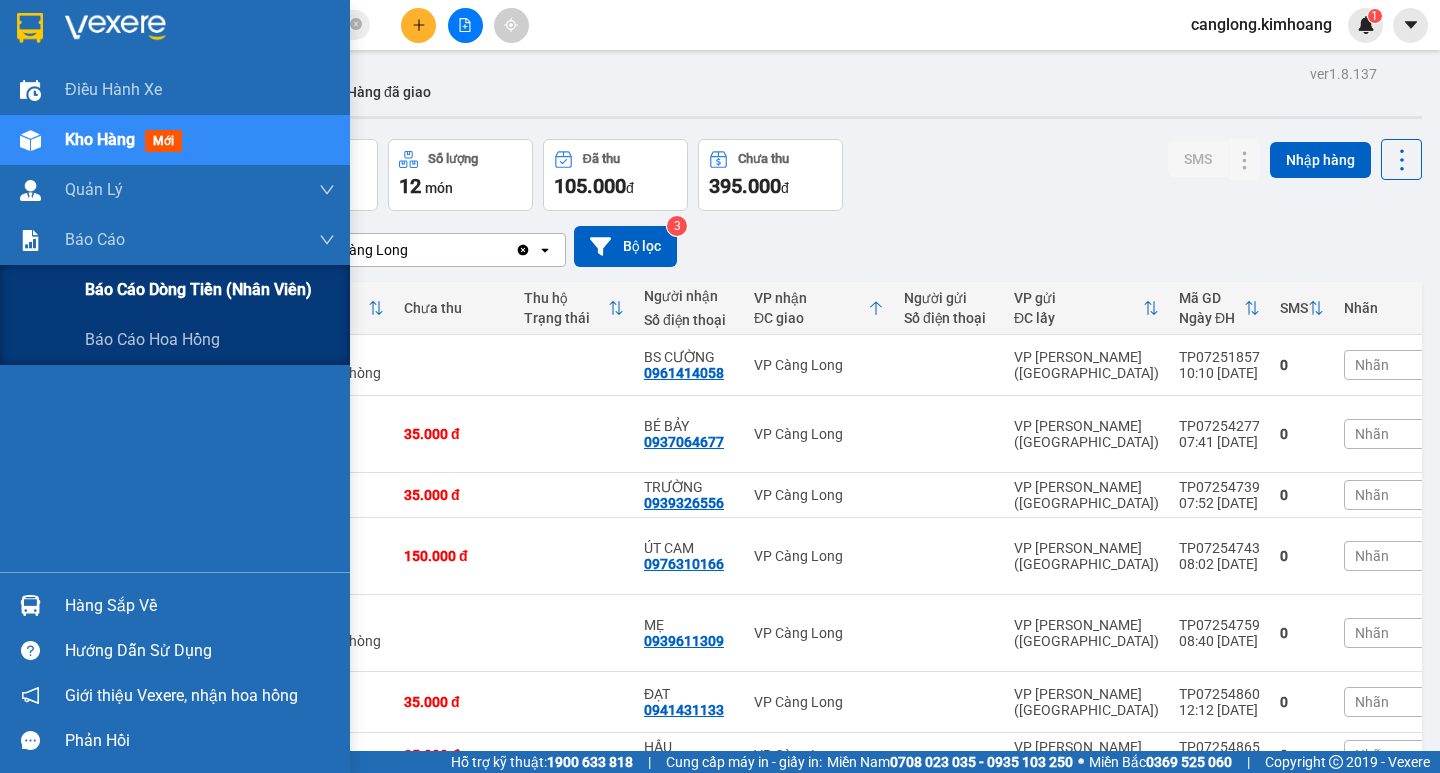 click on "Báo cáo dòng tiền (nhân viên)" at bounding box center (198, 289) 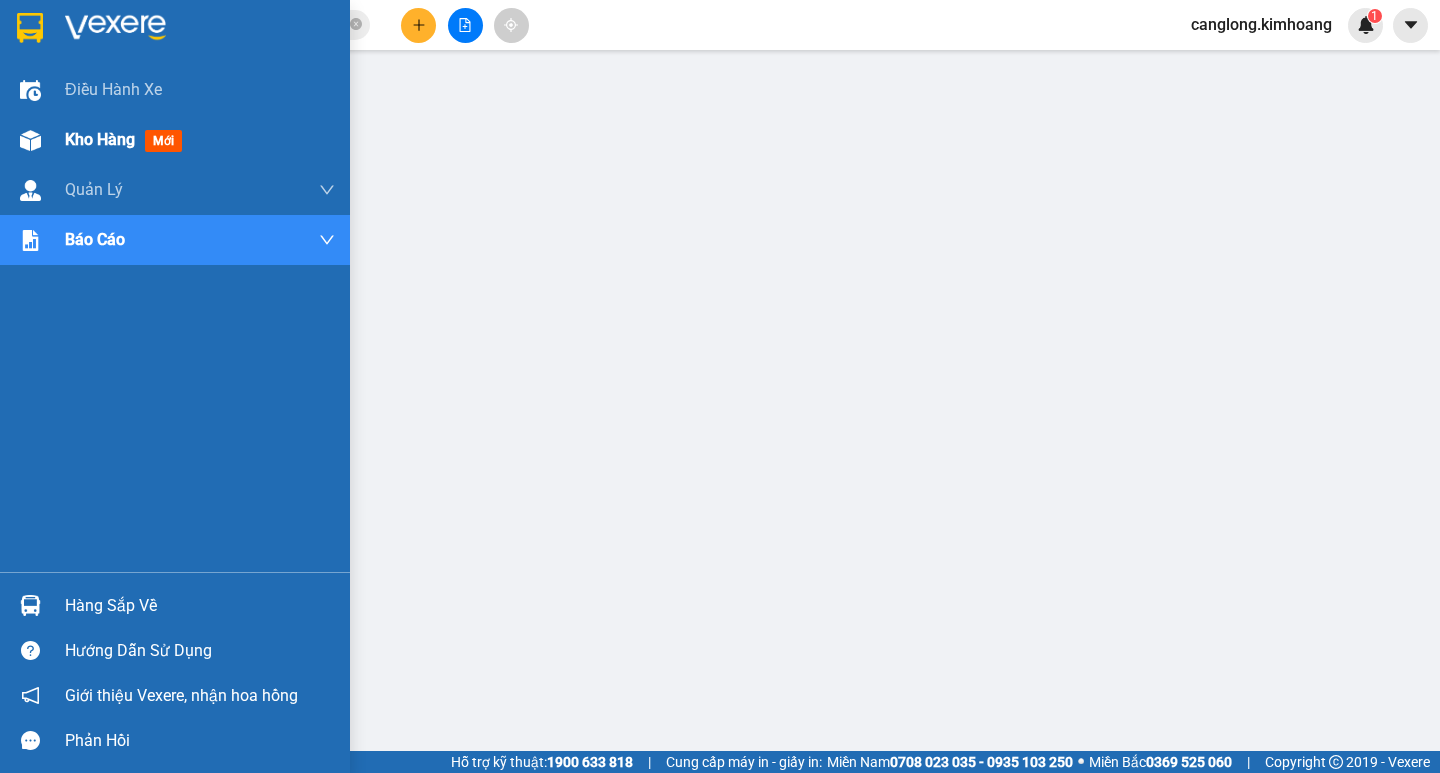 click at bounding box center [30, 140] 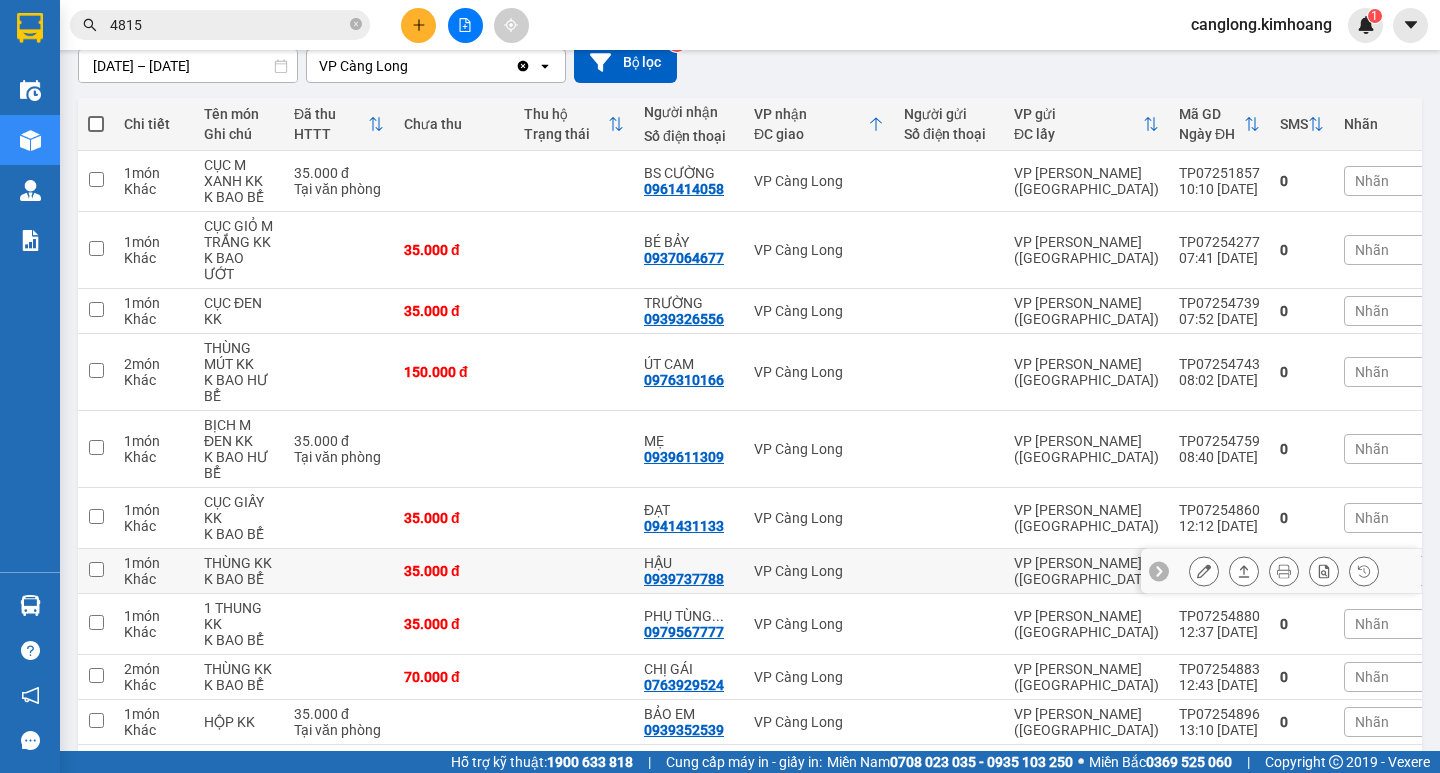 scroll, scrollTop: 84, scrollLeft: 0, axis: vertical 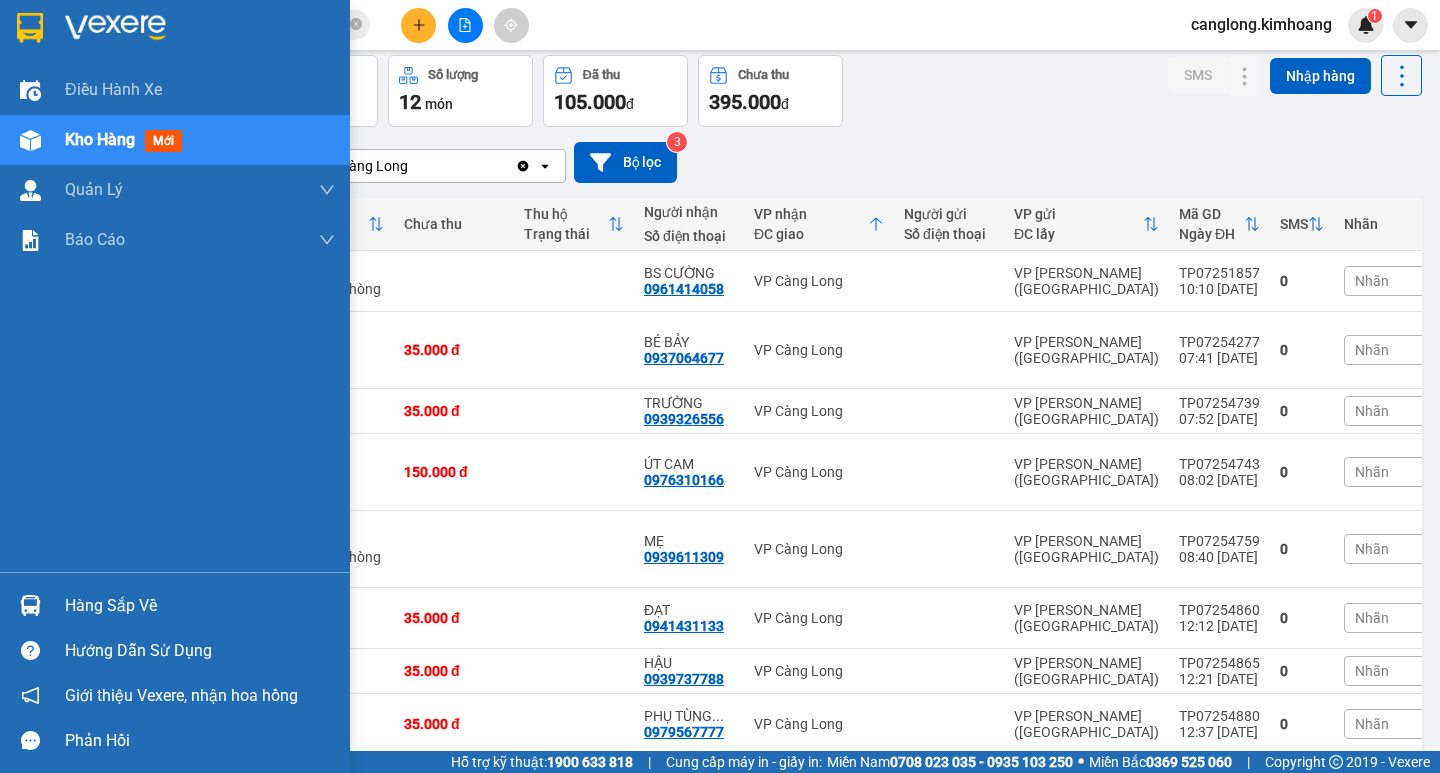 click on "Hàng sắp về" at bounding box center (200, 606) 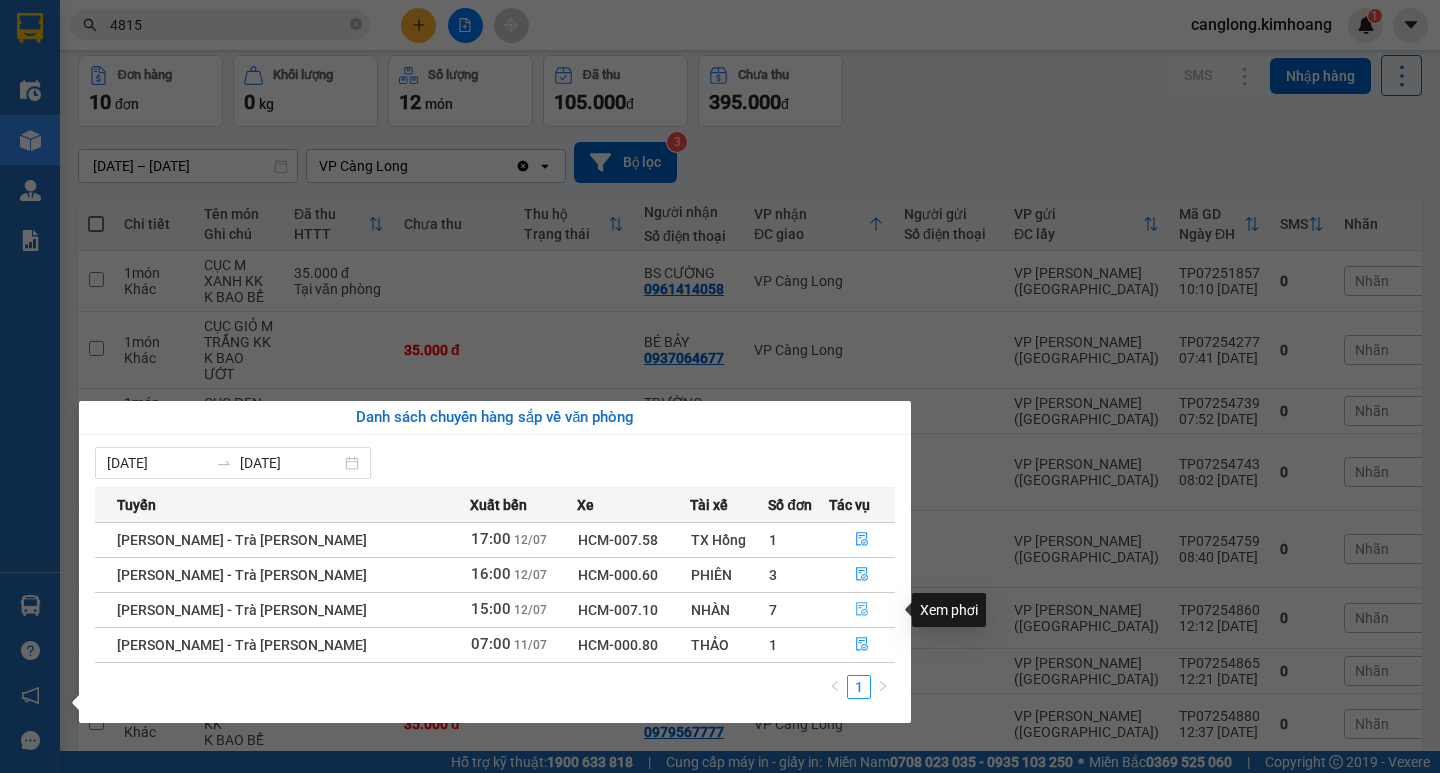 click at bounding box center [862, 610] 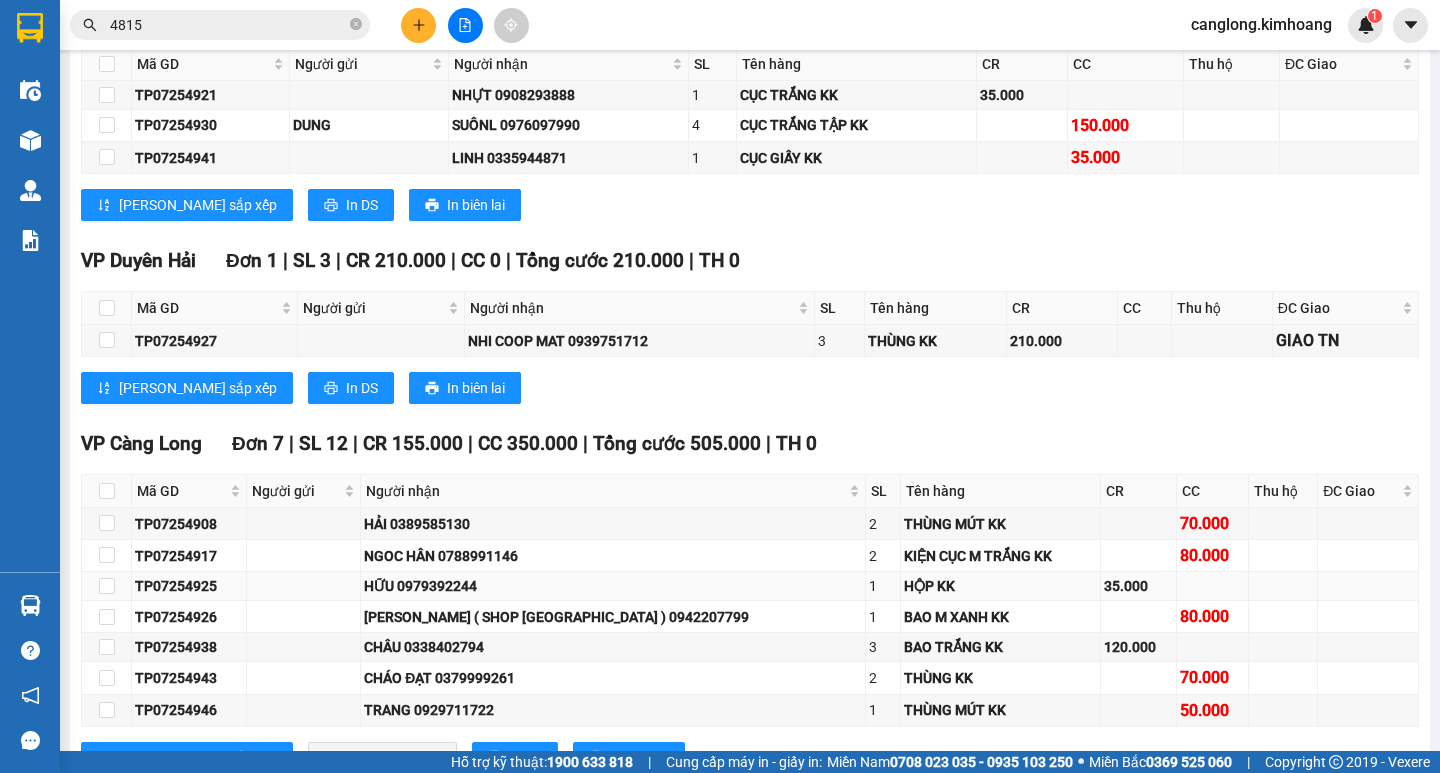 scroll, scrollTop: 2000, scrollLeft: 0, axis: vertical 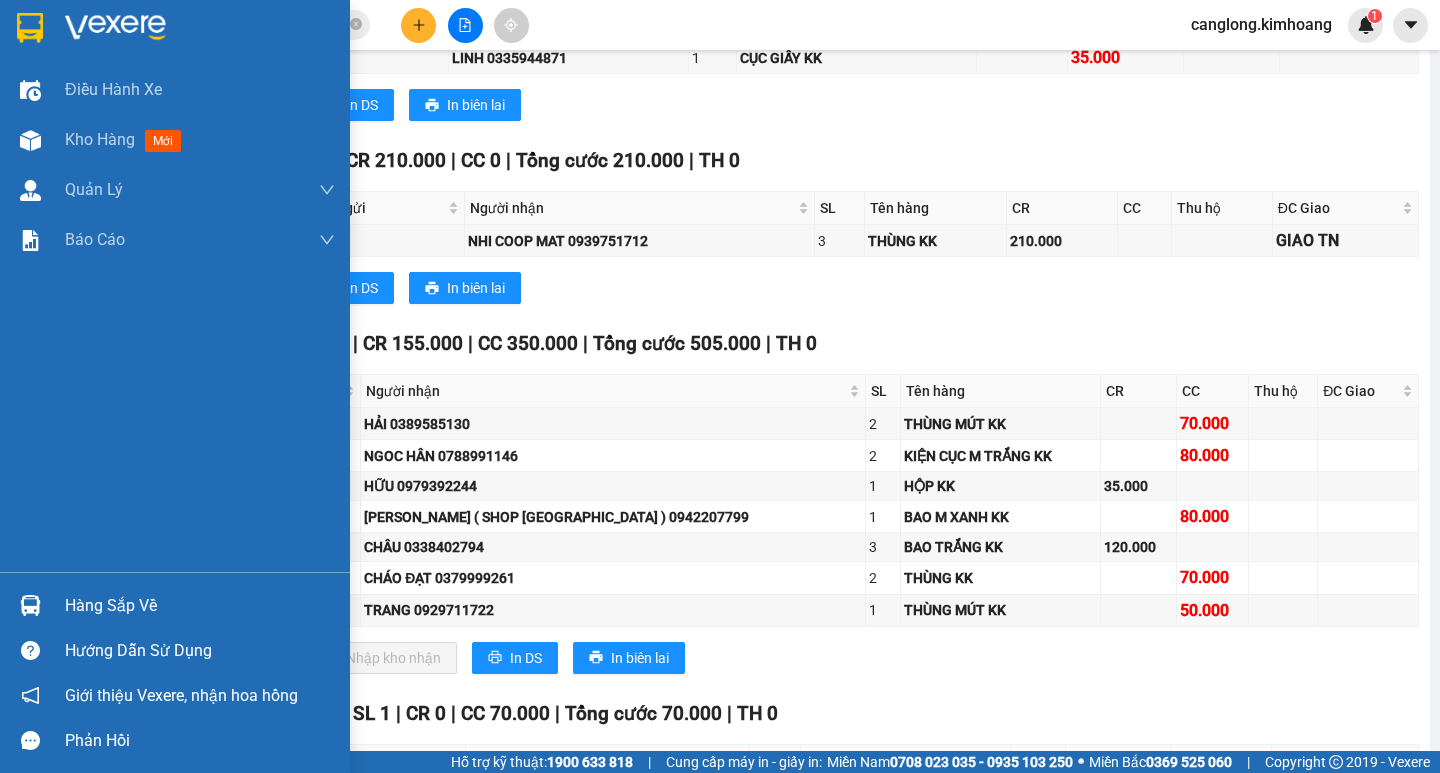 click on "Hàng sắp về" at bounding box center [200, 606] 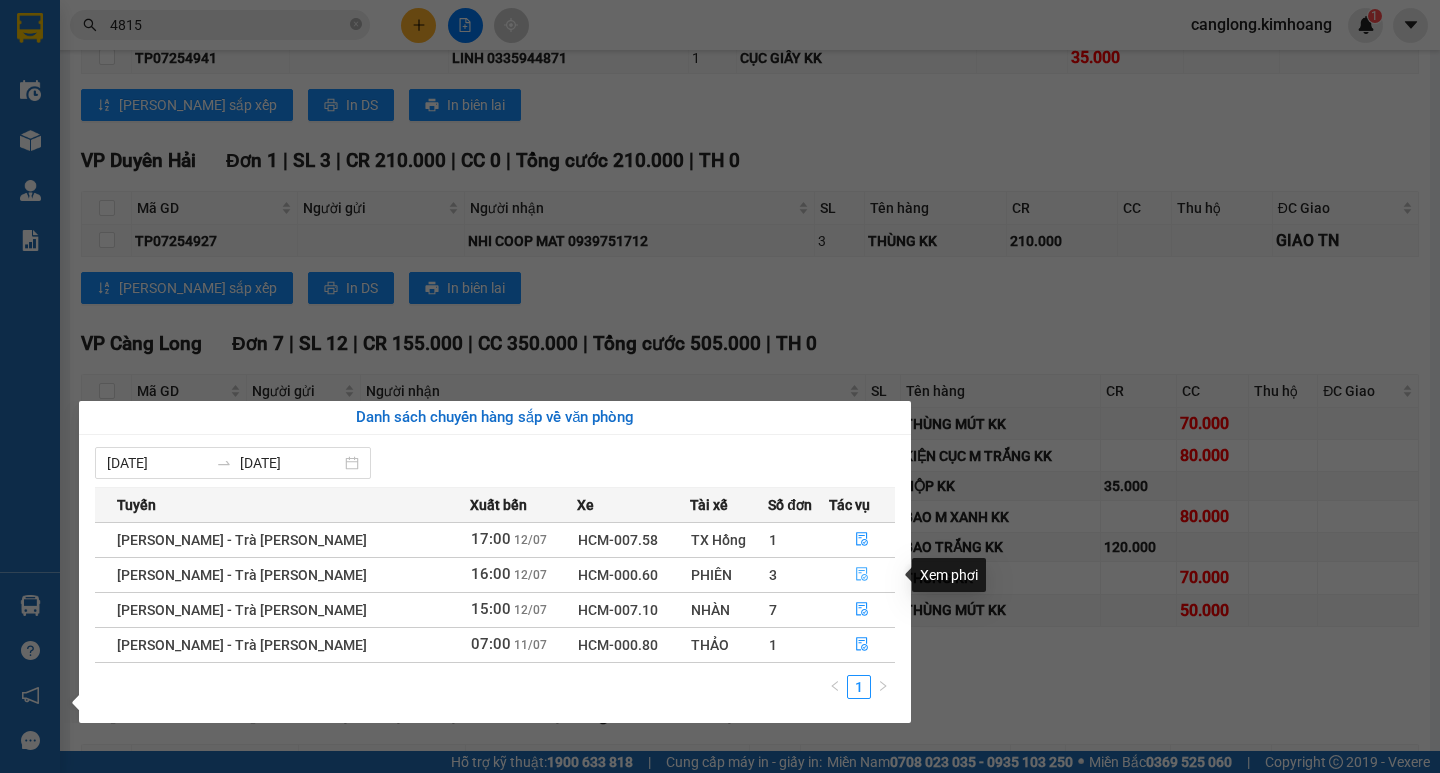 click 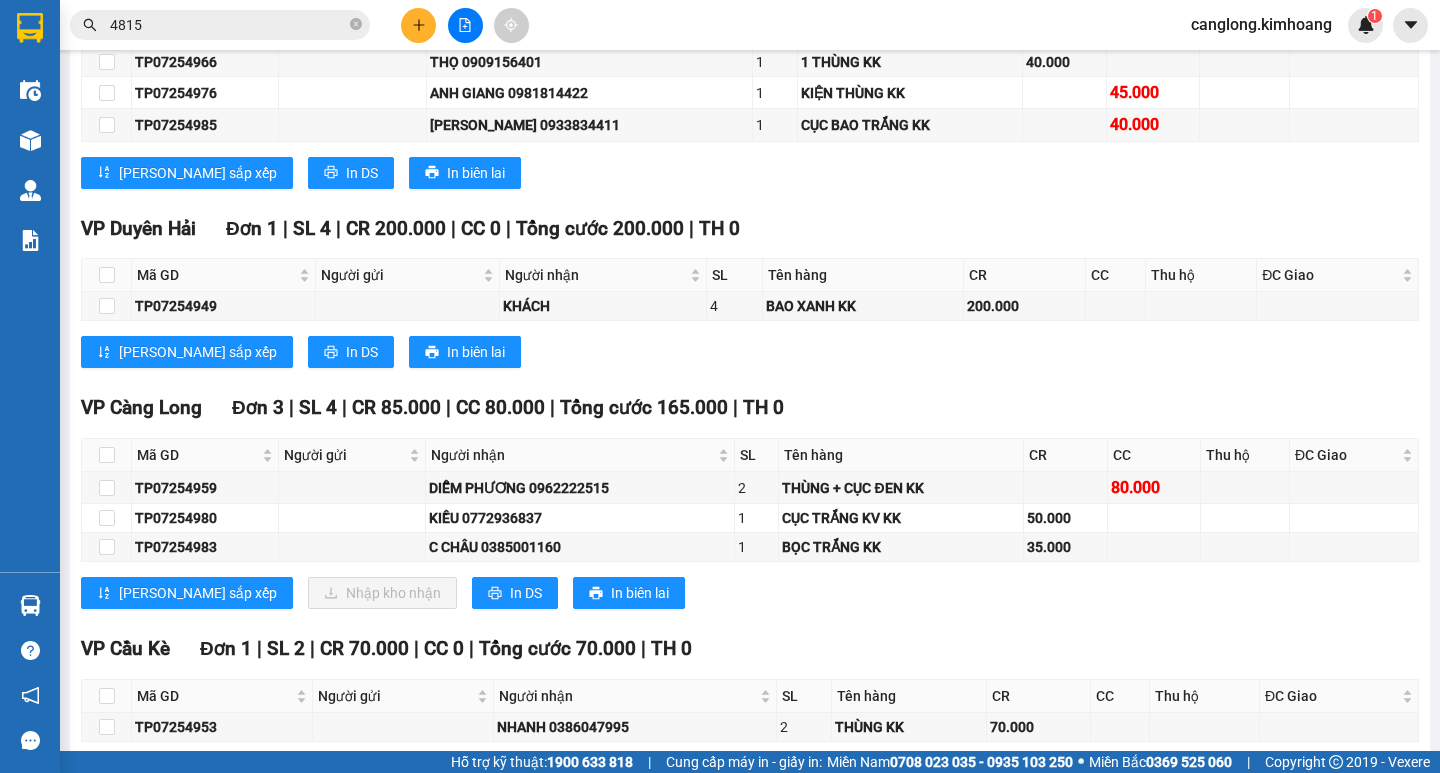 scroll, scrollTop: 2067, scrollLeft: 0, axis: vertical 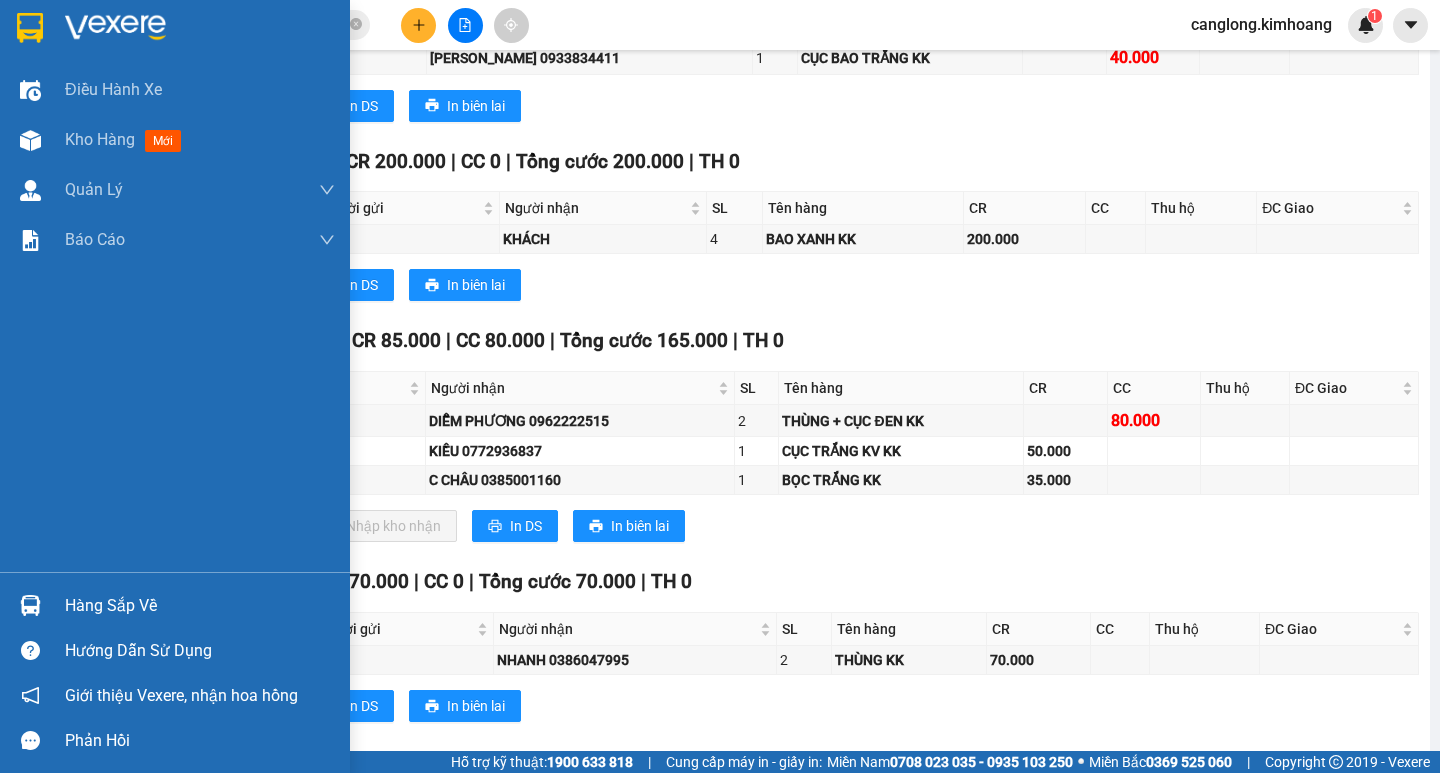 click on "Hàng sắp về" at bounding box center (200, 606) 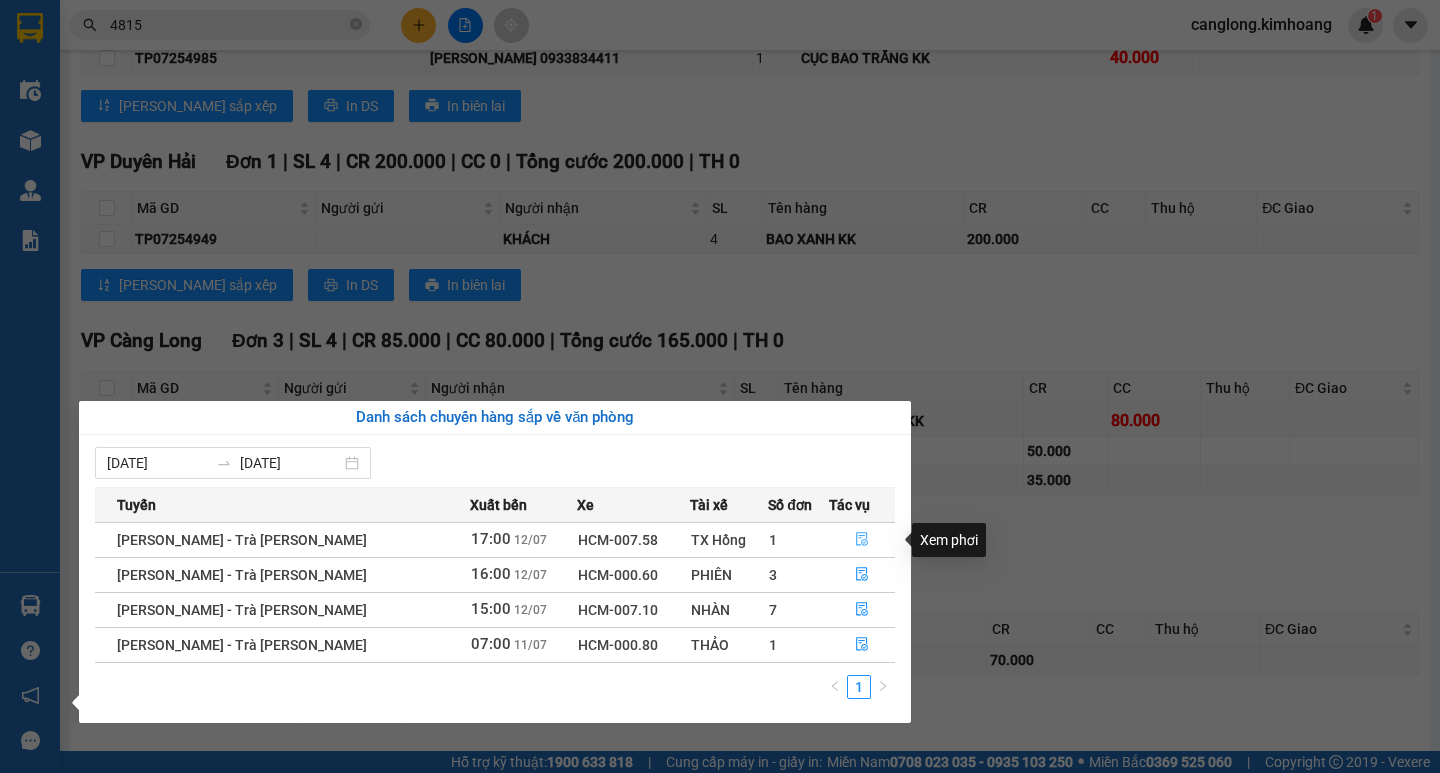 click 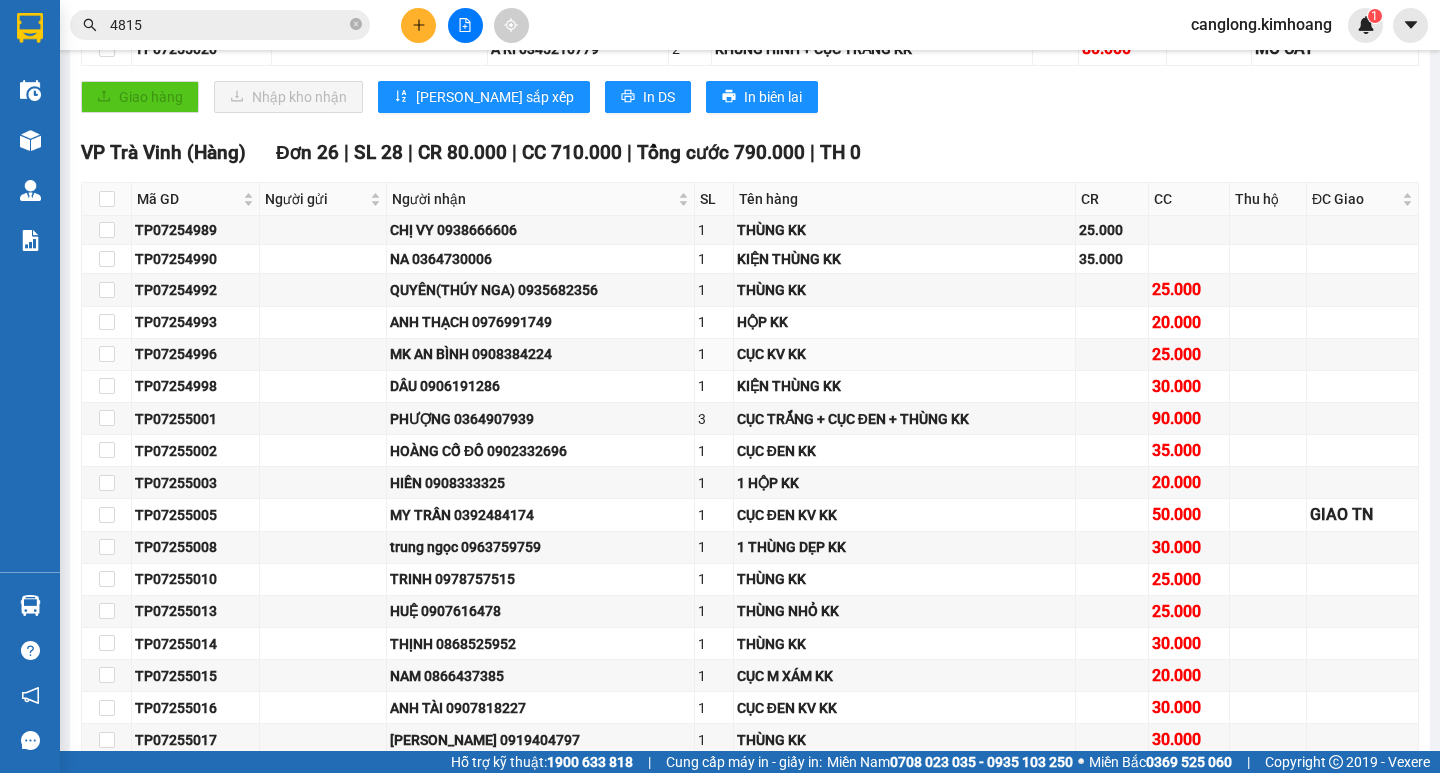 scroll, scrollTop: 345, scrollLeft: 0, axis: vertical 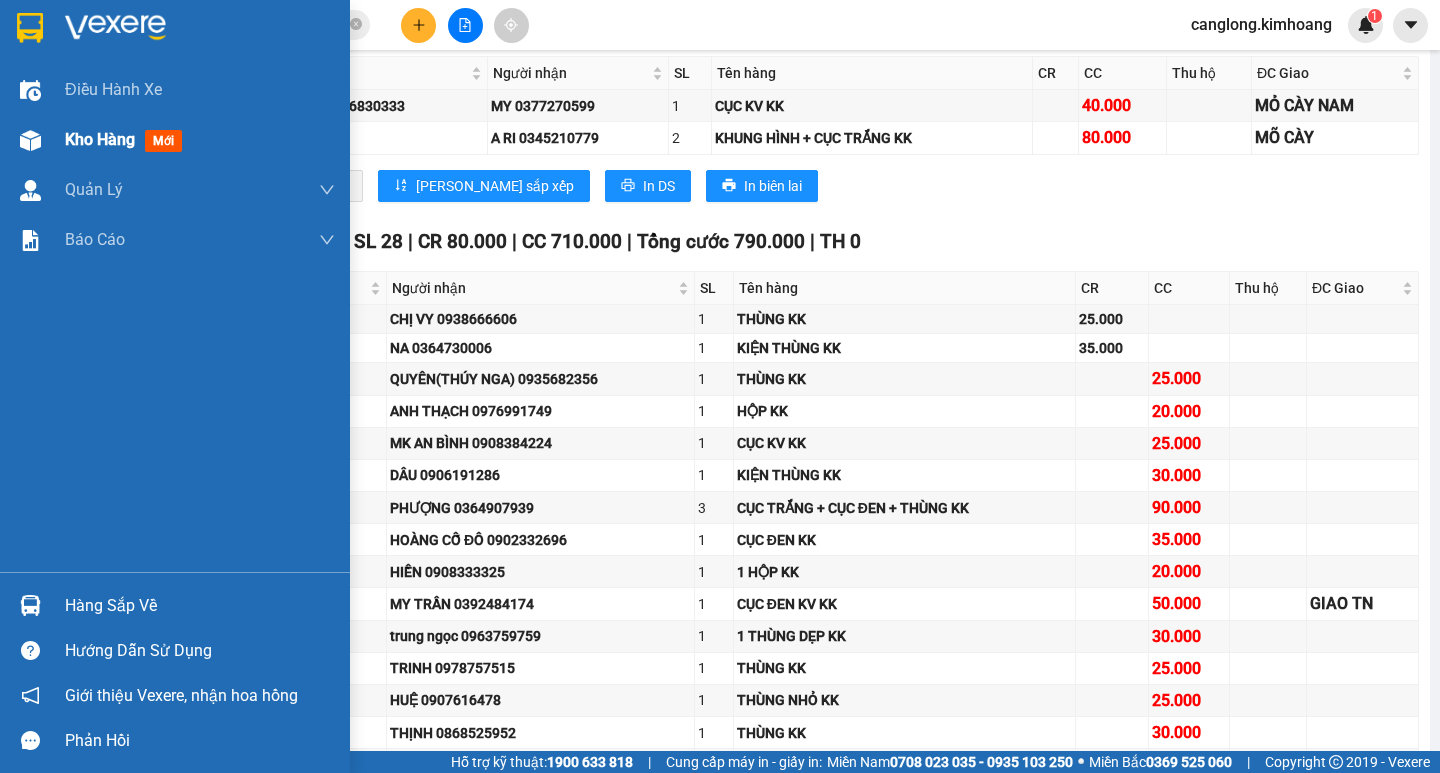 click on "Kho hàng" at bounding box center [100, 139] 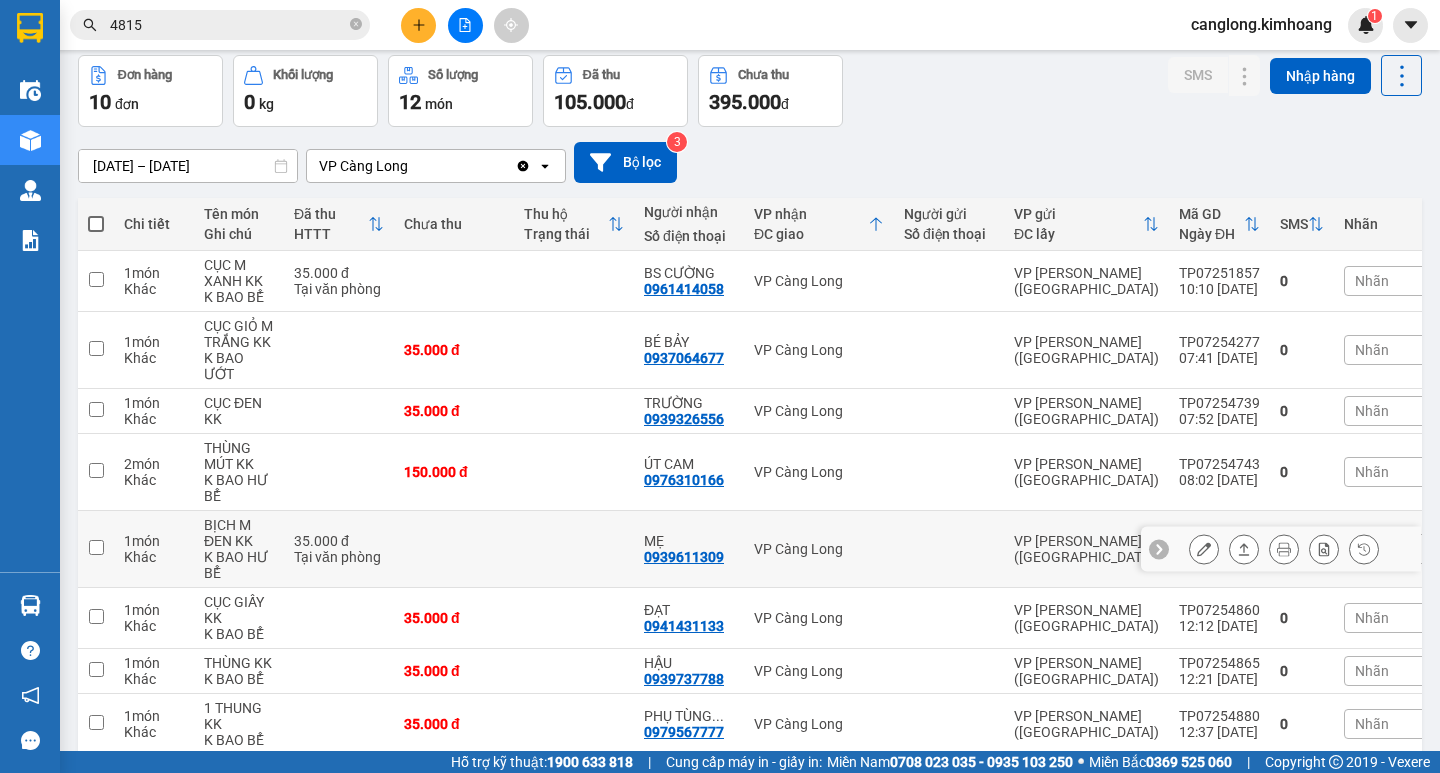 scroll, scrollTop: 0, scrollLeft: 0, axis: both 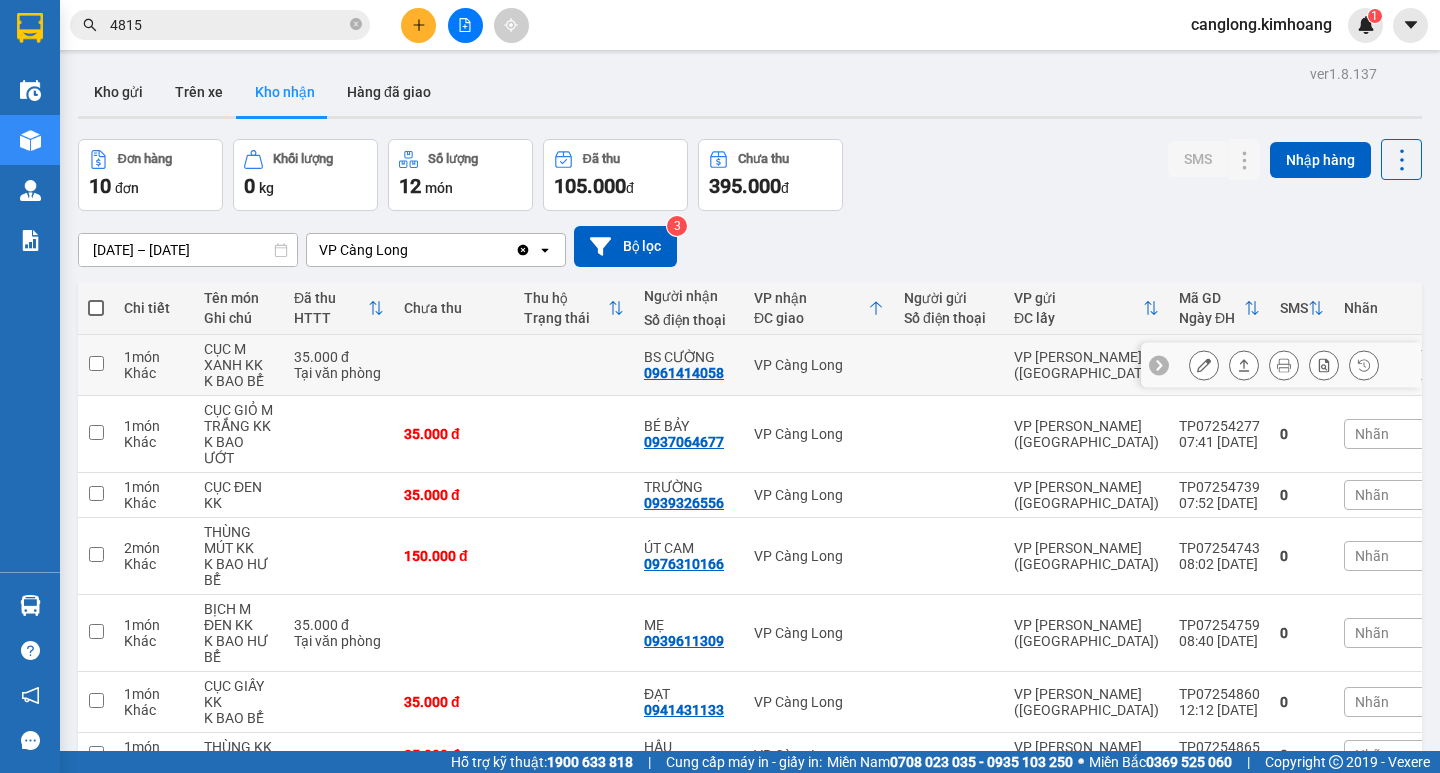 drag, startPoint x: 720, startPoint y: 363, endPoint x: 645, endPoint y: 284, distance: 108.93117 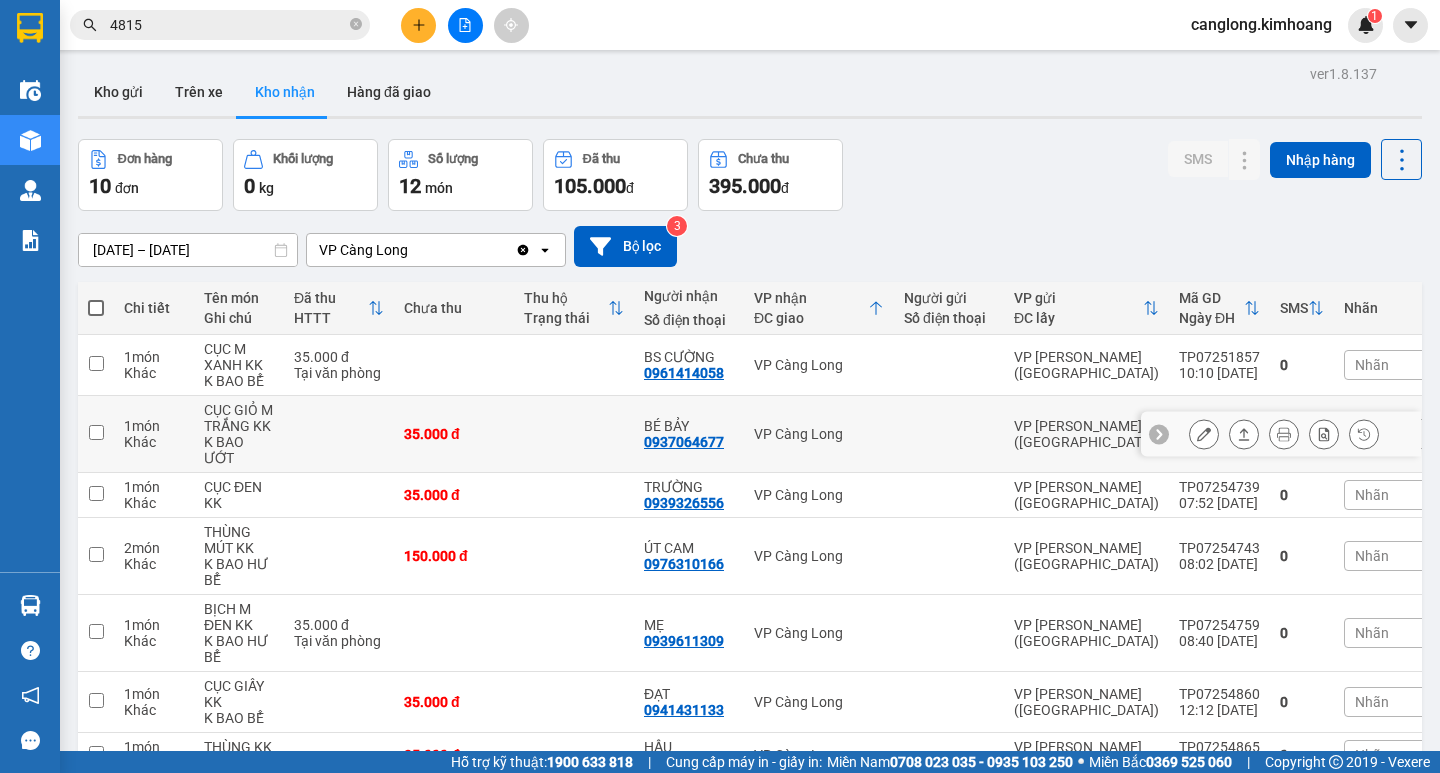 drag, startPoint x: 35, startPoint y: 162, endPoint x: 560, endPoint y: 481, distance: 614.3175 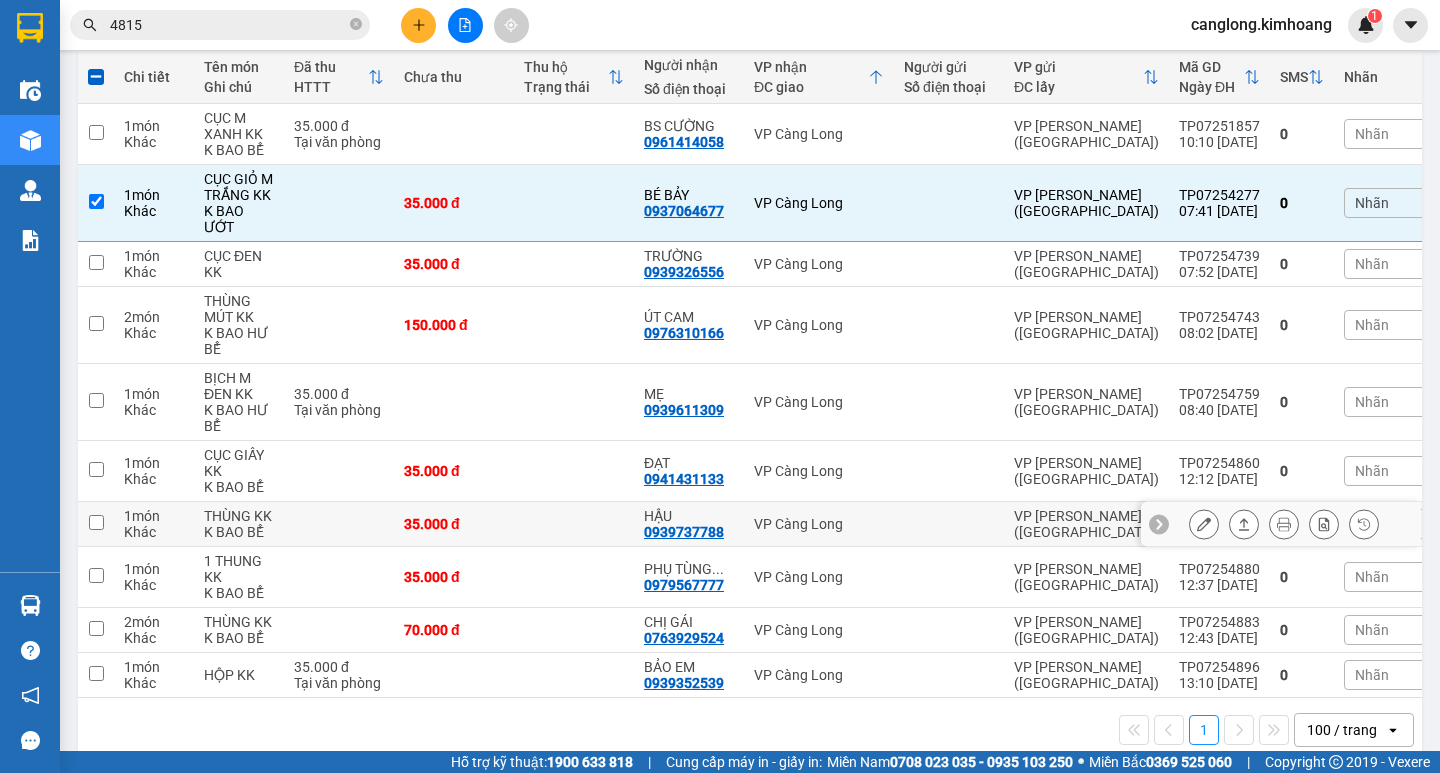 scroll, scrollTop: 284, scrollLeft: 0, axis: vertical 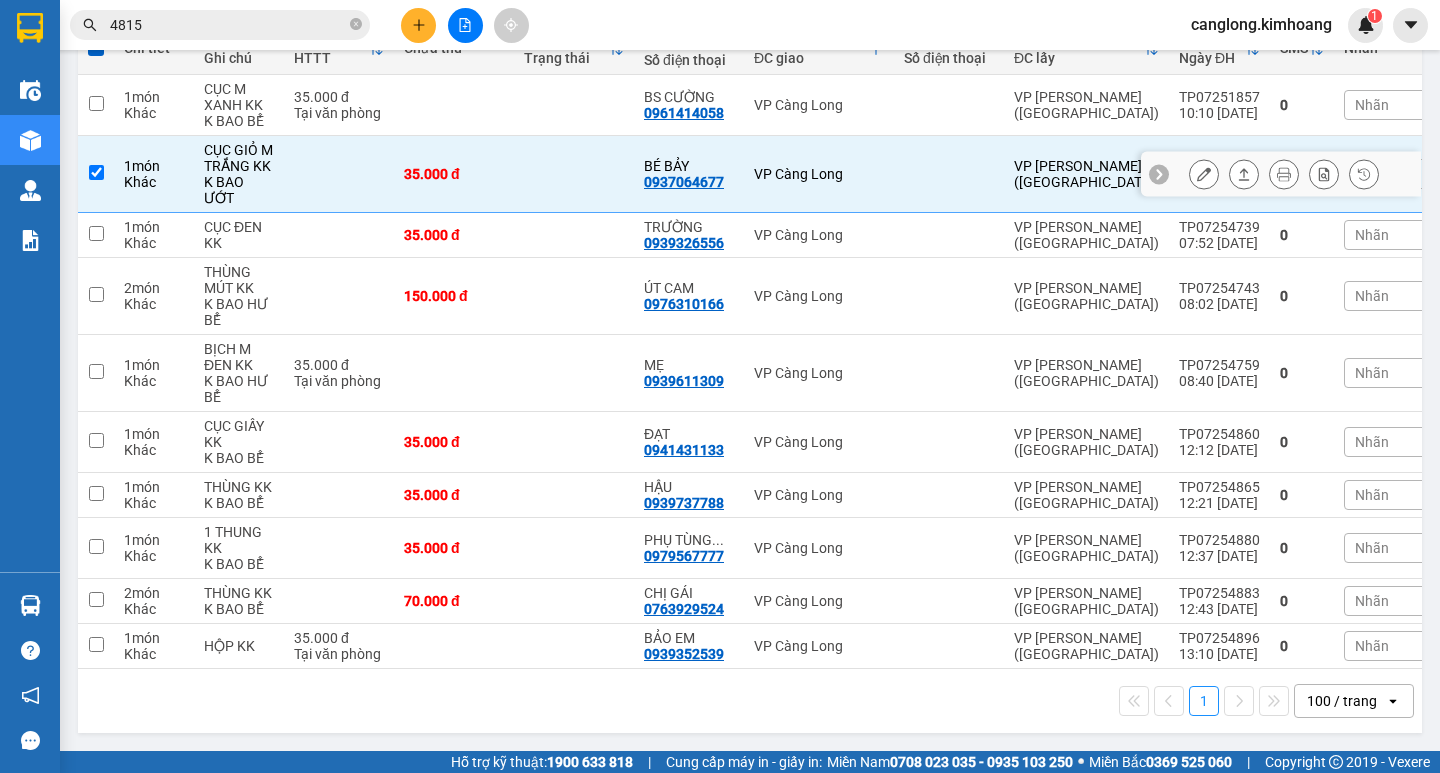 click at bounding box center [574, 174] 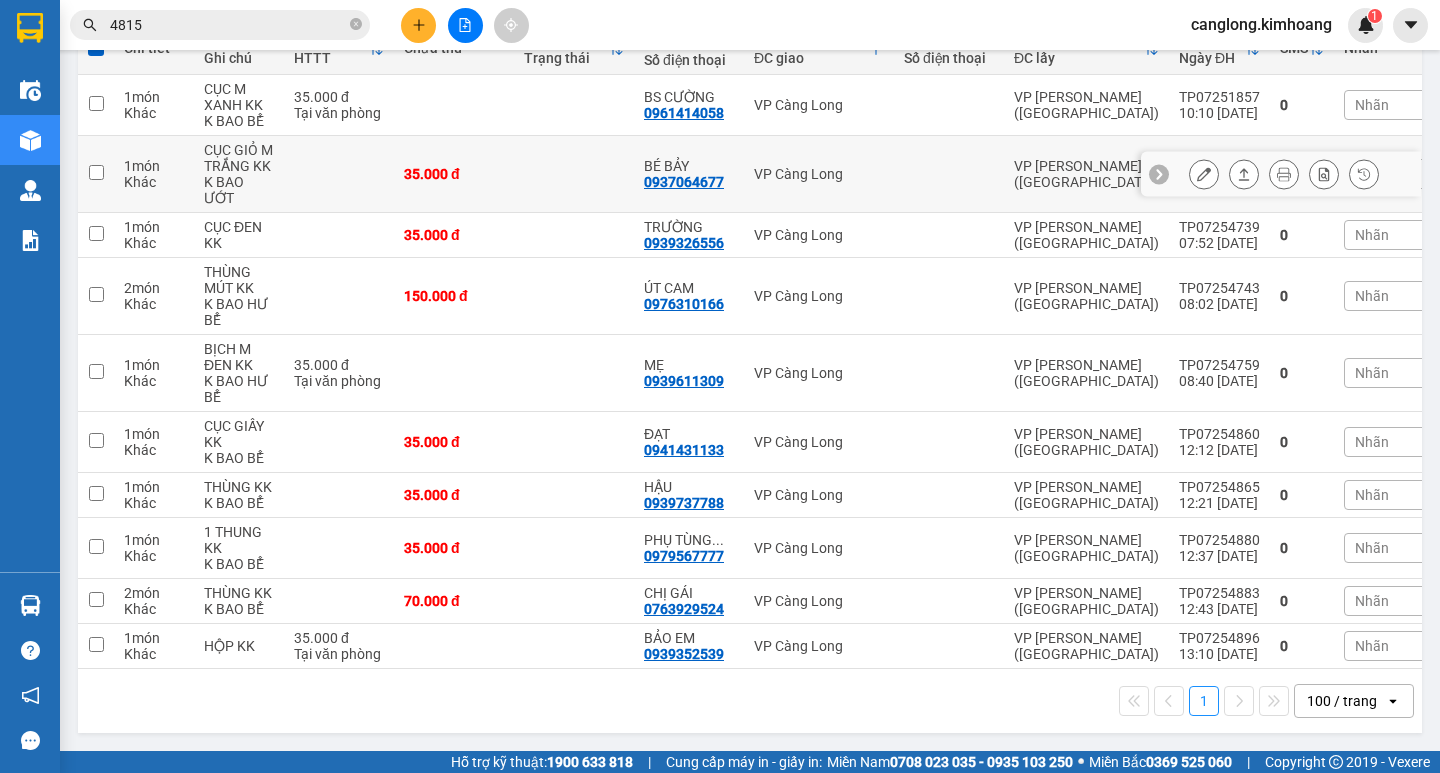 checkbox on "false" 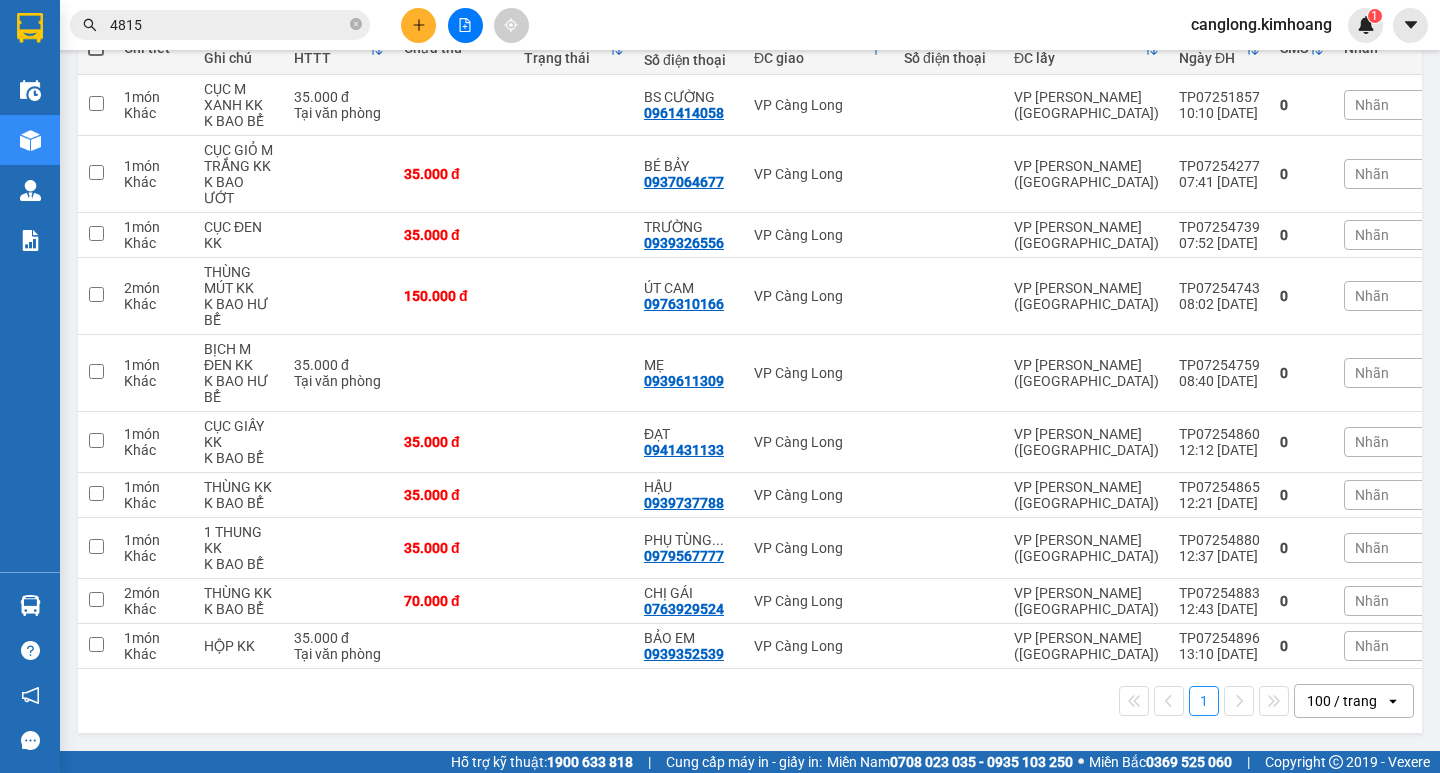 click on "4815" at bounding box center [228, 25] 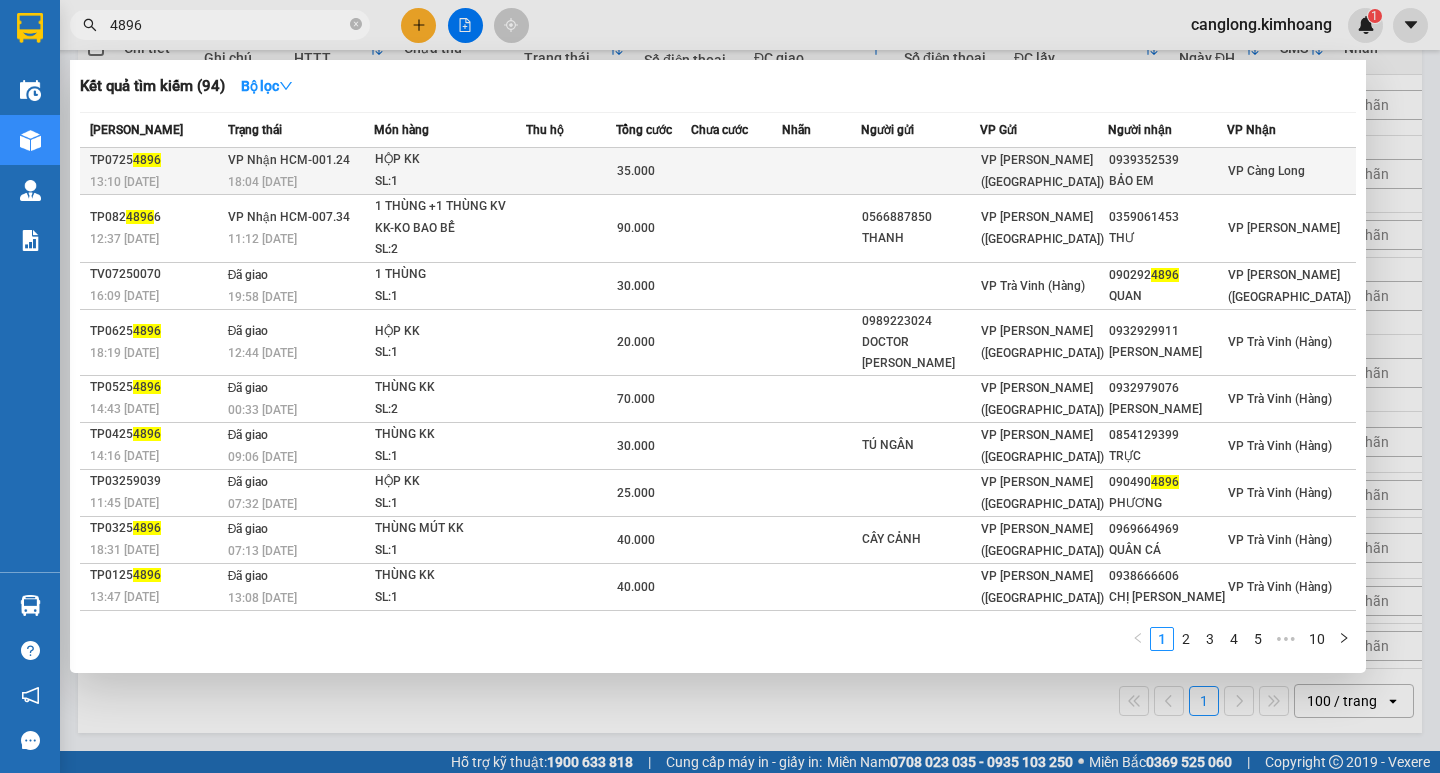 type on "4896" 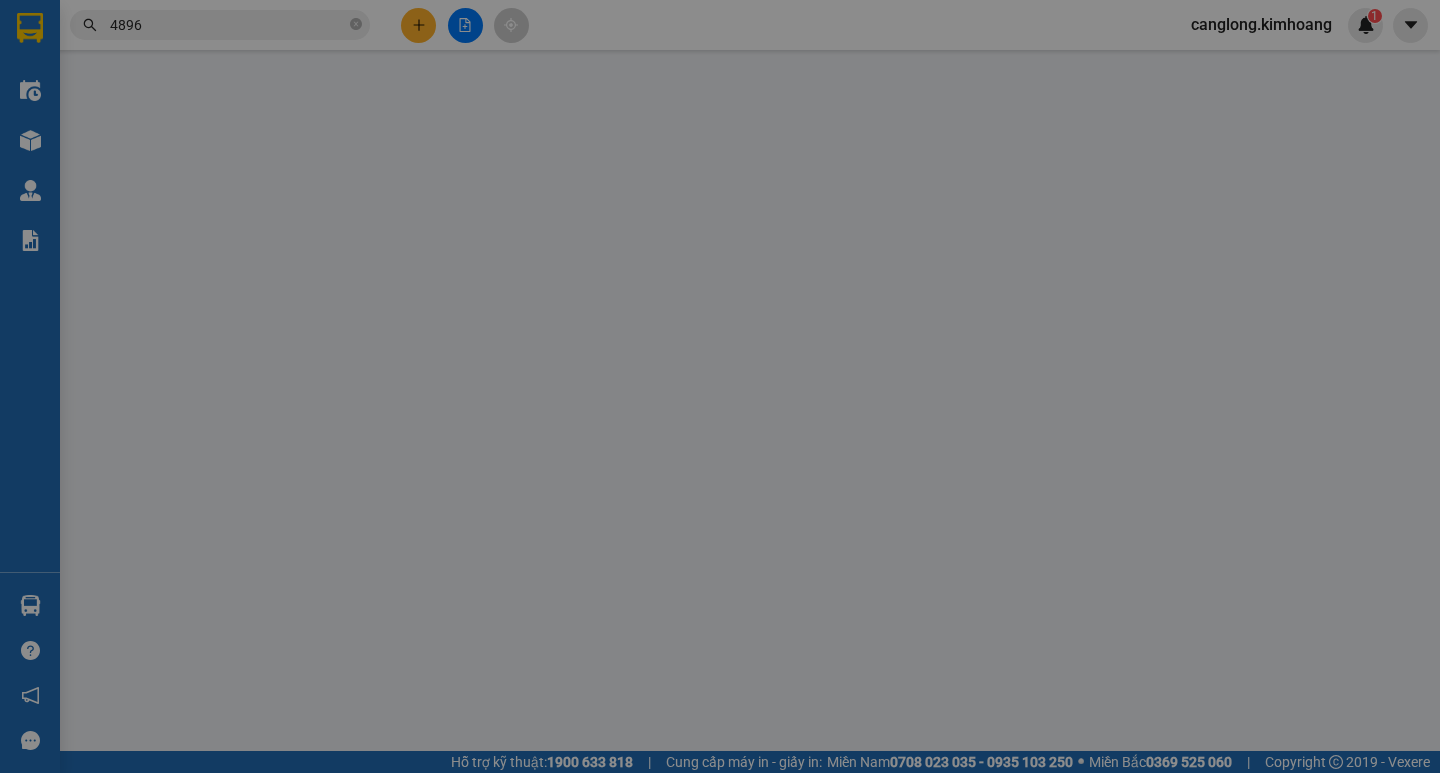 scroll, scrollTop: 0, scrollLeft: 0, axis: both 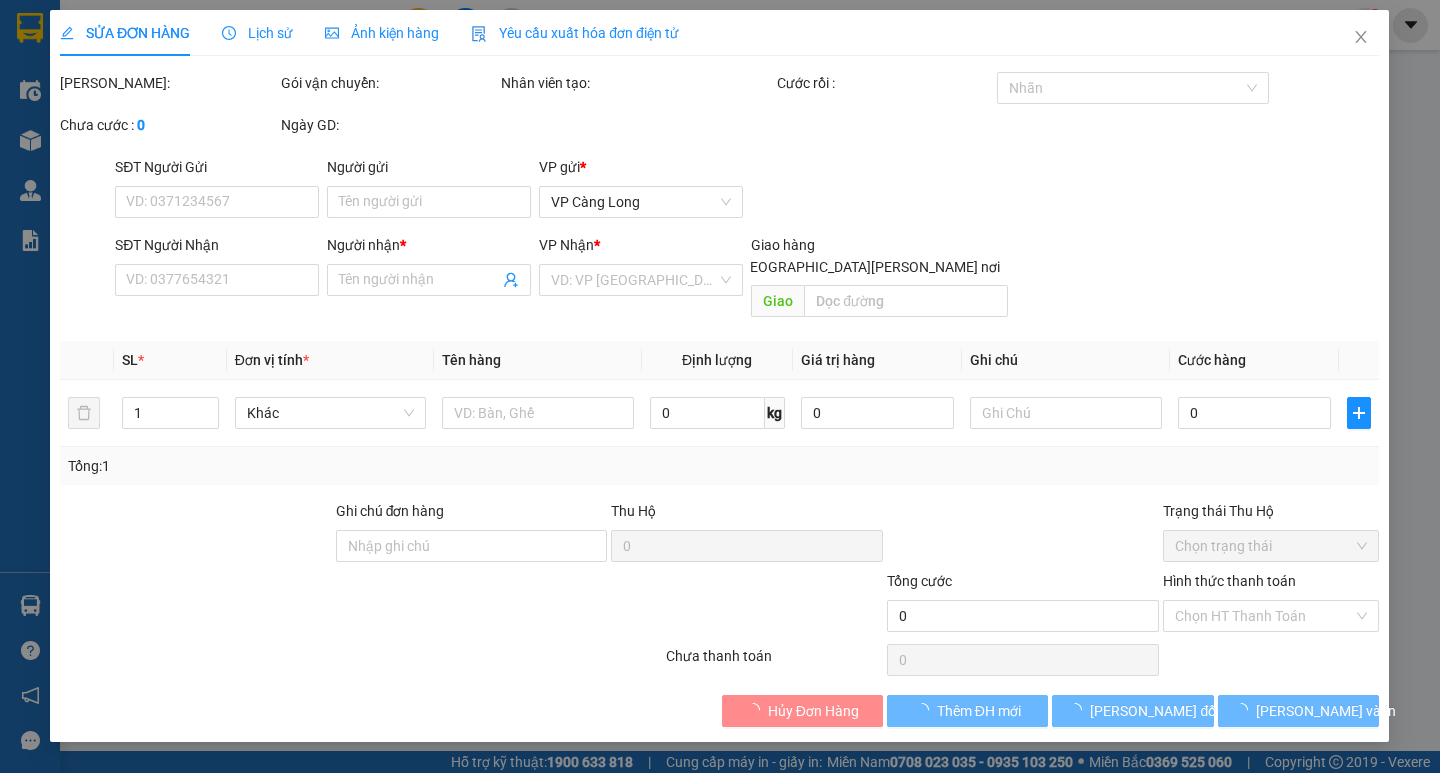 type on "0939352539" 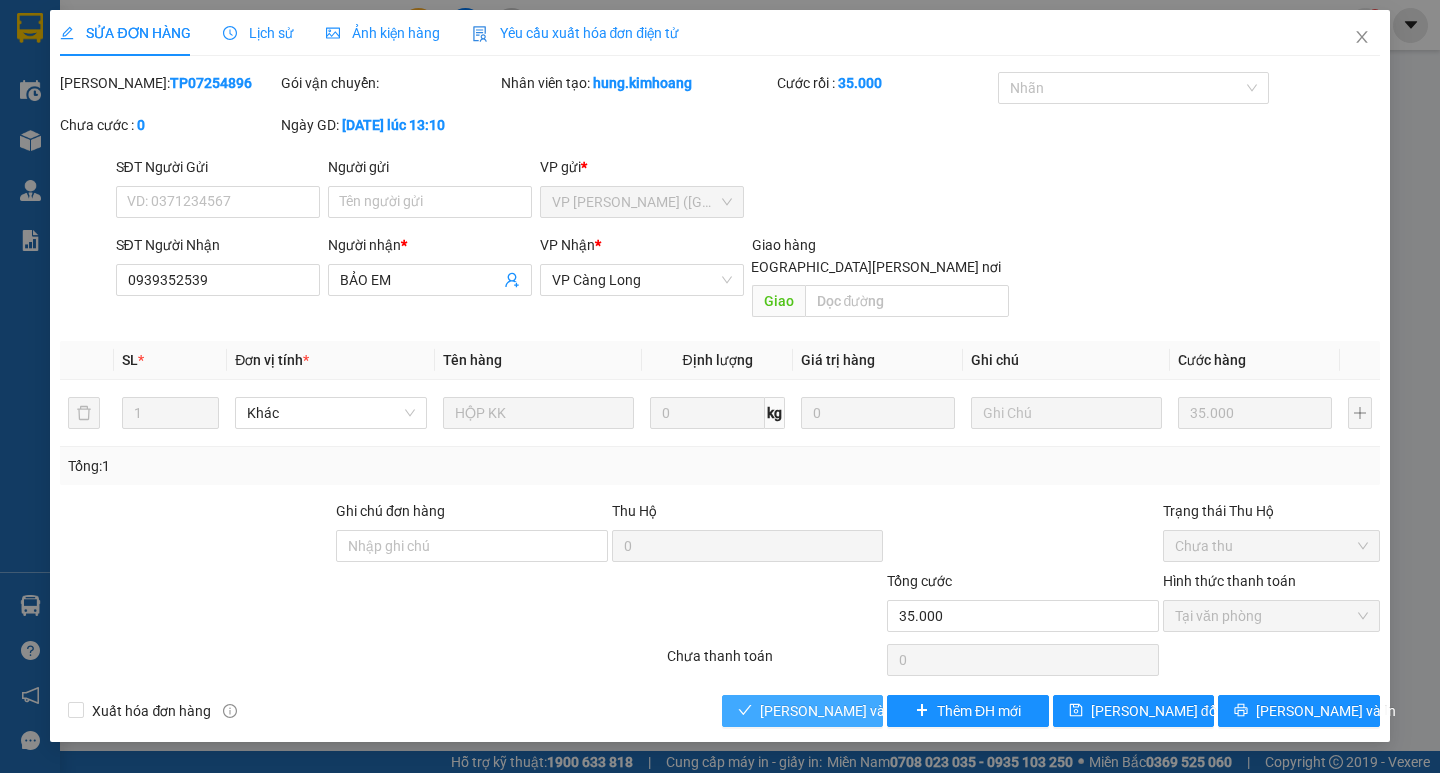 click on "[PERSON_NAME] và Giao hàng" at bounding box center (802, 711) 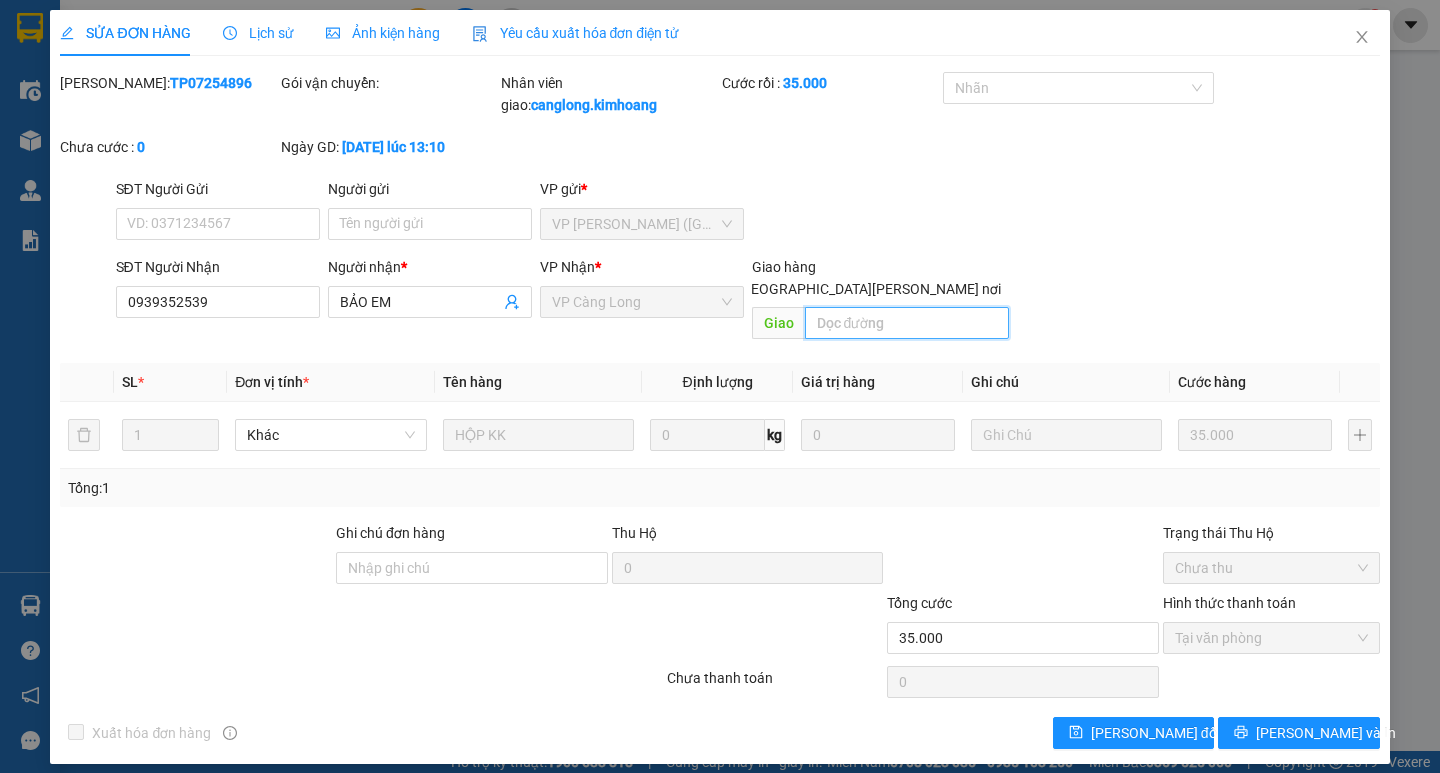 drag, startPoint x: 865, startPoint y: 357, endPoint x: 870, endPoint y: 299, distance: 58.21512 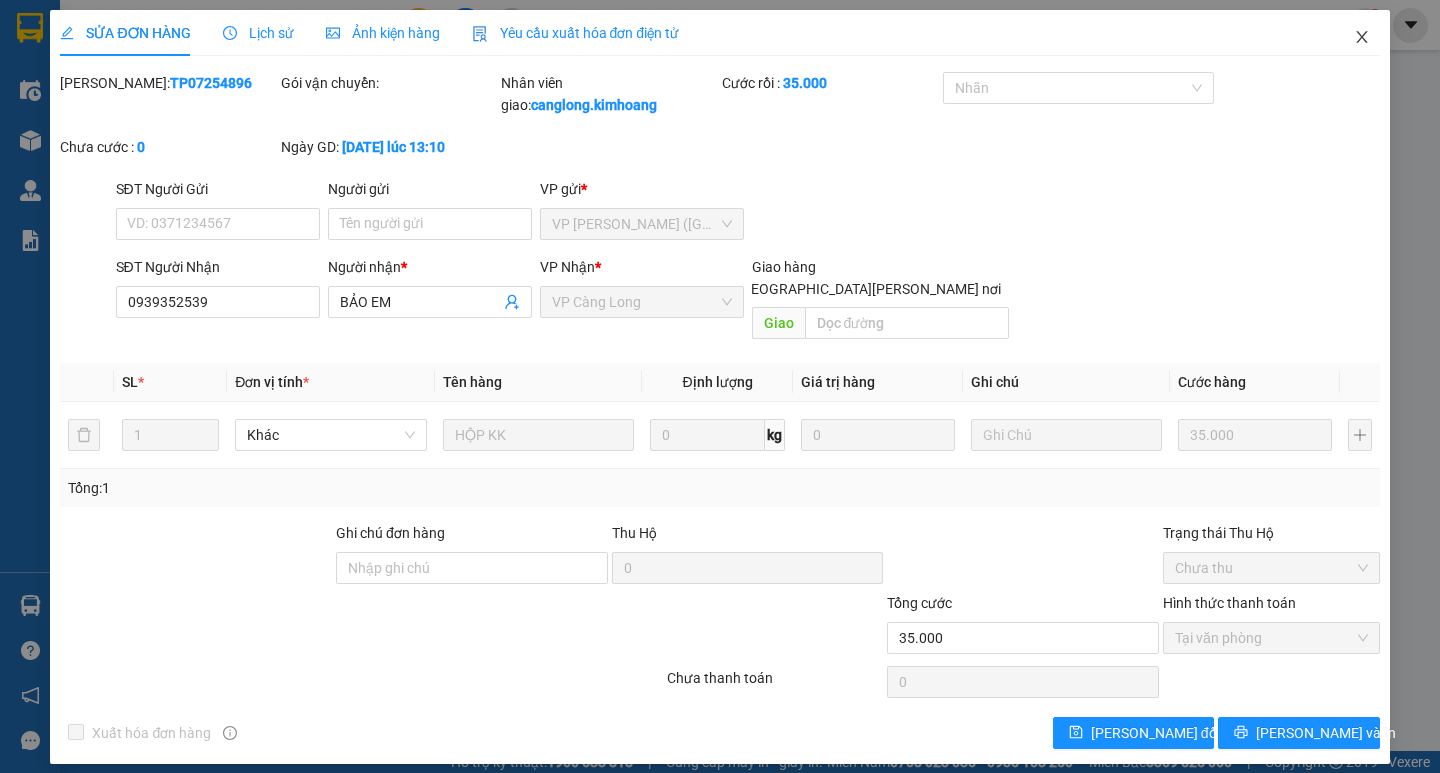 click at bounding box center [1362, 38] 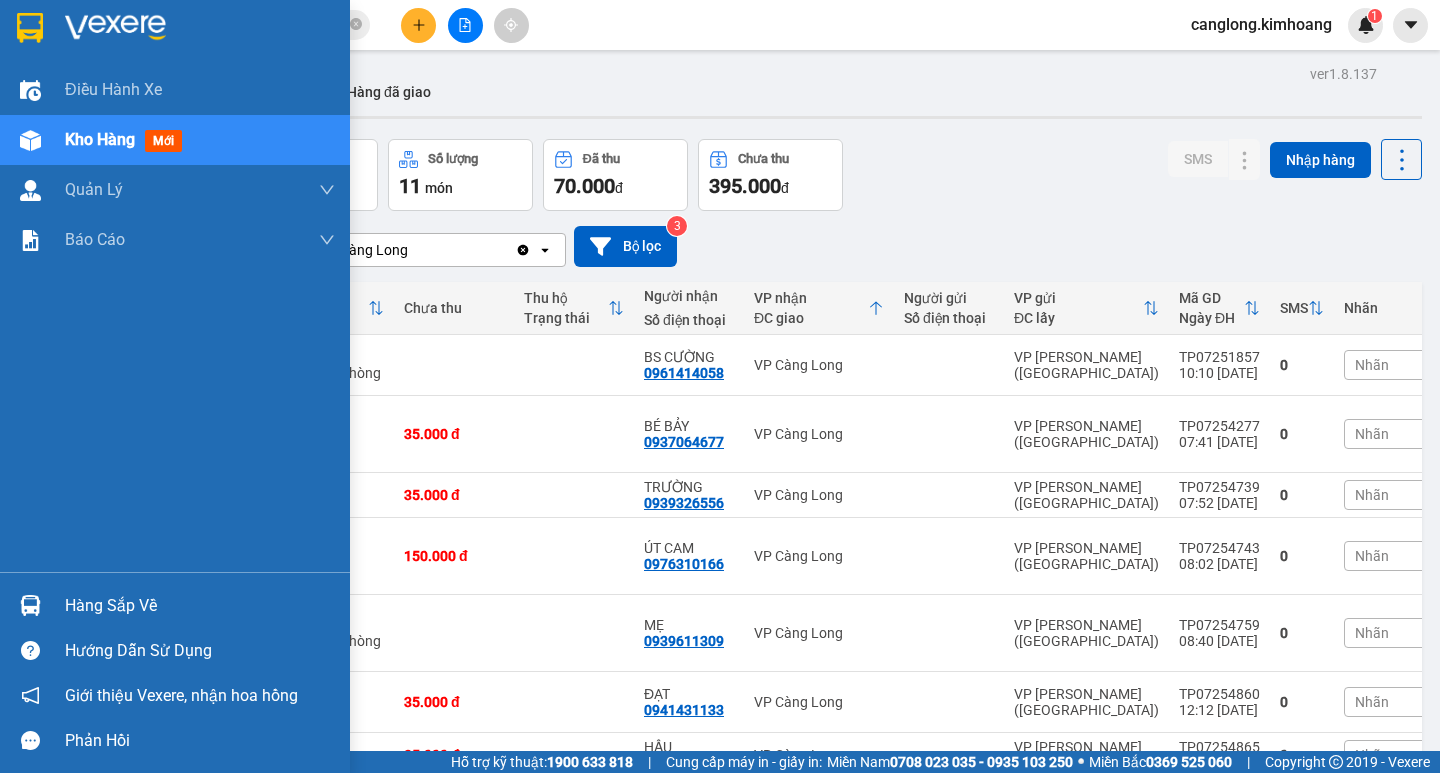 click on "Hàng sắp về" at bounding box center [200, 606] 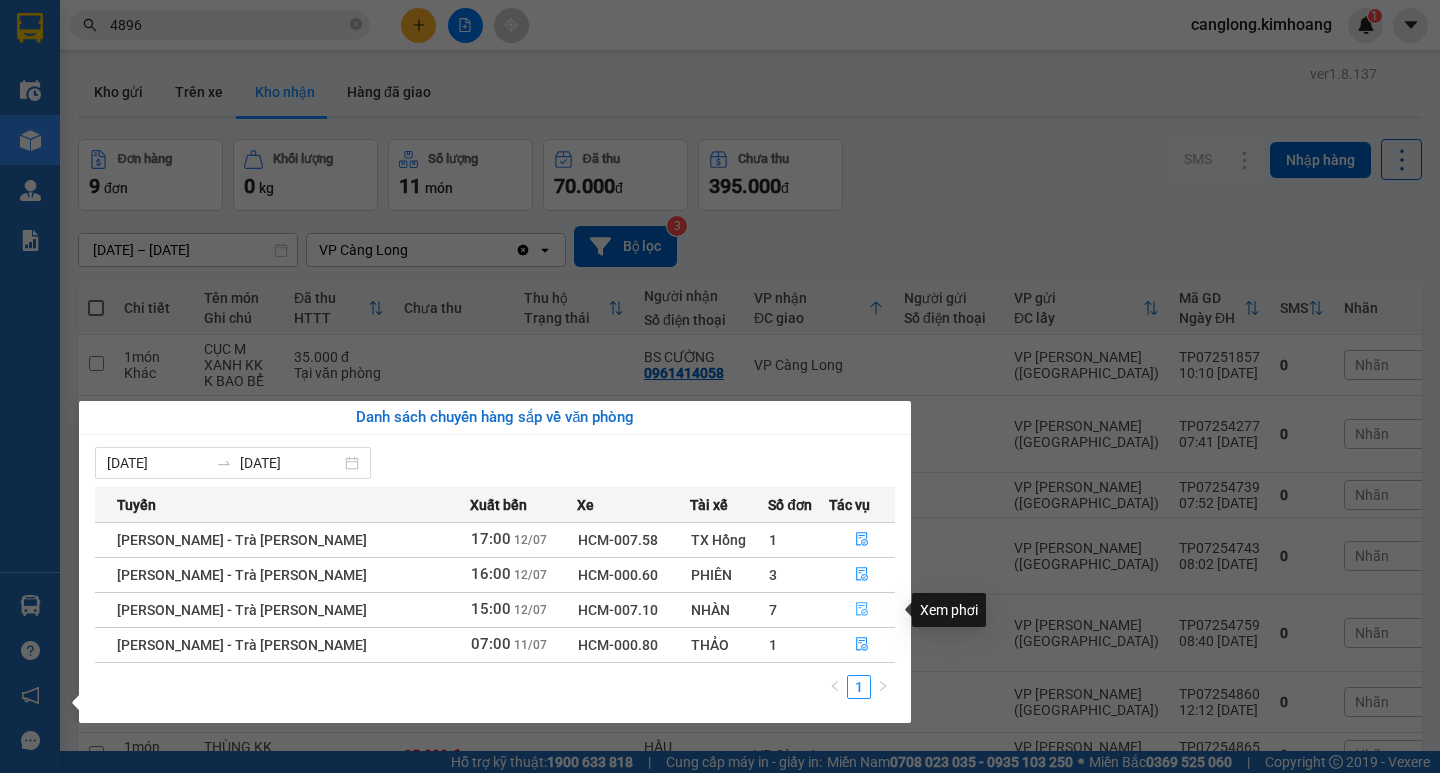 click 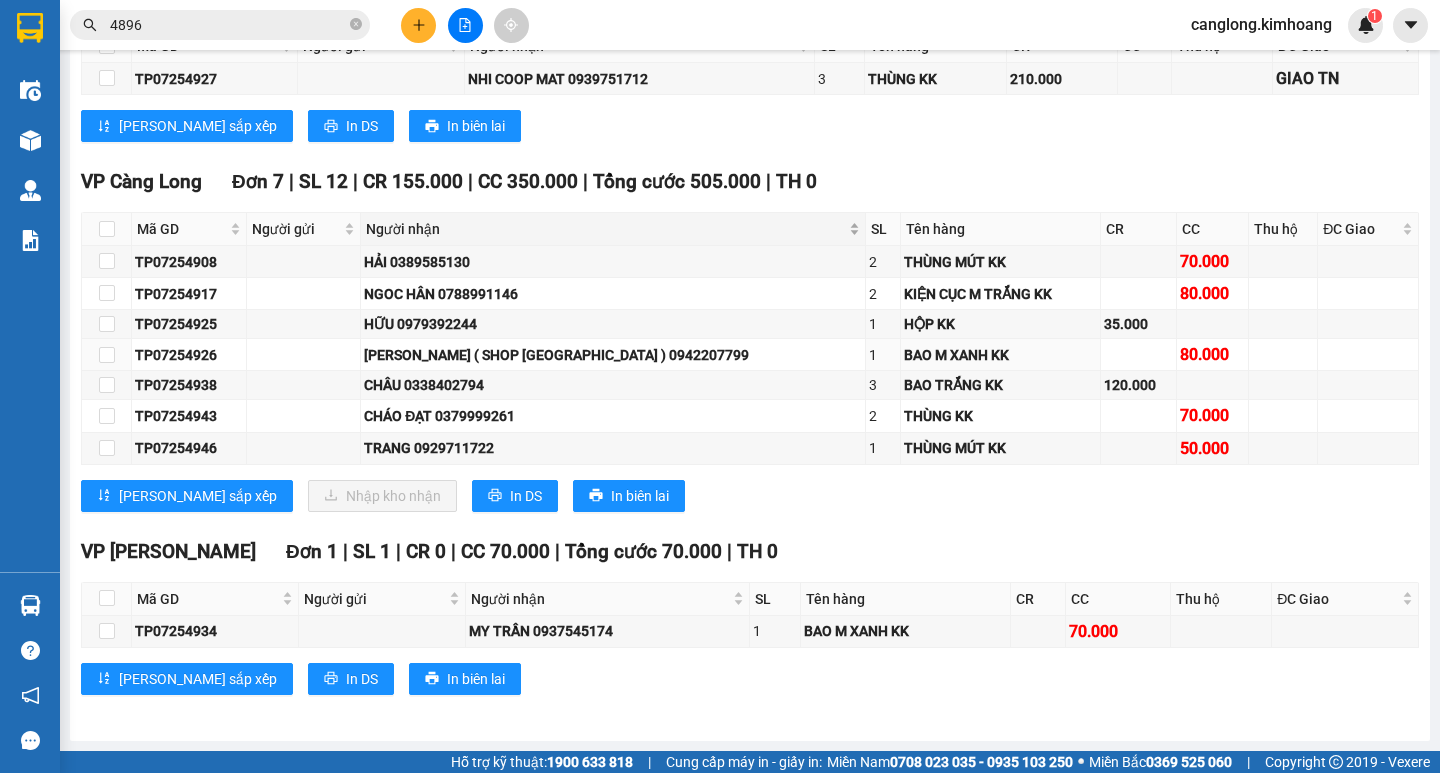 scroll, scrollTop: 2179, scrollLeft: 0, axis: vertical 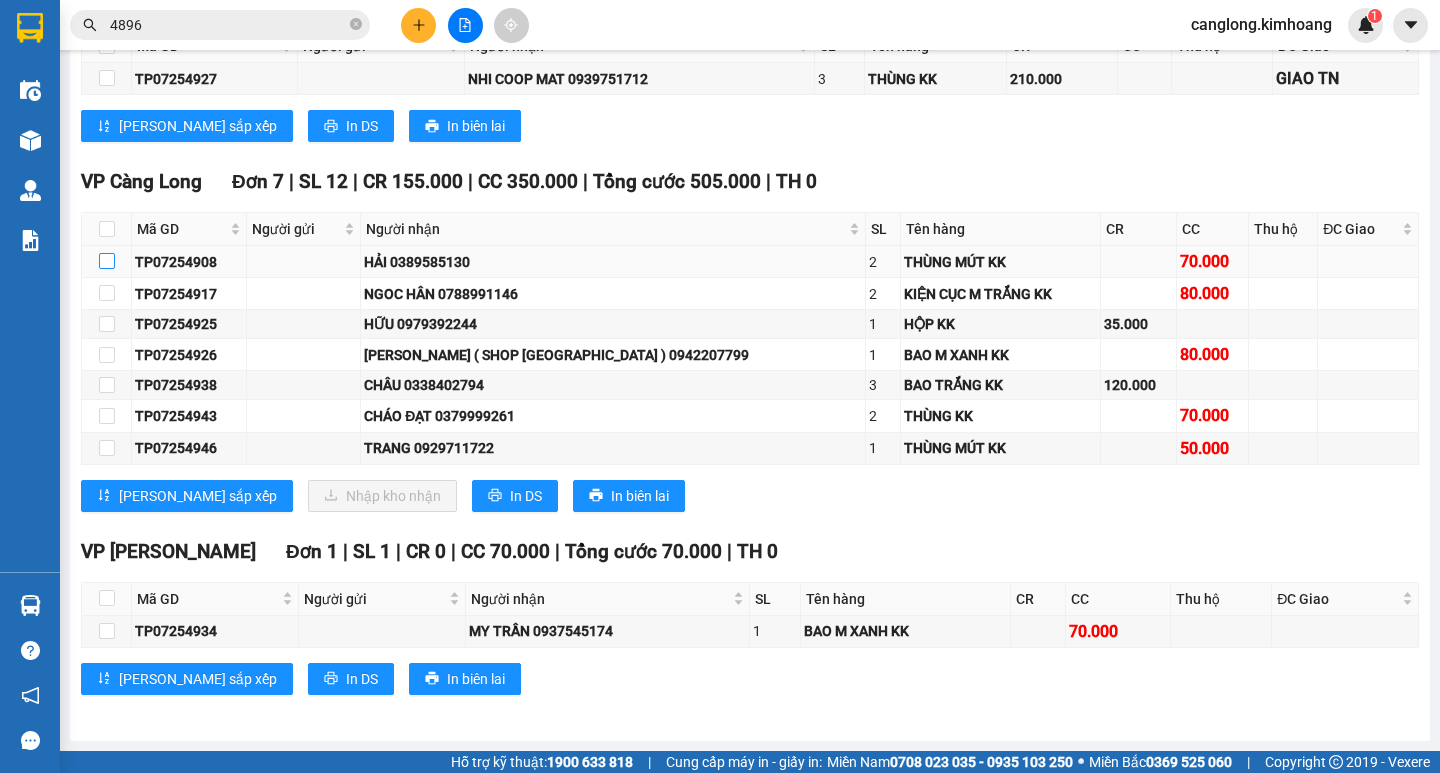 click at bounding box center [107, 261] 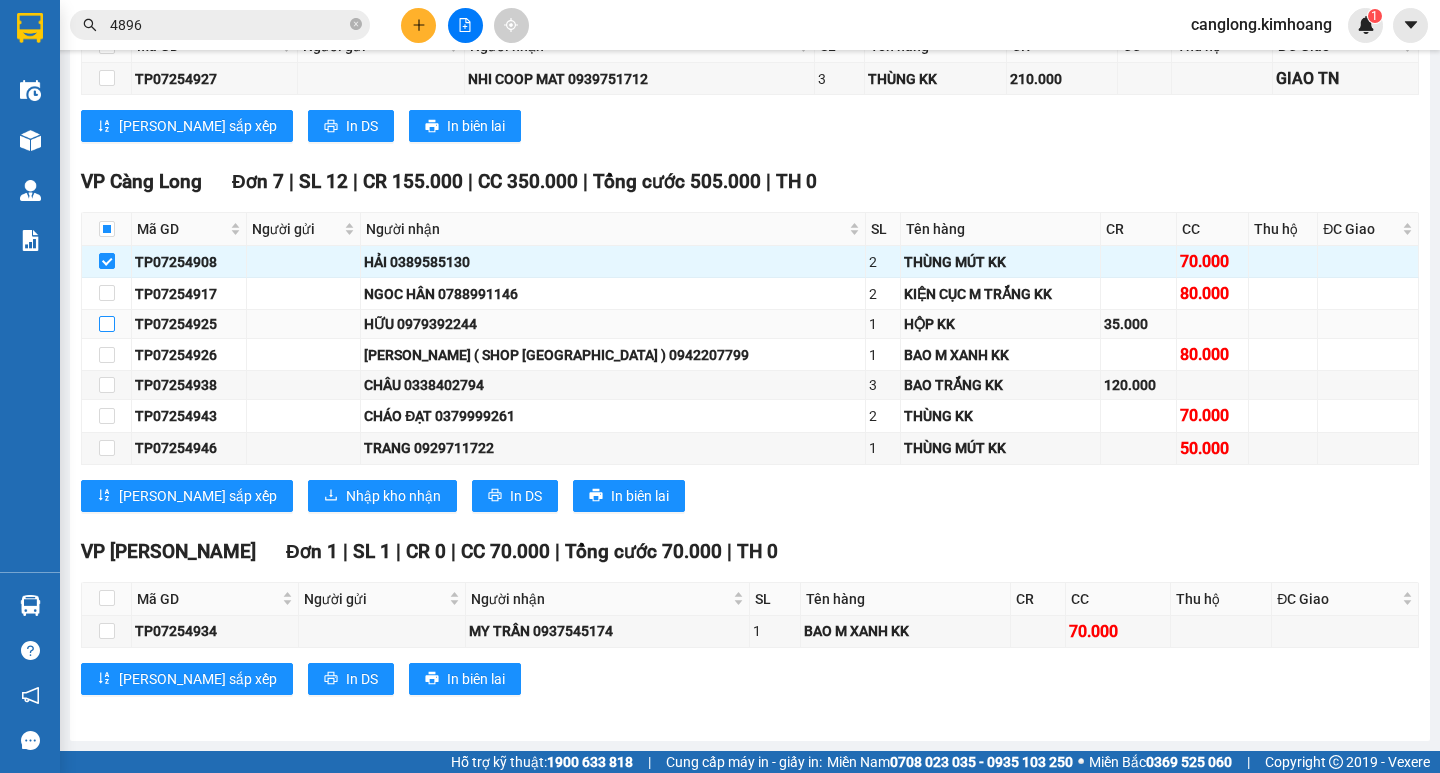click at bounding box center (107, 324) 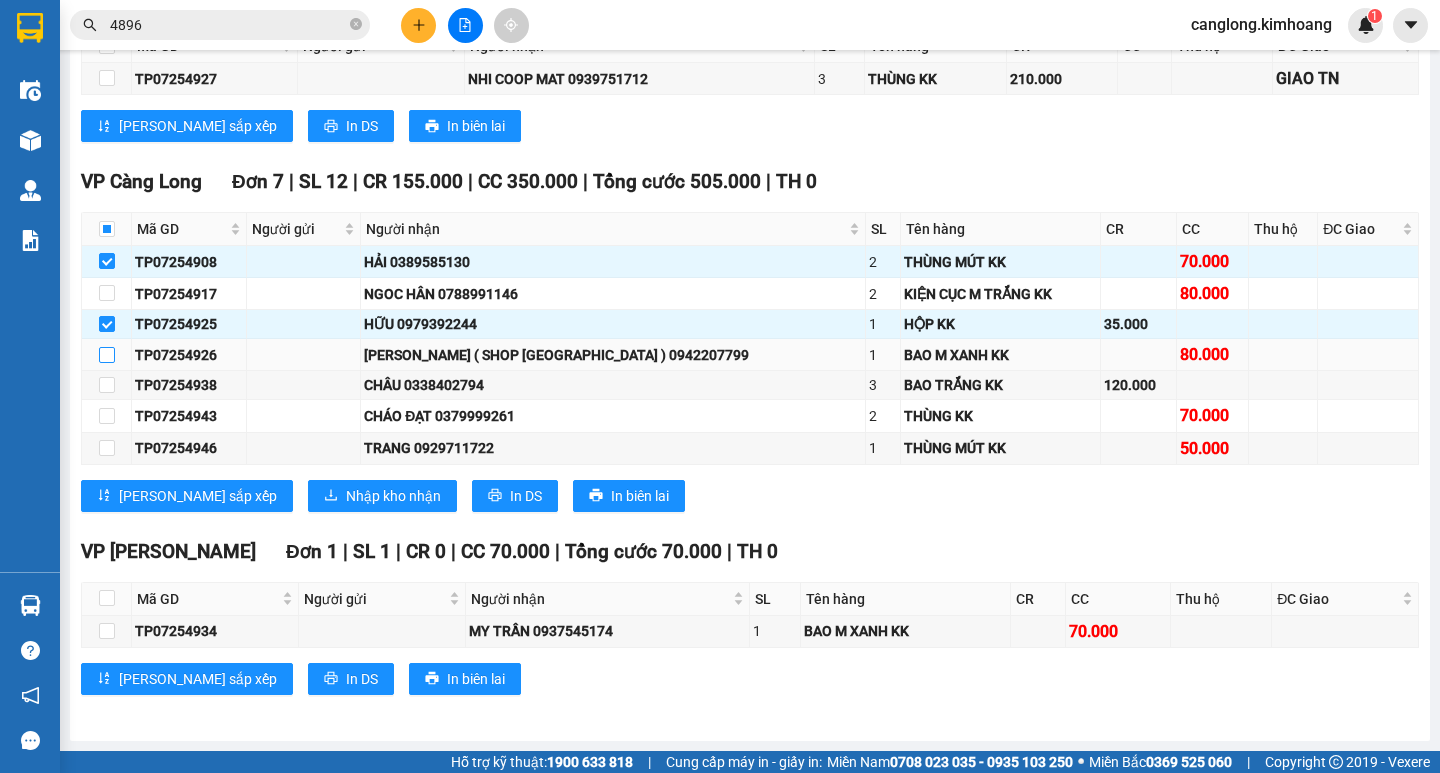click at bounding box center [107, 355] 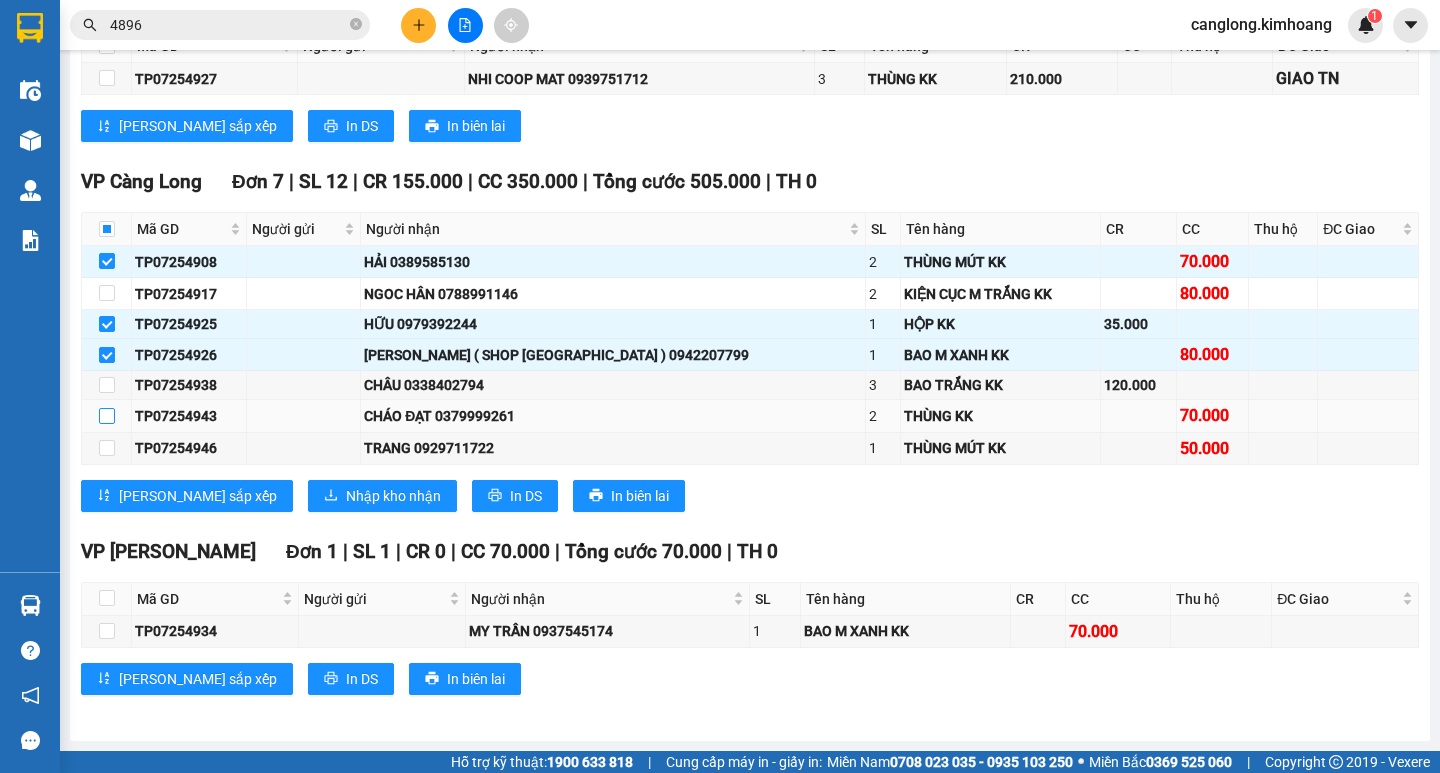 click at bounding box center [107, 416] 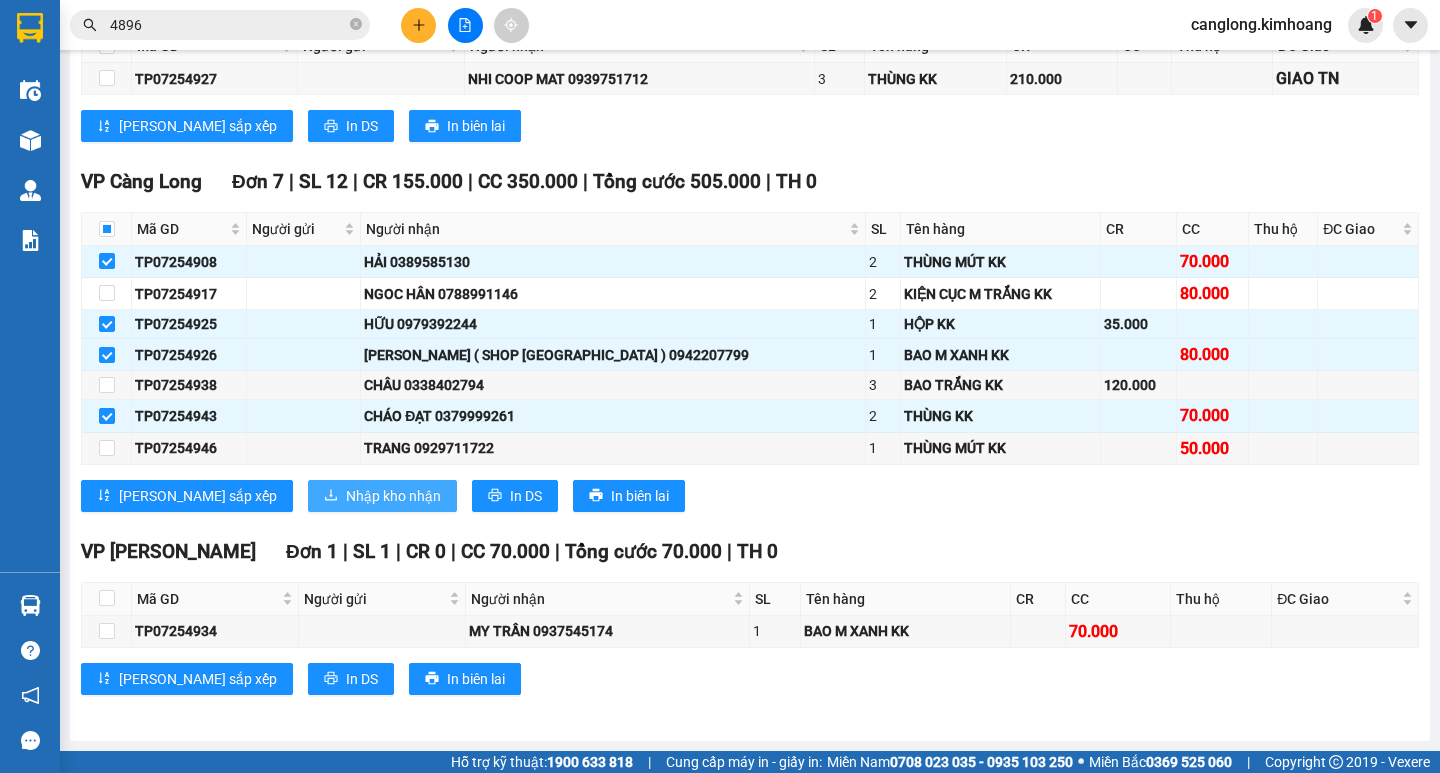 click on "Nhập kho nhận" at bounding box center [382, 496] 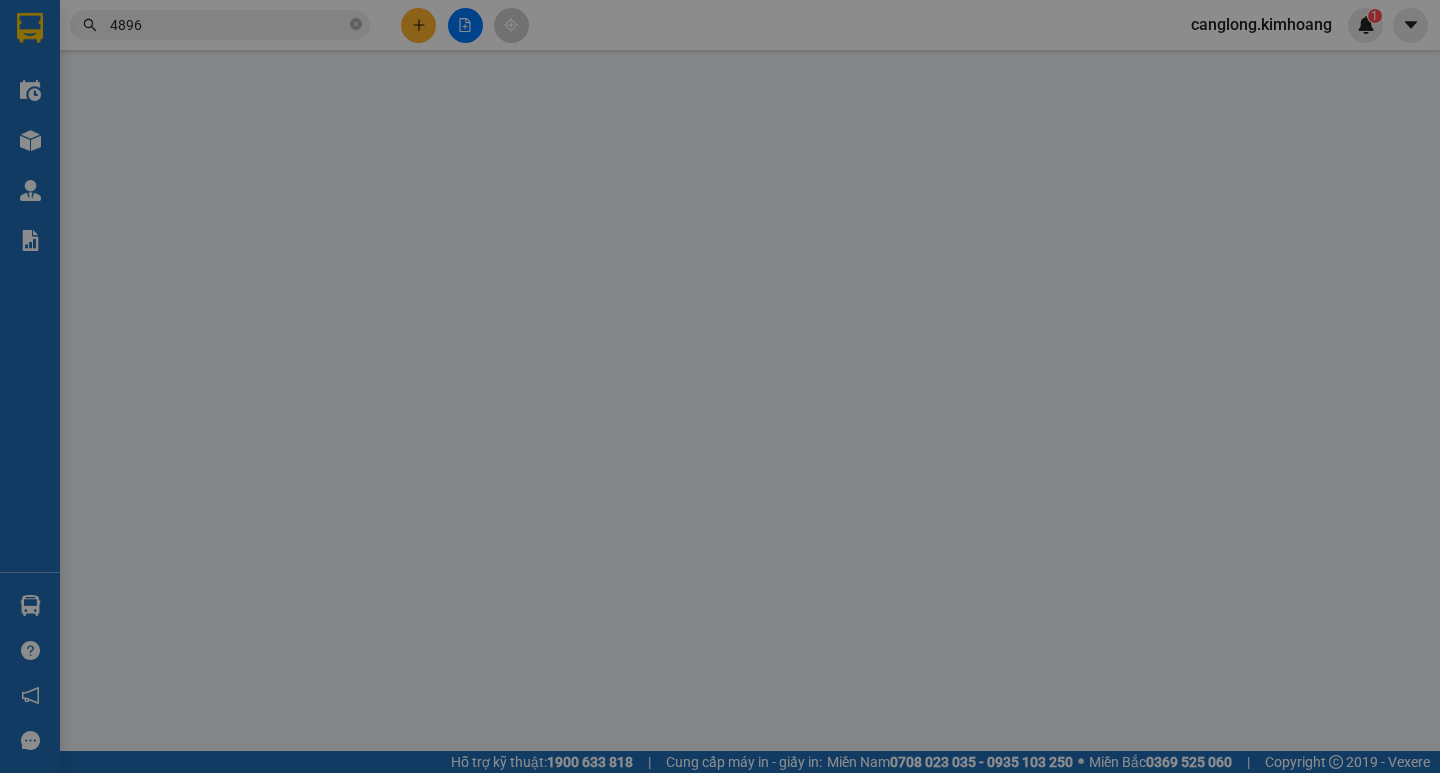 scroll, scrollTop: 0, scrollLeft: 0, axis: both 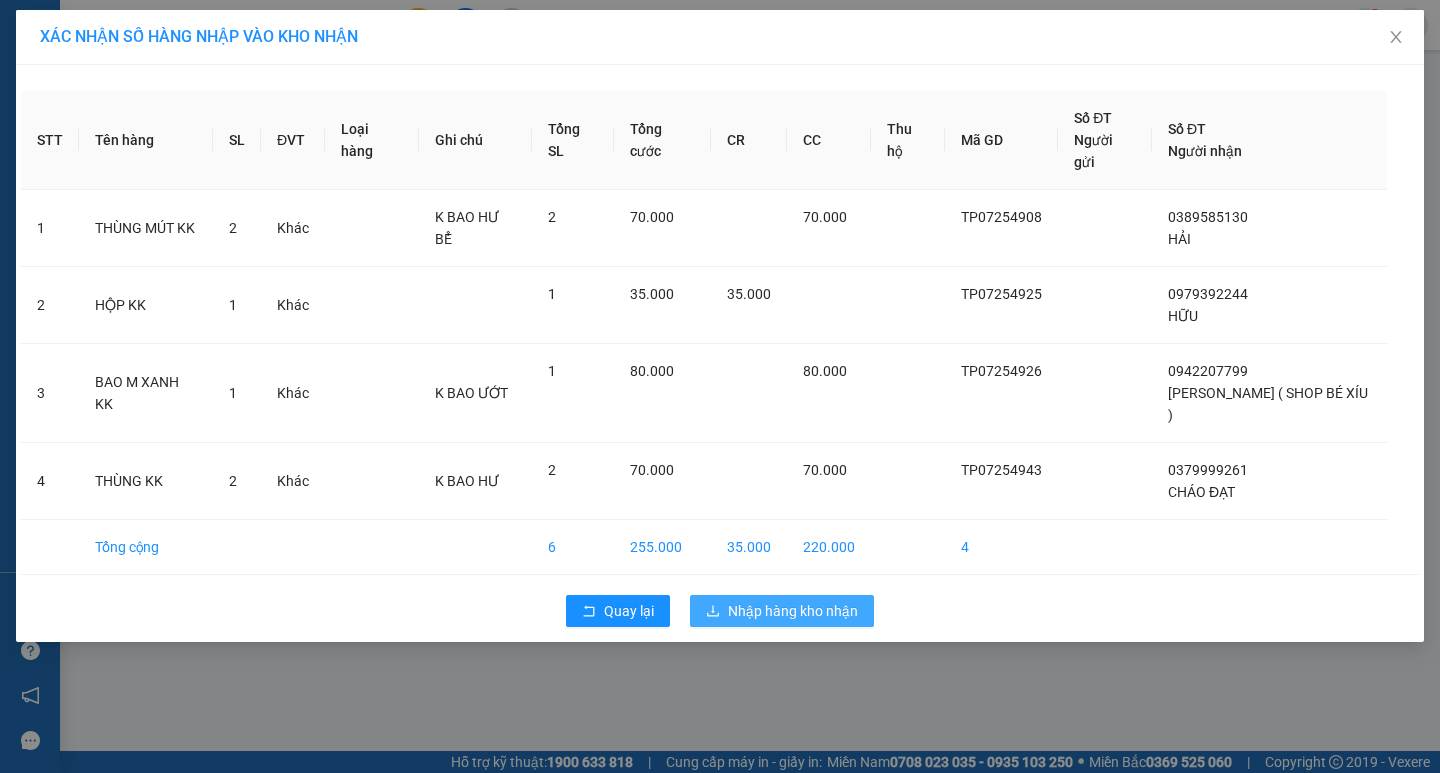 click on "Nhập hàng kho nhận" at bounding box center (793, 611) 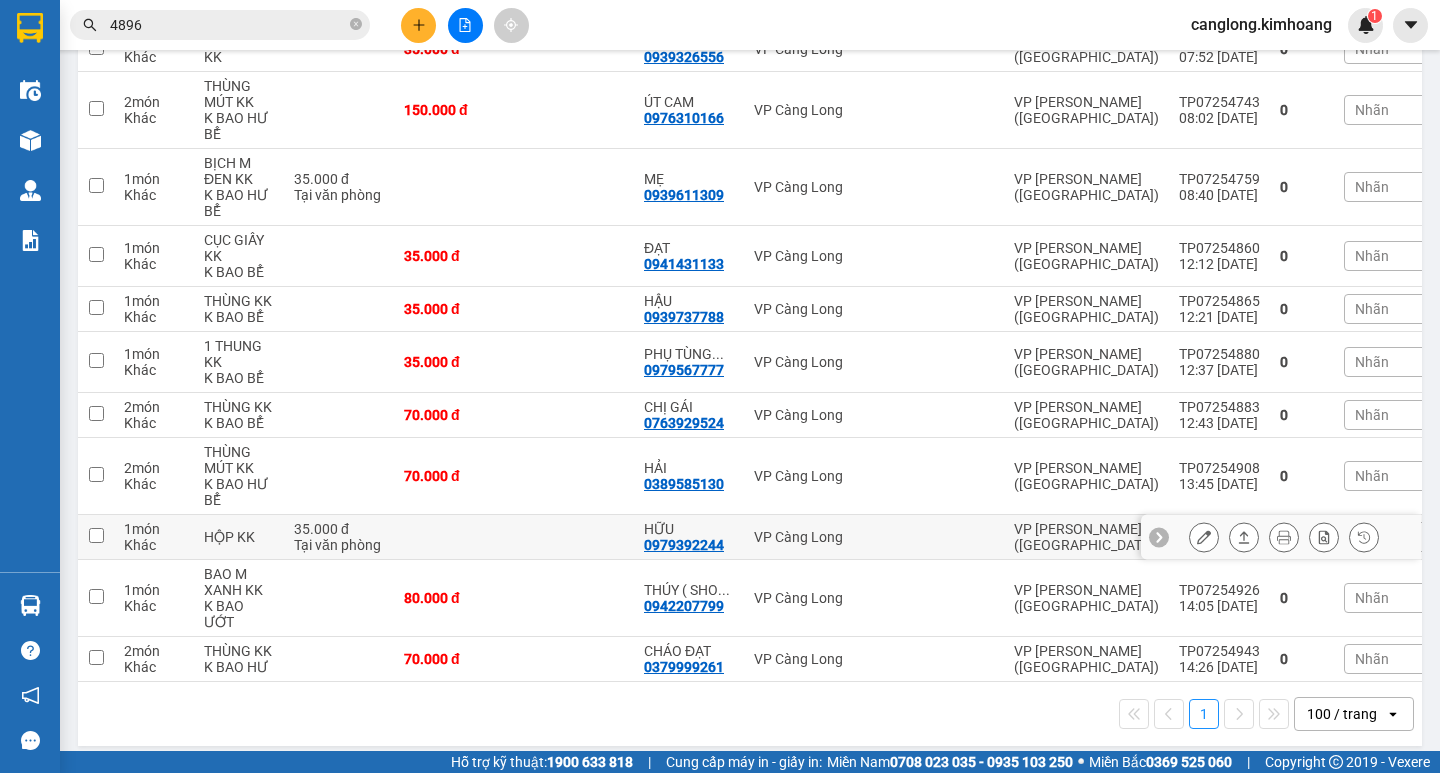 scroll, scrollTop: 483, scrollLeft: 0, axis: vertical 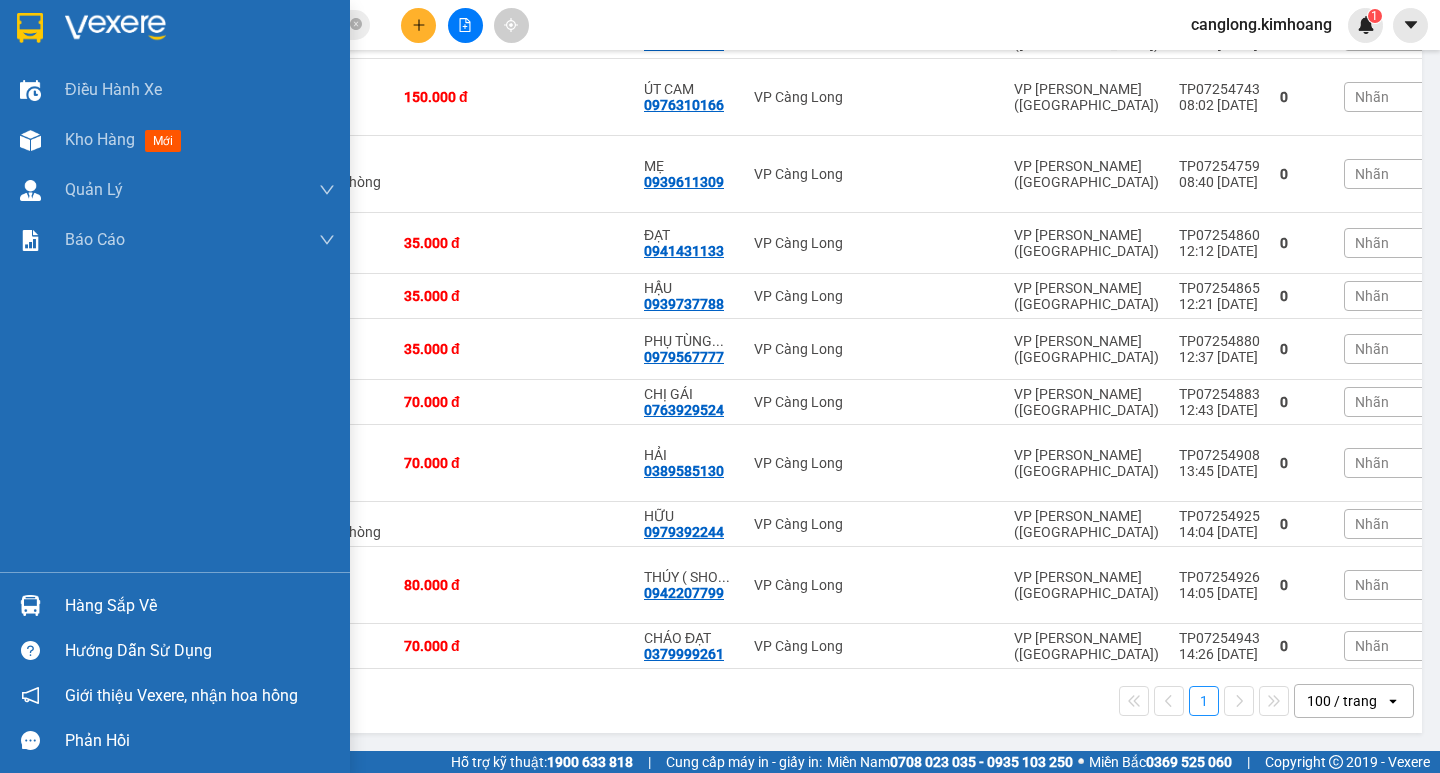 click on "Hàng sắp về" at bounding box center [200, 606] 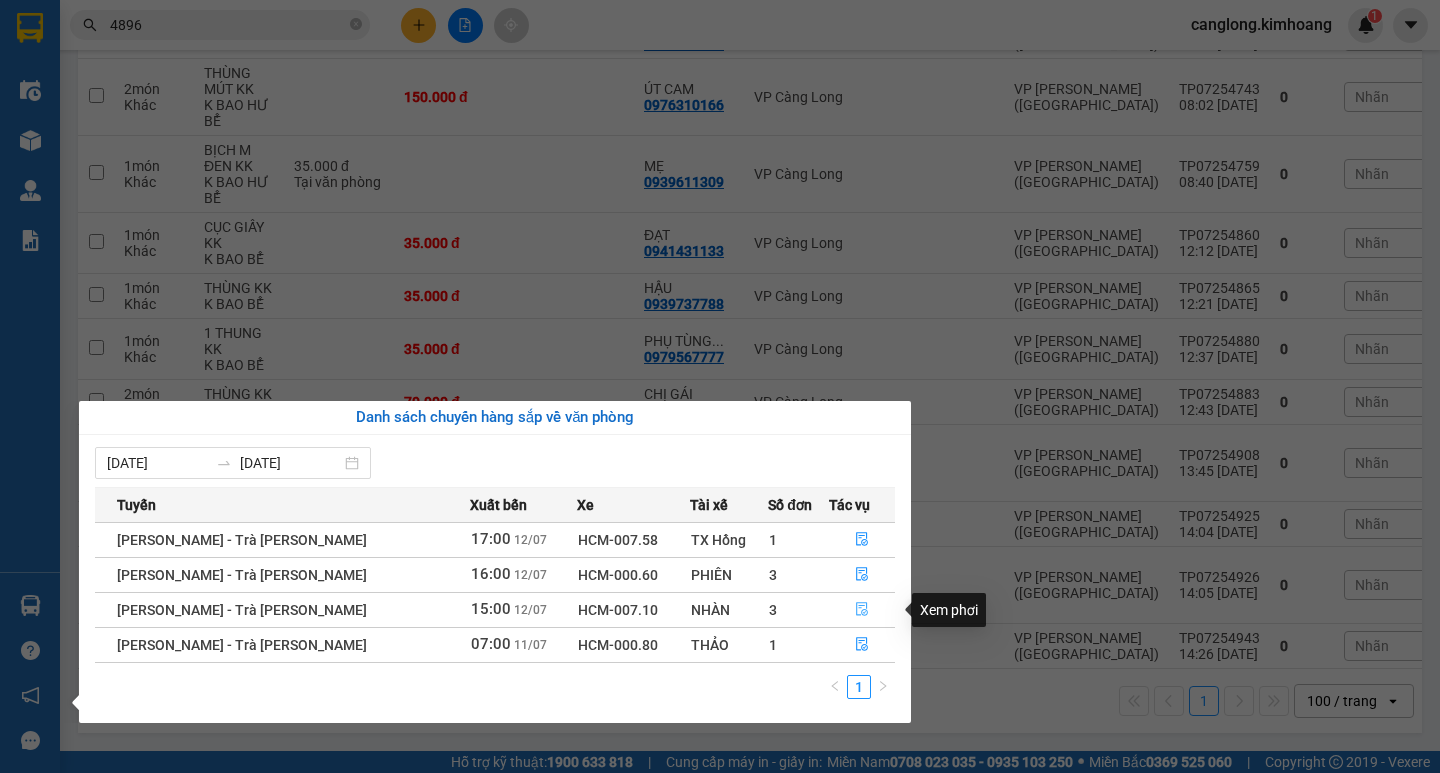 click 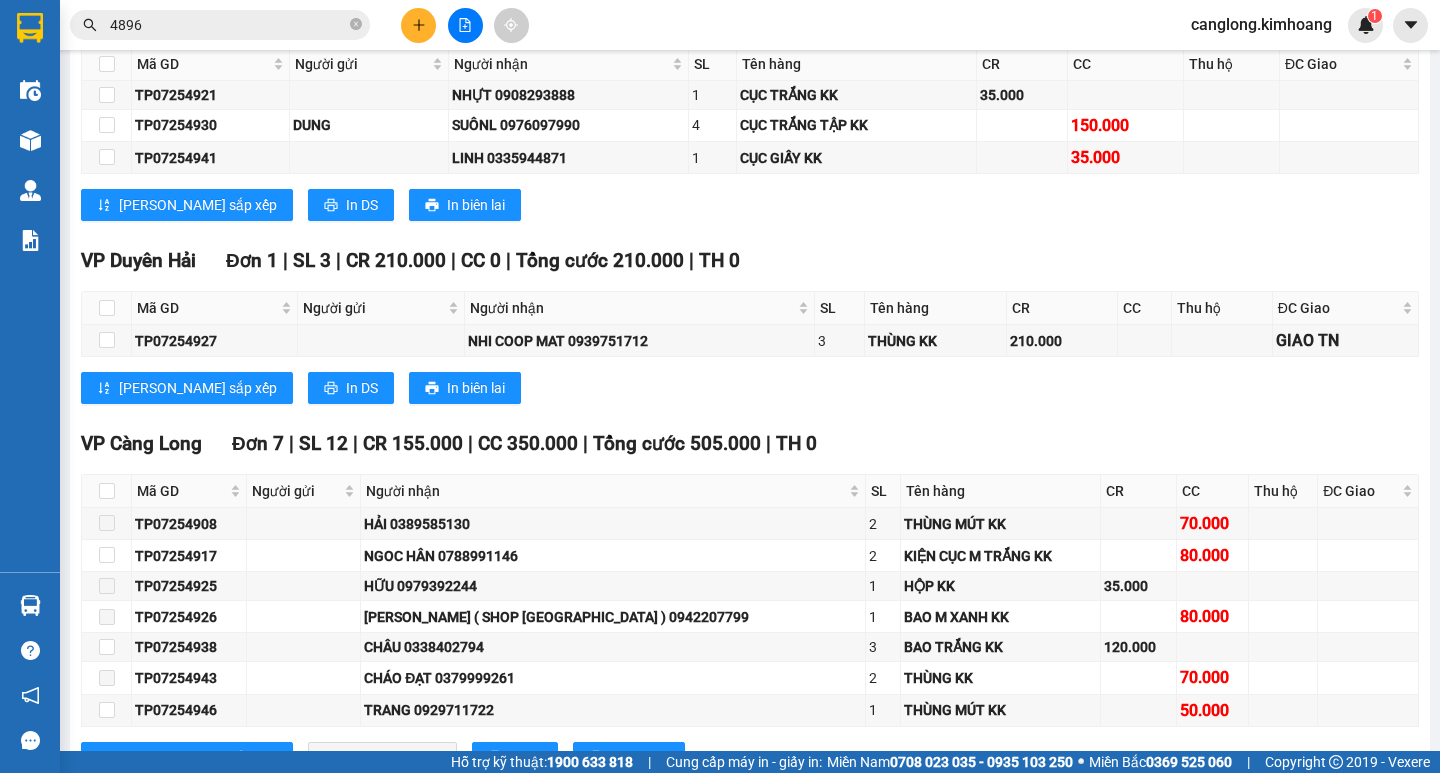 scroll, scrollTop: 2179, scrollLeft: 0, axis: vertical 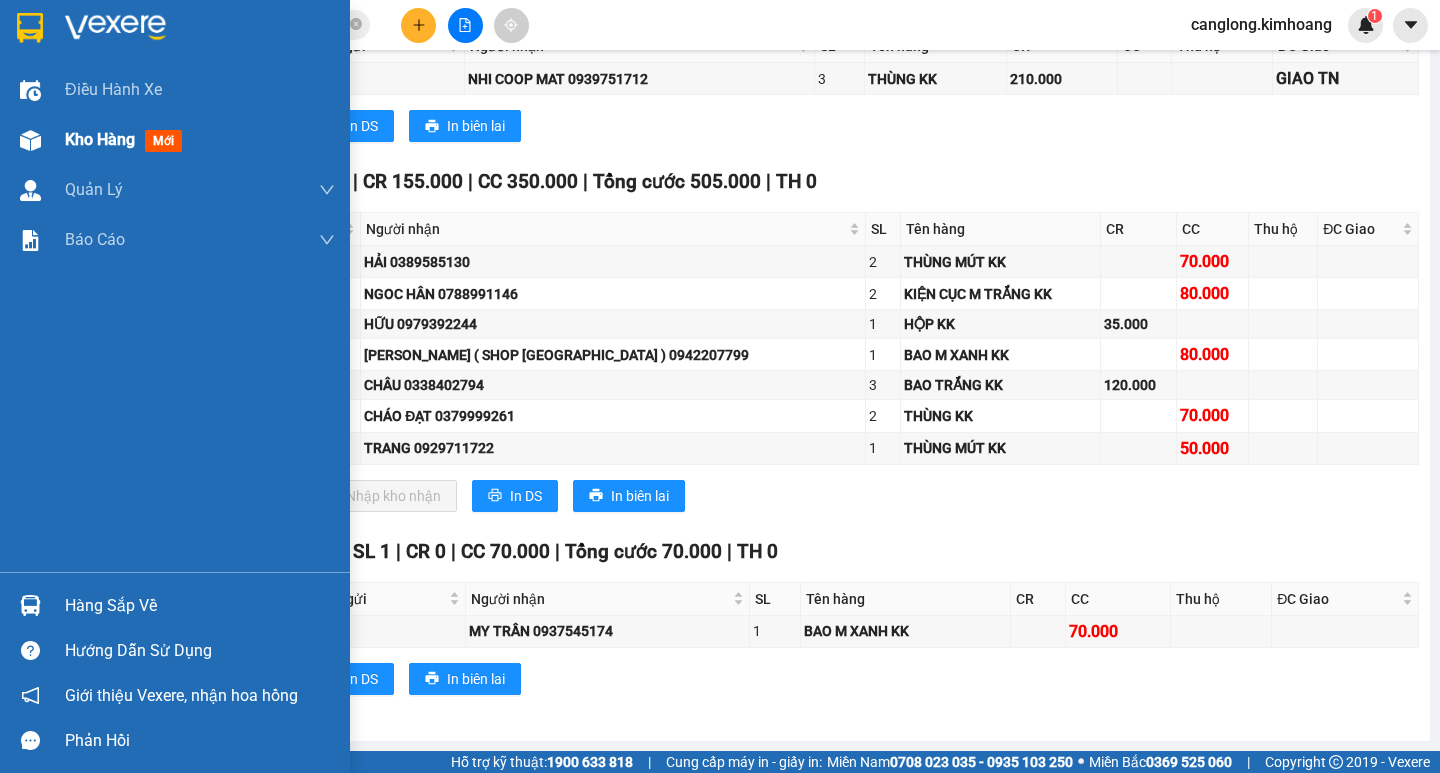 click on "Kho hàng mới" at bounding box center (175, 140) 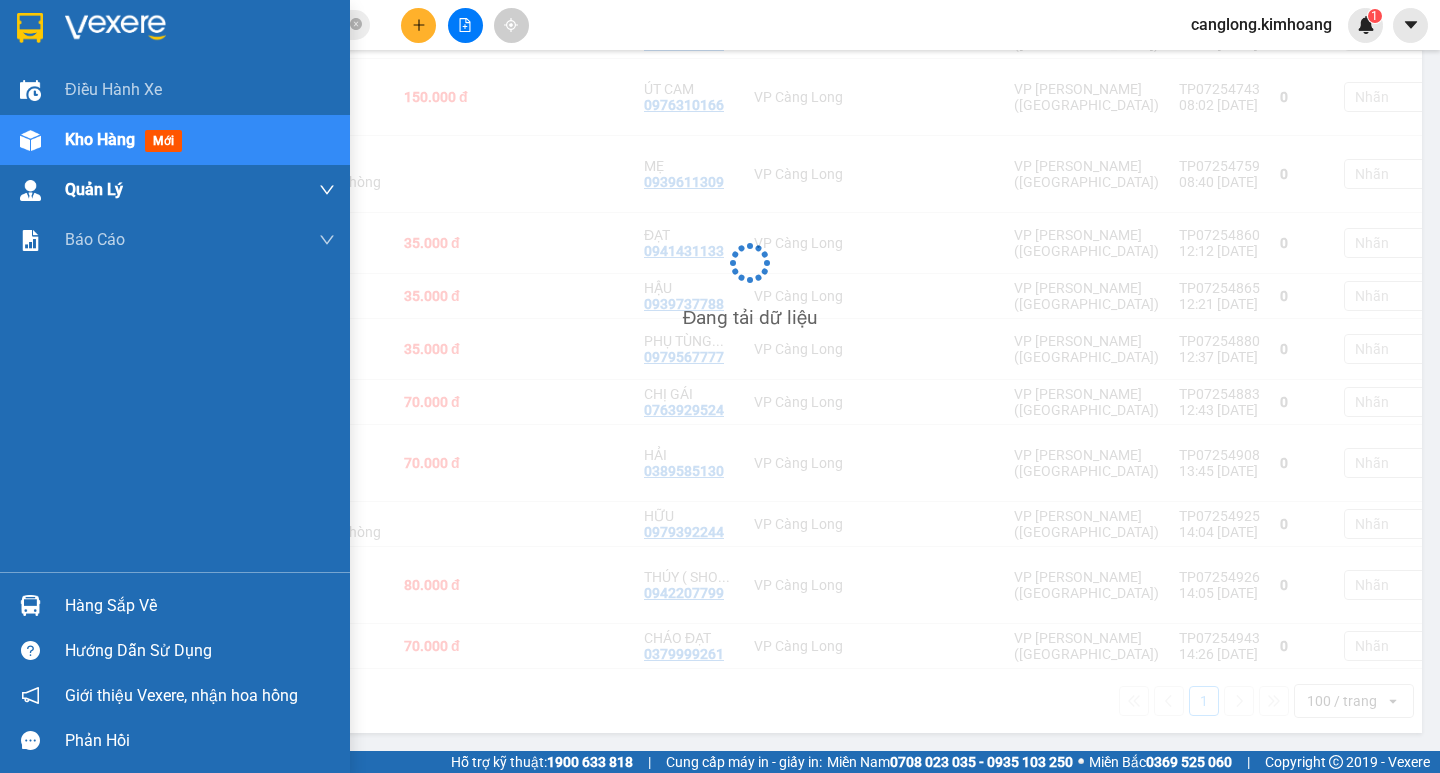 scroll, scrollTop: 483, scrollLeft: 0, axis: vertical 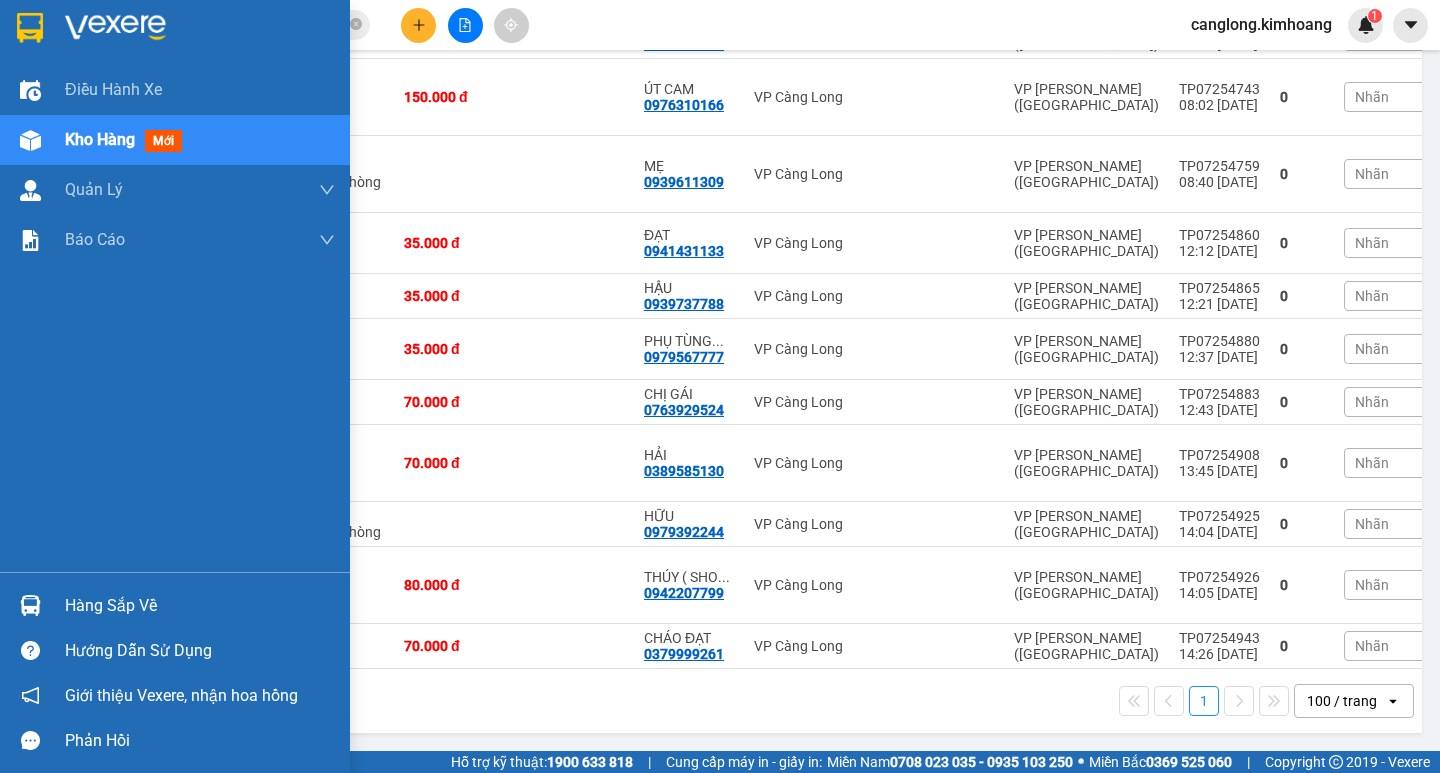 click on "Hàng sắp về" at bounding box center (200, 606) 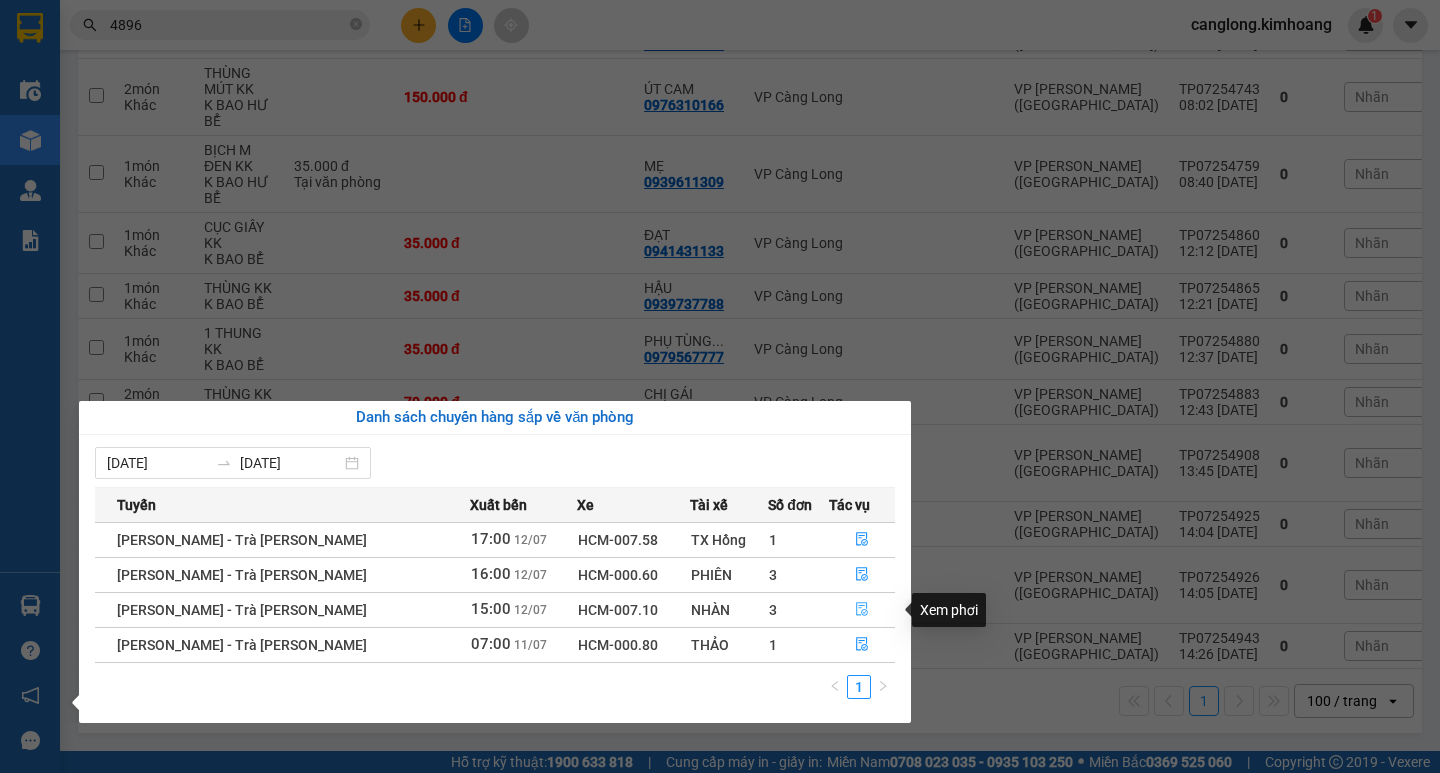 click at bounding box center (862, 610) 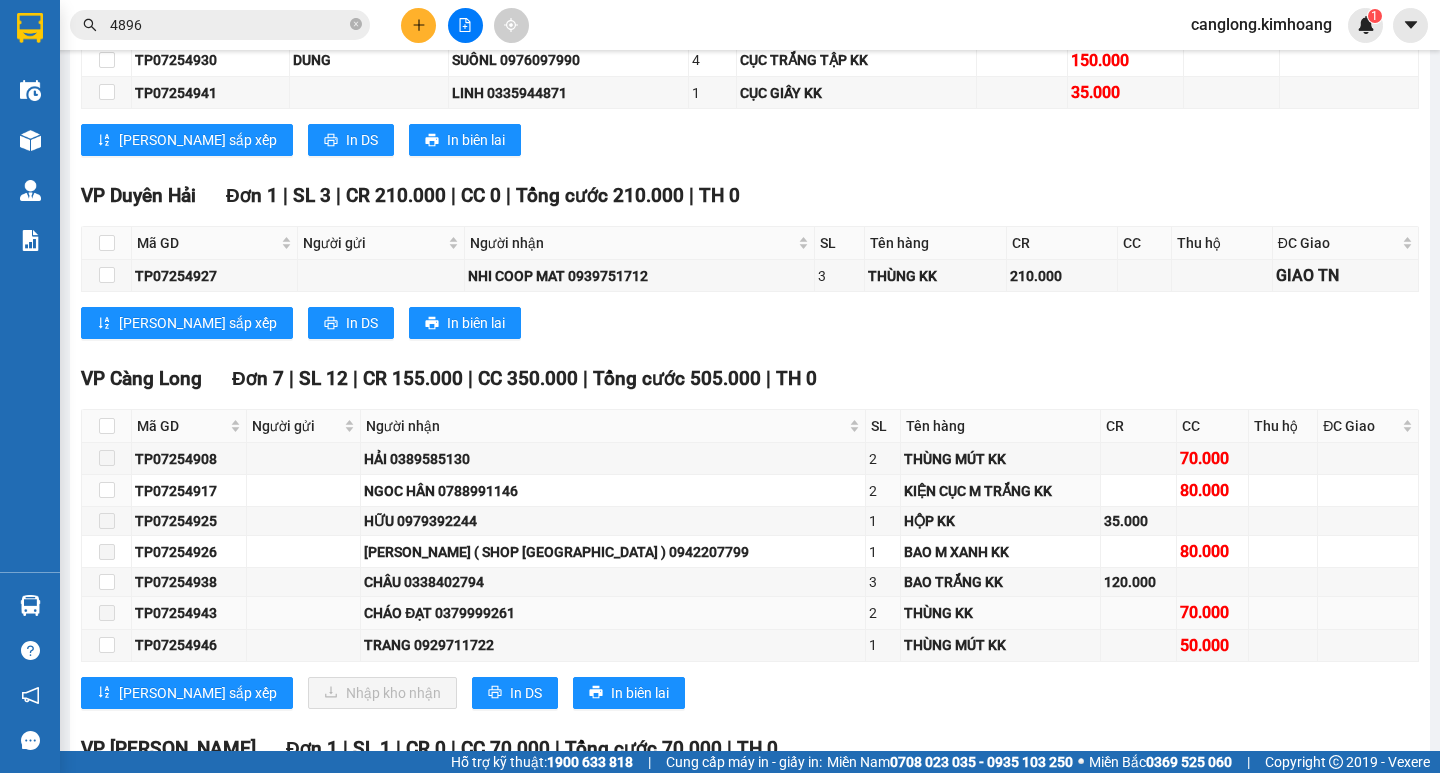 scroll, scrollTop: 2000, scrollLeft: 0, axis: vertical 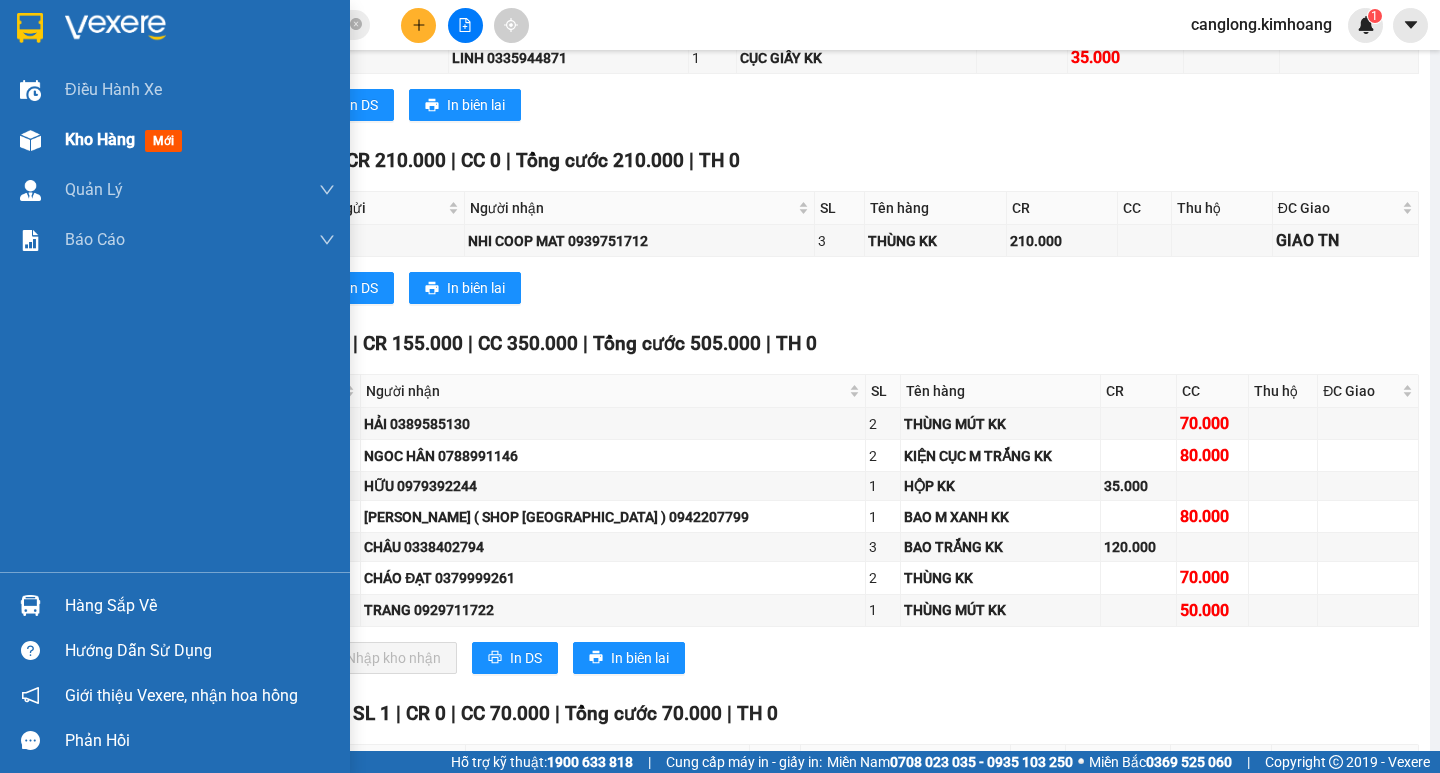 click on "Kho hàng" at bounding box center (100, 139) 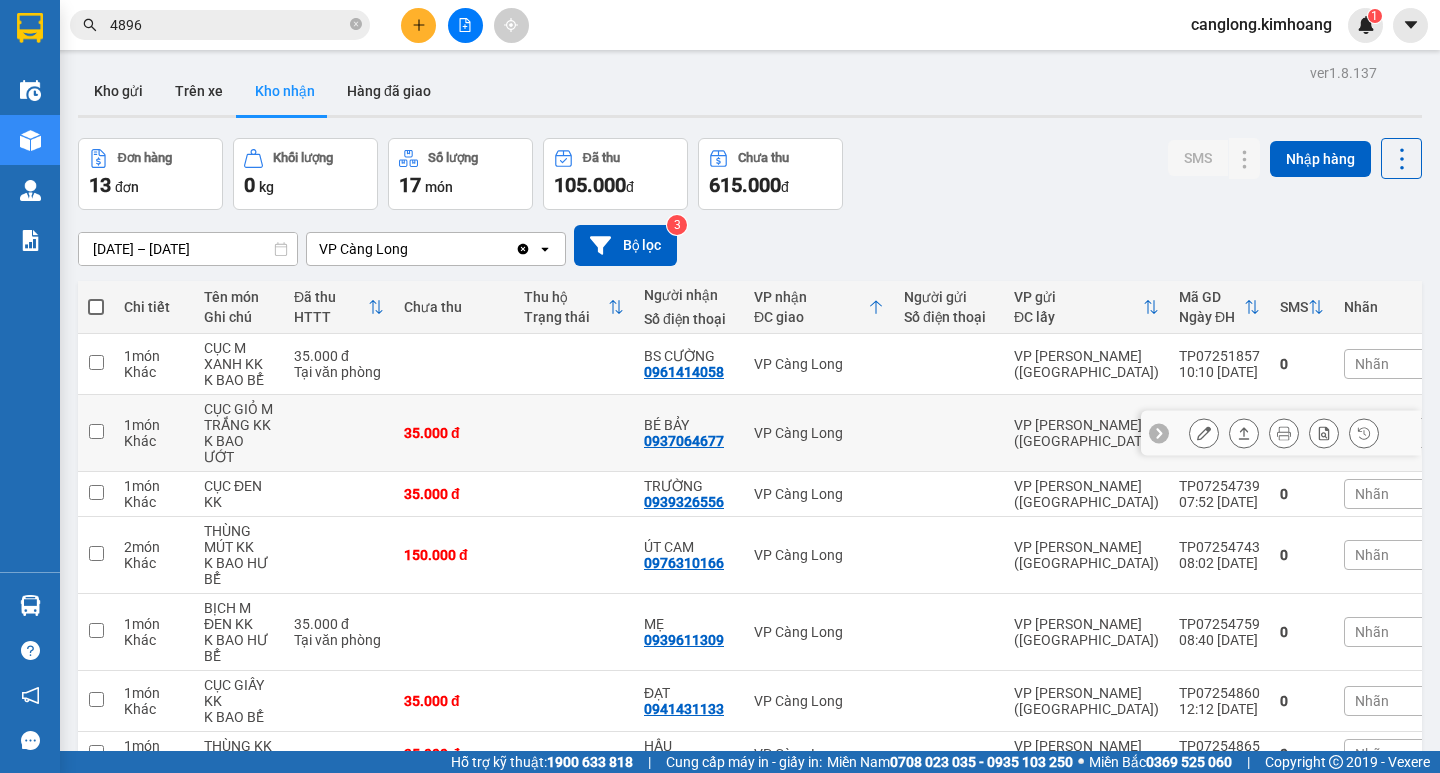scroll, scrollTop: 0, scrollLeft: 0, axis: both 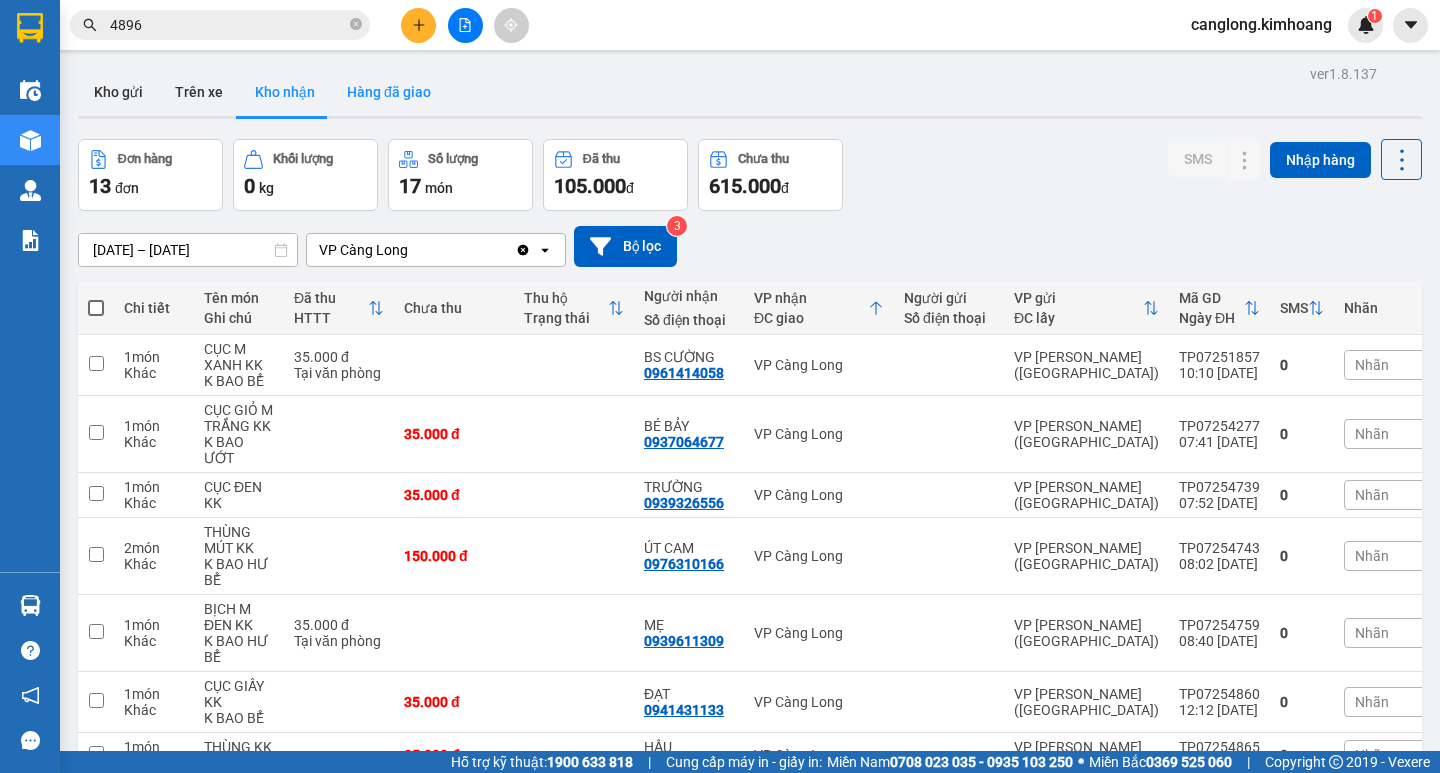 click on "Hàng đã giao" at bounding box center [389, 92] 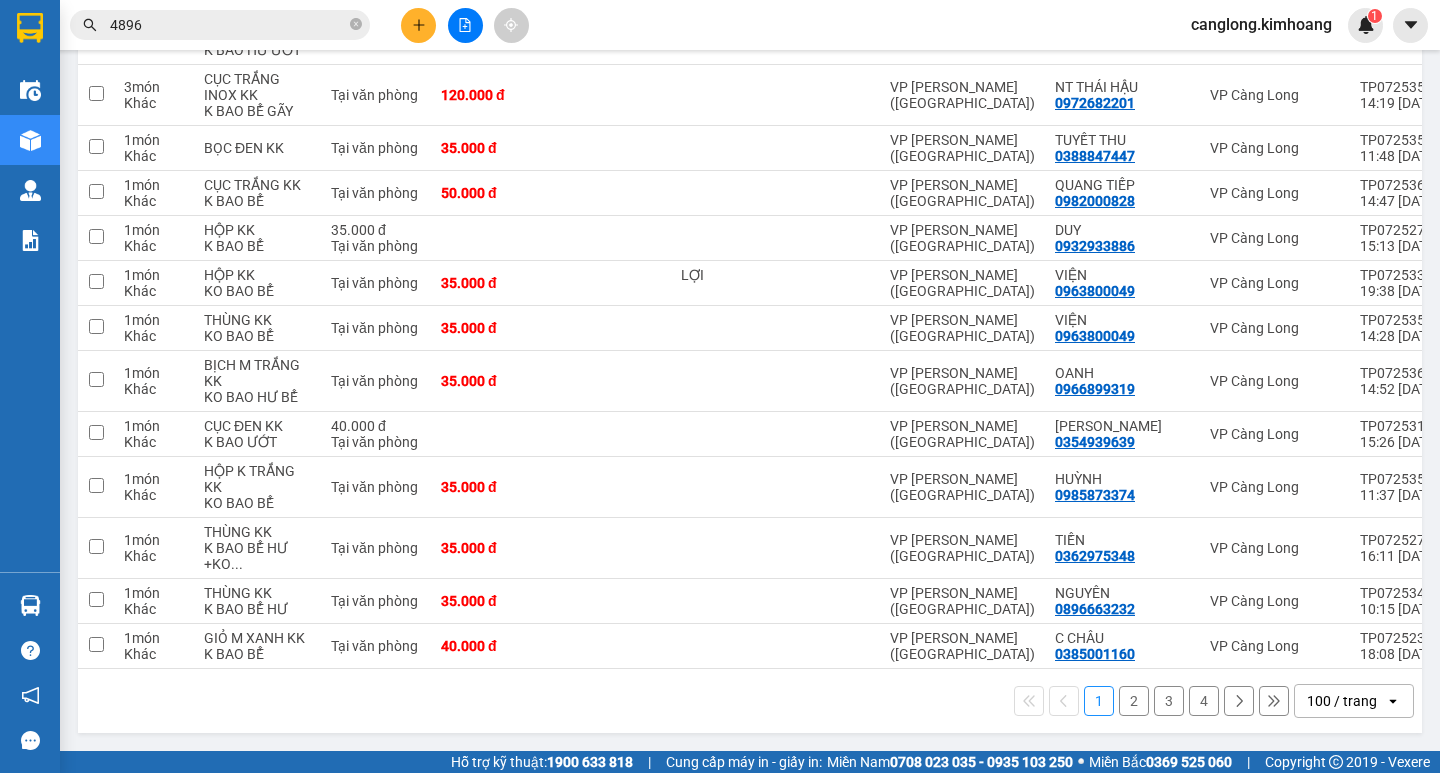 scroll, scrollTop: 6062, scrollLeft: 0, axis: vertical 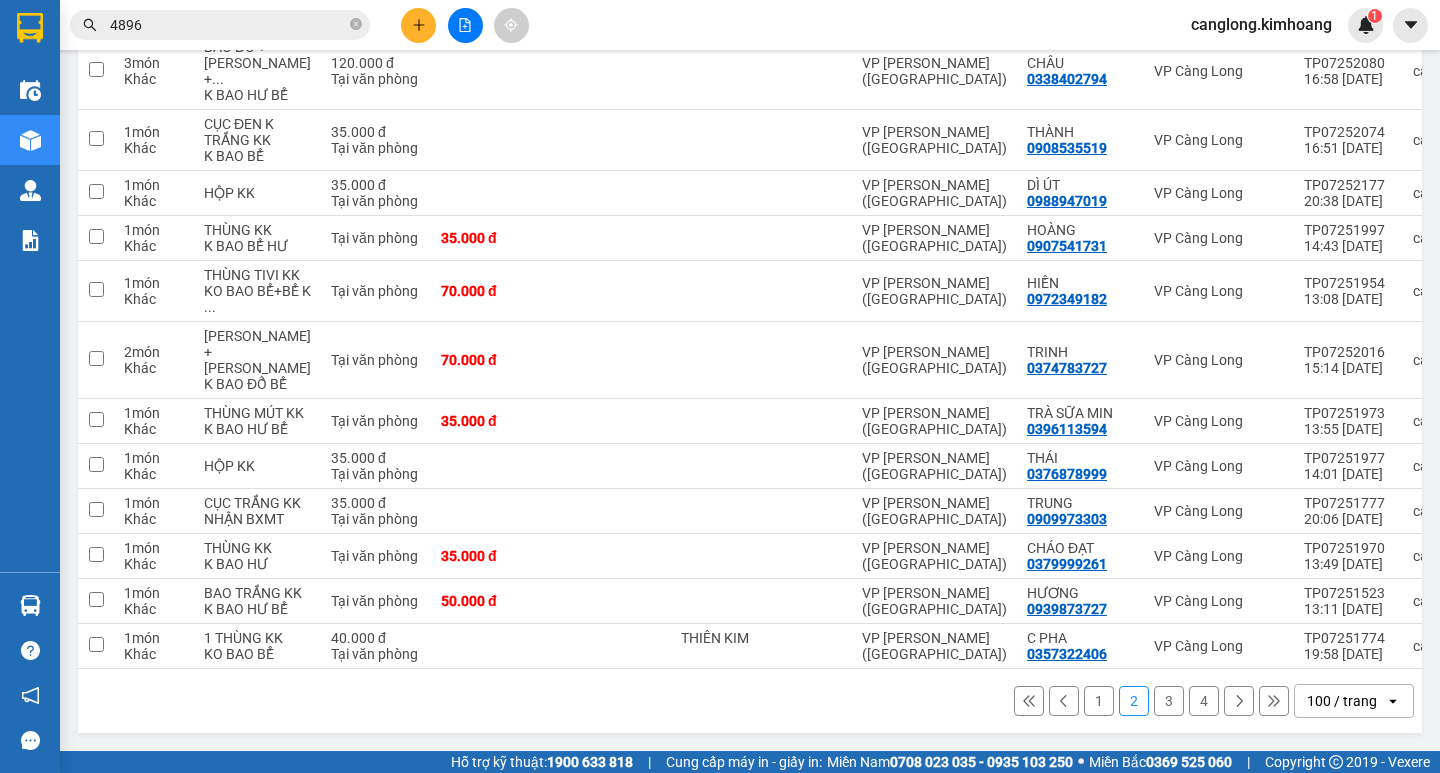 click on "3" at bounding box center [1169, 701] 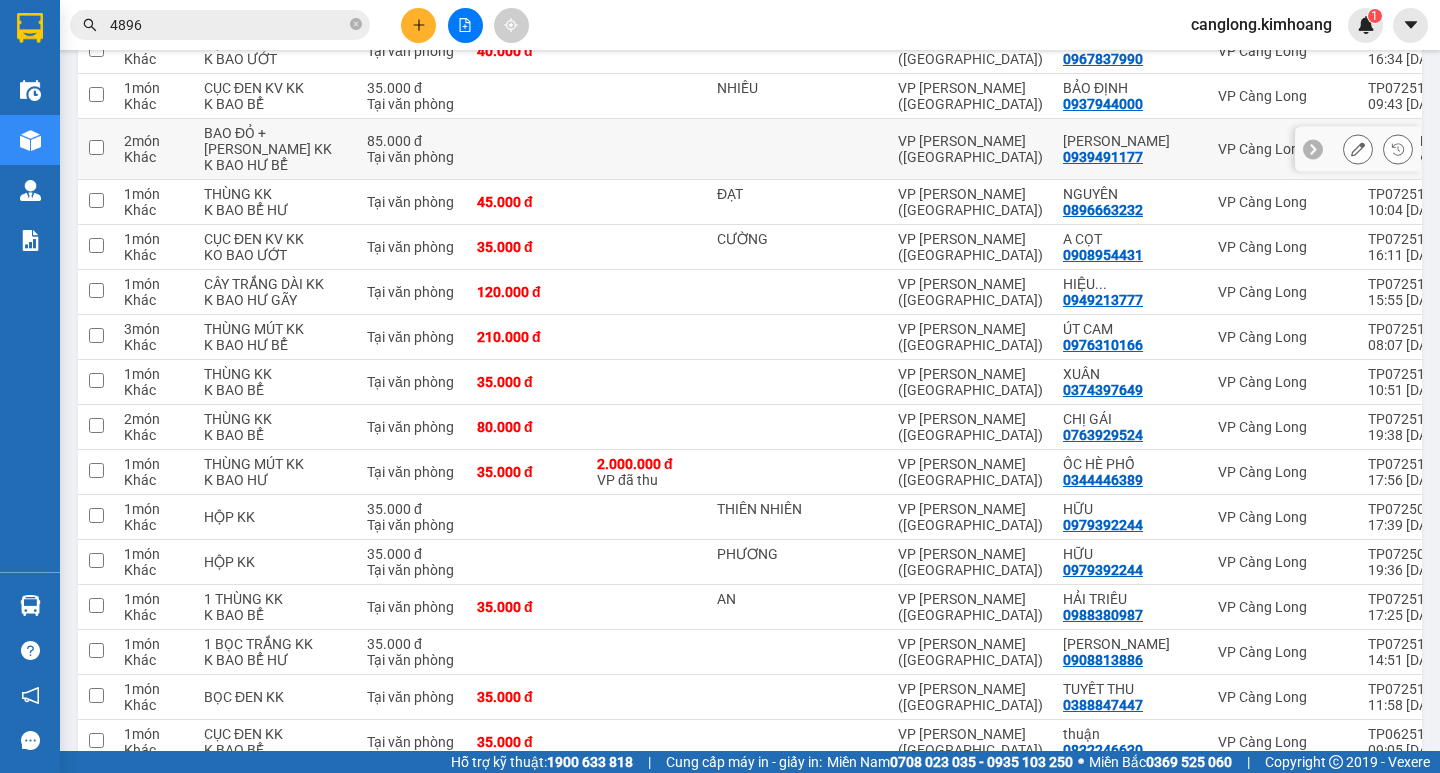 scroll, scrollTop: 0, scrollLeft: 0, axis: both 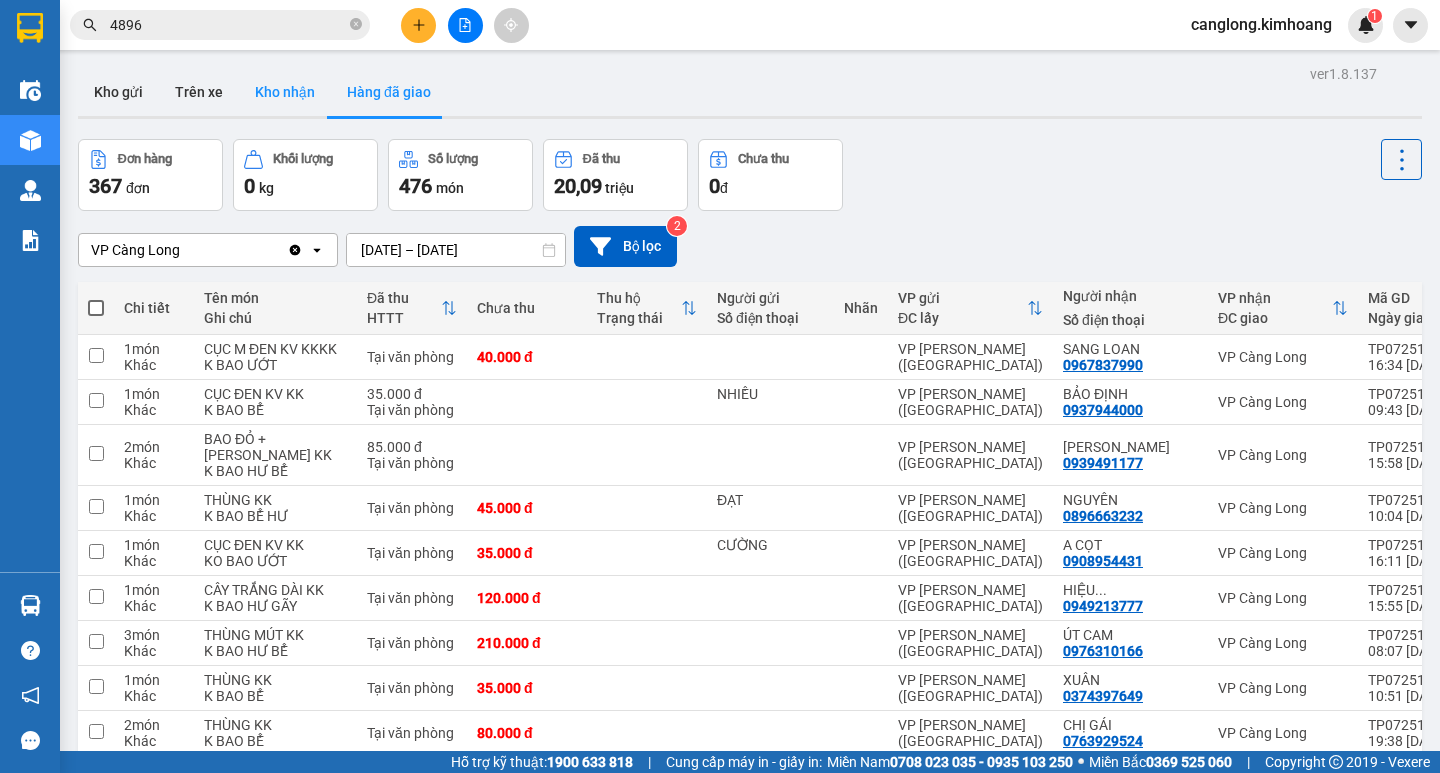 click on "Kho nhận" at bounding box center (285, 92) 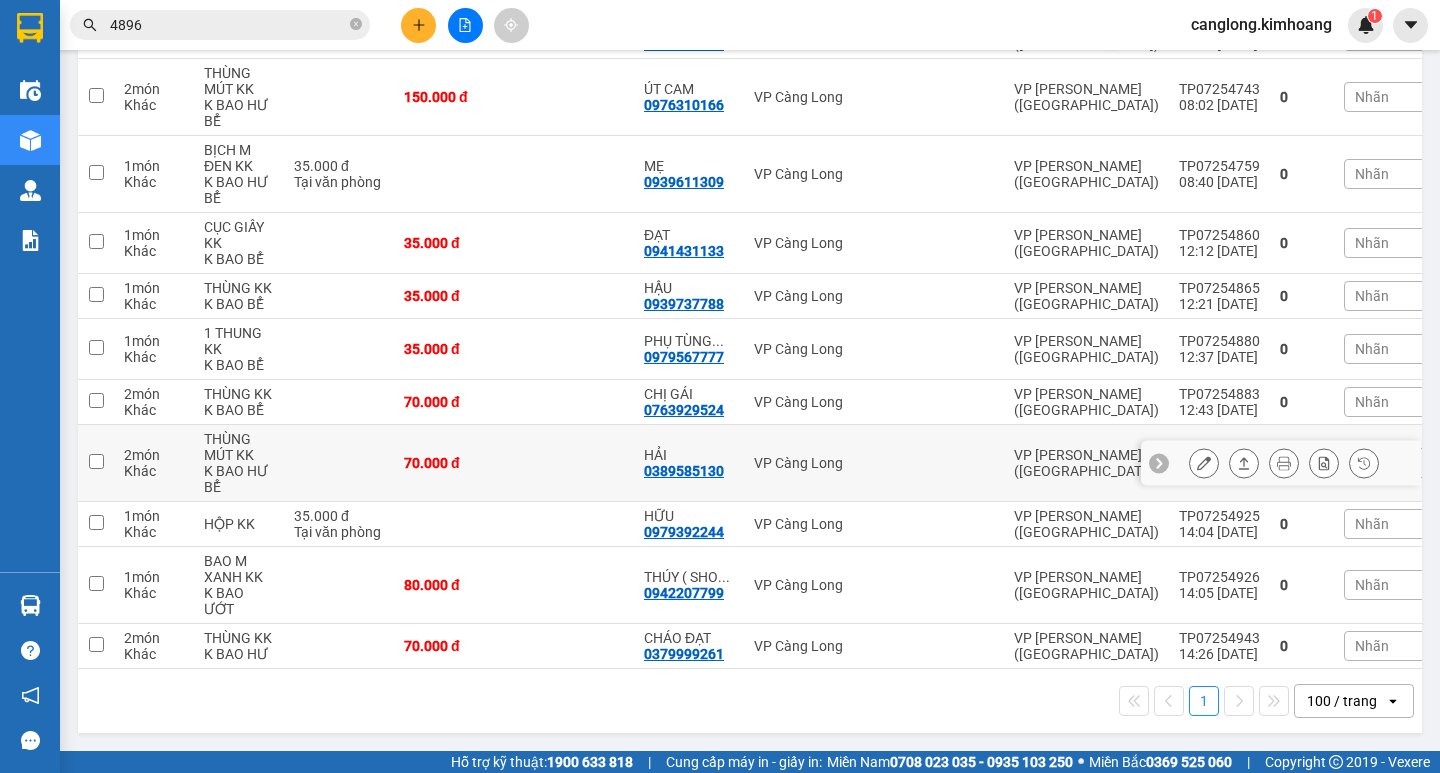scroll, scrollTop: 483, scrollLeft: 0, axis: vertical 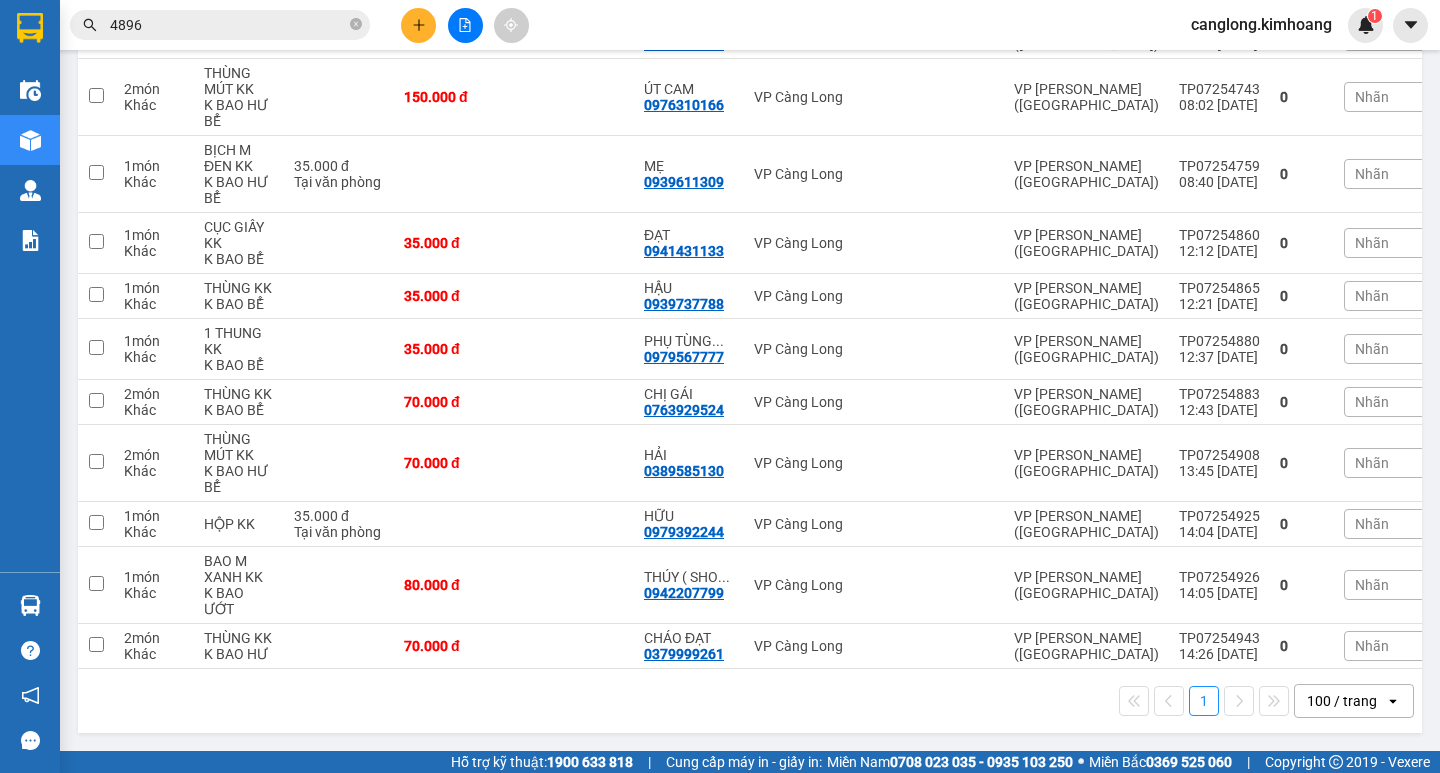 click on "4896" at bounding box center (228, 25) 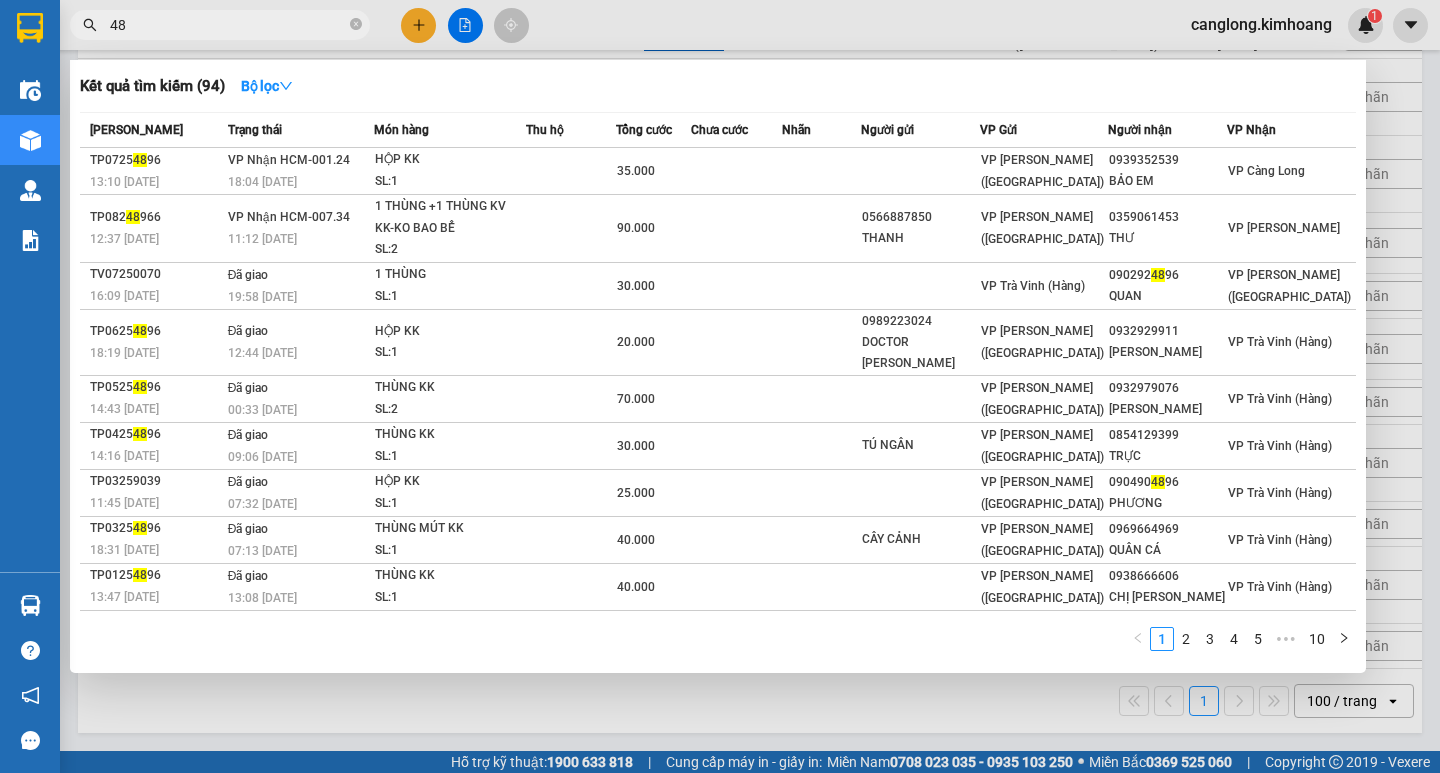 type on "4" 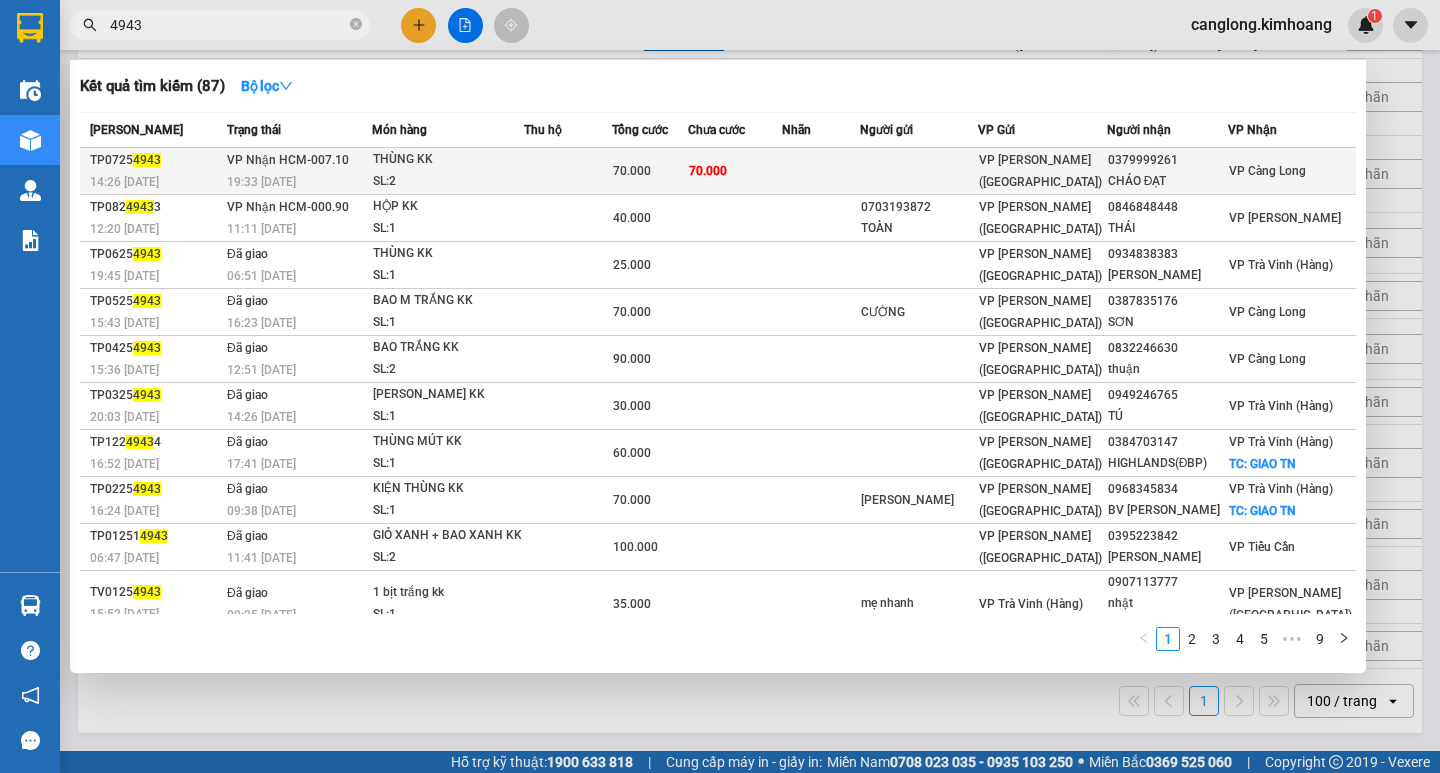 type on "4943" 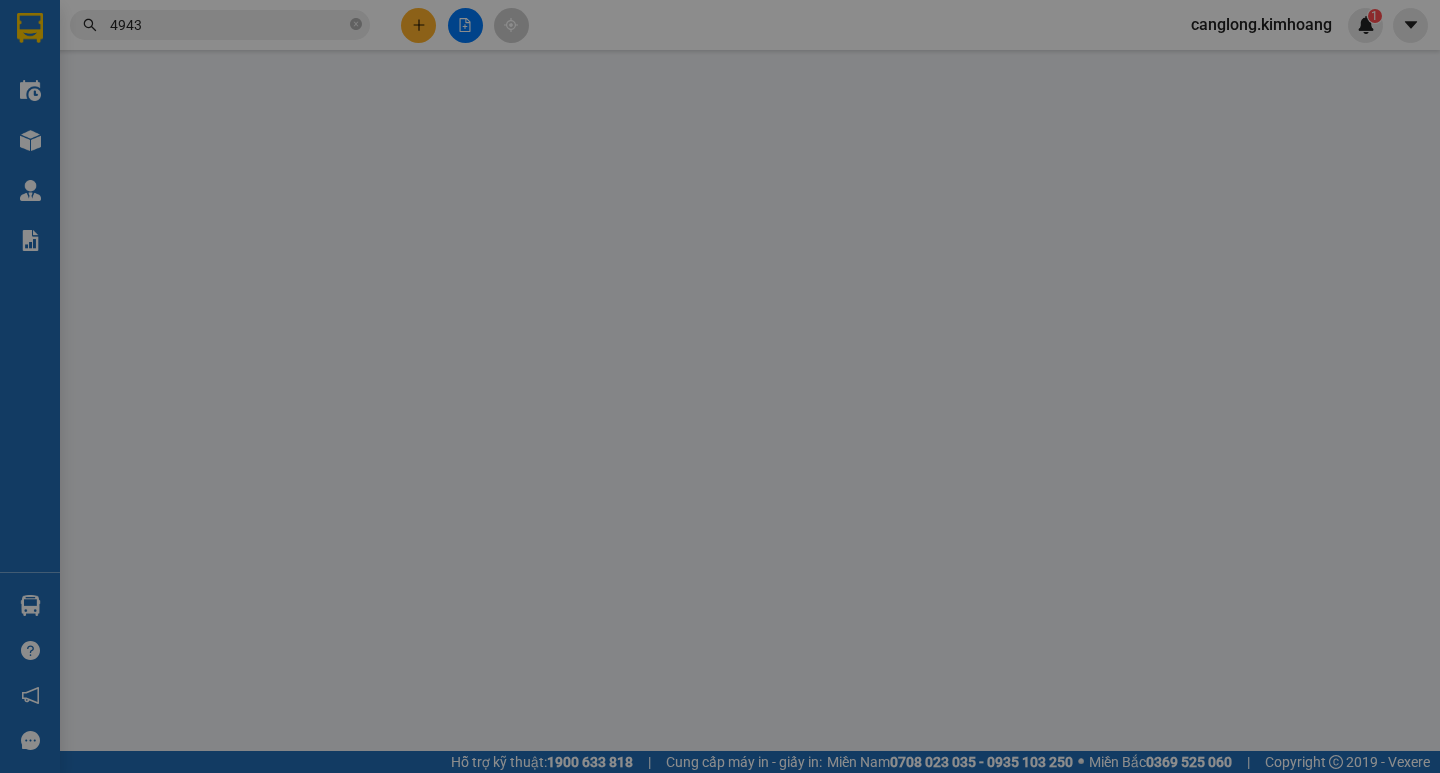 scroll, scrollTop: 0, scrollLeft: 0, axis: both 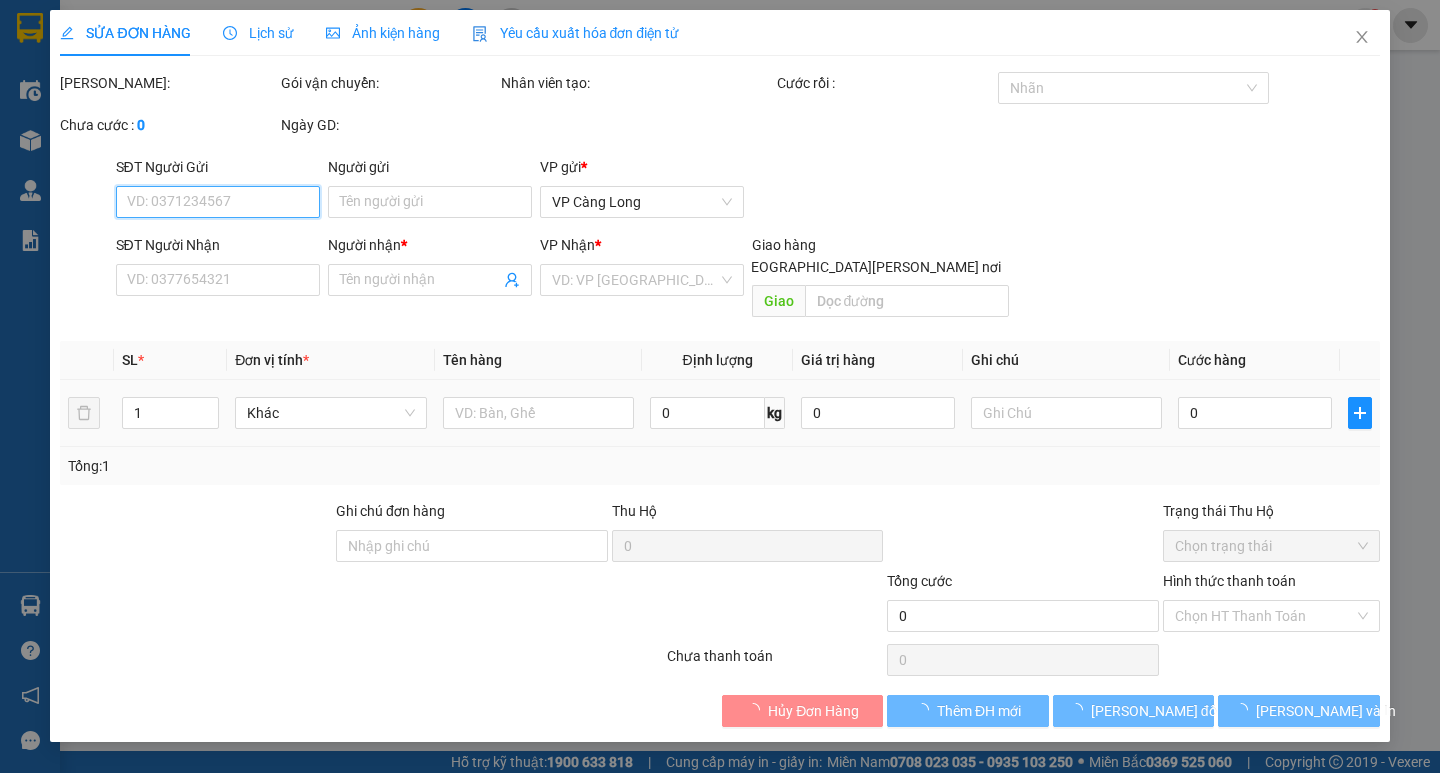 type on "0379999261" 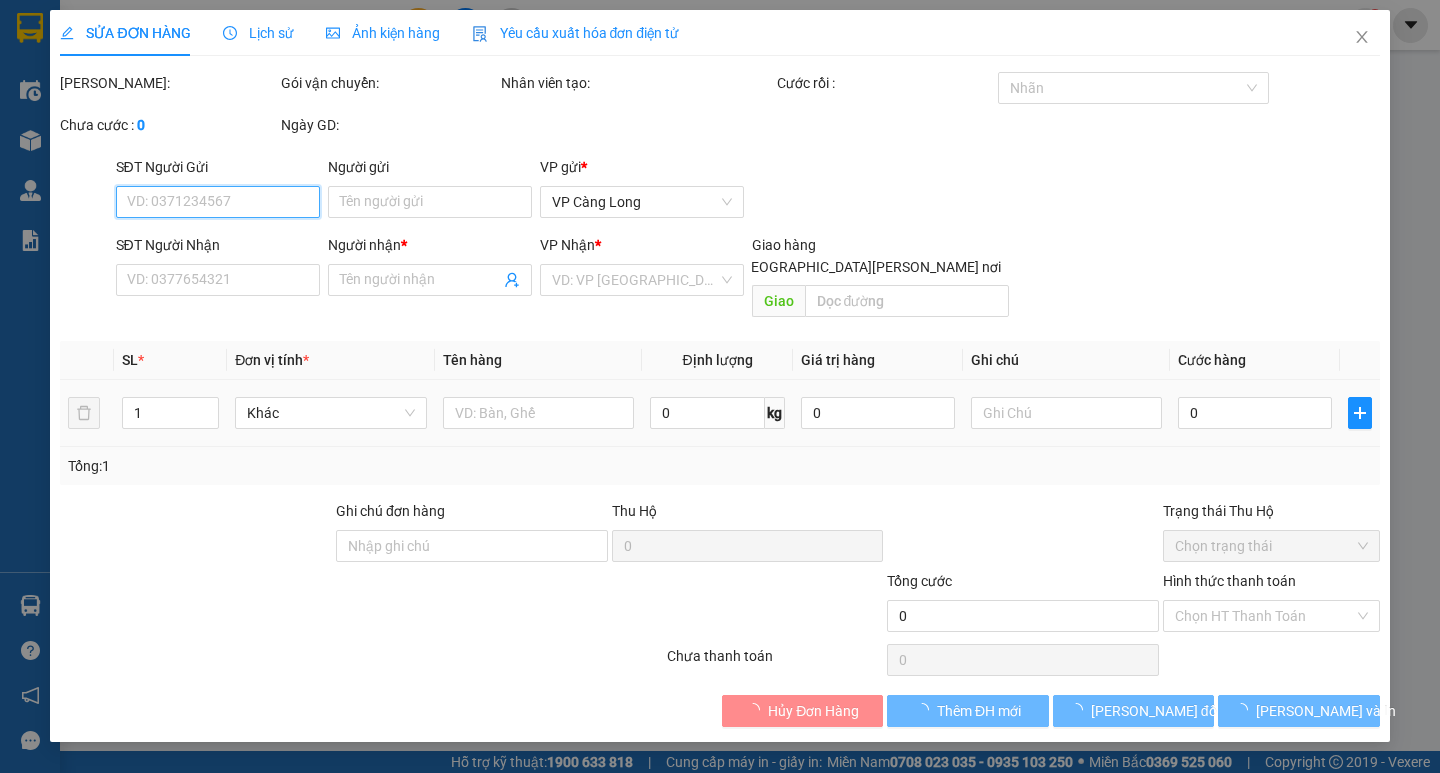 type on "CHÁO ĐẠT" 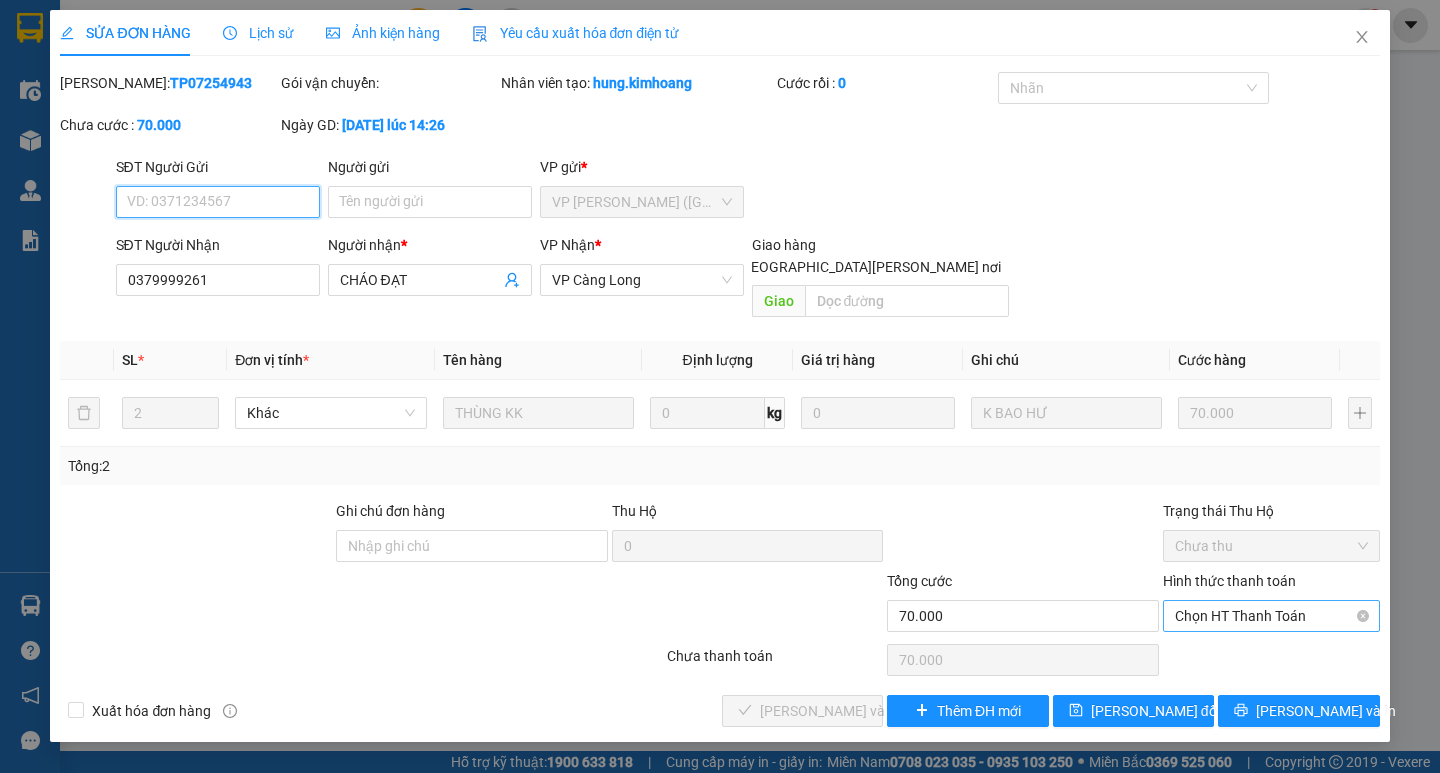 click on "Chọn HT Thanh Toán" at bounding box center [1271, 616] 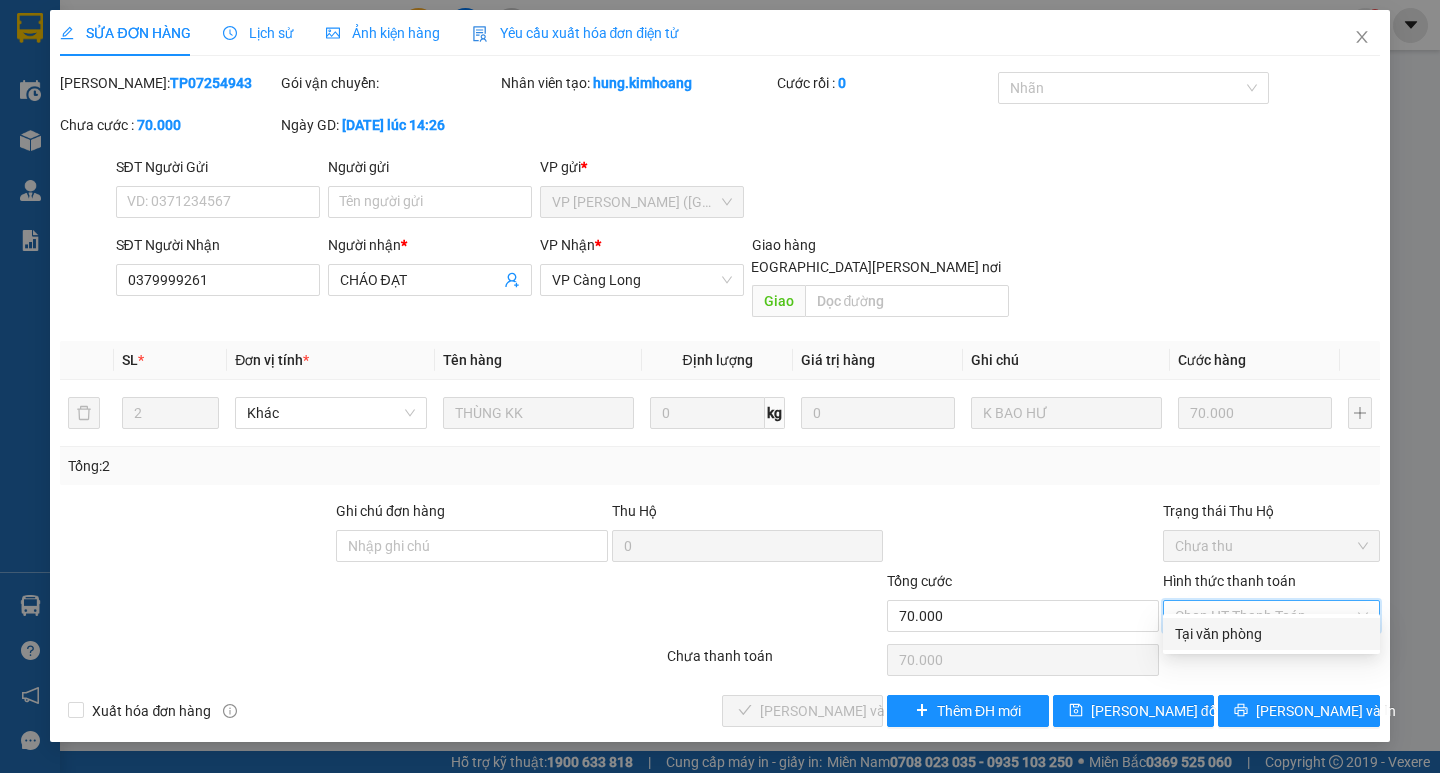 click on "Tại văn phòng" at bounding box center (1271, 634) 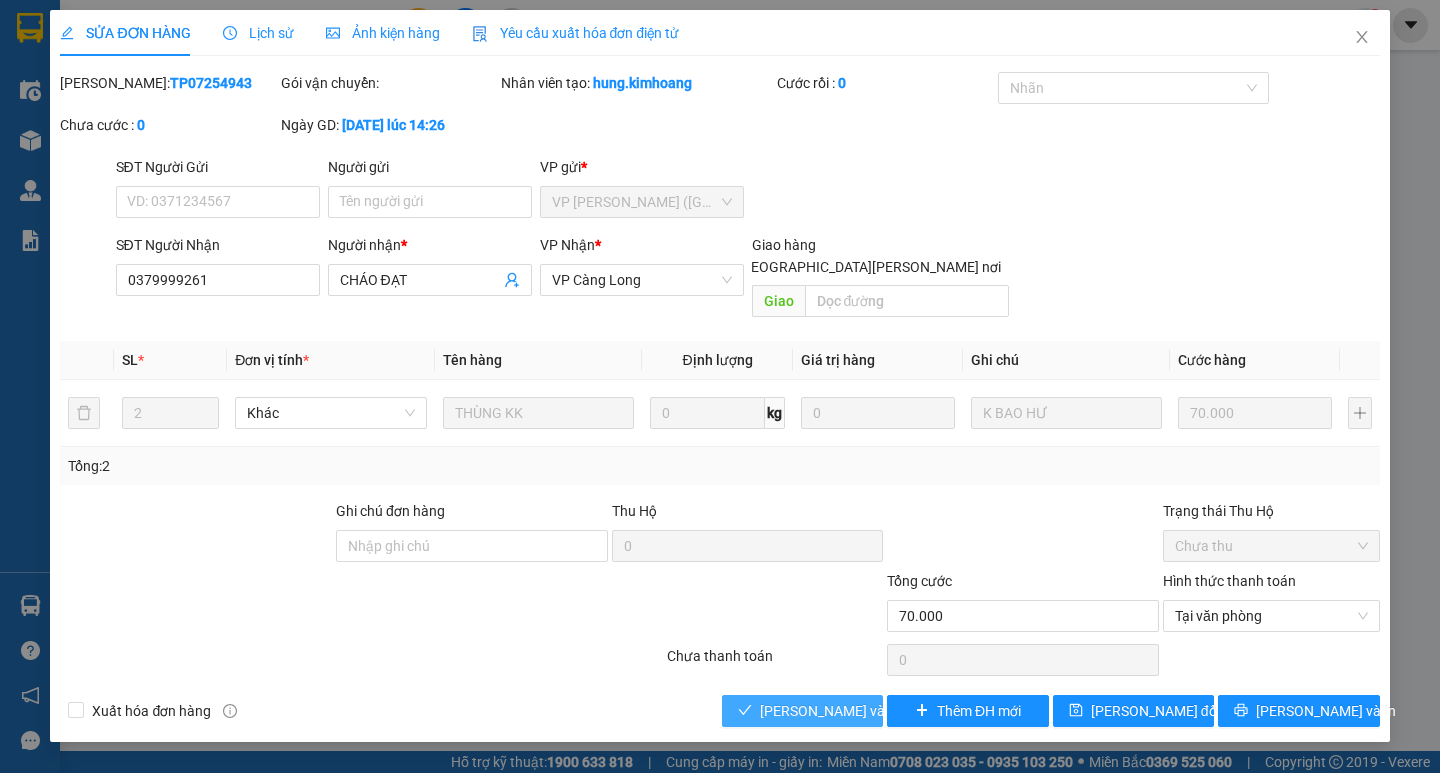 click on "Lưu và Giao hàng" at bounding box center [895, 711] 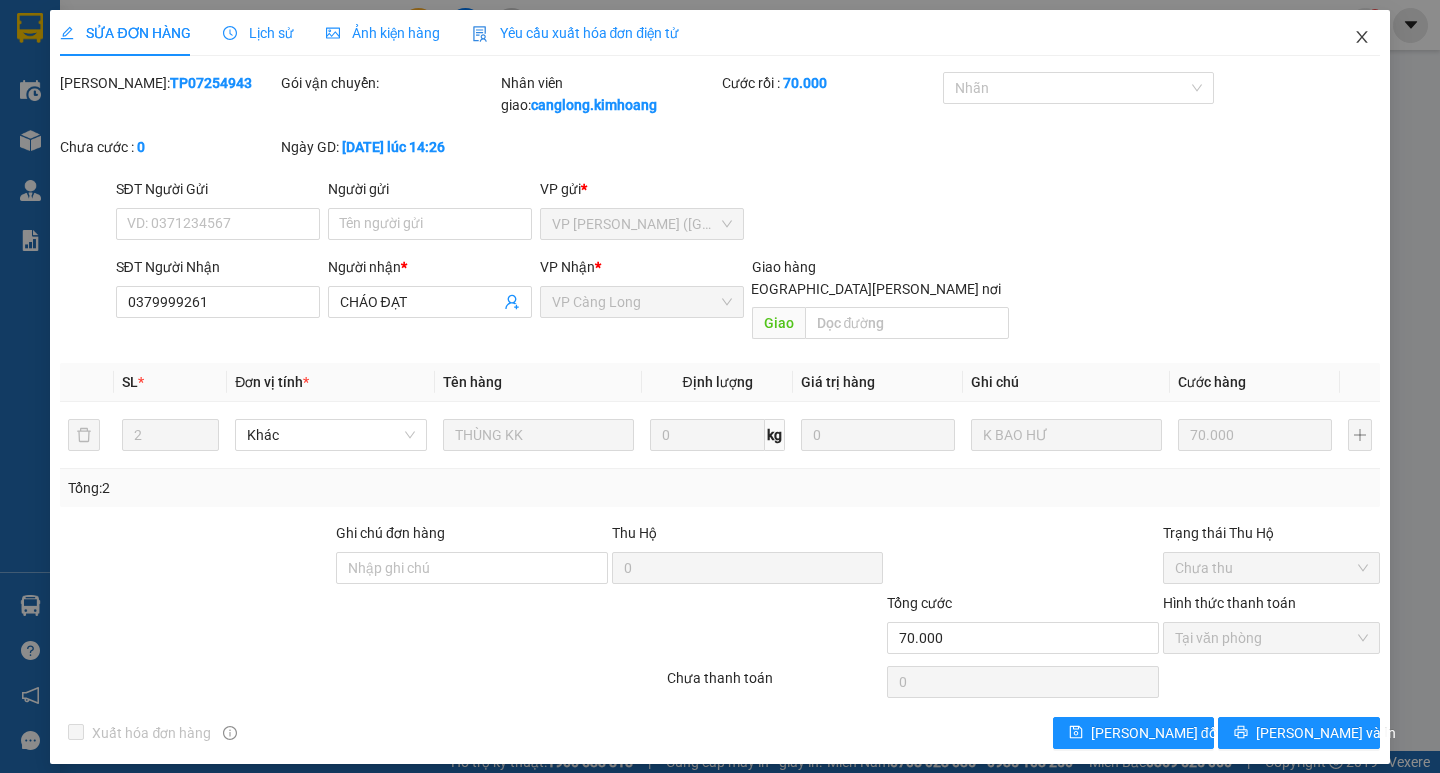 click 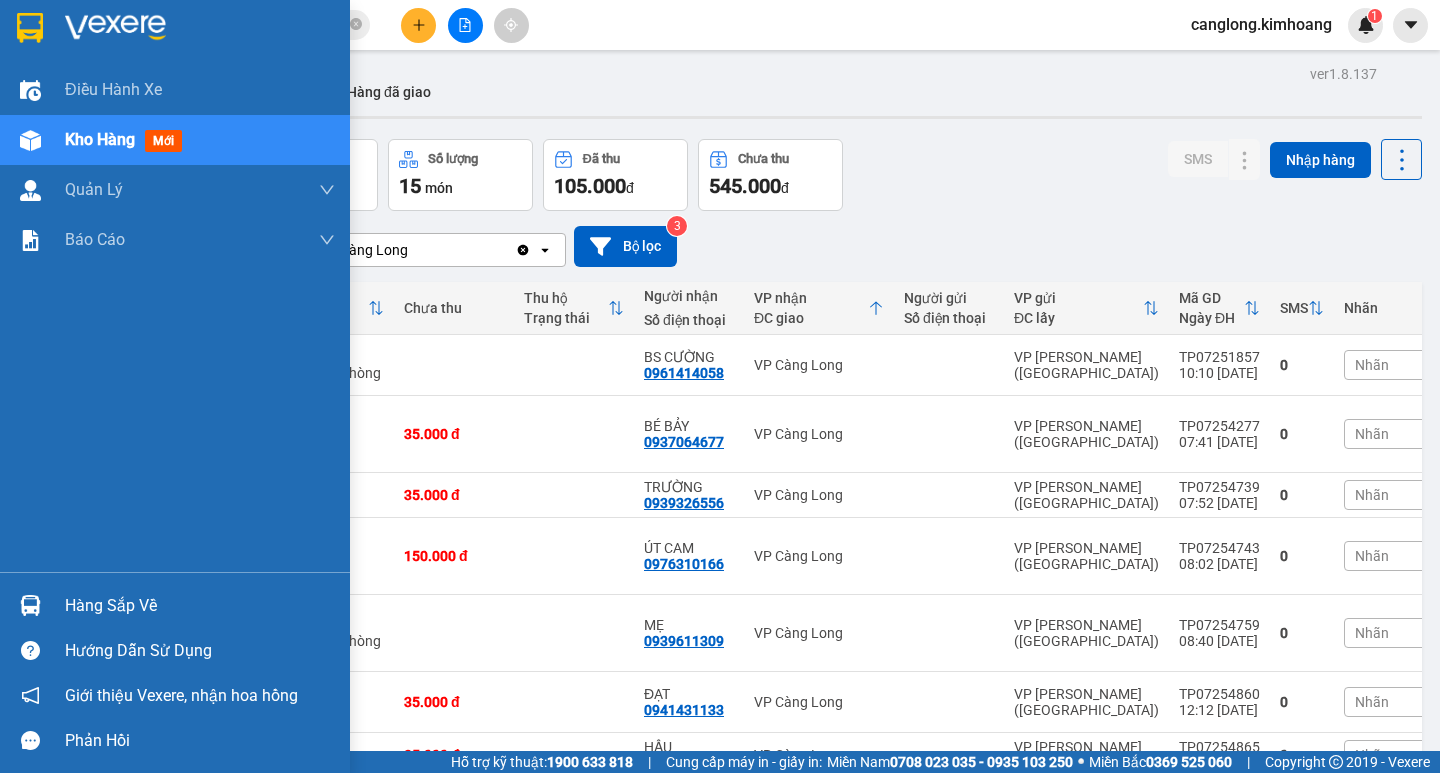 click on "Hàng sắp về" at bounding box center [200, 606] 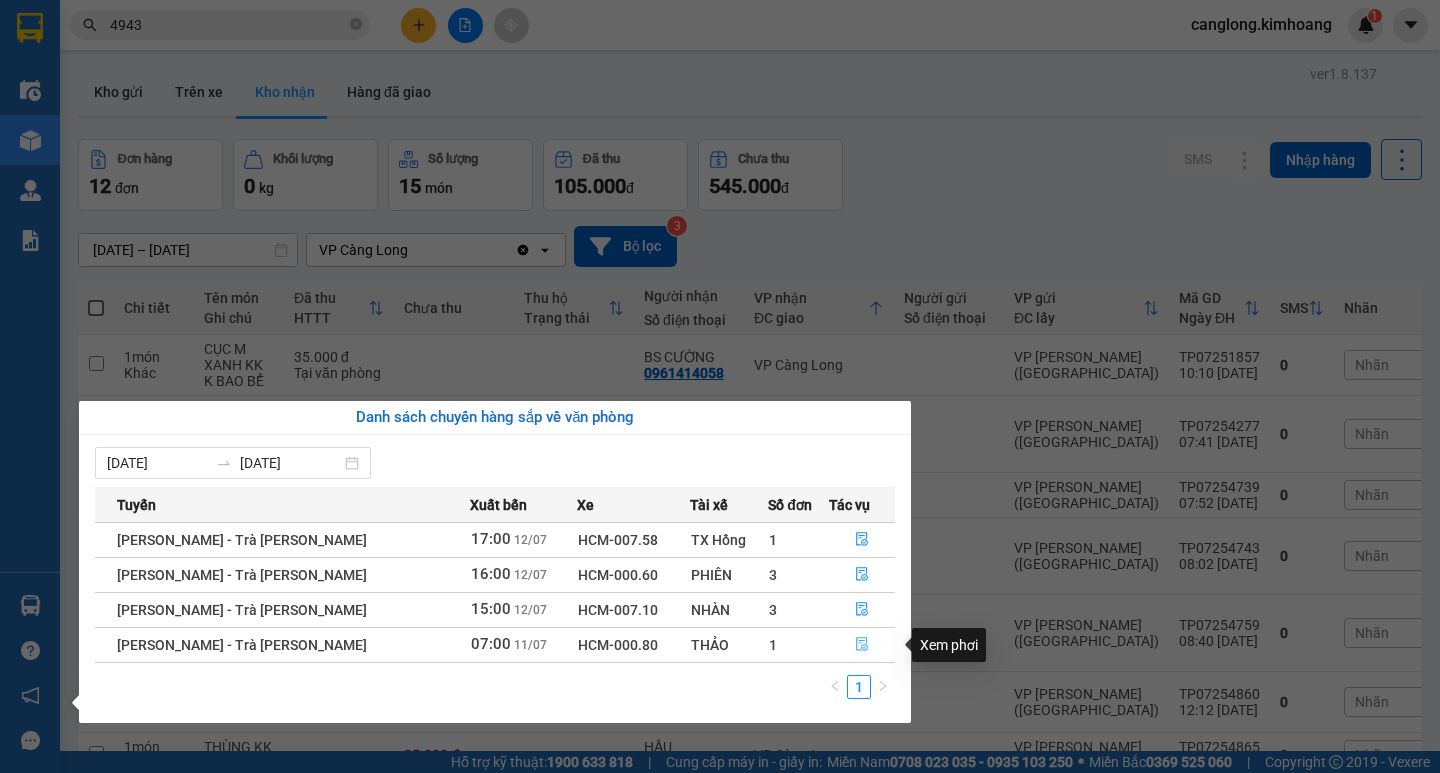 click 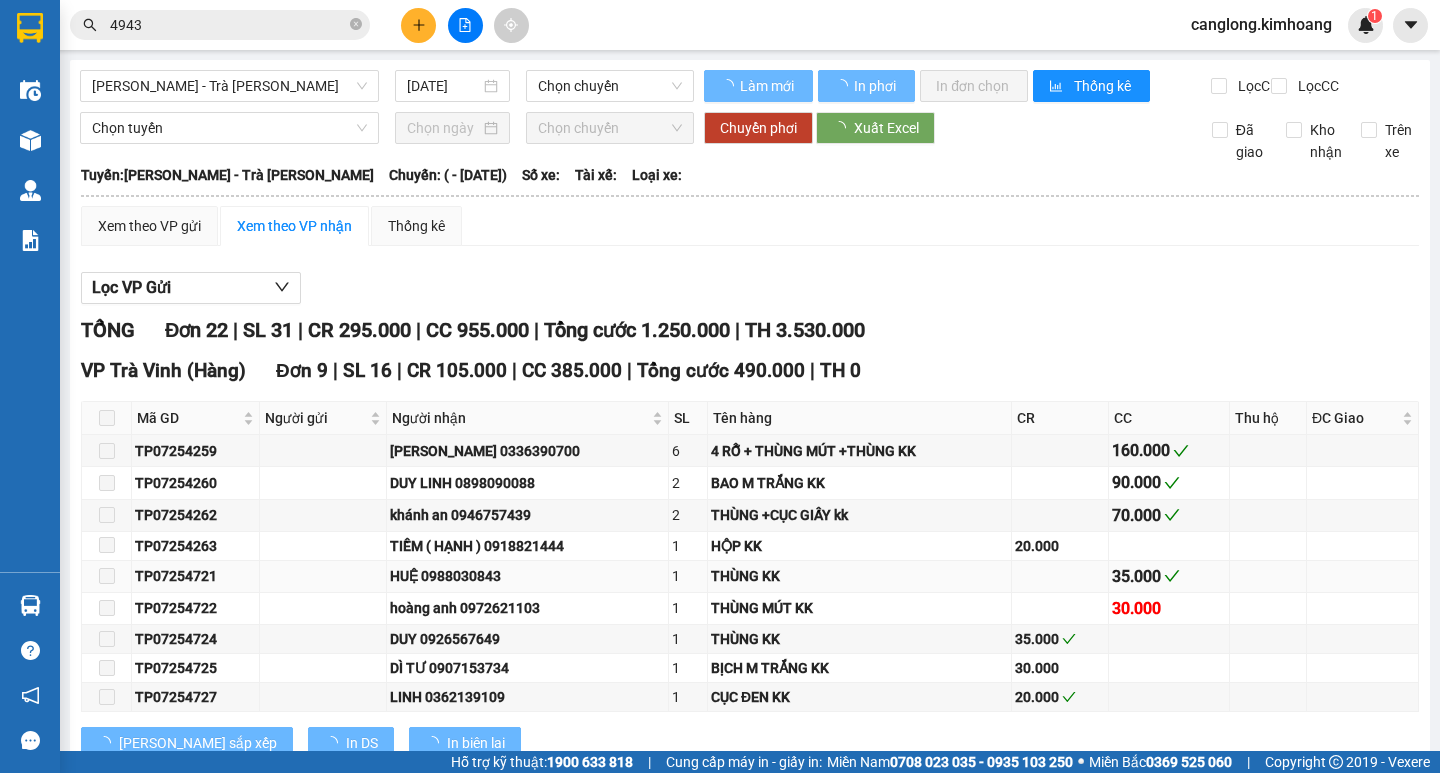 type on "11/07/2025" 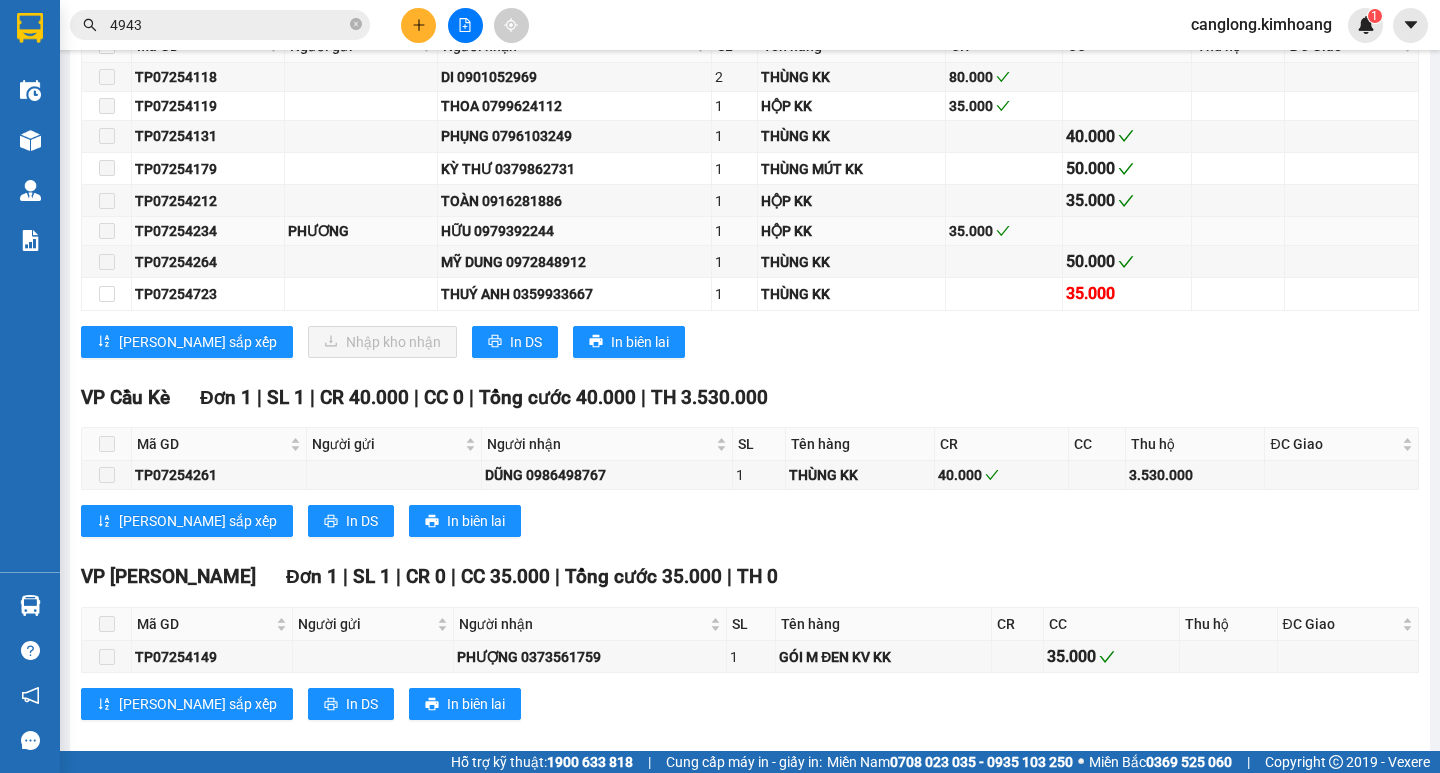 scroll, scrollTop: 1100, scrollLeft: 0, axis: vertical 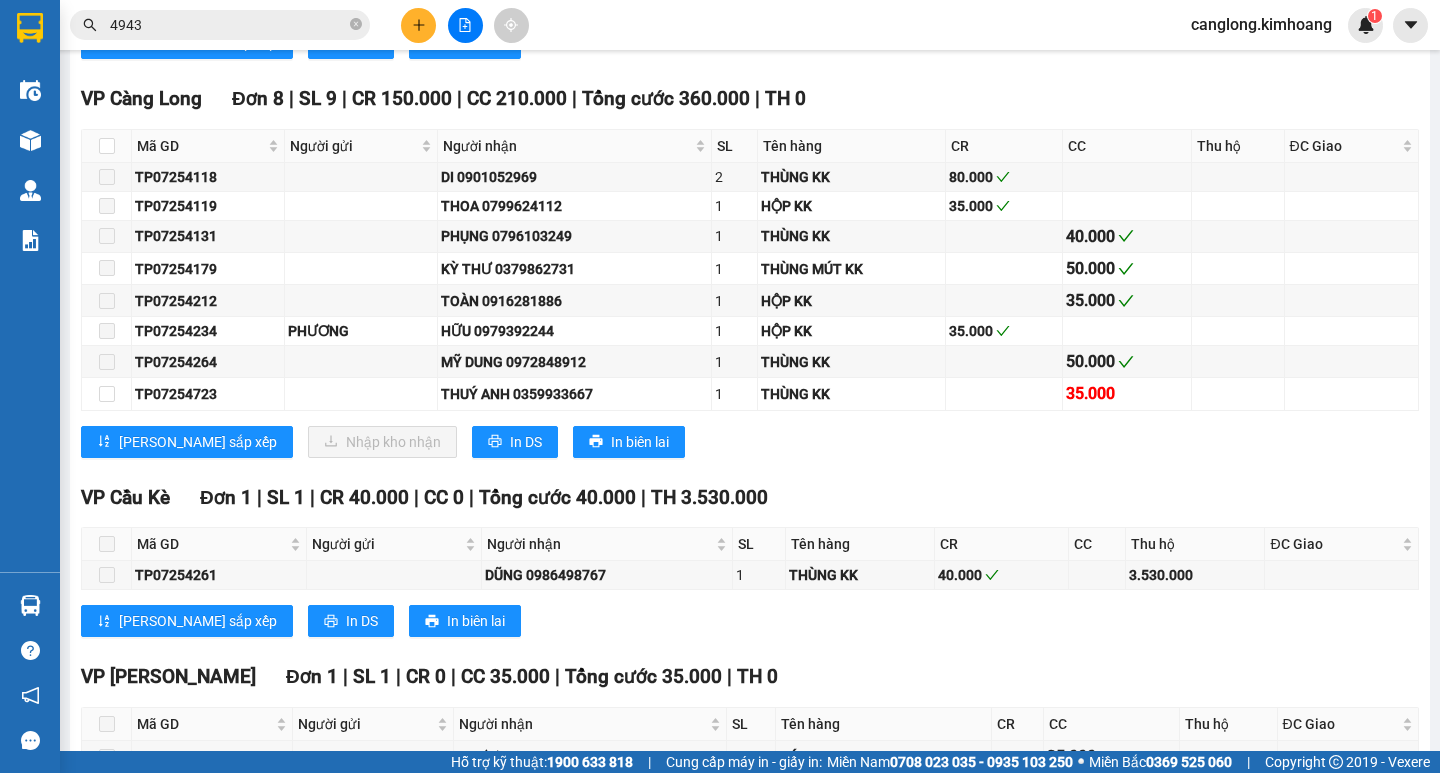 click on "4943" at bounding box center (228, 25) 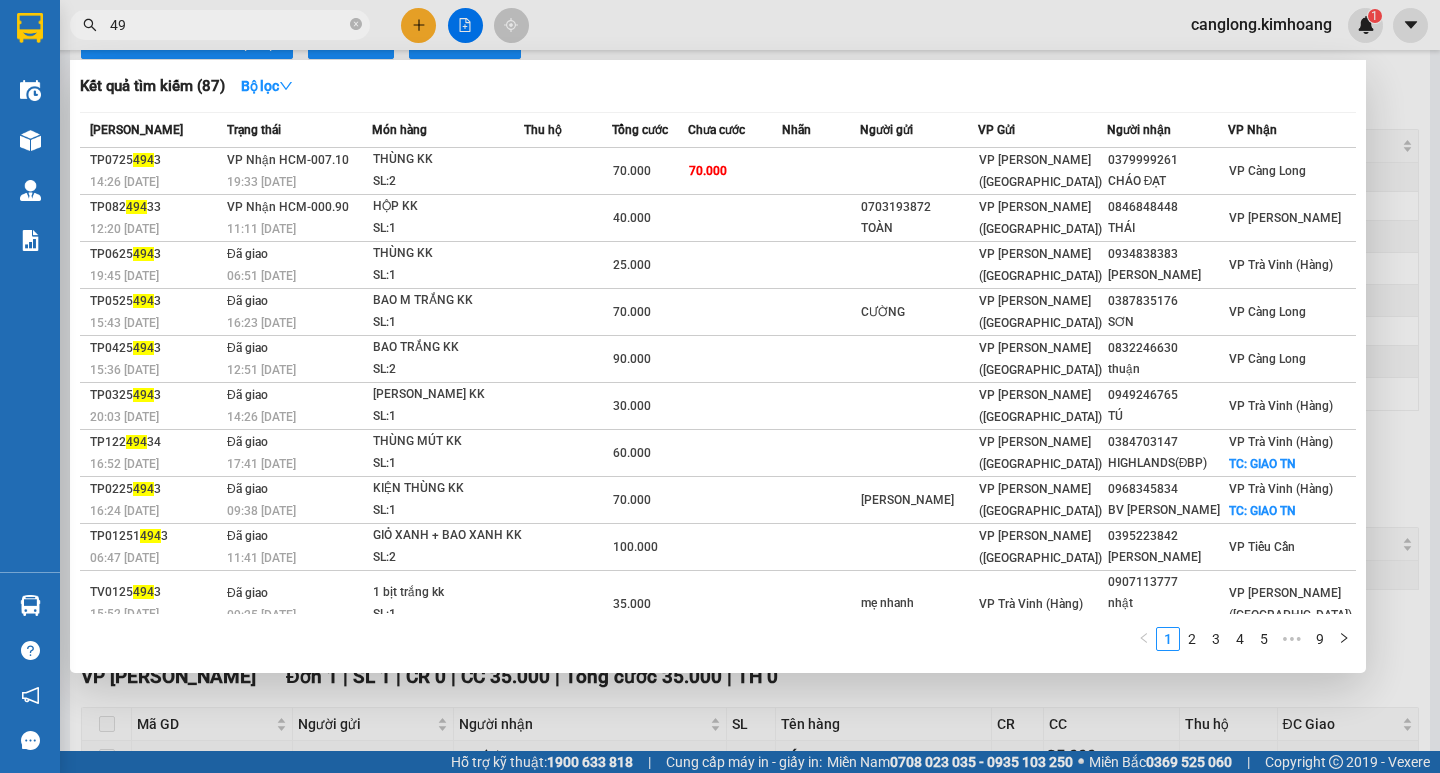 type on "4" 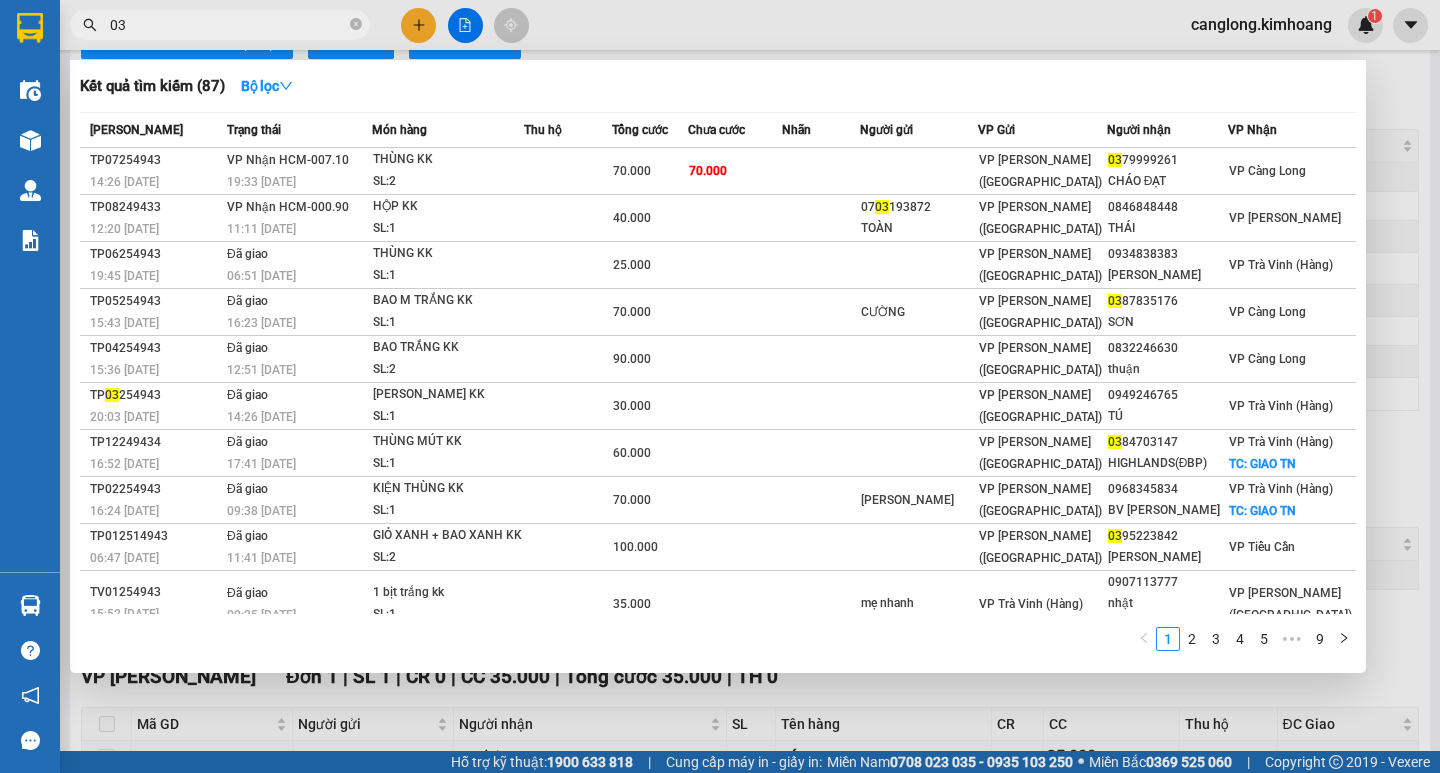 type on "0" 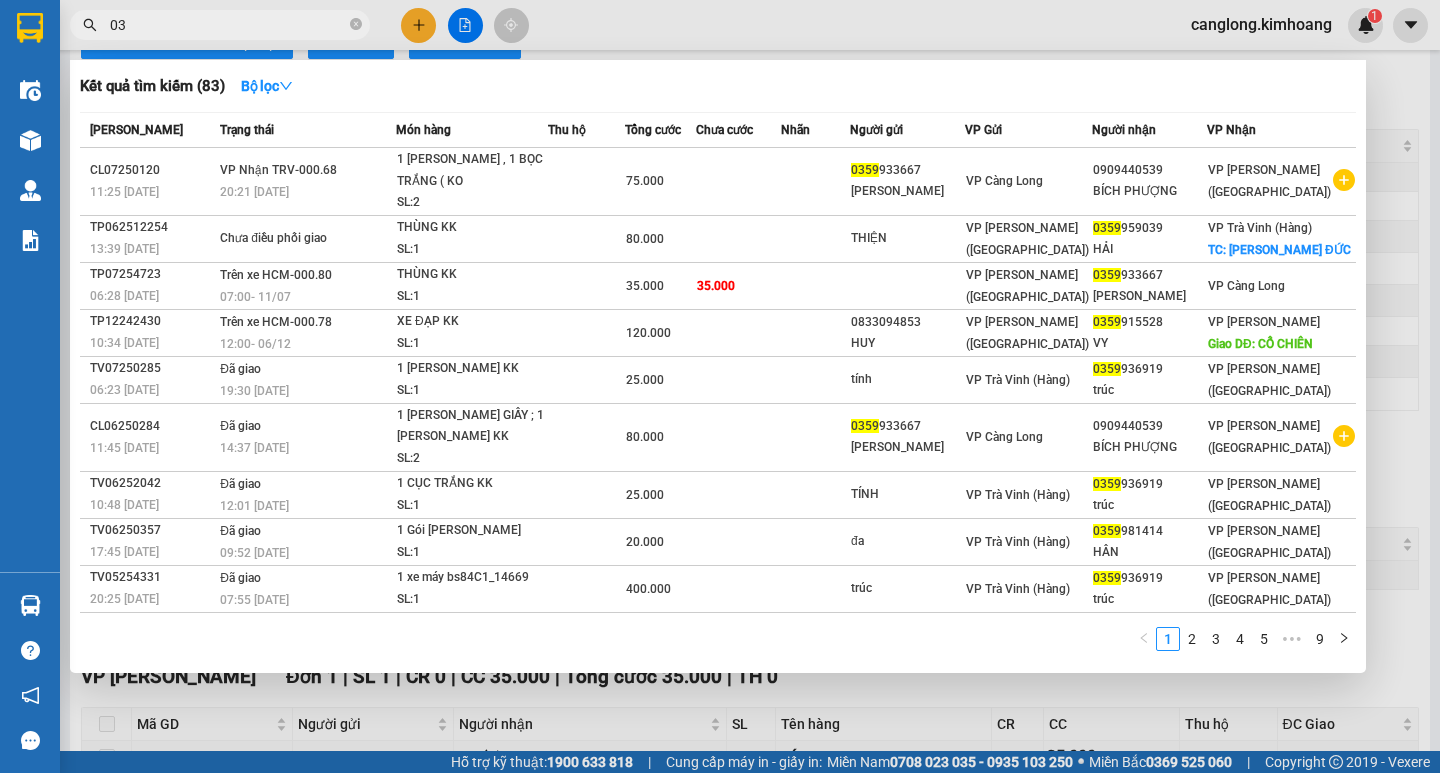 type on "0" 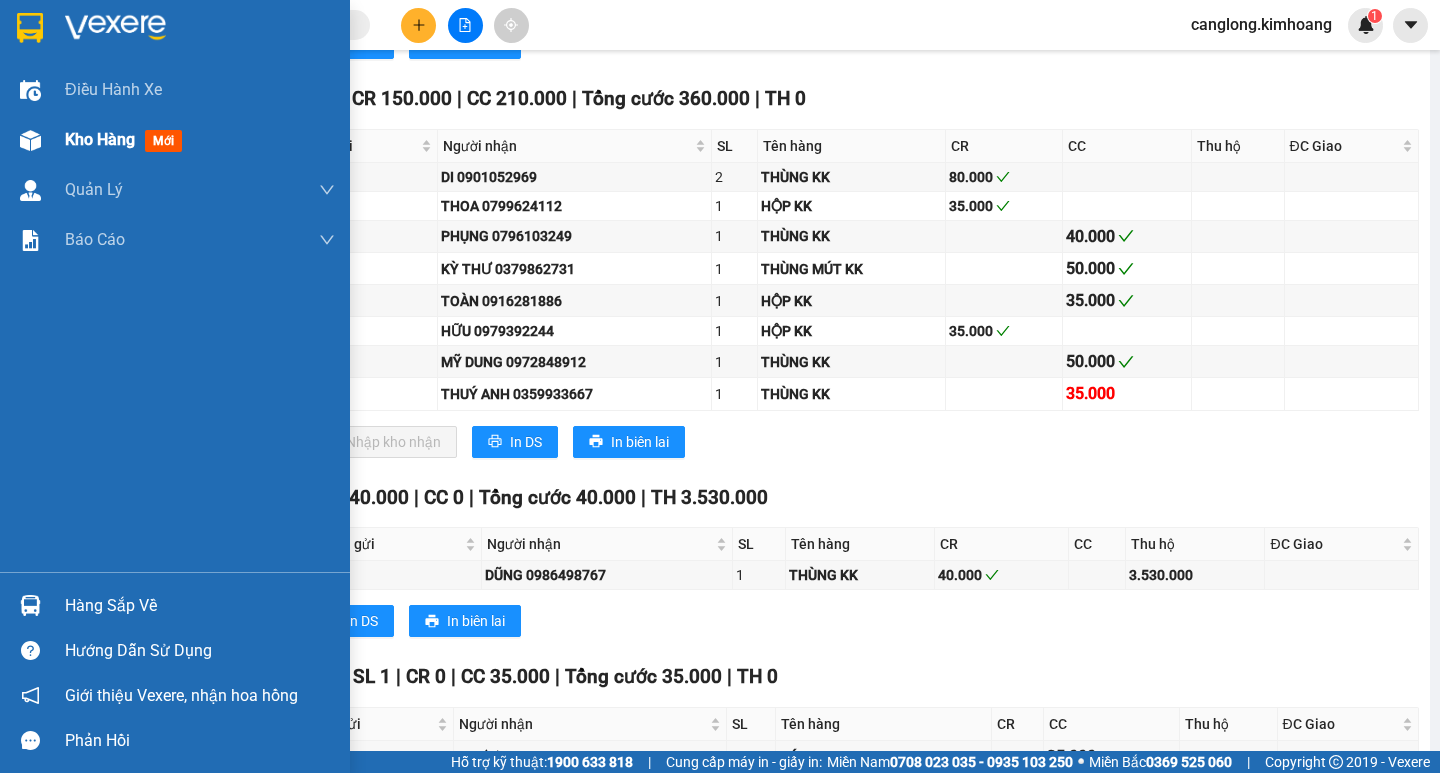type 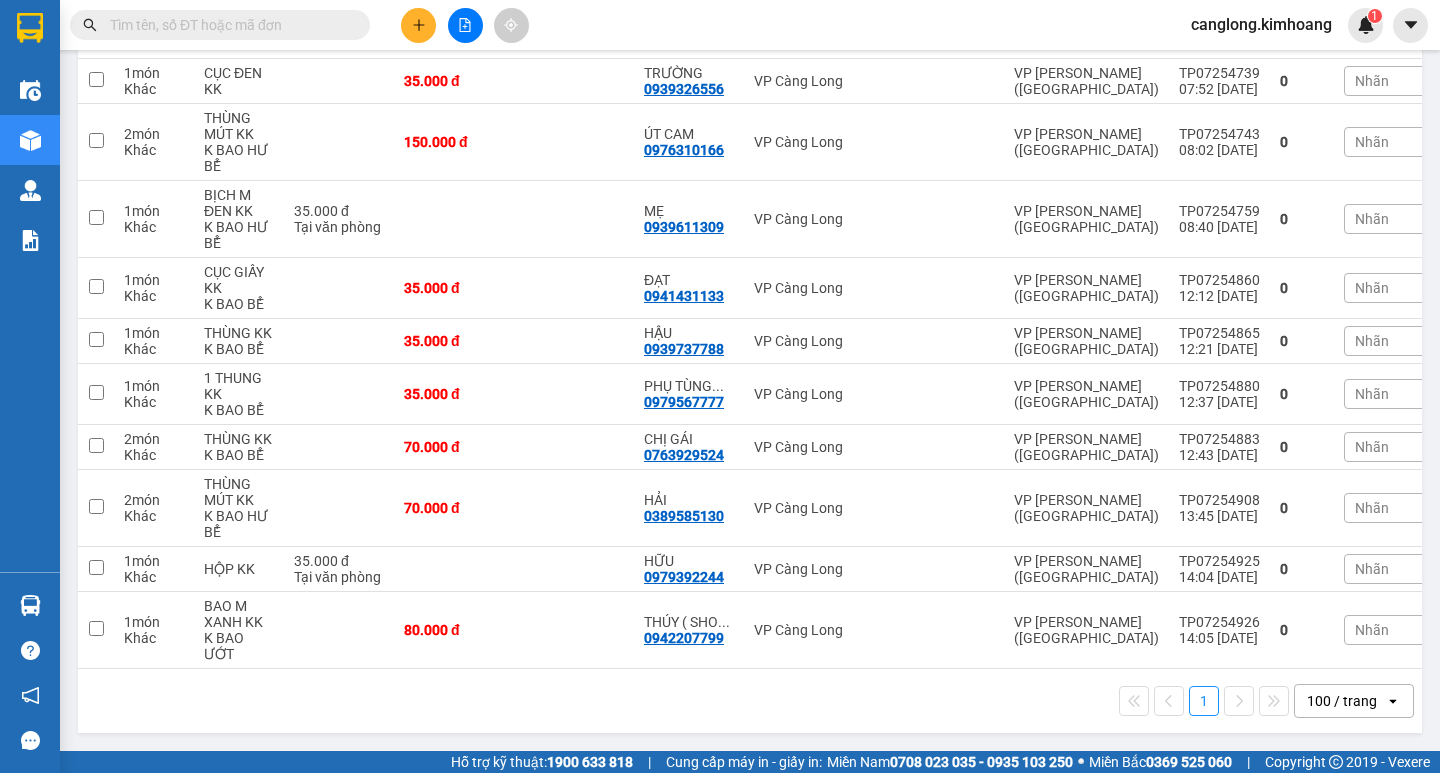 scroll, scrollTop: 438, scrollLeft: 0, axis: vertical 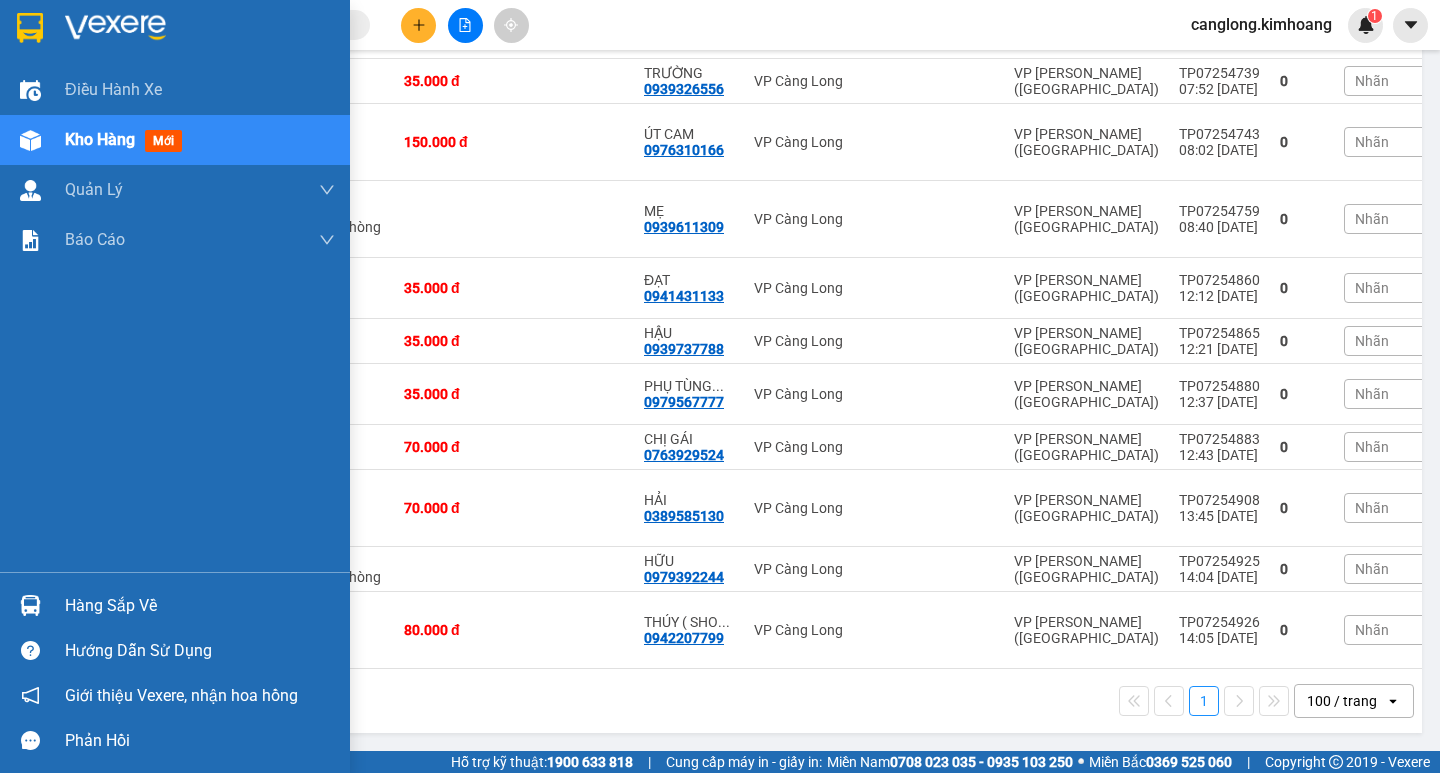 click at bounding box center (30, 605) 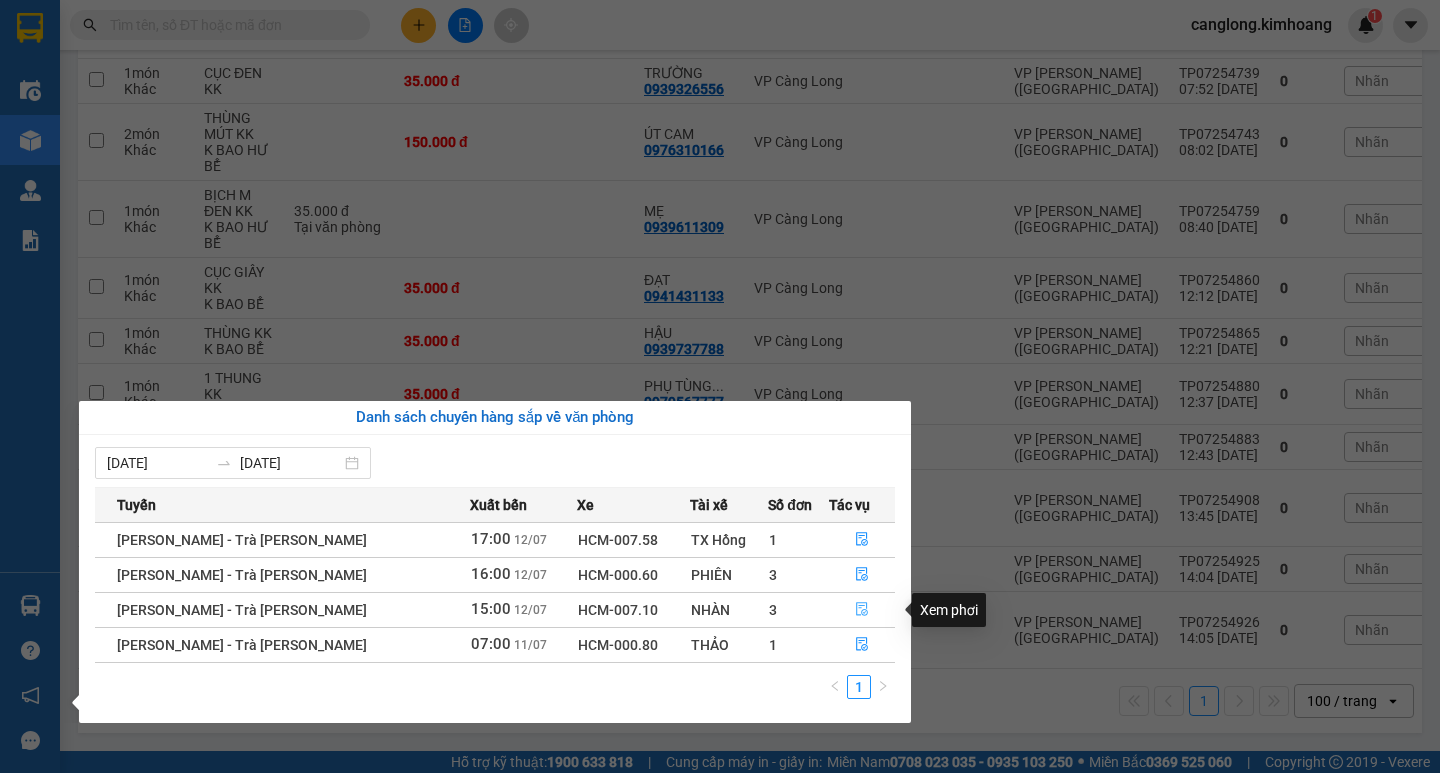 click at bounding box center [862, 610] 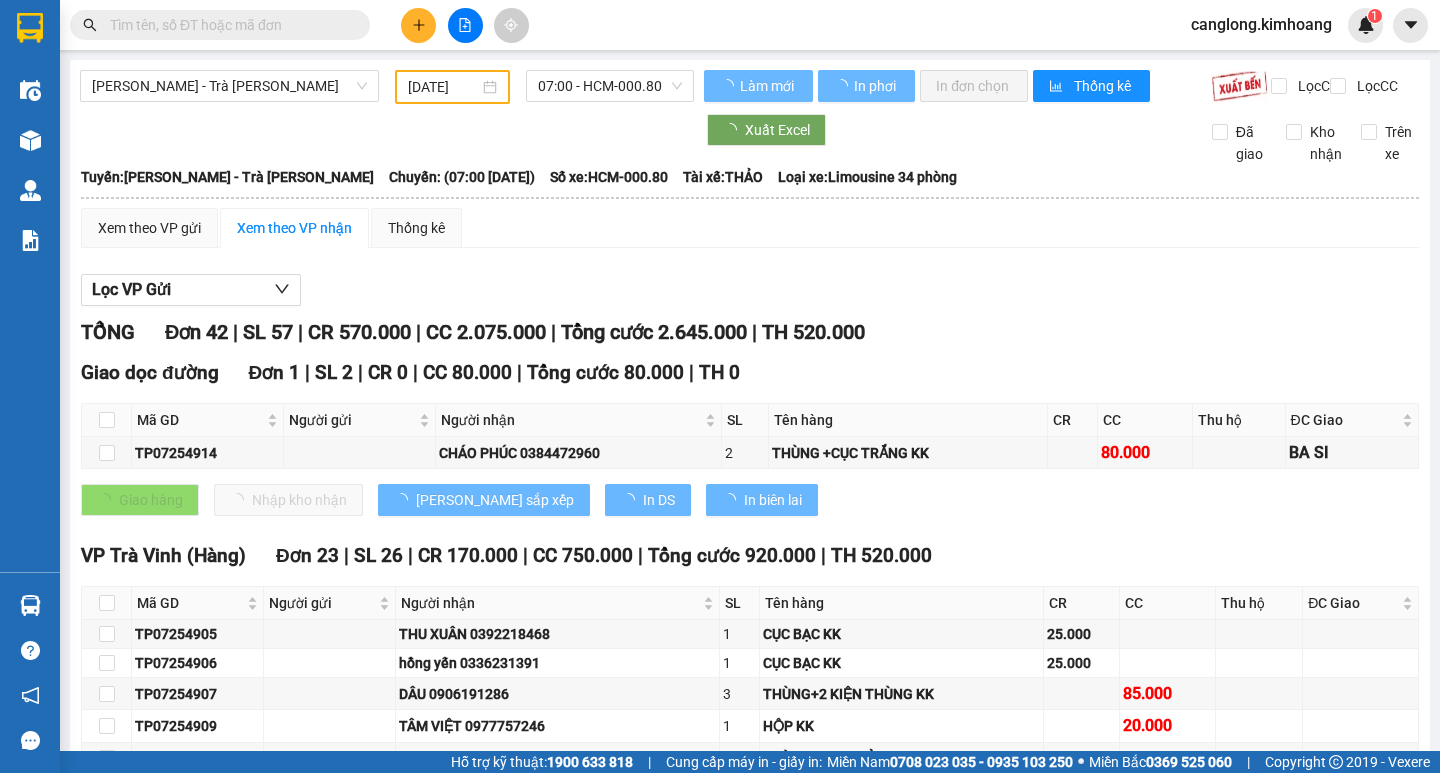 scroll, scrollTop: 200, scrollLeft: 0, axis: vertical 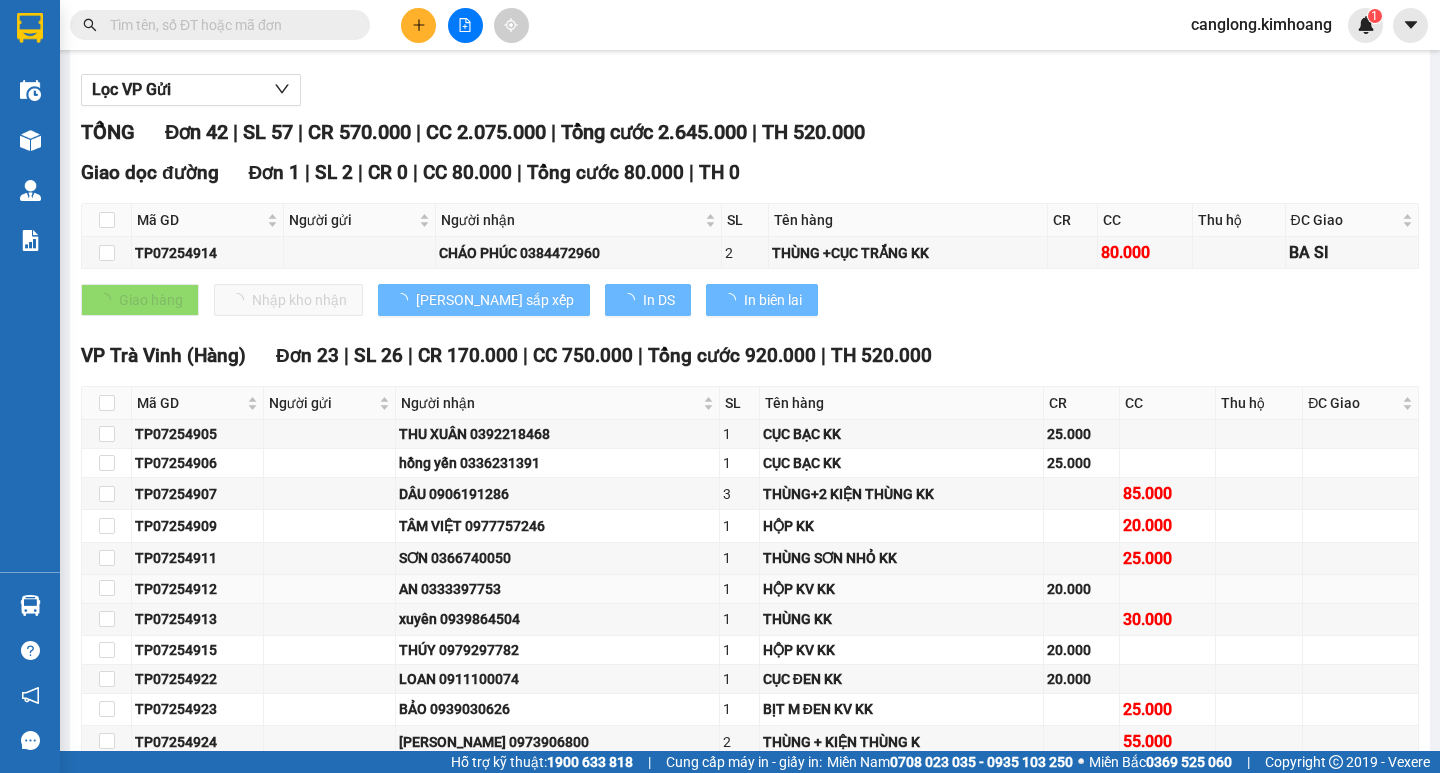 type on "12/07/2025" 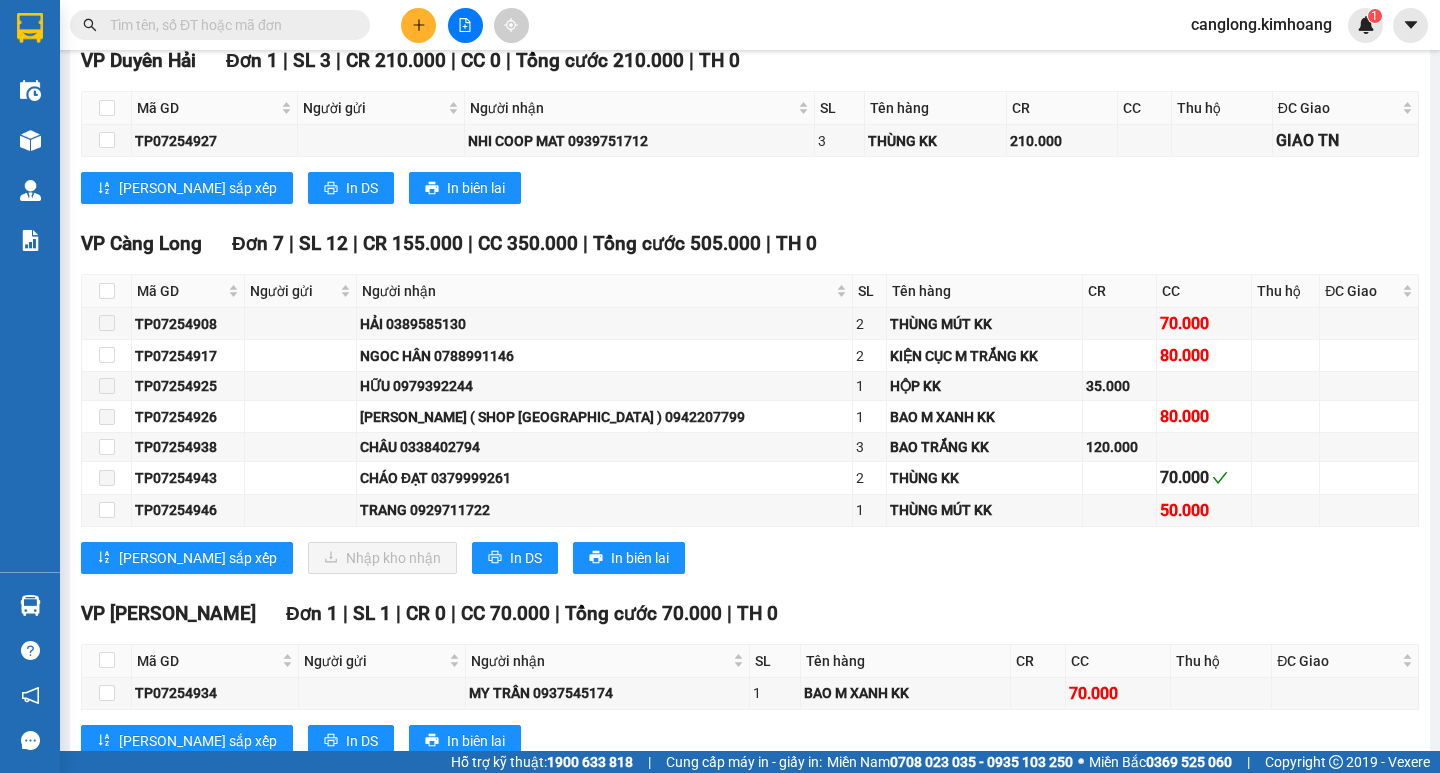 scroll, scrollTop: 2179, scrollLeft: 0, axis: vertical 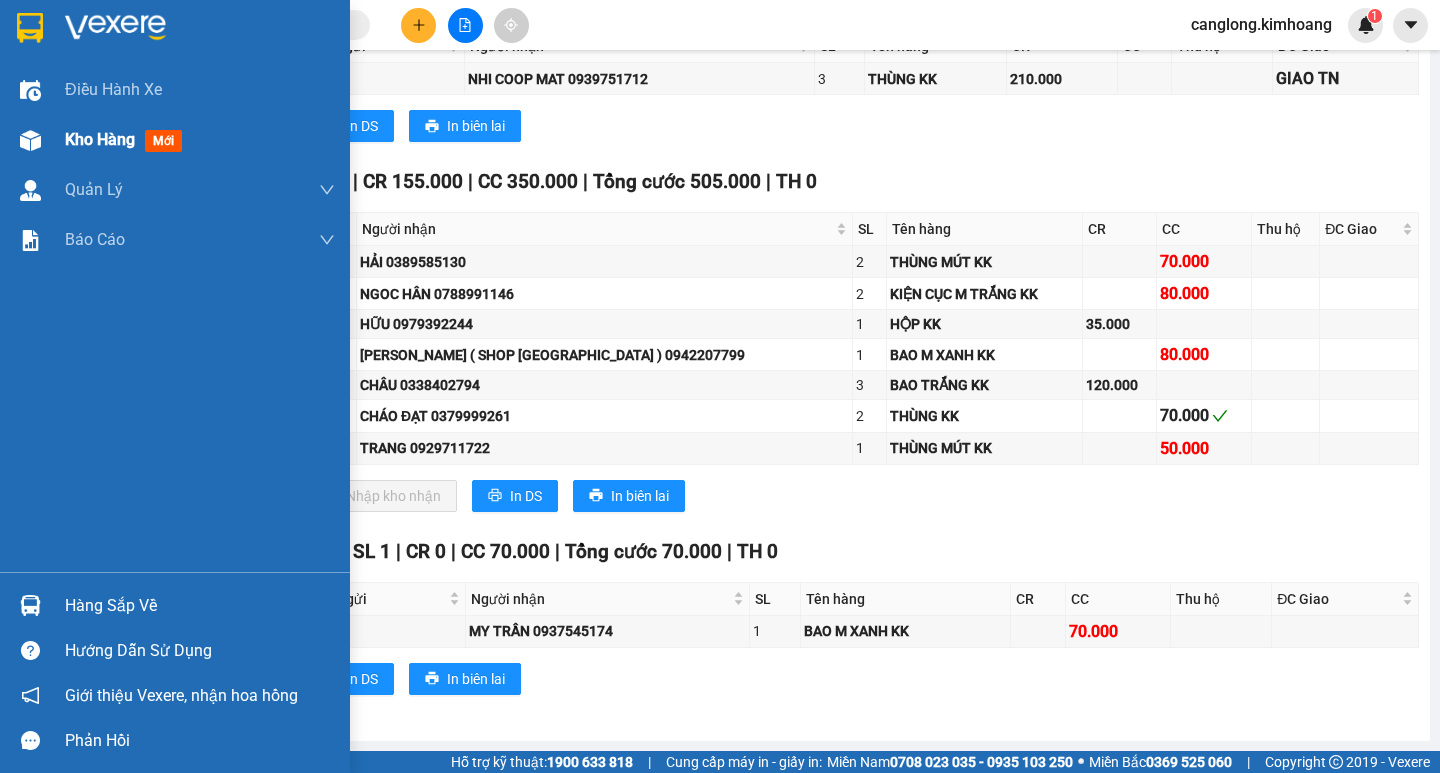 click on "Kho hàng" at bounding box center (100, 139) 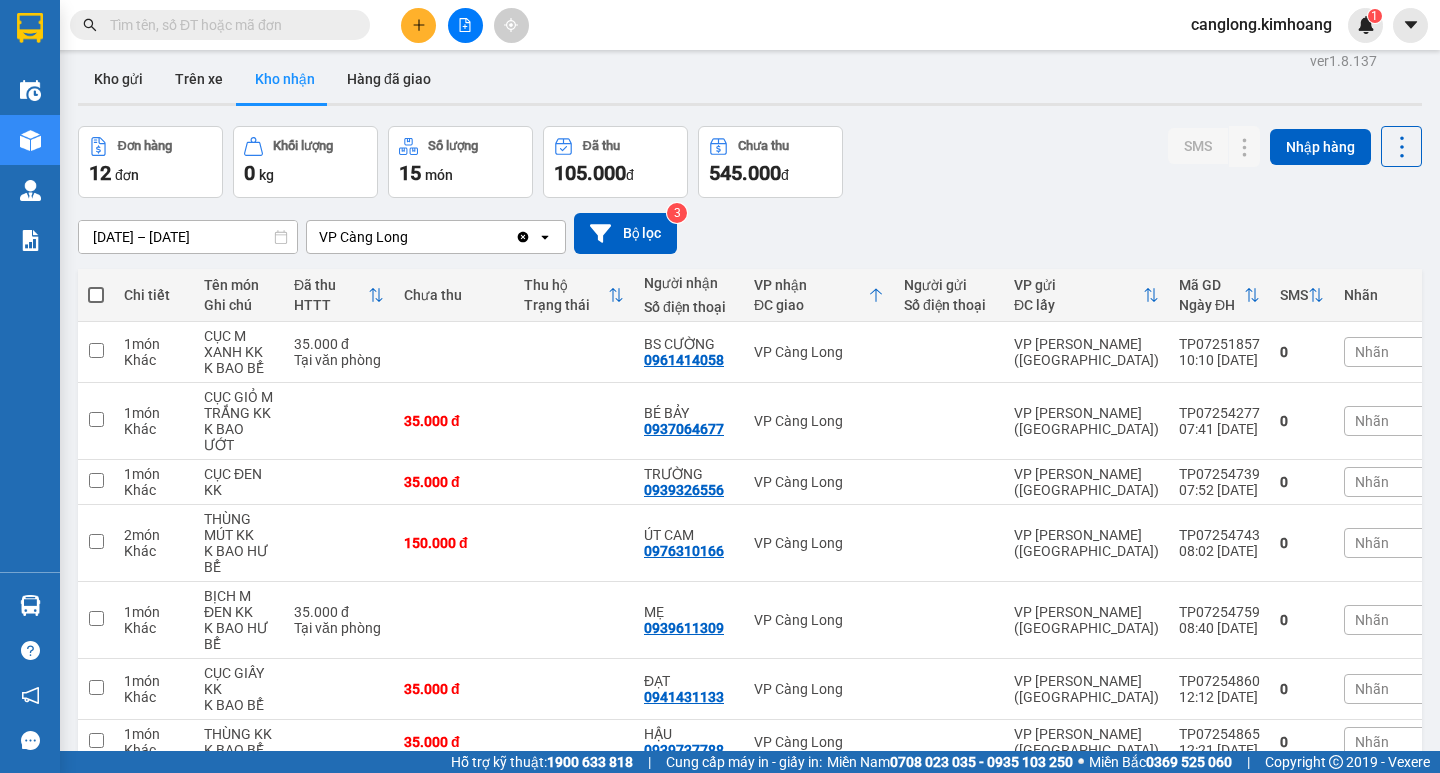 scroll, scrollTop: 0, scrollLeft: 0, axis: both 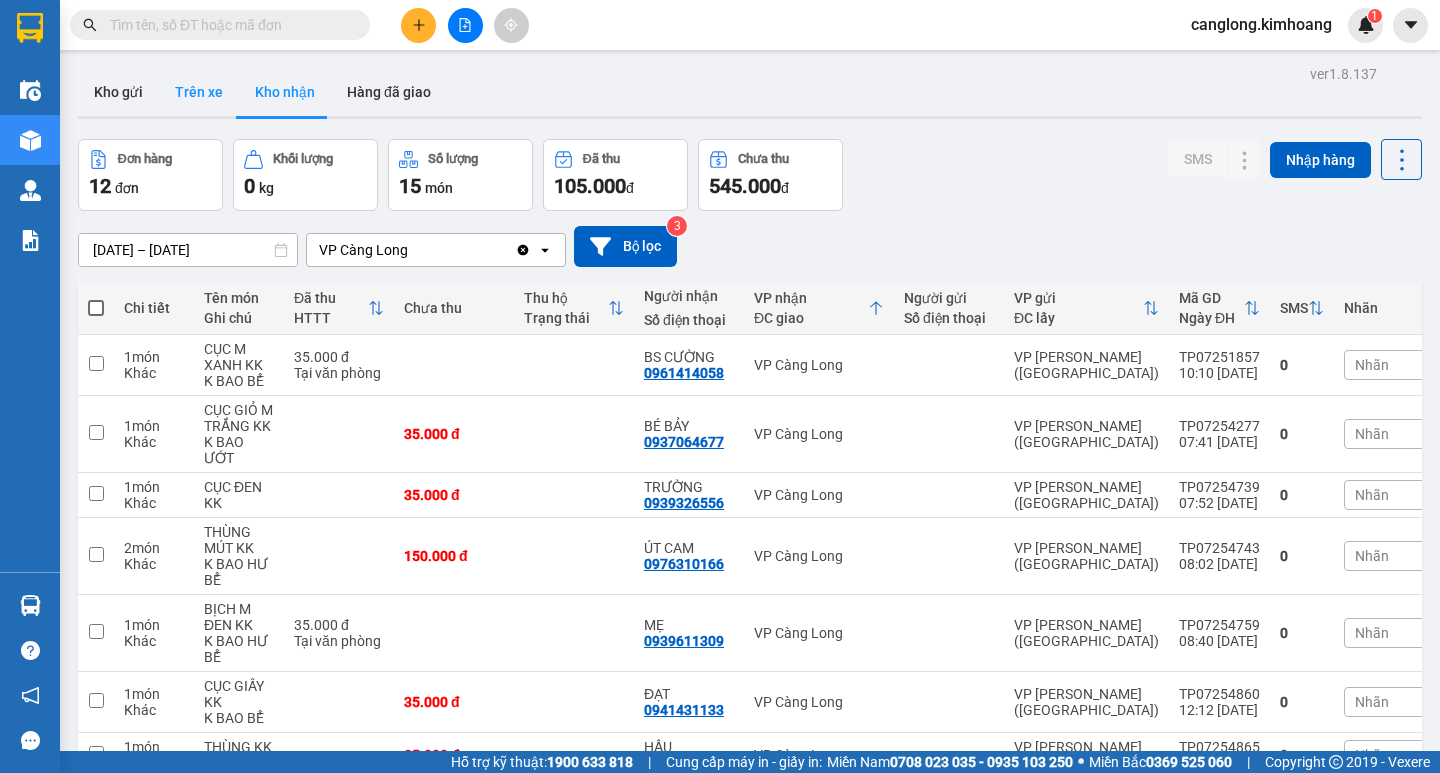 click on "Trên xe" at bounding box center [199, 92] 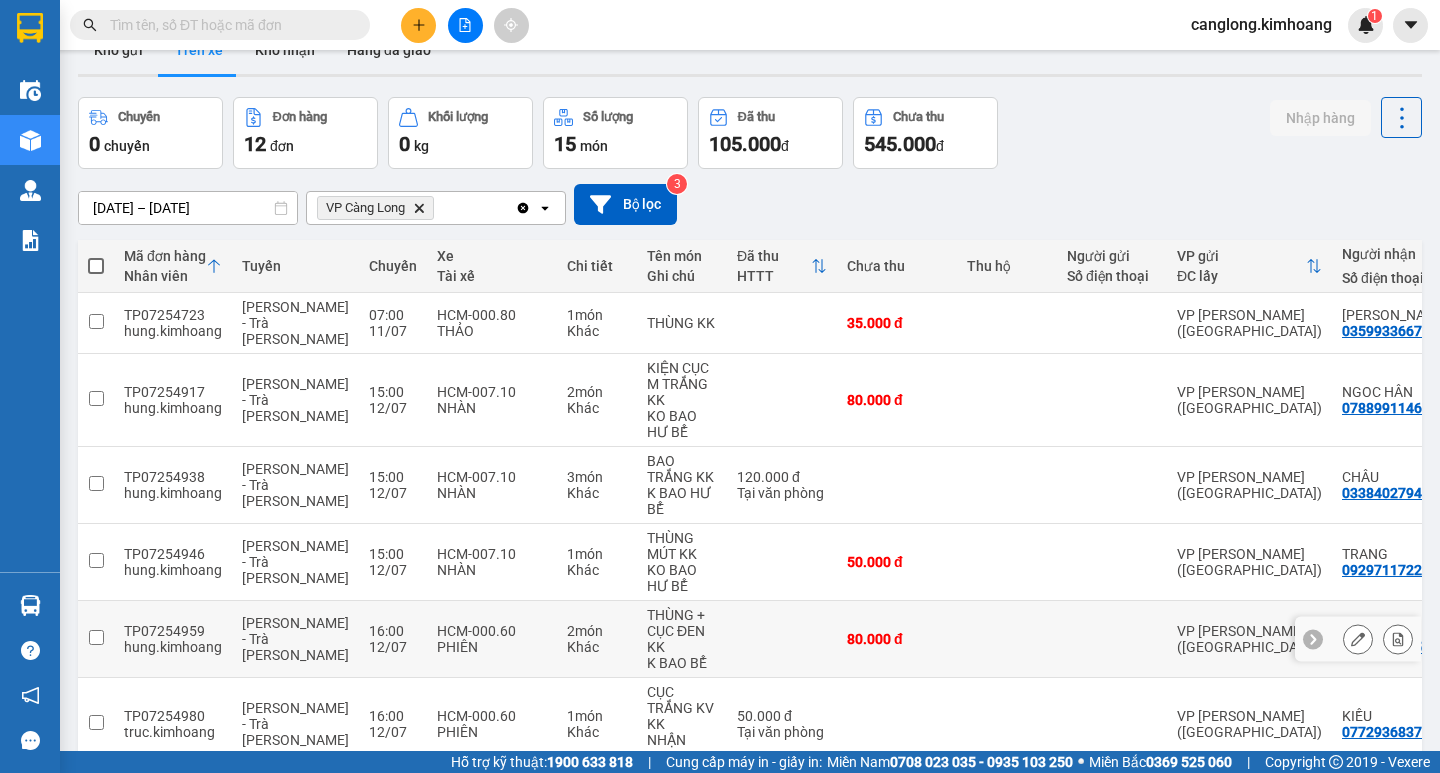 scroll, scrollTop: 0, scrollLeft: 0, axis: both 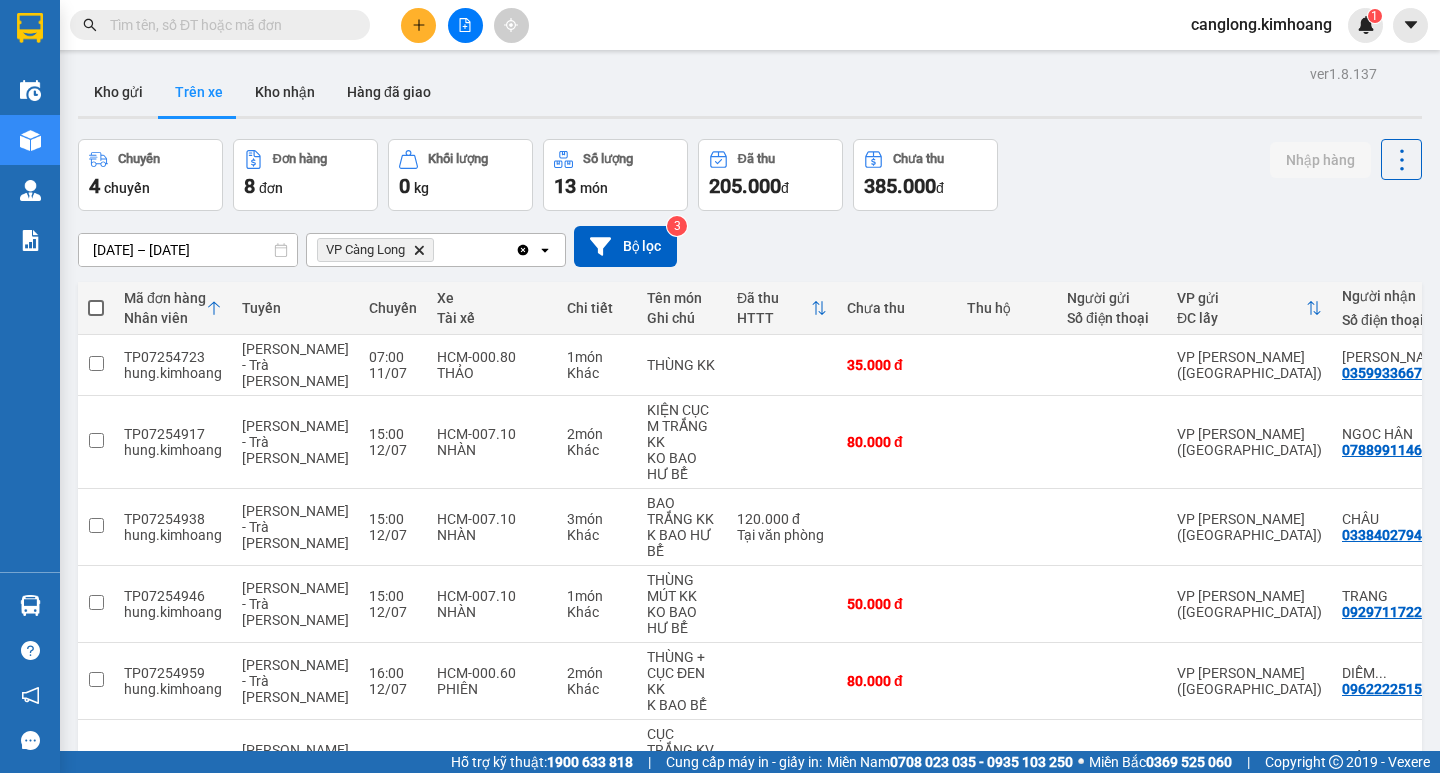 click at bounding box center (228, 25) 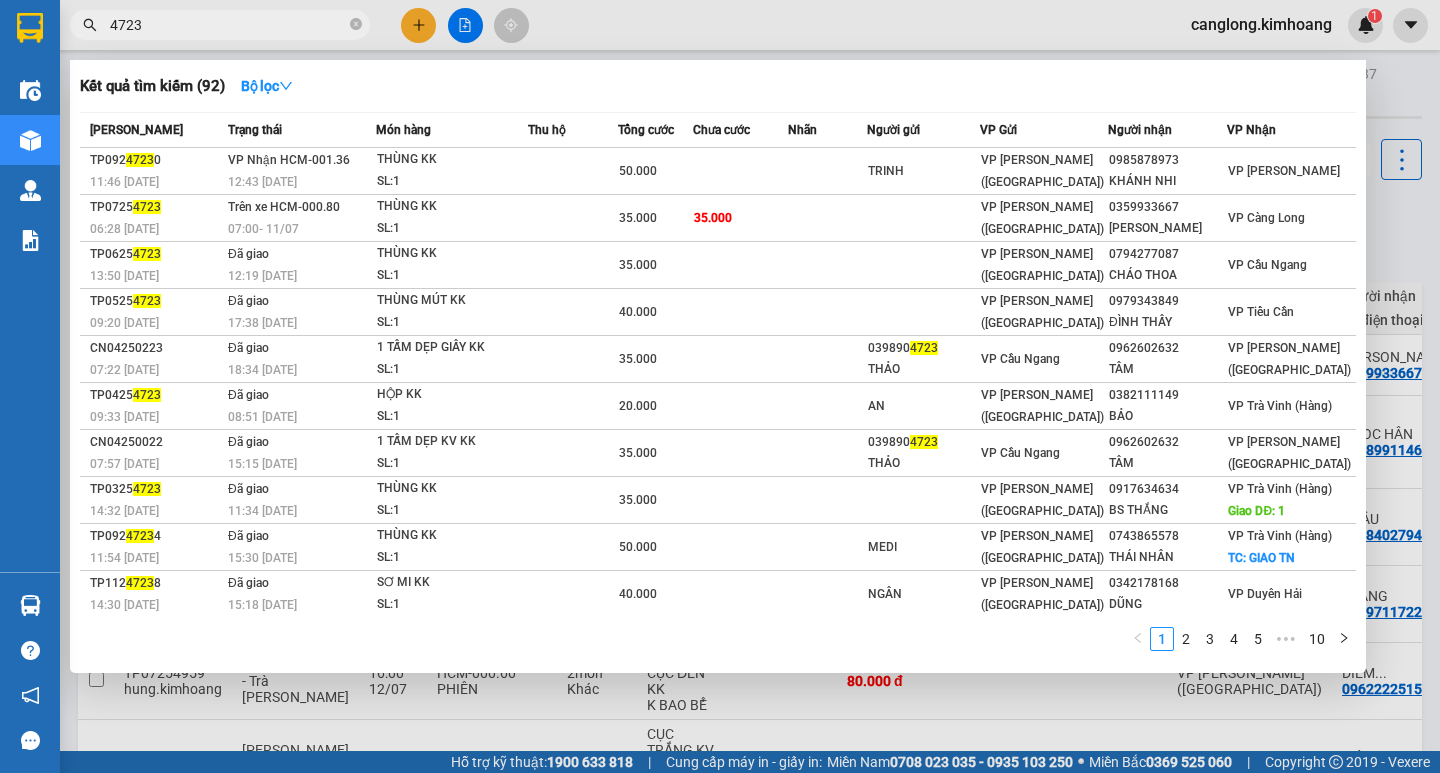 click at bounding box center (720, 386) 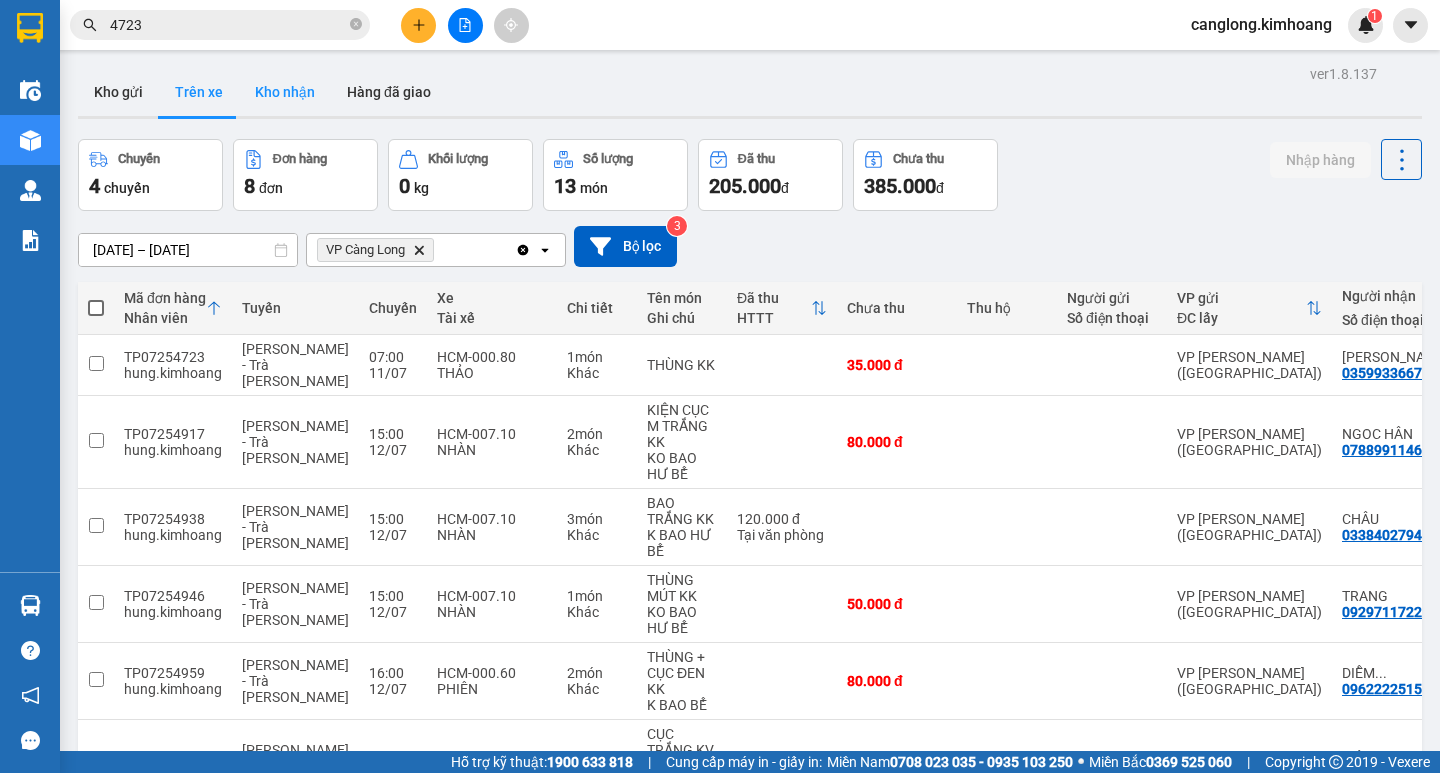 click on "Kho nhận" at bounding box center [285, 92] 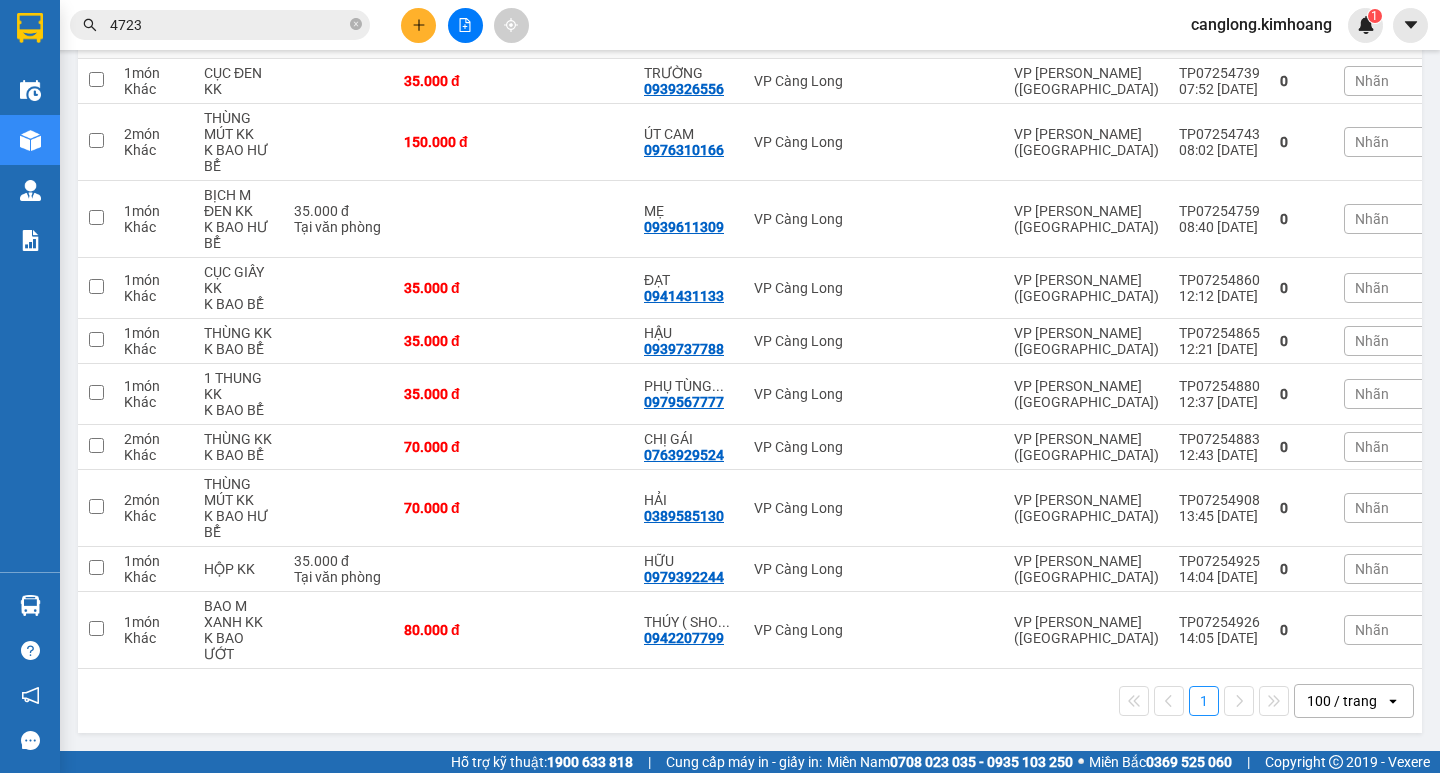scroll, scrollTop: 438, scrollLeft: 0, axis: vertical 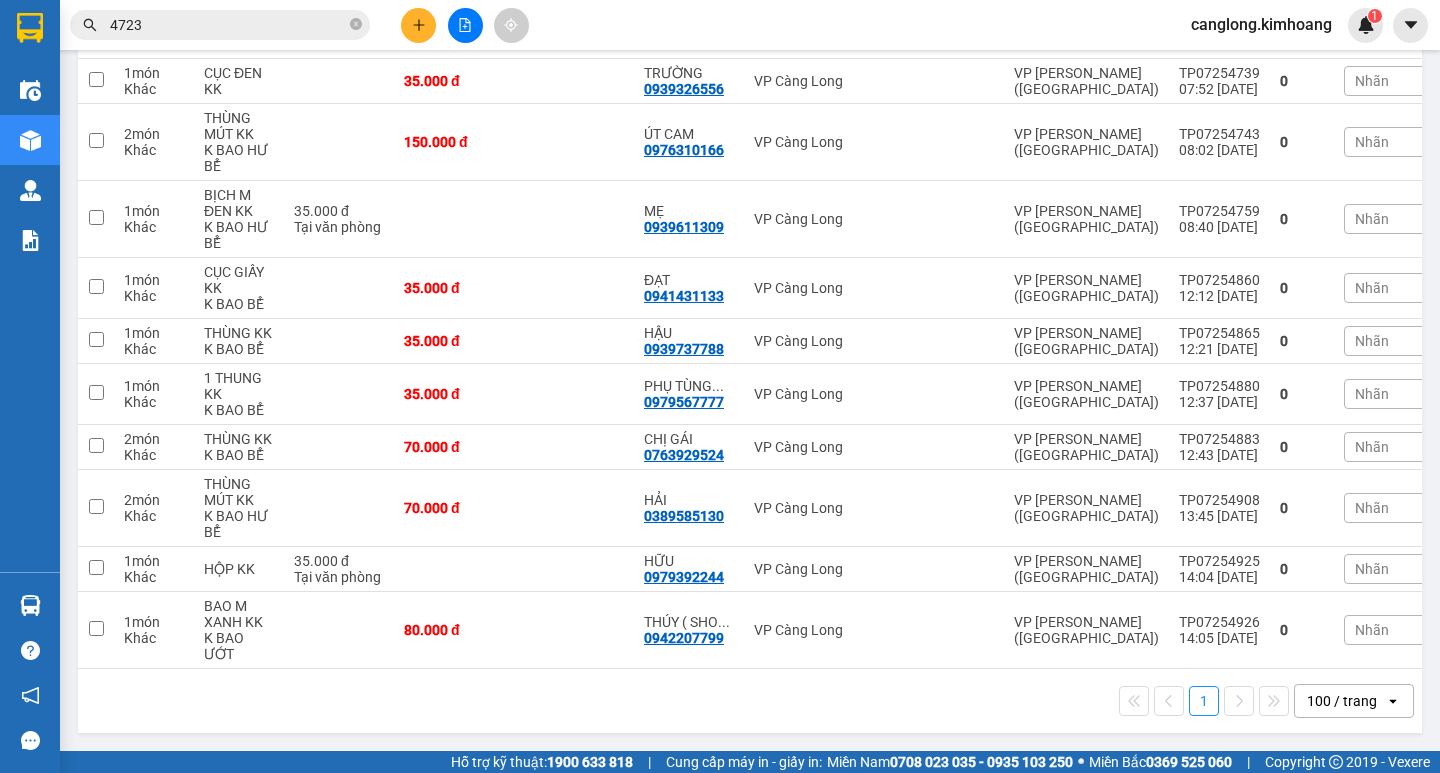 drag, startPoint x: 195, startPoint y: 24, endPoint x: 196, endPoint y: 2, distance: 22.022715 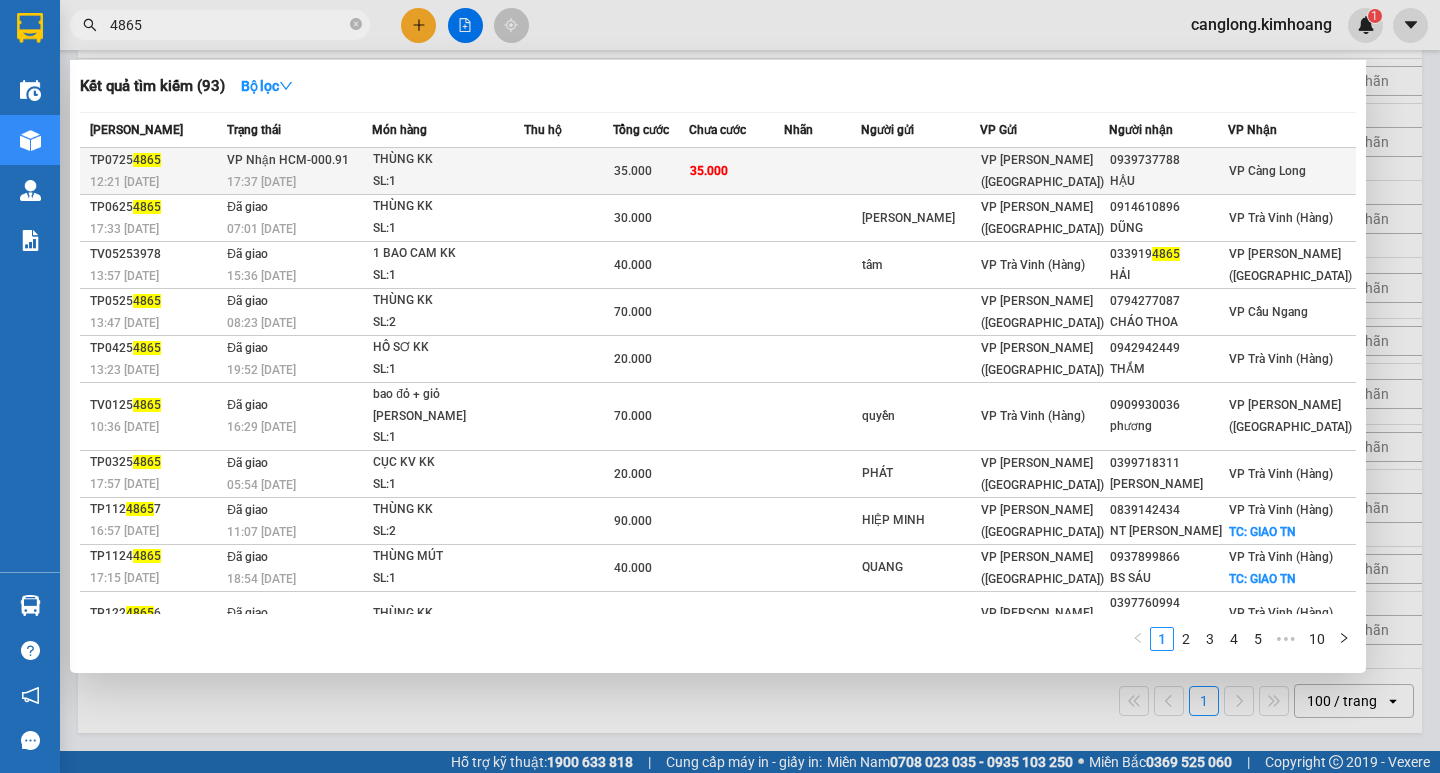 type on "4865" 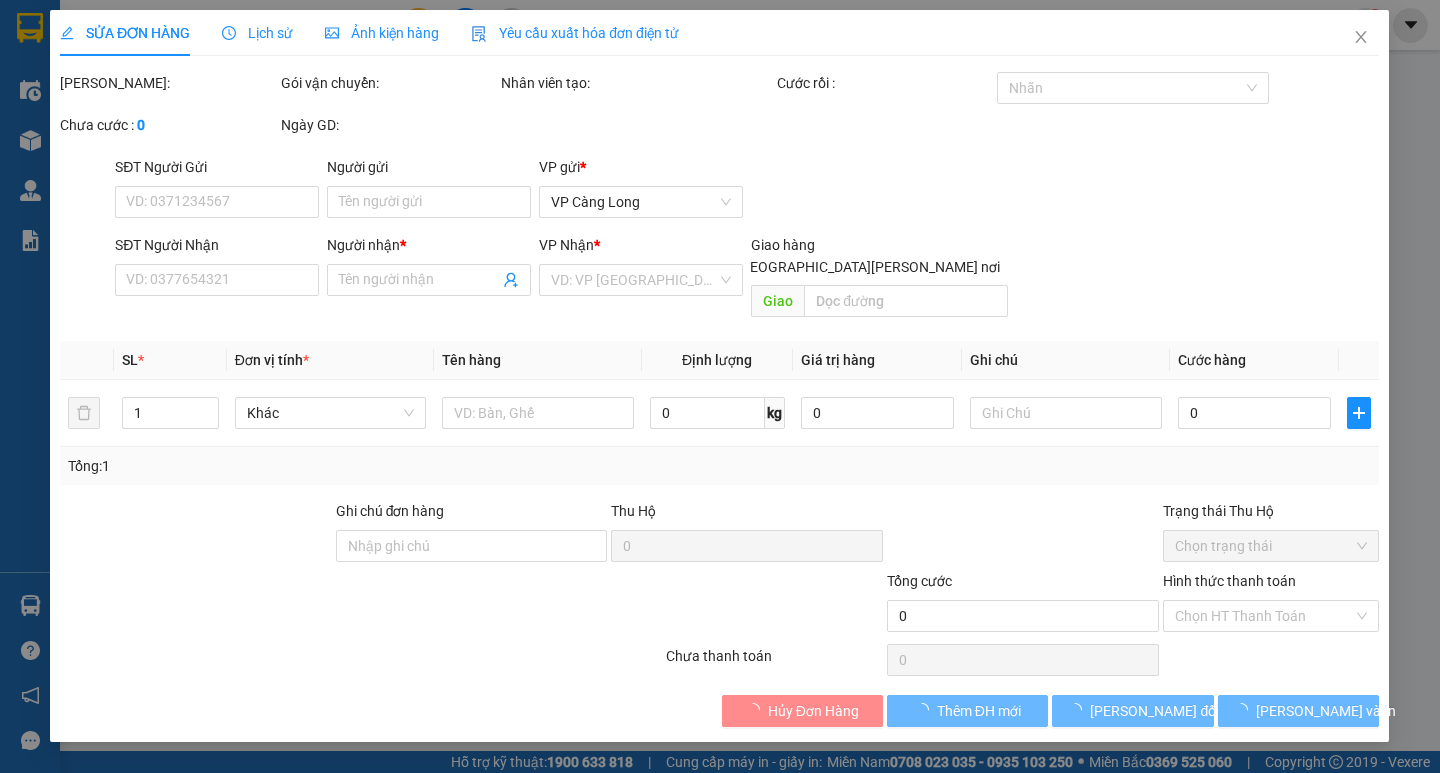 scroll, scrollTop: 0, scrollLeft: 0, axis: both 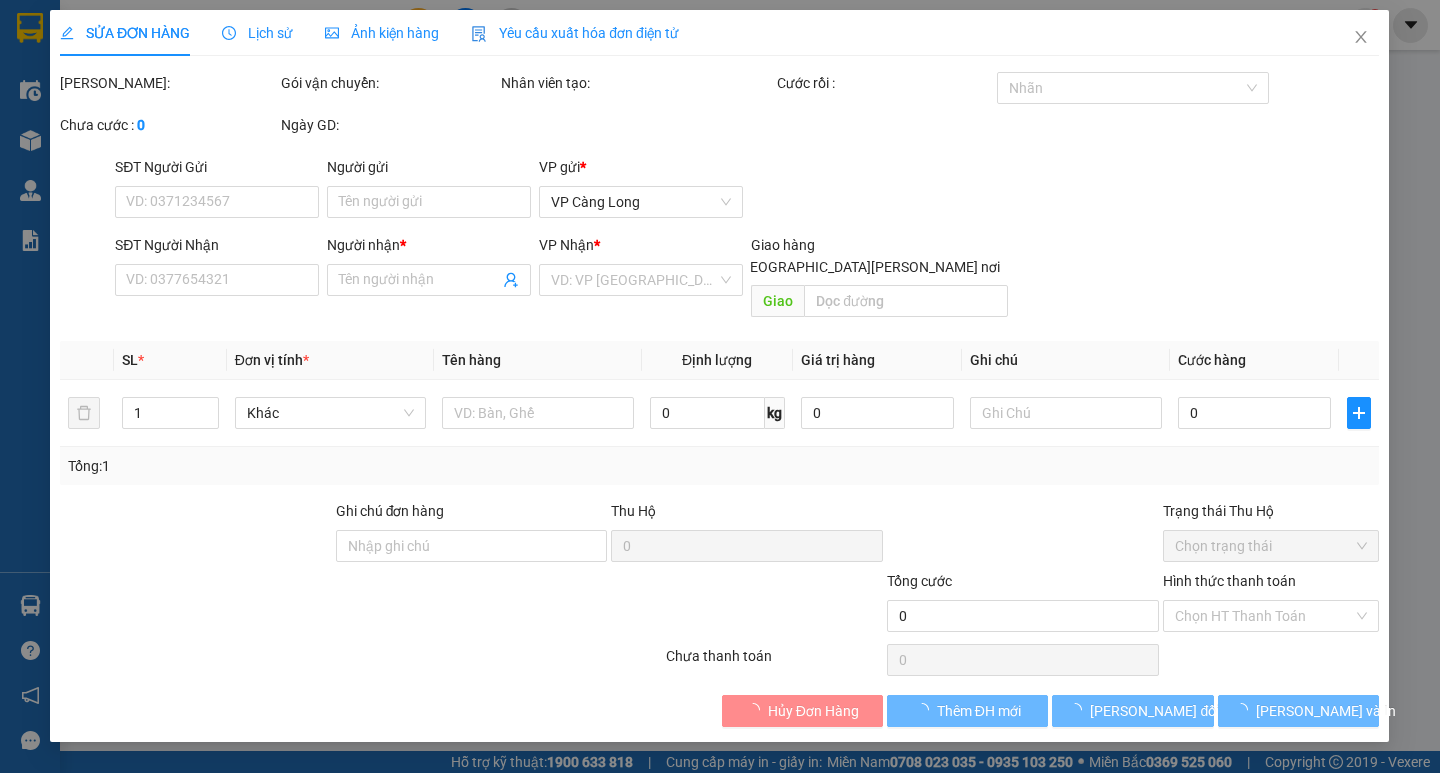 type on "0939737788" 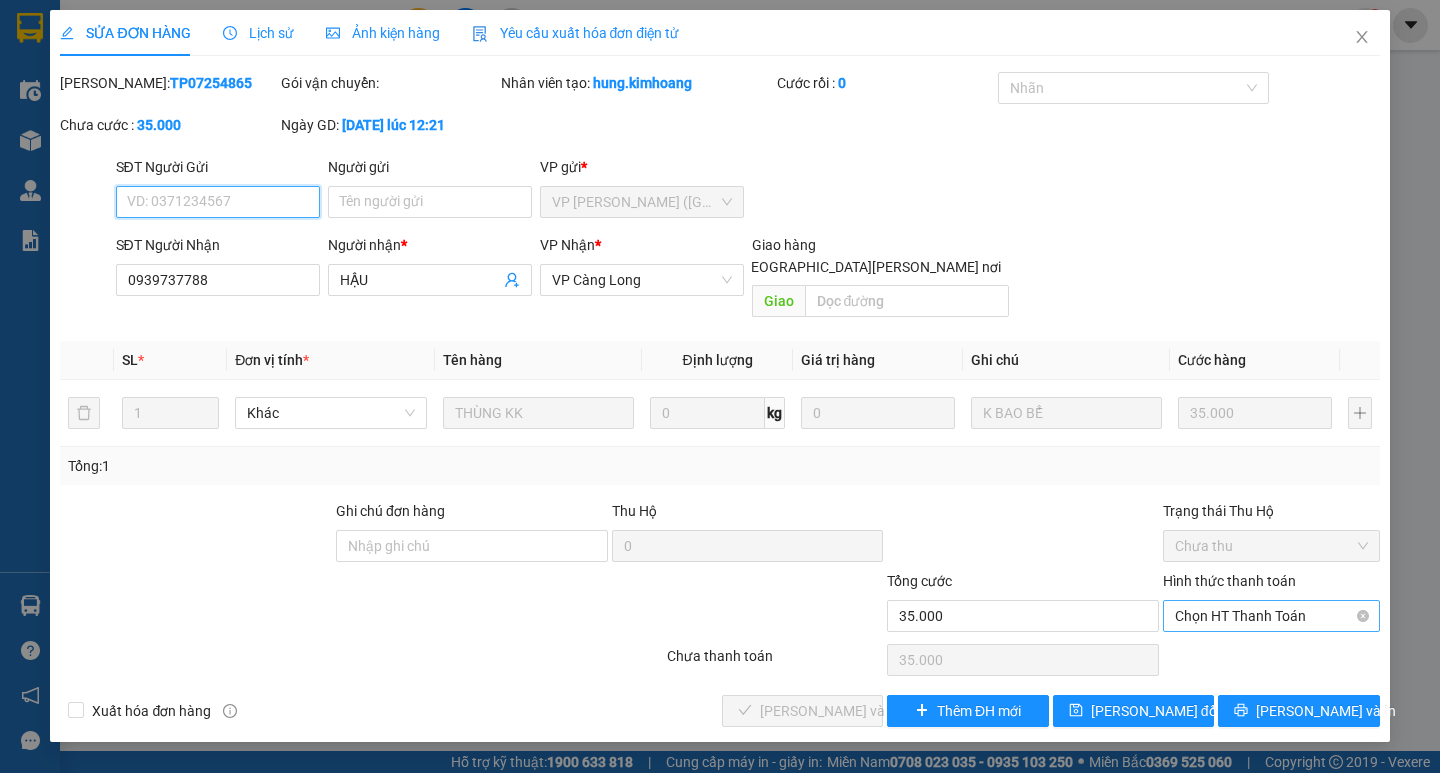 click on "Chọn HT Thanh Toán" at bounding box center (1271, 616) 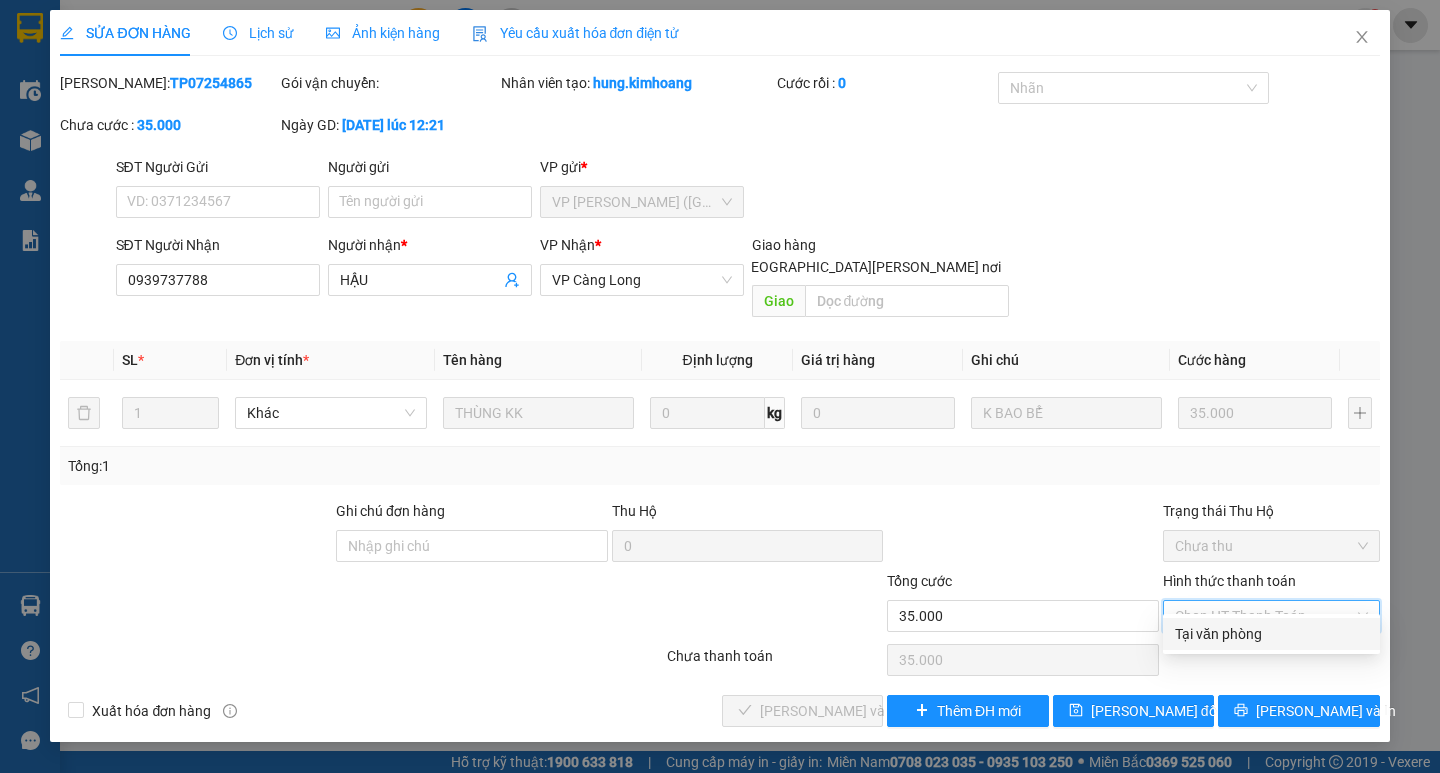 click on "Tại văn phòng" at bounding box center [1271, 634] 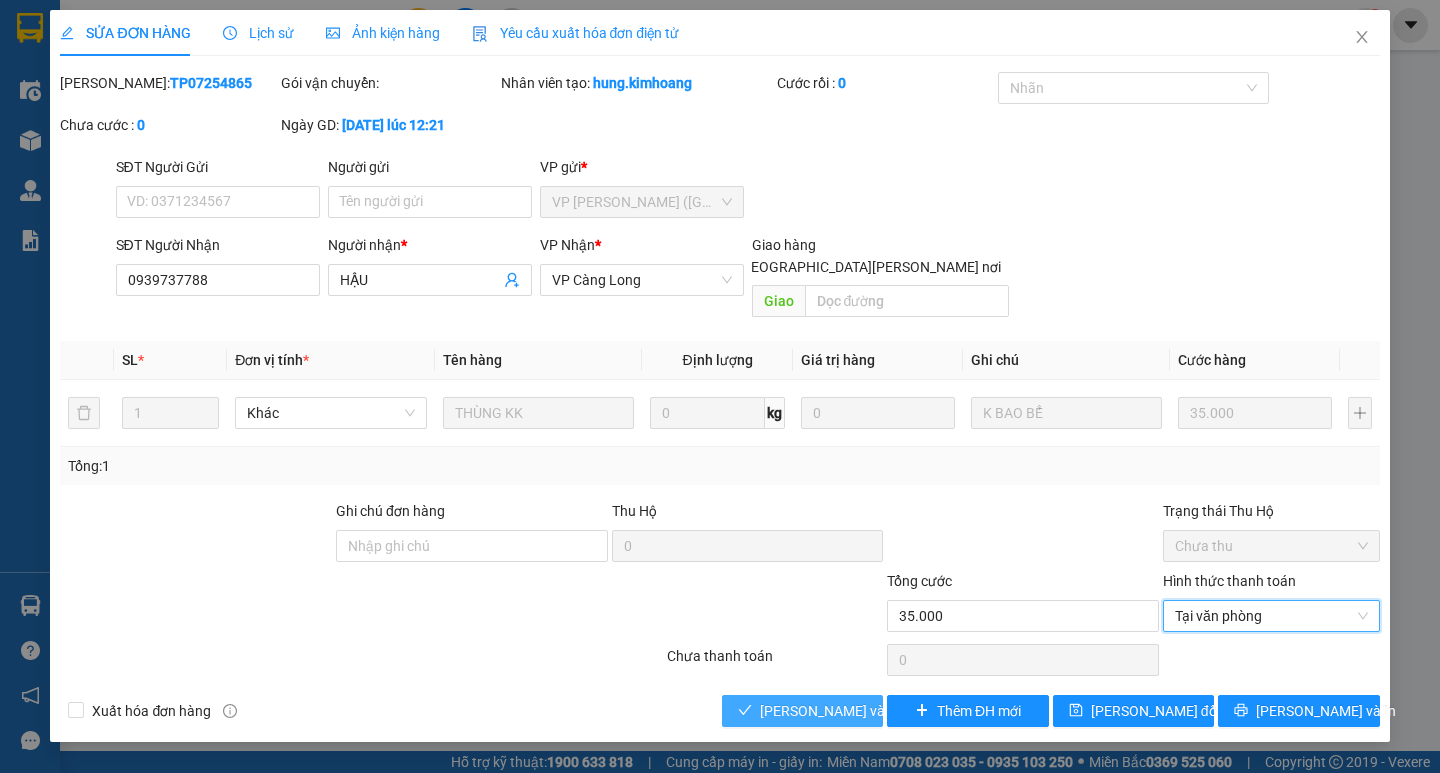 click on "Lưu và Giao hàng" at bounding box center (895, 711) 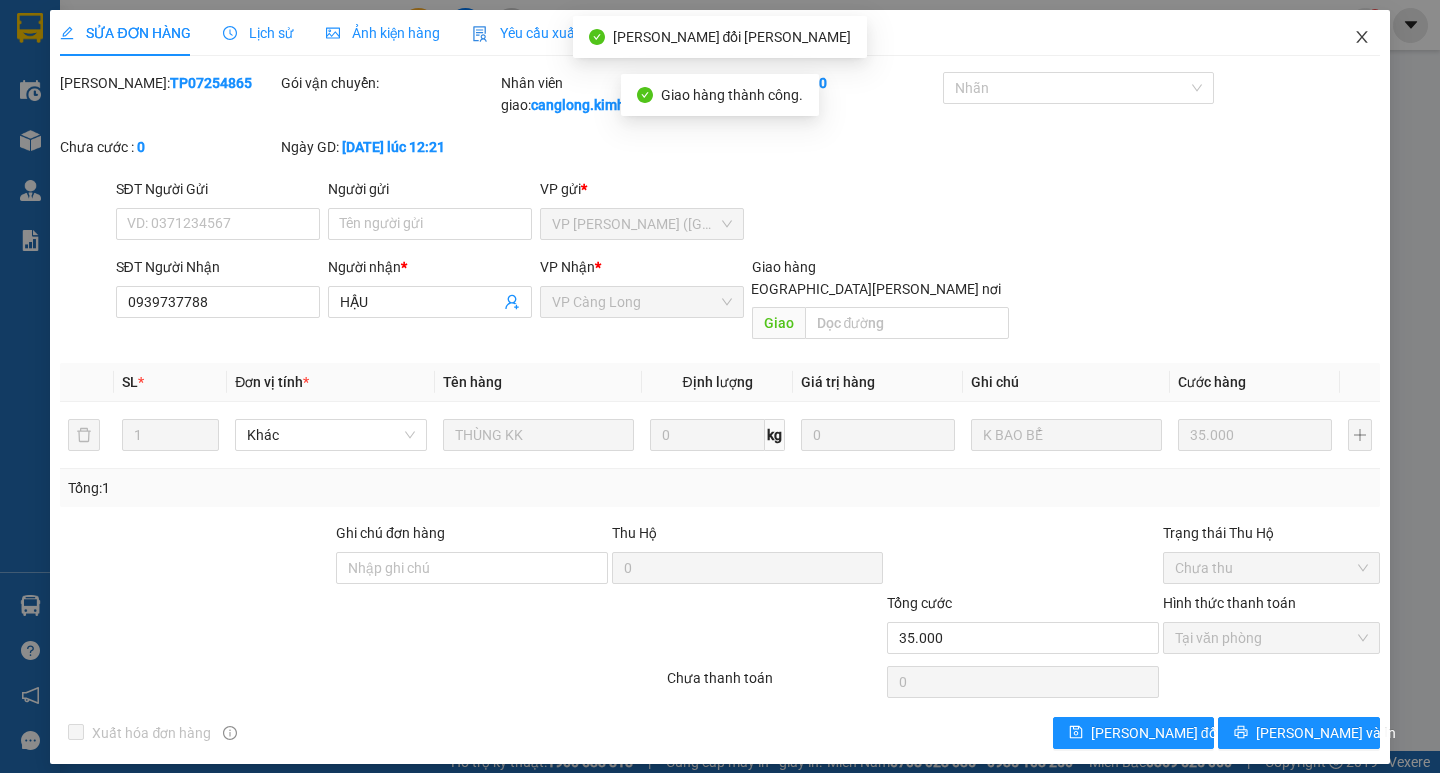 click at bounding box center (1362, 38) 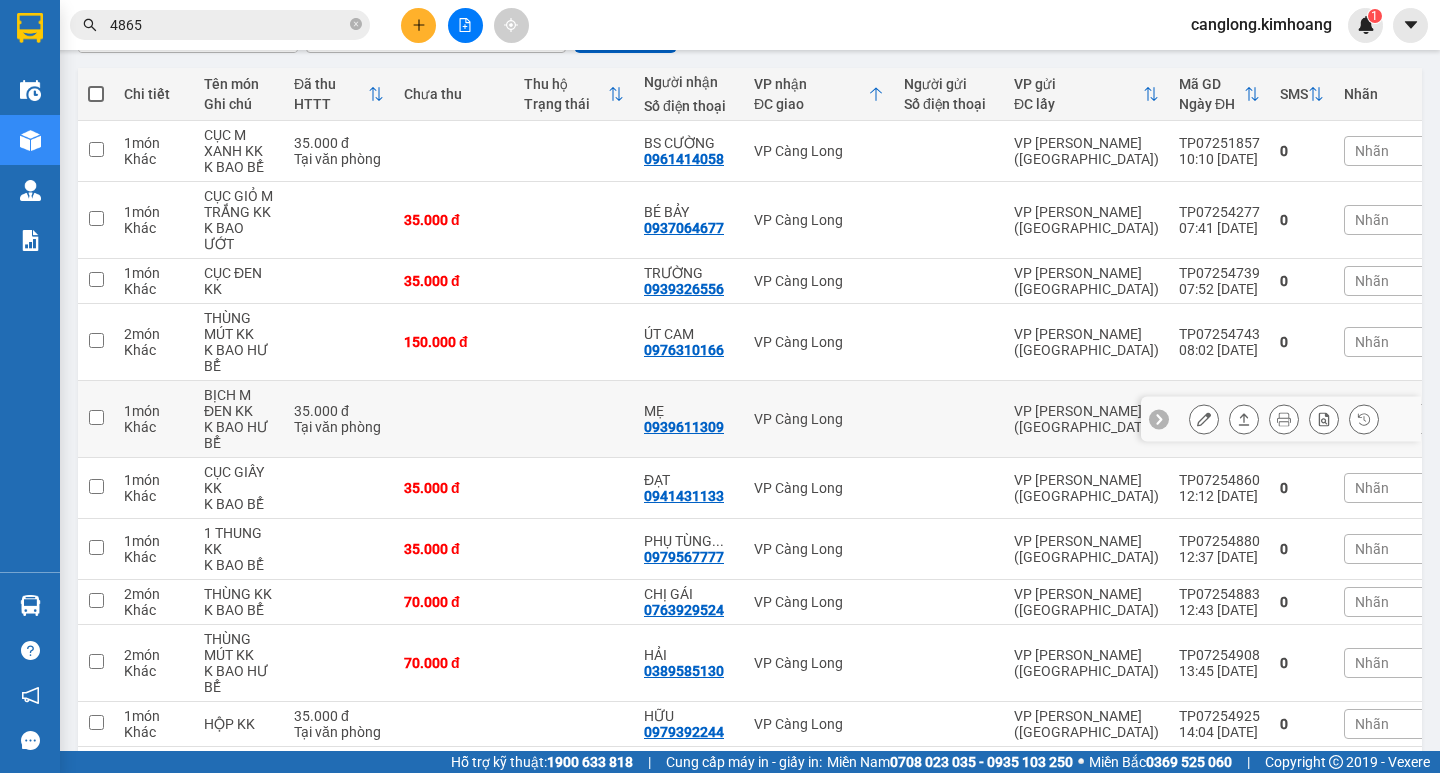 scroll, scrollTop: 393, scrollLeft: 0, axis: vertical 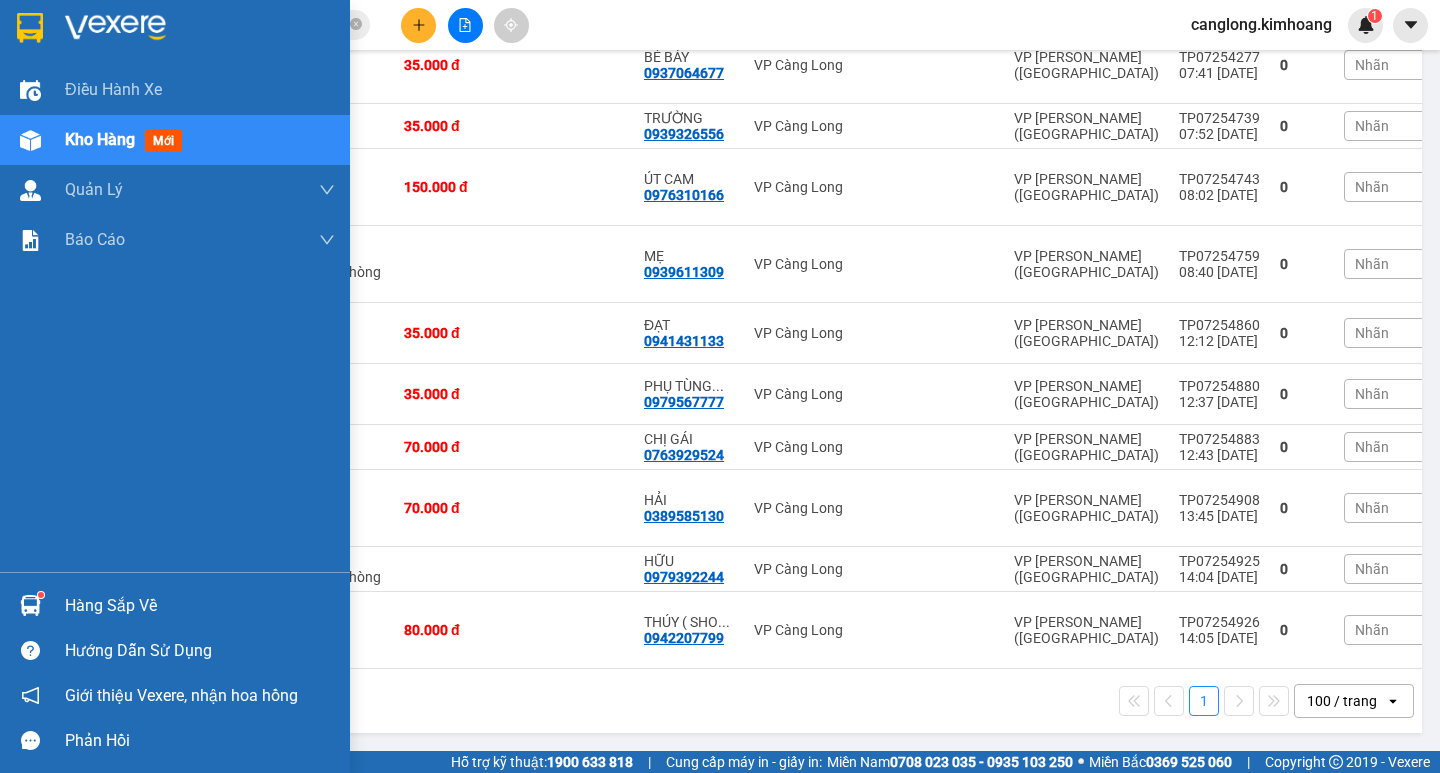 click at bounding box center [30, 605] 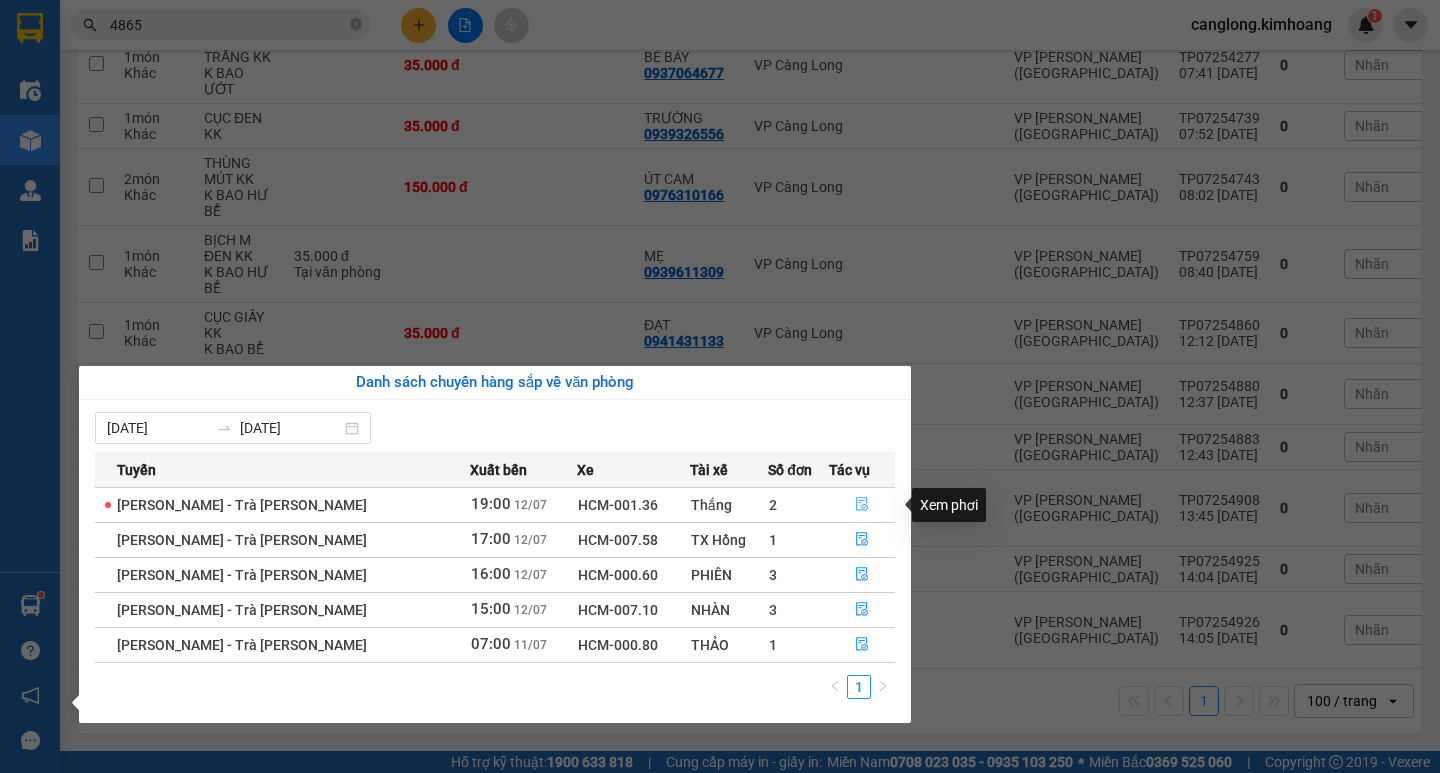 click at bounding box center (862, 505) 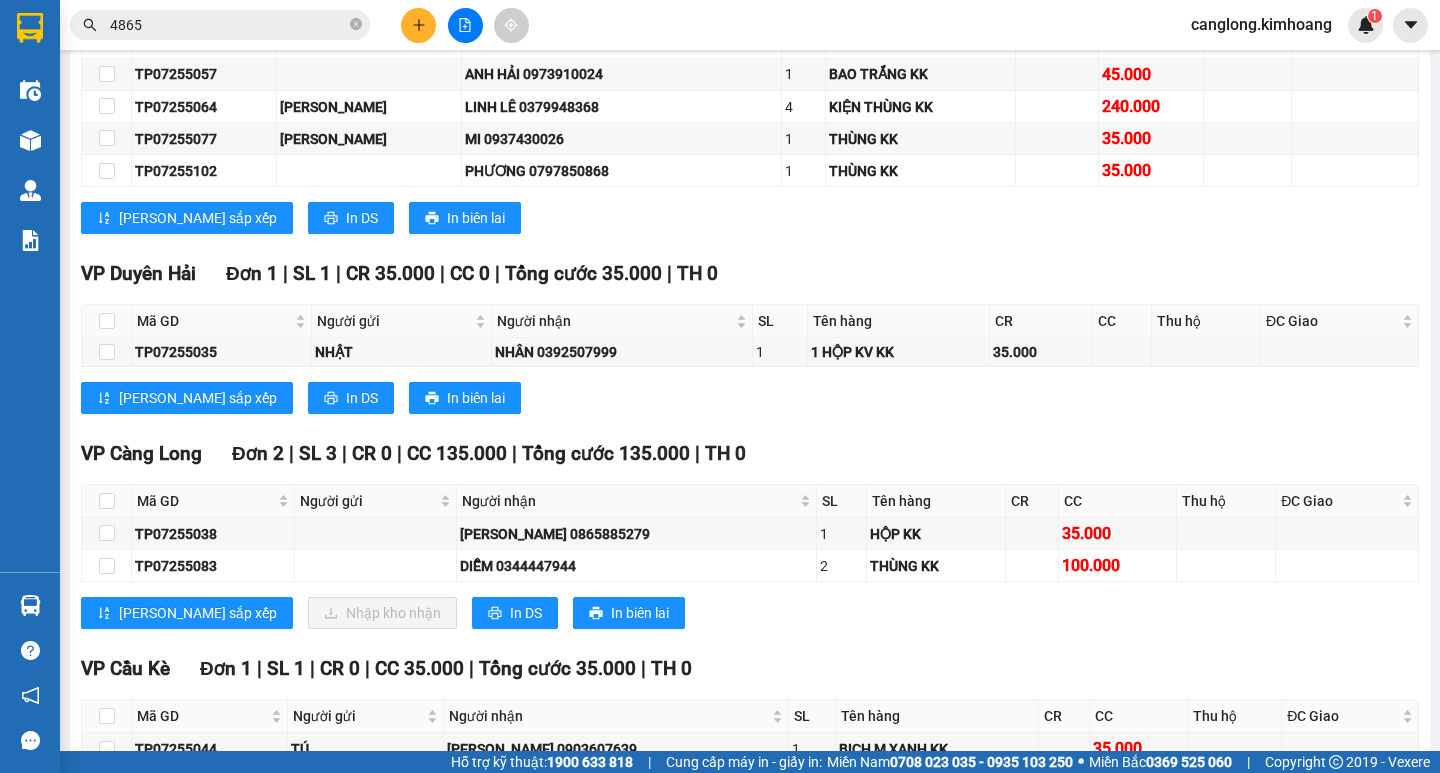 scroll, scrollTop: 3000, scrollLeft: 0, axis: vertical 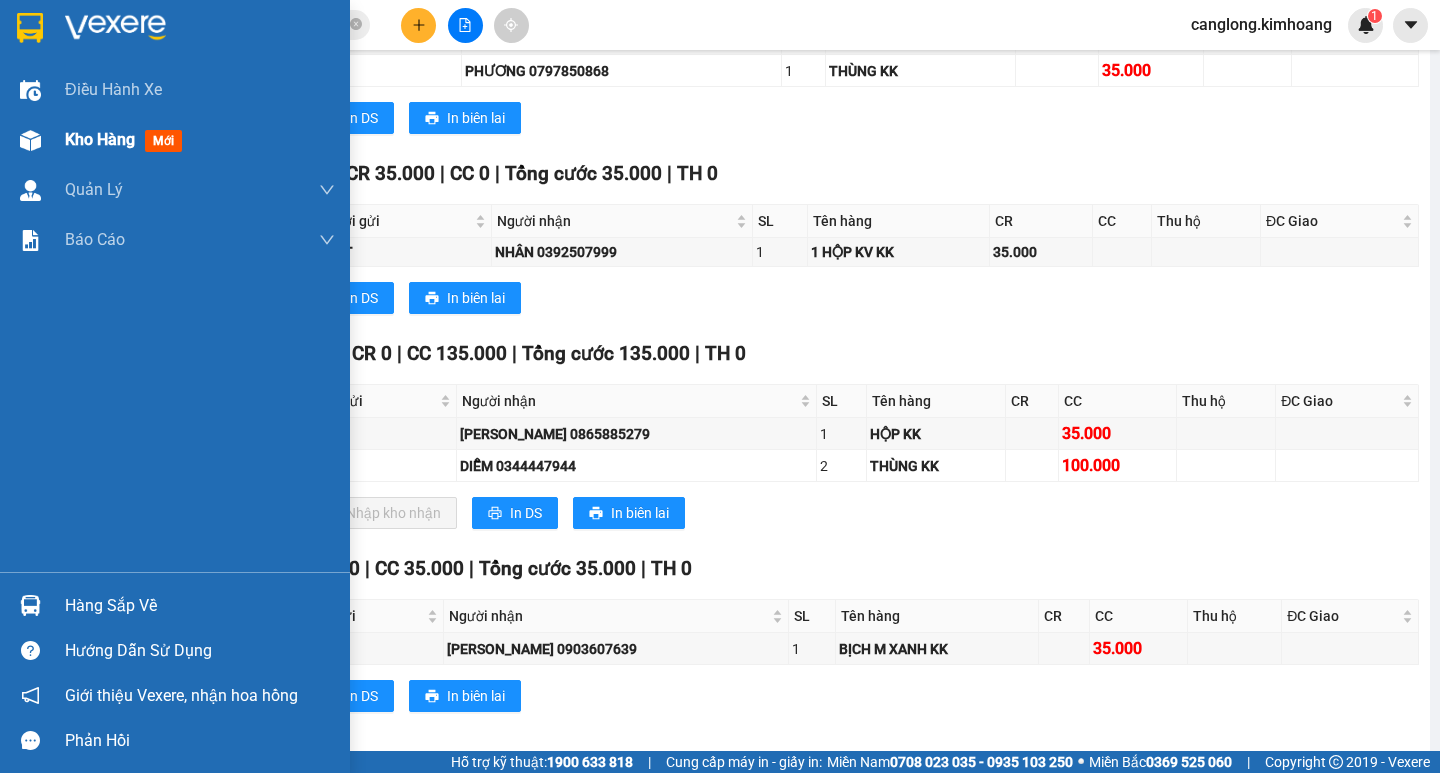 click on "Kho hàng mới" at bounding box center (175, 140) 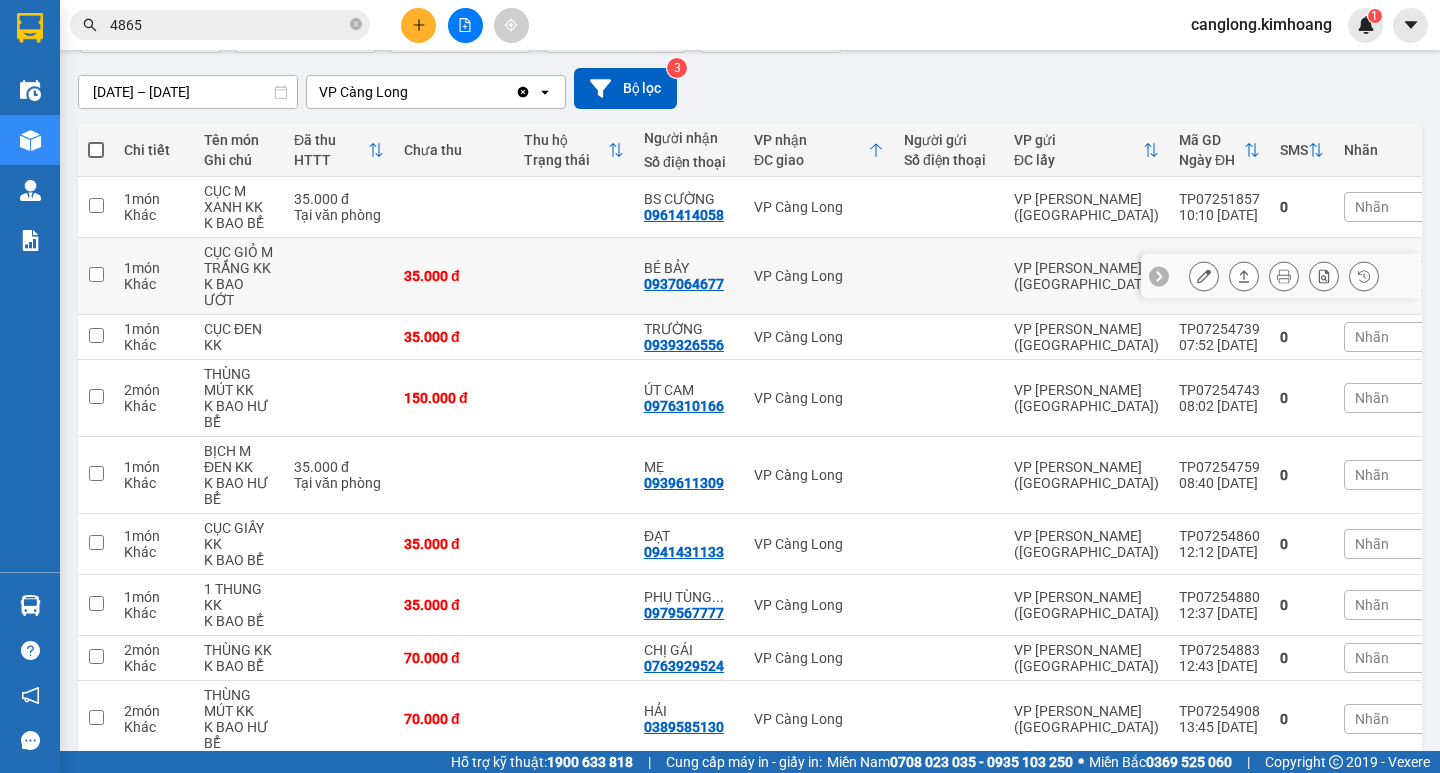 scroll, scrollTop: 193, scrollLeft: 0, axis: vertical 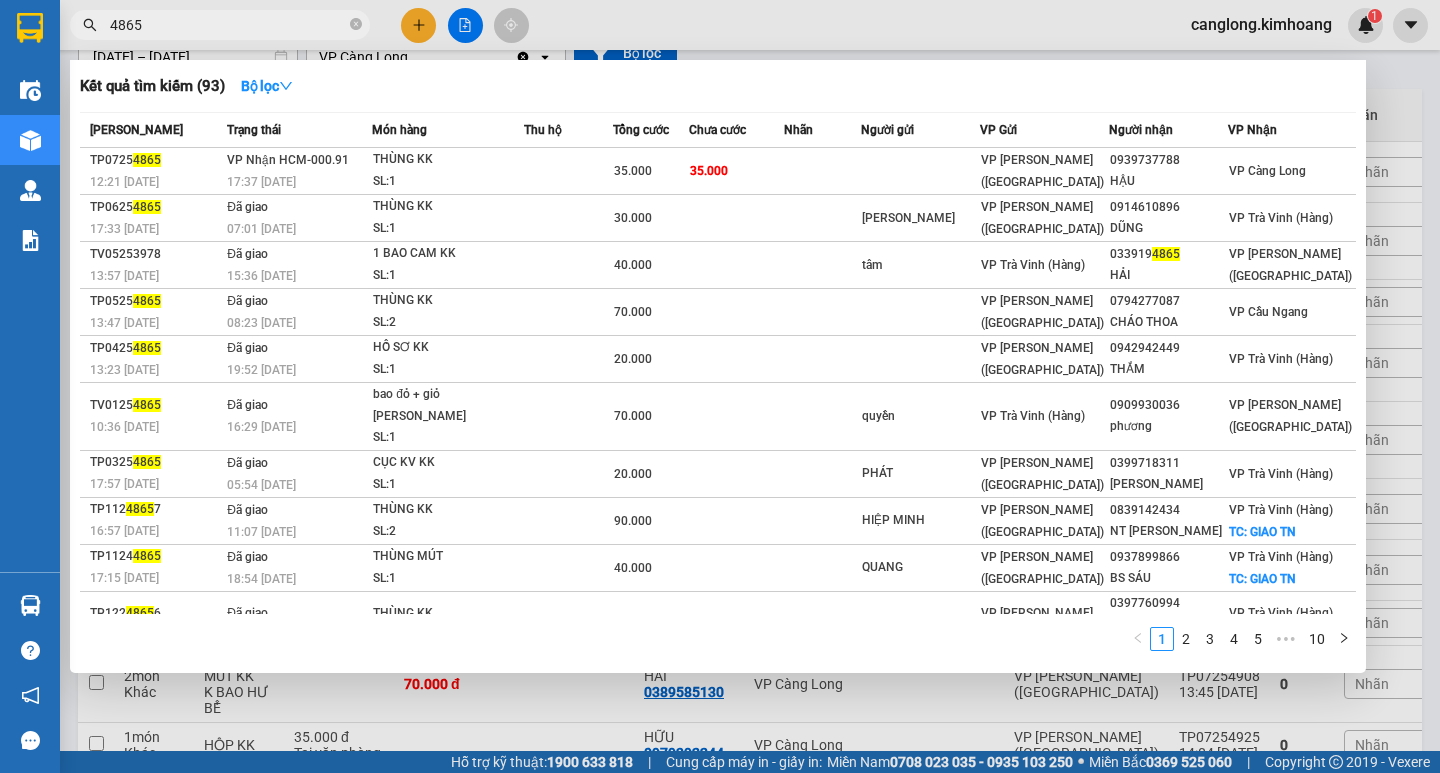 click on "4865" at bounding box center (228, 25) 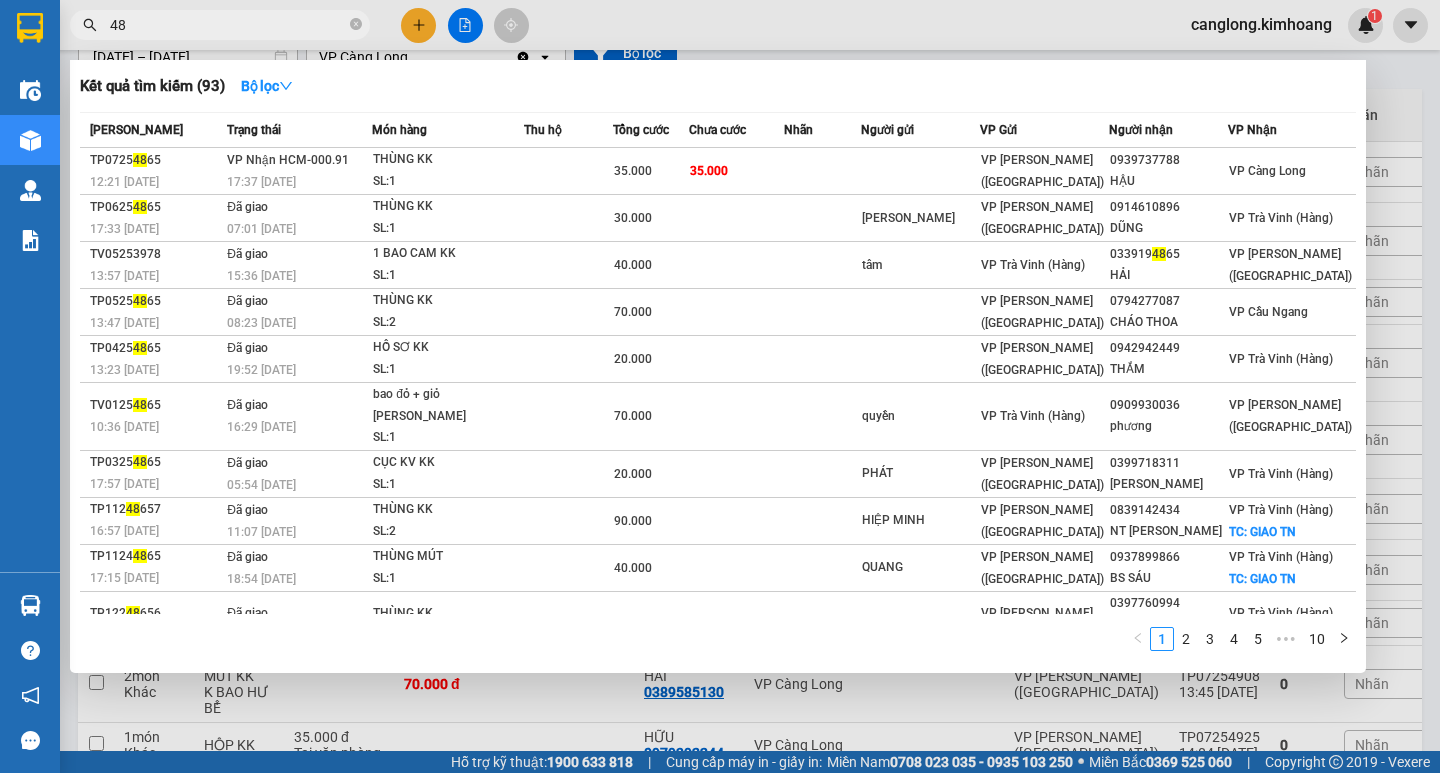 type on "4" 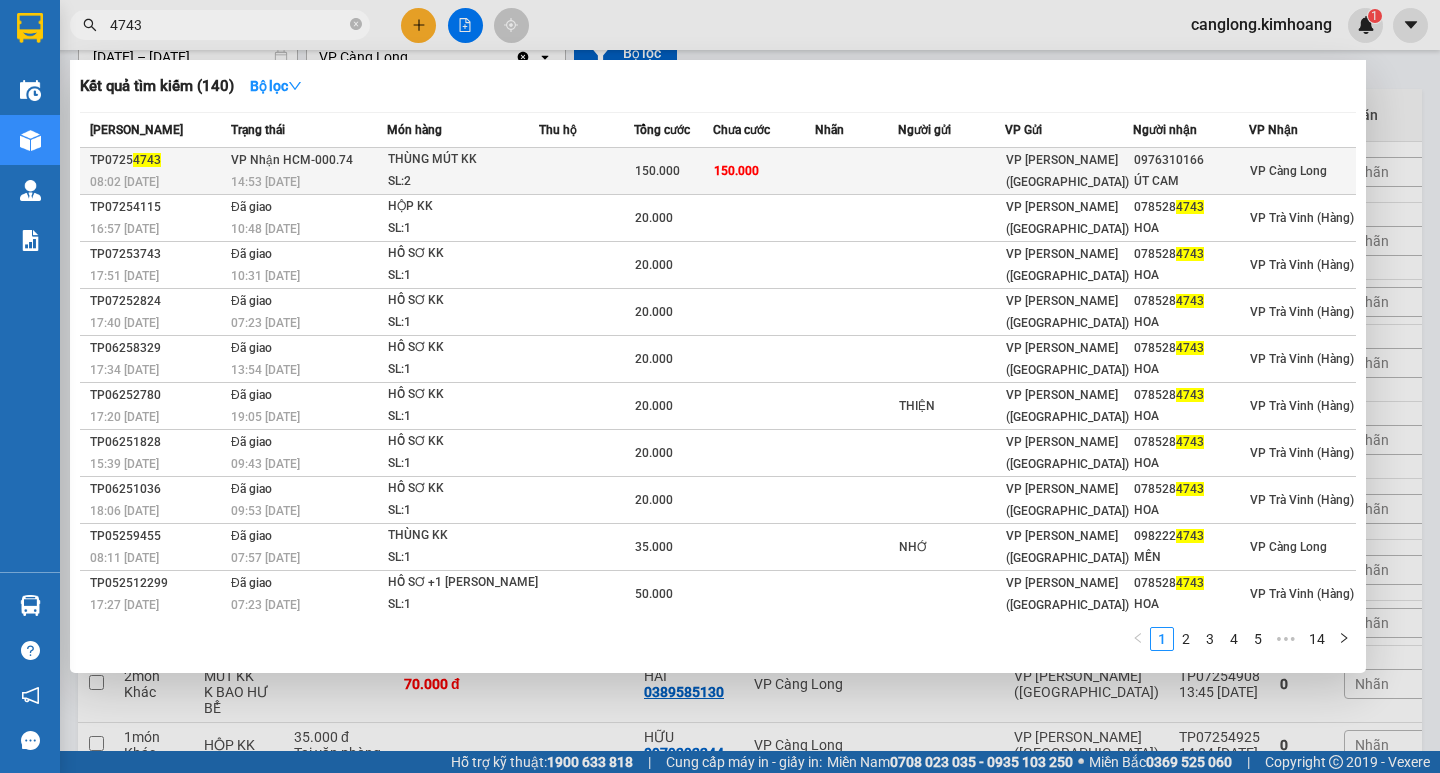 type on "4743" 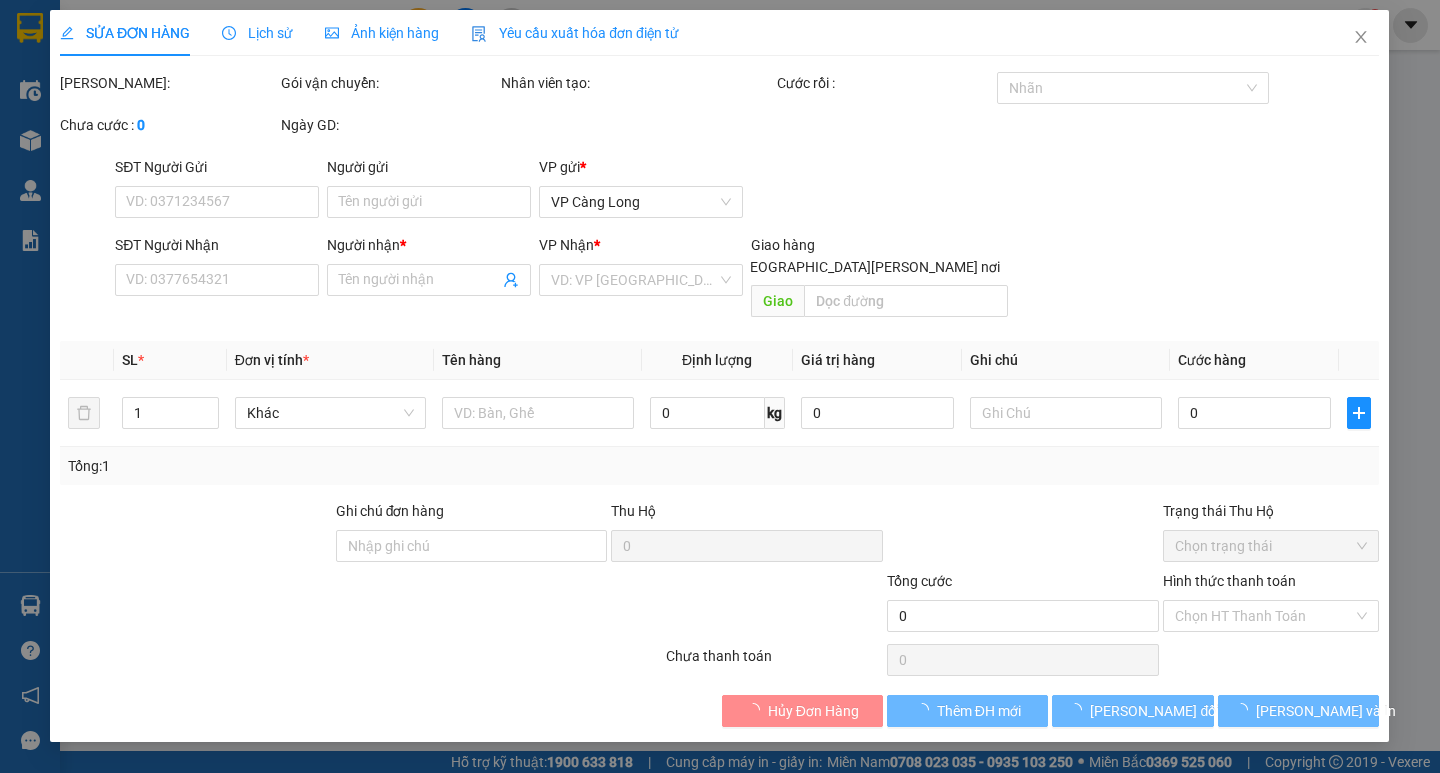 scroll, scrollTop: 0, scrollLeft: 0, axis: both 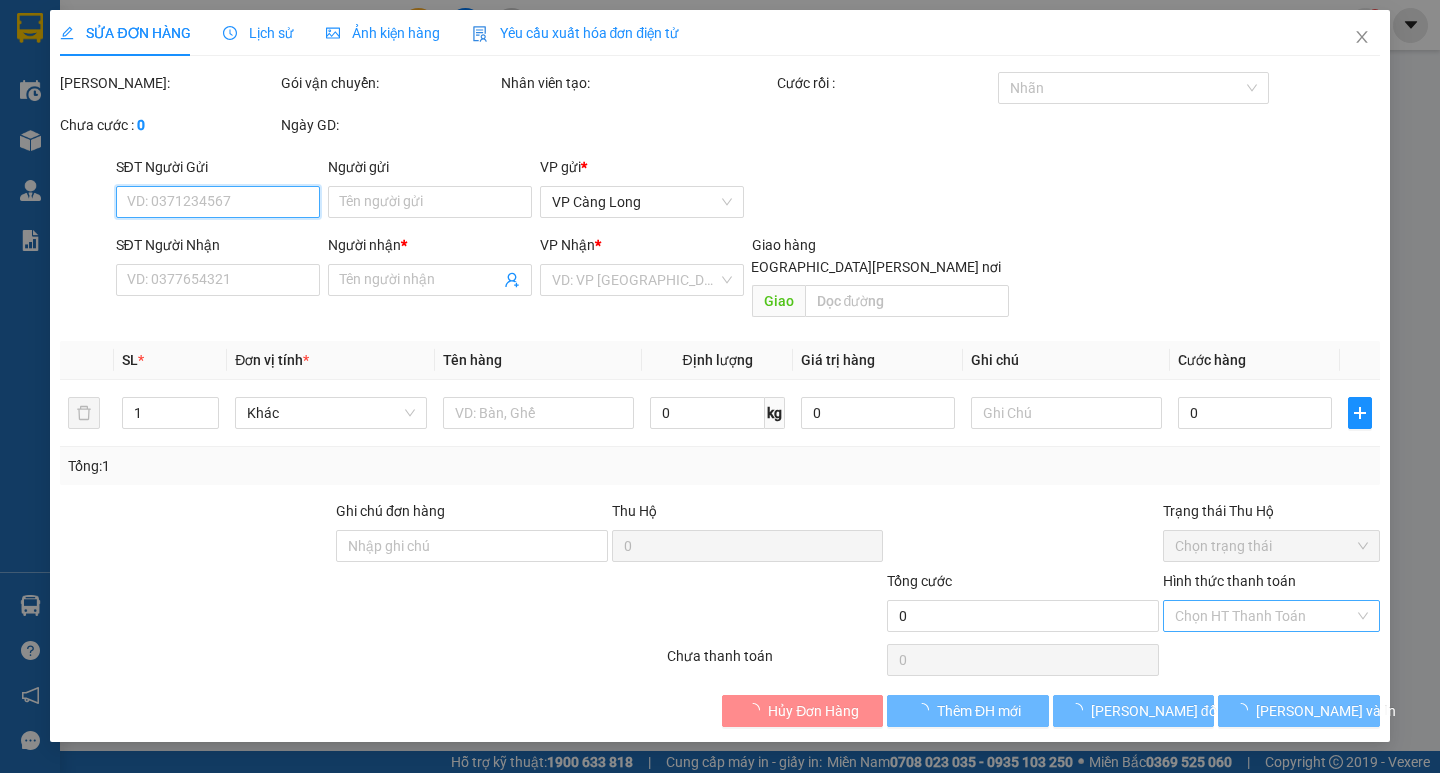 type on "0976310166" 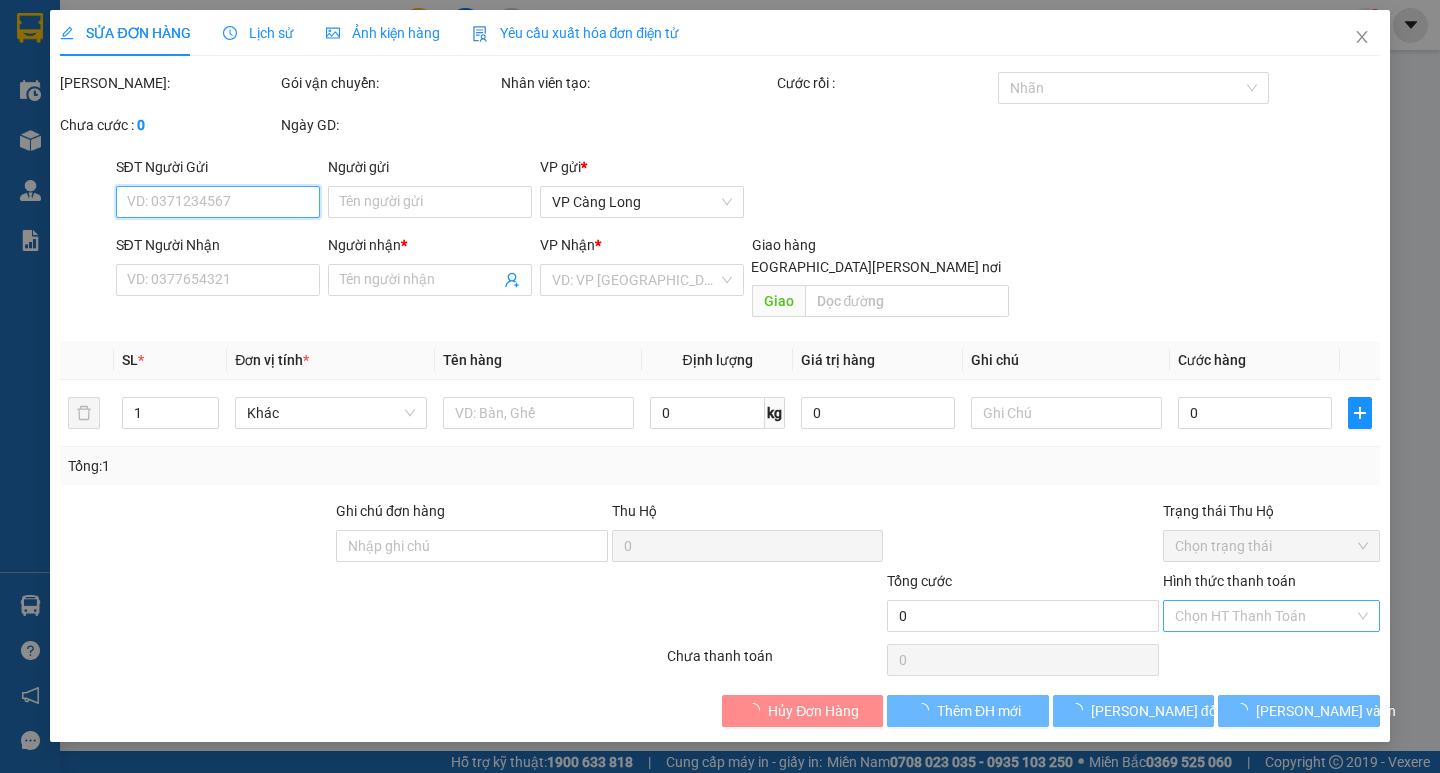 type on "ÚT CAM" 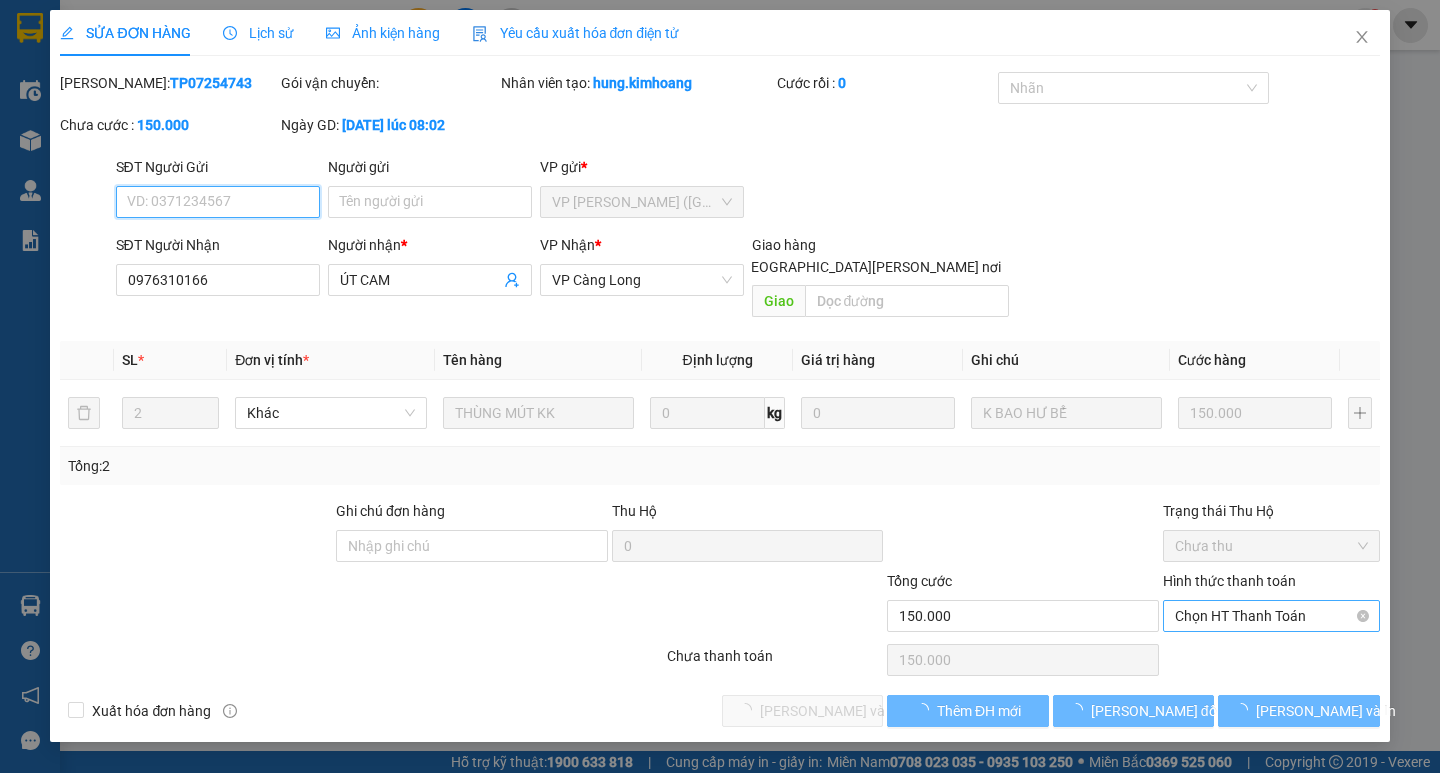 click on "Chọn HT Thanh Toán" at bounding box center (1271, 616) 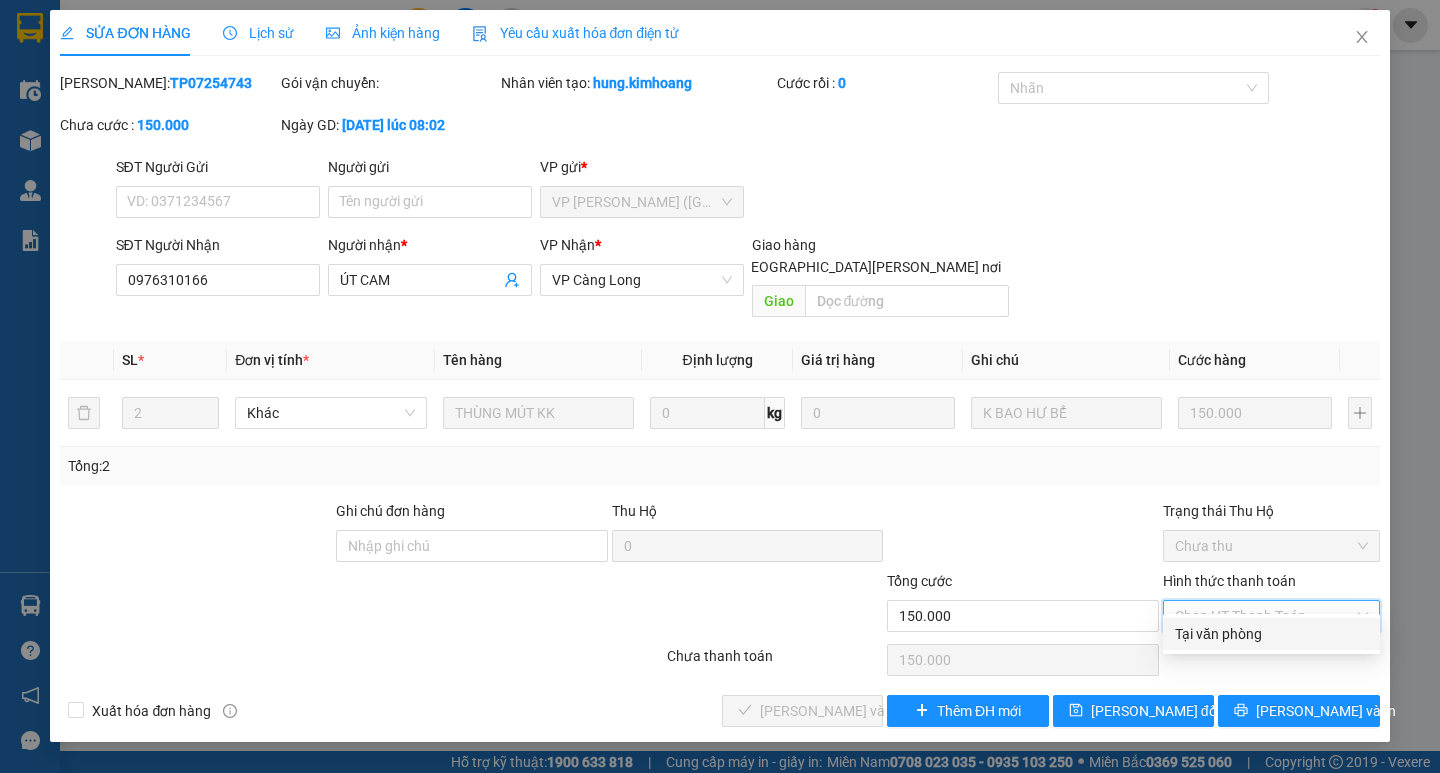 click on "Tại văn phòng" at bounding box center [1271, 634] 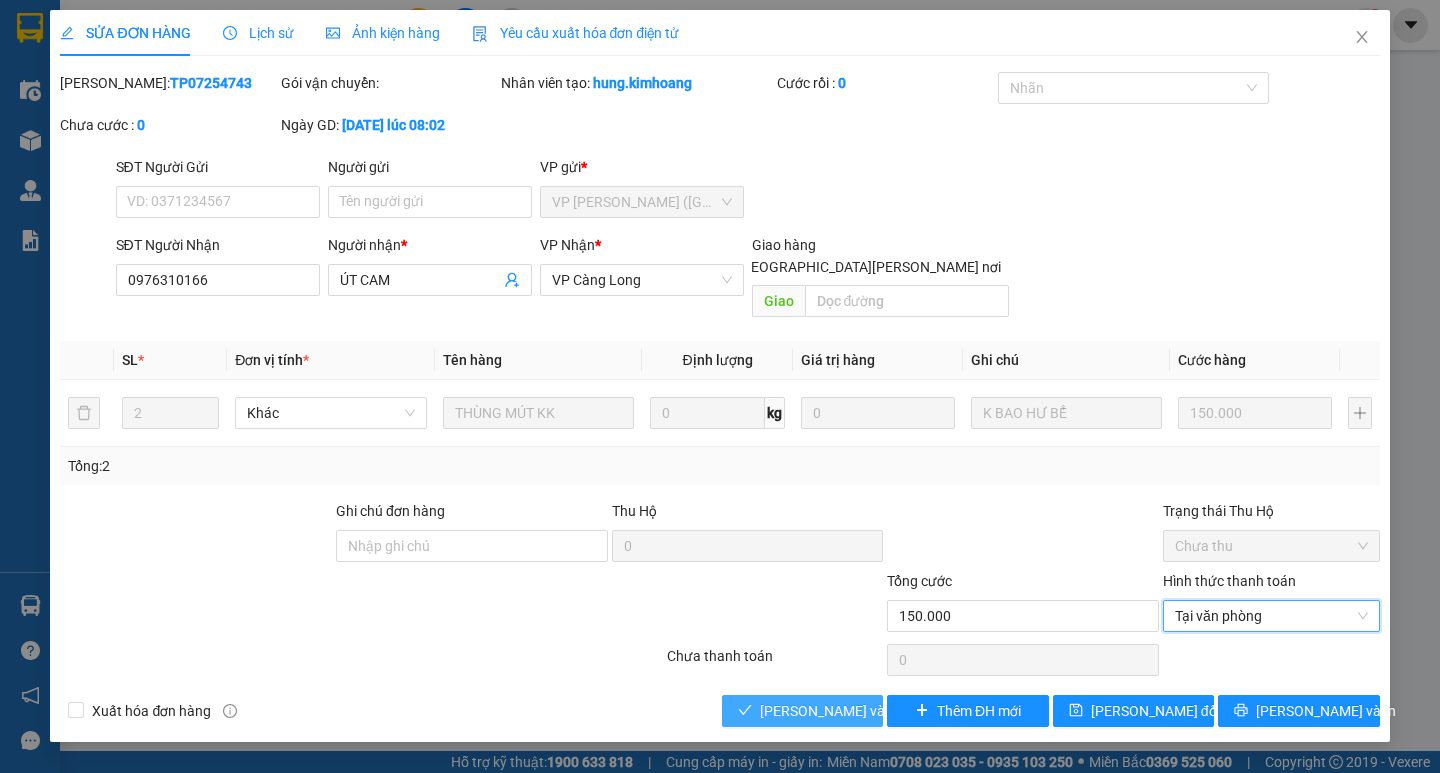 click on "Lưu và Giao hàng" at bounding box center (895, 711) 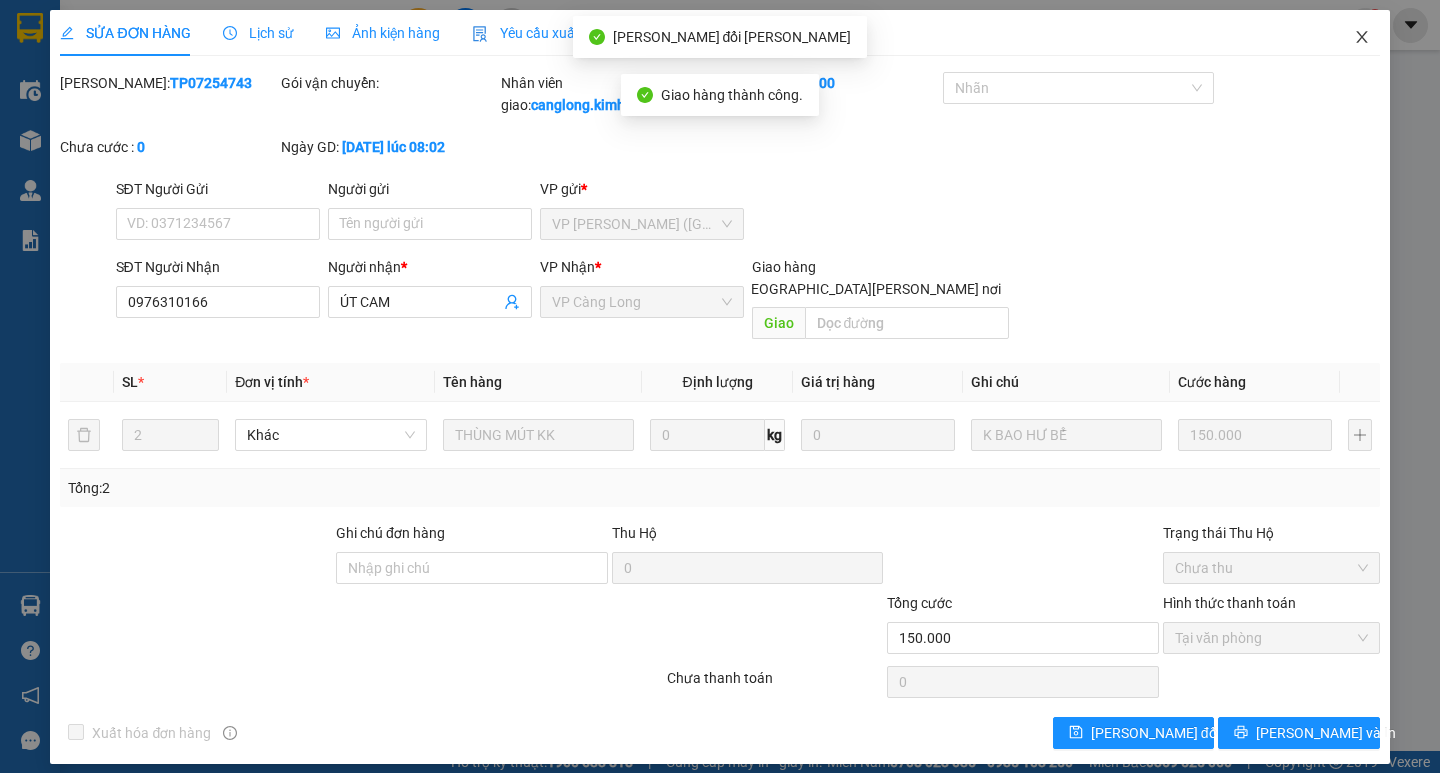 click at bounding box center [1362, 38] 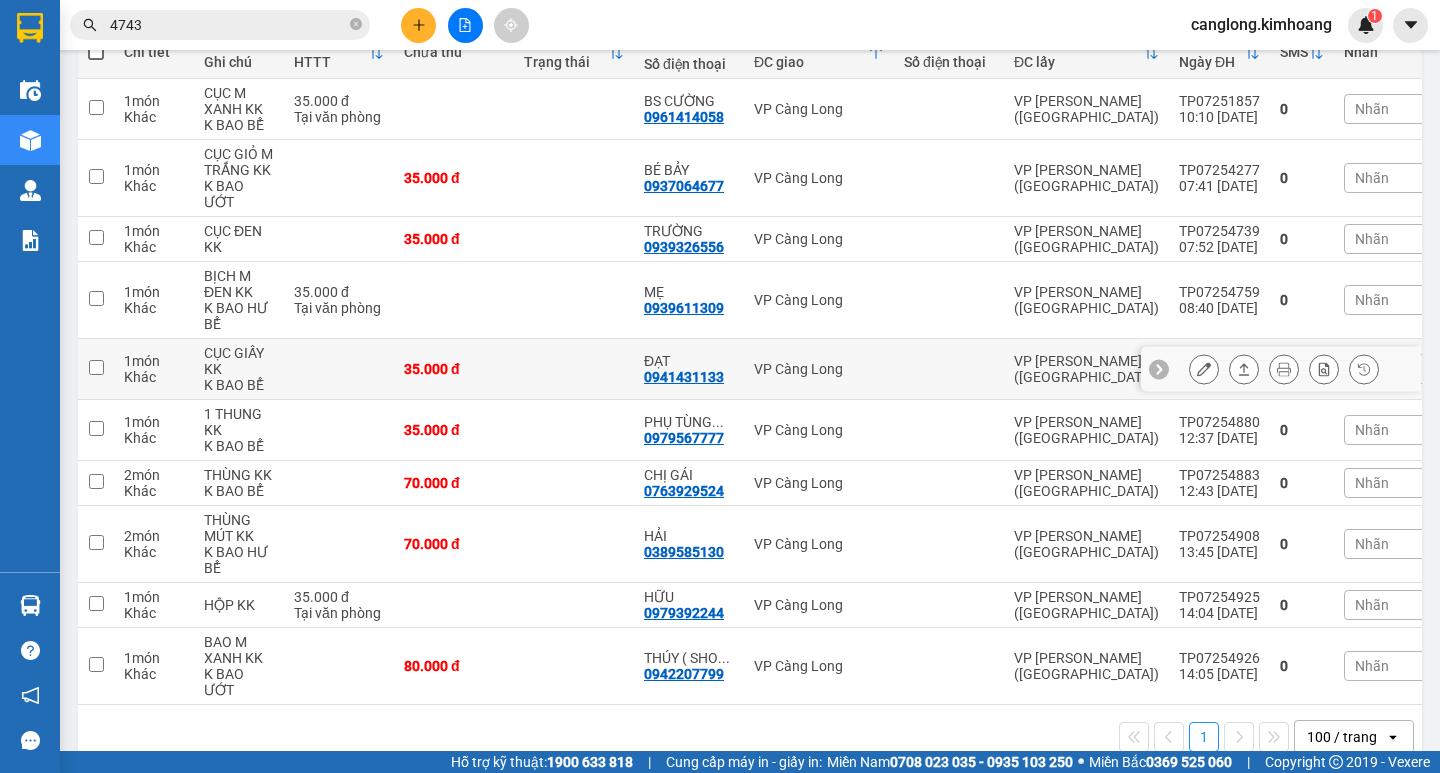 scroll, scrollTop: 300, scrollLeft: 0, axis: vertical 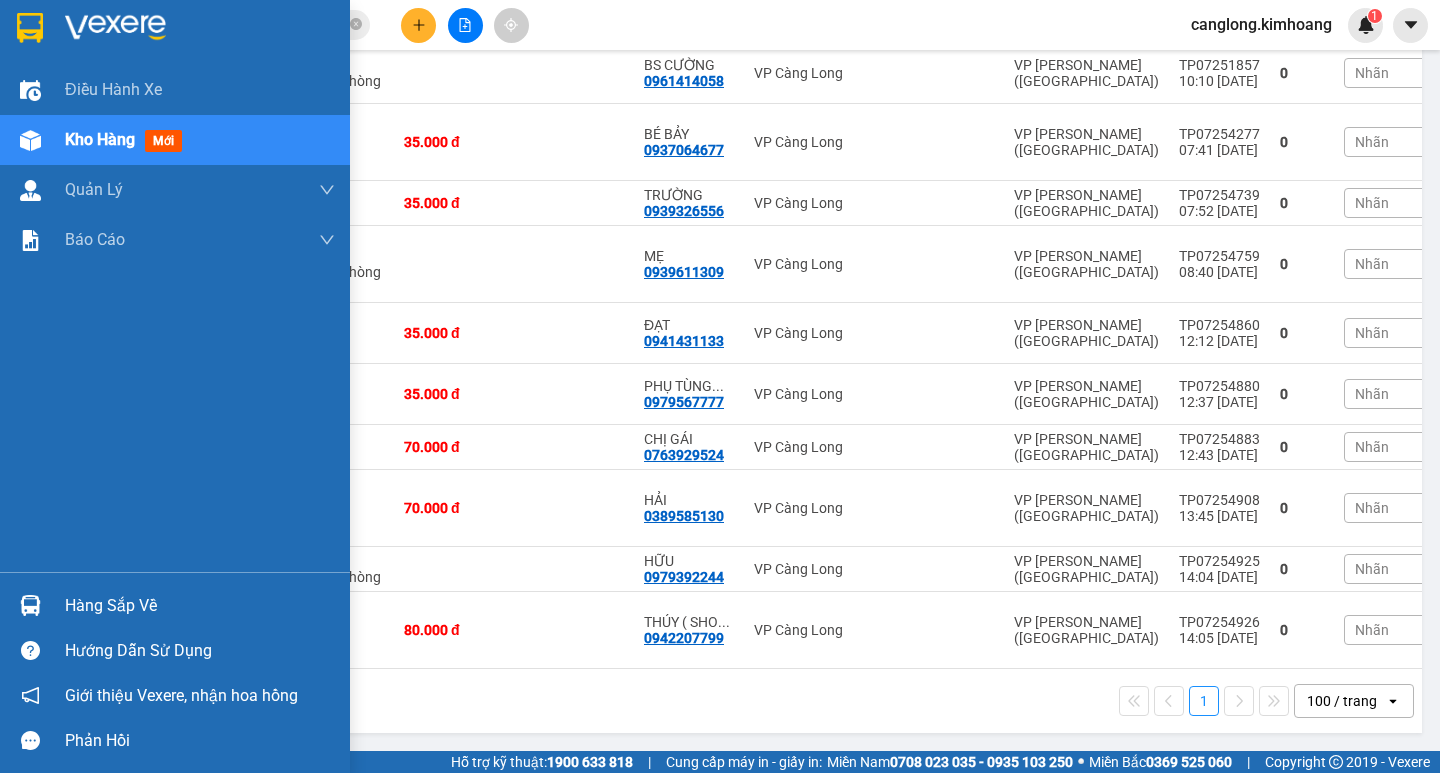click on "Hàng sắp về" at bounding box center (200, 606) 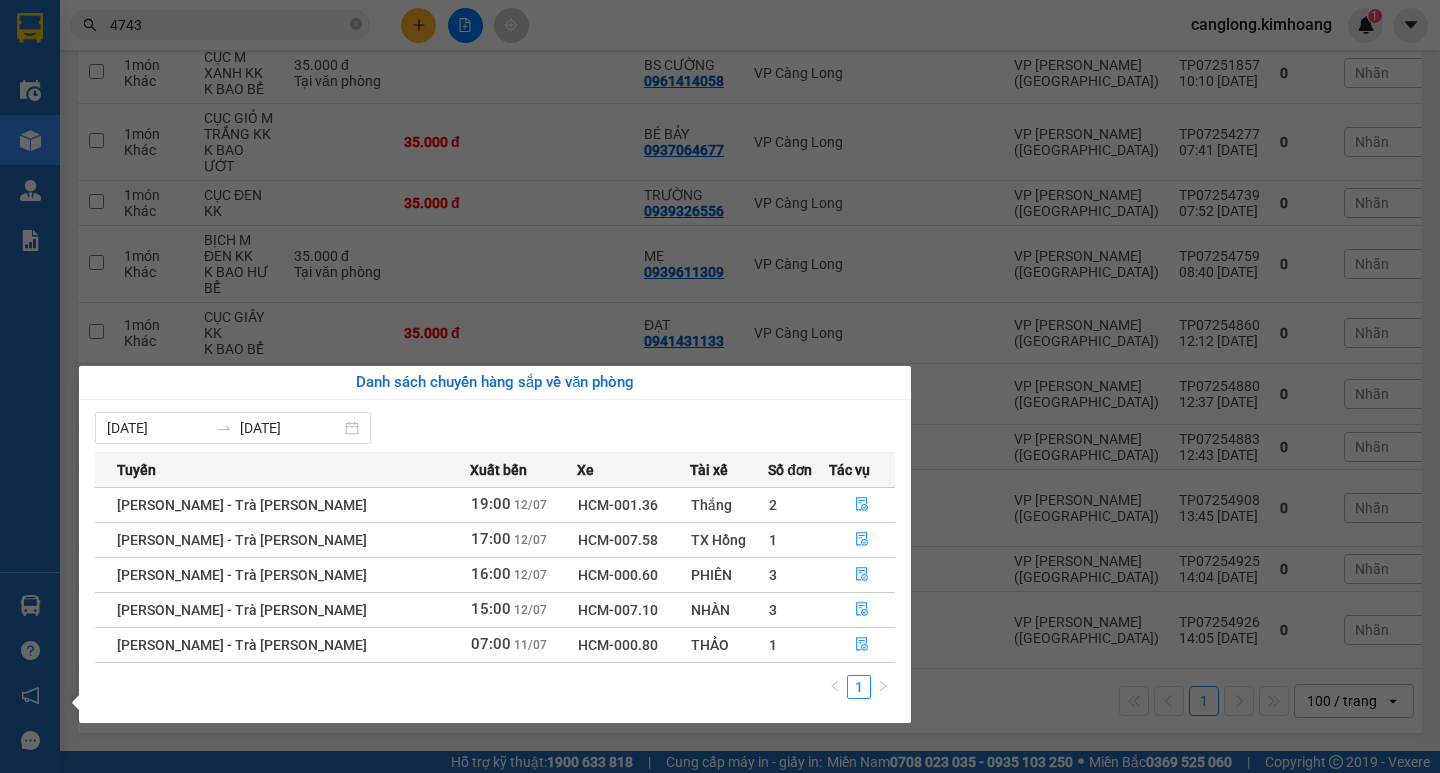 click on "Kết quả tìm kiếm ( 140 )  Bộ lọc  Mã ĐH Trạng thái Món hàng Thu hộ Tổng cước Chưa cước Nhãn Người gửi VP Gửi Người nhận VP Nhận TP0725 4743 08:02 - 12/07 VP Nhận   HCM-000.74 14:53 - 12/07 THÙNG MÚT KK SL:  2 150.000 150.000 VP Trần Phú (Hàng) 0976310166 ÚT CAM  VP Càng Long TP07254115 16:57 - 10/07 Đã giao   10:48 - 12/07 HỘP  KK SL:  1 20.000 VP Trần Phú (Hàng) 078528 4743 HOA VP Trà Vinh (Hàng) TP07253743 17:51 - 09/07 Đã giao   10:31 - 10/07 HỒ SƠ KK SL:  1 20.000 VP Trần Phú (Hàng) 078528 4743 HOA VP Trà Vinh (Hàng) TP07252824 17:40 - 07/07 Đã giao   07:23 - 08/07 HỒ SƠ KK SL:  1 20.000 VP Trần Phú (Hàng) 078528 4743 HOA VP Trà Vinh (Hàng) TP06258329 17:34 - 20/06 Đã giao   13:54 - 23/06 HỒ SƠ KK SL:  1 20.000 VP Trần Phú (Hàng) 078528 4743 HOA VP Trà Vinh (Hàng) TP06252780 17:20 - 07/06 Đã giao   19:05 - 08/06 HỒ SƠ KK SL:  1 20.000 THIỆN VP Trần Phú (Hàng) 078528 4743 HOA VP Trà Vinh (Hàng)   1" at bounding box center [720, 386] 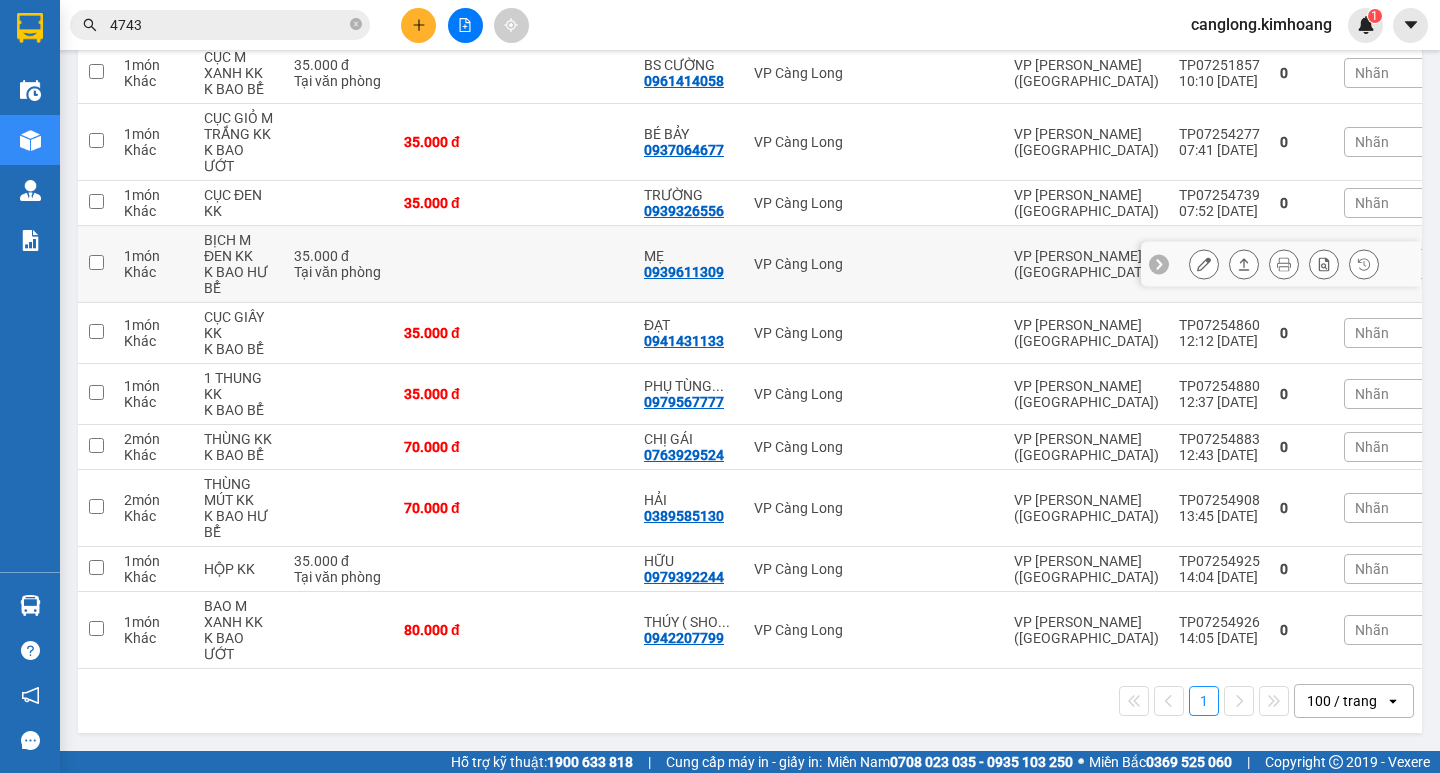 scroll, scrollTop: 316, scrollLeft: 0, axis: vertical 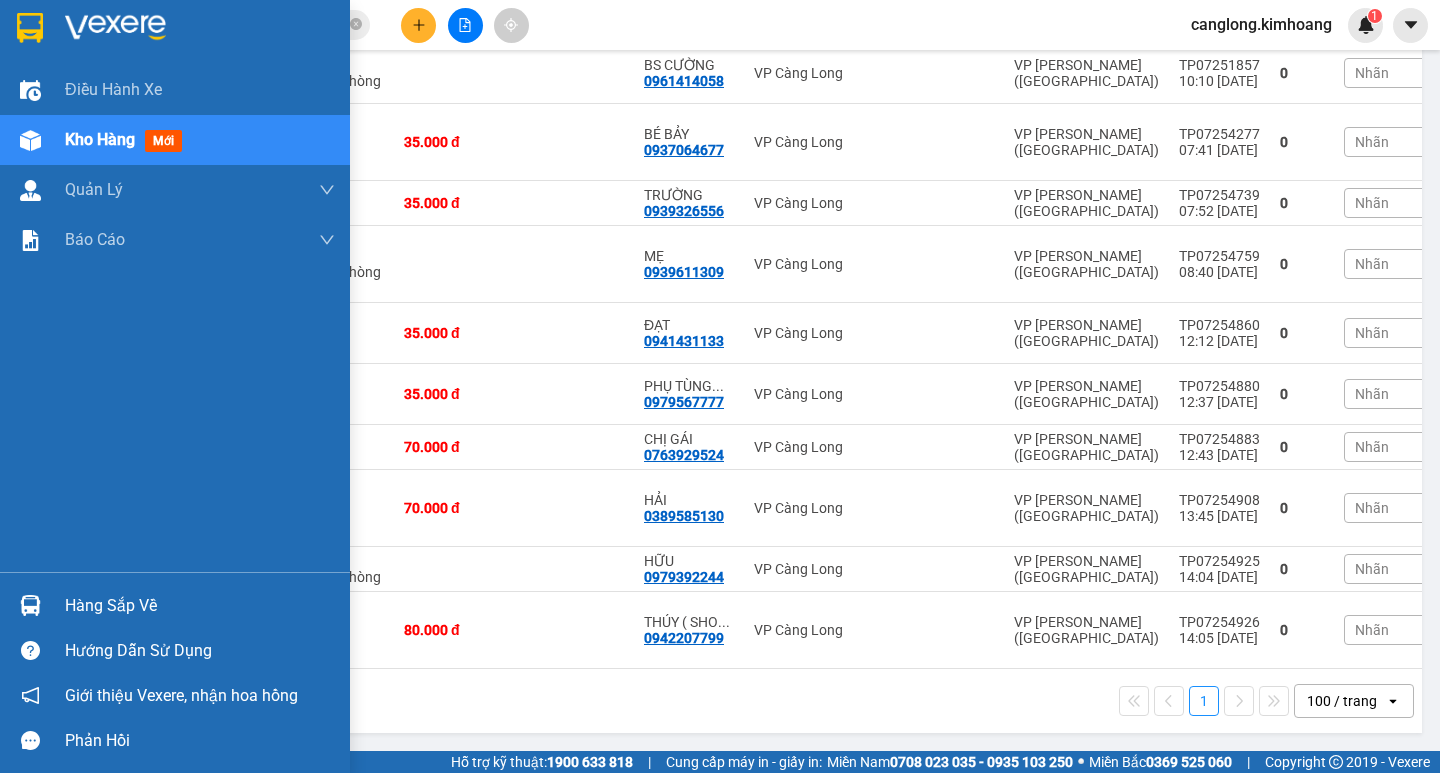 click on "Hàng sắp về" at bounding box center [200, 606] 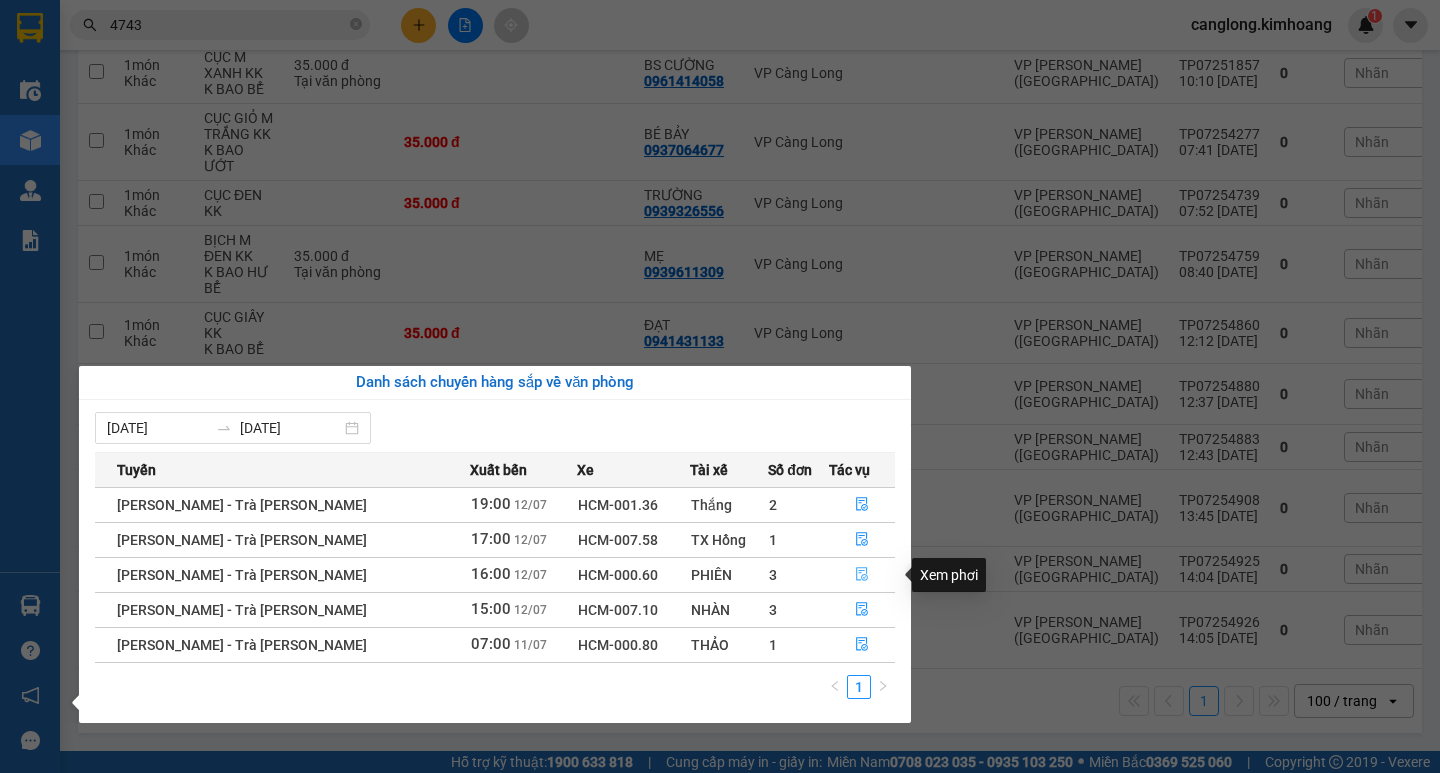 click at bounding box center (862, 575) 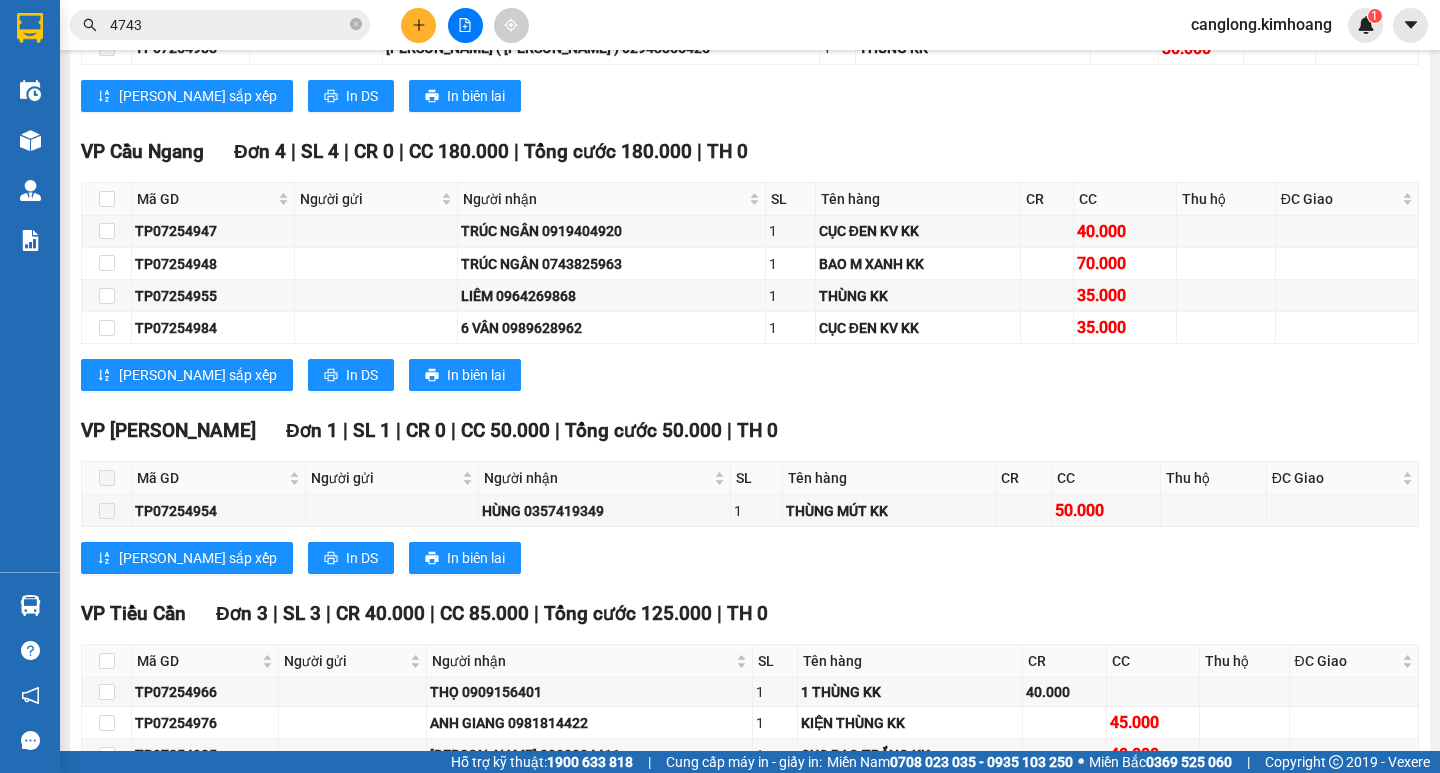 scroll, scrollTop: 1400, scrollLeft: 0, axis: vertical 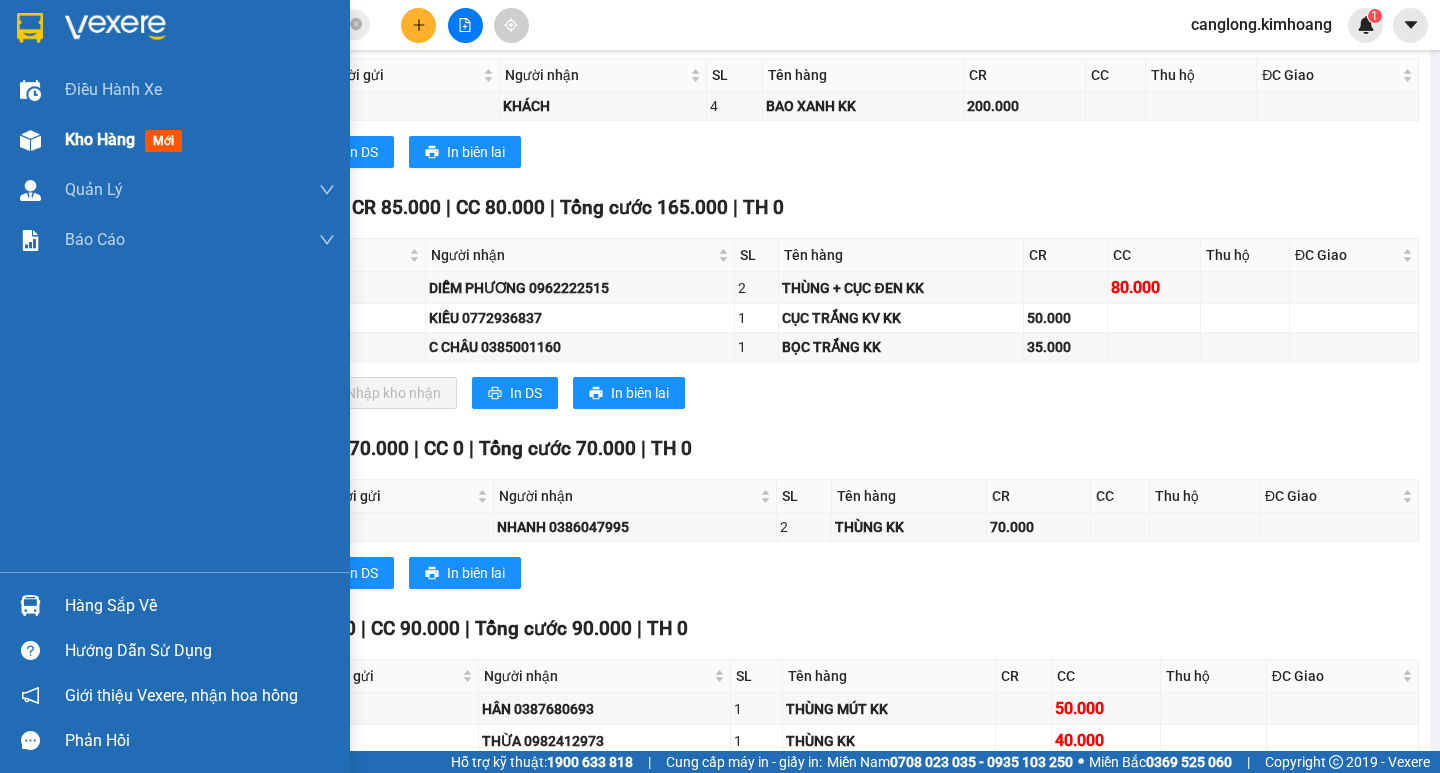 click on "Kho hàng" at bounding box center [100, 139] 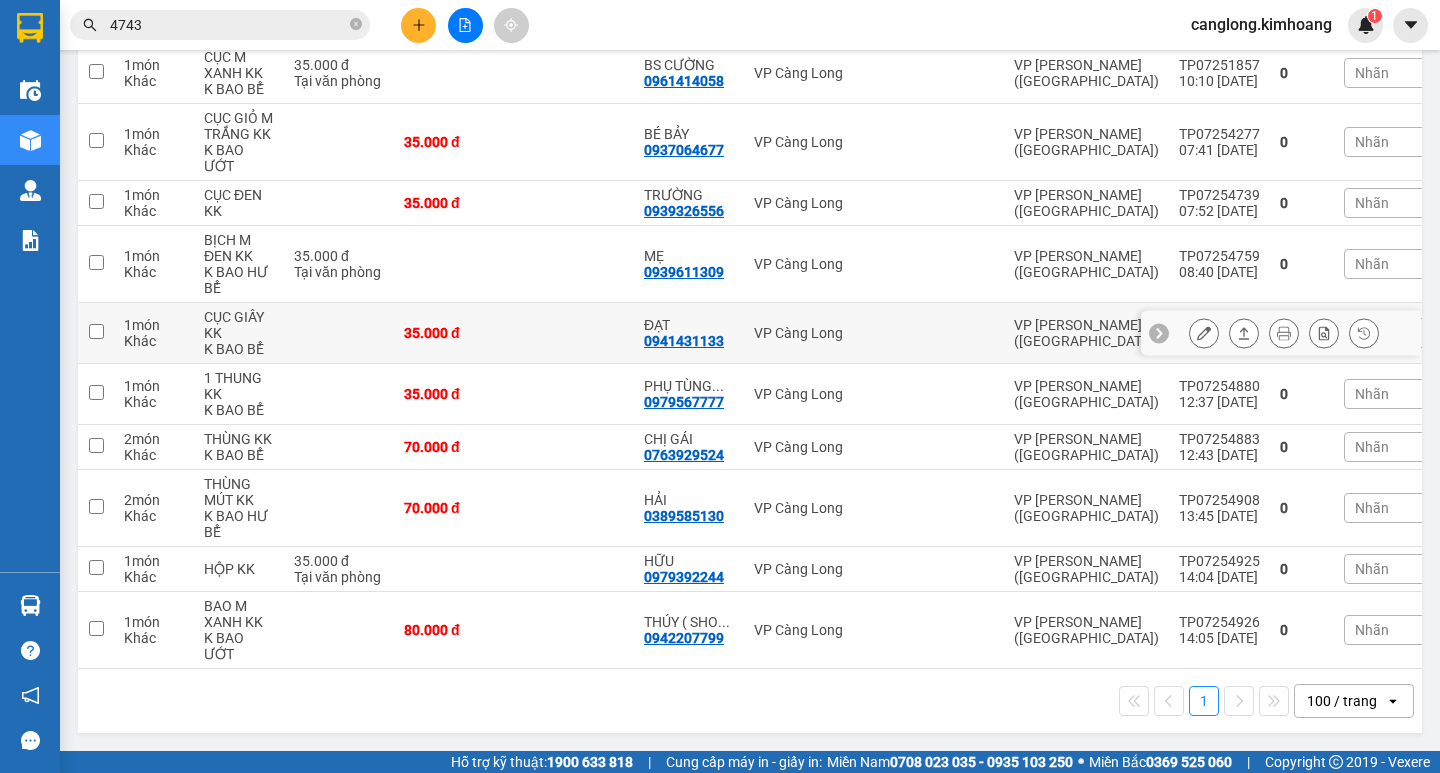 scroll, scrollTop: 316, scrollLeft: 0, axis: vertical 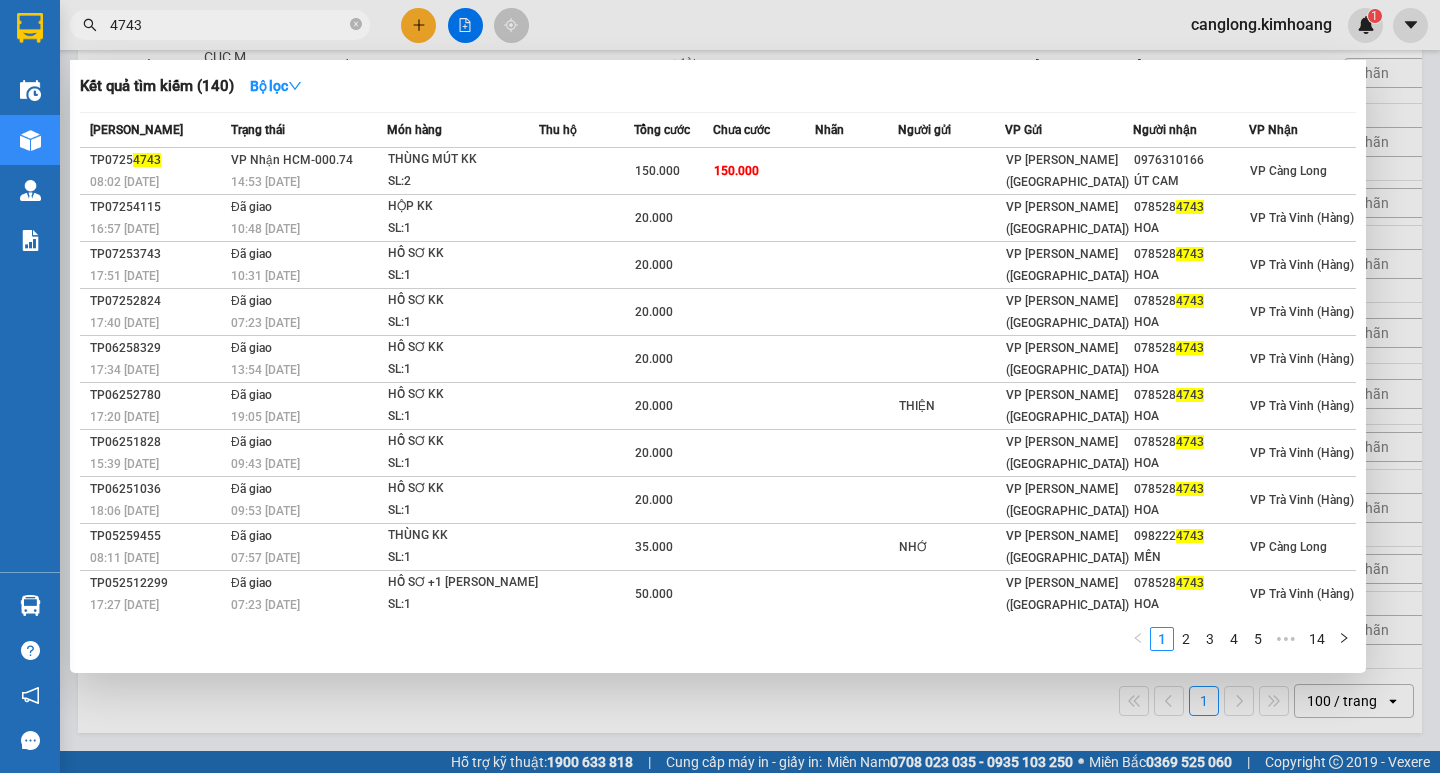 click on "4743" at bounding box center [228, 25] 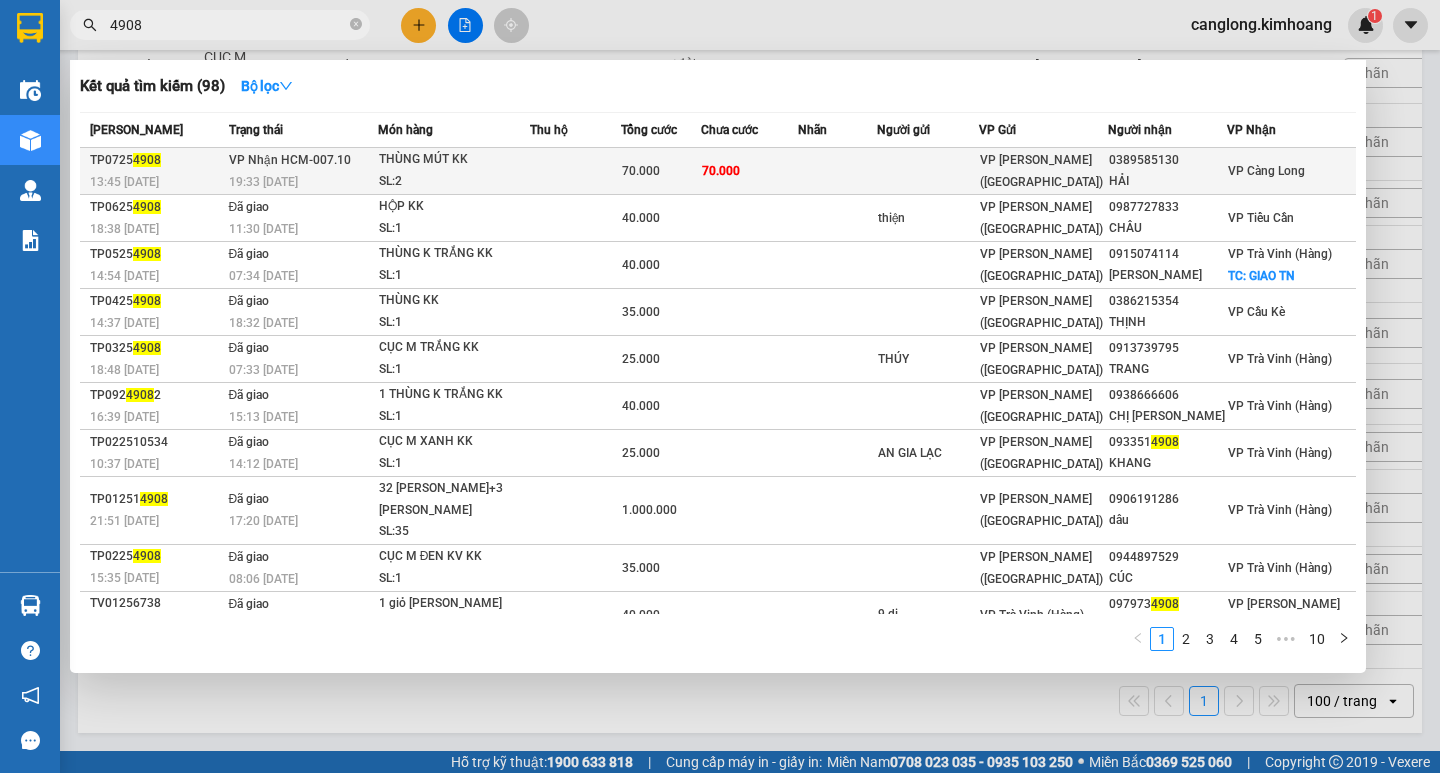 type on "4908" 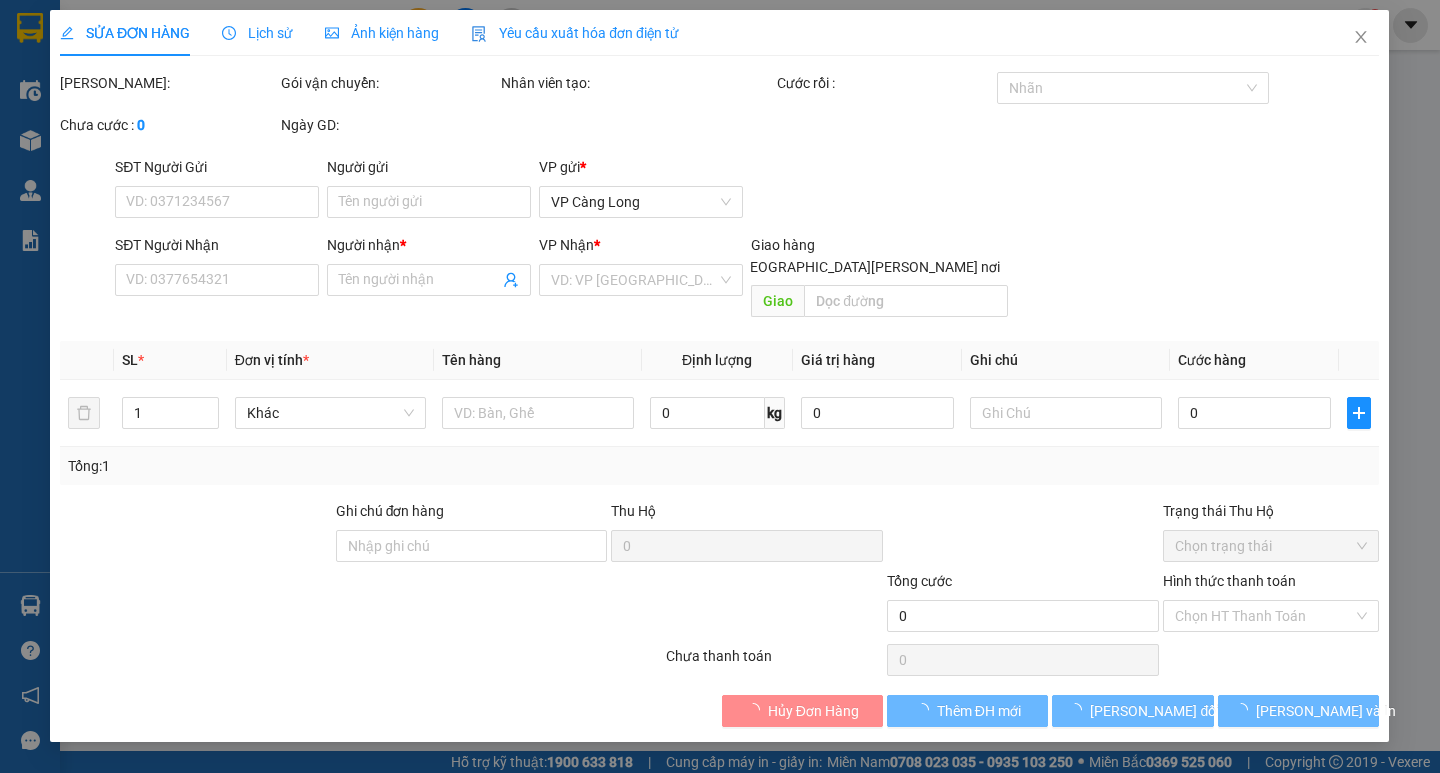 type on "0389585130" 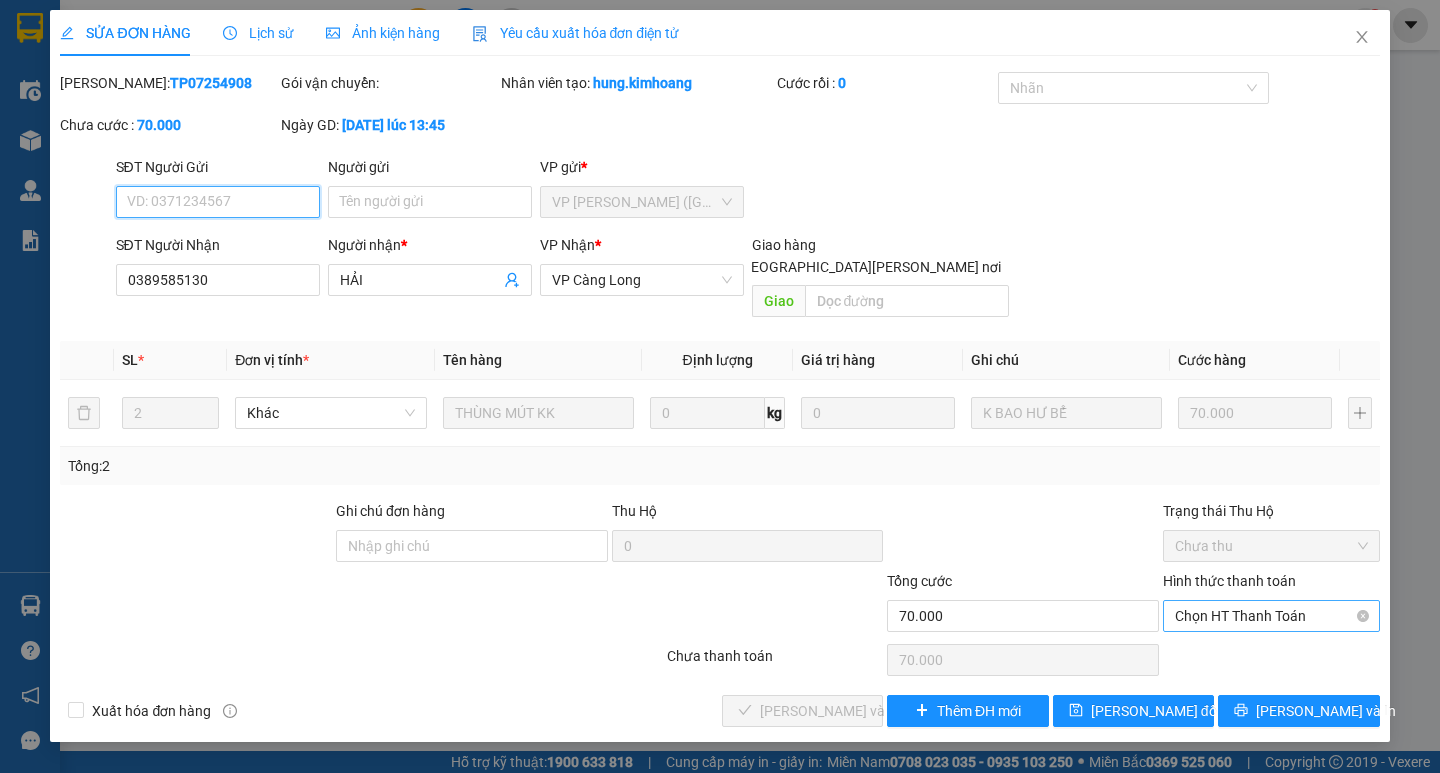 click on "Chọn HT Thanh Toán" at bounding box center (1271, 616) 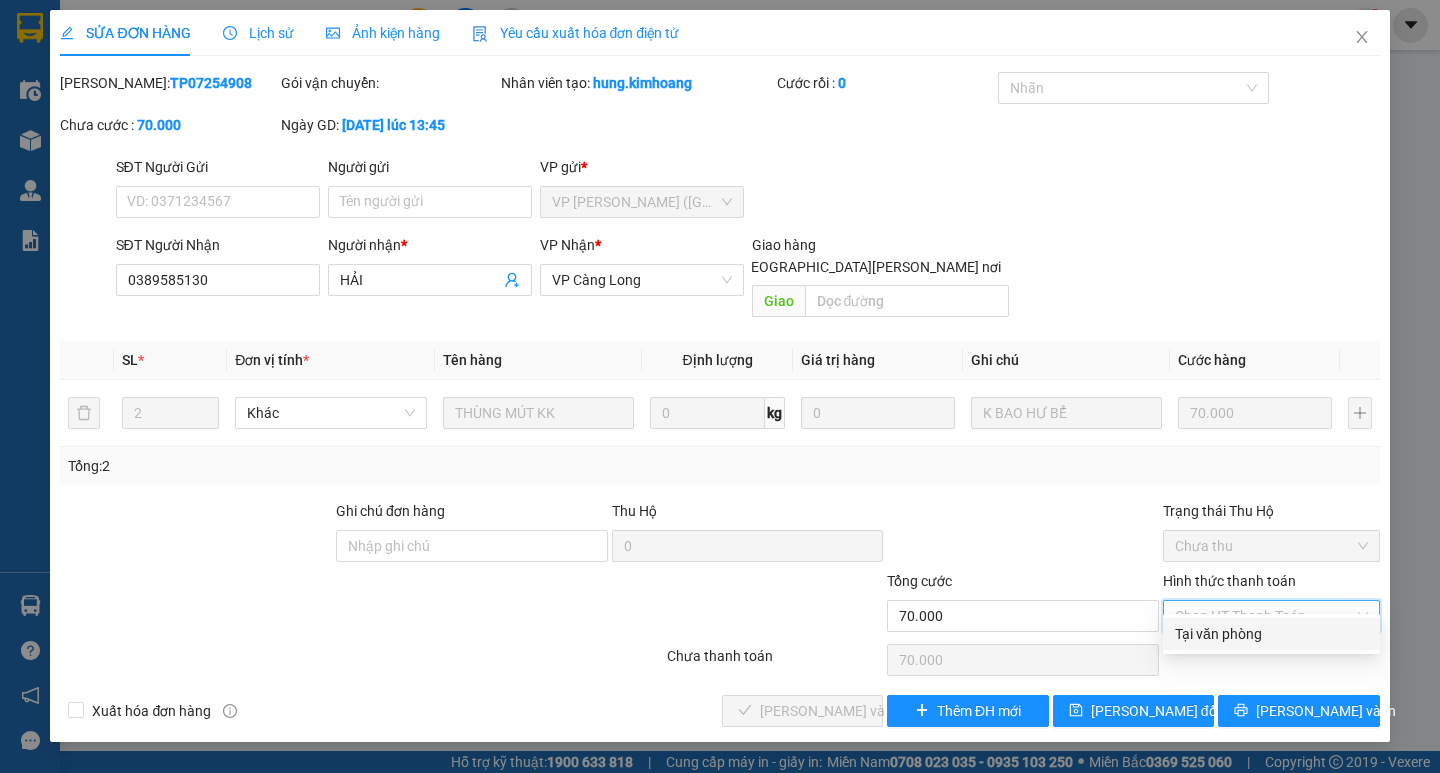 click on "Tại văn phòng" at bounding box center (1271, 634) 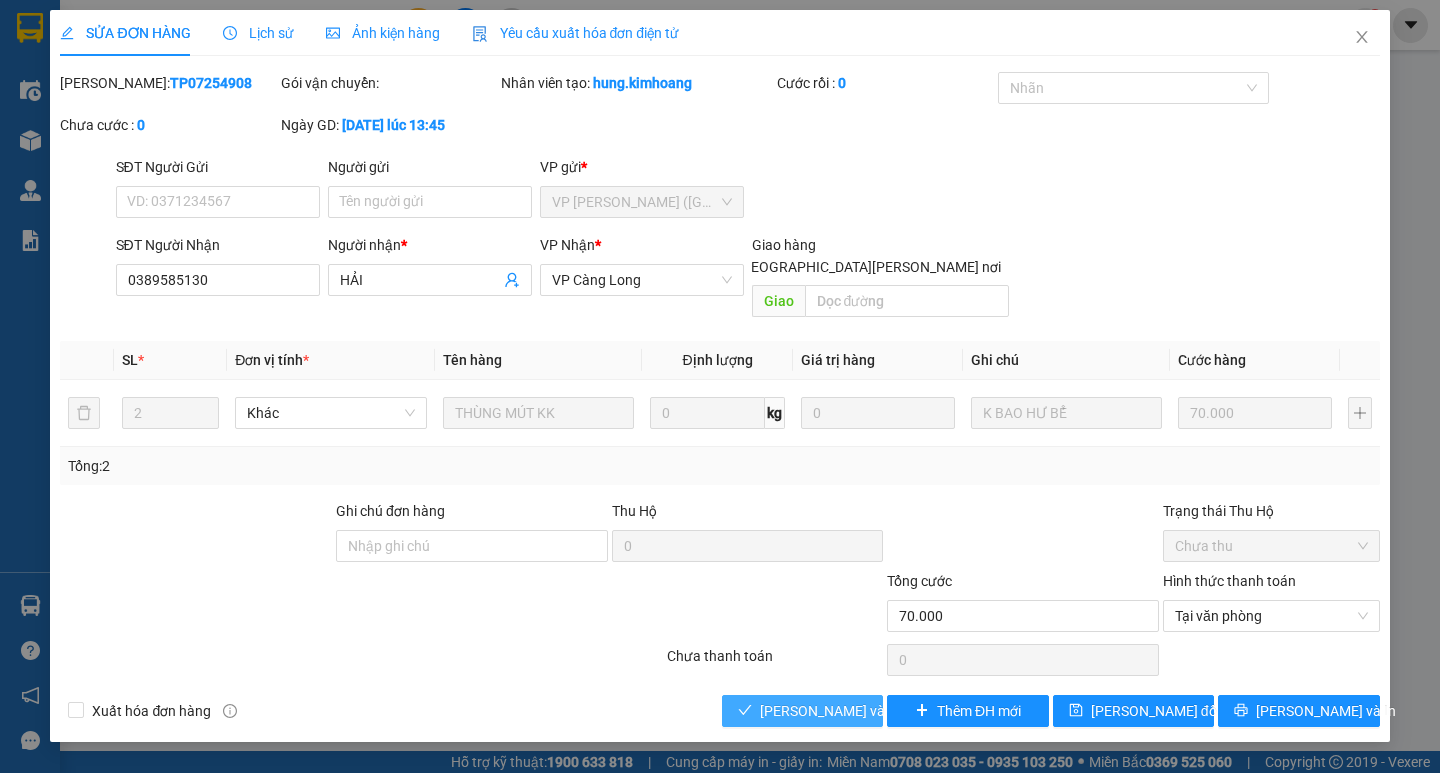 click on "[PERSON_NAME] và [PERSON_NAME] hàng" at bounding box center (895, 711) 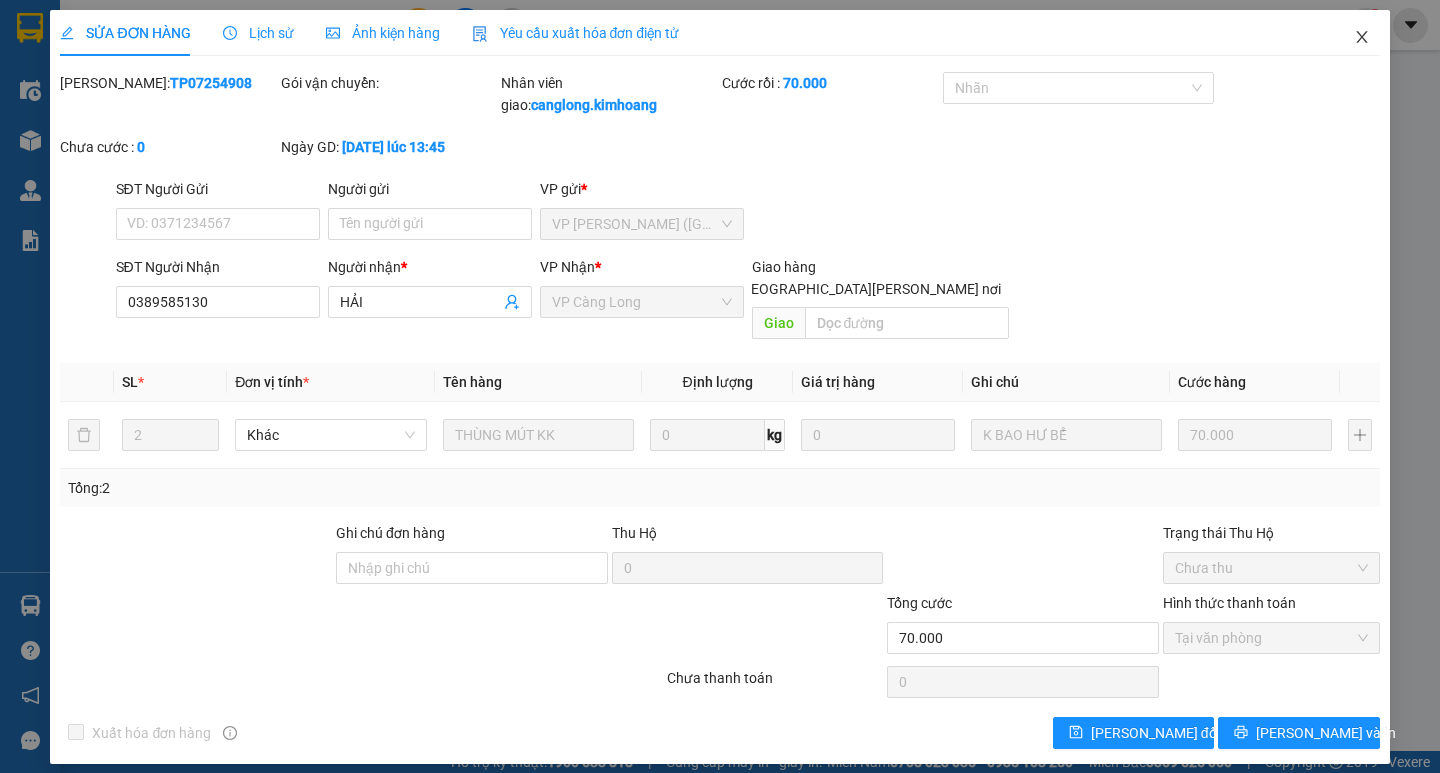 click at bounding box center (1362, 38) 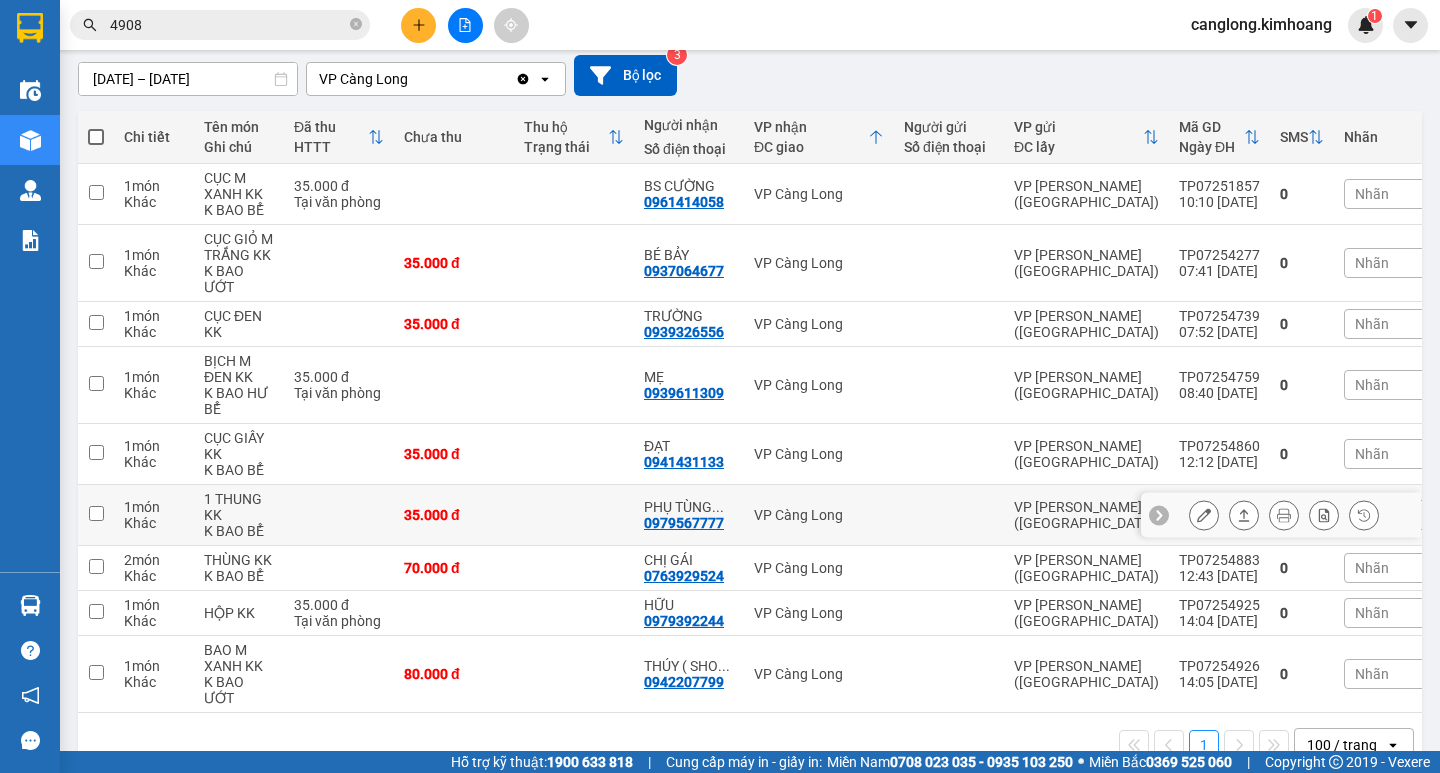 scroll, scrollTop: 239, scrollLeft: 0, axis: vertical 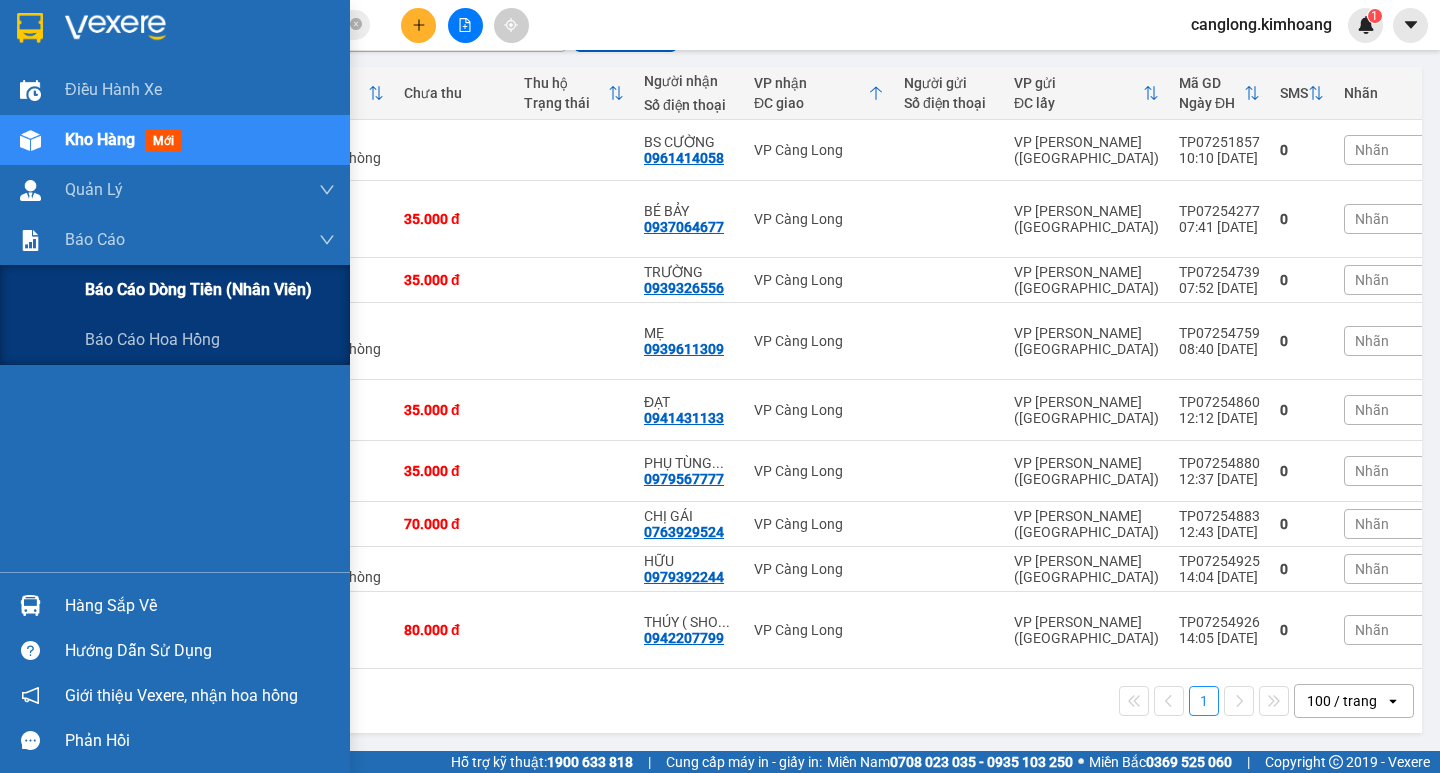 click on "Báo cáo dòng tiền (nhân viên)" at bounding box center [198, 289] 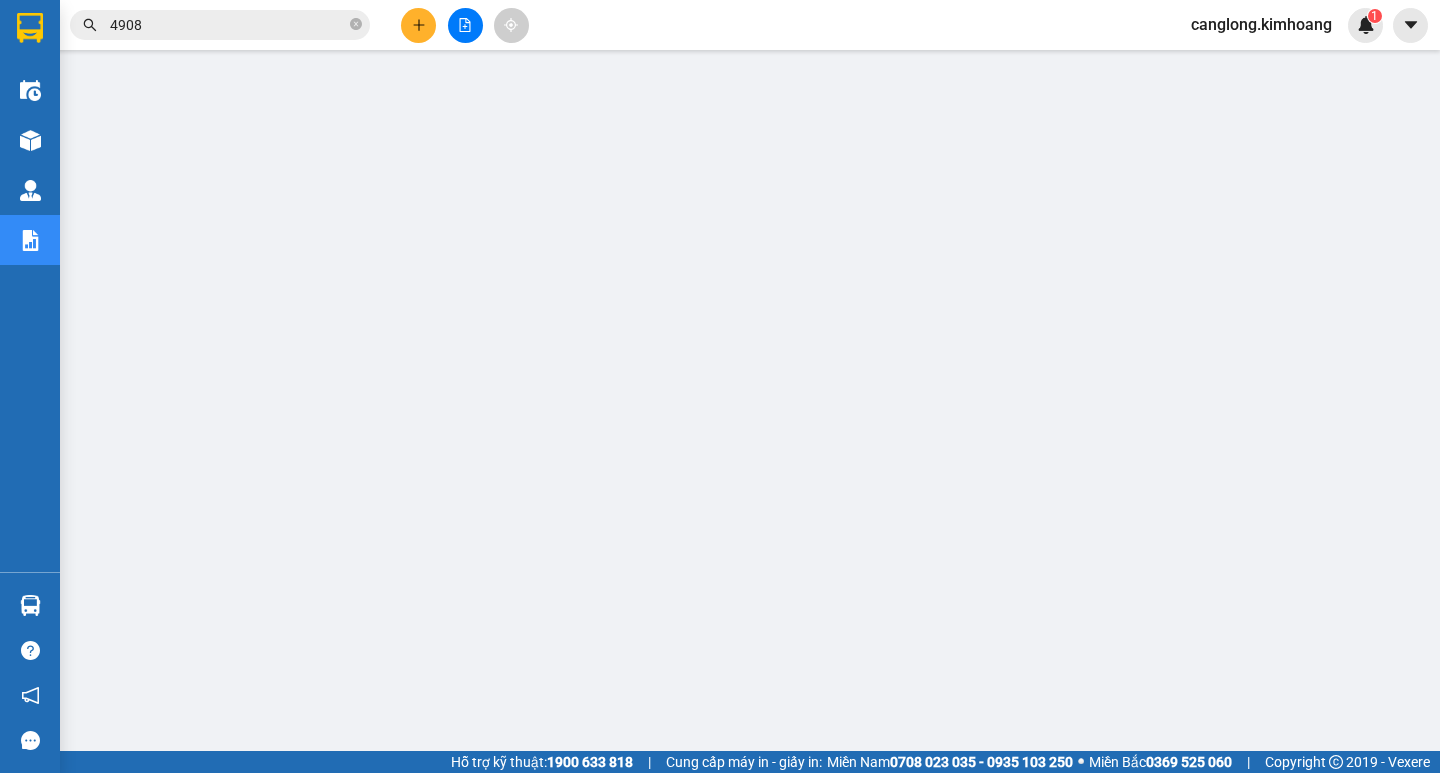 scroll, scrollTop: 0, scrollLeft: 0, axis: both 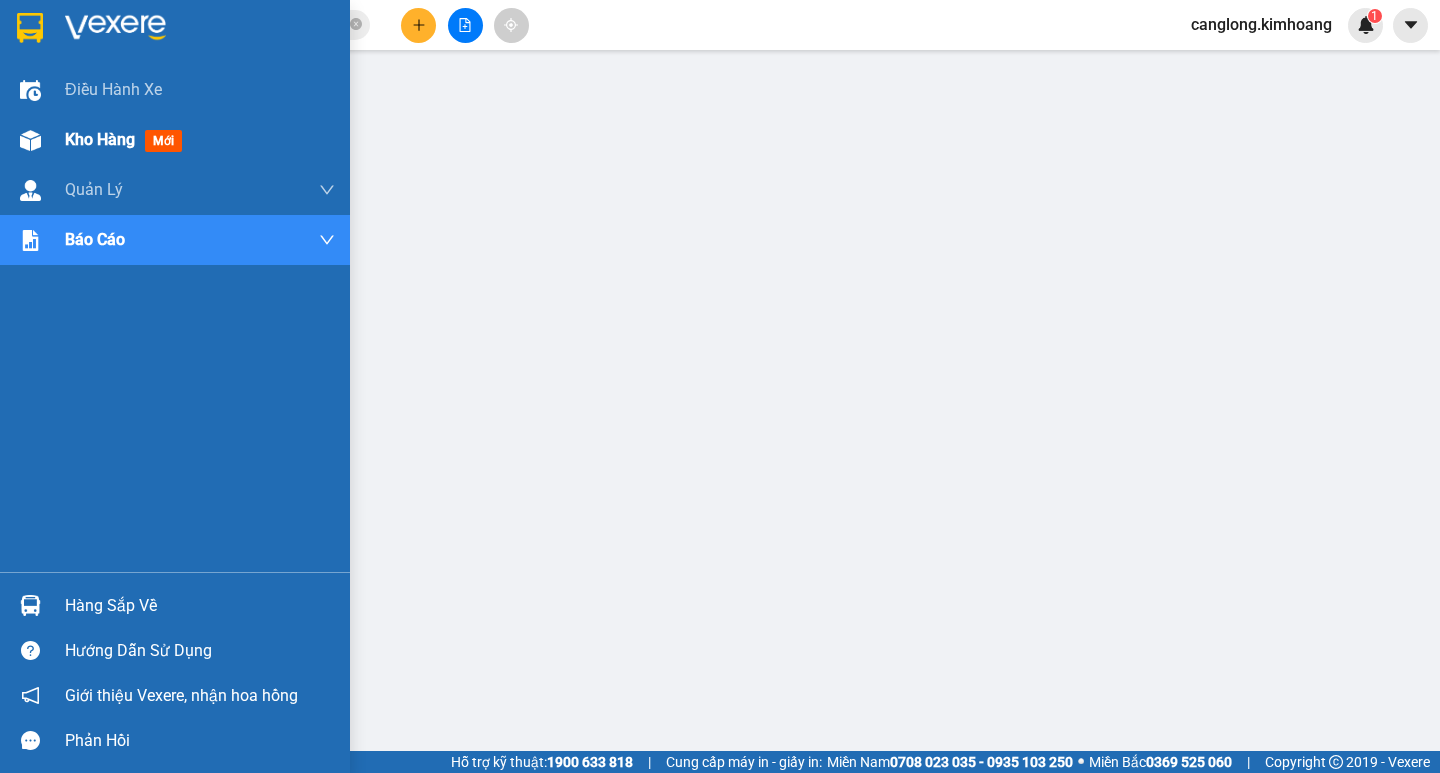 click on "Kho hàng mới" at bounding box center (127, 139) 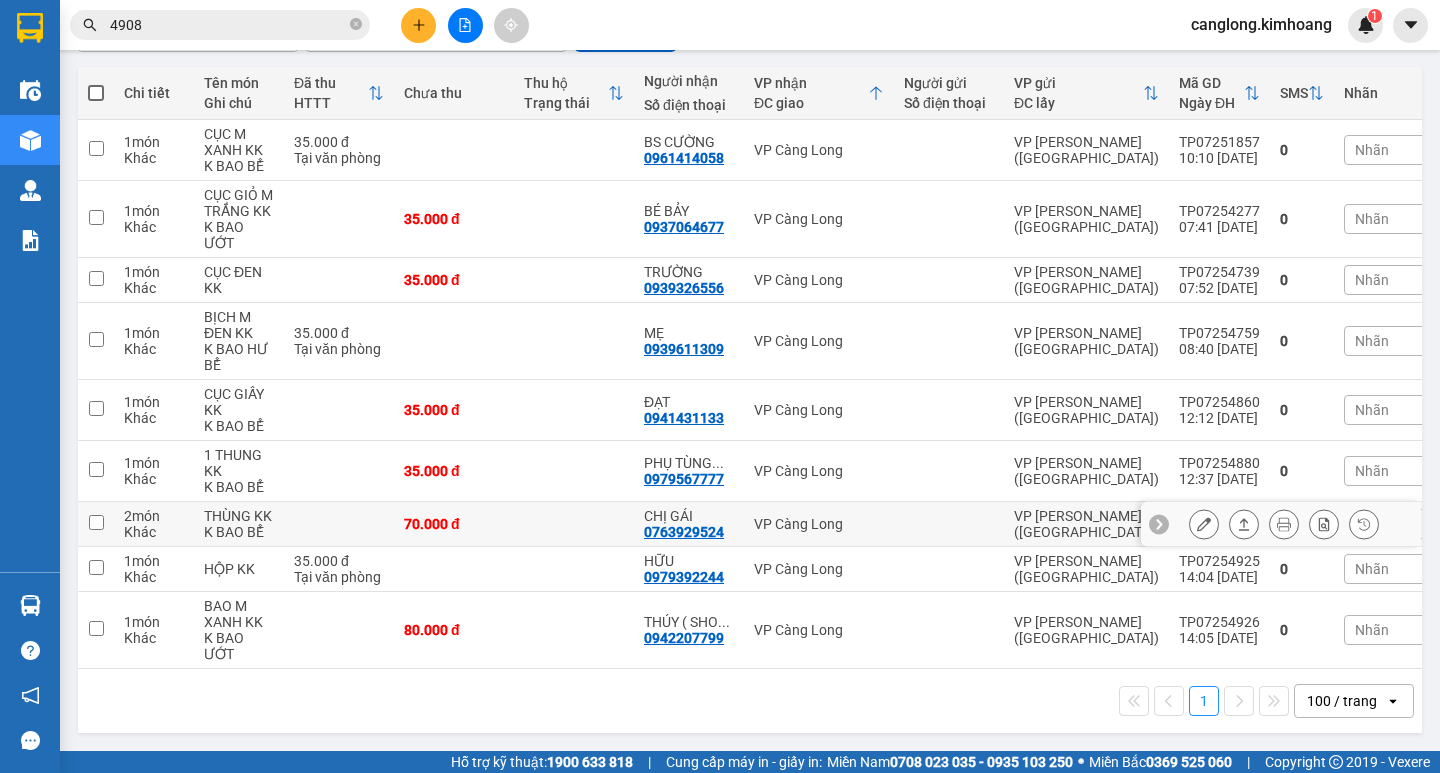 scroll, scrollTop: 239, scrollLeft: 0, axis: vertical 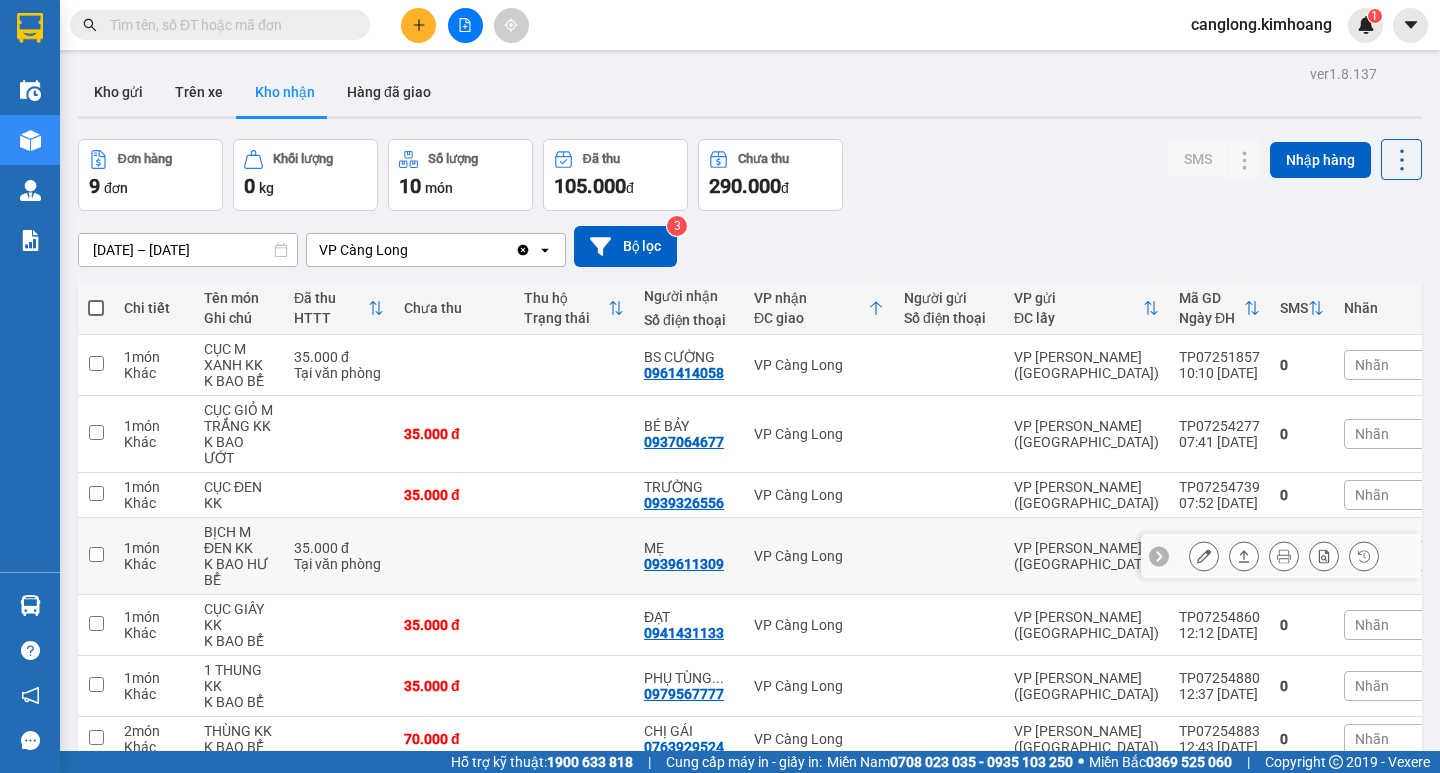click on "1  món Khác" at bounding box center [154, 556] 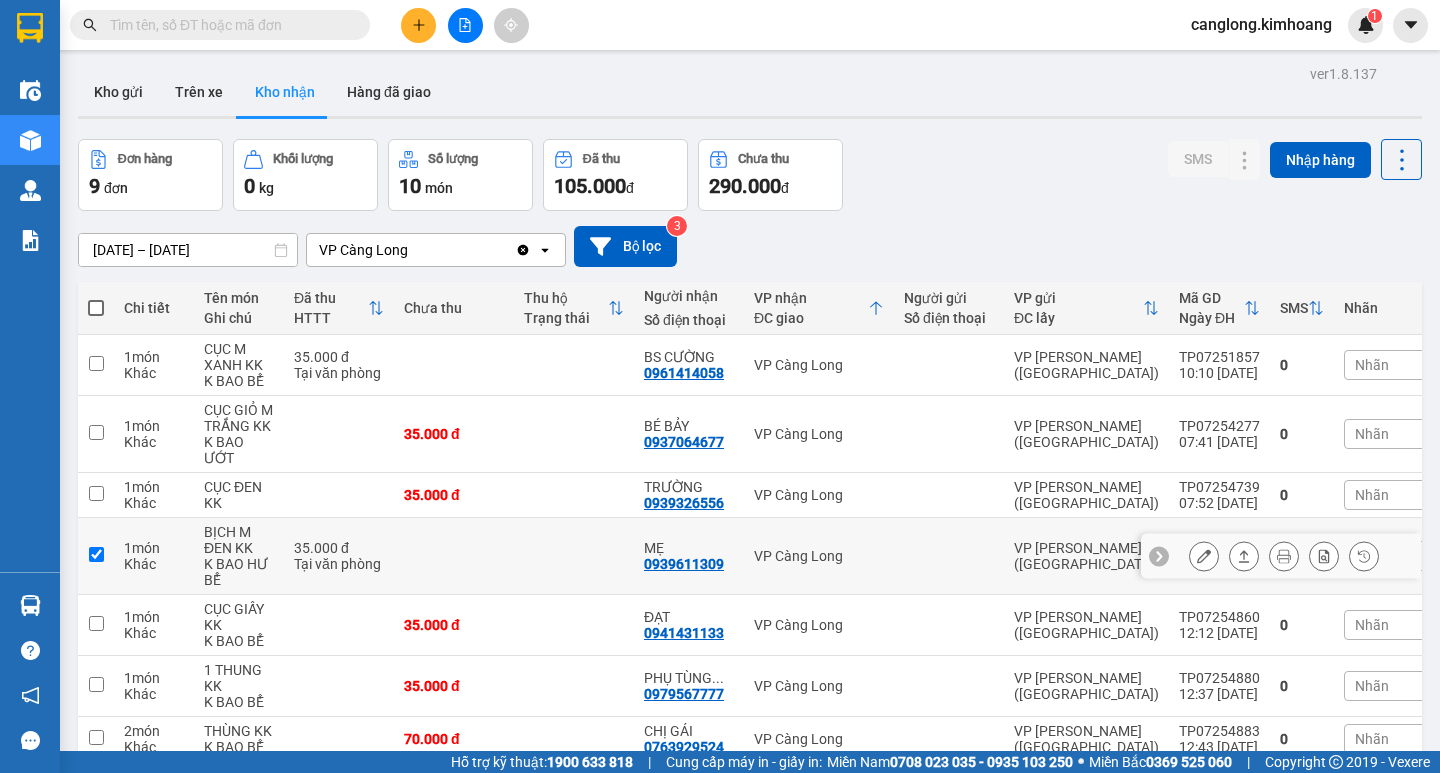 click on "1  món Khác" at bounding box center [154, 556] 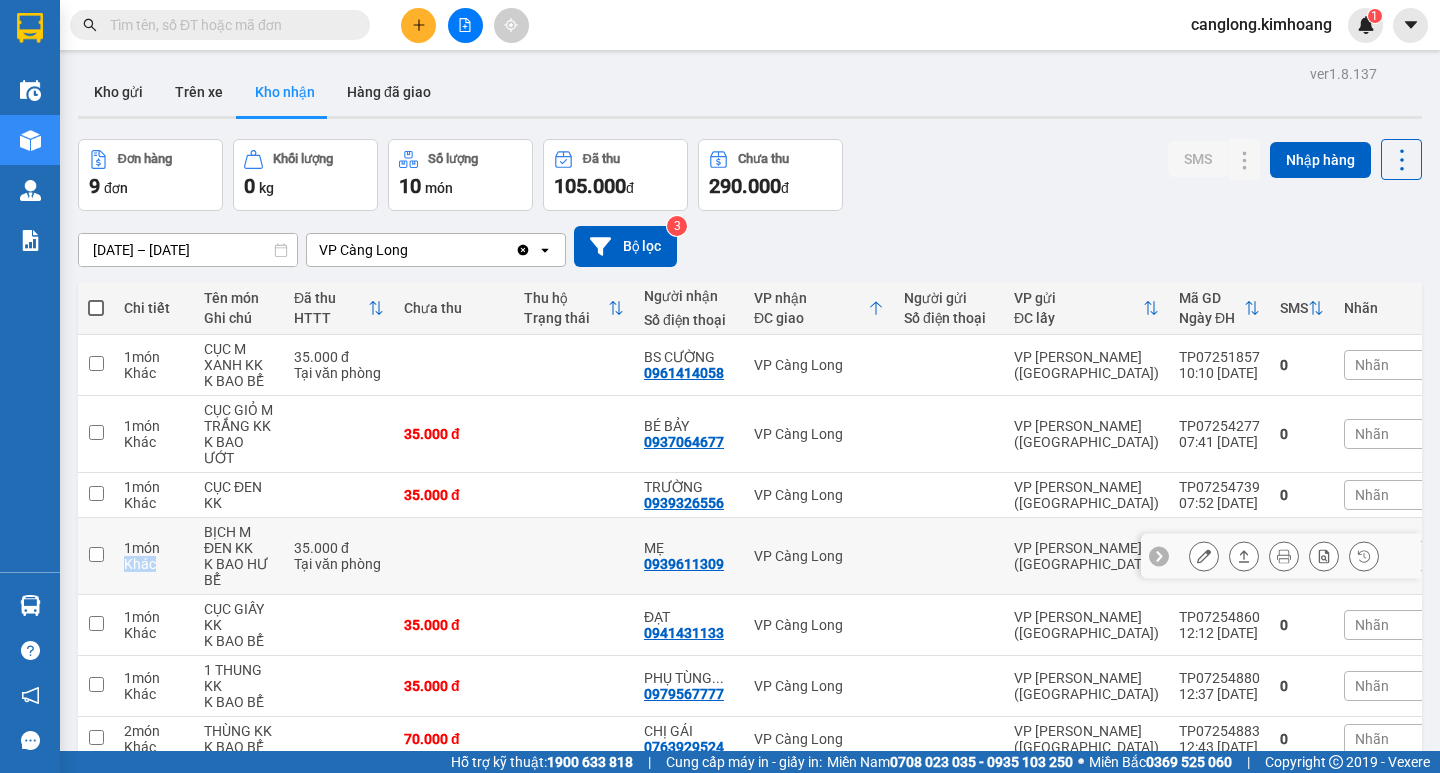 click on "Khác" at bounding box center (154, 564) 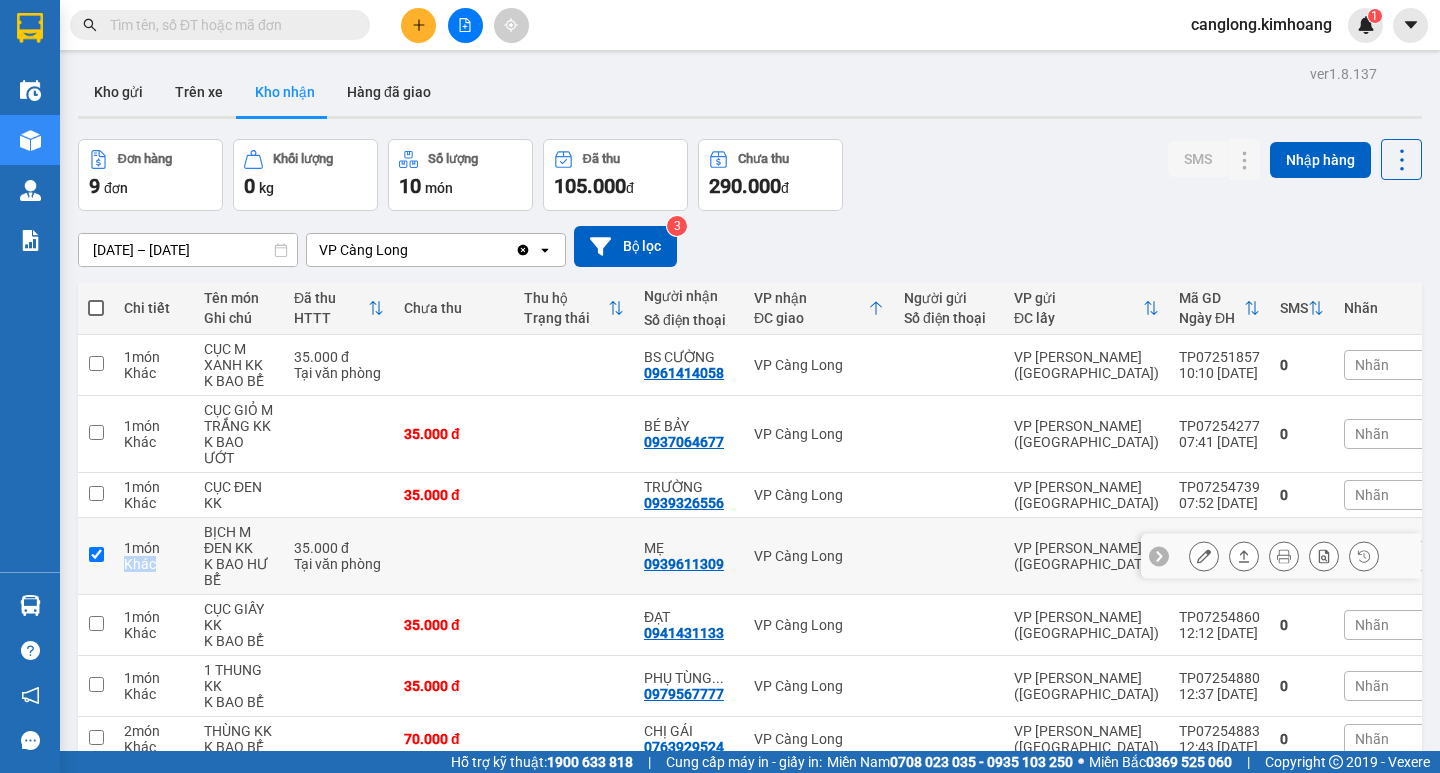 checkbox on "true" 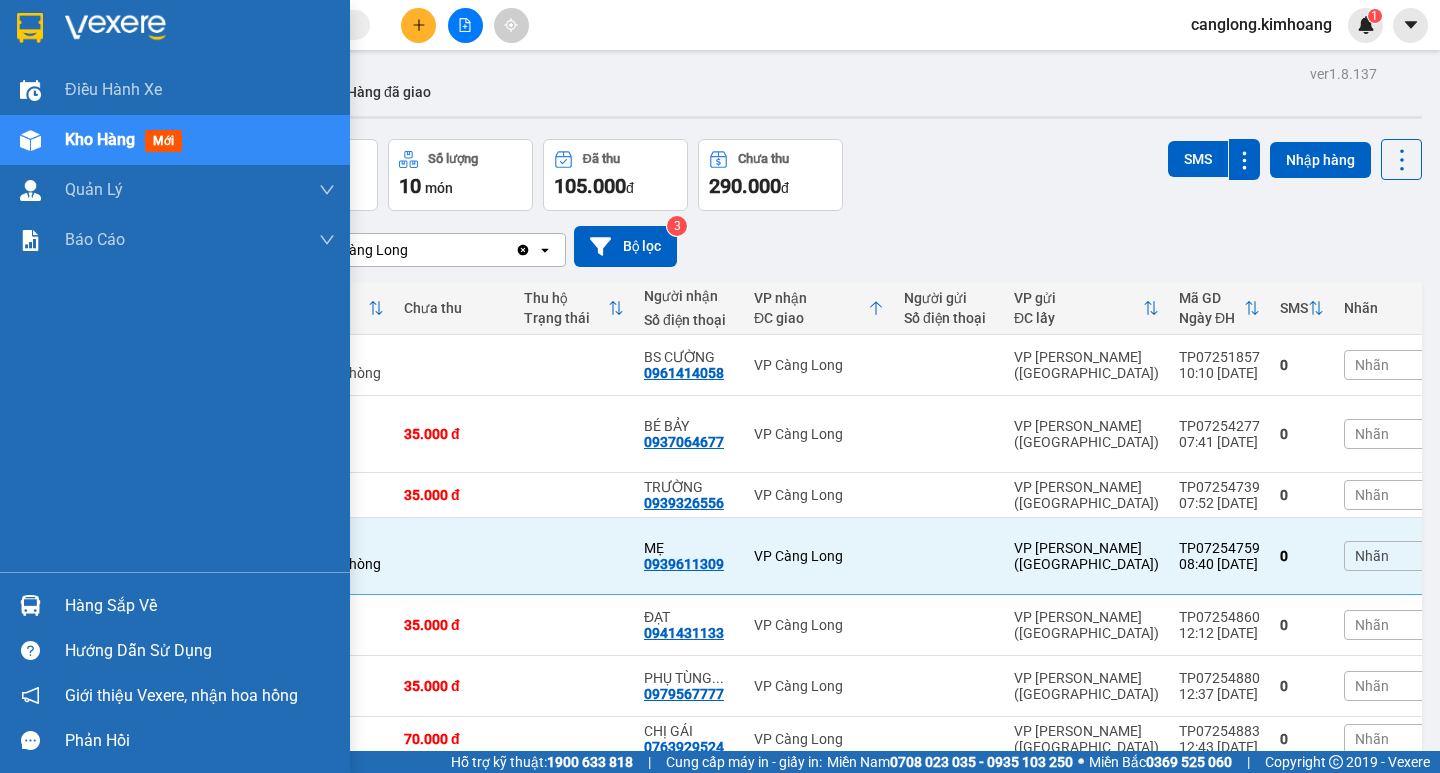 click on "Hàng sắp về" at bounding box center (175, 605) 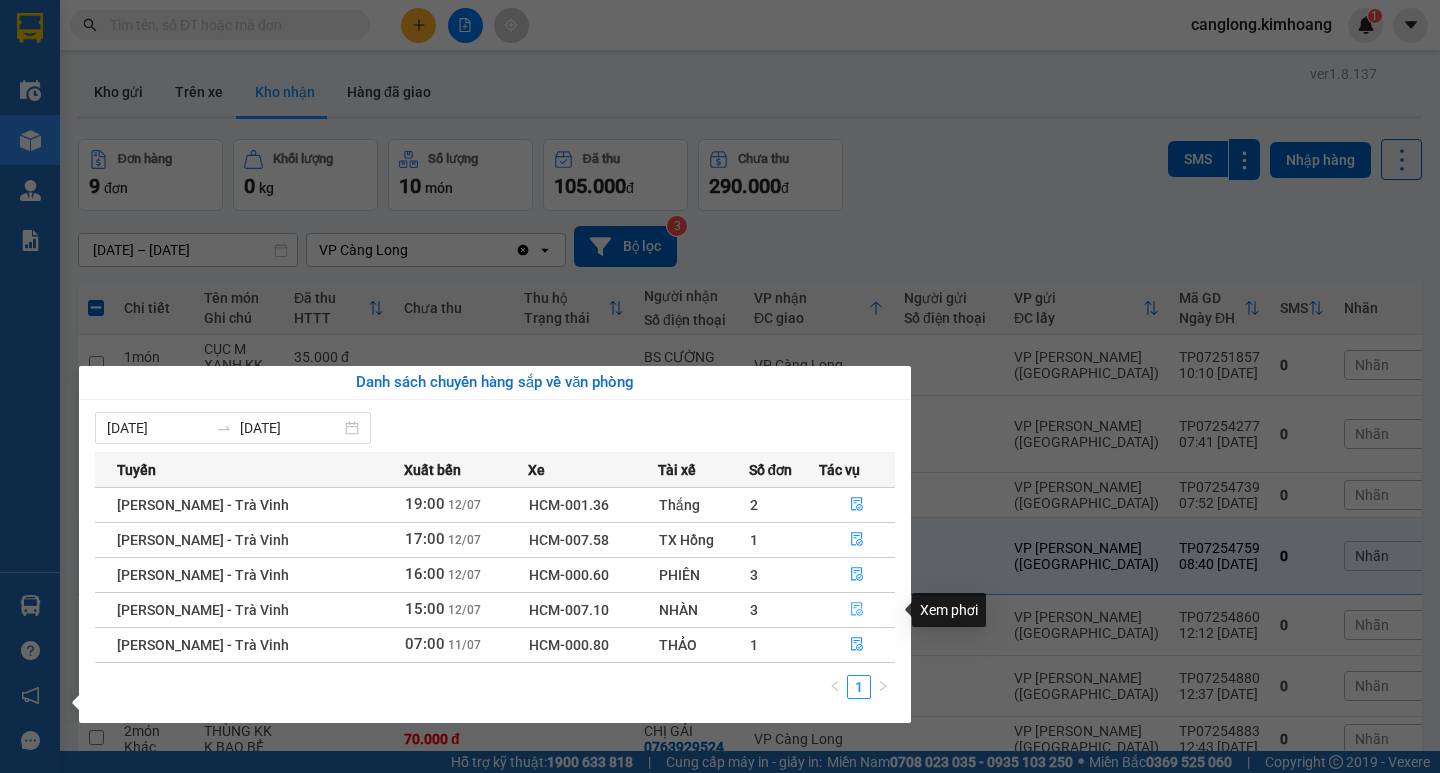 click 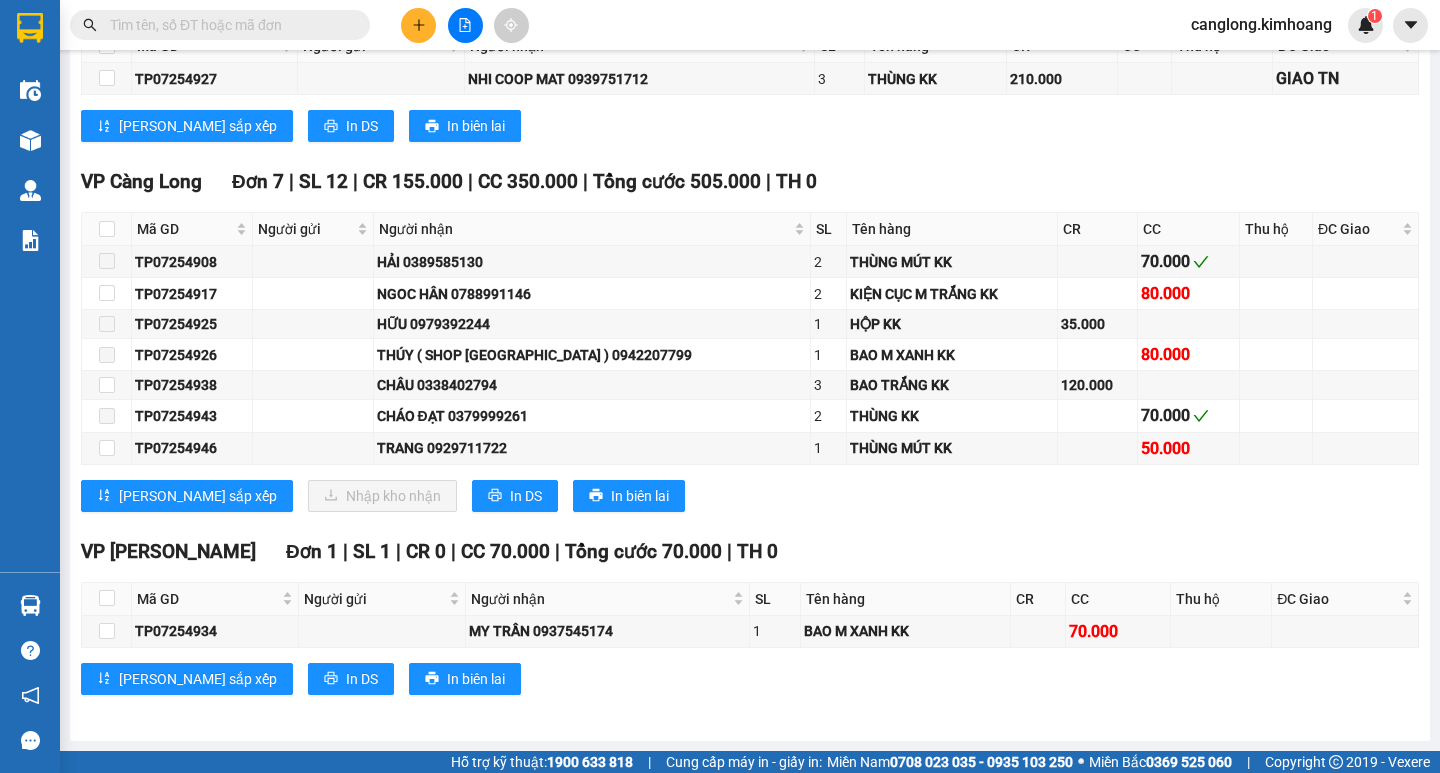 scroll, scrollTop: 2179, scrollLeft: 0, axis: vertical 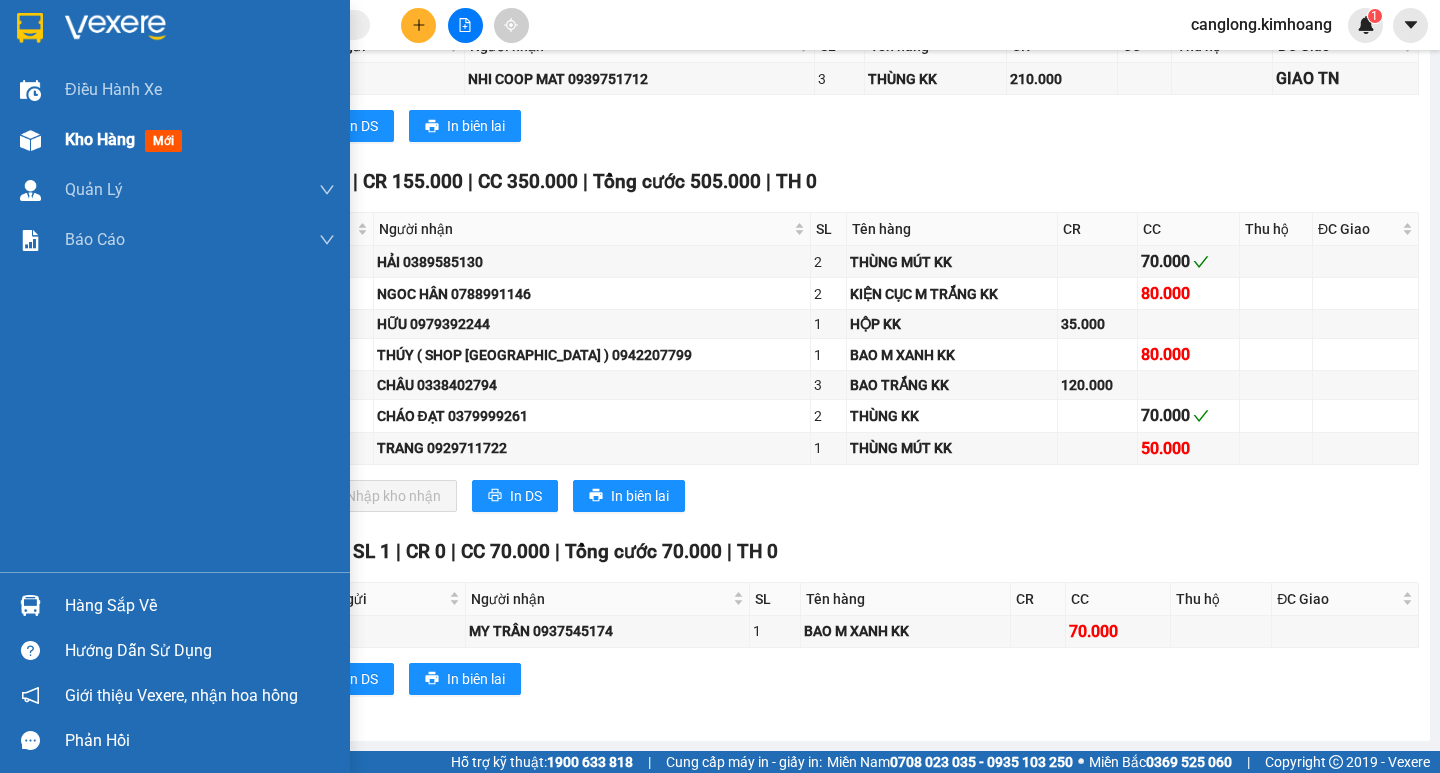 click on "Kho hàng" at bounding box center [100, 139] 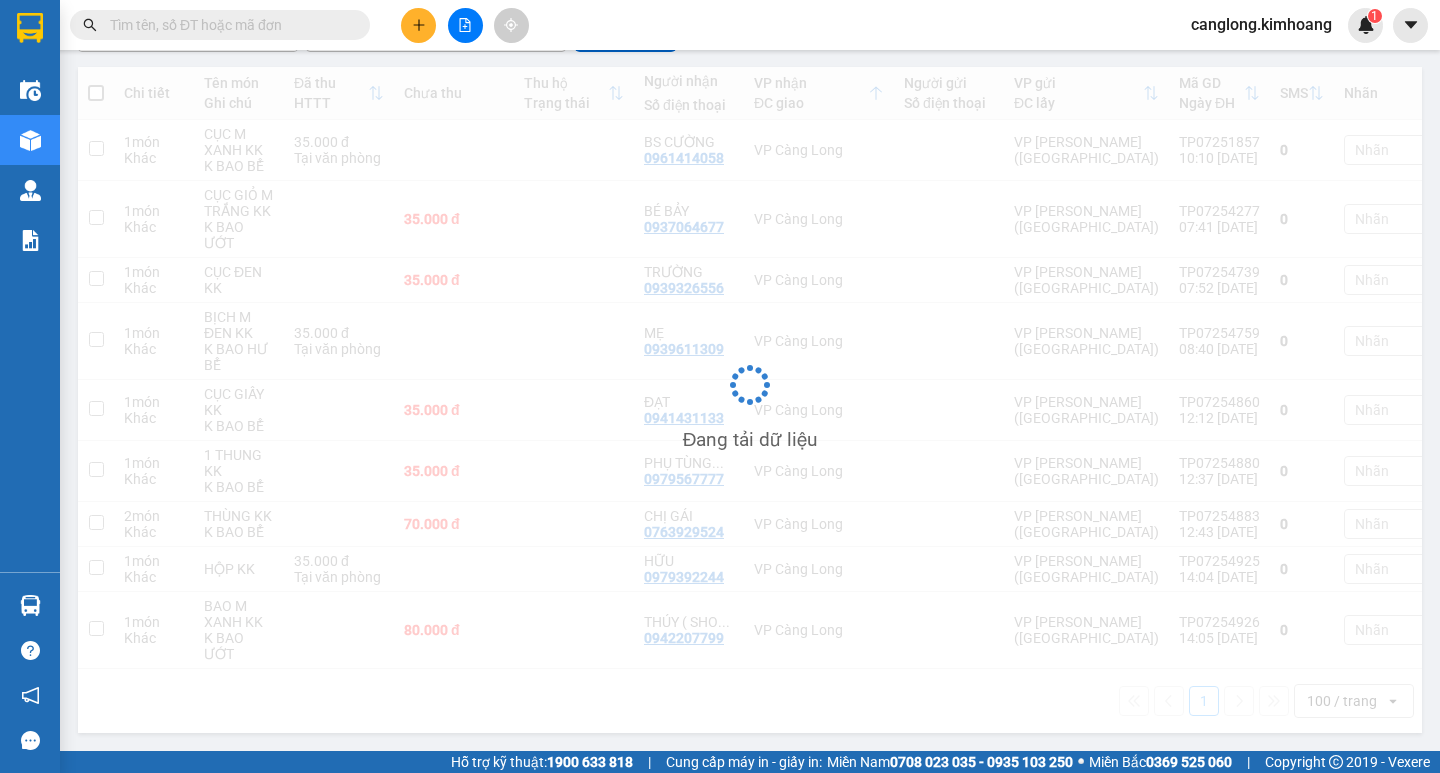 scroll, scrollTop: 239, scrollLeft: 0, axis: vertical 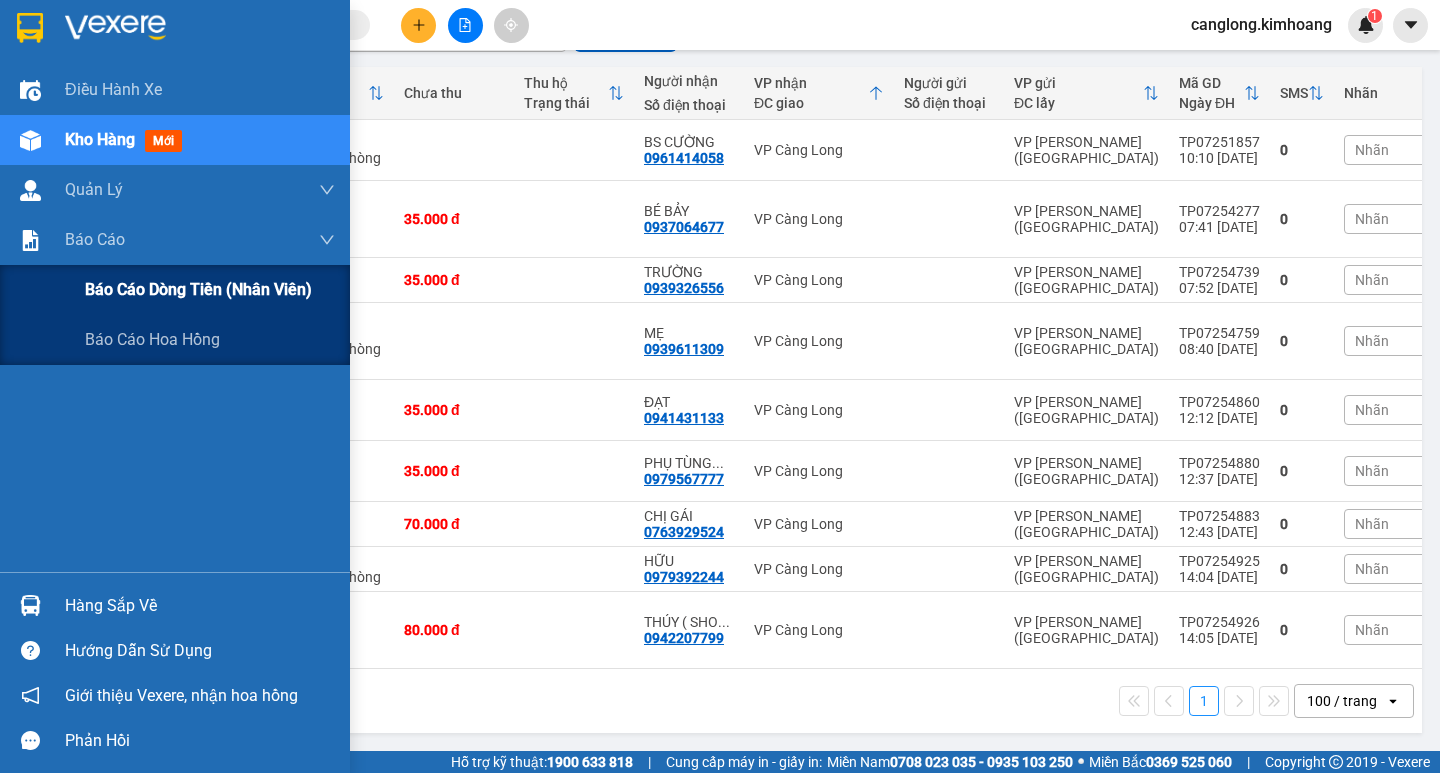 click on "Báo cáo dòng tiền (nhân viên)" at bounding box center [198, 289] 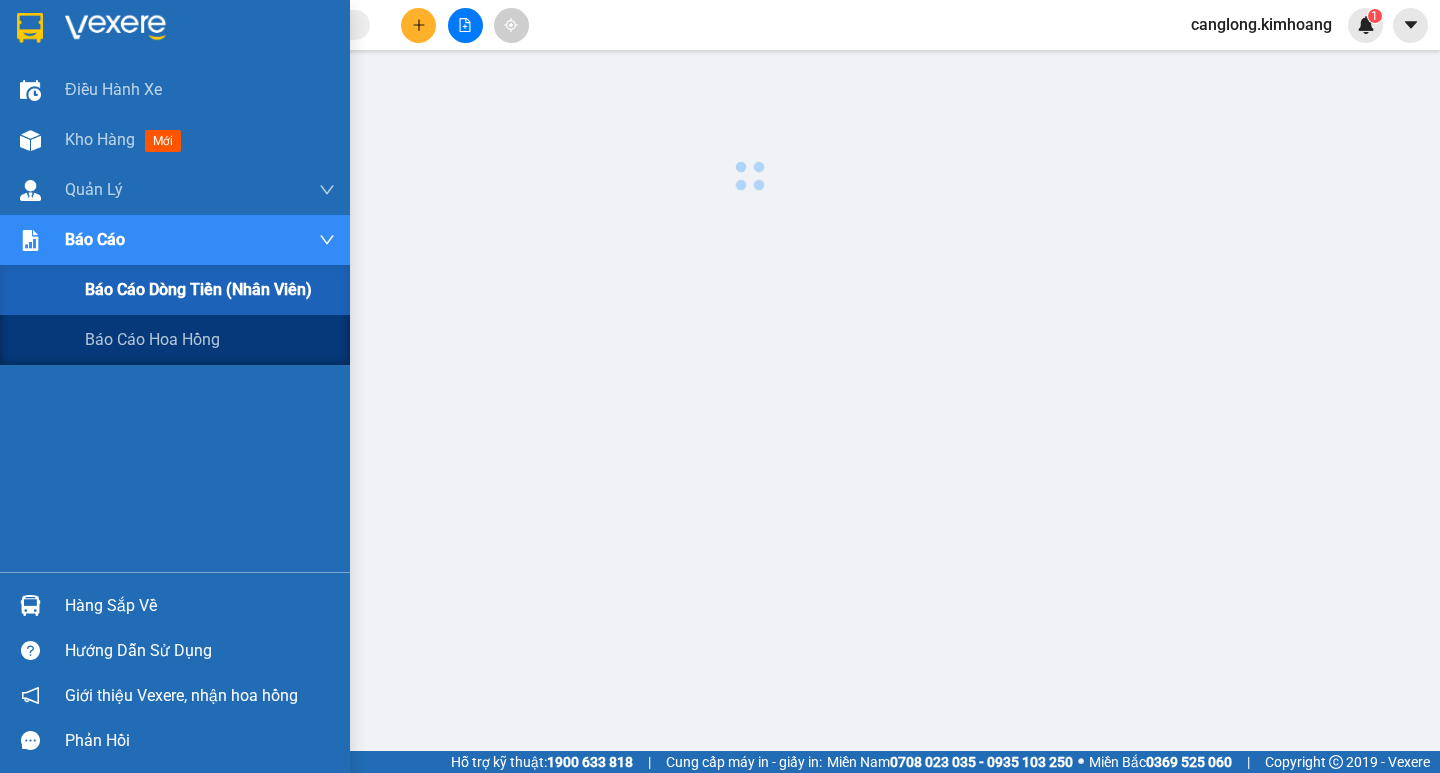 scroll, scrollTop: 0, scrollLeft: 0, axis: both 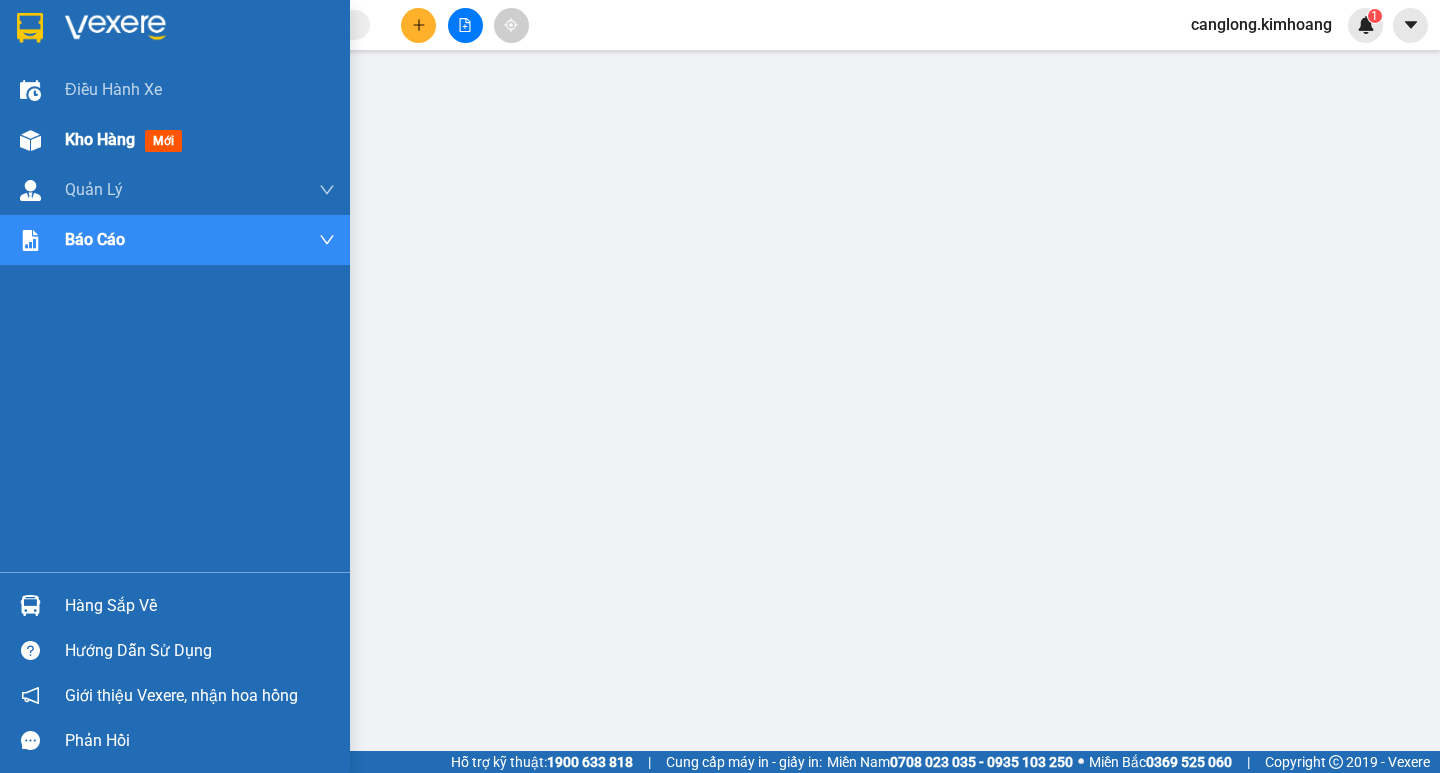 click on "Kho hàng" at bounding box center [100, 139] 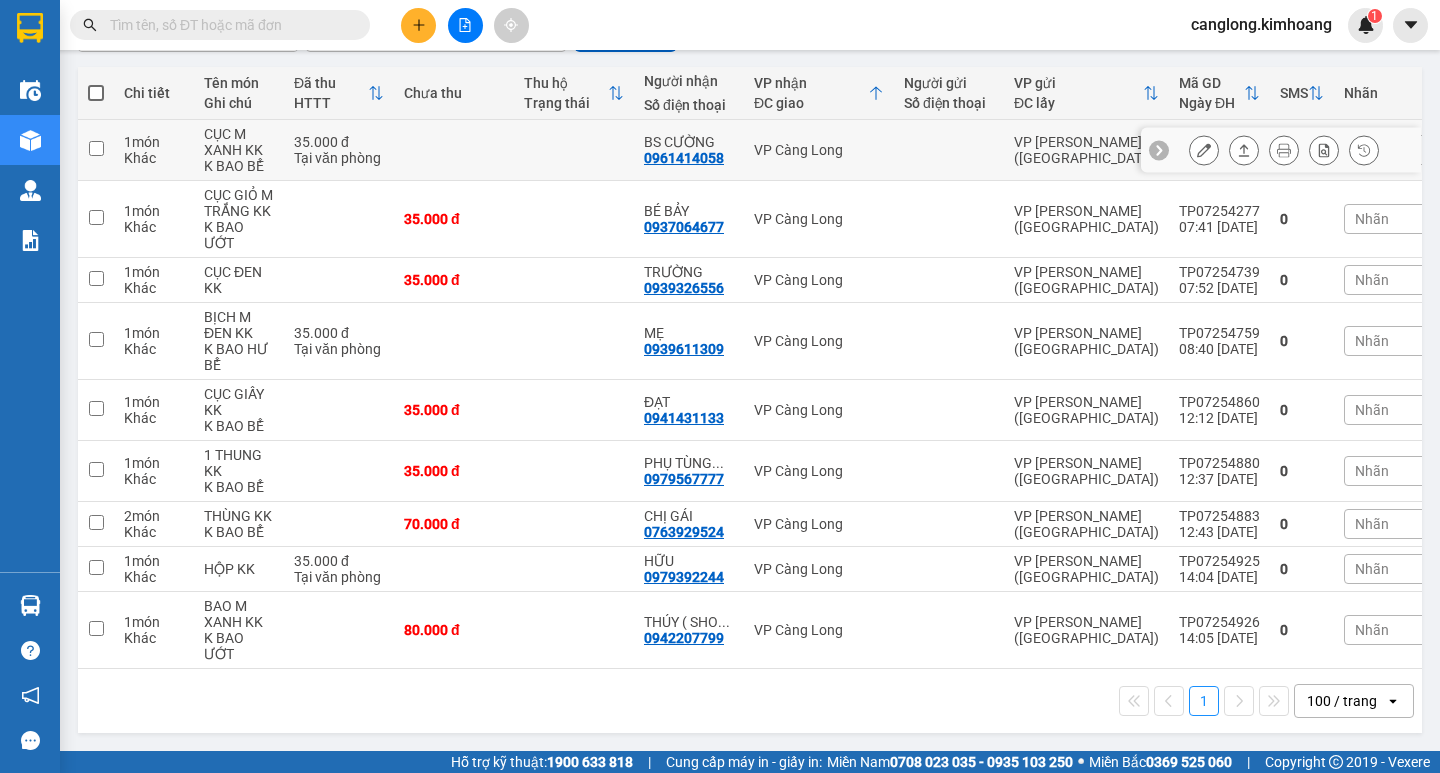 scroll, scrollTop: 239, scrollLeft: 0, axis: vertical 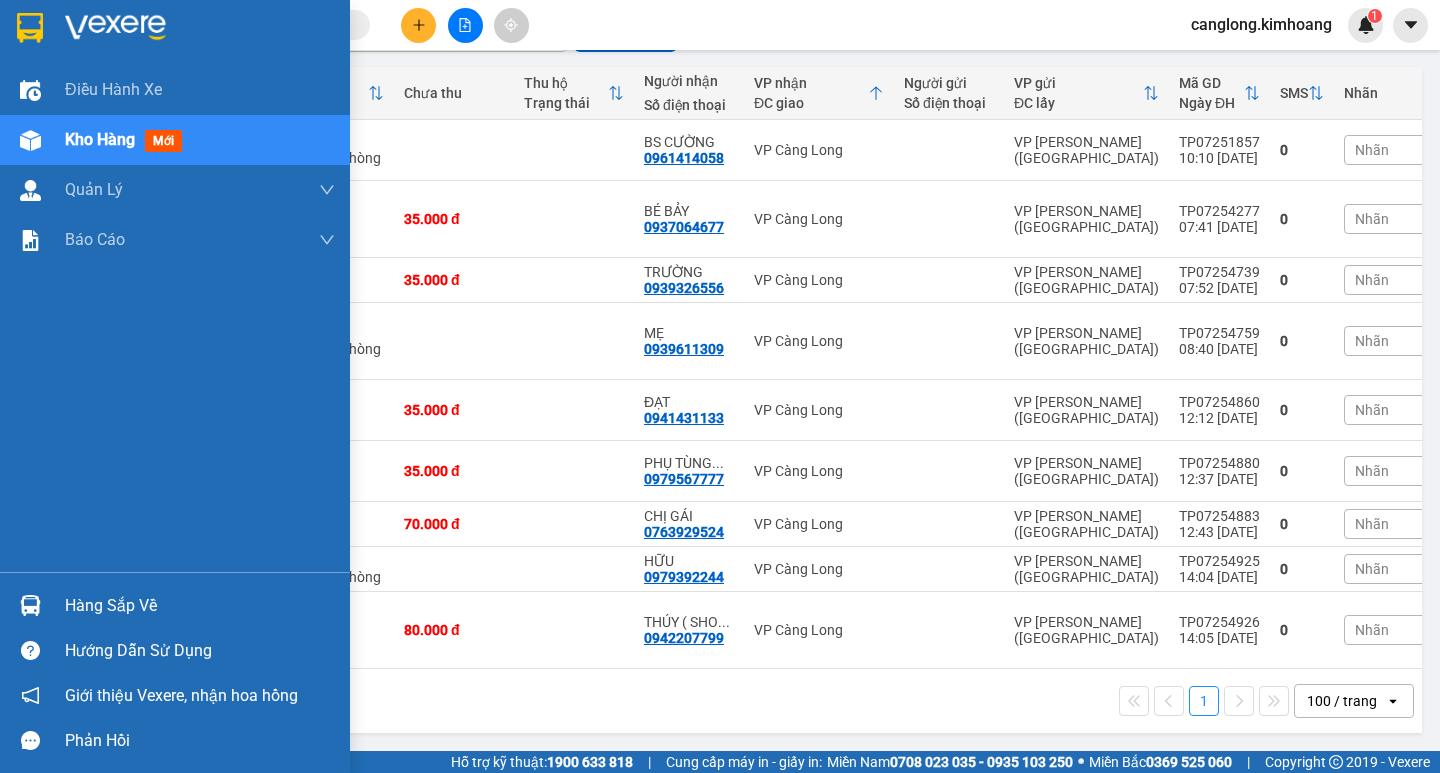 click on "Hàng sắp về" at bounding box center [200, 606] 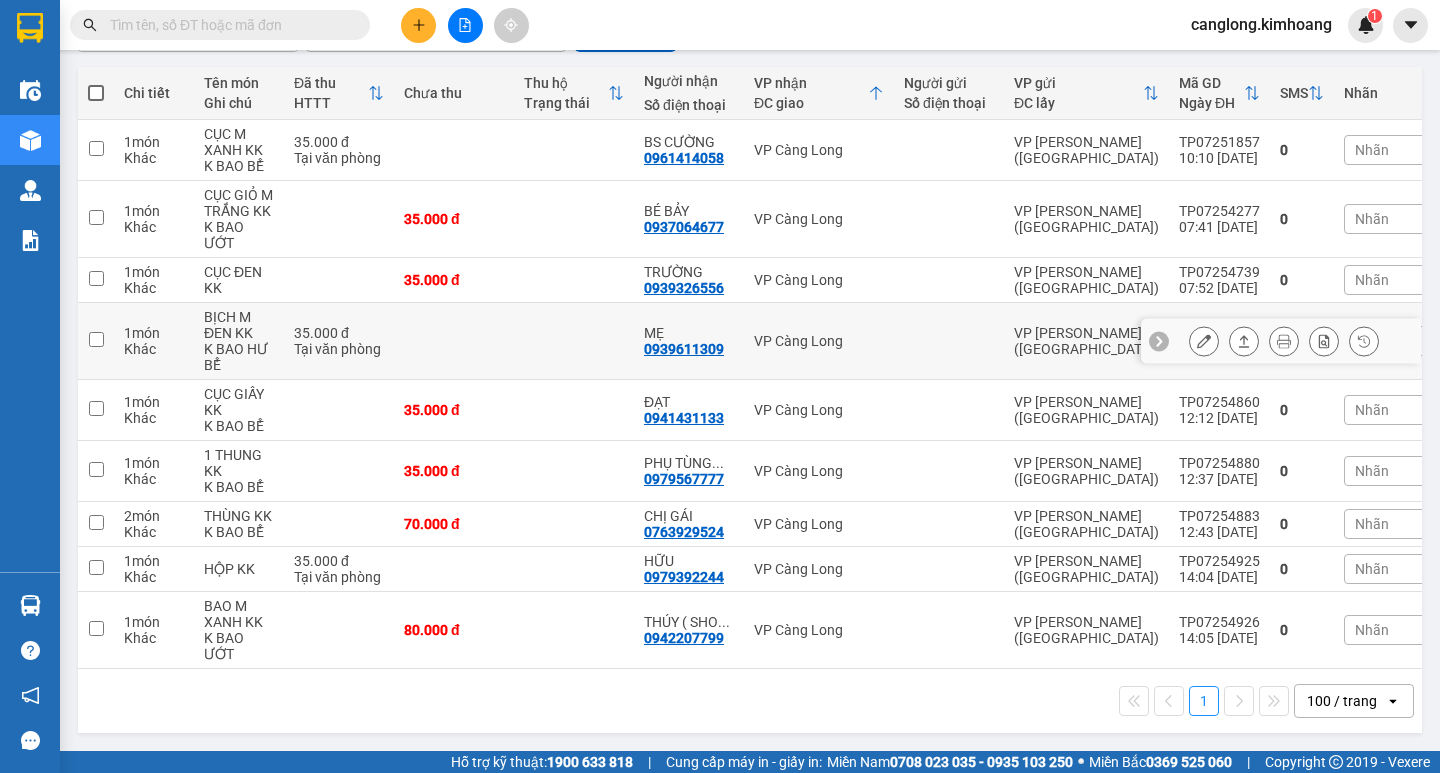 click on "Kết quả tìm kiếm ( 0 )  Bộ lọc  No Data canglong.kimhoang 1     Điều hành xe     Kho hàng mới     Quản [PERSON_NAME] lý chuyến Quản lý khách hàng mới     Báo cáo Báo cáo dòng tiền (nhân viên) Báo cáo hoa hồng Hàng sắp về Hướng dẫn sử dụng Giới thiệu Vexere, nhận hoa hồng Phản hồi Phần mềm hỗ trợ bạn tốt chứ? ver  1.8.137 Kho gửi Trên xe Kho nhận Hàng đã giao Đơn hàng 9 đơn Khối lượng 0 kg Số lượng 10 món Đã thu 105.000  đ Chưa thu 290.000  đ SMS Nhập hàng [DATE] – [DATE] Press the down arrow key to interact with the calendar and select a date. Press the escape button to close the calendar. Selected date range is from [DATE] to [DATE]. VP Càng Long Clear value open Bộ lọc 3 Chi tiết Tên món Ghi chú Đã thu HTTT Chưa thu Thu hộ Trạng thái Người nhận Số điện thoại VP nhận ĐC giao Người gửi Số điện thoại VP gửi ĐC lấy Mã GD Ngày ĐH 1" at bounding box center (720, 386) 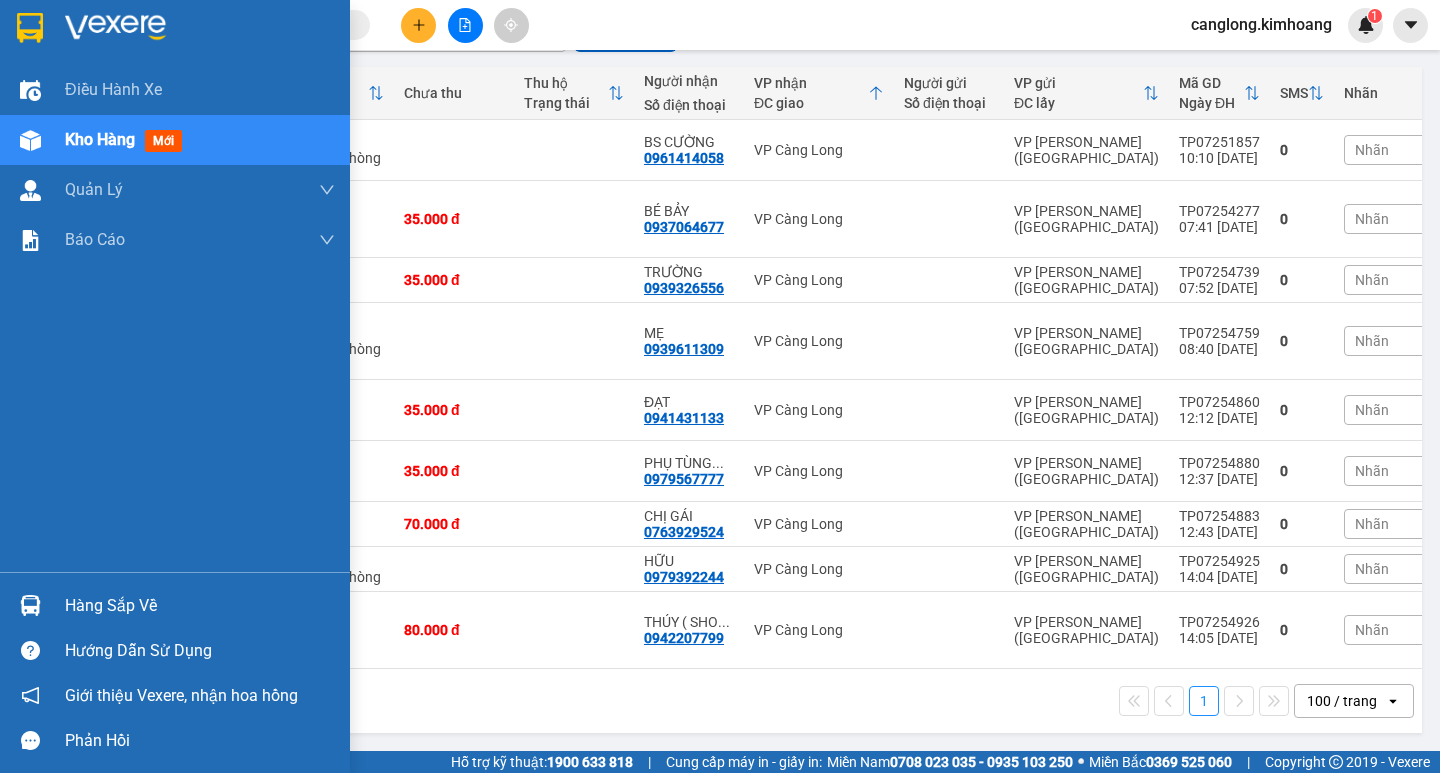click on "Hàng sắp về" at bounding box center [175, 605] 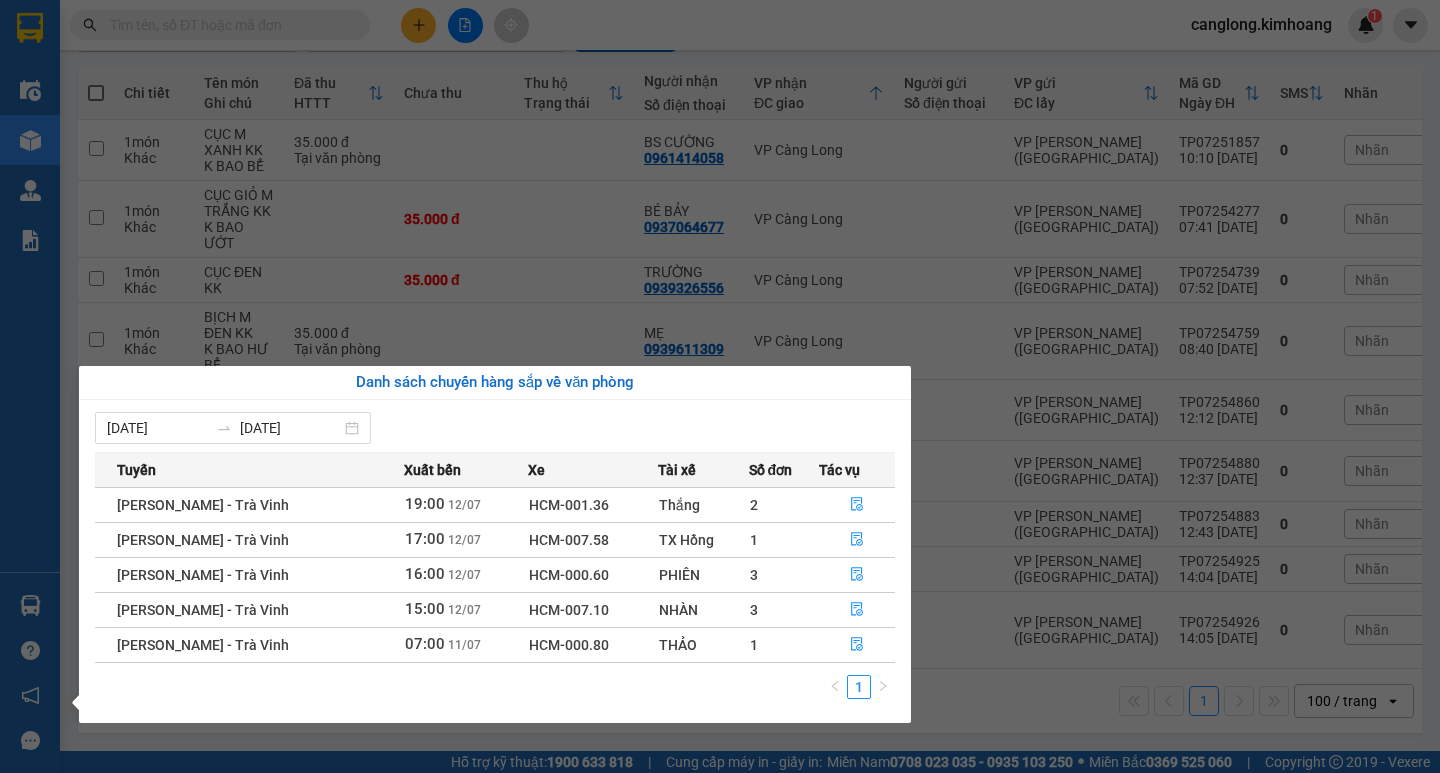 click on "Kết quả tìm kiếm ( 0 )  Bộ lọc  No Data canglong.kimhoang 1     Điều hành xe     Kho hàng mới     Quản [PERSON_NAME] lý chuyến Quản lý khách hàng mới     Báo cáo Báo cáo dòng tiền (nhân viên) Báo cáo hoa hồng Hàng sắp về Hướng dẫn sử dụng Giới thiệu Vexere, nhận hoa hồng Phản hồi Phần mềm hỗ trợ bạn tốt chứ? ver  1.8.137 Kho gửi Trên xe Kho nhận Hàng đã giao Đơn hàng 9 đơn Khối lượng 0 kg Số lượng 10 món Đã thu 105.000  đ Chưa thu 290.000  đ SMS Nhập hàng [DATE] – [DATE] Press the down arrow key to interact with the calendar and select a date. Press the escape button to close the calendar. Selected date range is from [DATE] to [DATE]. VP Càng Long Clear value open Bộ lọc 3 Chi tiết Tên món Ghi chú Đã thu HTTT Chưa thu Thu hộ Trạng thái Người nhận Số điện thoại VP nhận ĐC giao Người gửi Số điện thoại VP gửi ĐC lấy Mã GD Ngày ĐH 1" at bounding box center [720, 386] 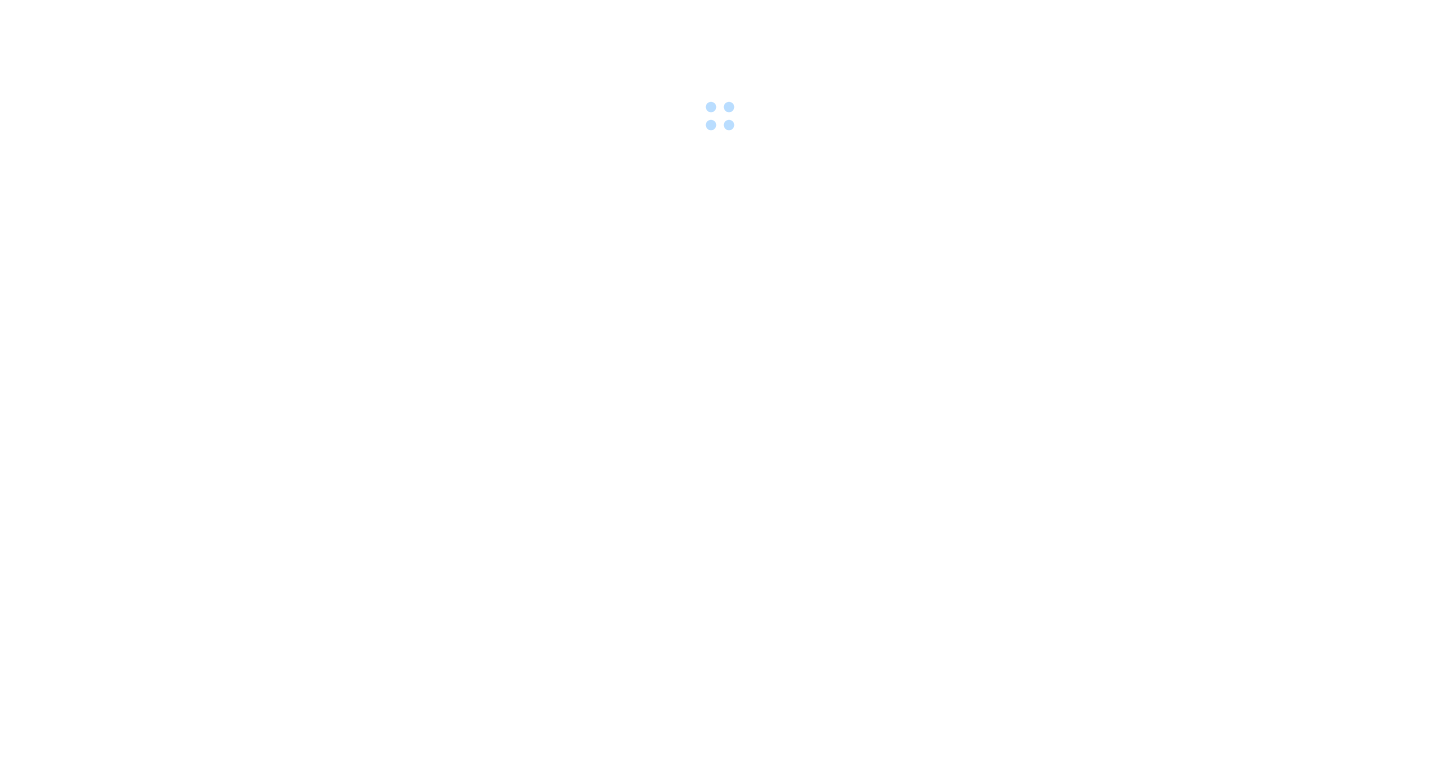 scroll, scrollTop: 0, scrollLeft: 0, axis: both 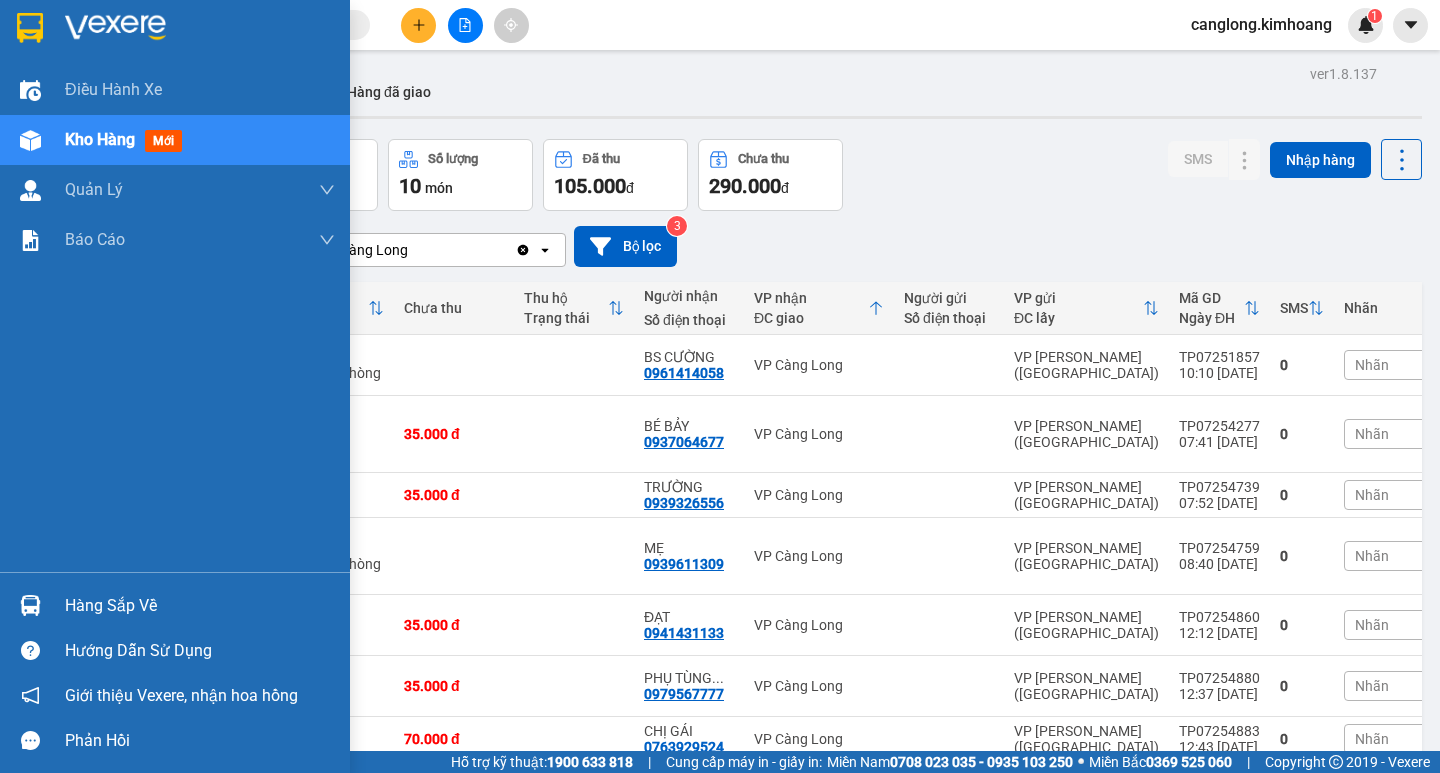 click on "Hàng sắp về" at bounding box center (200, 606) 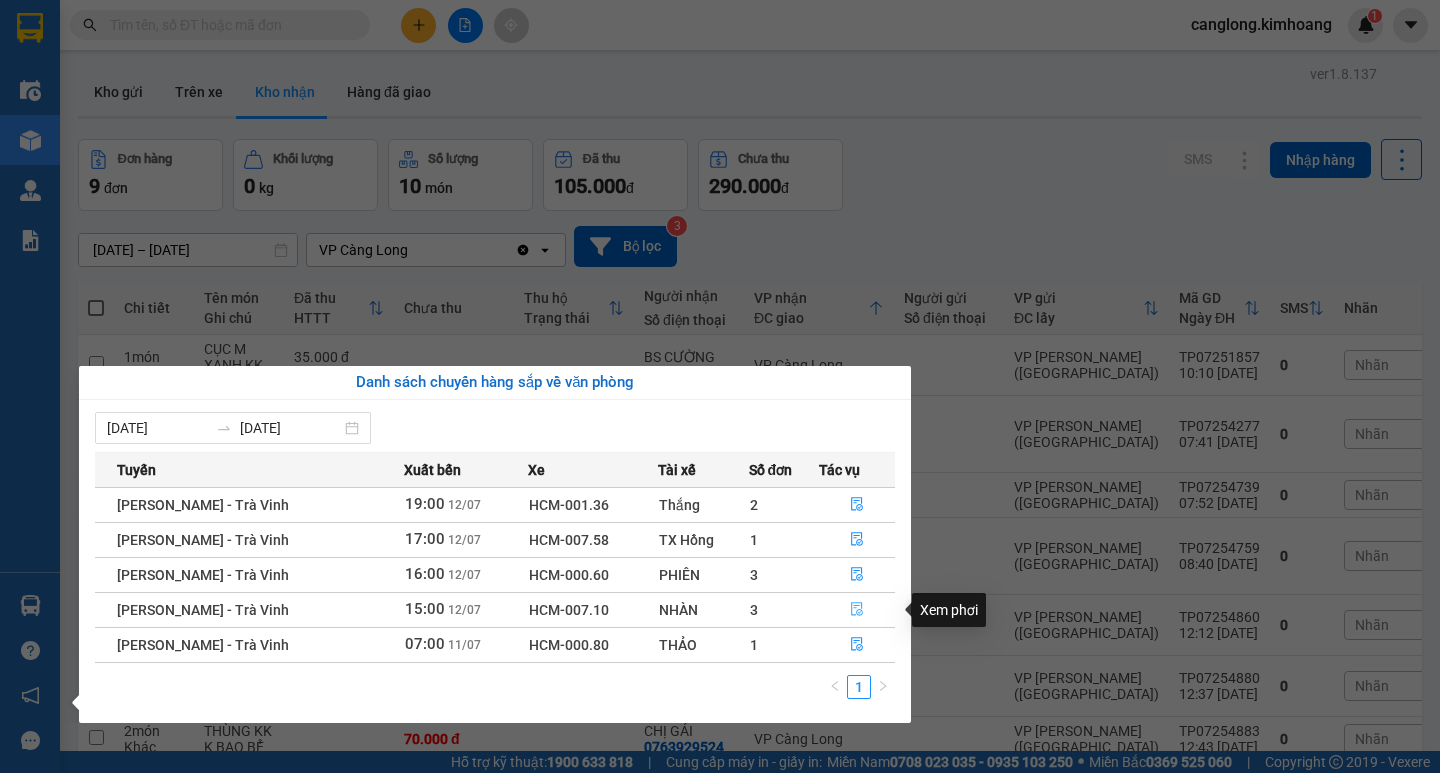 click 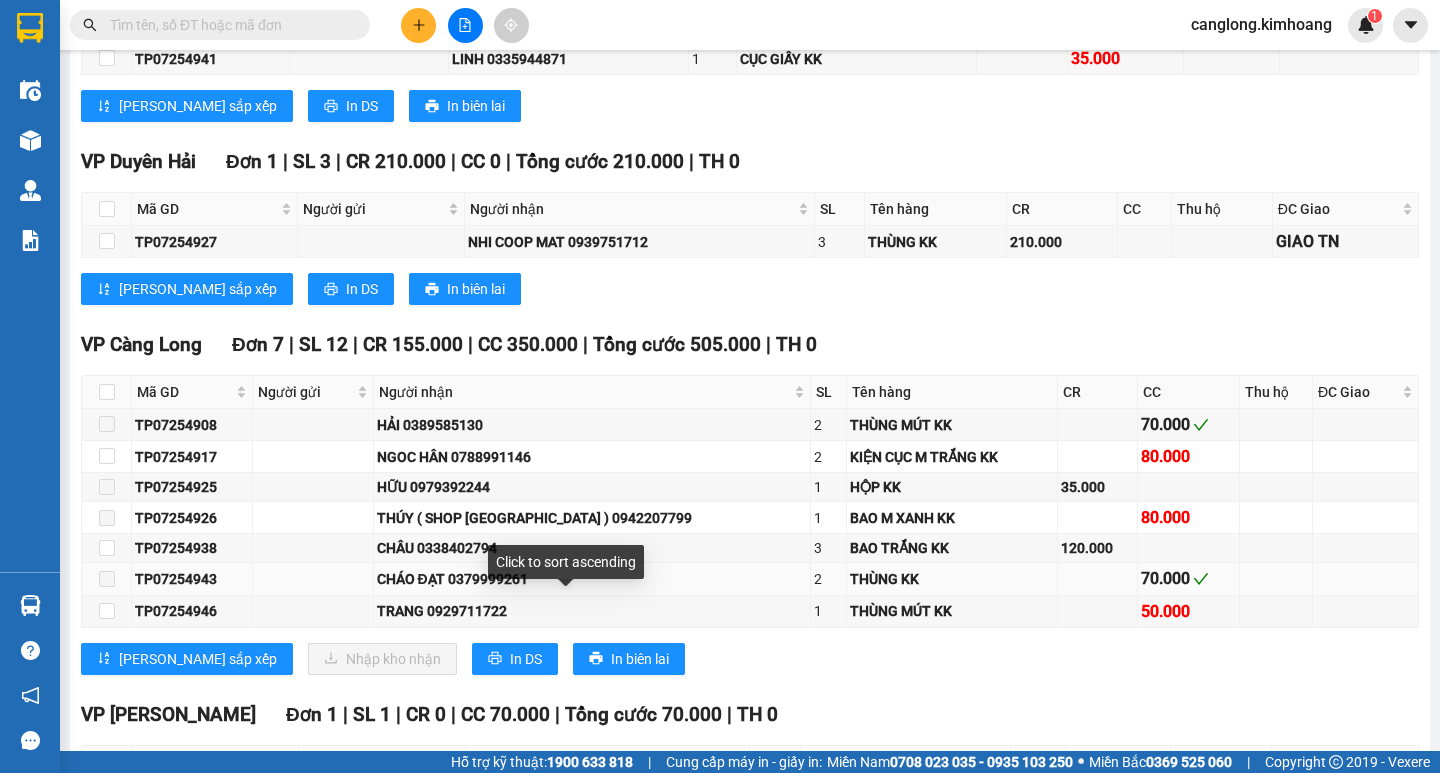 scroll, scrollTop: 2000, scrollLeft: 0, axis: vertical 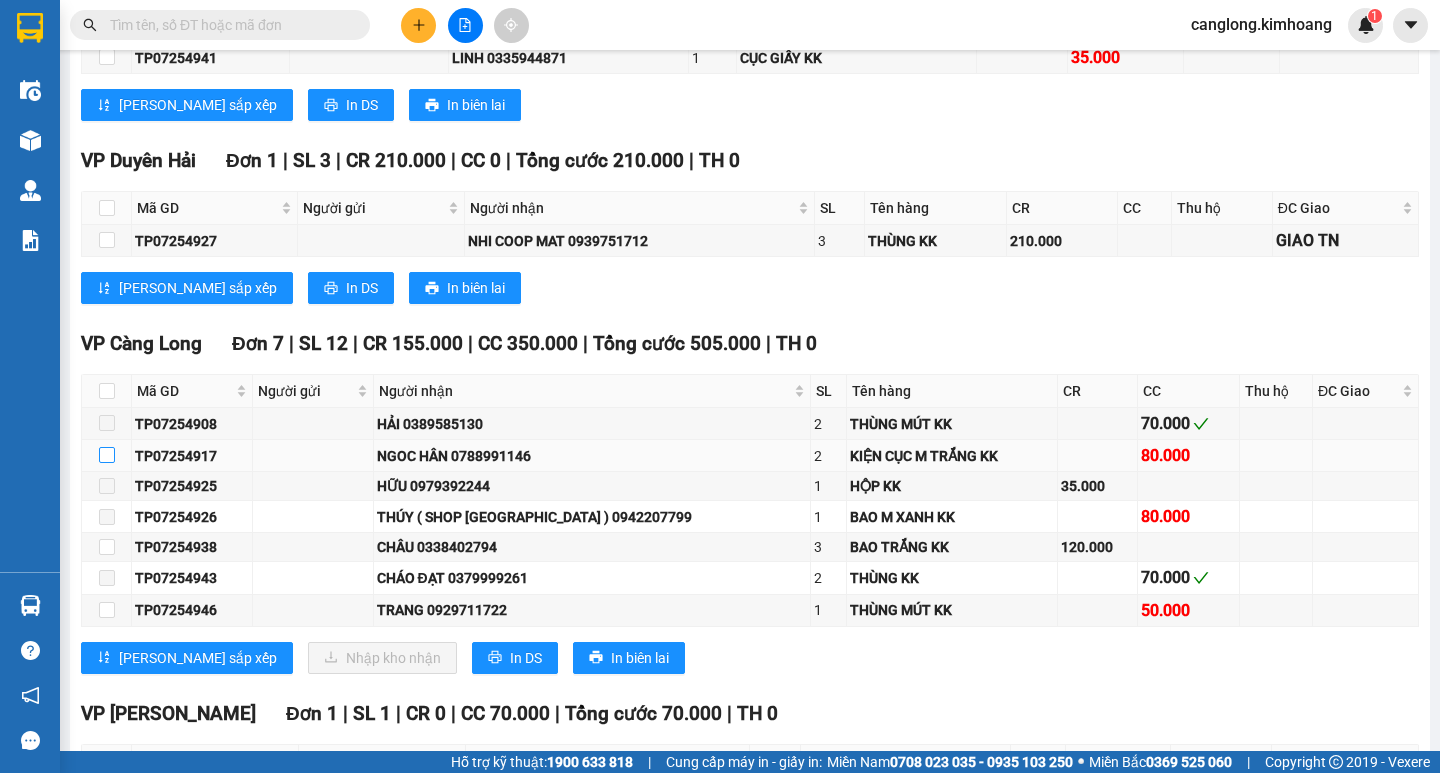 click at bounding box center (107, 455) 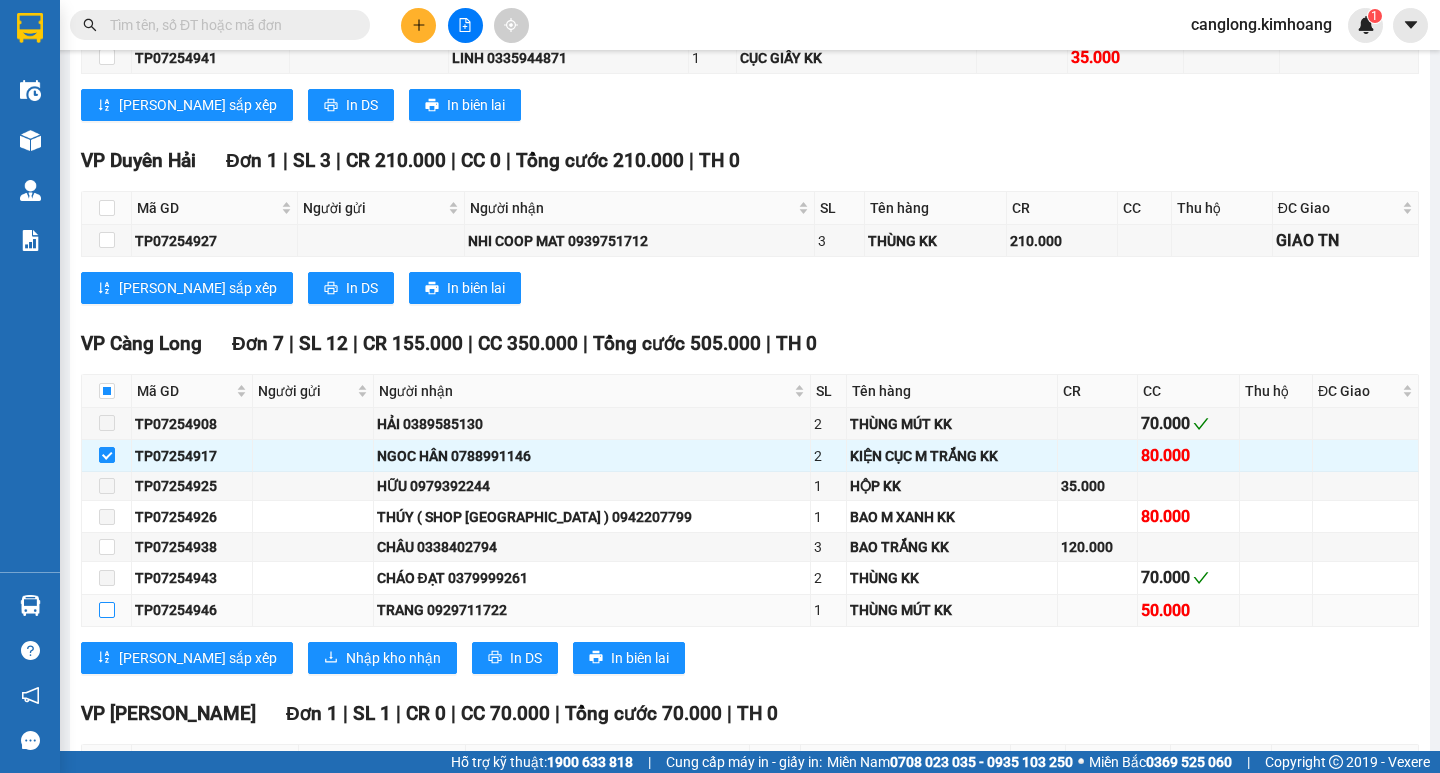 click at bounding box center [107, 610] 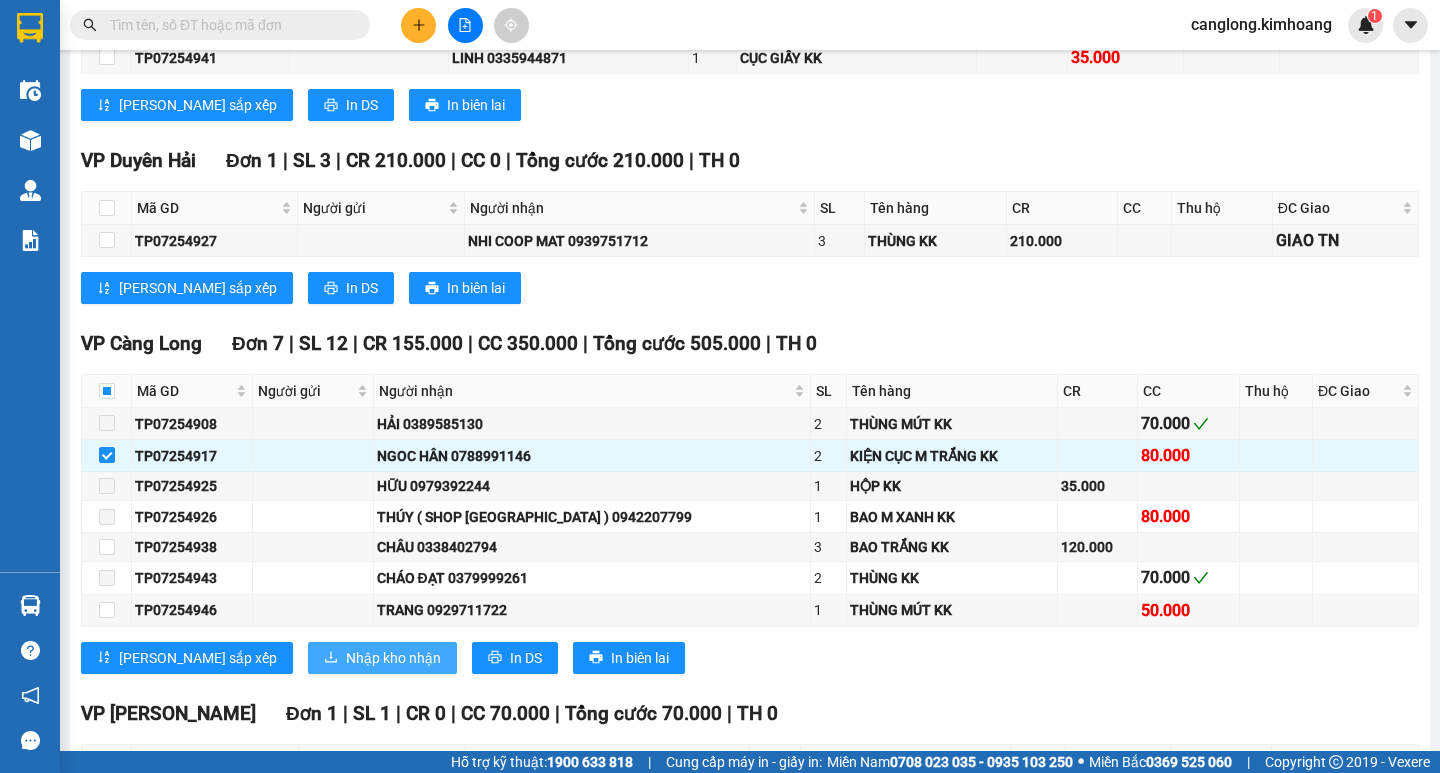 click on "Nhập kho nhận" at bounding box center [393, 658] 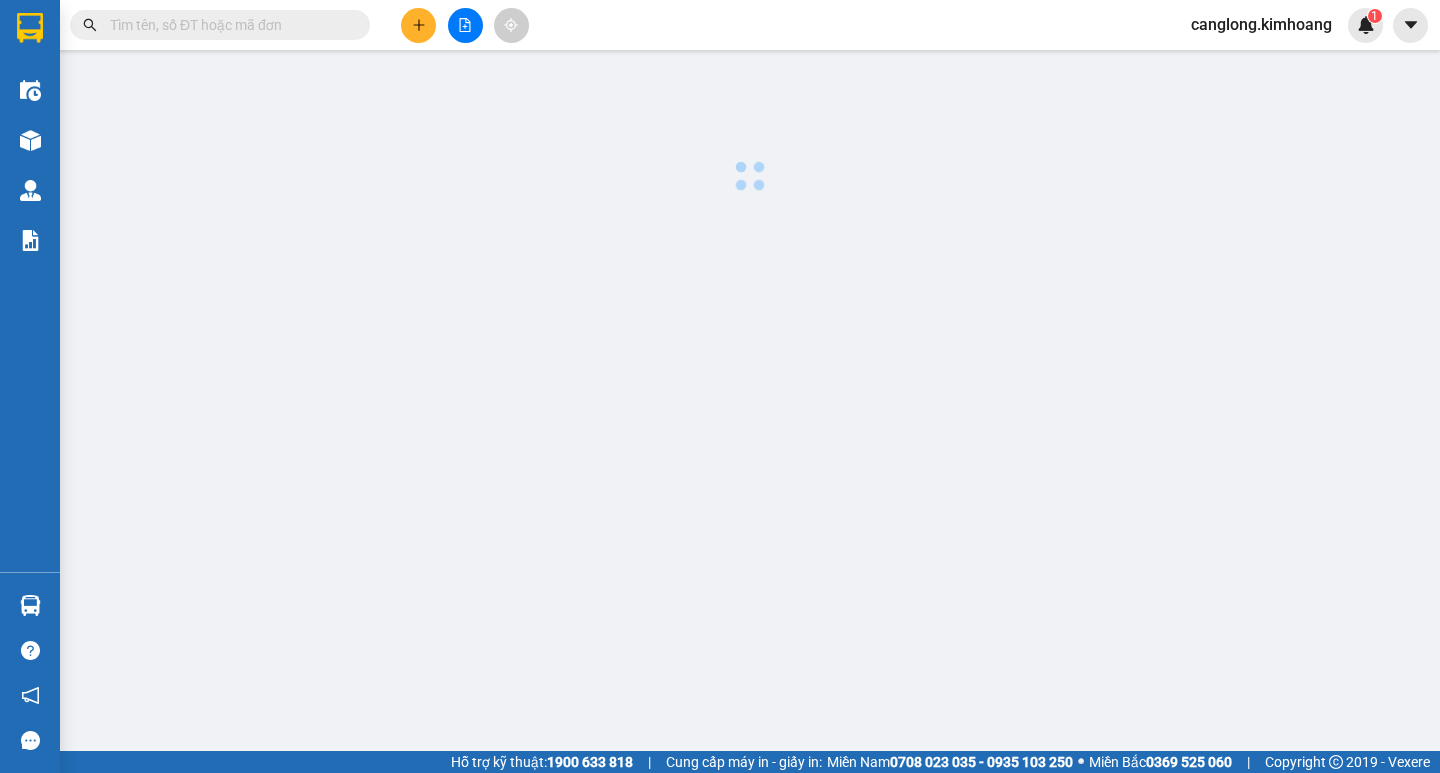 scroll, scrollTop: 0, scrollLeft: 0, axis: both 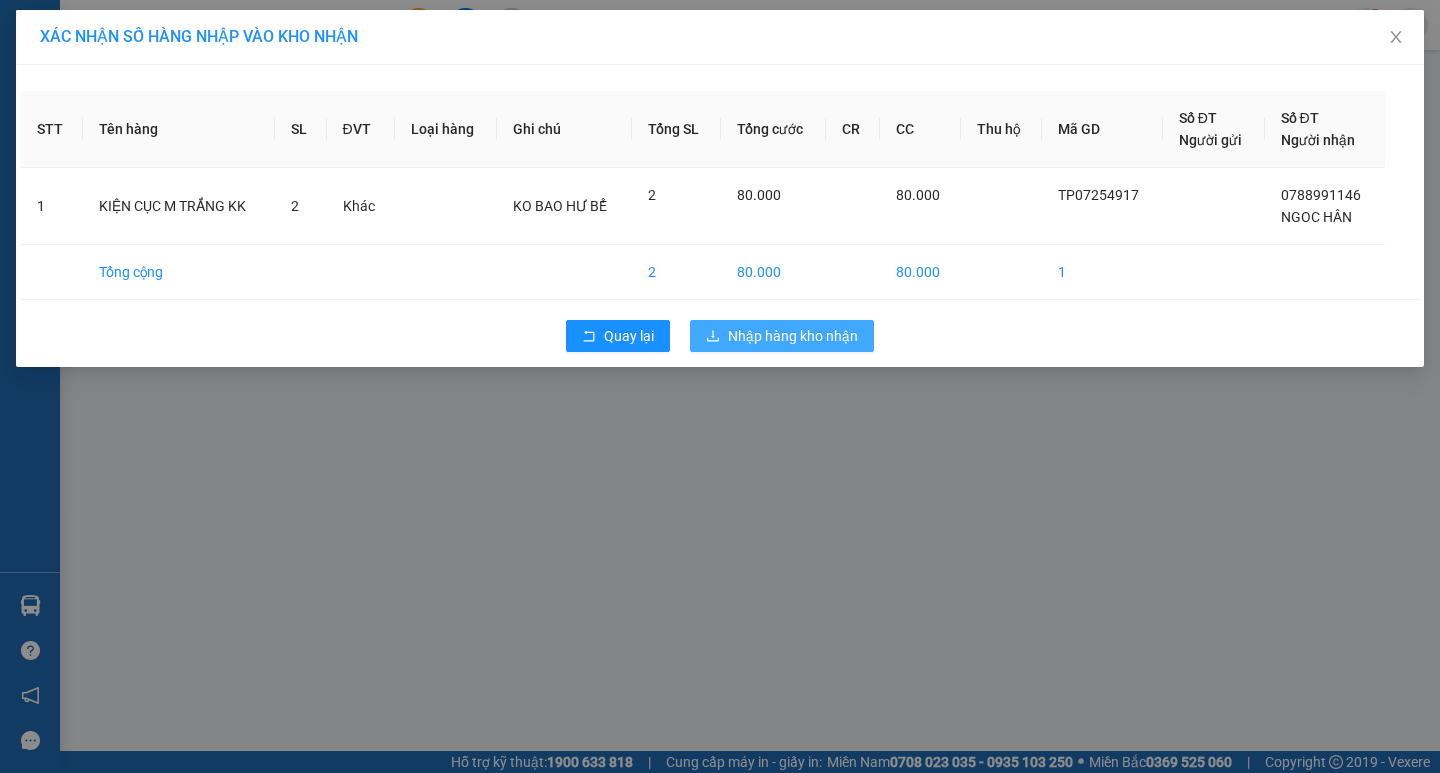 click on "Nhập hàng kho nhận" at bounding box center [782, 336] 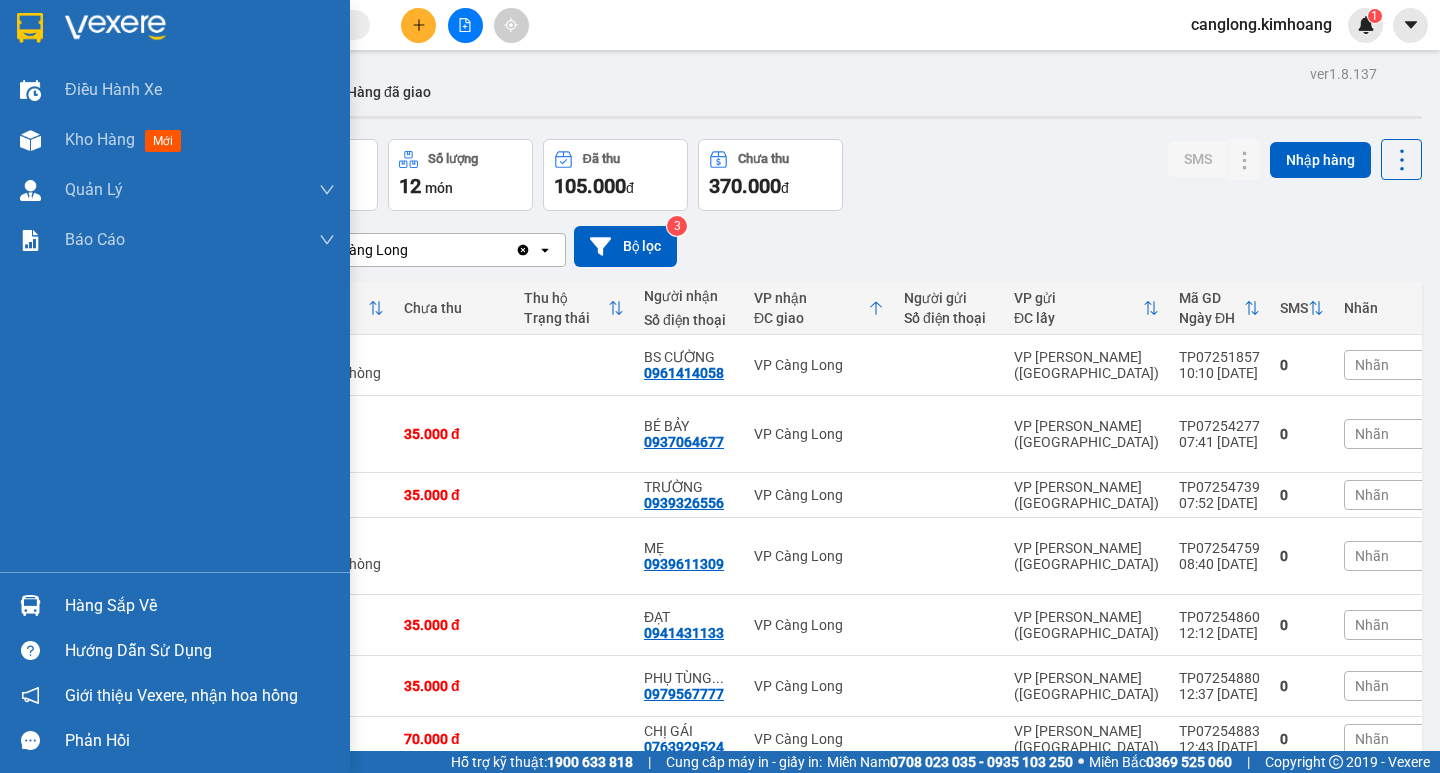 click on "Hàng sắp về" at bounding box center [200, 606] 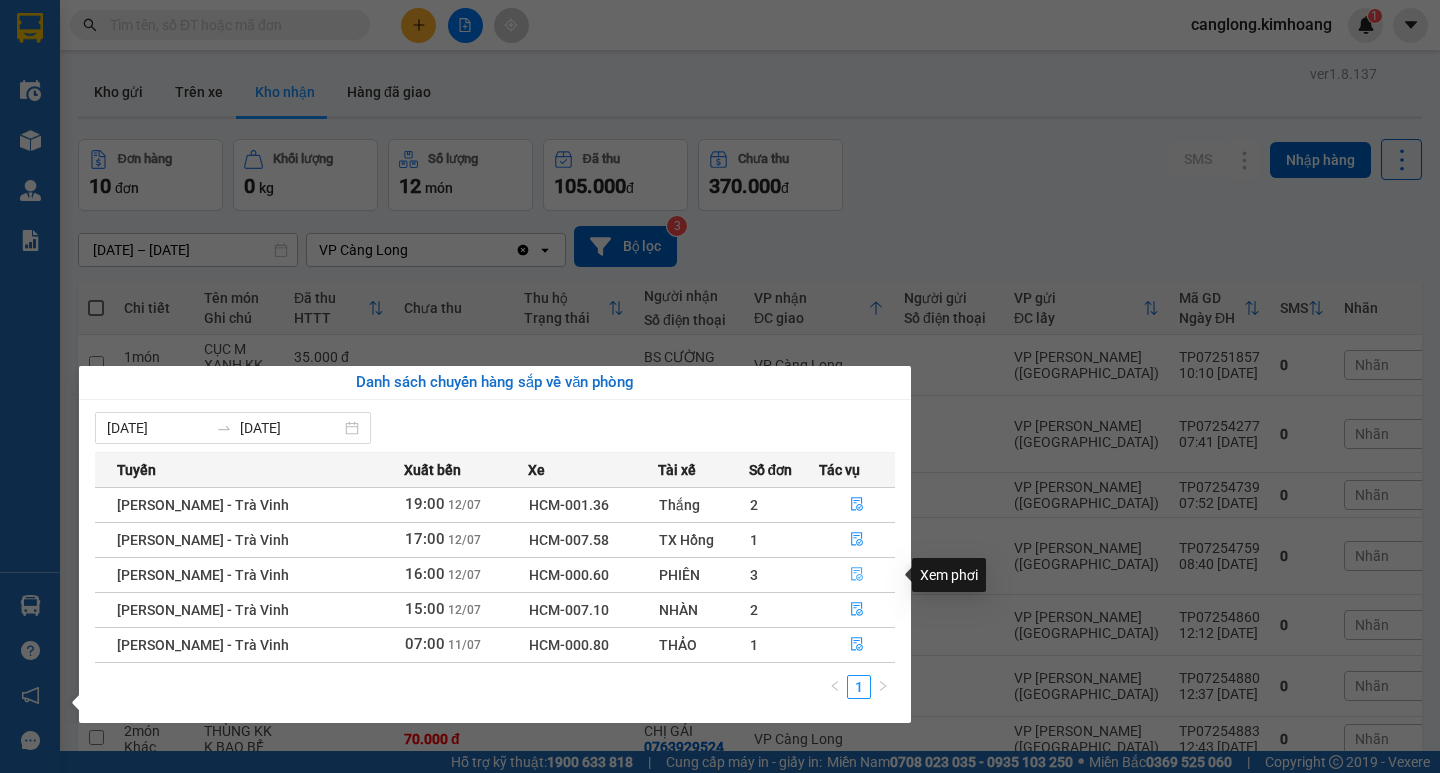 click at bounding box center (857, 575) 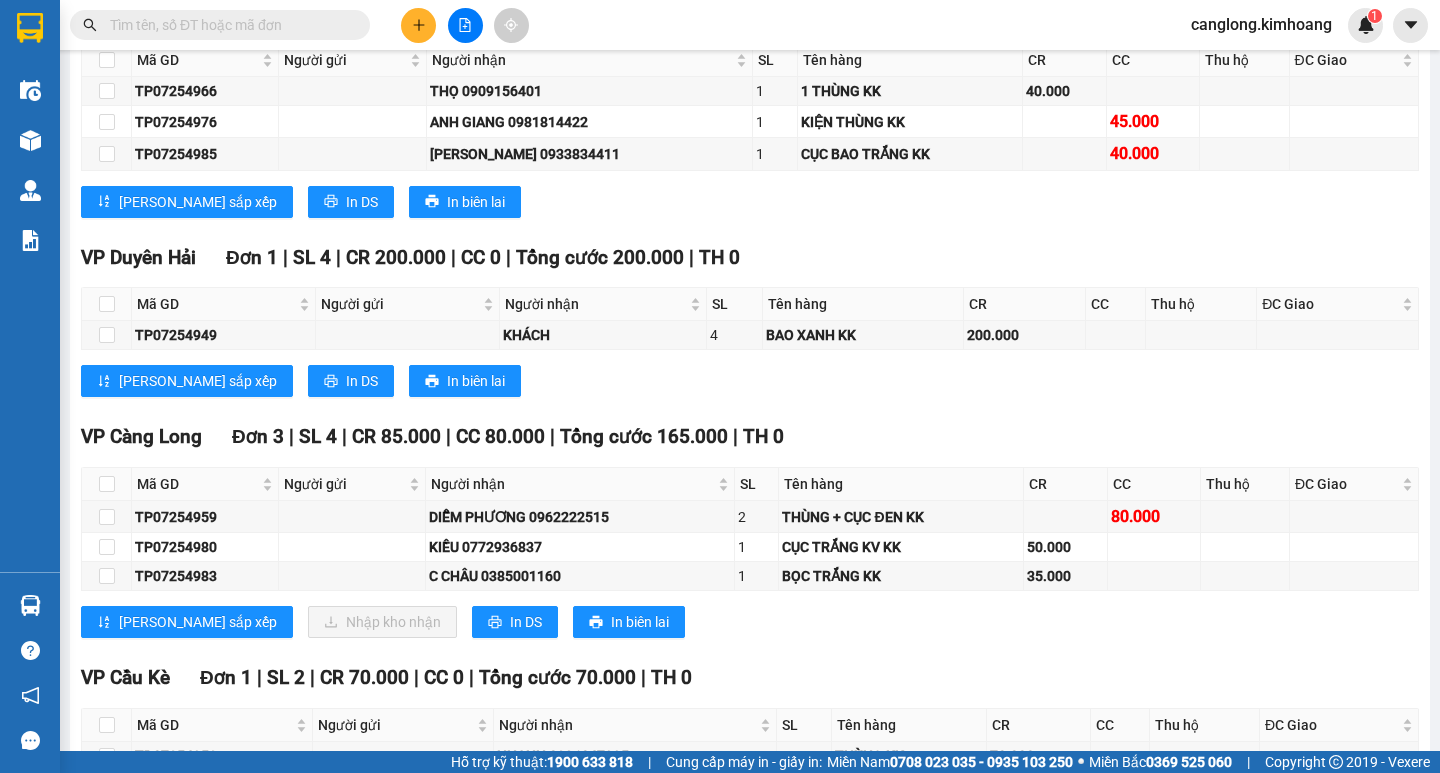 scroll, scrollTop: 2000, scrollLeft: 0, axis: vertical 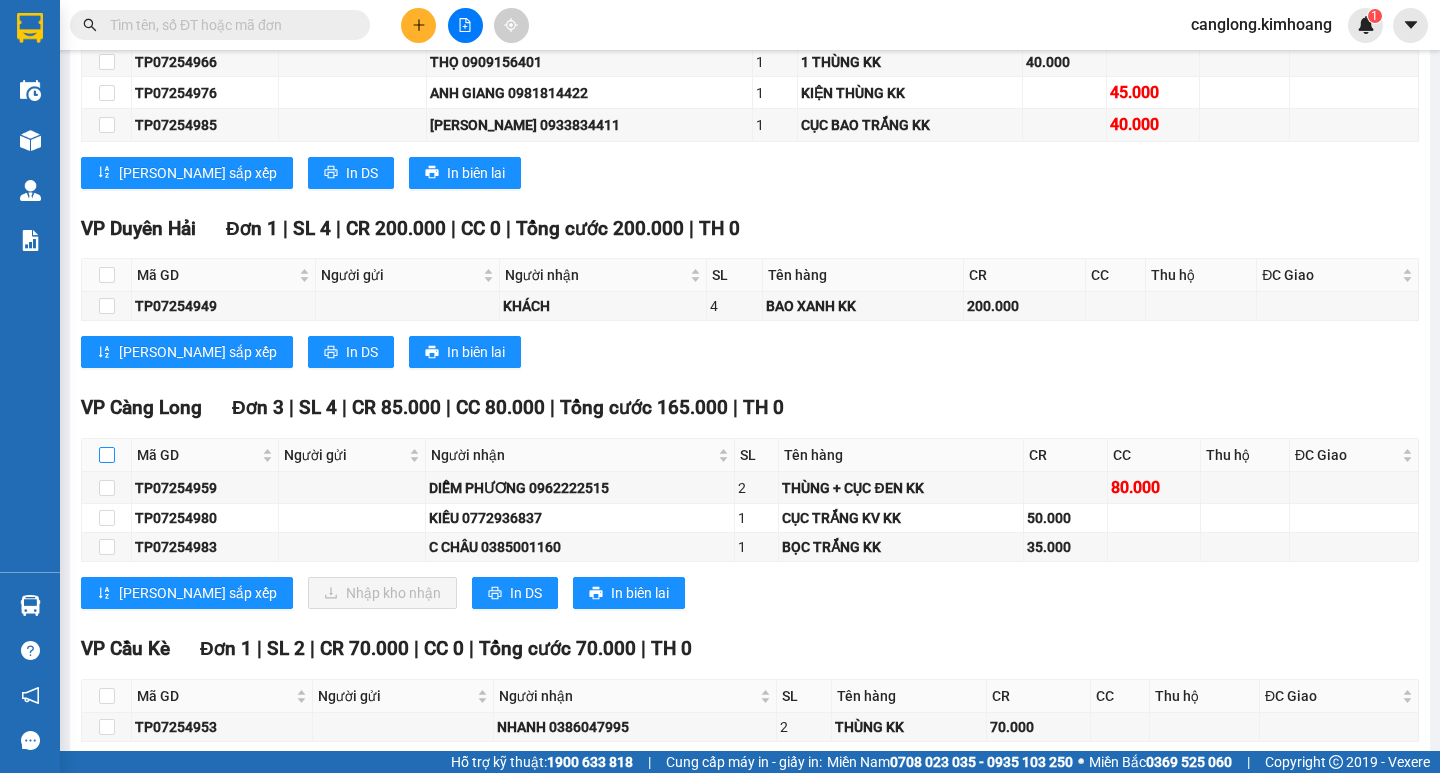 click at bounding box center [107, 455] 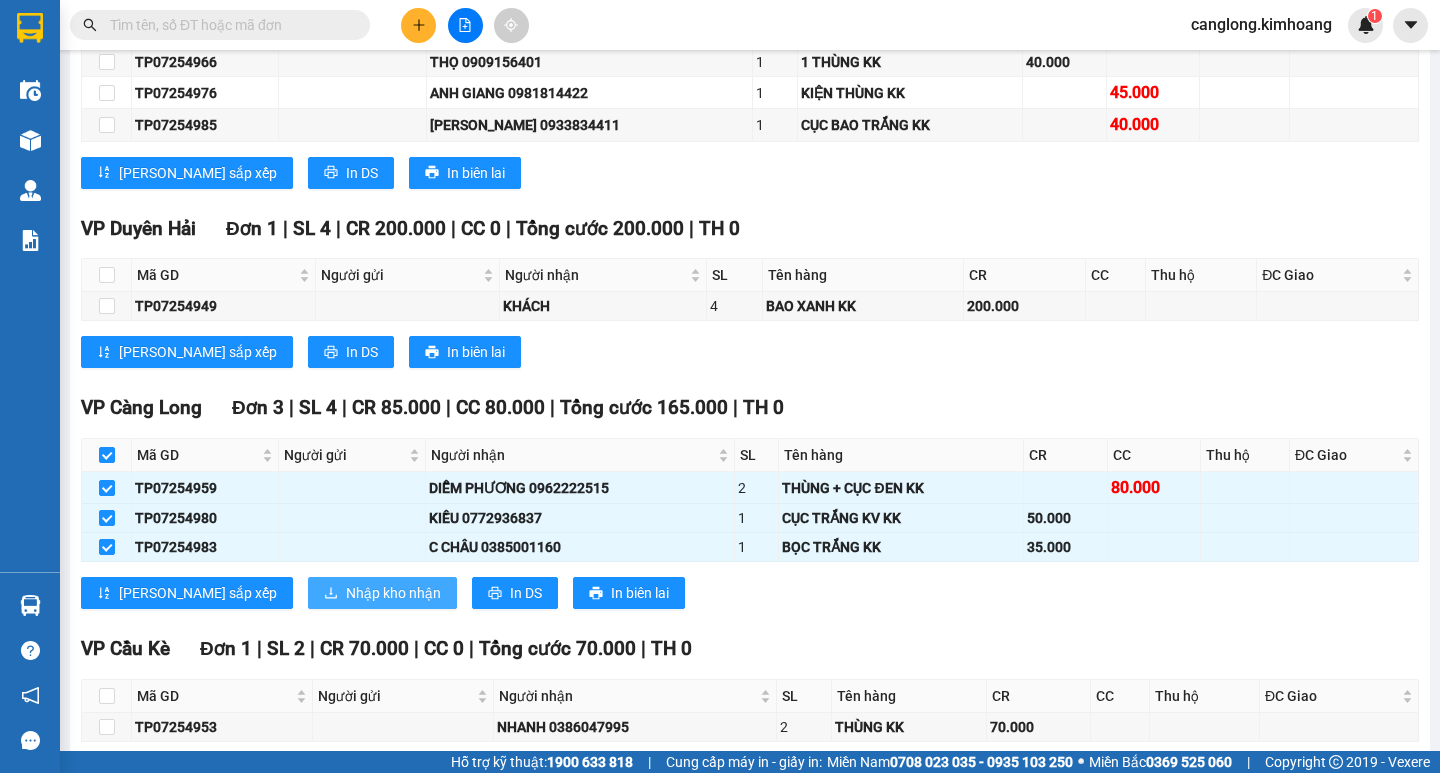click on "Nhập kho nhận" at bounding box center [393, 593] 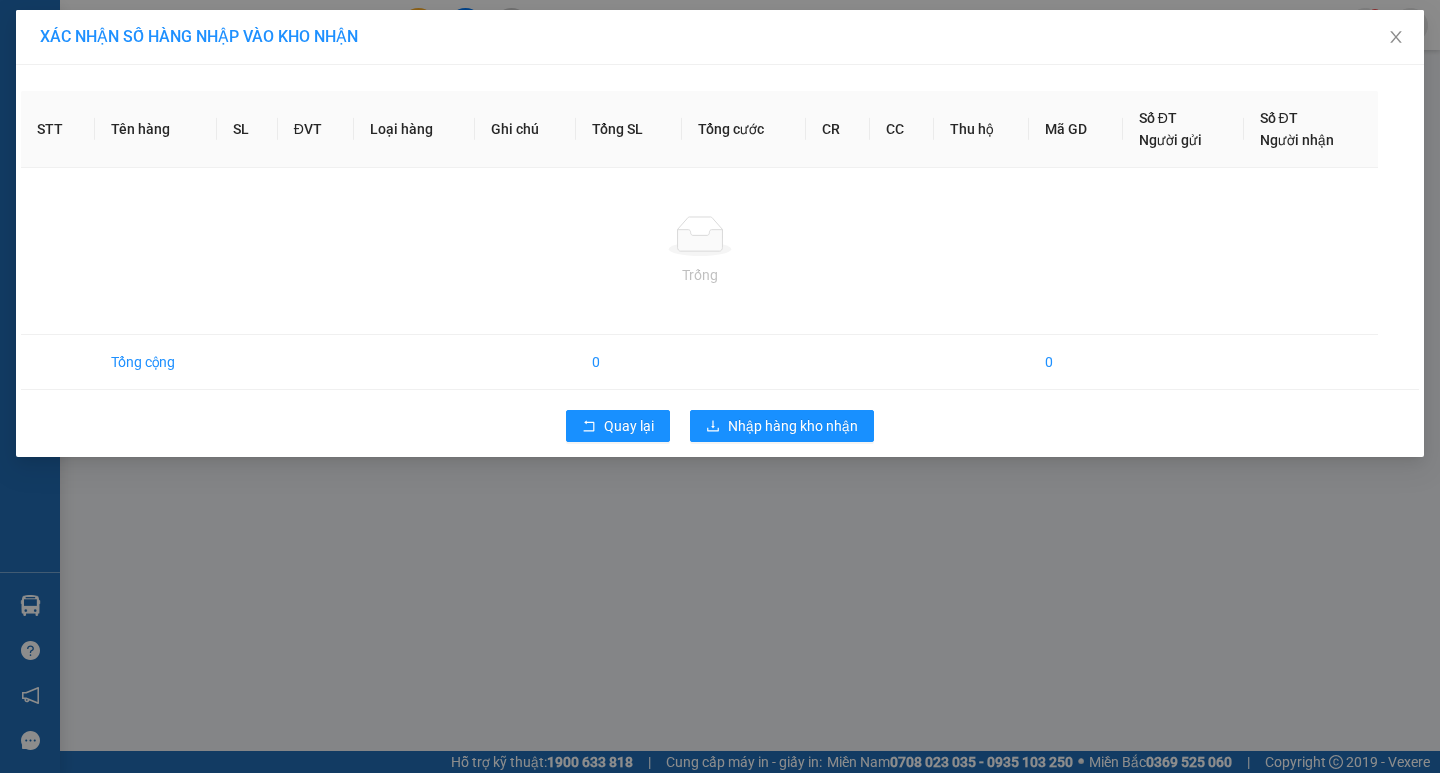 scroll, scrollTop: 0, scrollLeft: 0, axis: both 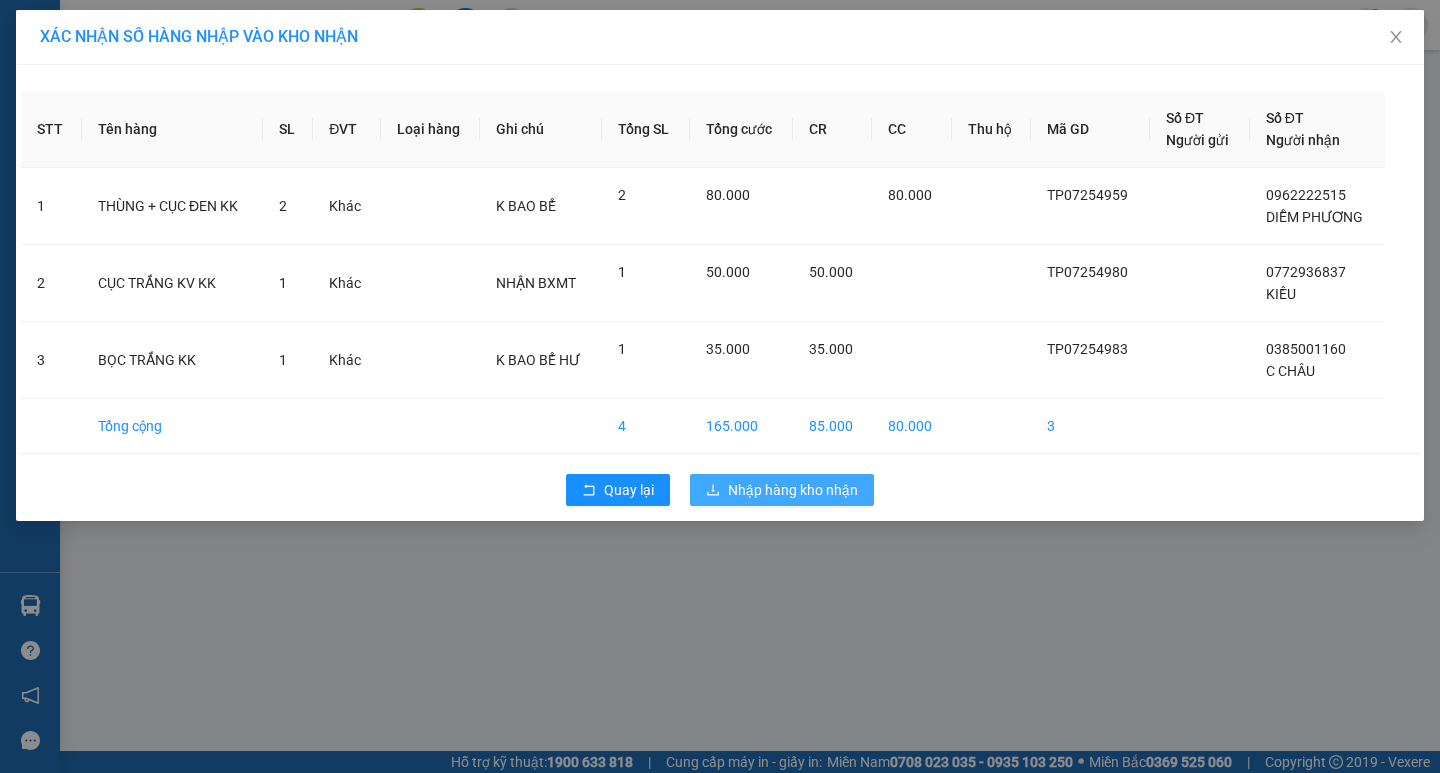 click on "Nhập hàng kho nhận" at bounding box center [793, 490] 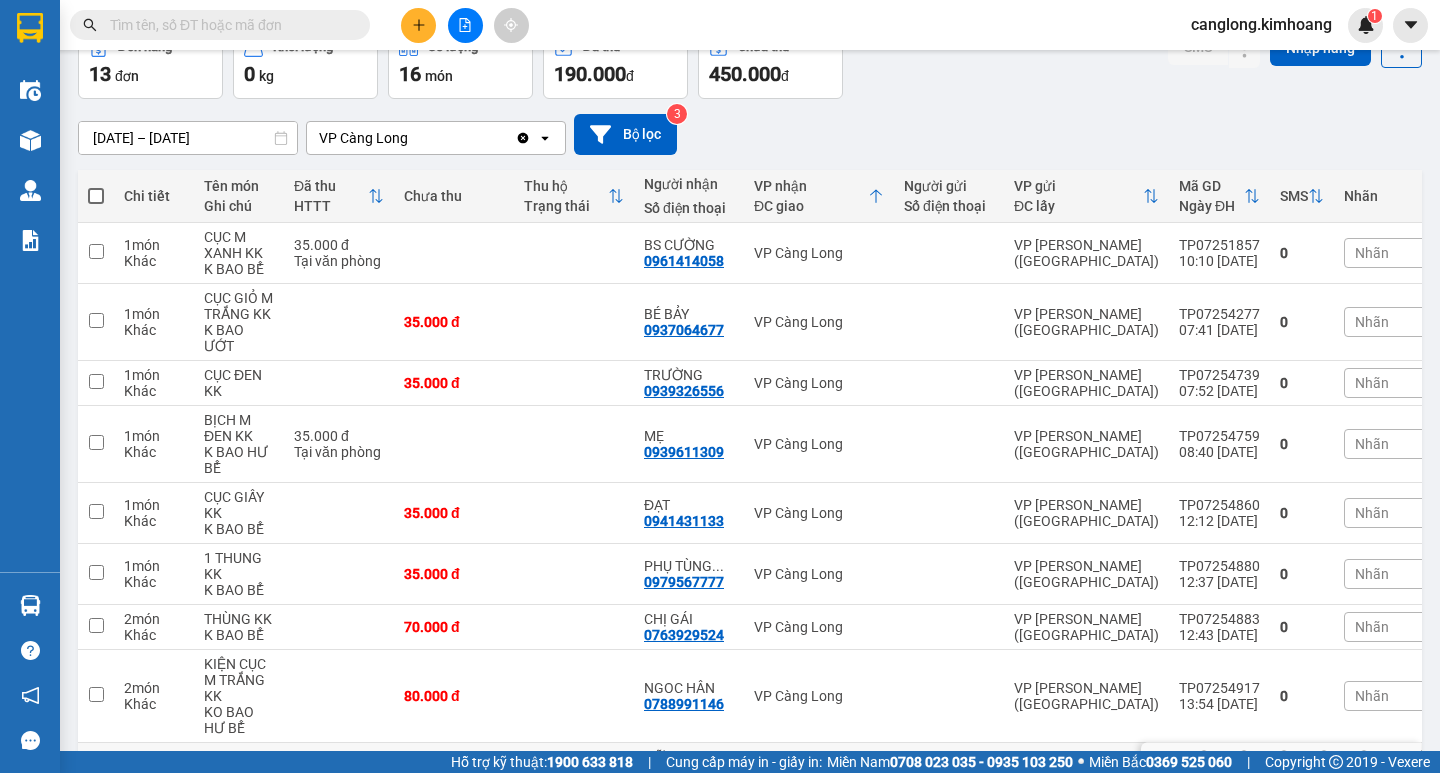 scroll, scrollTop: 79, scrollLeft: 0, axis: vertical 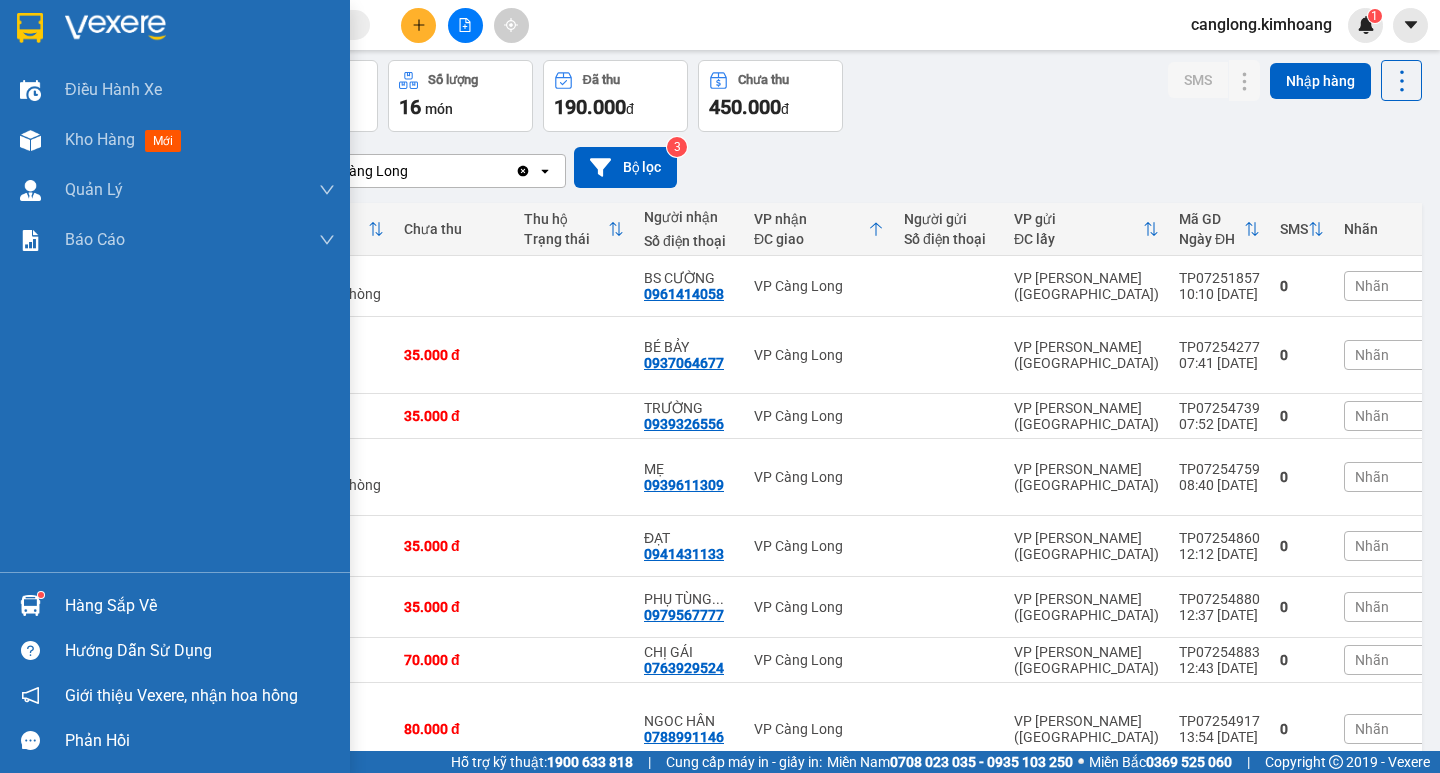 click on "Hàng sắp về" at bounding box center [175, 605] 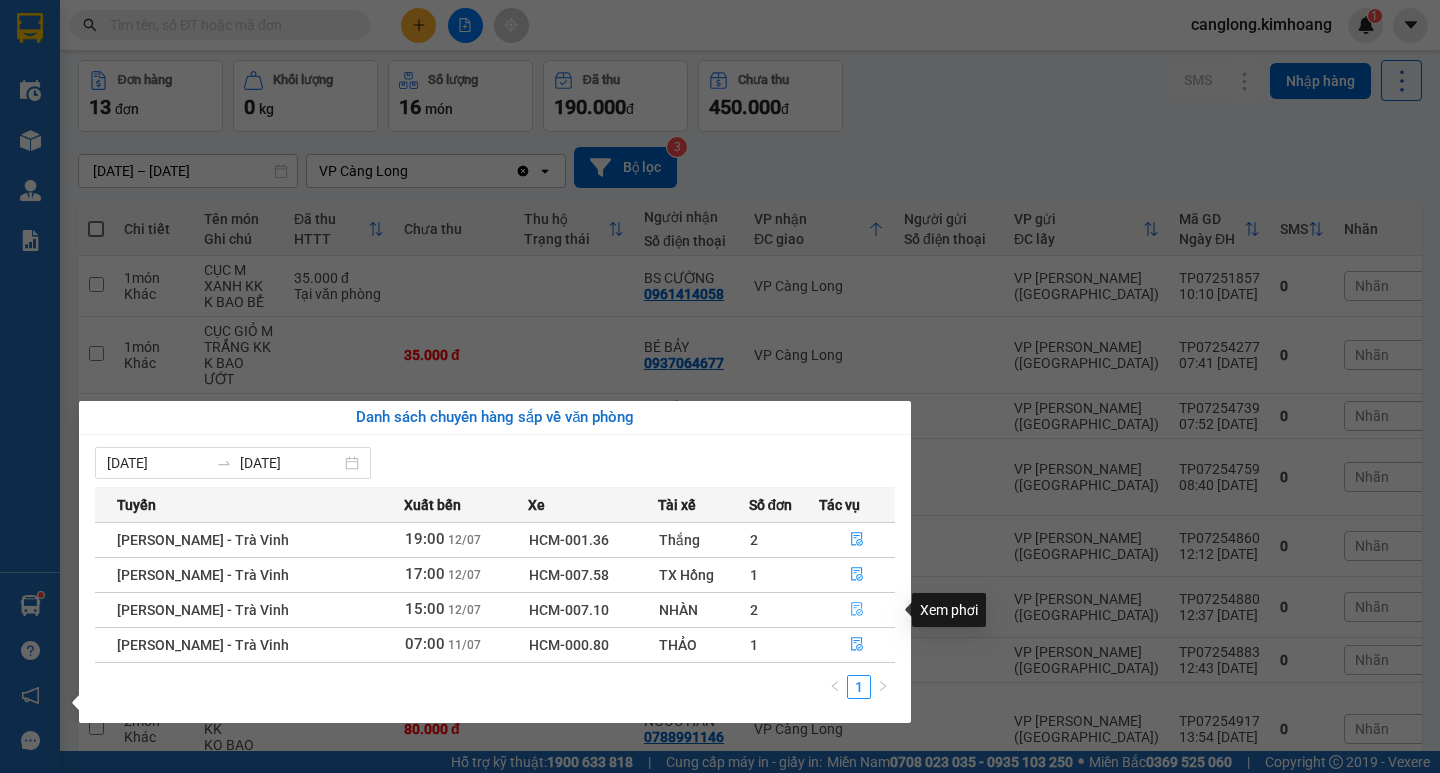 click 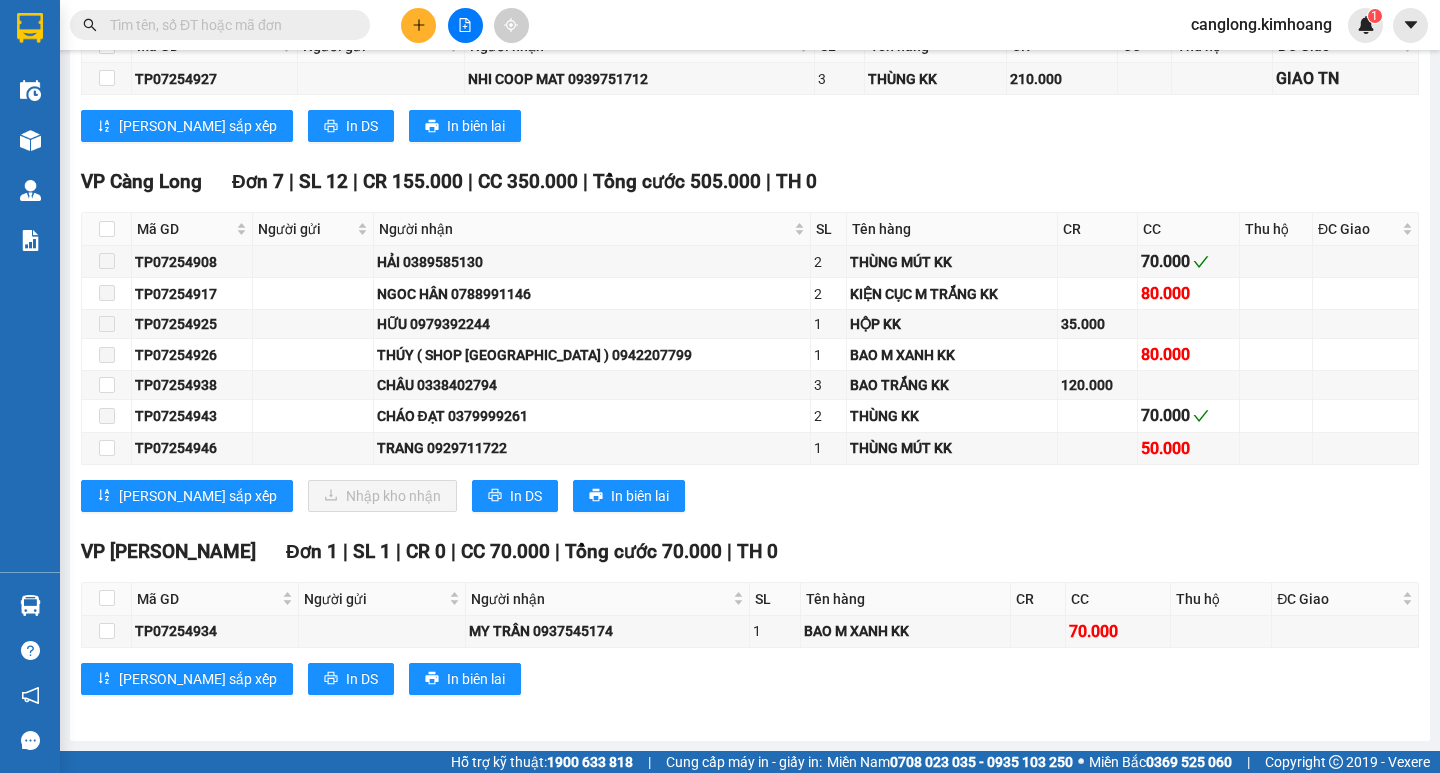 scroll, scrollTop: 2179, scrollLeft: 0, axis: vertical 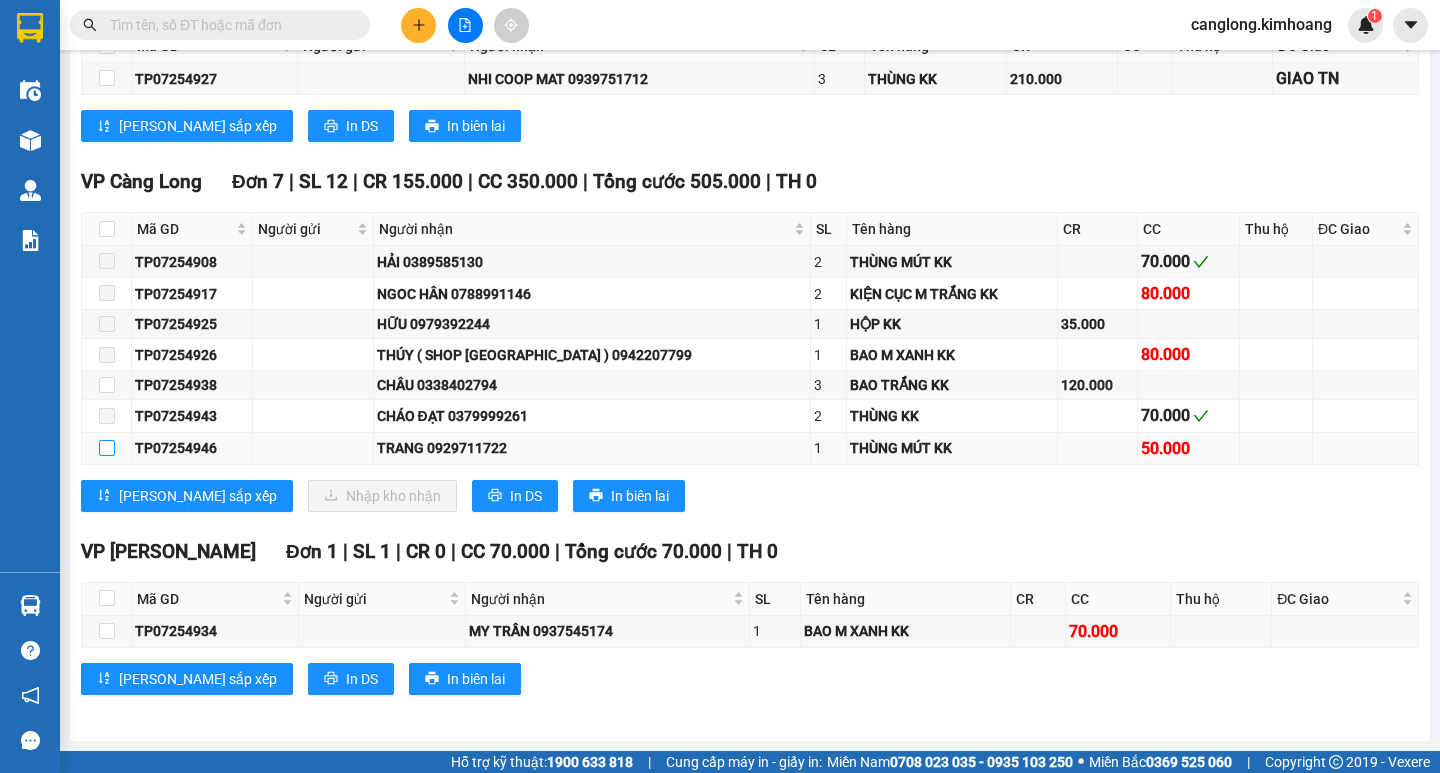 click at bounding box center (107, 448) 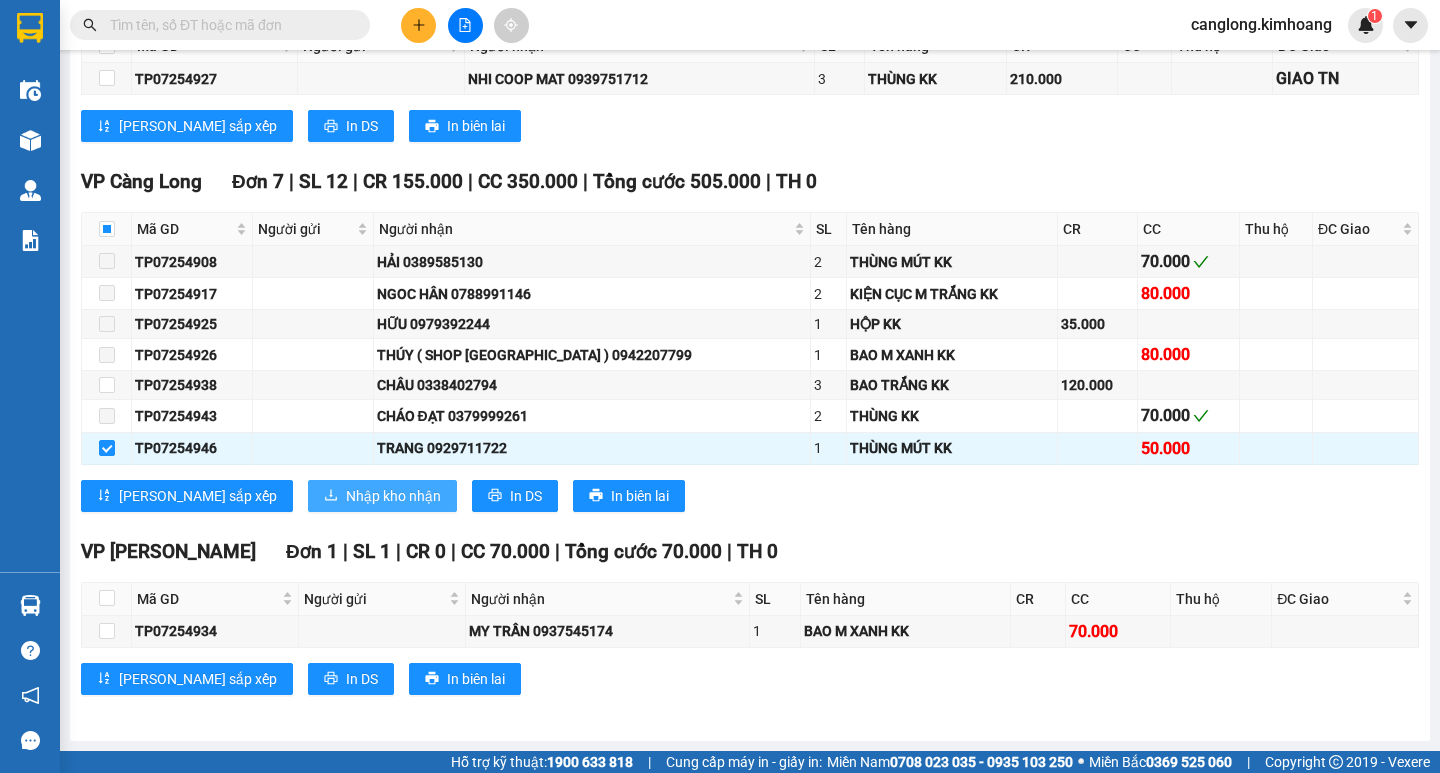 click on "Nhập kho nhận" at bounding box center [393, 496] 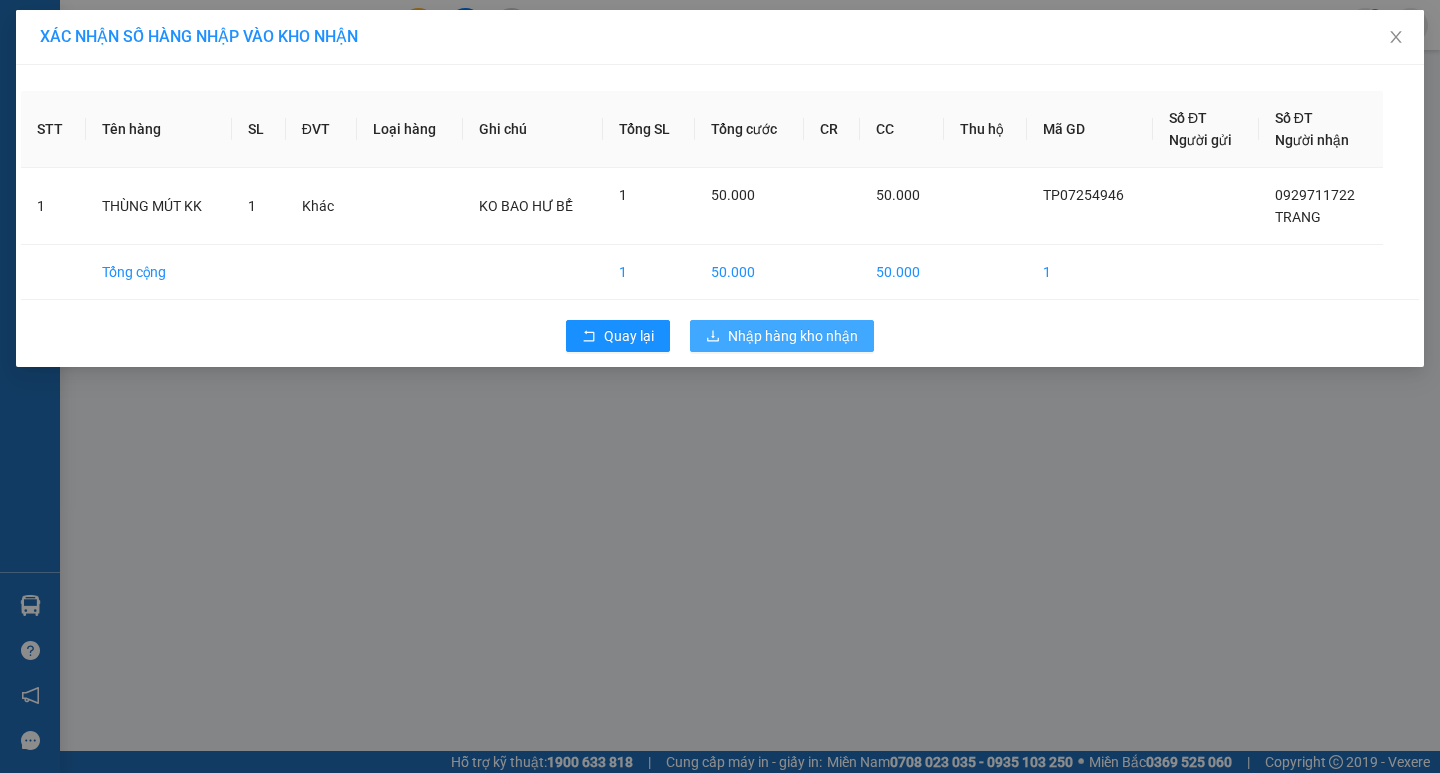click on "Nhập hàng kho nhận" at bounding box center (782, 336) 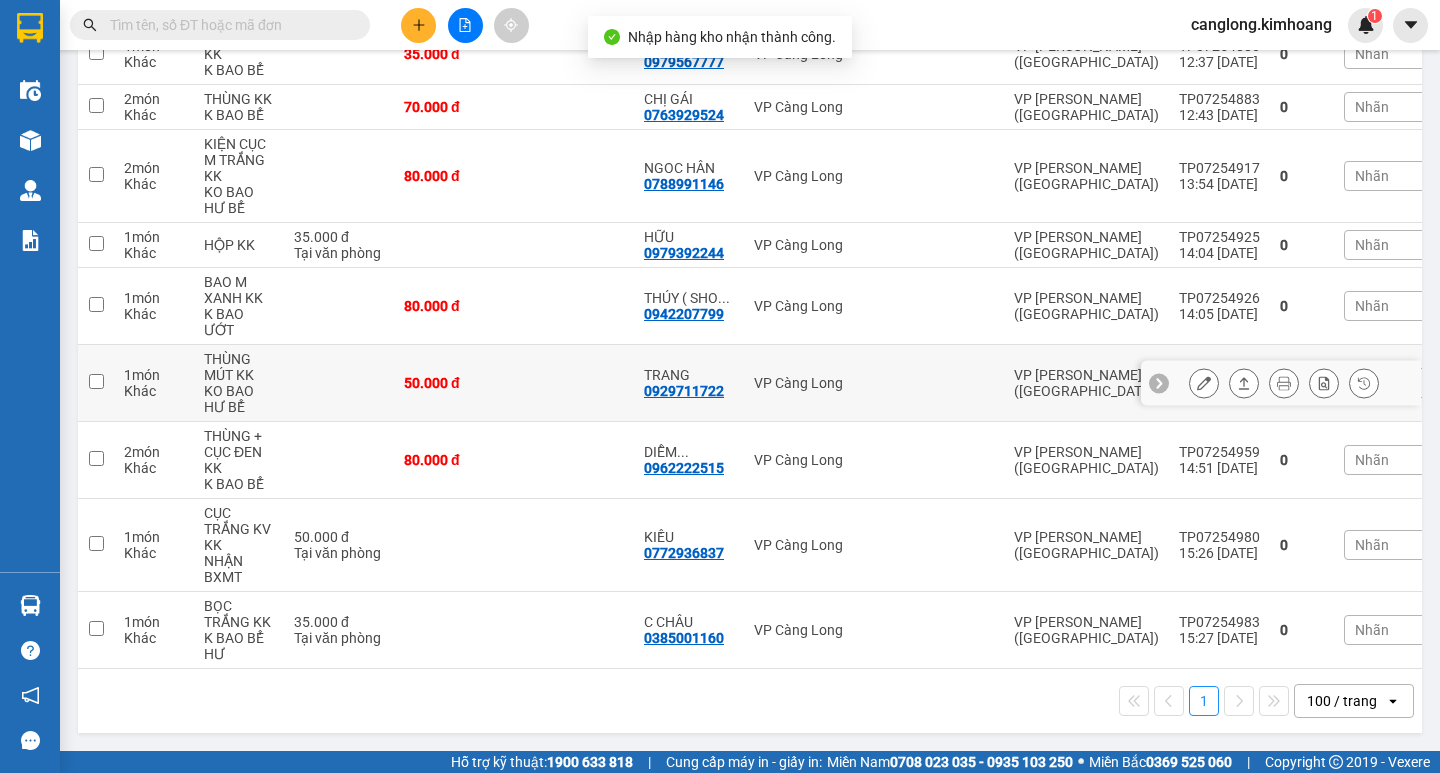 scroll, scrollTop: 656, scrollLeft: 0, axis: vertical 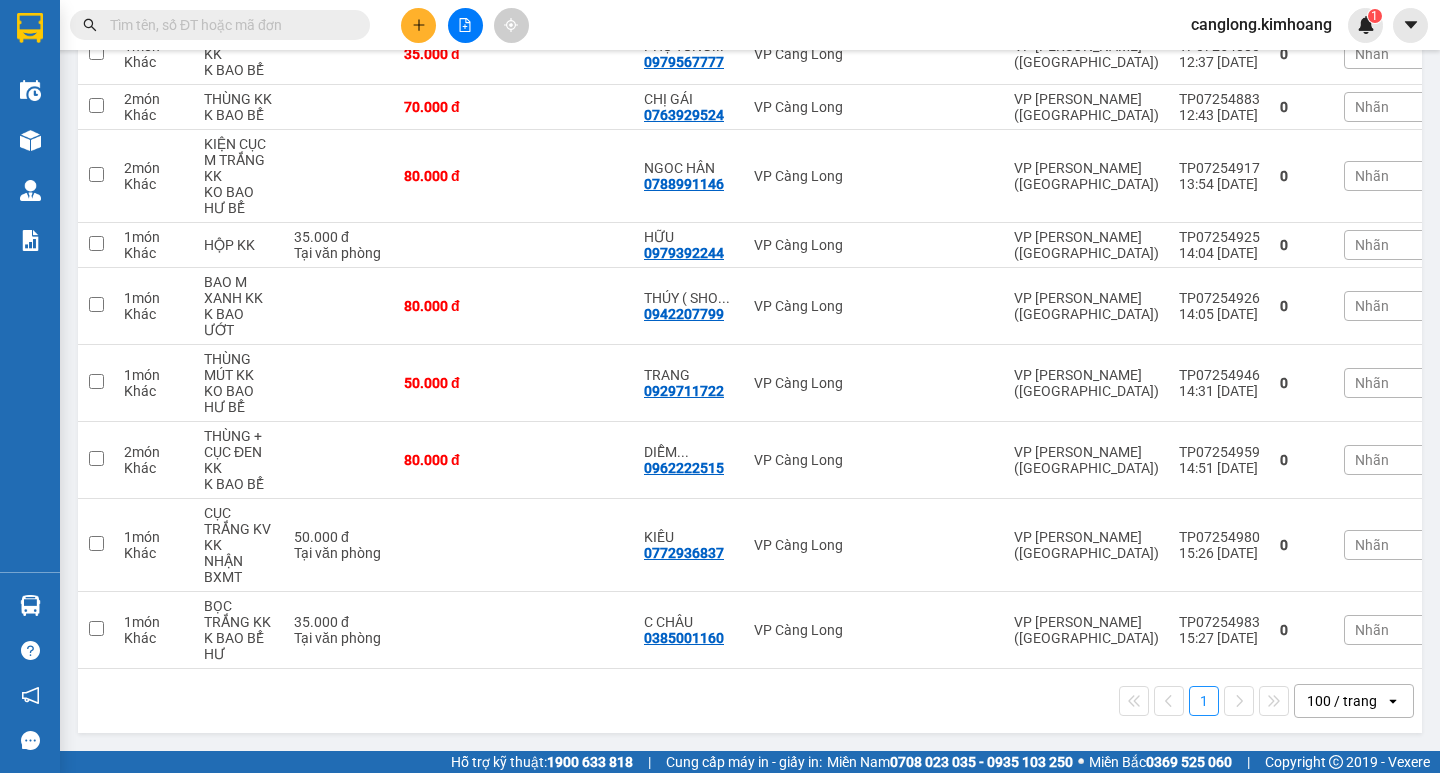 click at bounding box center [228, 25] 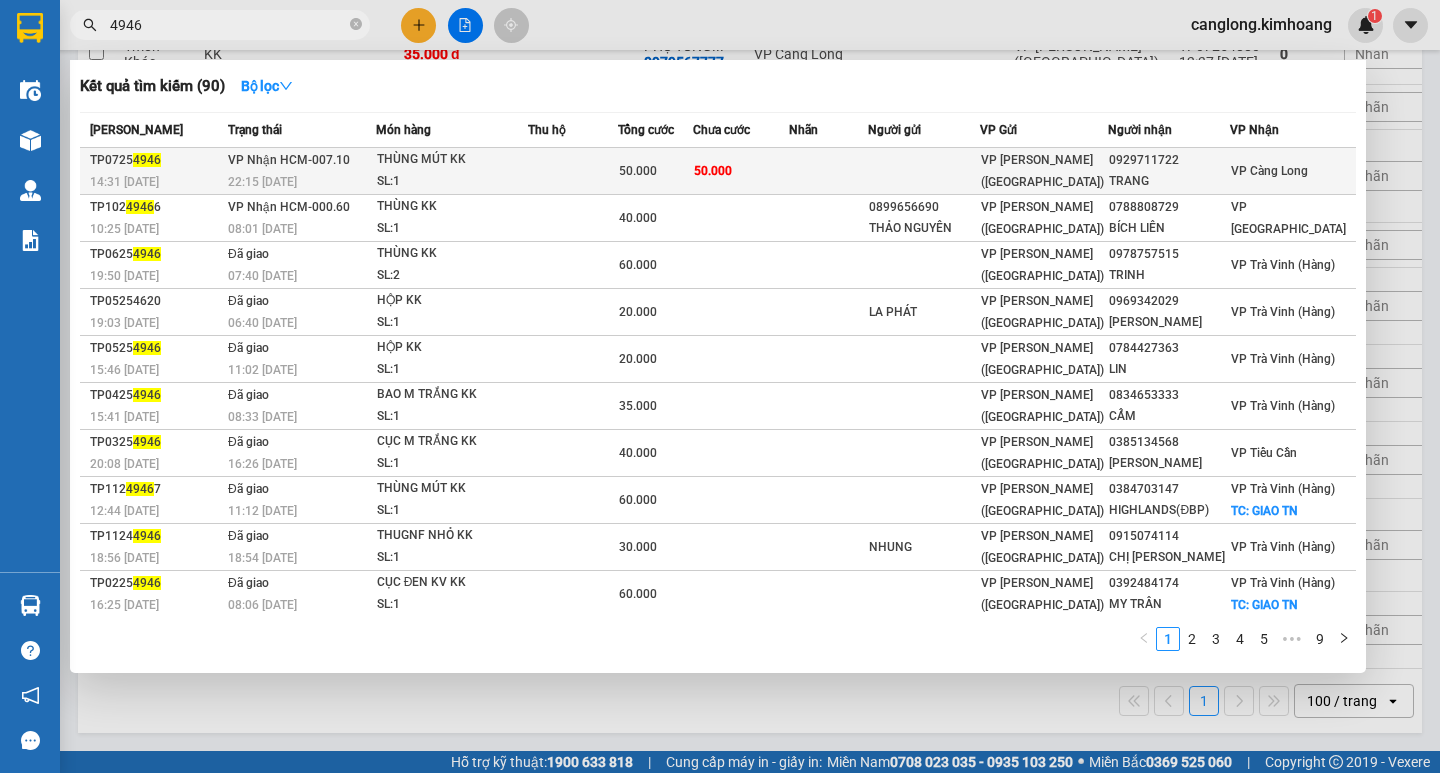 type on "4946" 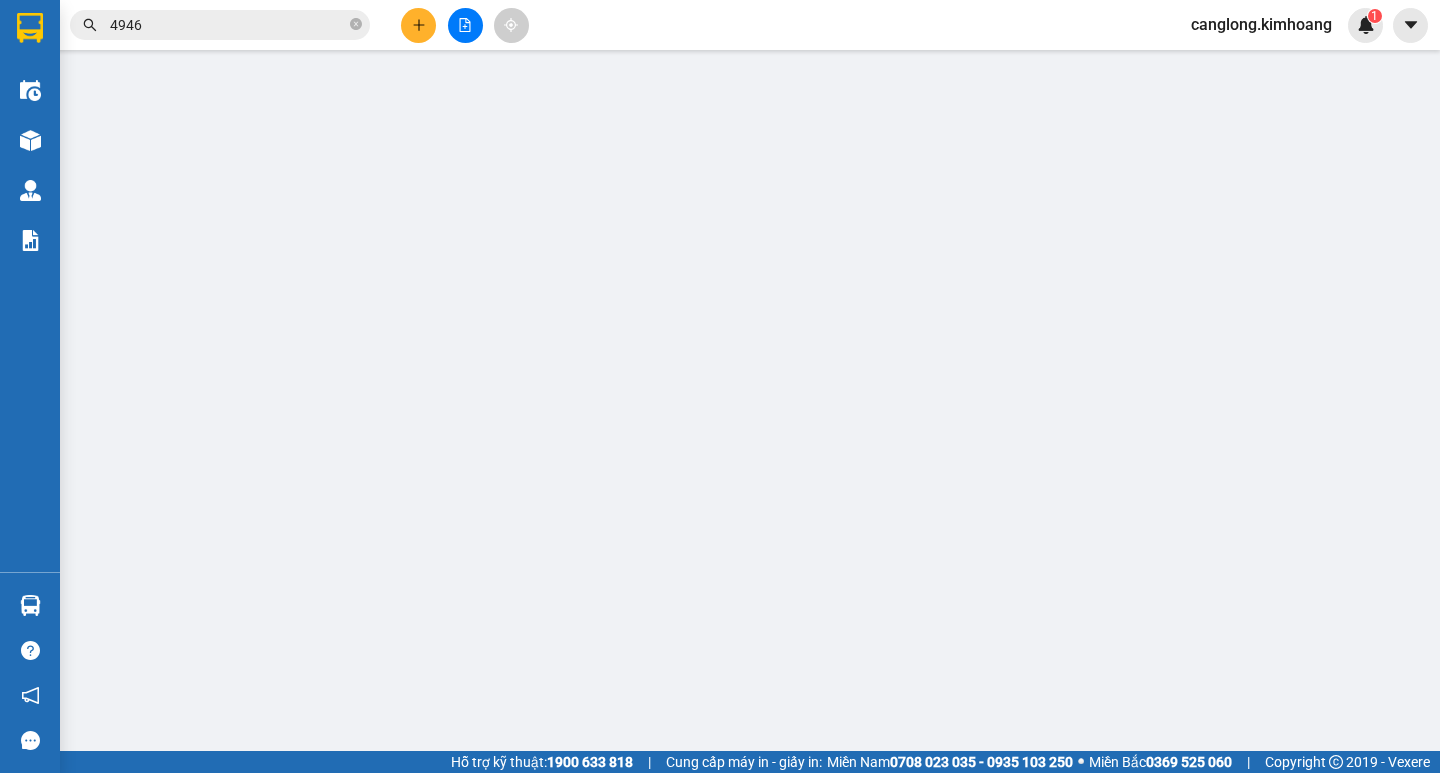 type on "0929711722" 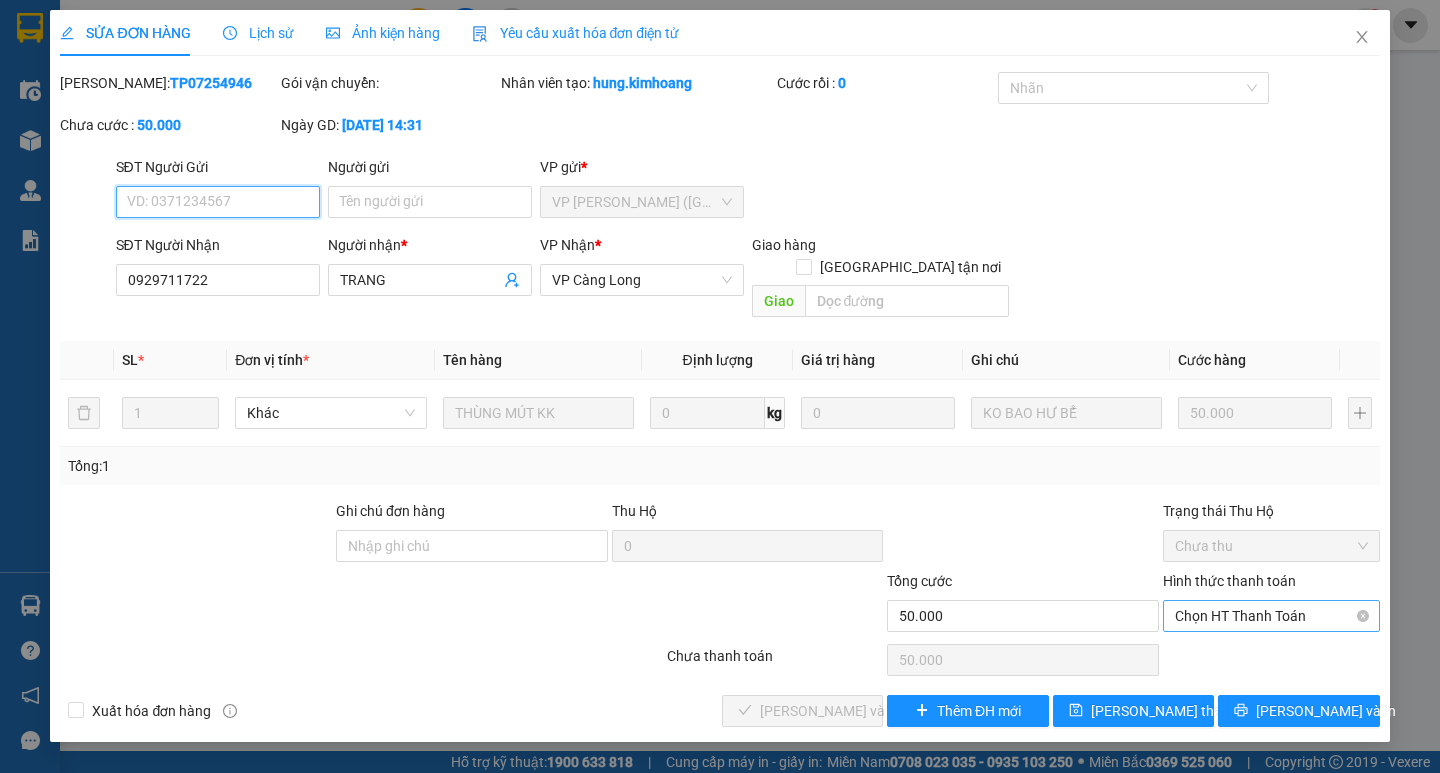 click on "Chọn HT Thanh Toán" at bounding box center (1271, 616) 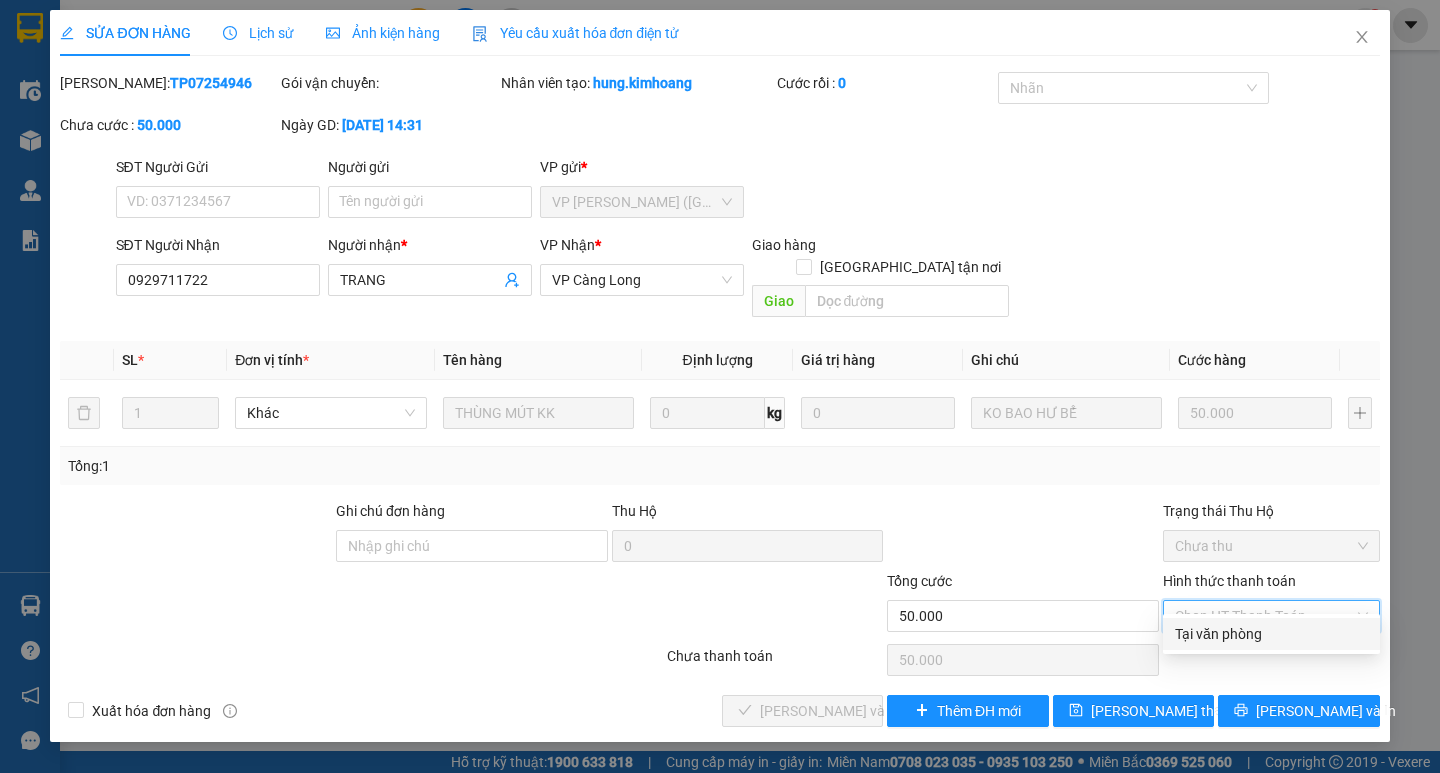 click on "Tại văn phòng" at bounding box center [1271, 634] 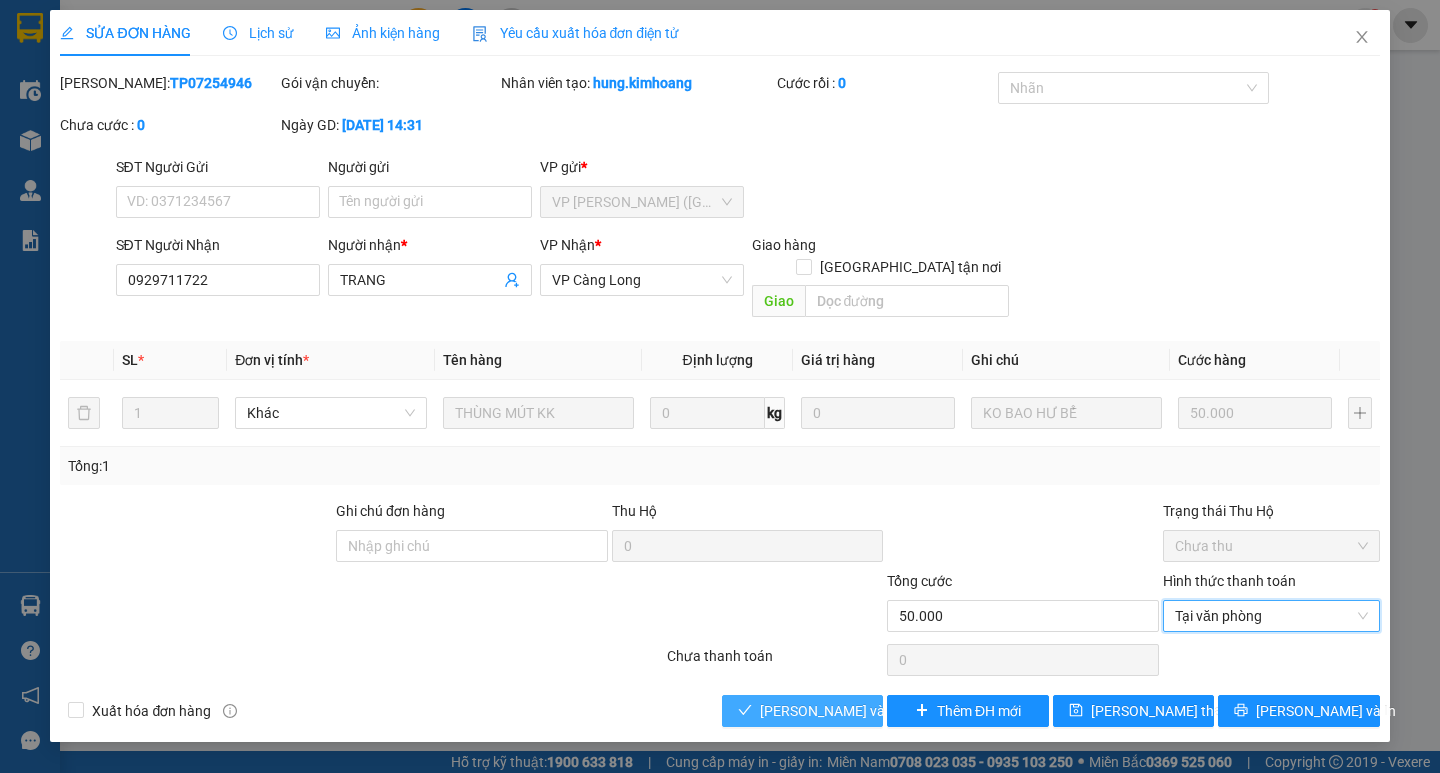 click on "[PERSON_NAME] và Giao hàng" at bounding box center (856, 711) 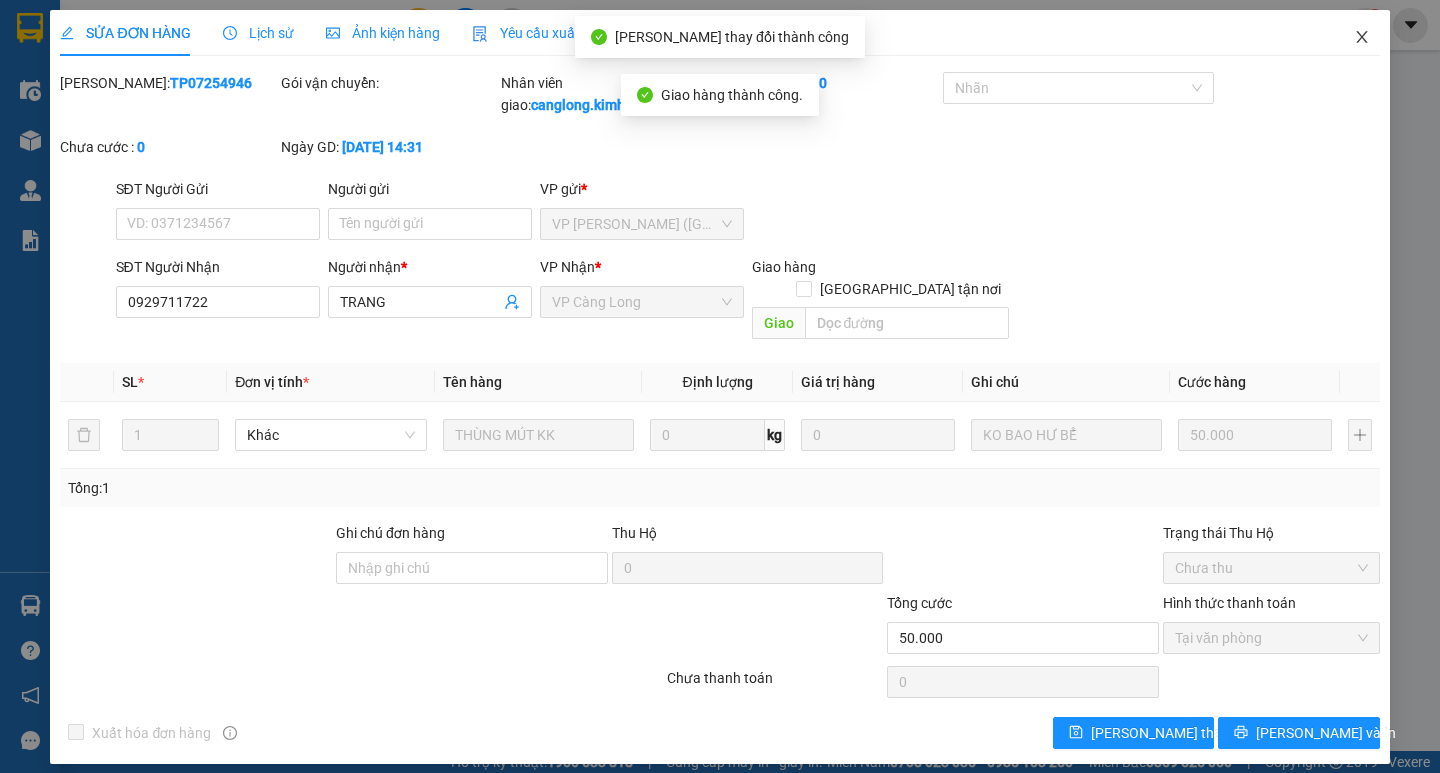 click 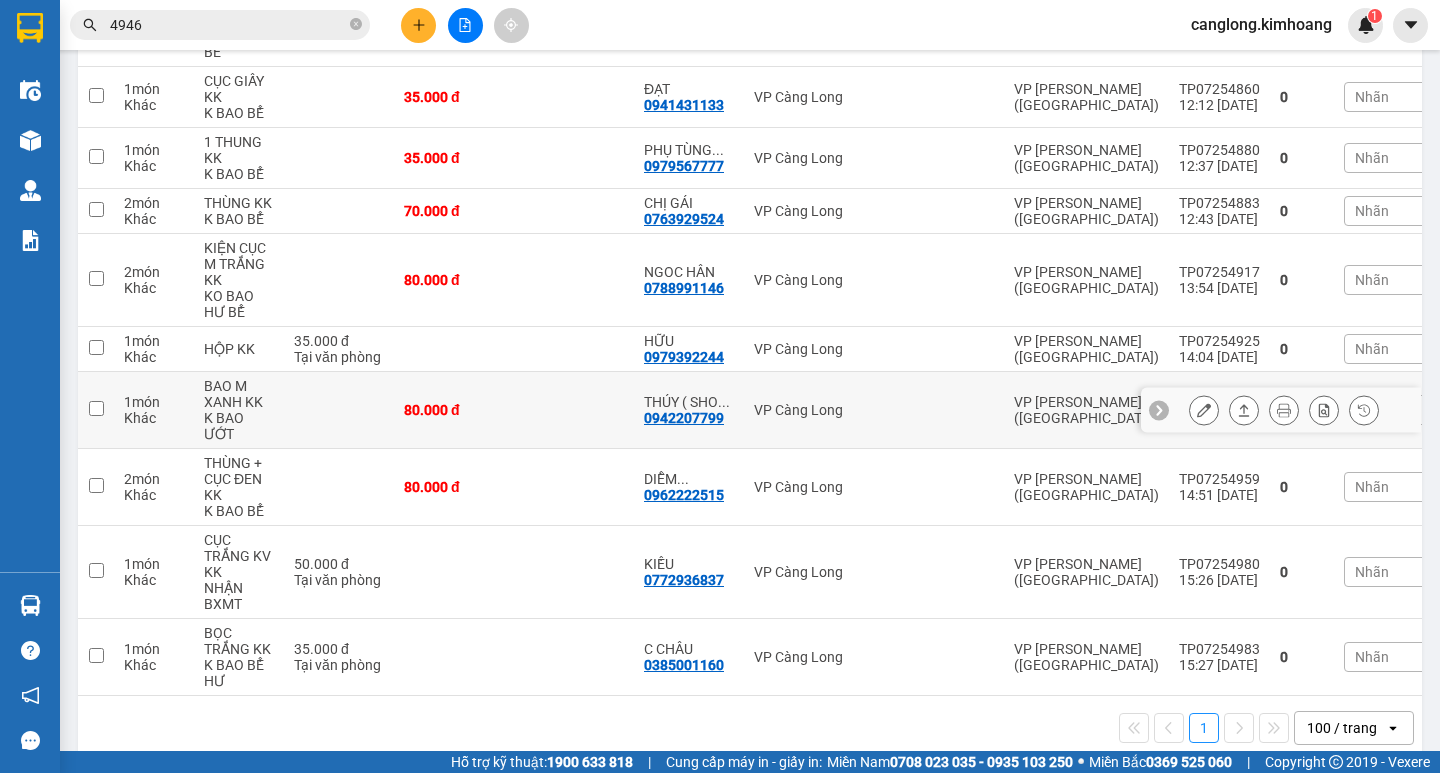 scroll, scrollTop: 579, scrollLeft: 0, axis: vertical 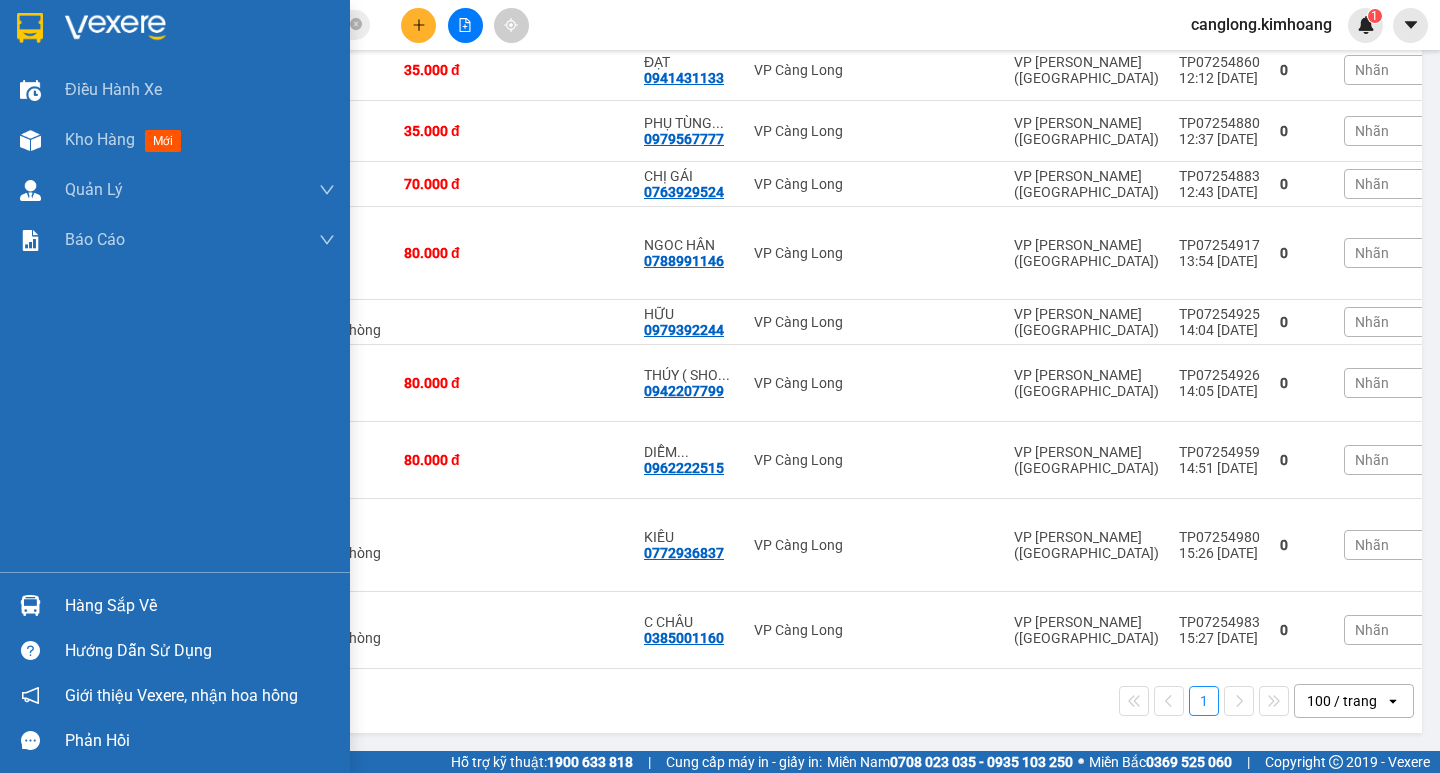 click on "Hàng sắp về" at bounding box center (200, 606) 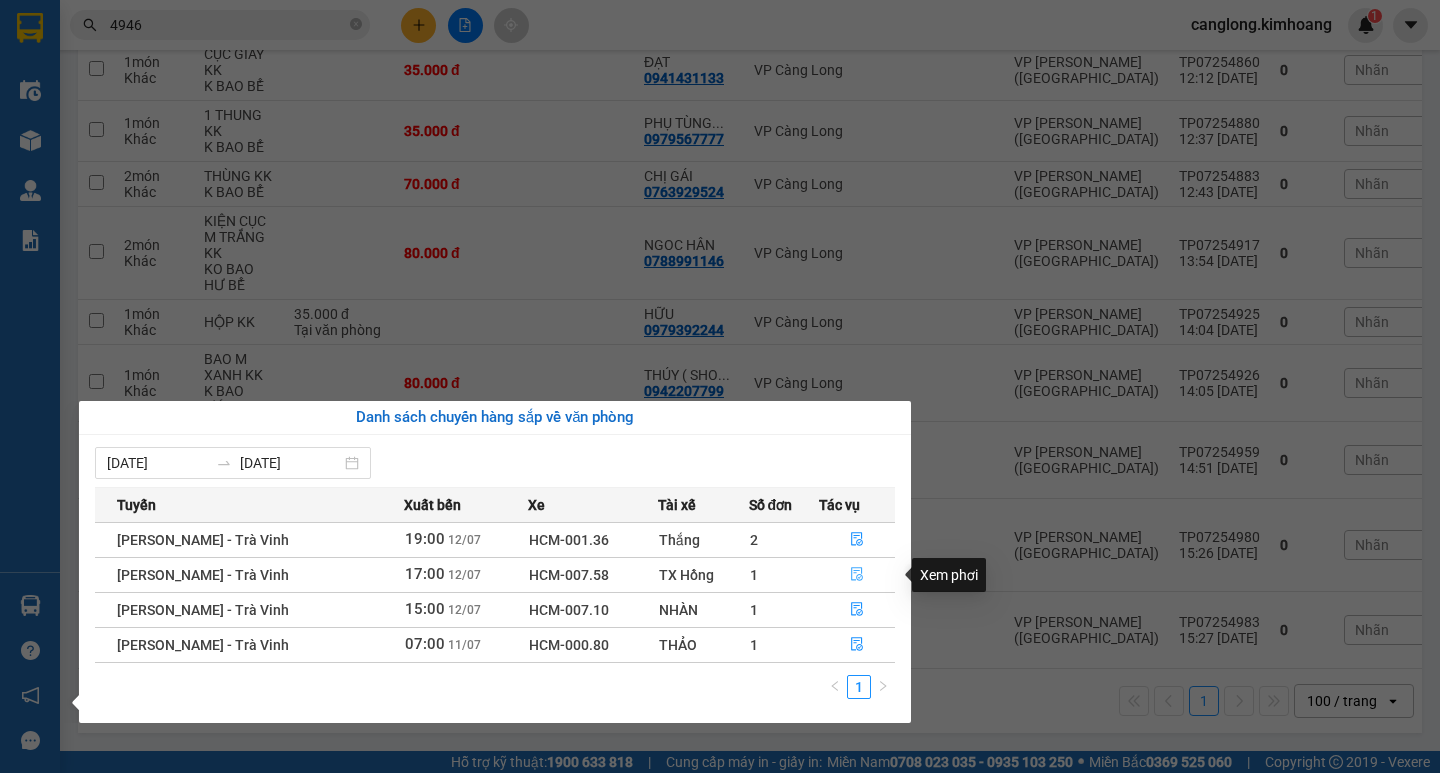 click 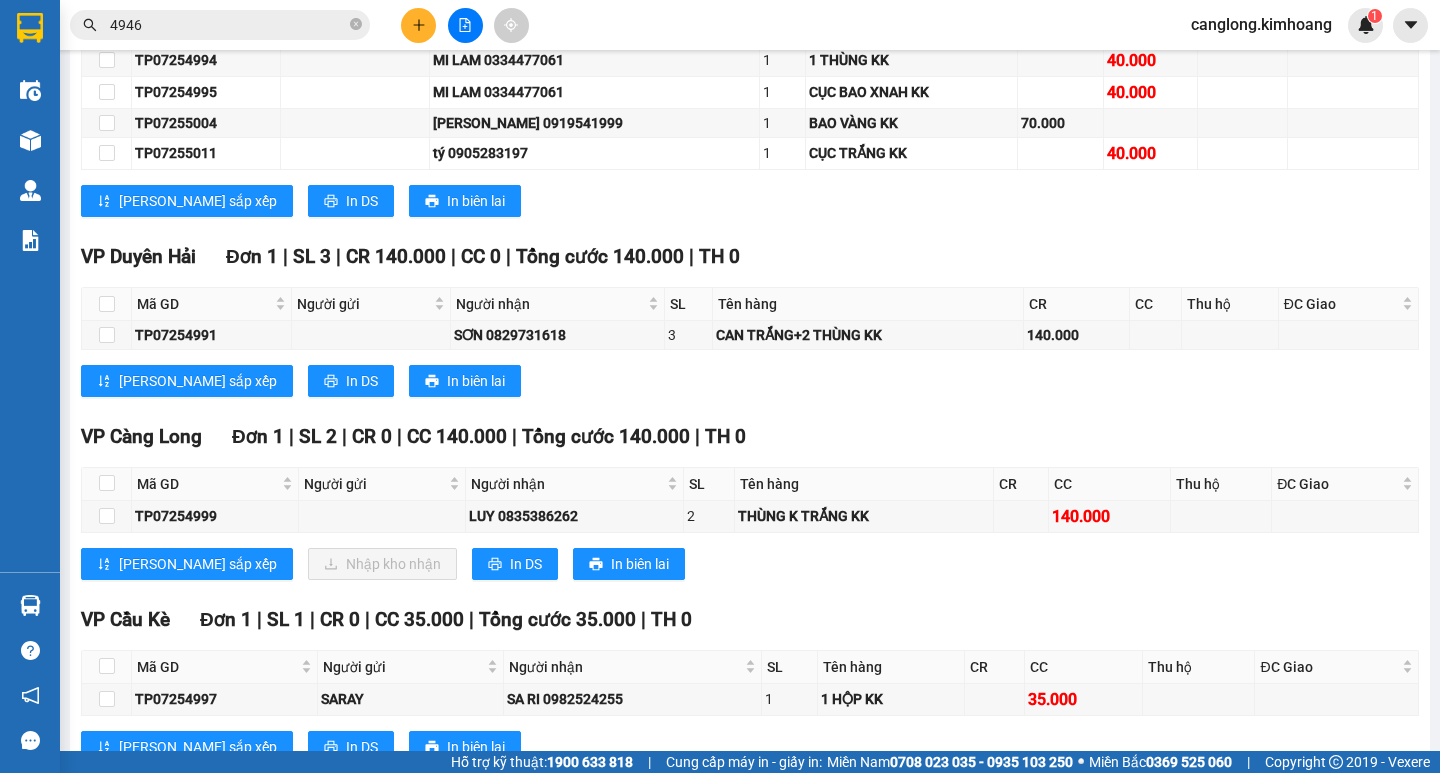 scroll, scrollTop: 2000, scrollLeft: 0, axis: vertical 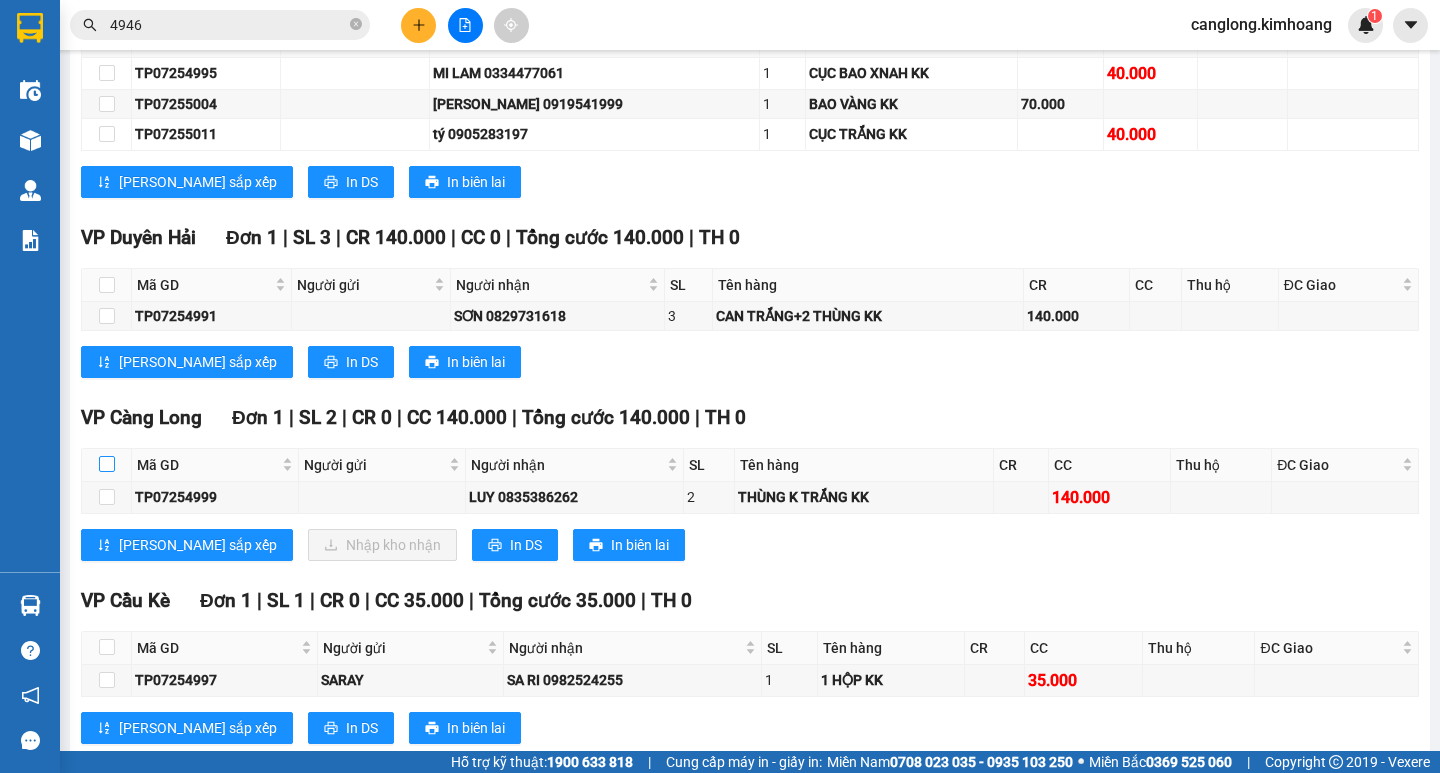 click at bounding box center (107, 464) 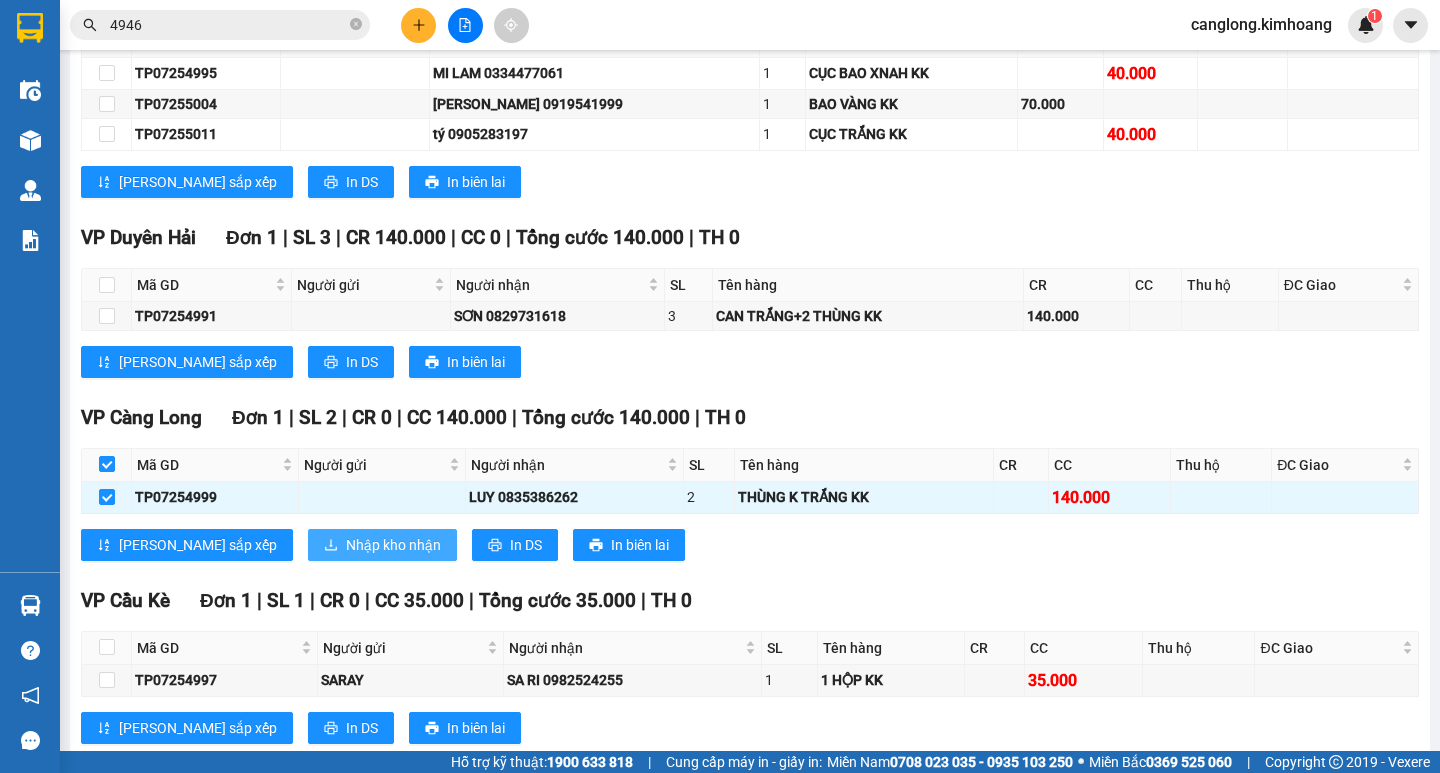 click on "Nhập kho nhận" at bounding box center [393, 545] 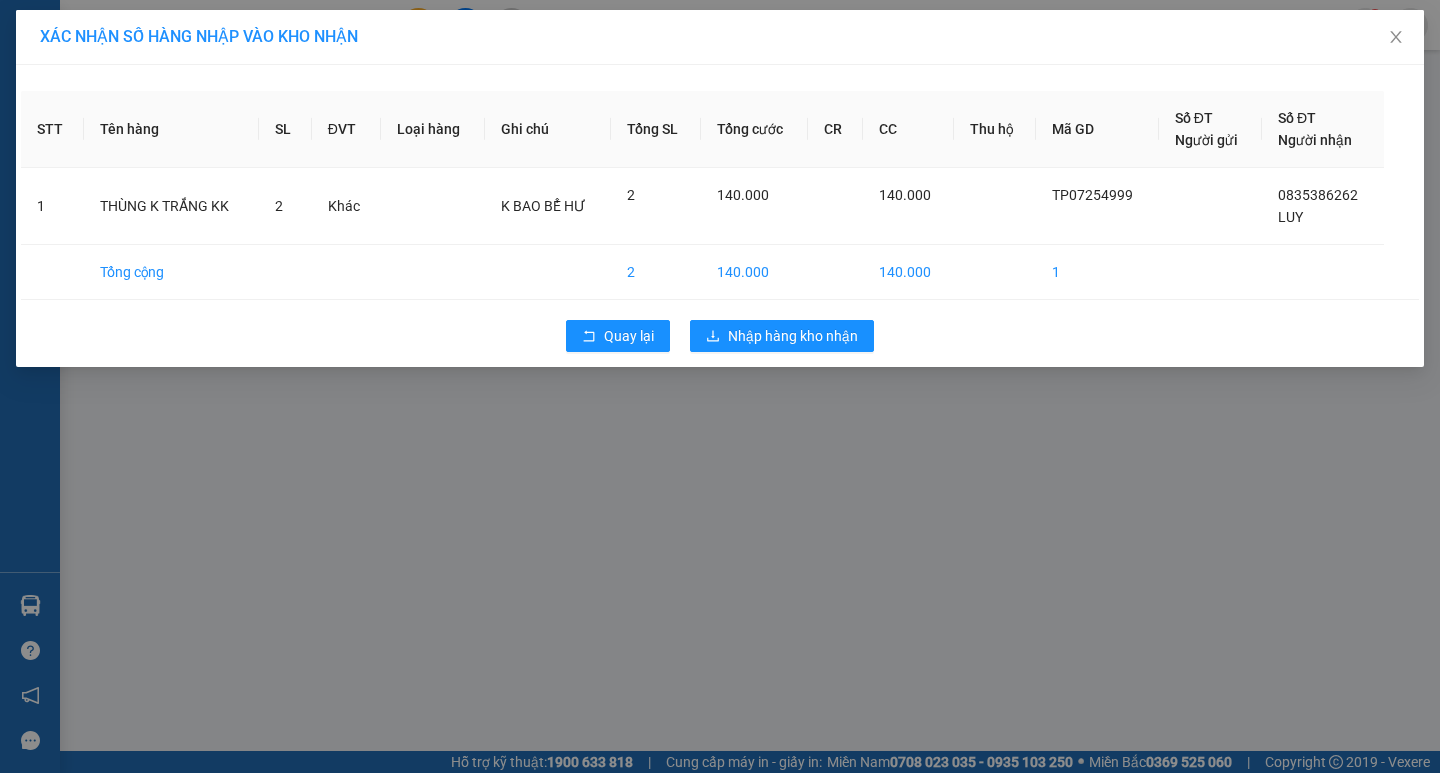 scroll, scrollTop: 0, scrollLeft: 0, axis: both 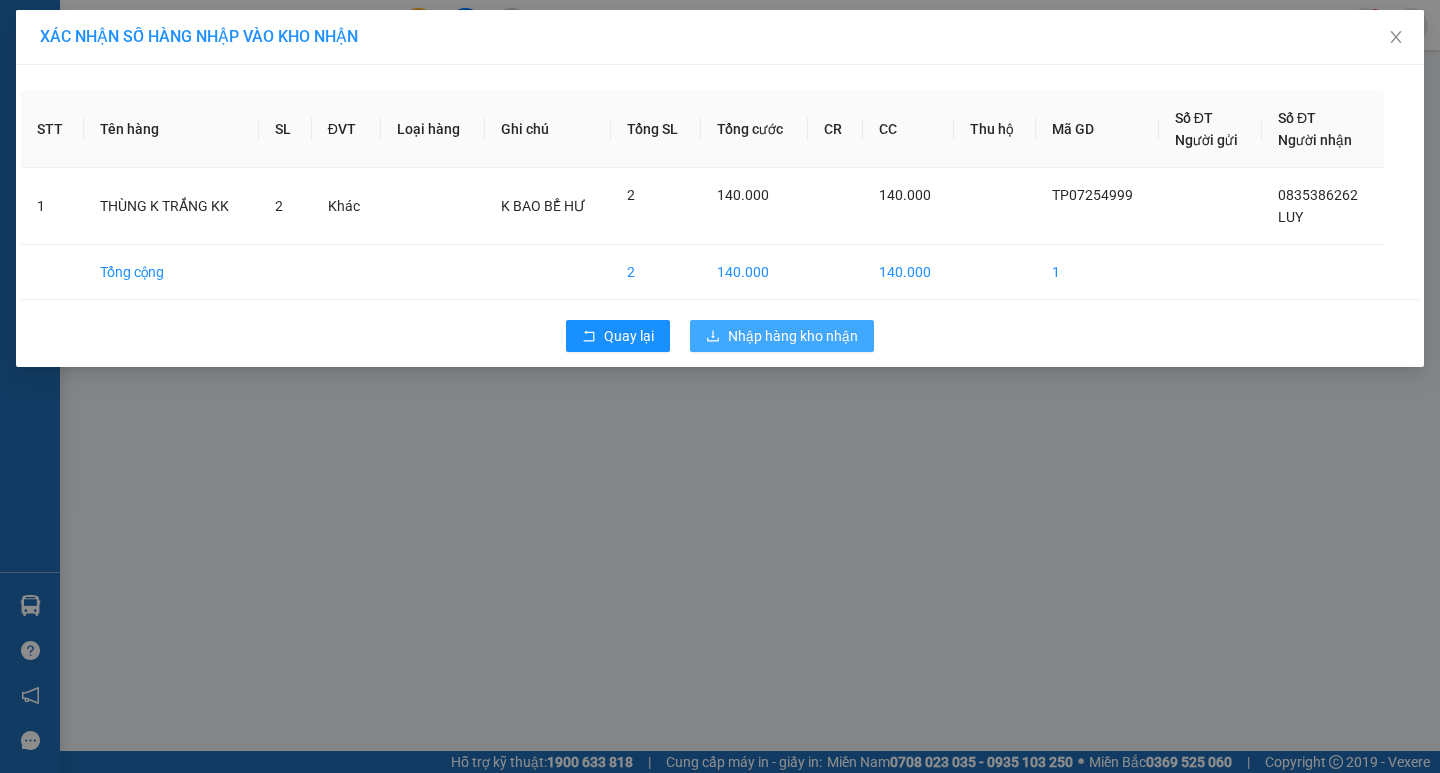 click on "Nhập hàng kho nhận" at bounding box center [793, 336] 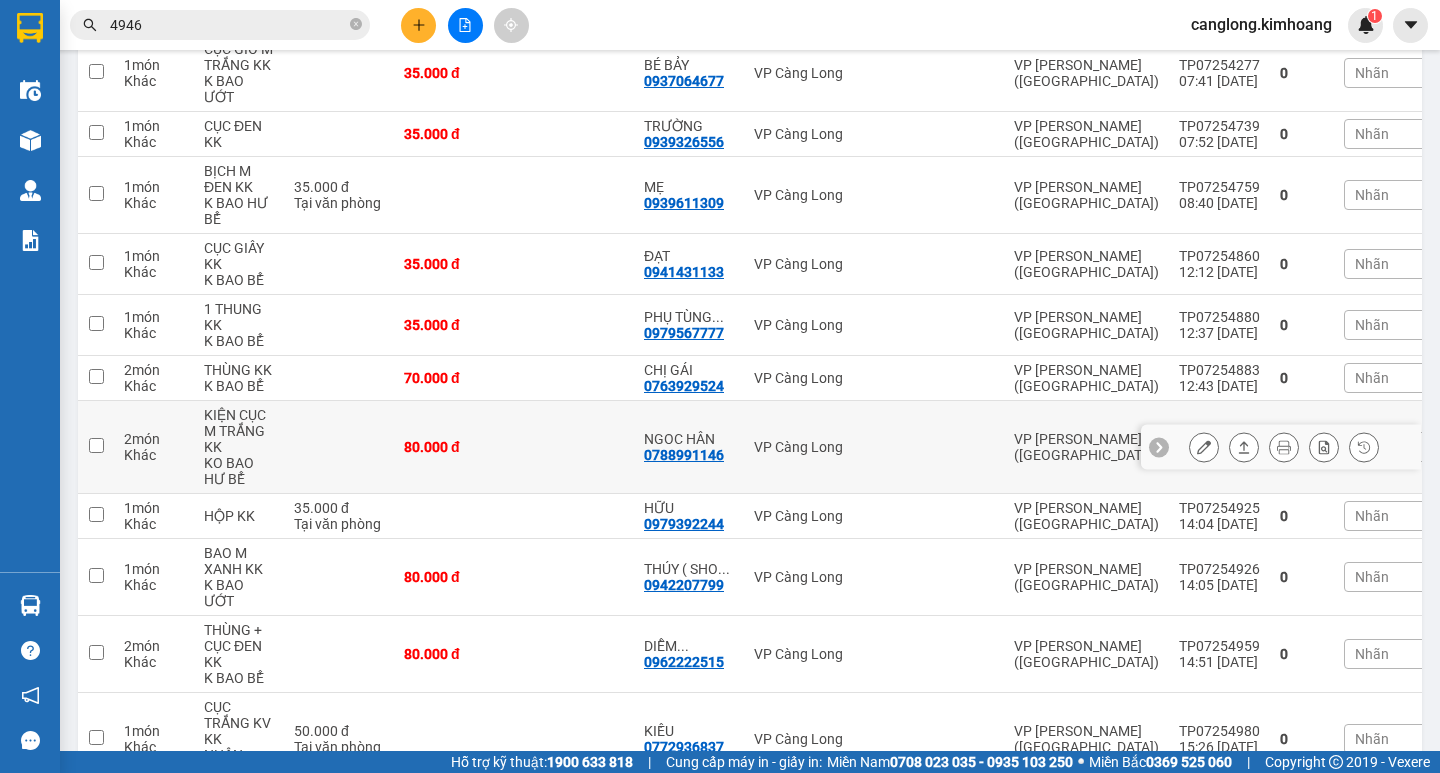 scroll, scrollTop: 600, scrollLeft: 0, axis: vertical 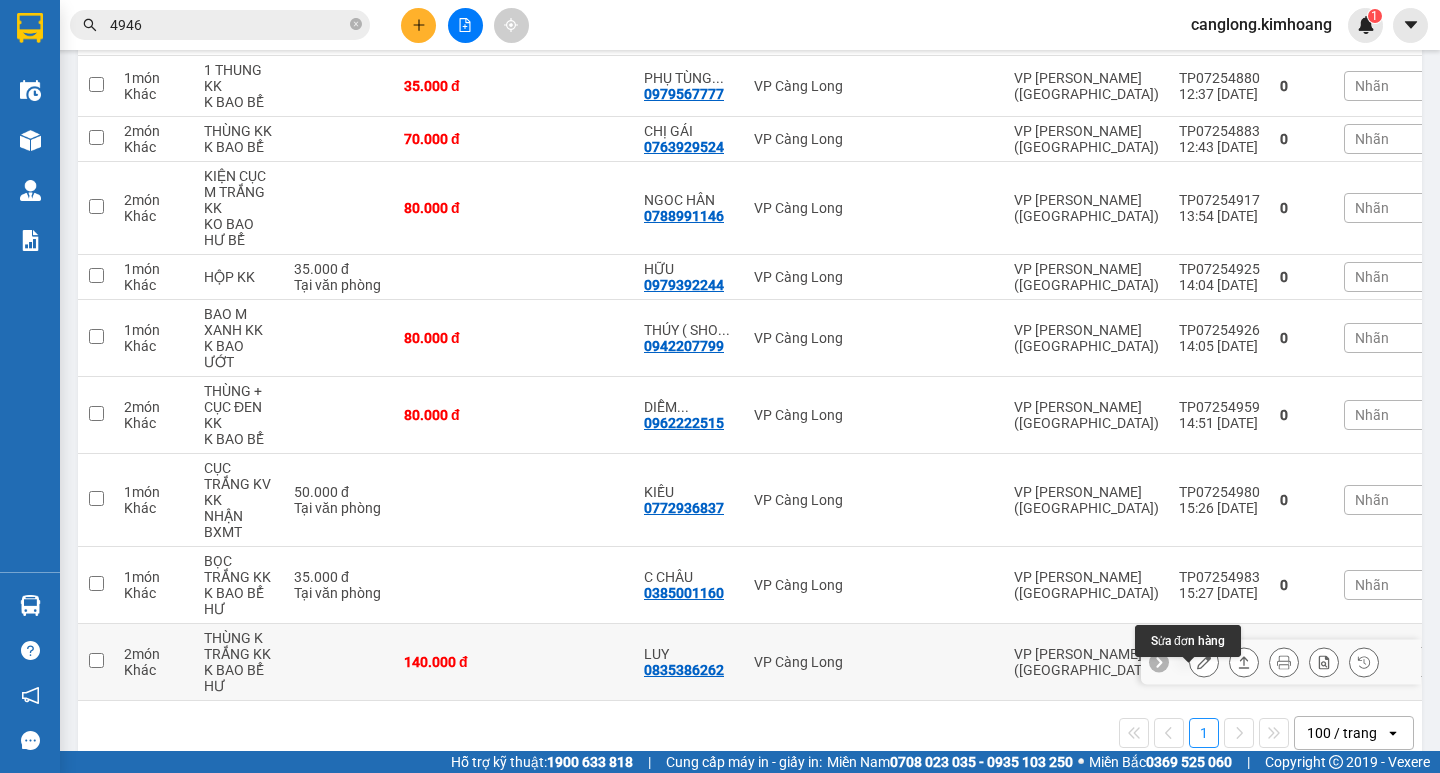 click 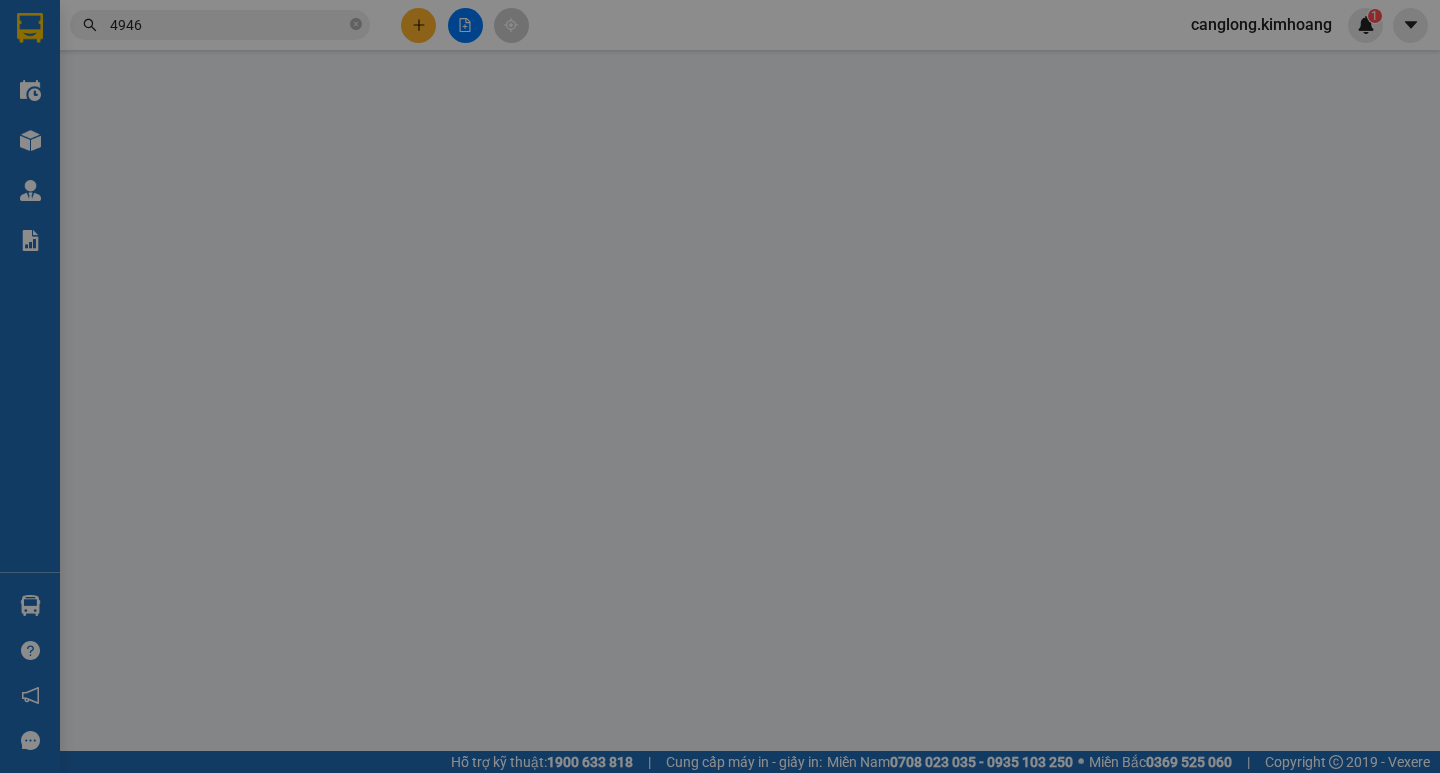 type on "0835386262" 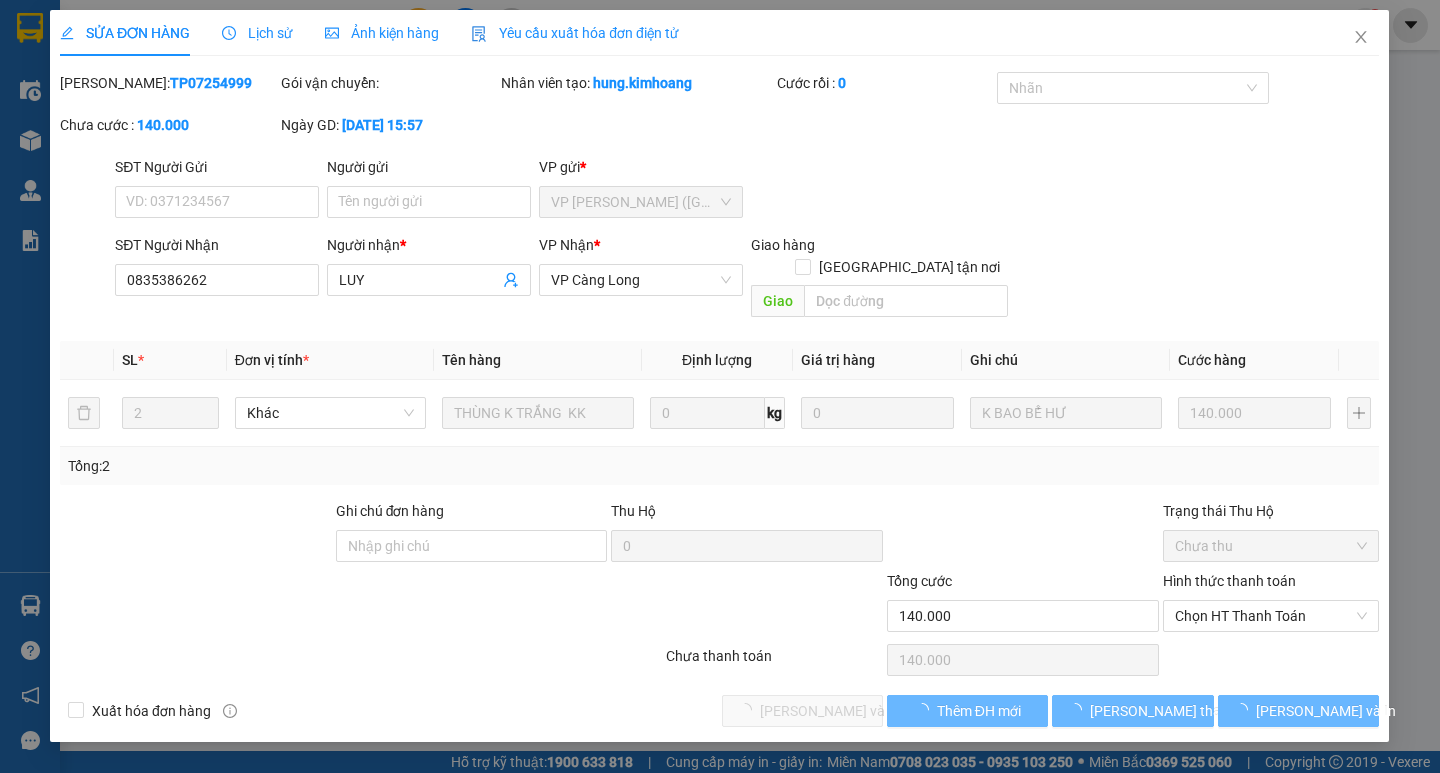 scroll, scrollTop: 0, scrollLeft: 0, axis: both 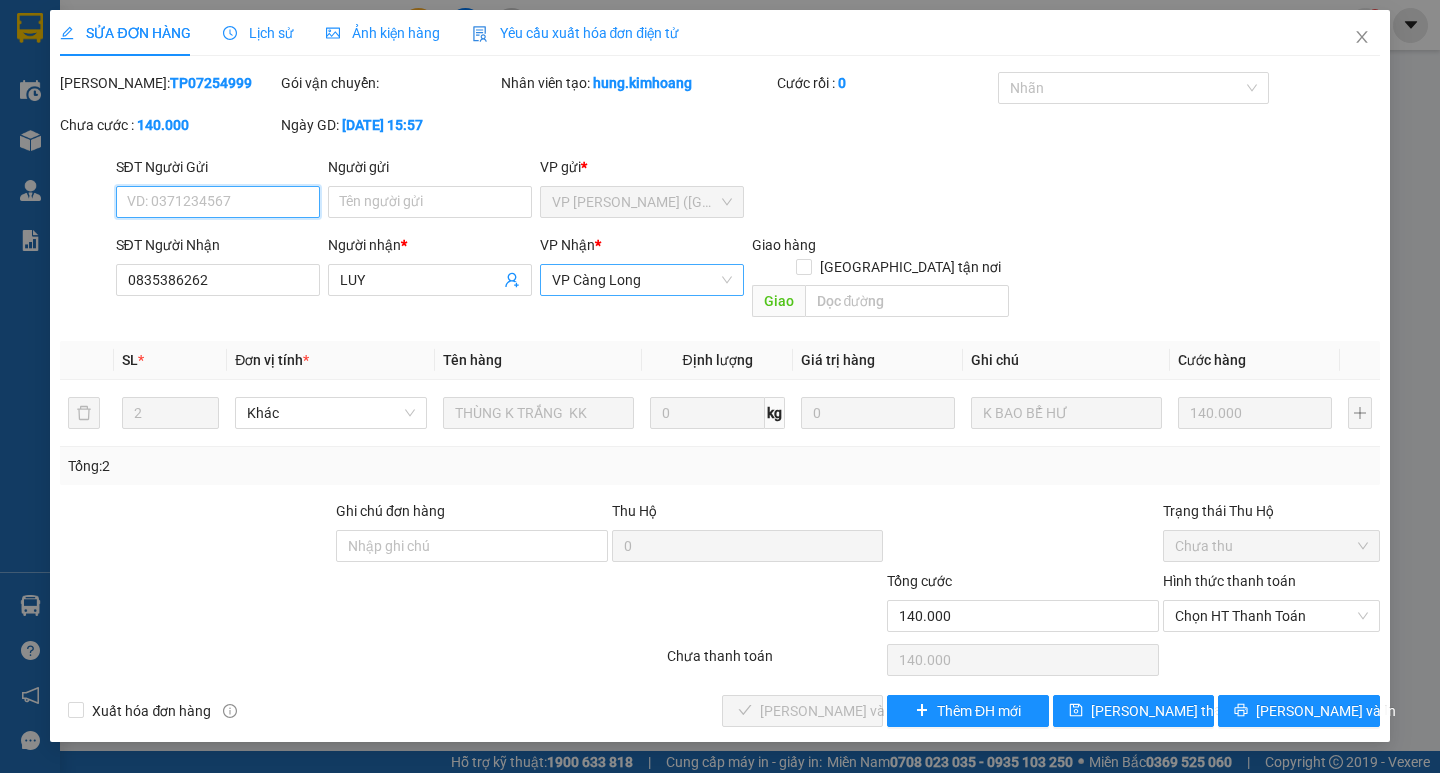 click on "VP Càng Long" at bounding box center [642, 280] 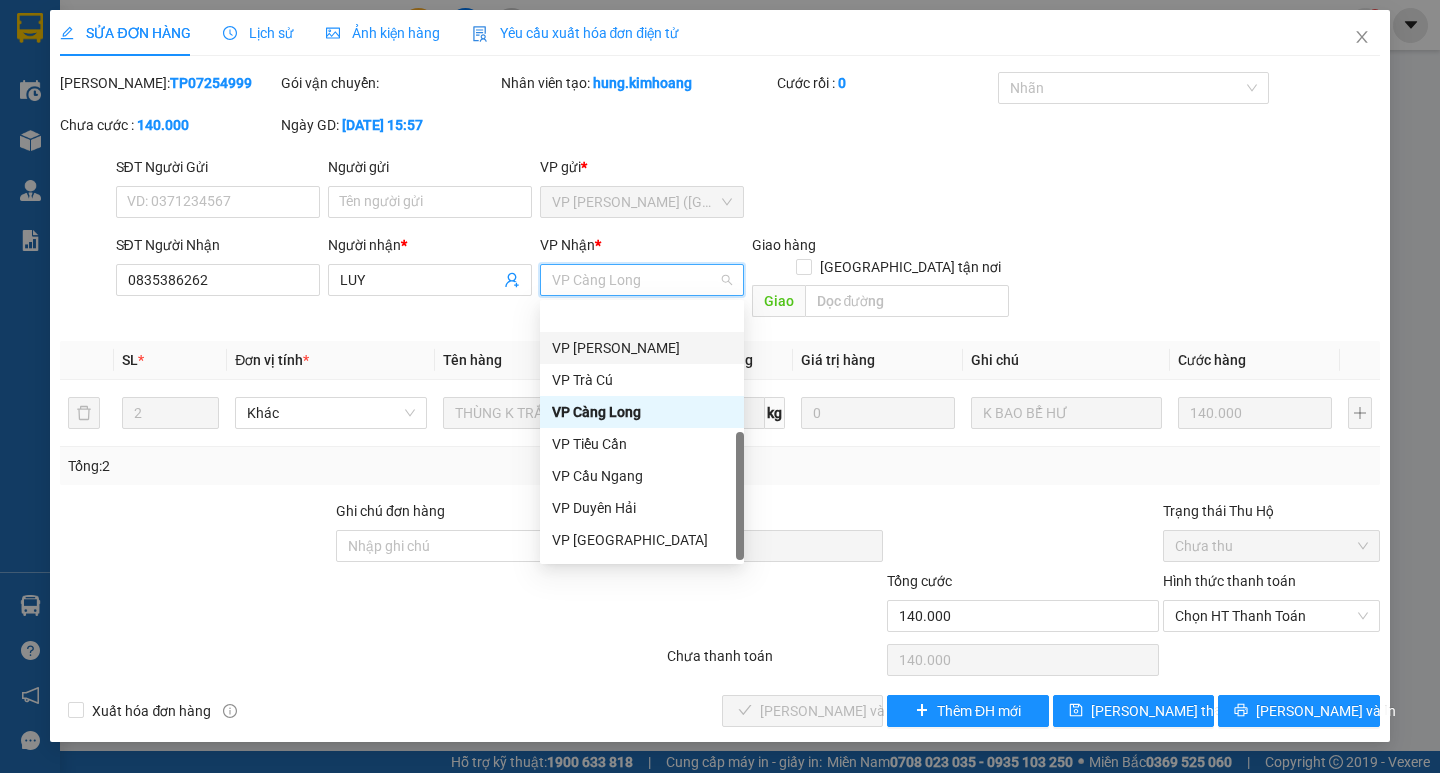 scroll, scrollTop: 160, scrollLeft: 0, axis: vertical 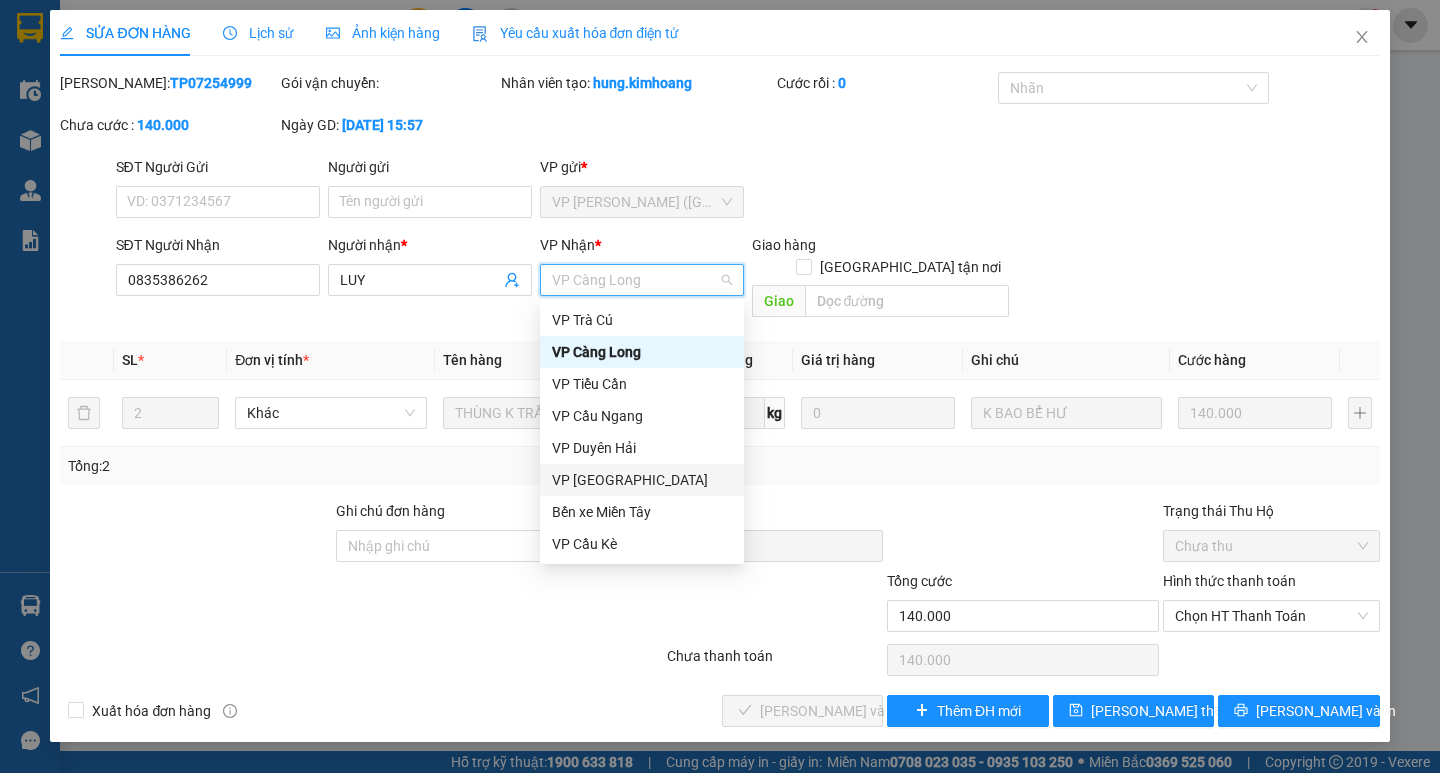 click on "VP [GEOGRAPHIC_DATA]" at bounding box center [642, 480] 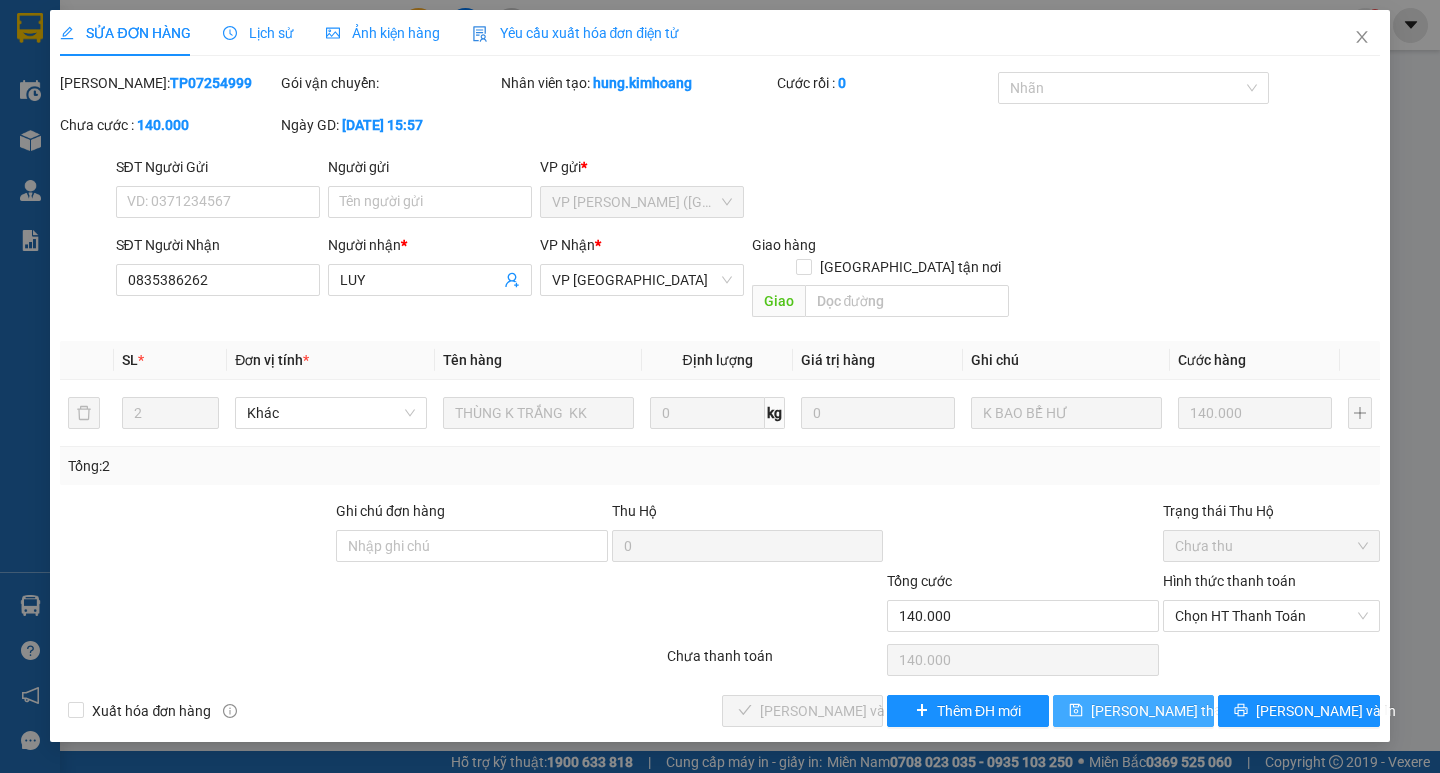 click on "[PERSON_NAME] thay đổi" at bounding box center (1171, 711) 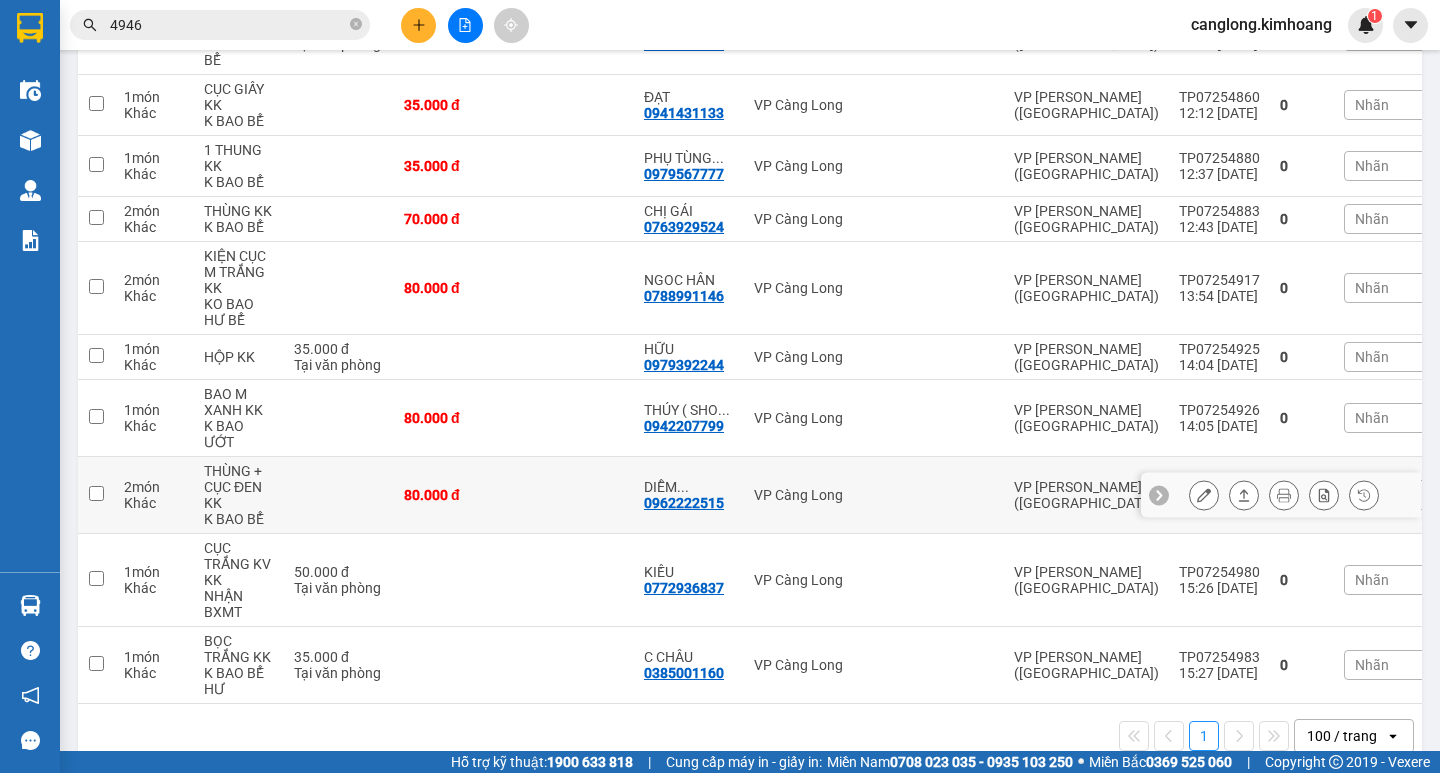 scroll, scrollTop: 579, scrollLeft: 0, axis: vertical 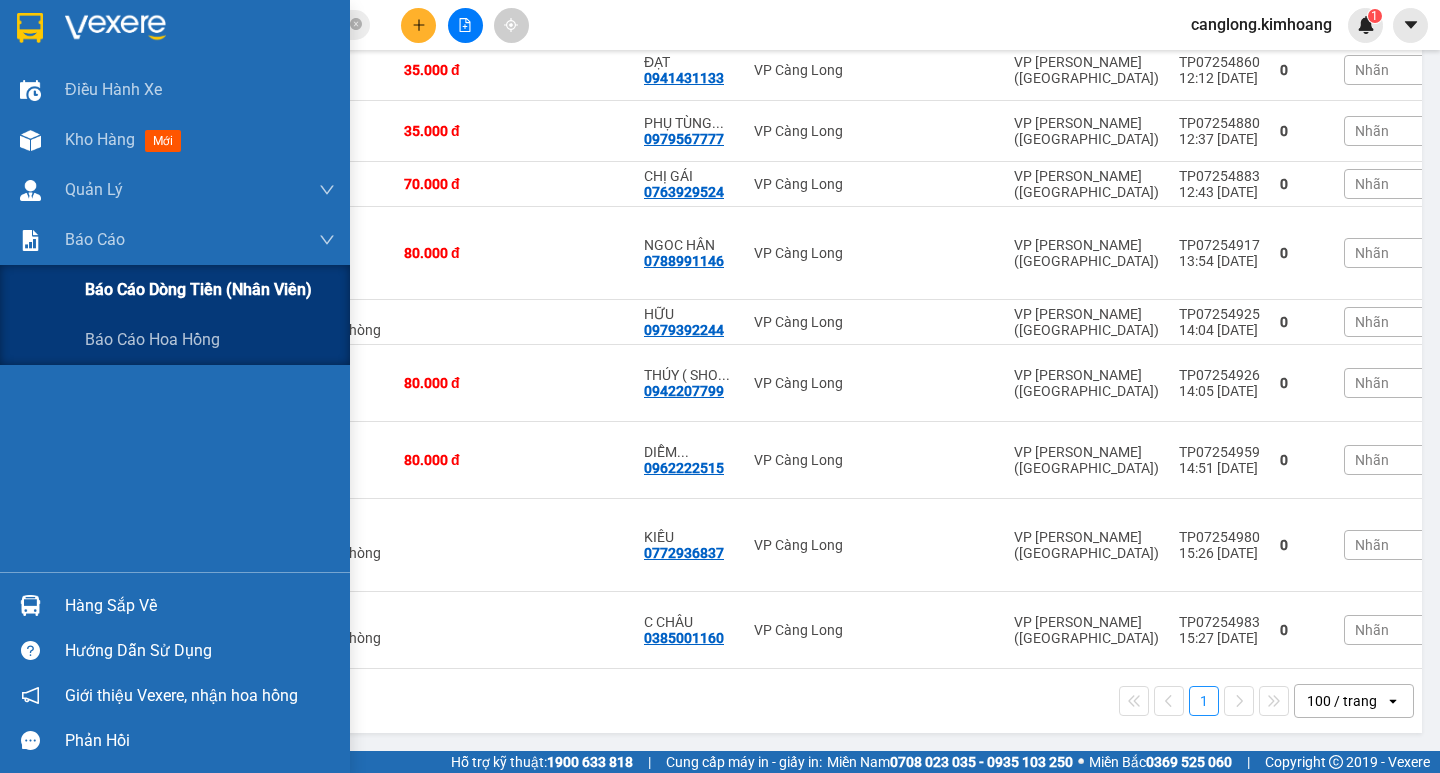 click on "Báo cáo dòng tiền (nhân viên)" at bounding box center [198, 289] 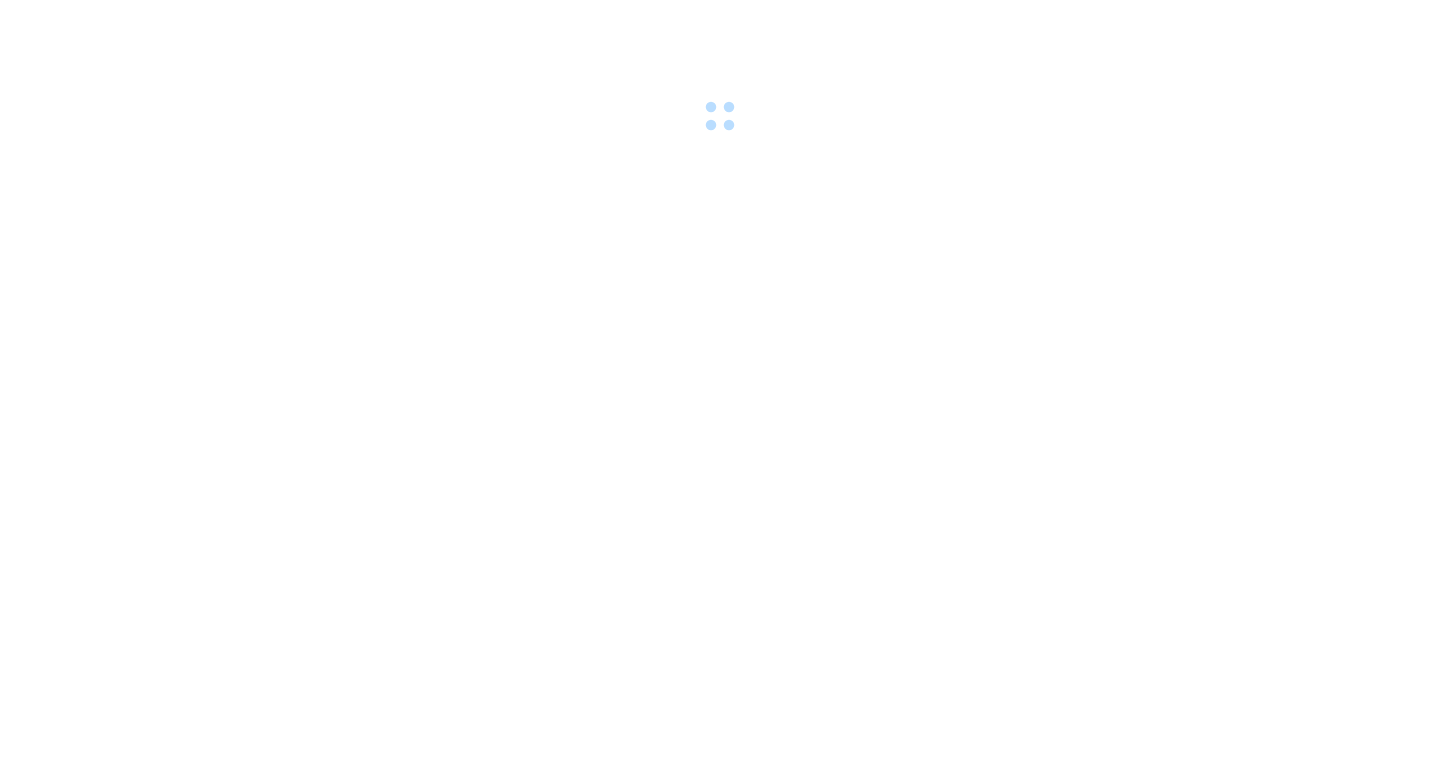scroll, scrollTop: 0, scrollLeft: 0, axis: both 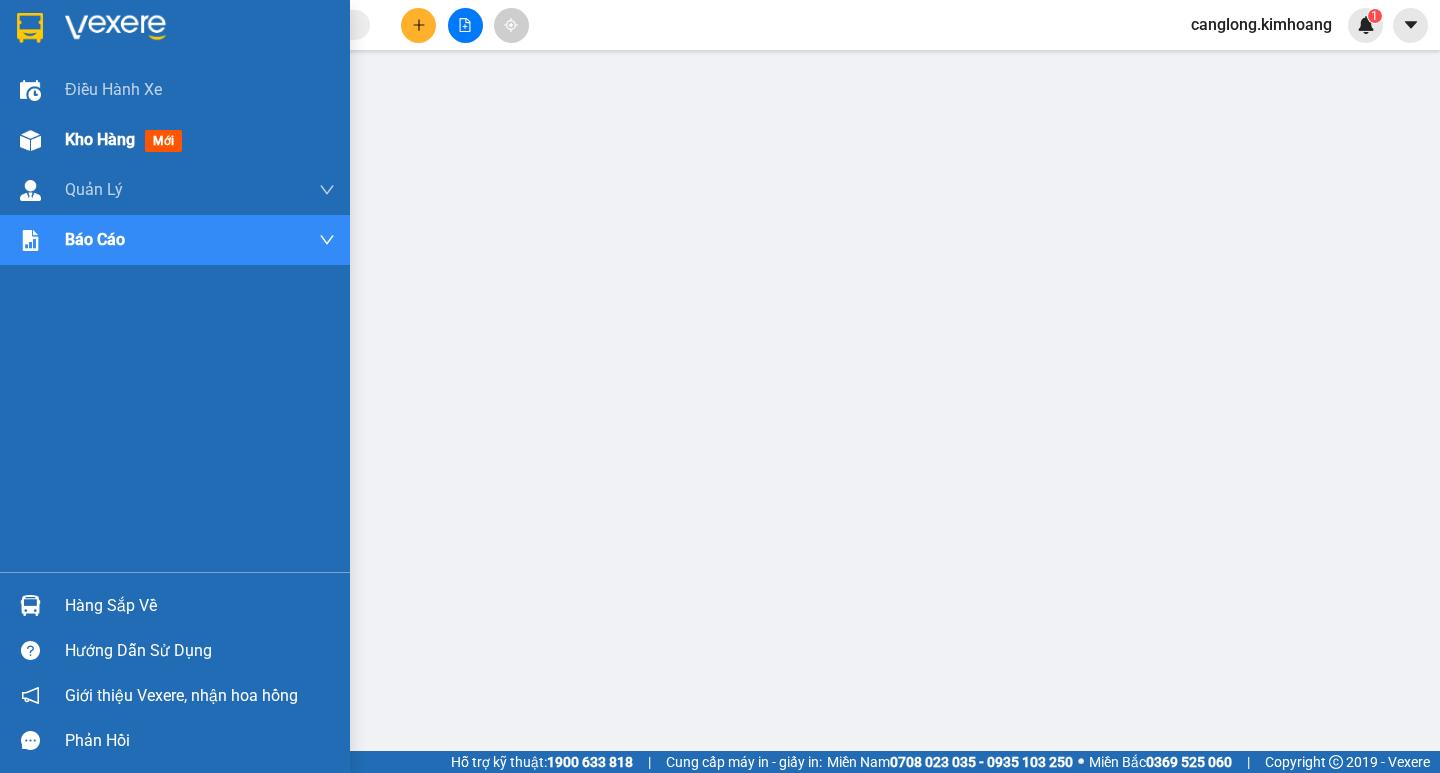 click on "Kho hàng" at bounding box center [100, 139] 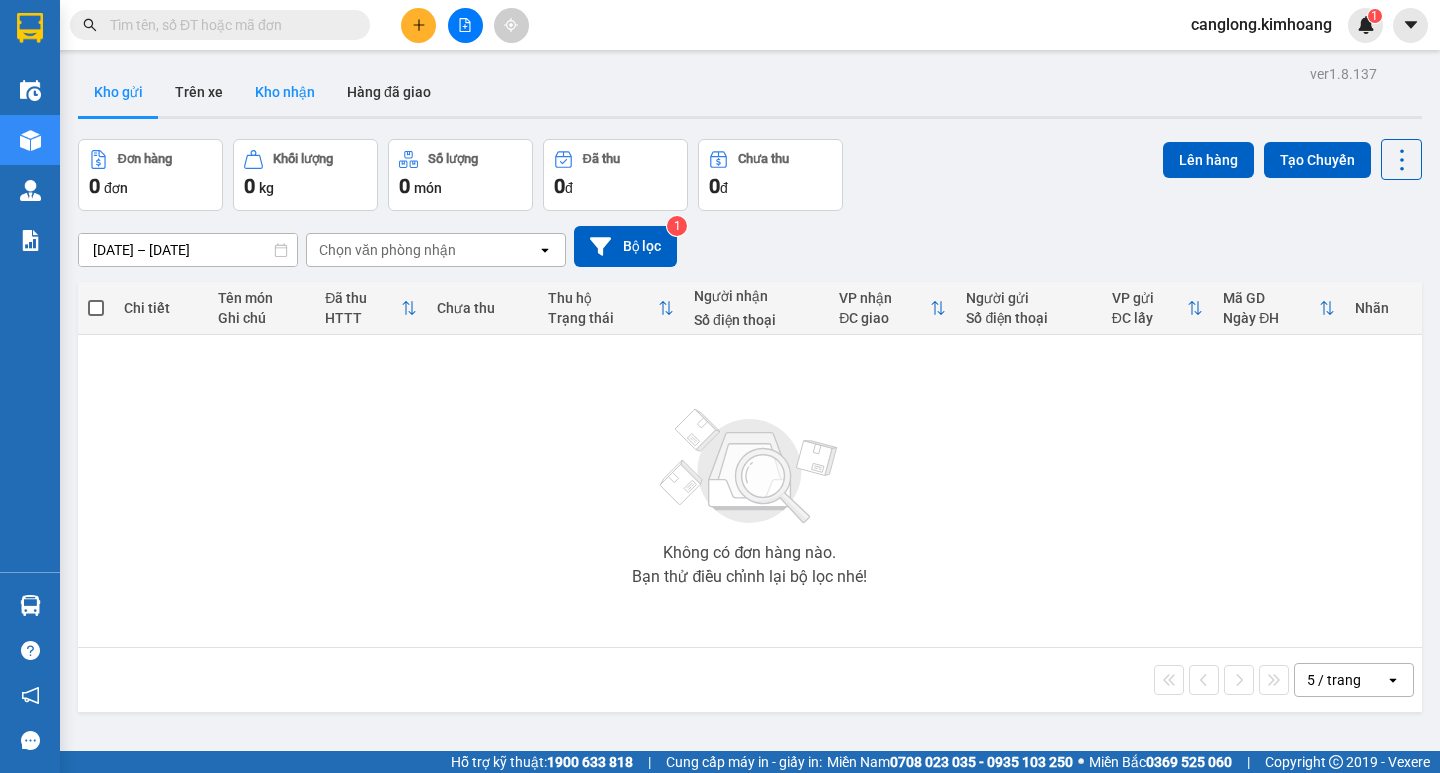 click on "Kho nhận" at bounding box center [285, 92] 